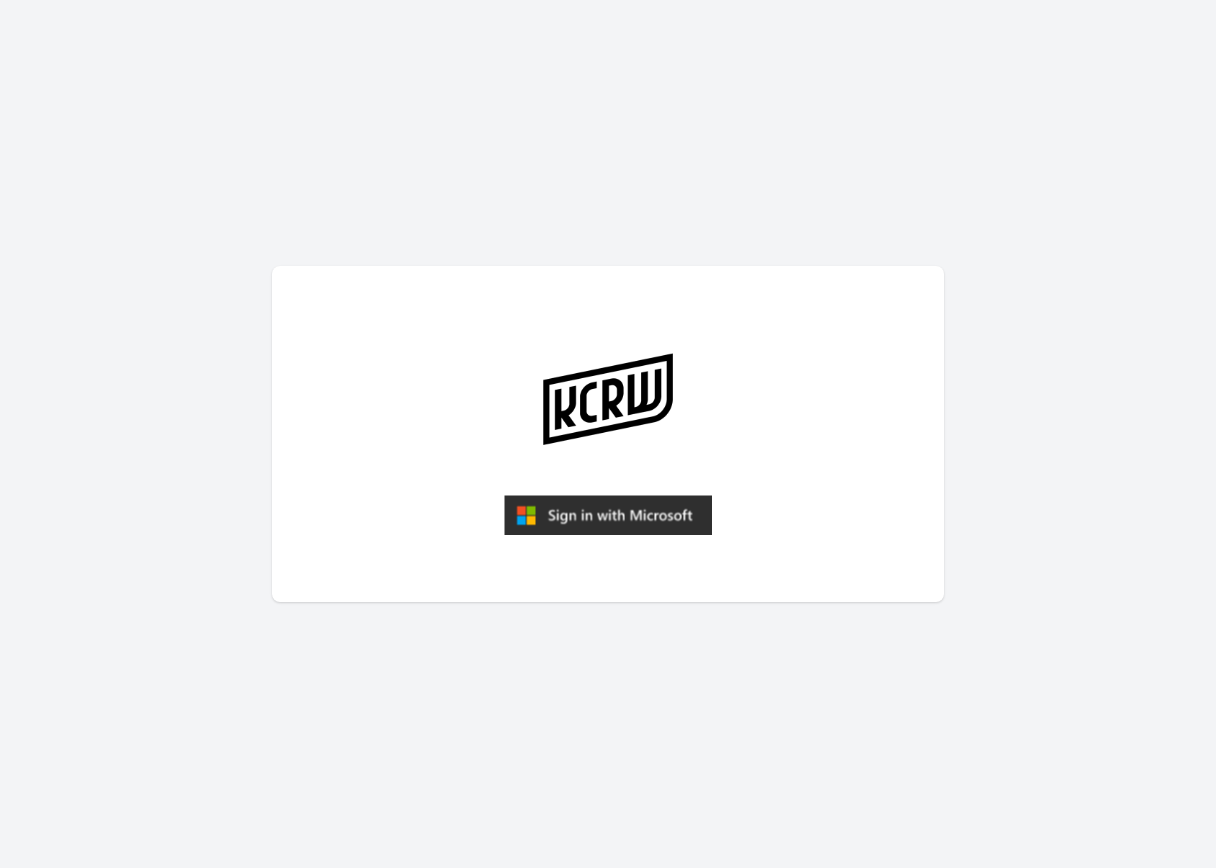scroll, scrollTop: 0, scrollLeft: 0, axis: both 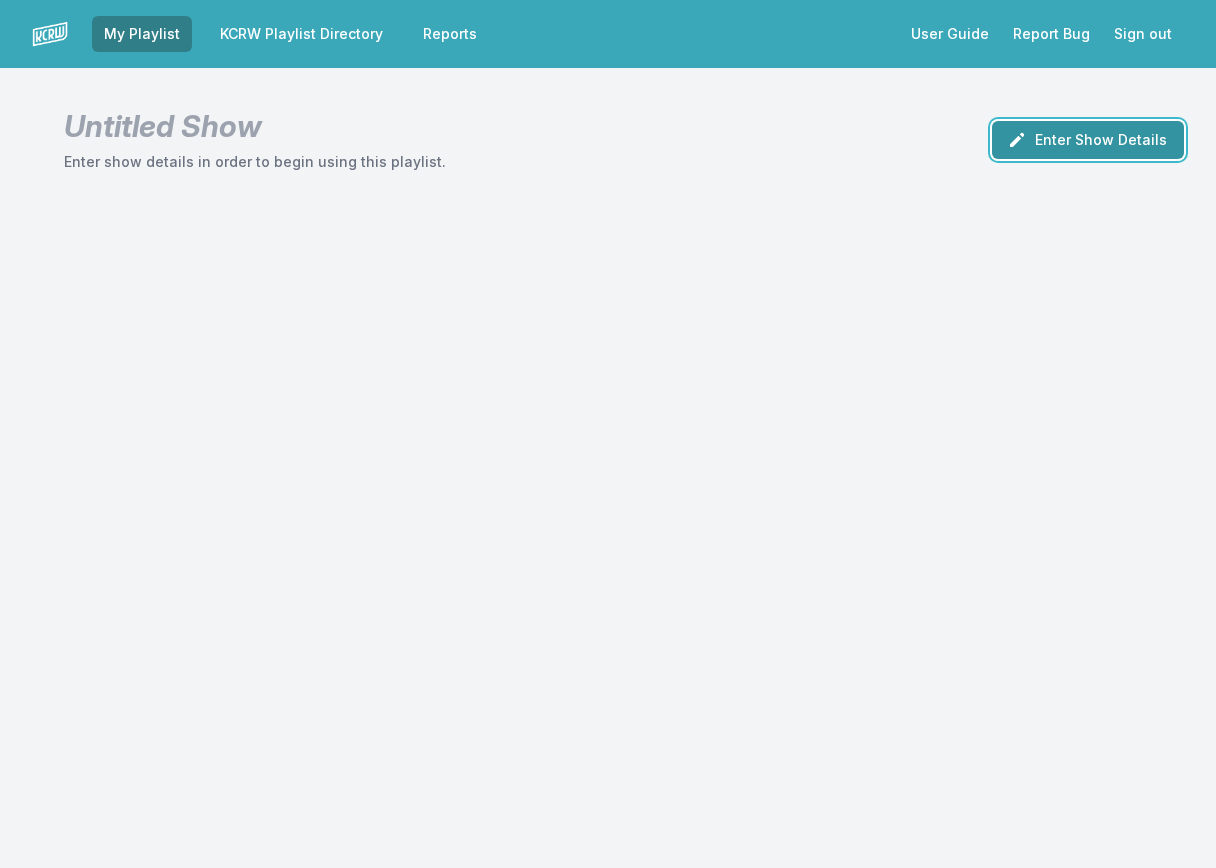 click on "Enter Show Details" at bounding box center (1088, 140) 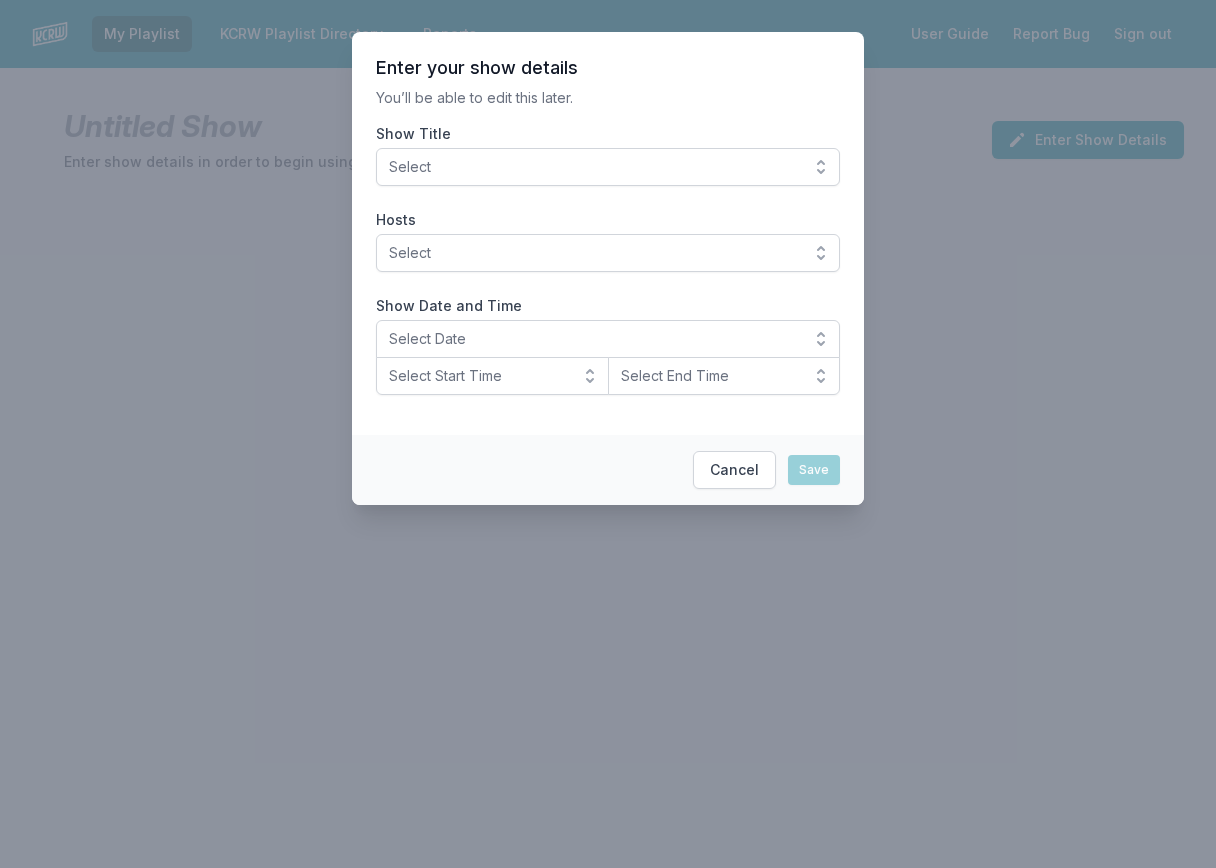 click on "Select" at bounding box center (608, 167) 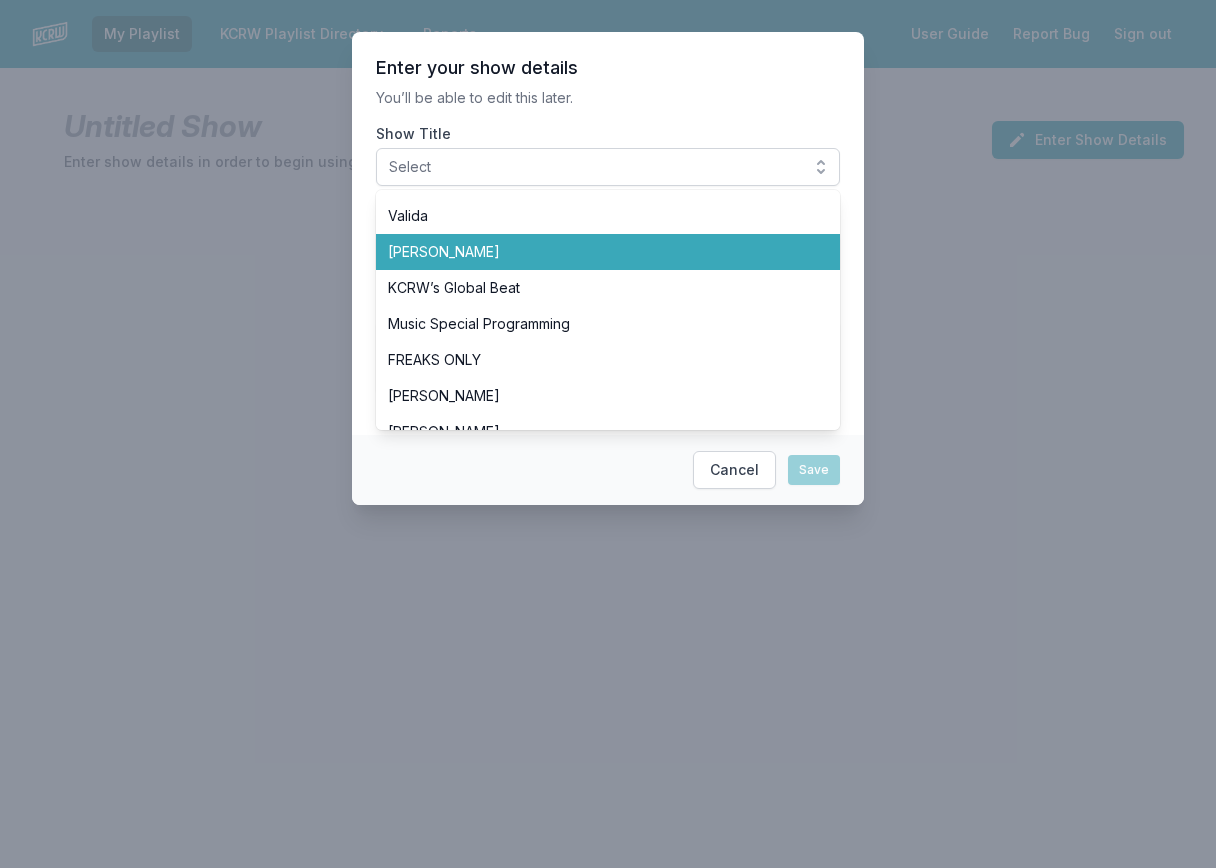 scroll, scrollTop: 500, scrollLeft: 0, axis: vertical 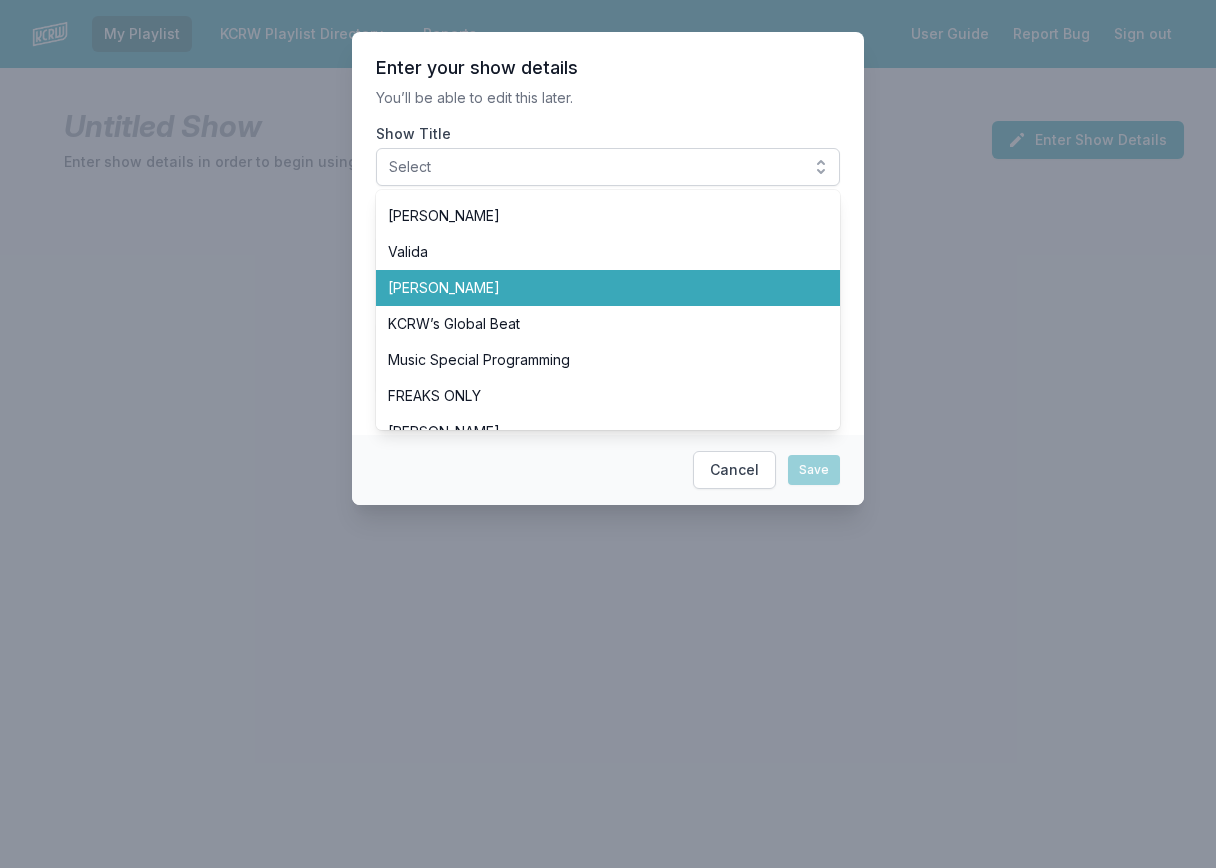 click on "[PERSON_NAME]" at bounding box center [608, 288] 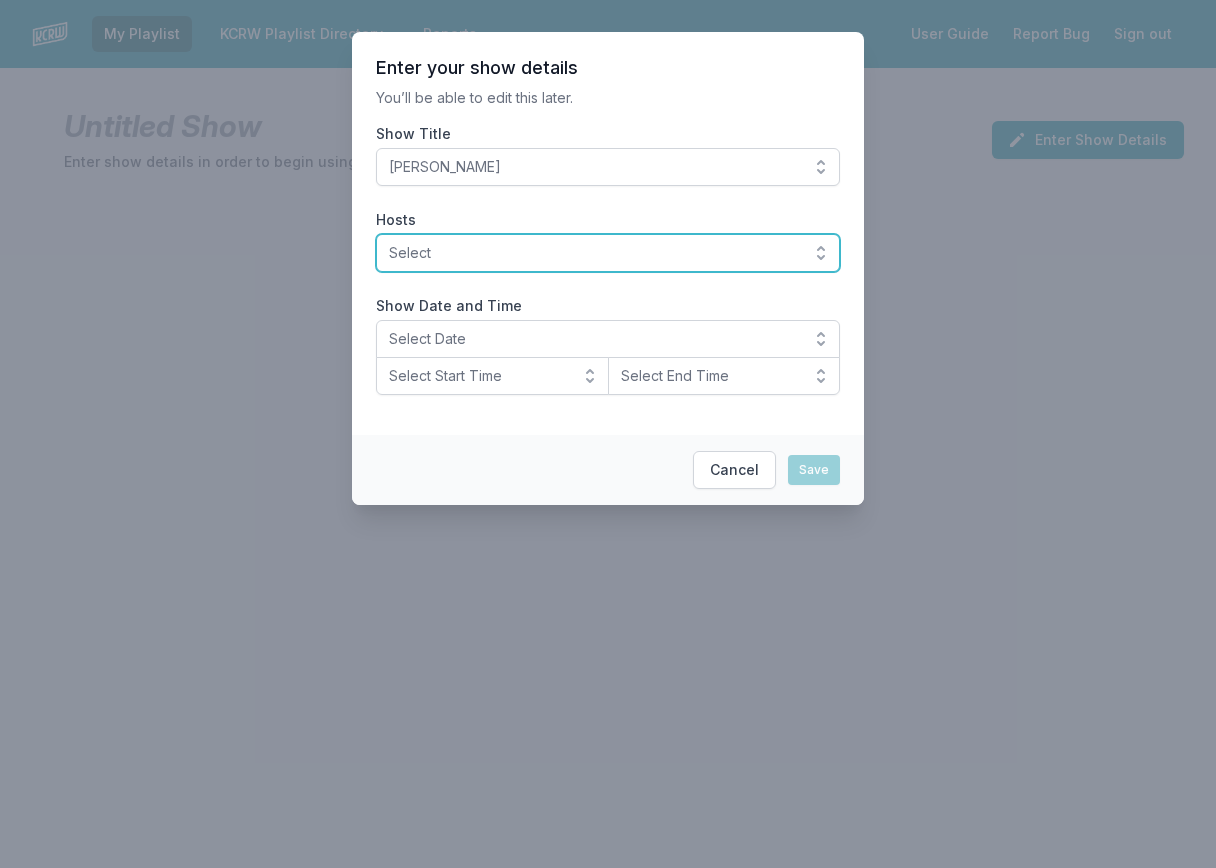 click on "Select" at bounding box center (594, 253) 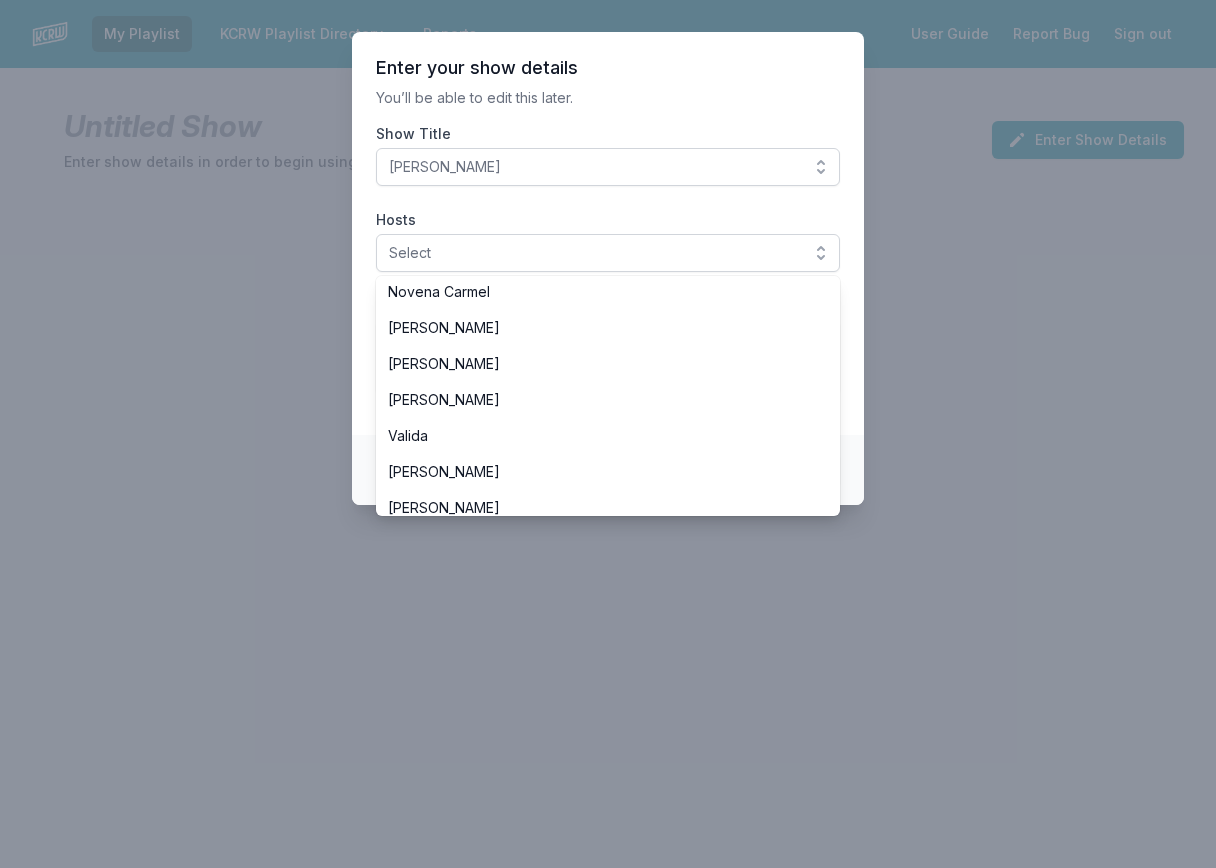 scroll, scrollTop: 500, scrollLeft: 0, axis: vertical 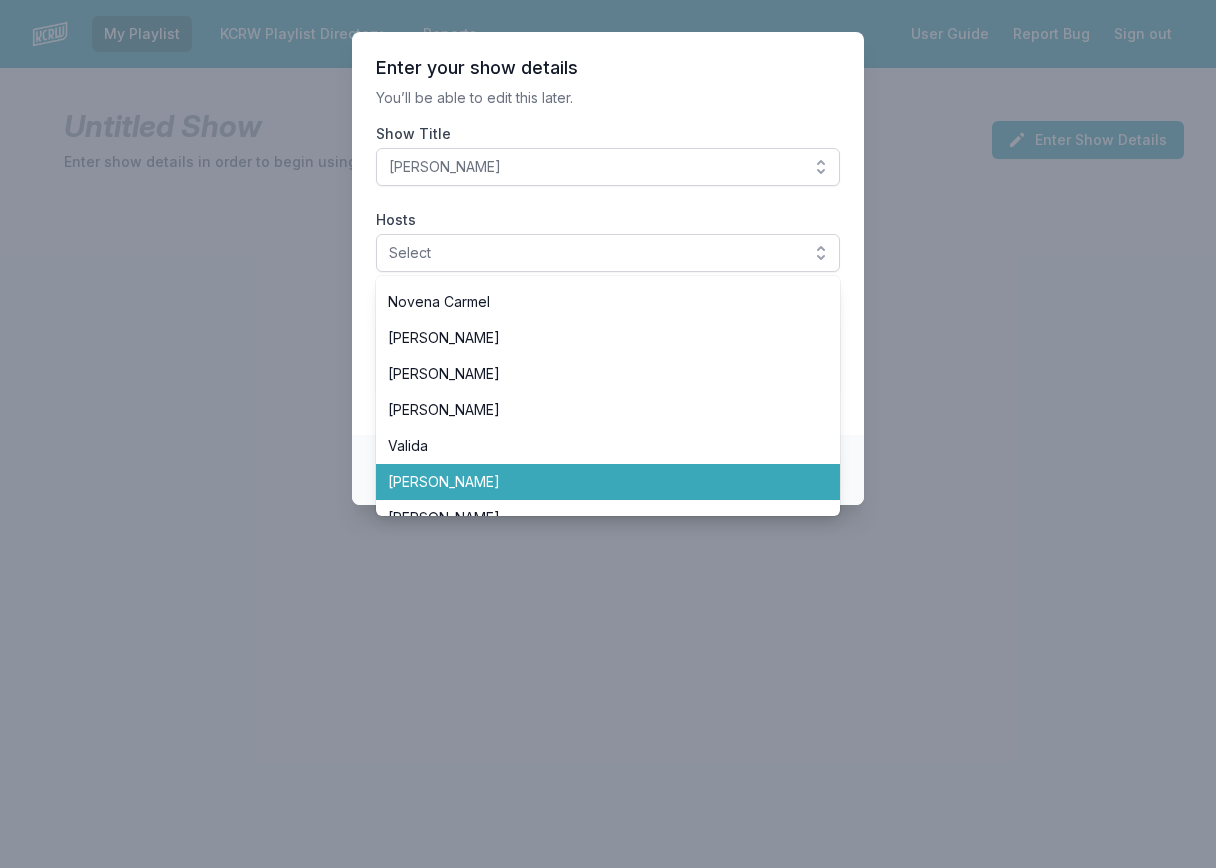 click on "[PERSON_NAME]" at bounding box center [596, 482] 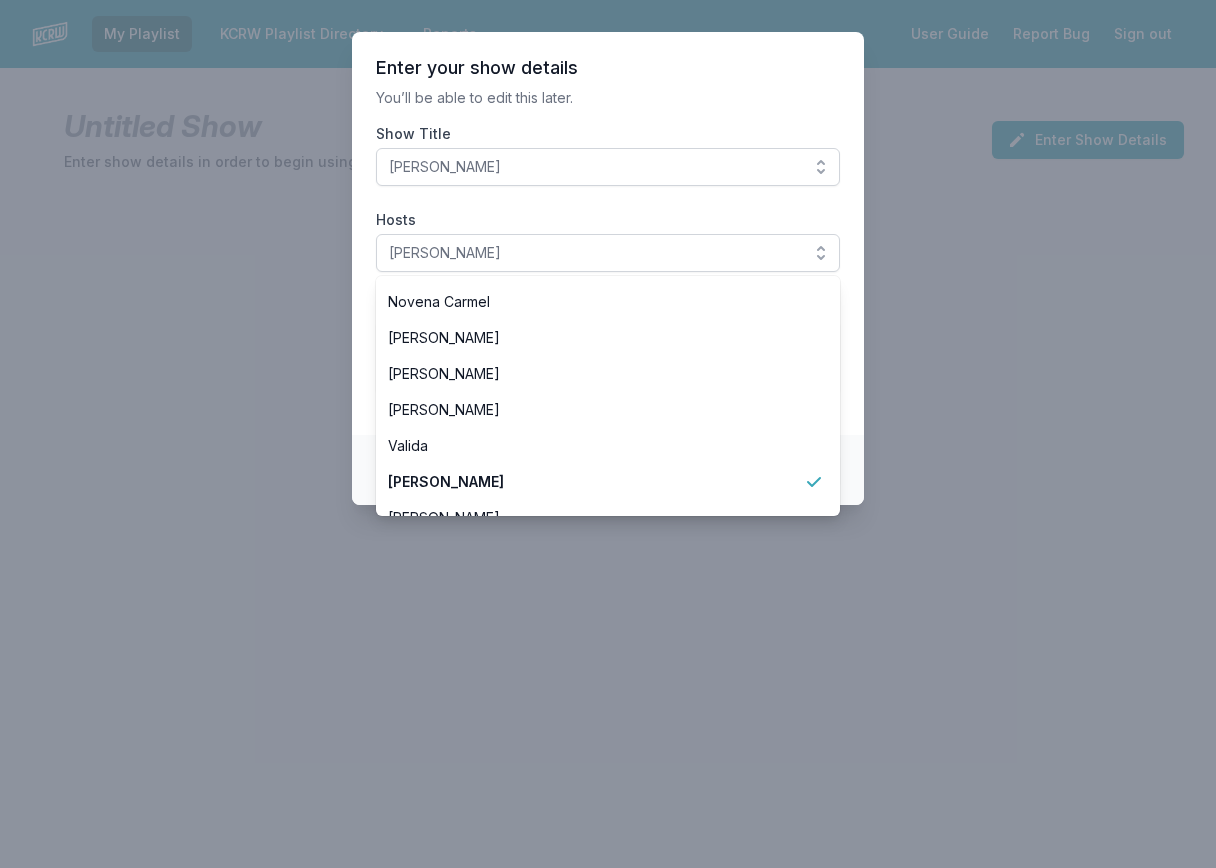 drag, startPoint x: 362, startPoint y: 445, endPoint x: 393, endPoint y: 431, distance: 34.0147 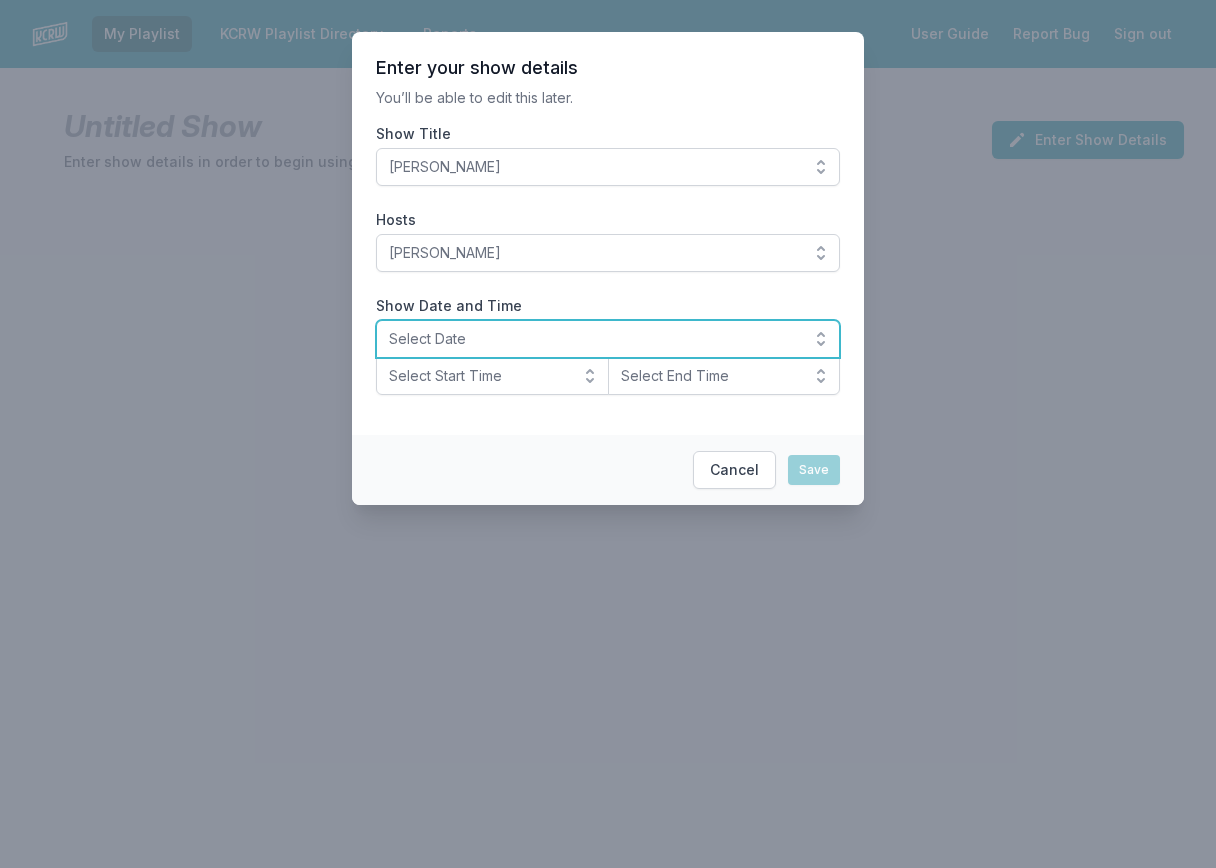 click on "Select Date" at bounding box center (608, 339) 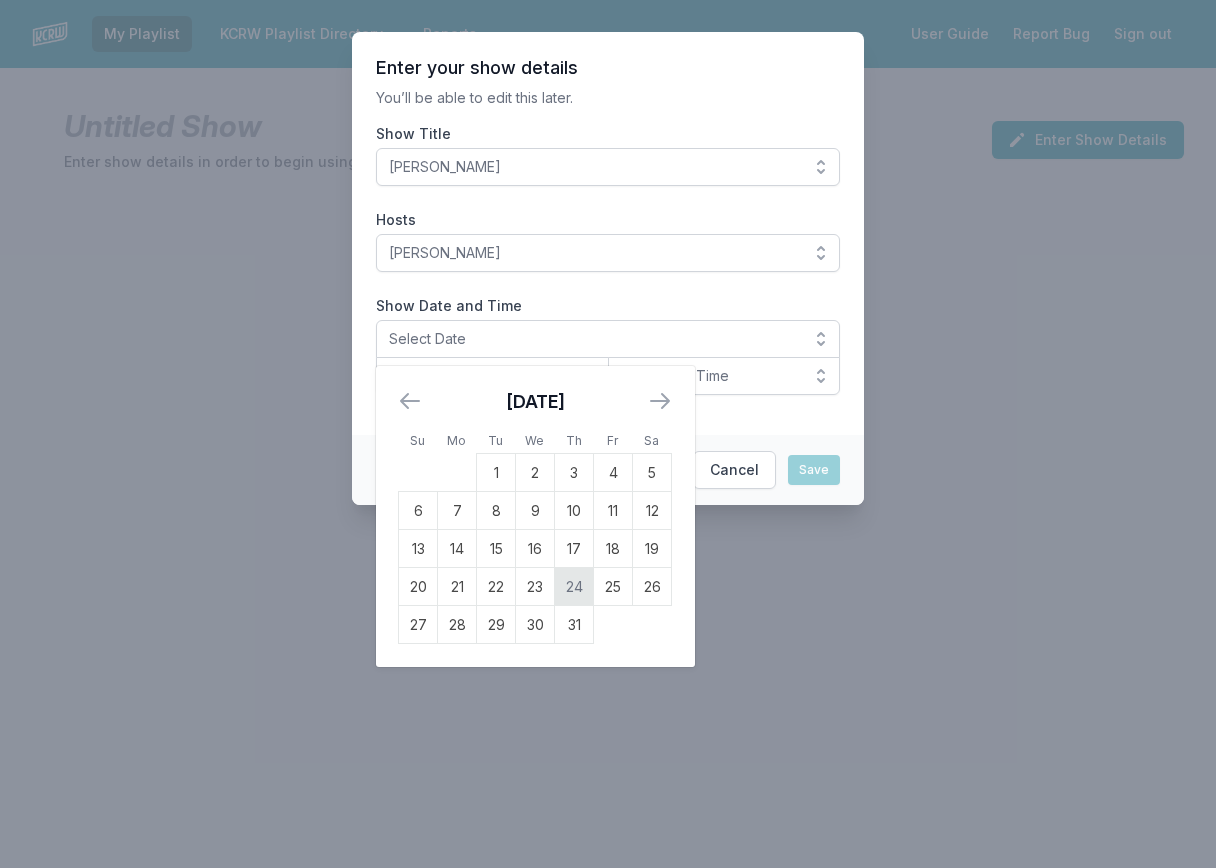 drag, startPoint x: 562, startPoint y: 597, endPoint x: 563, endPoint y: 577, distance: 20.024984 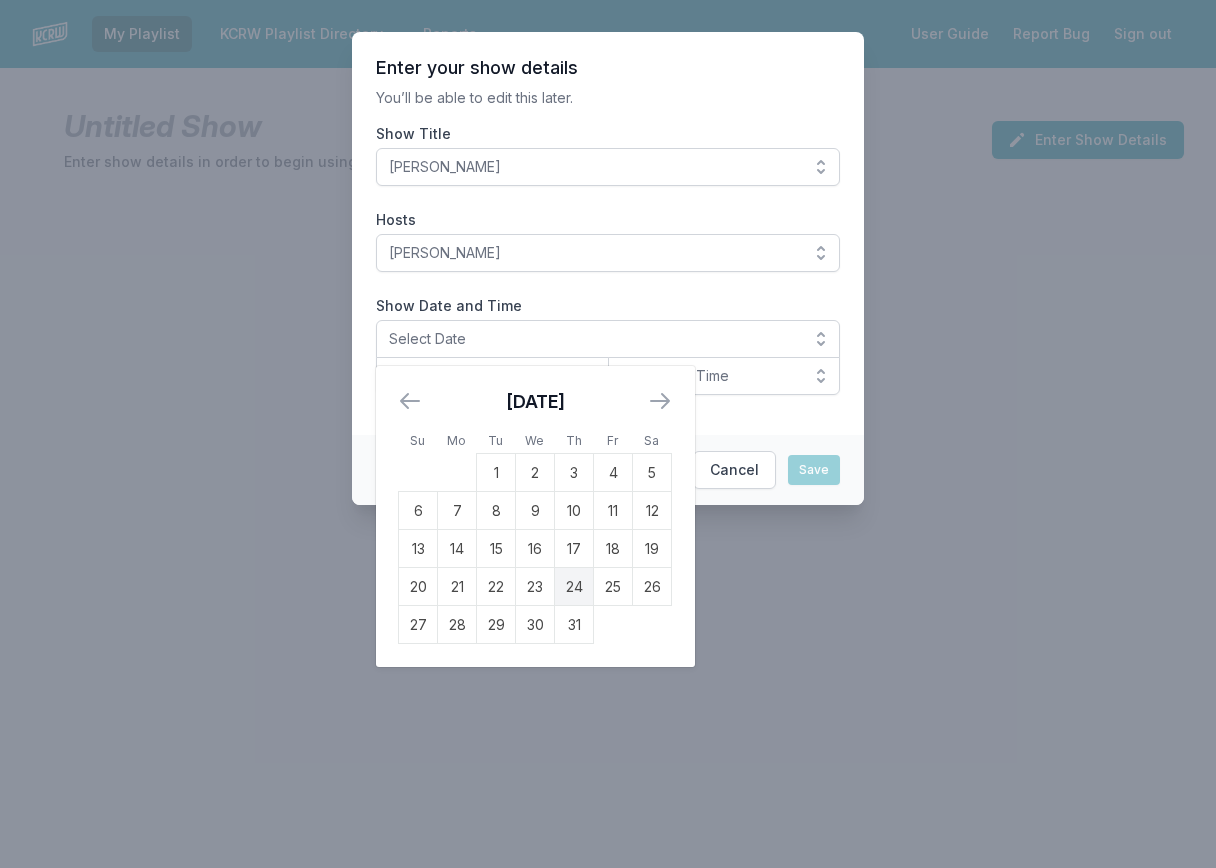 click on "24" at bounding box center [574, 587] 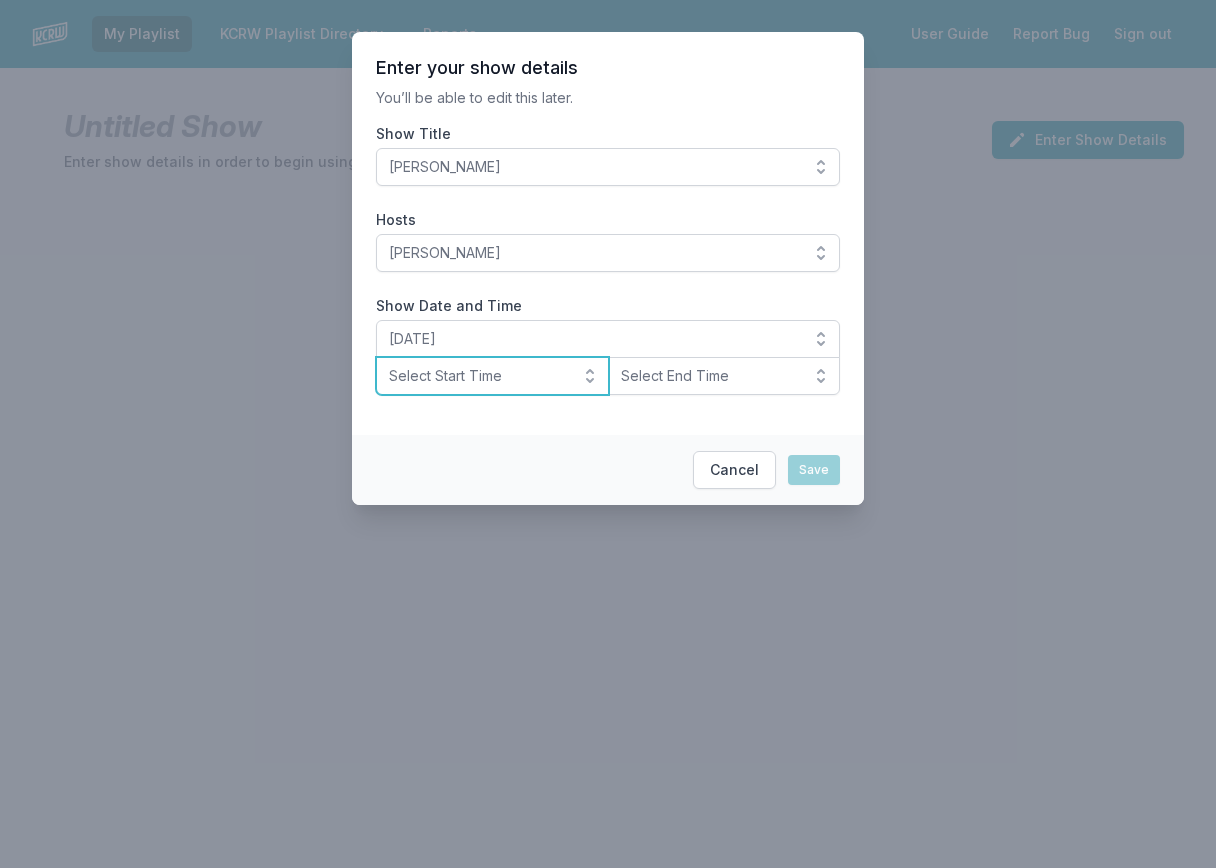 click on "Select Start Time" at bounding box center [478, 376] 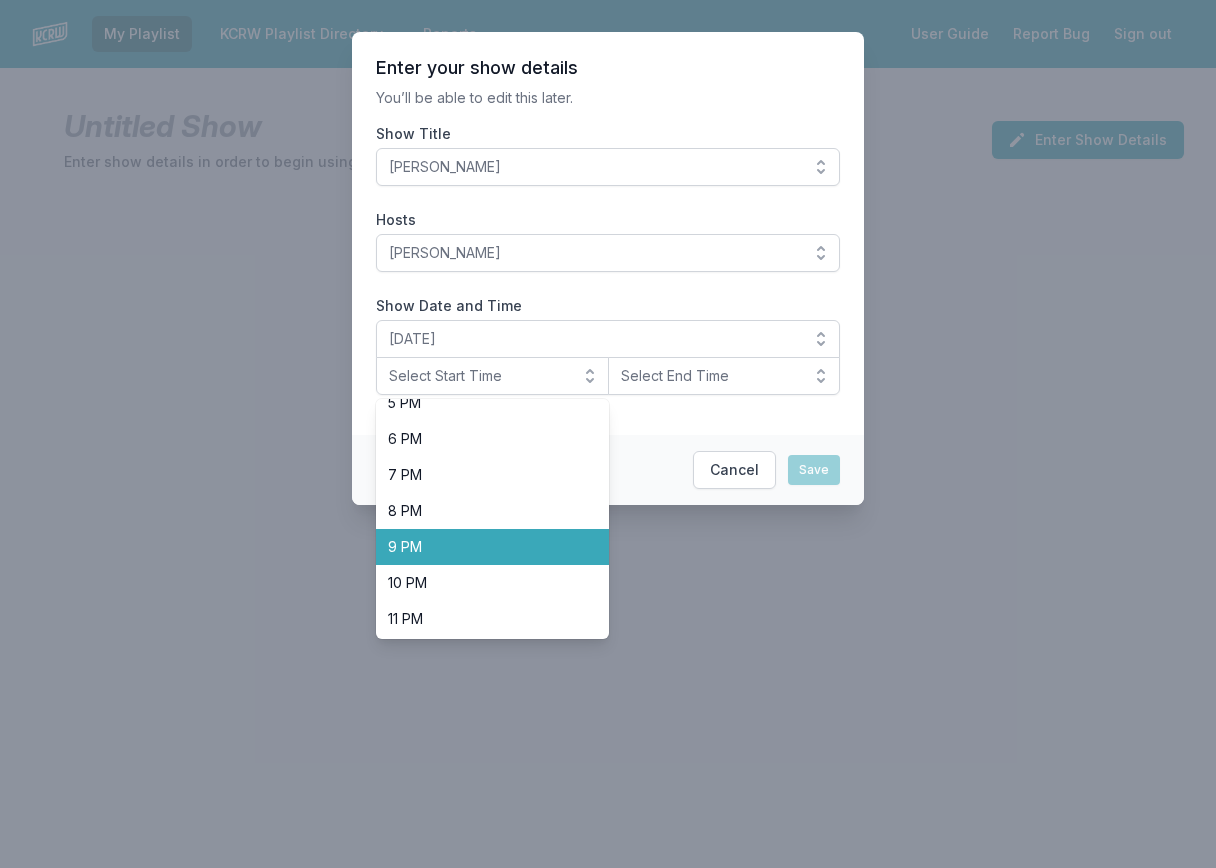 scroll, scrollTop: 632, scrollLeft: 0, axis: vertical 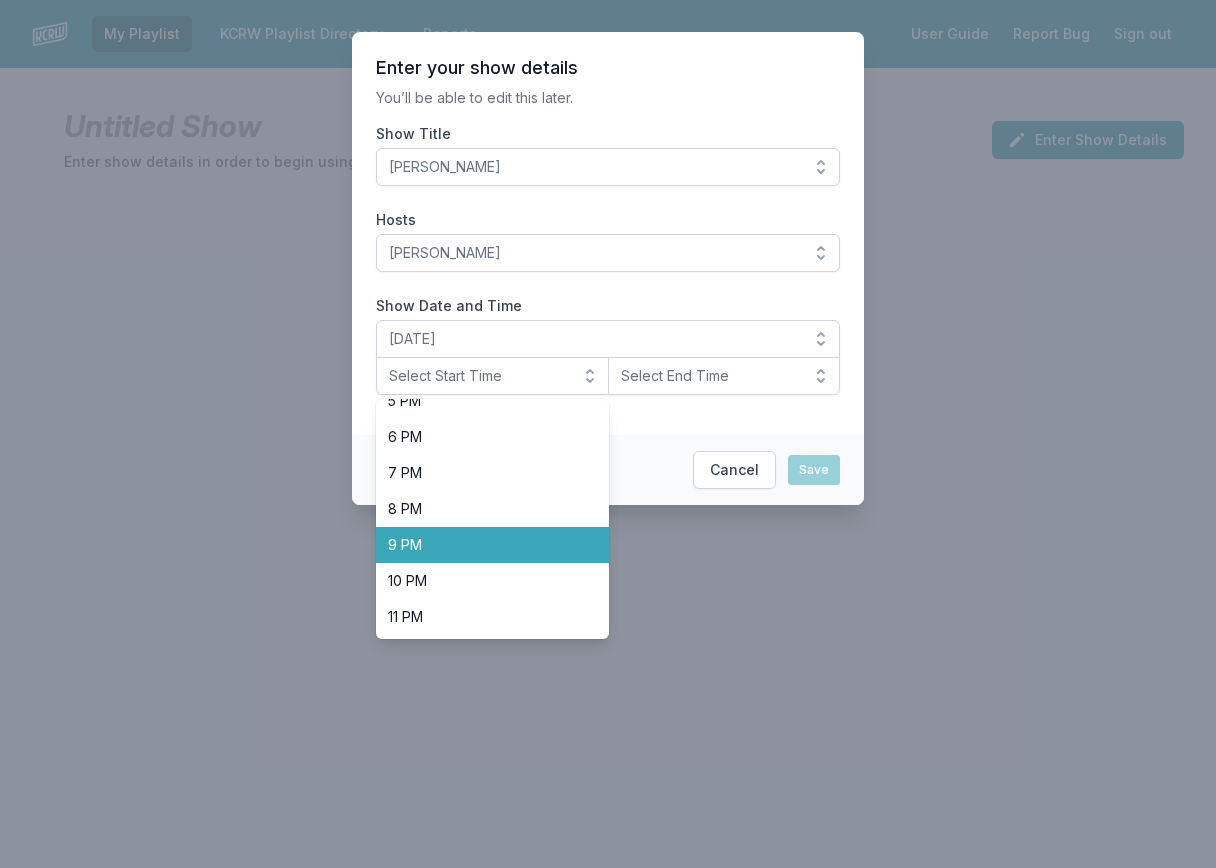 click on "9 PM" at bounding box center (492, 545) 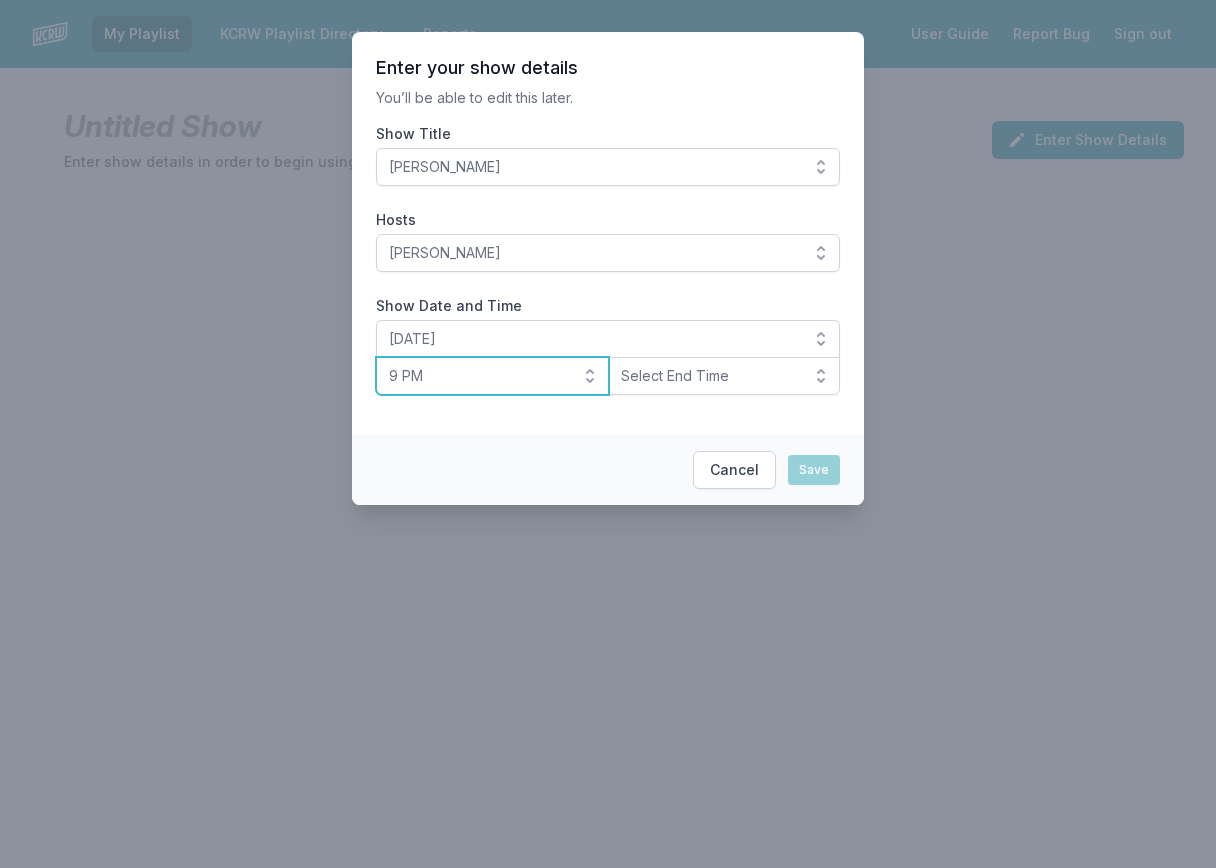 click on "9 PM" at bounding box center (478, 376) 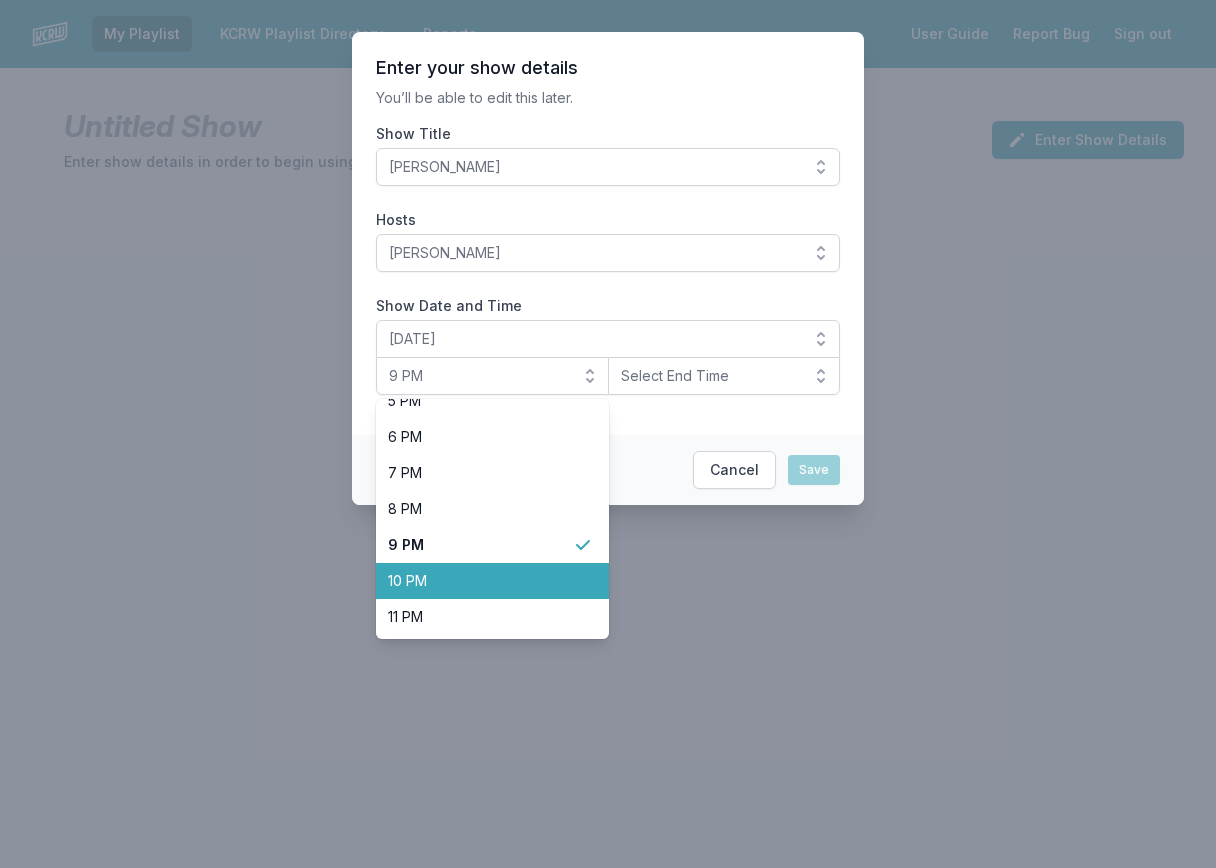 click on "10 PM" at bounding box center (480, 581) 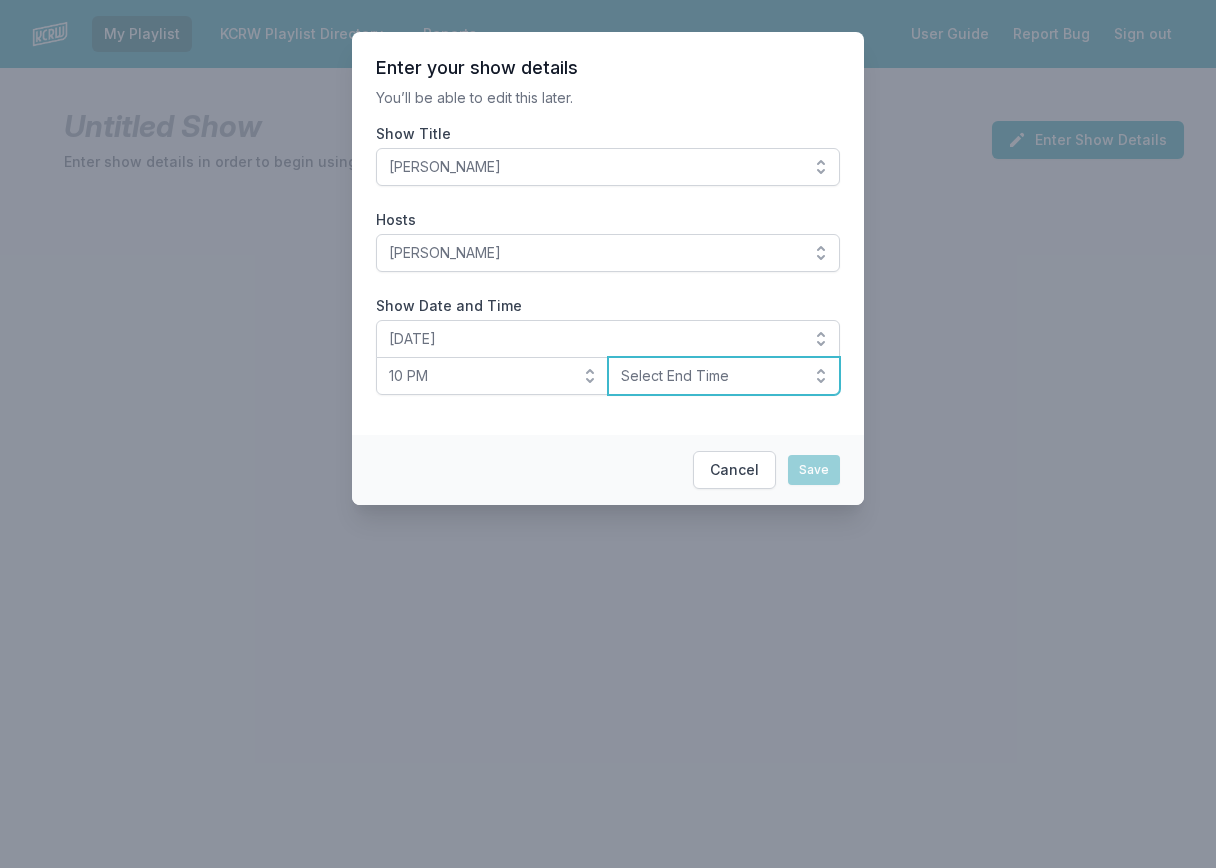 click on "Select End Time" at bounding box center (710, 376) 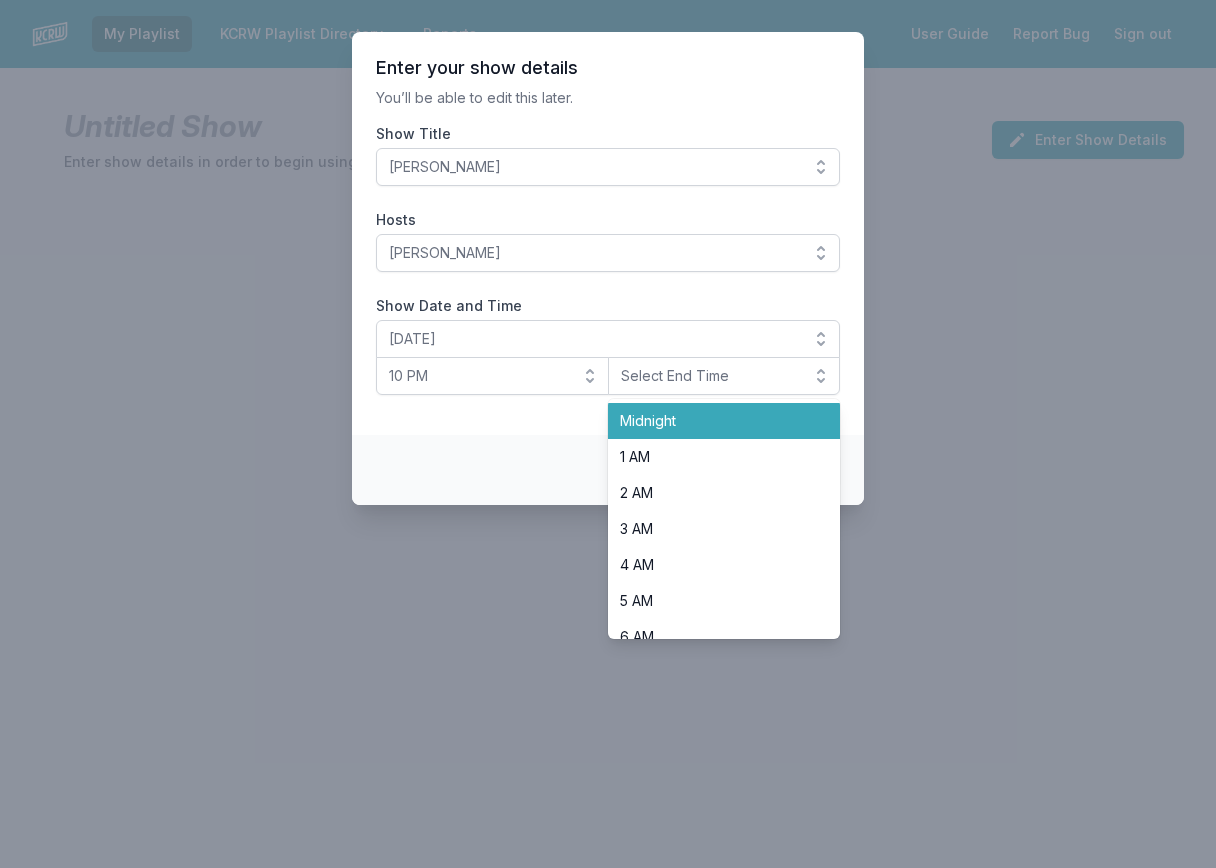 click on "Midnight" at bounding box center [712, 421] 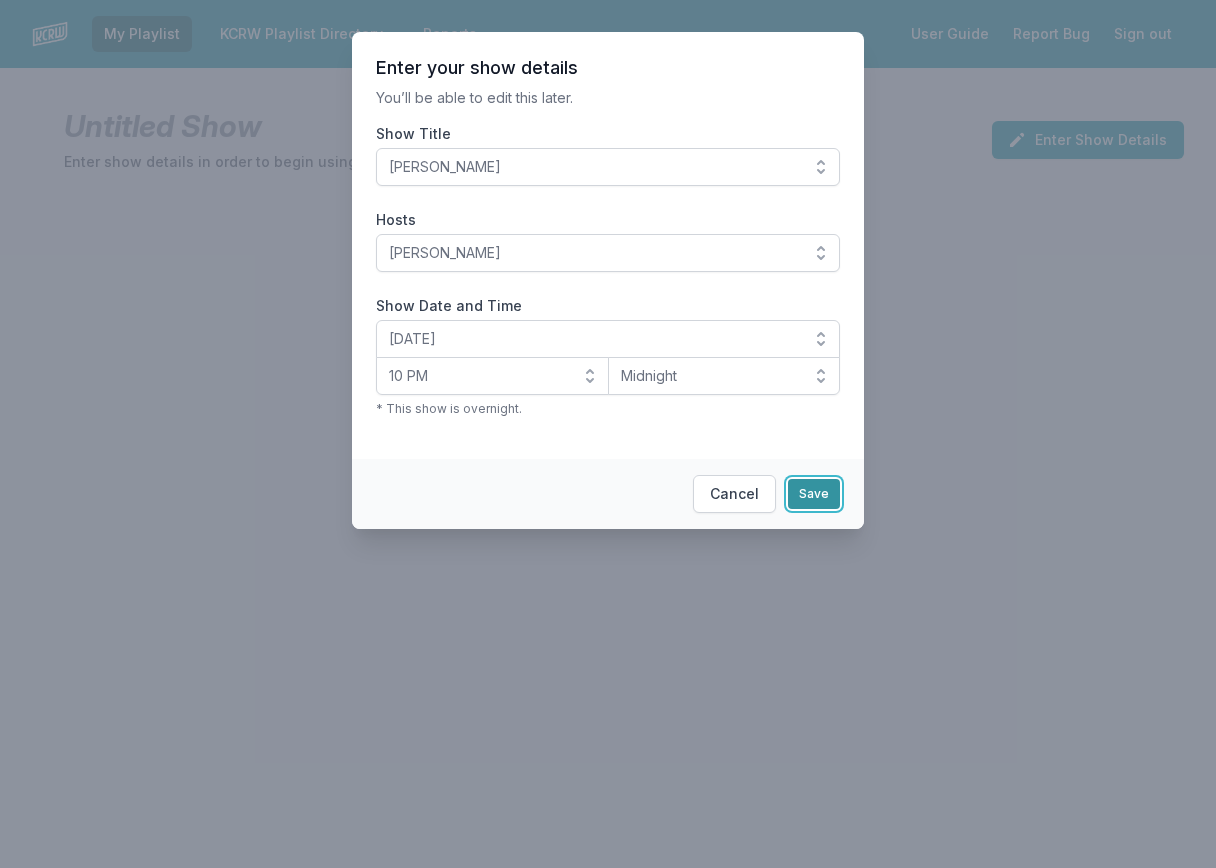 click on "Save" at bounding box center (814, 494) 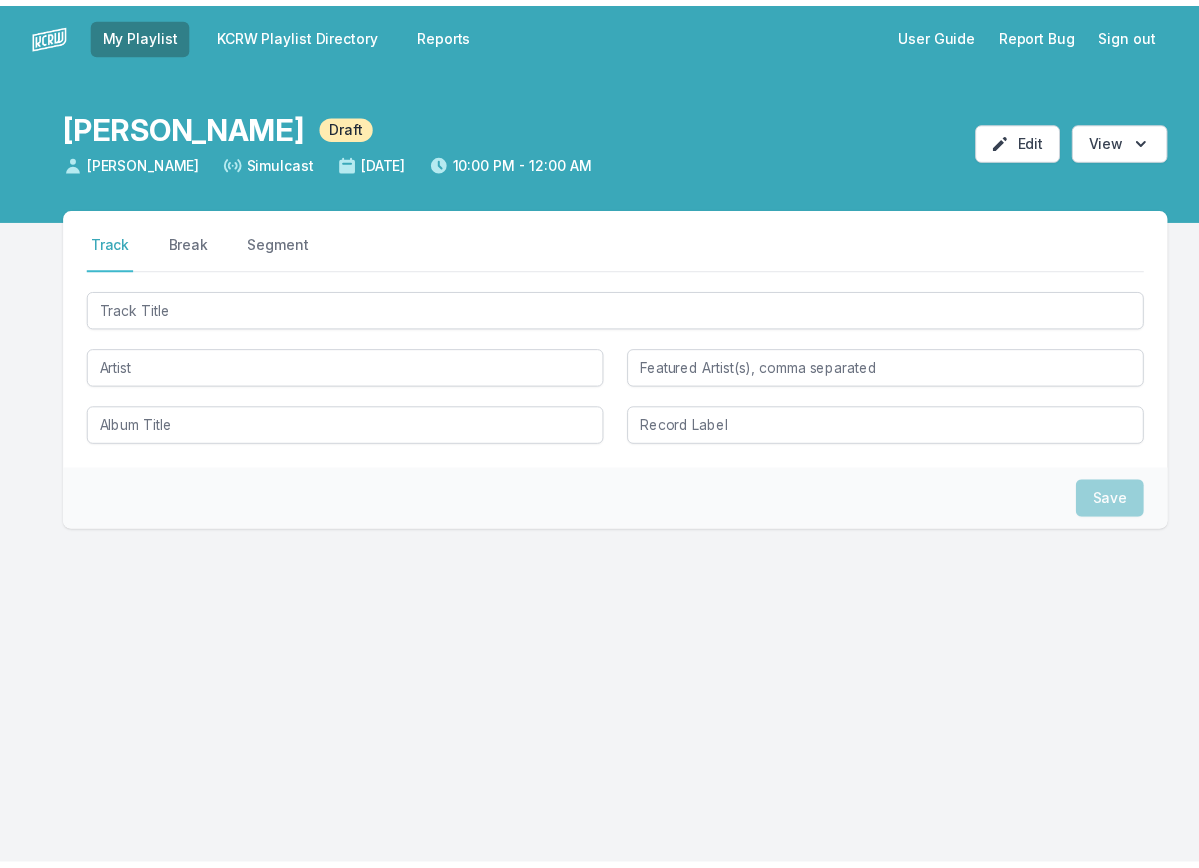 scroll, scrollTop: 0, scrollLeft: 0, axis: both 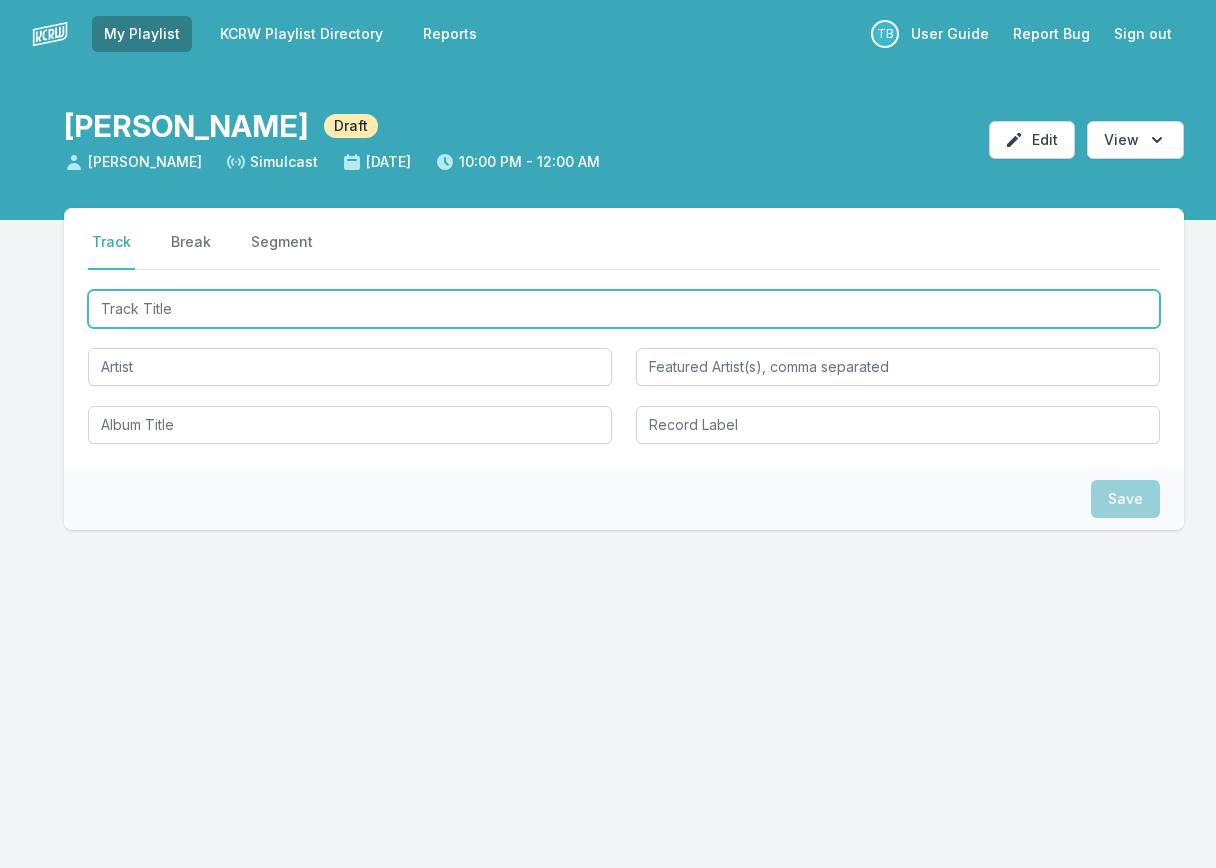 click at bounding box center (624, 309) 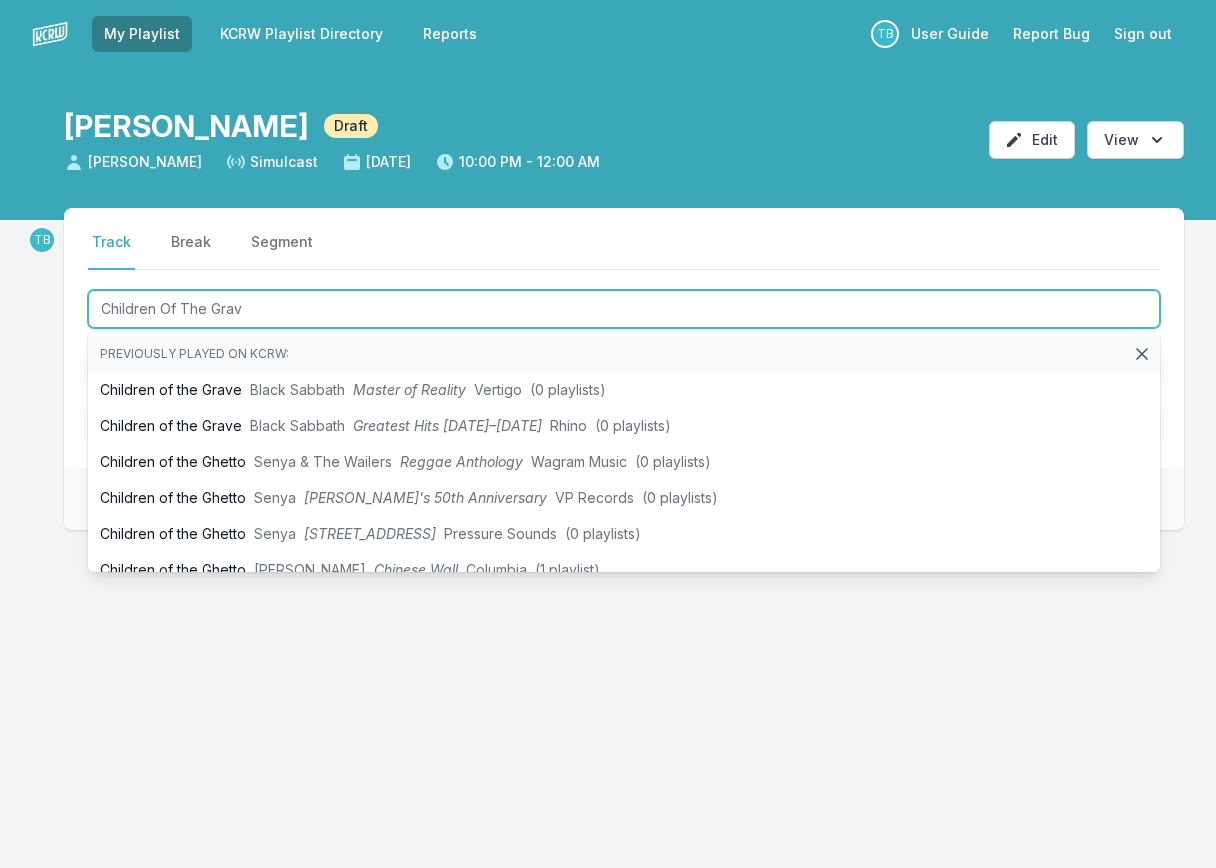 type on "Children Of The Grave" 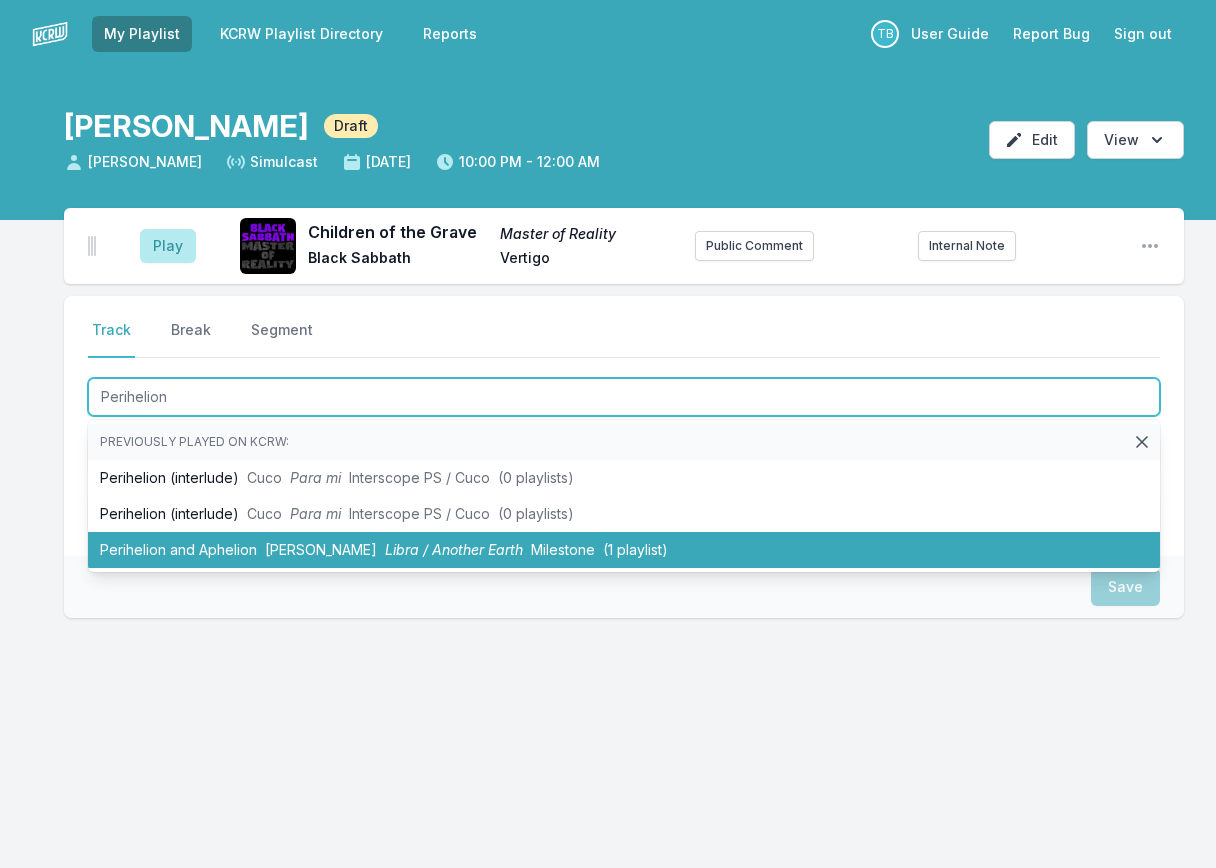 type on "Perihelion" 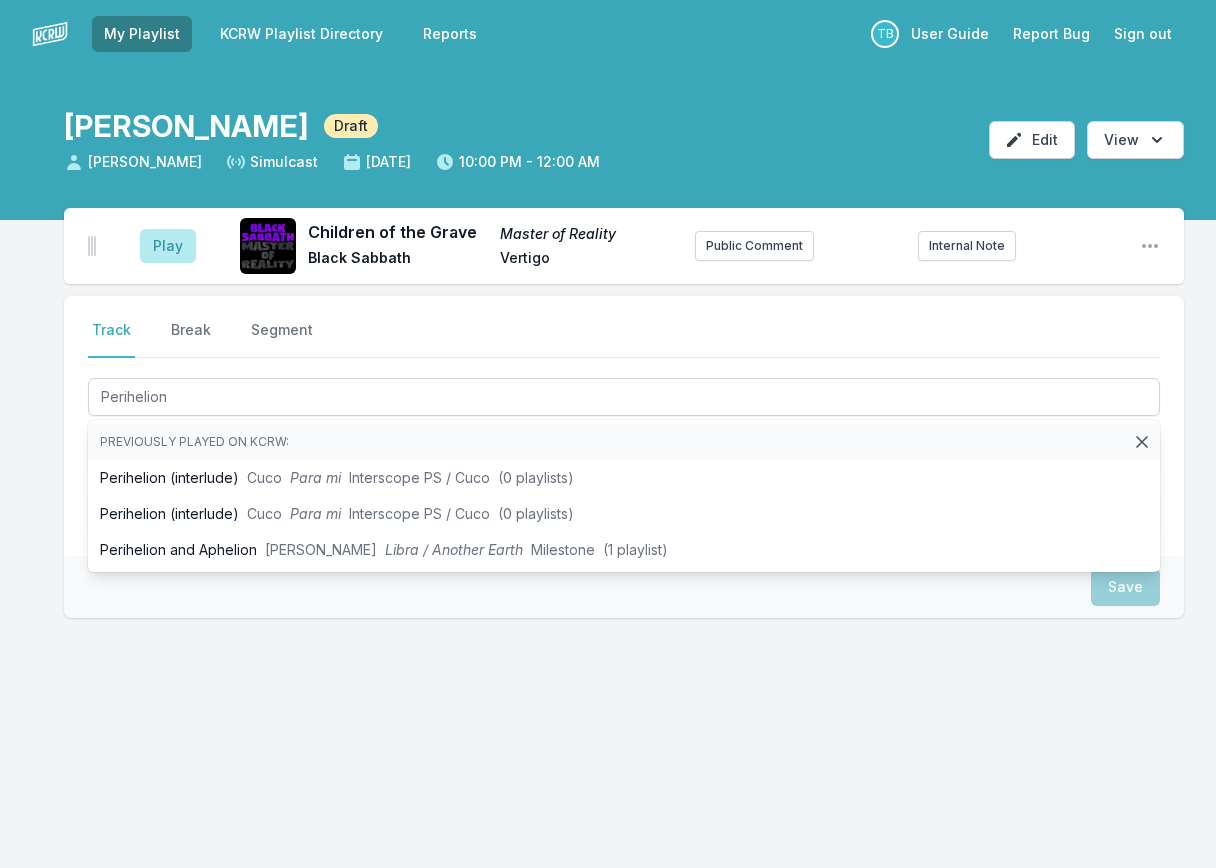 click on "Select a tab Track Break Segment Track Break Segment Perihelion Previously played on KCRW: Perihelion (interlude) Cuco Para mi Interscope PS / Cuco (0 playlists) Perihelion (interlude) Cuco Para mi Interscope PS / Cuco (0 playlists) Perihelion and Aphelion Gary Bartz Libra / Another Earth Milestone (1 playlist) Save" at bounding box center [624, 521] 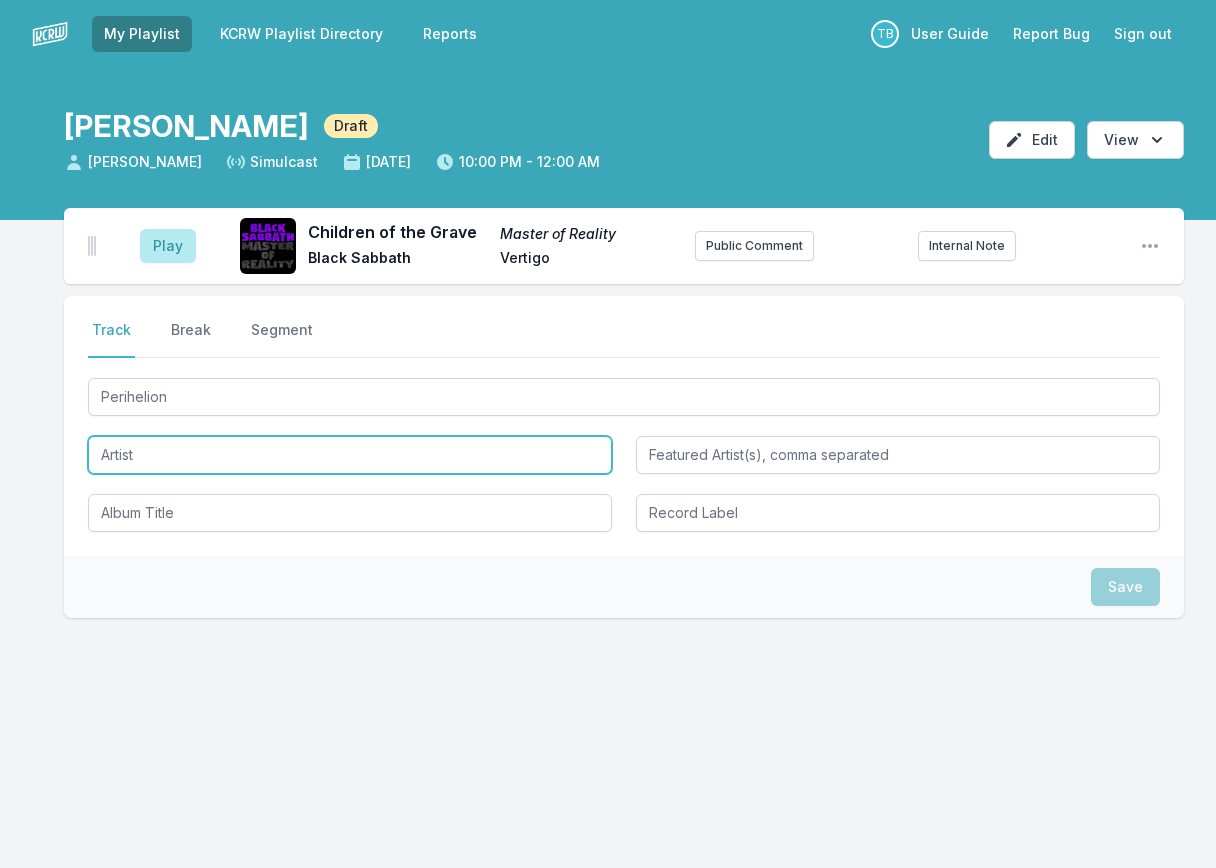 click at bounding box center [350, 455] 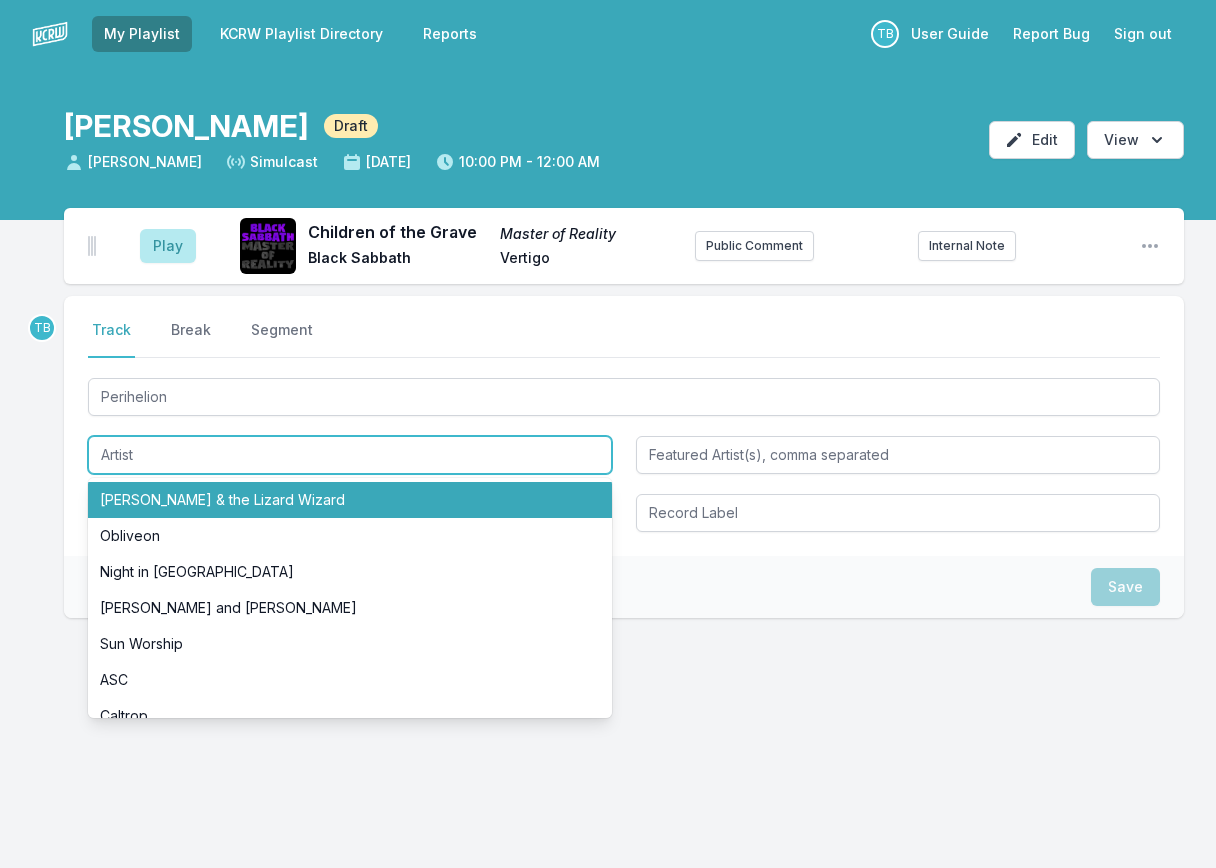 click on "King Gizzard & the Lizard Wizard" at bounding box center [350, 500] 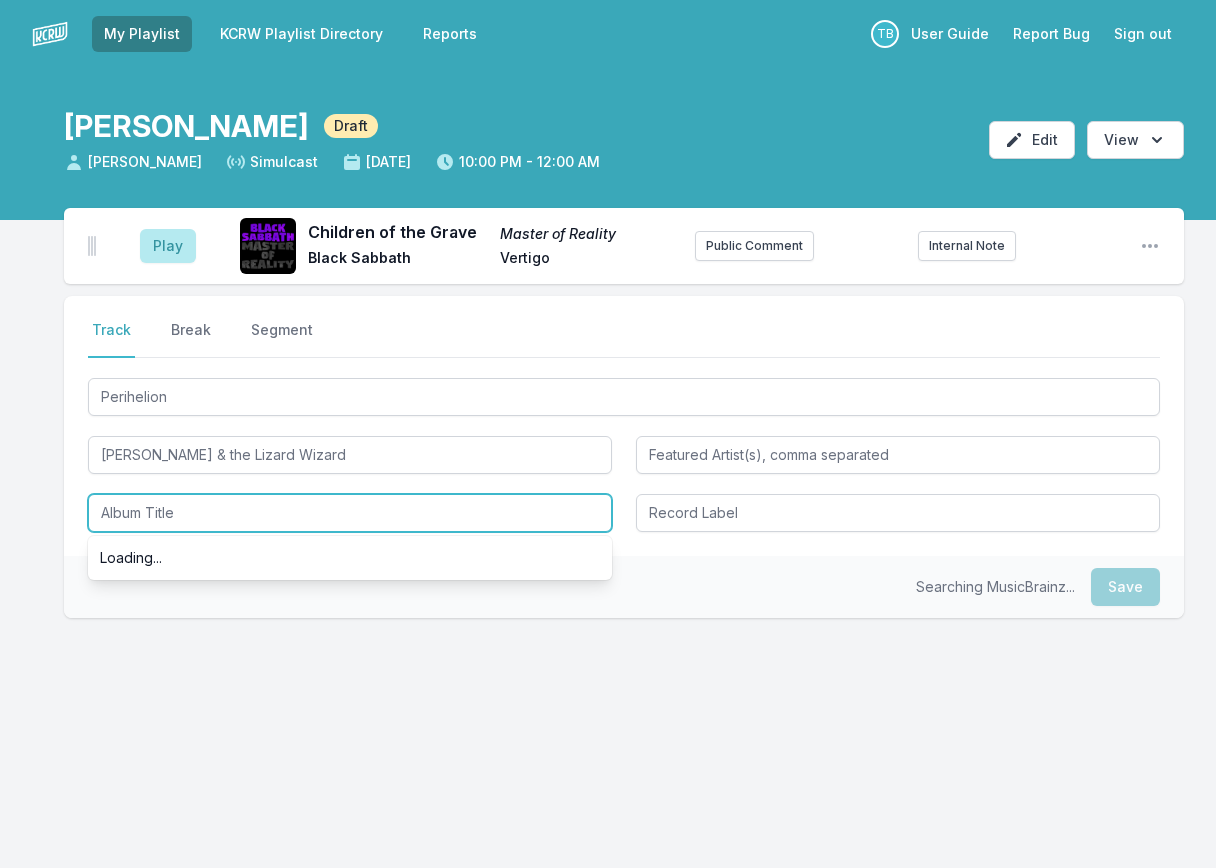 click at bounding box center [350, 513] 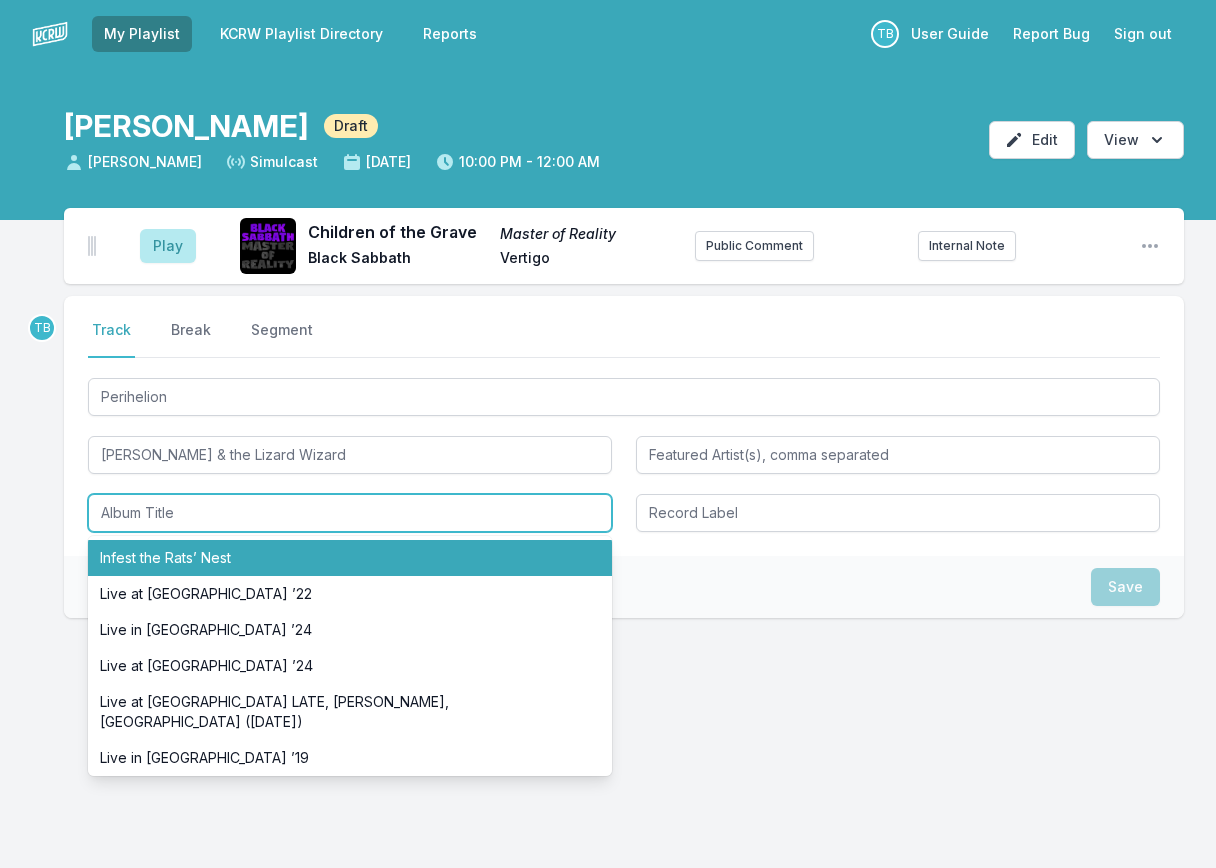 click on "Infest the Rats’ Nest" at bounding box center (350, 558) 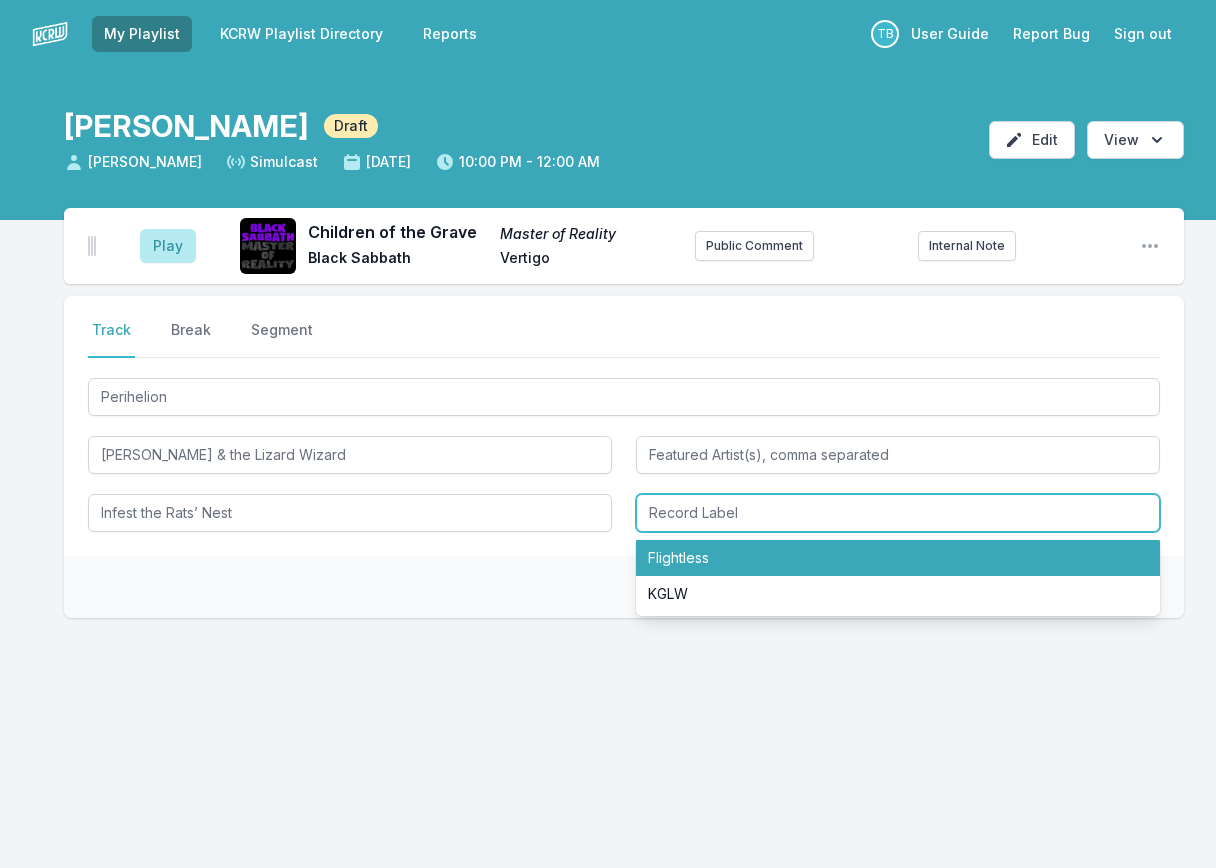 click at bounding box center [898, 513] 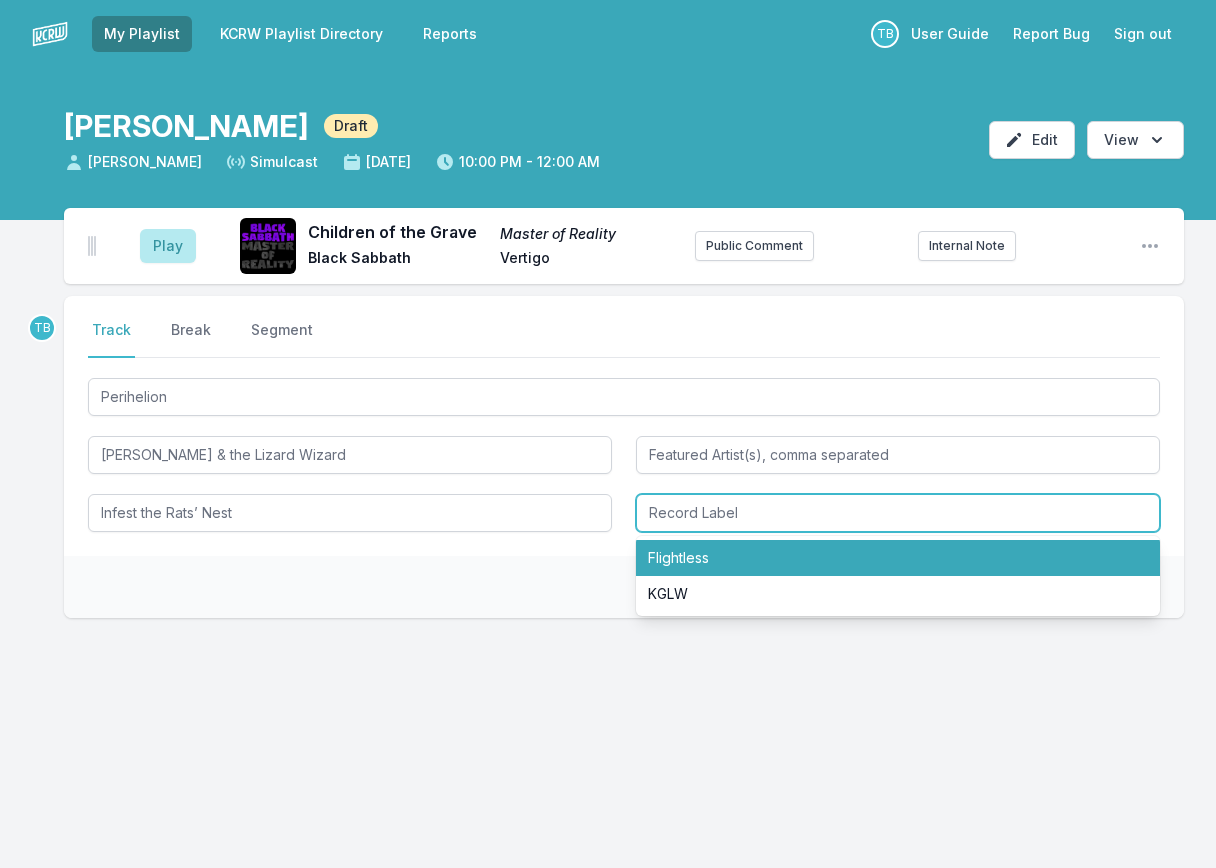 click on "Flightless" at bounding box center (898, 558) 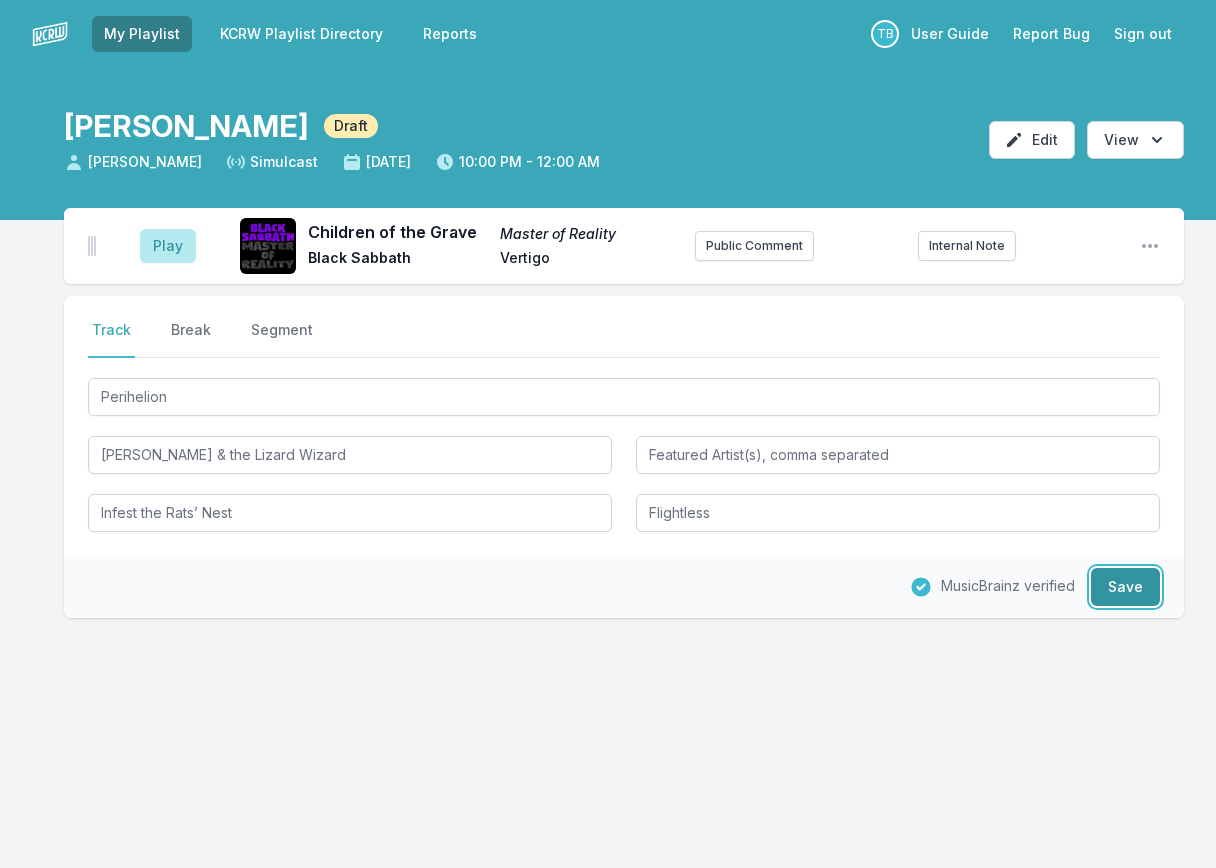 click on "Save" at bounding box center (1125, 587) 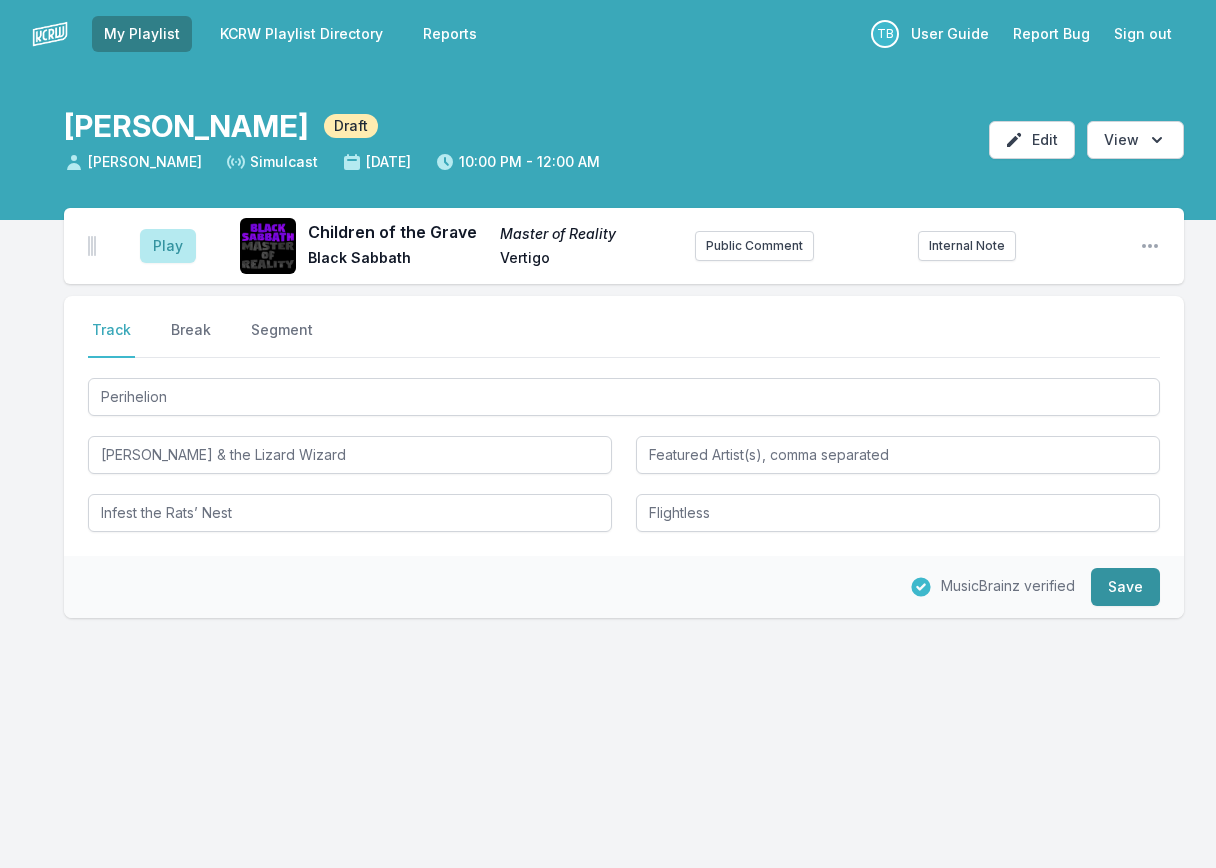 type 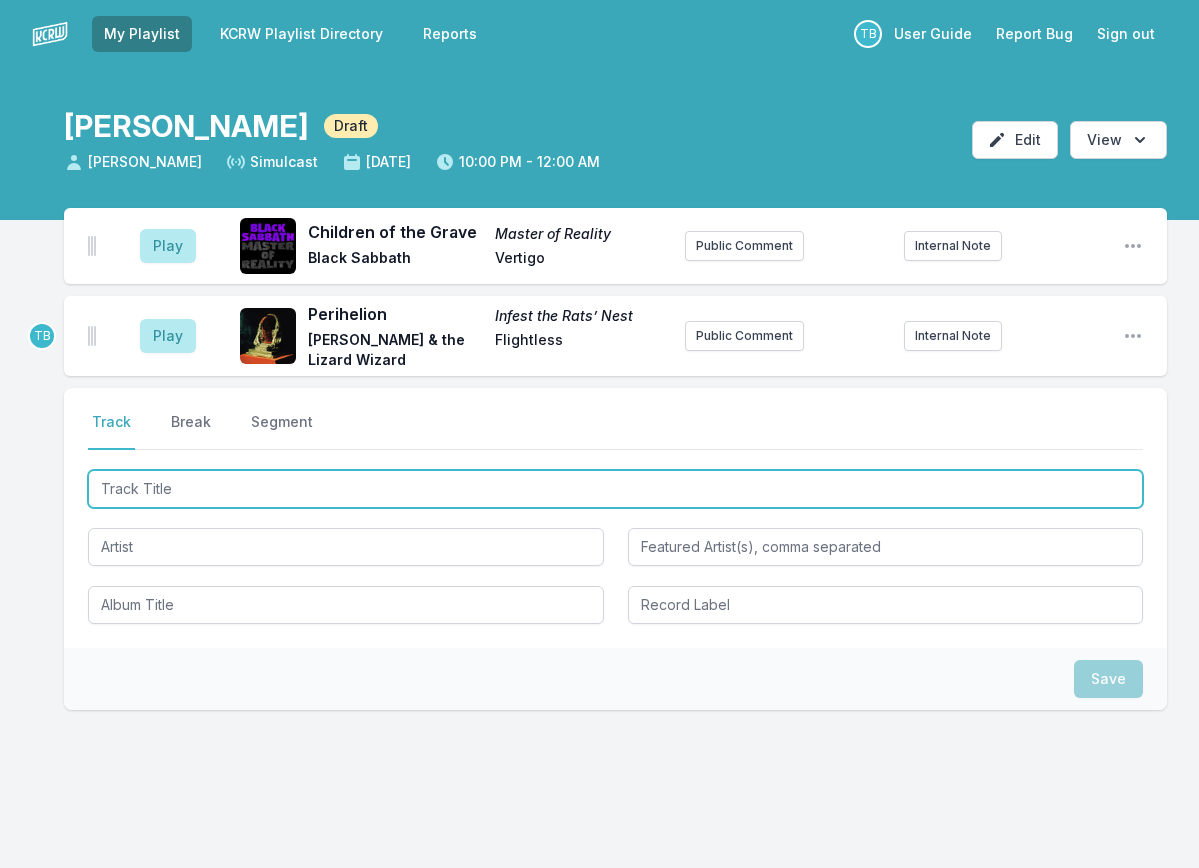 click at bounding box center [615, 489] 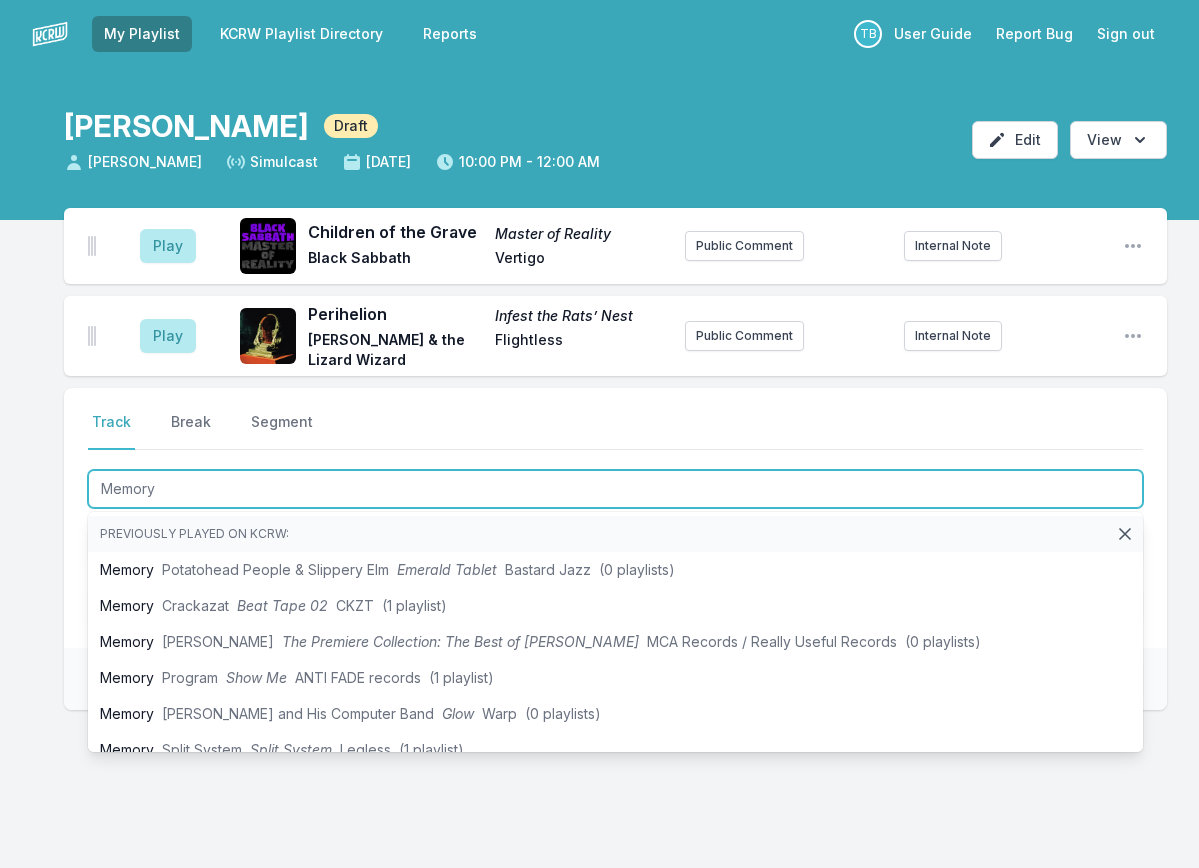 type on "Memory" 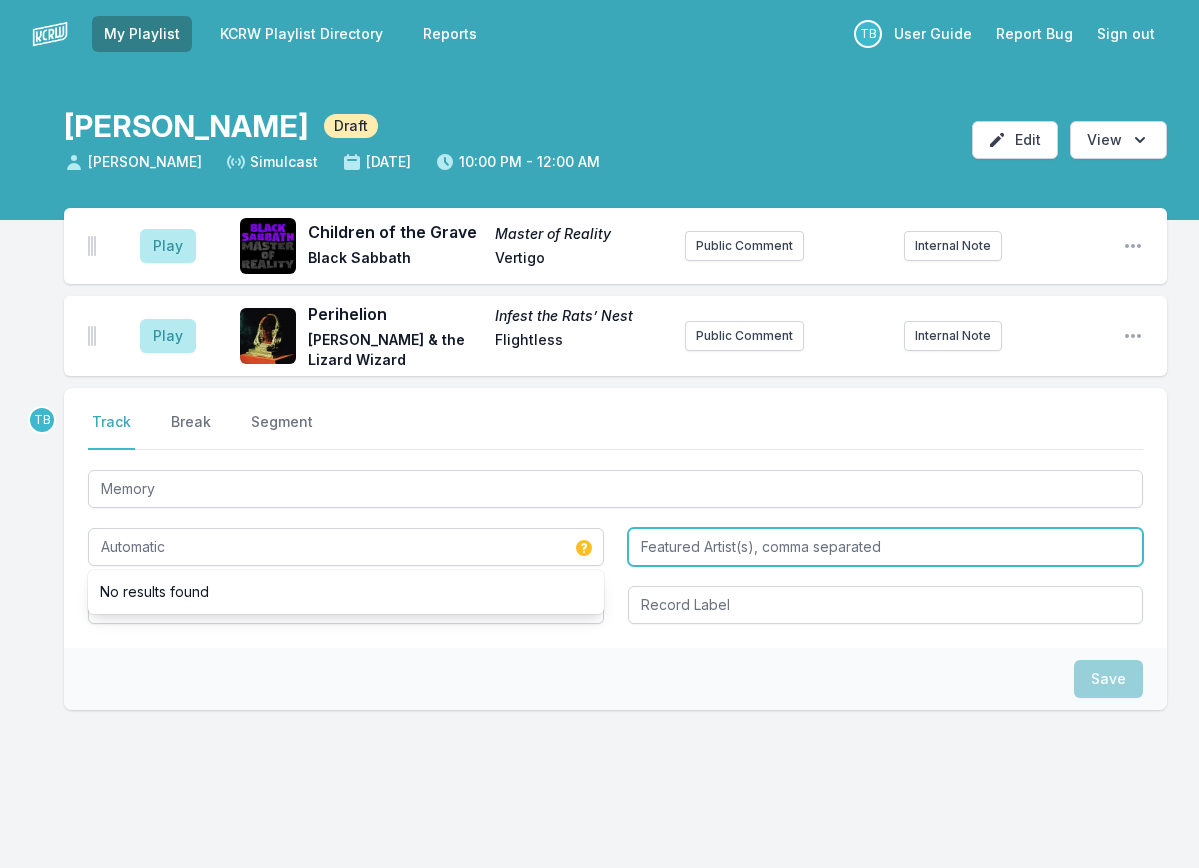 type on "Automatic" 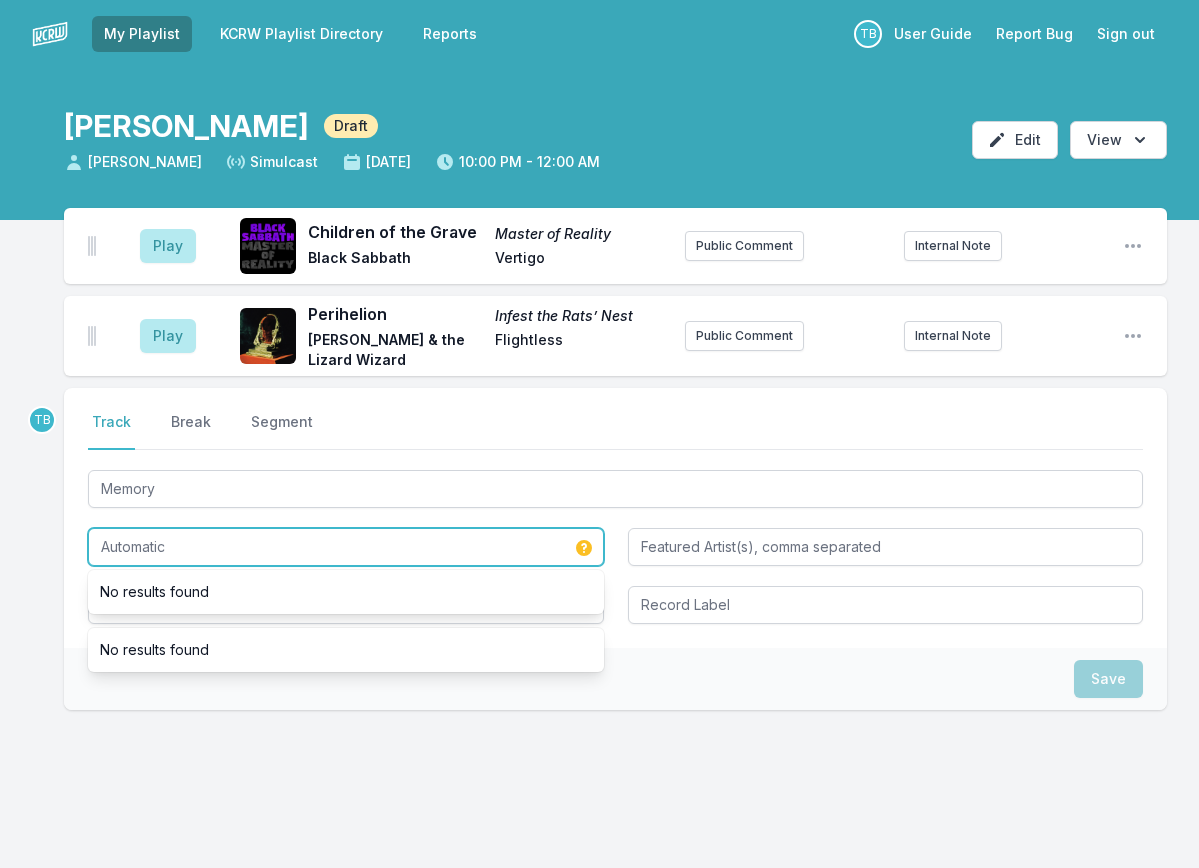 click on "Automatic" at bounding box center (346, 547) 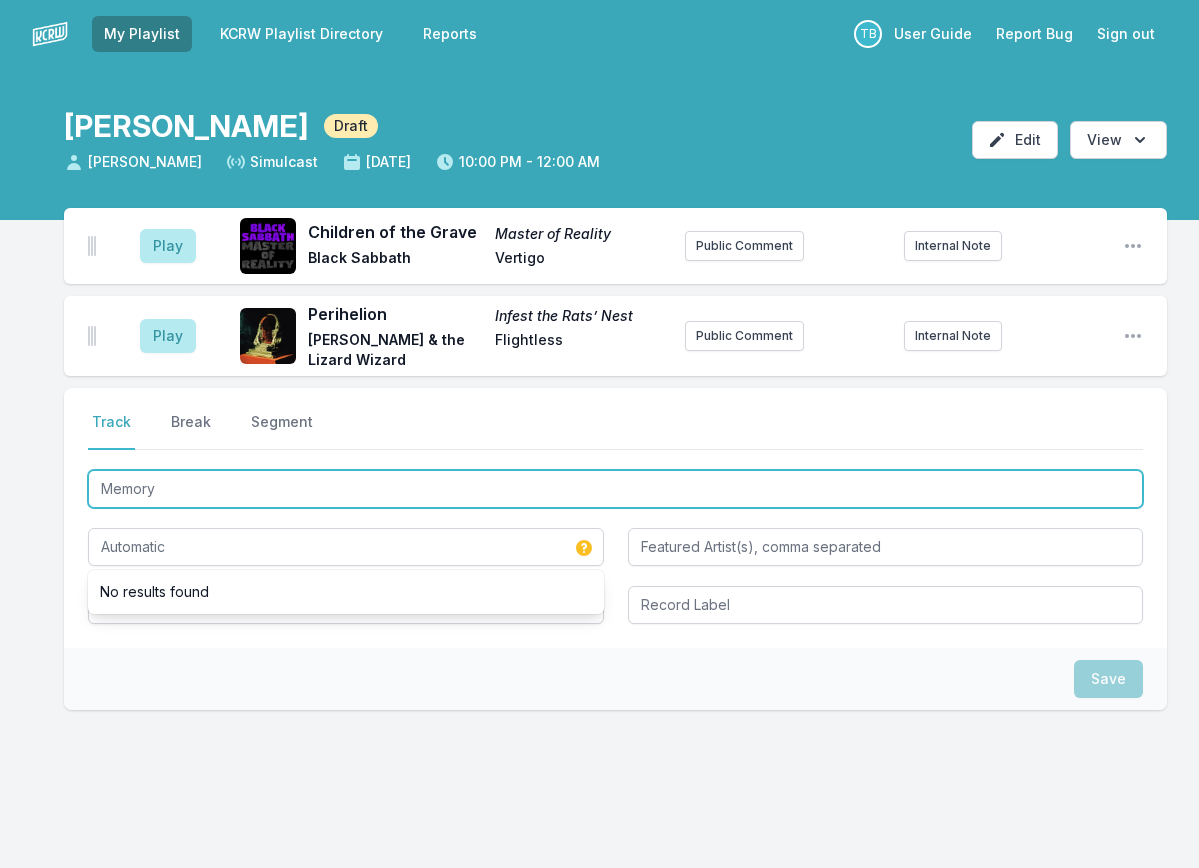 click on "Memory" at bounding box center (615, 489) 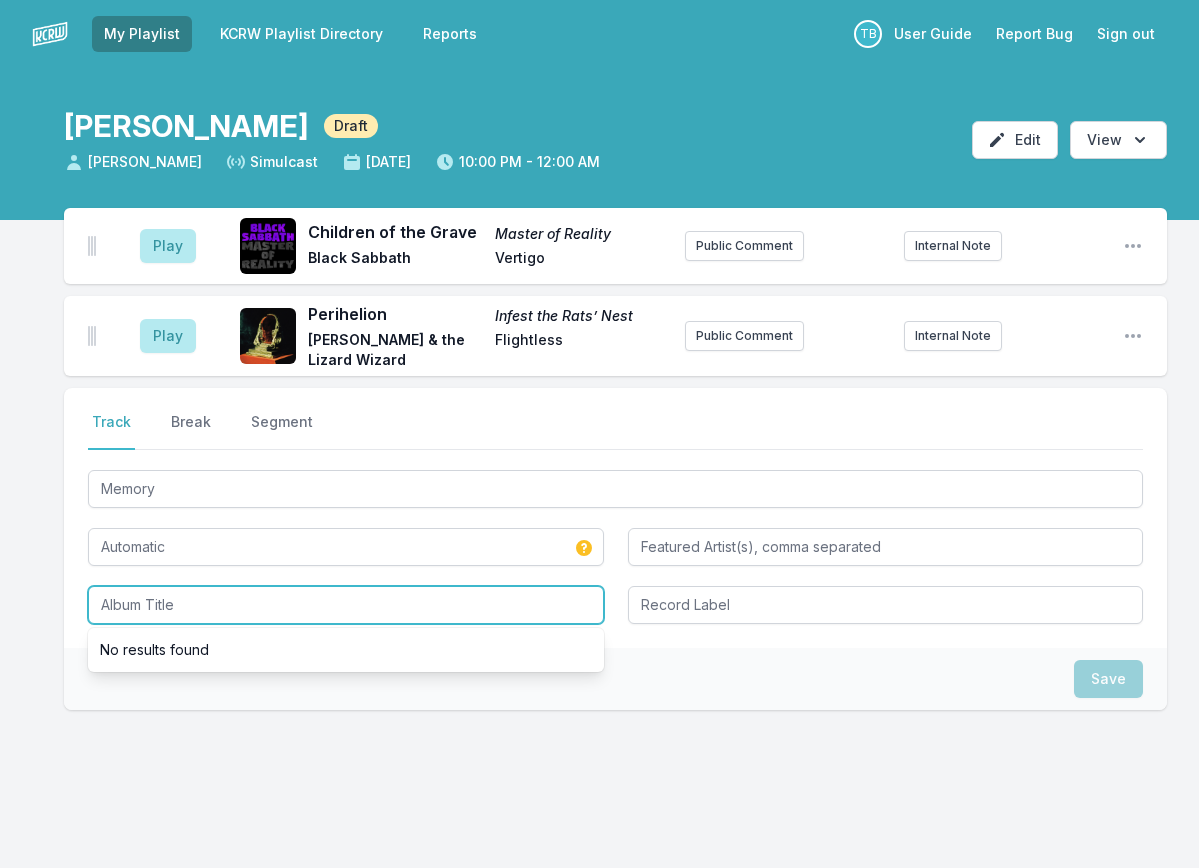 click at bounding box center [346, 605] 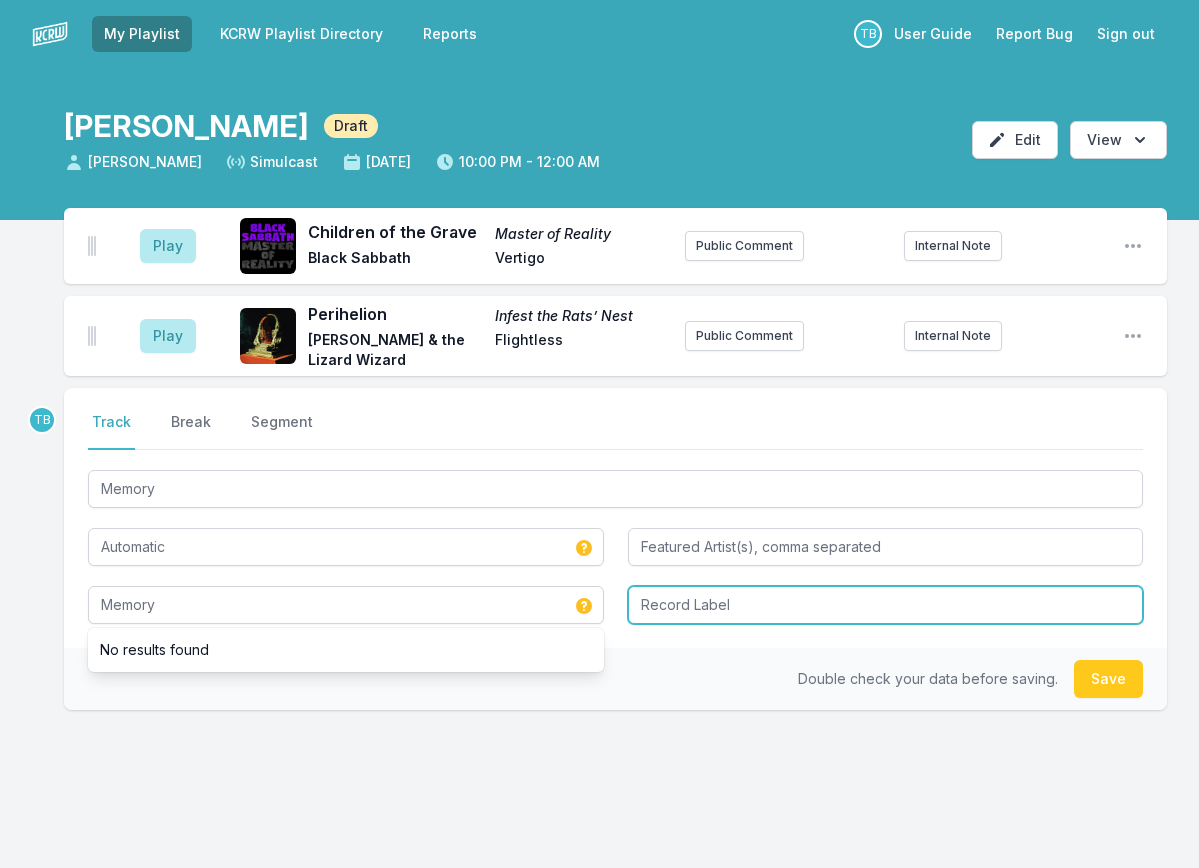 type on "Memory" 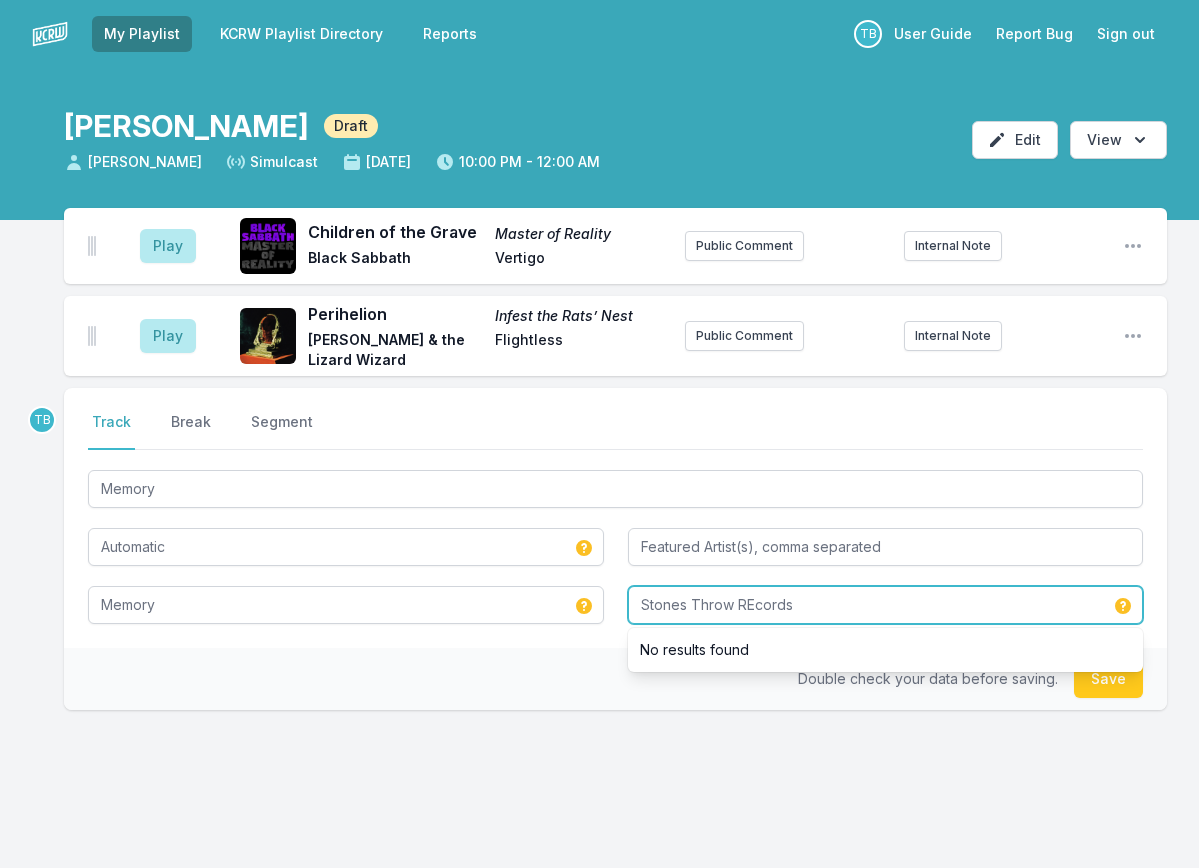 type on "Stones Throw REcords" 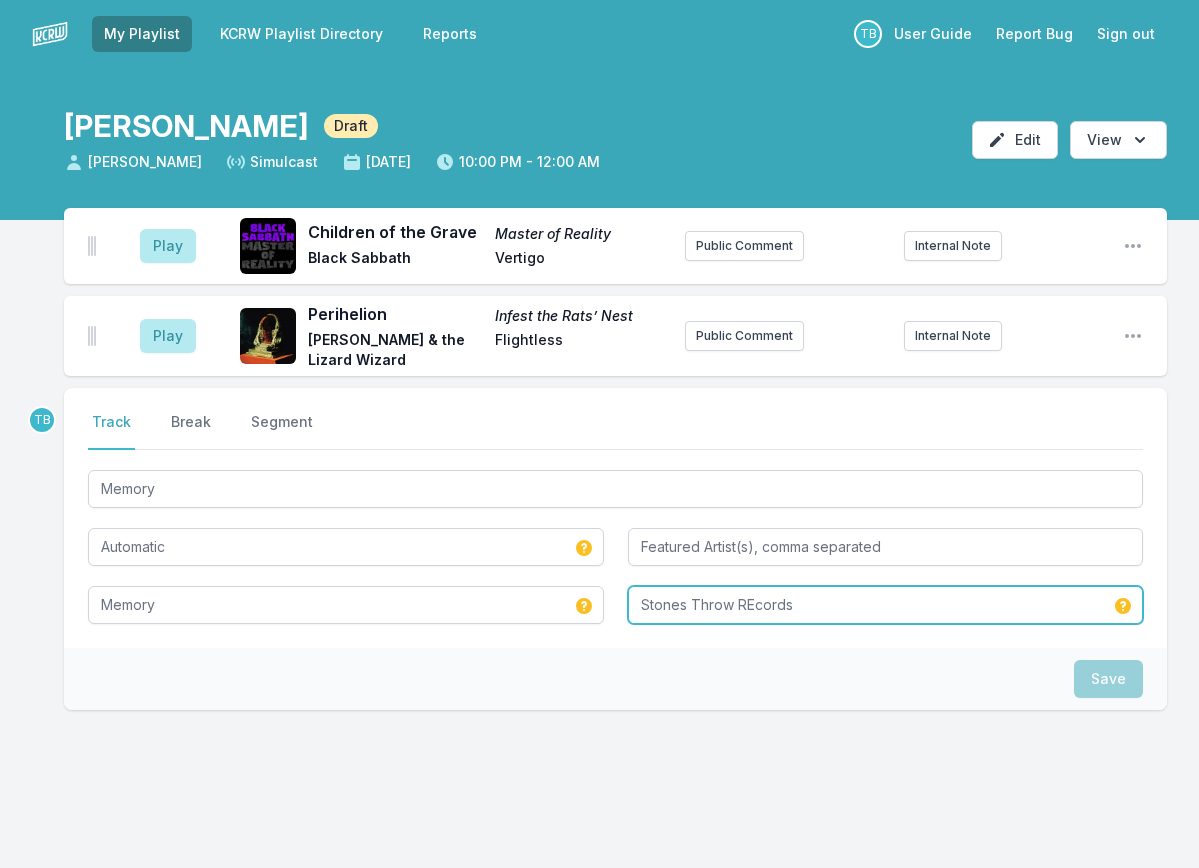 type 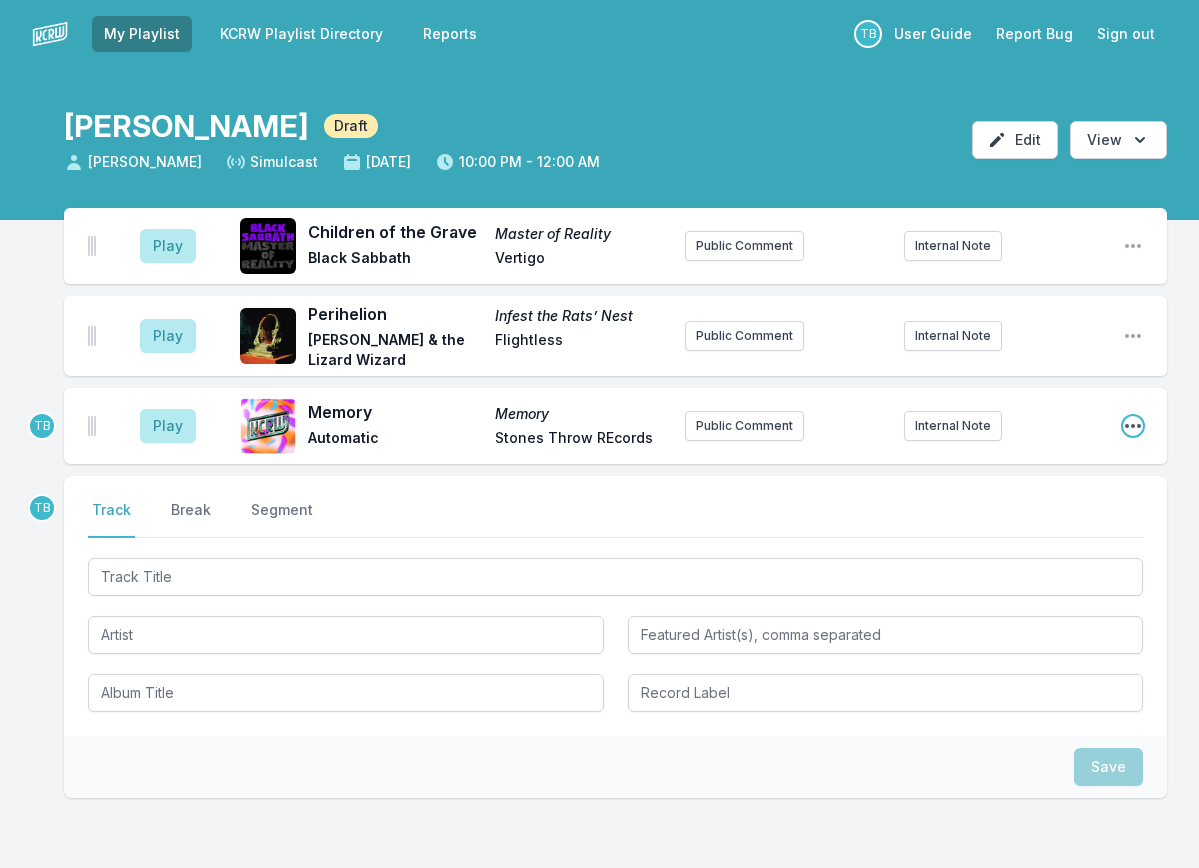 click 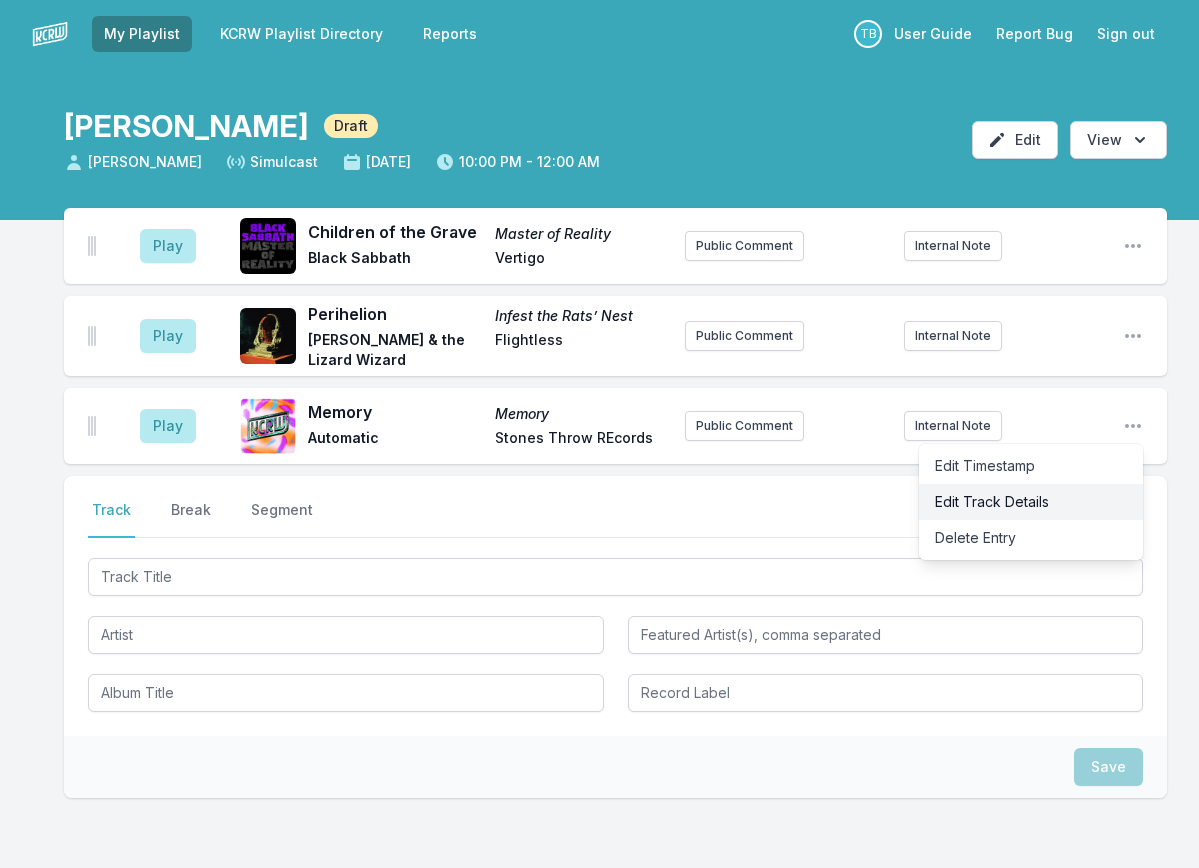 click on "Edit Track Details" at bounding box center [1031, 502] 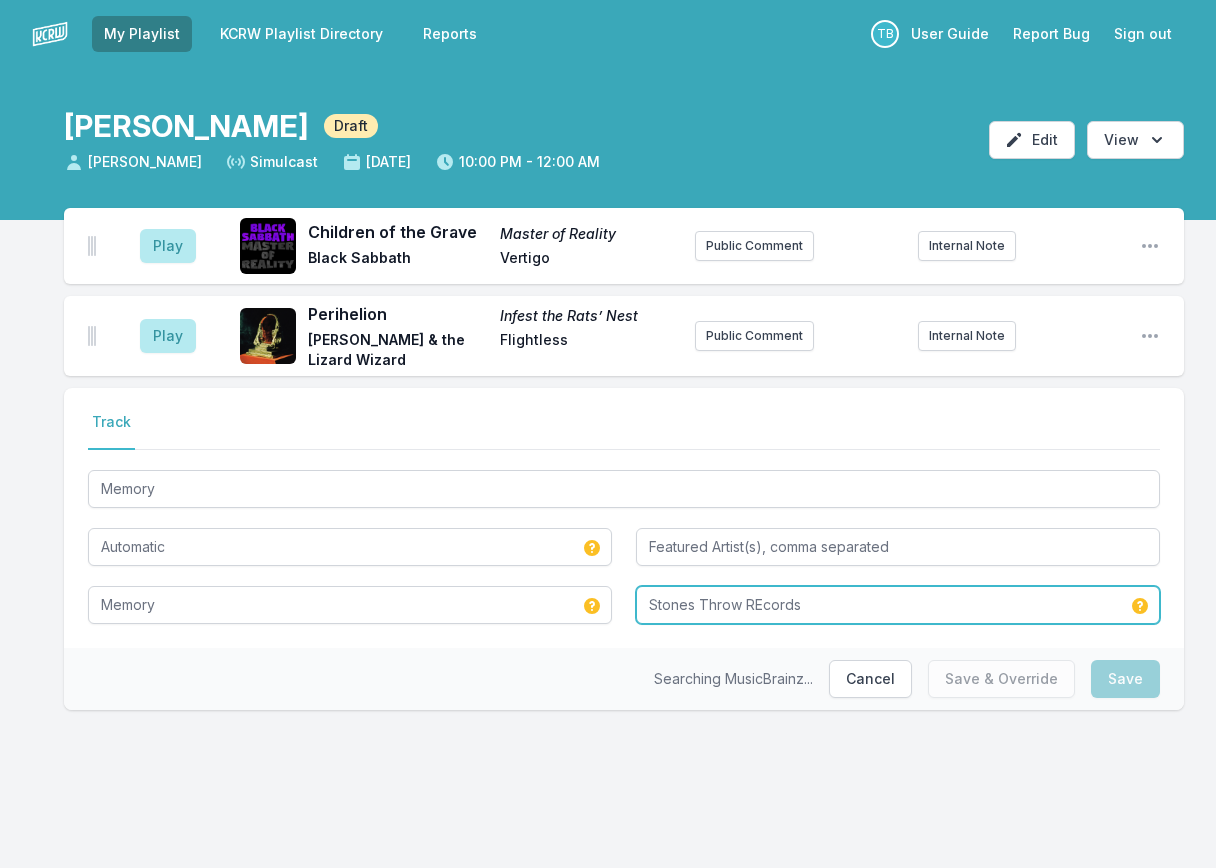 click on "Stones Throw REcords" at bounding box center (898, 605) 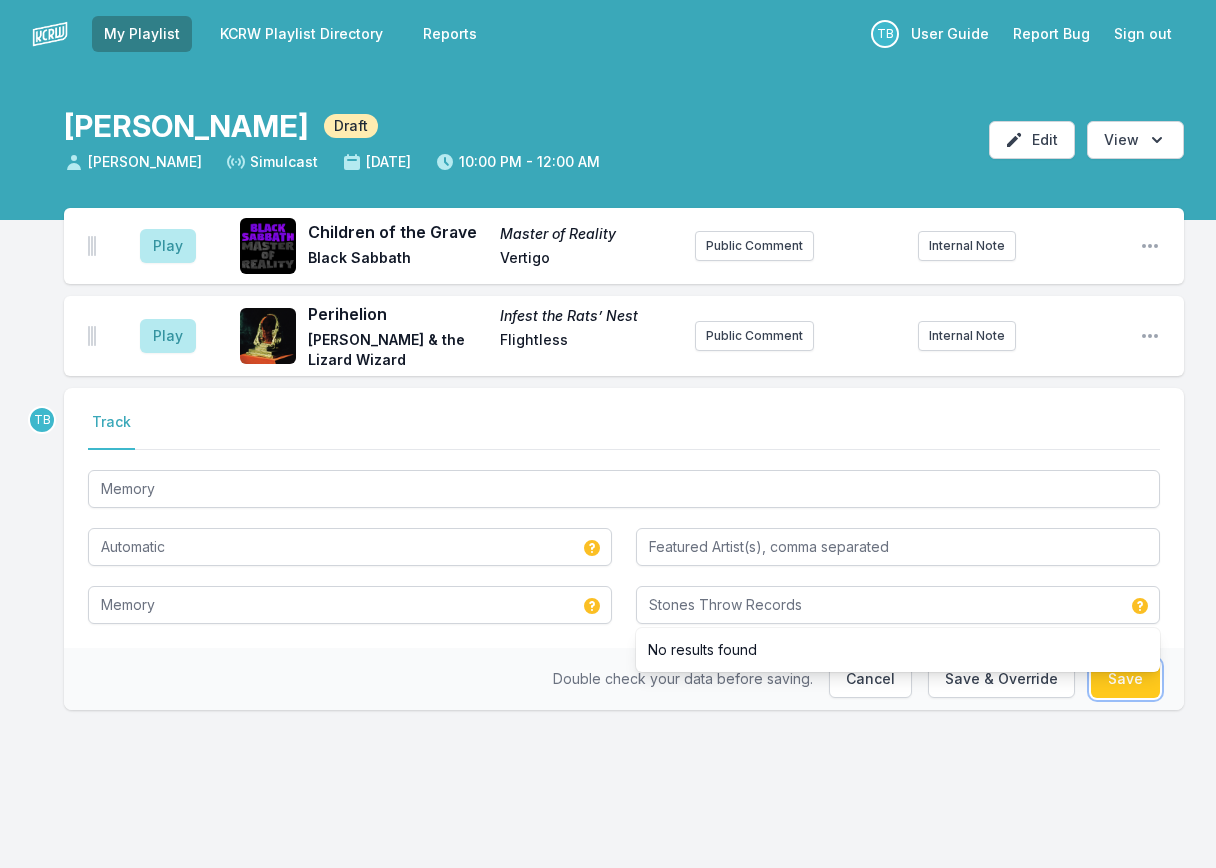 click on "Save" at bounding box center [1125, 679] 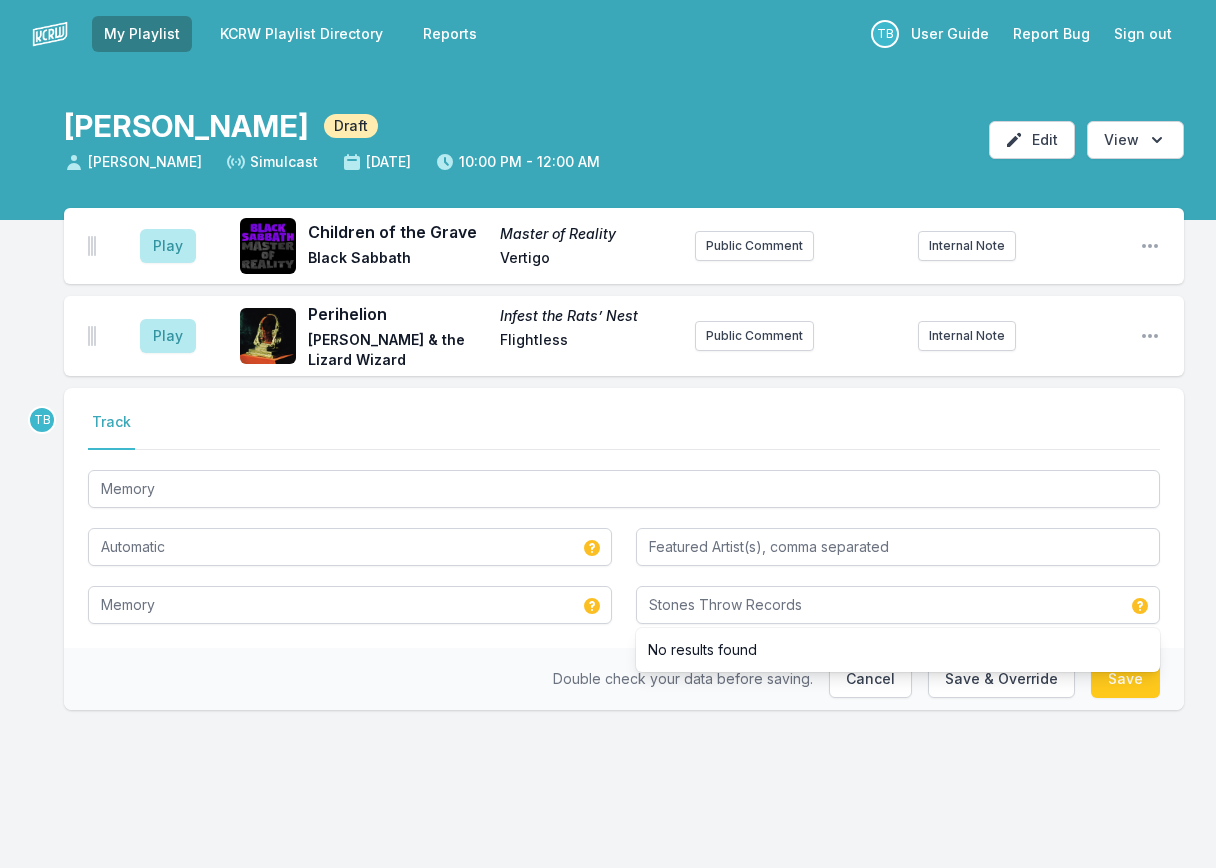 type on "Stones Throw REcords" 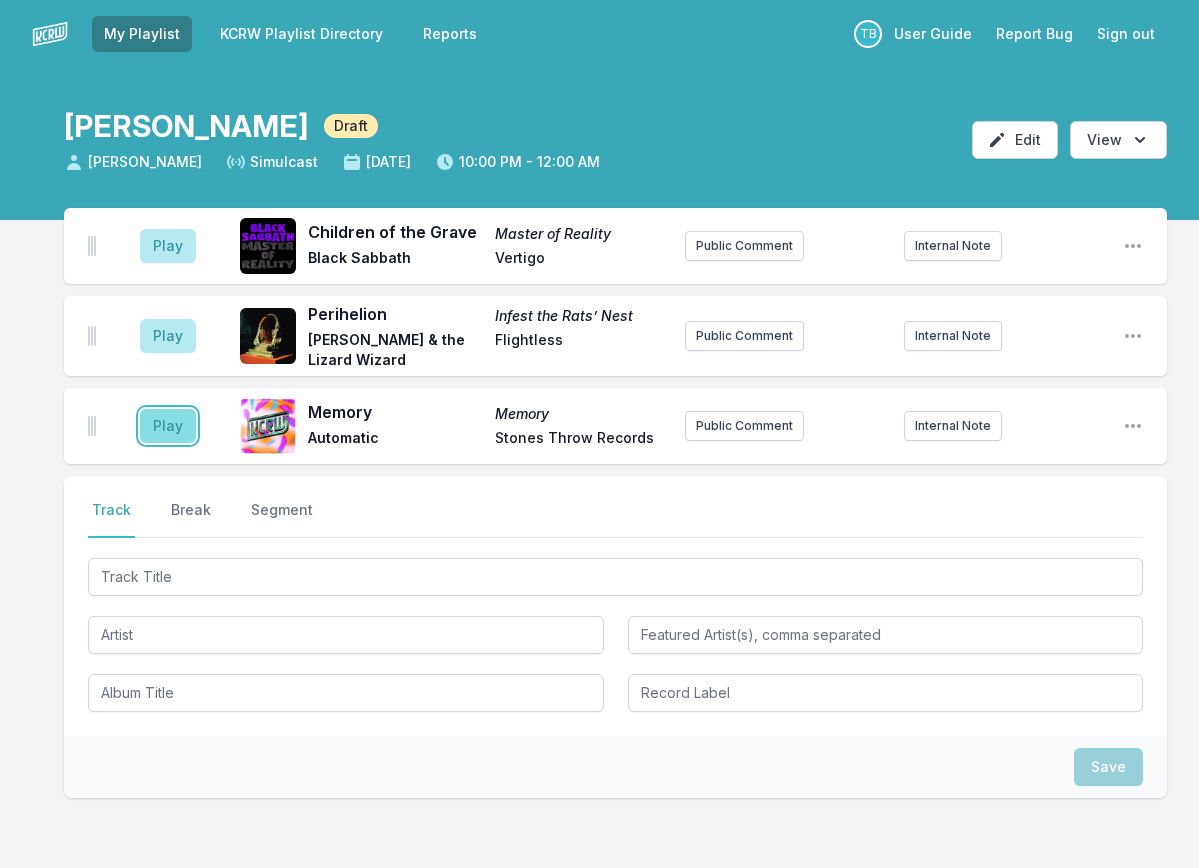 click on "Play" at bounding box center (168, 426) 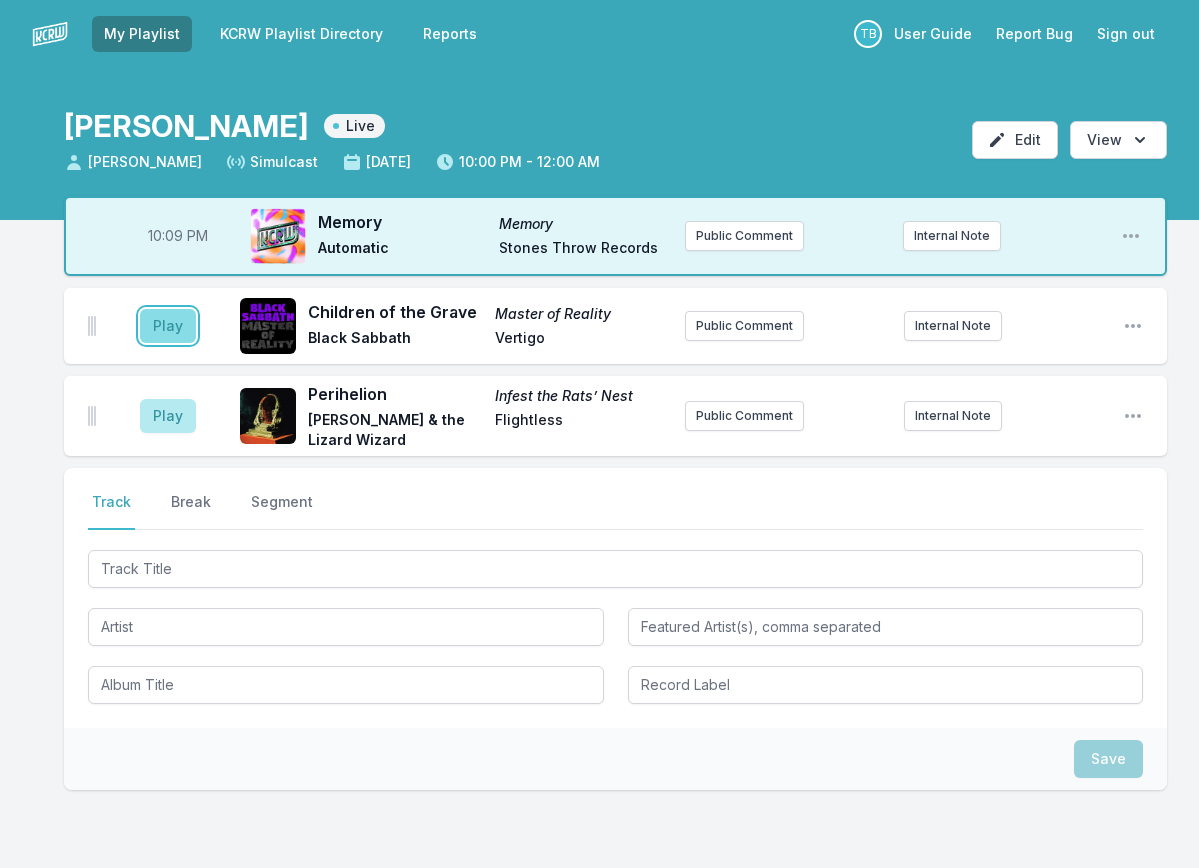 click on "Play" at bounding box center (168, 326) 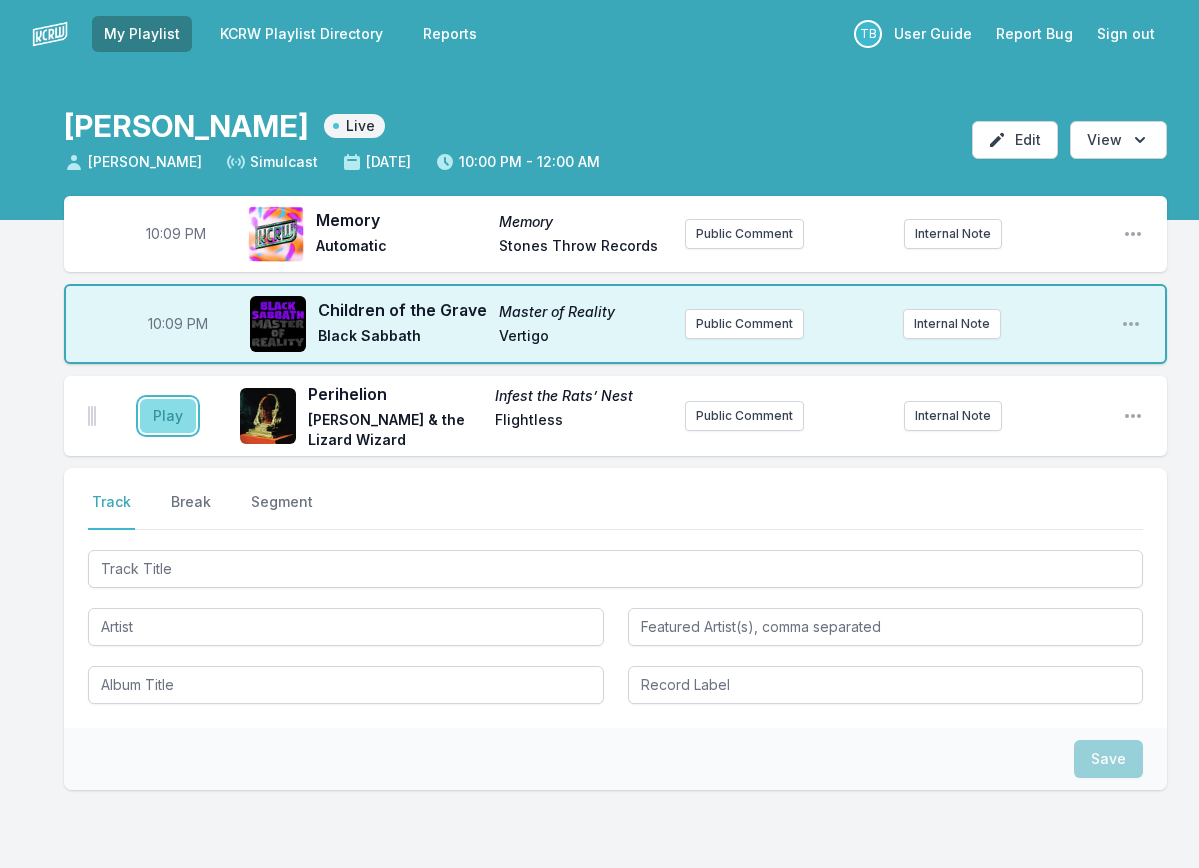 click on "Play" at bounding box center [168, 416] 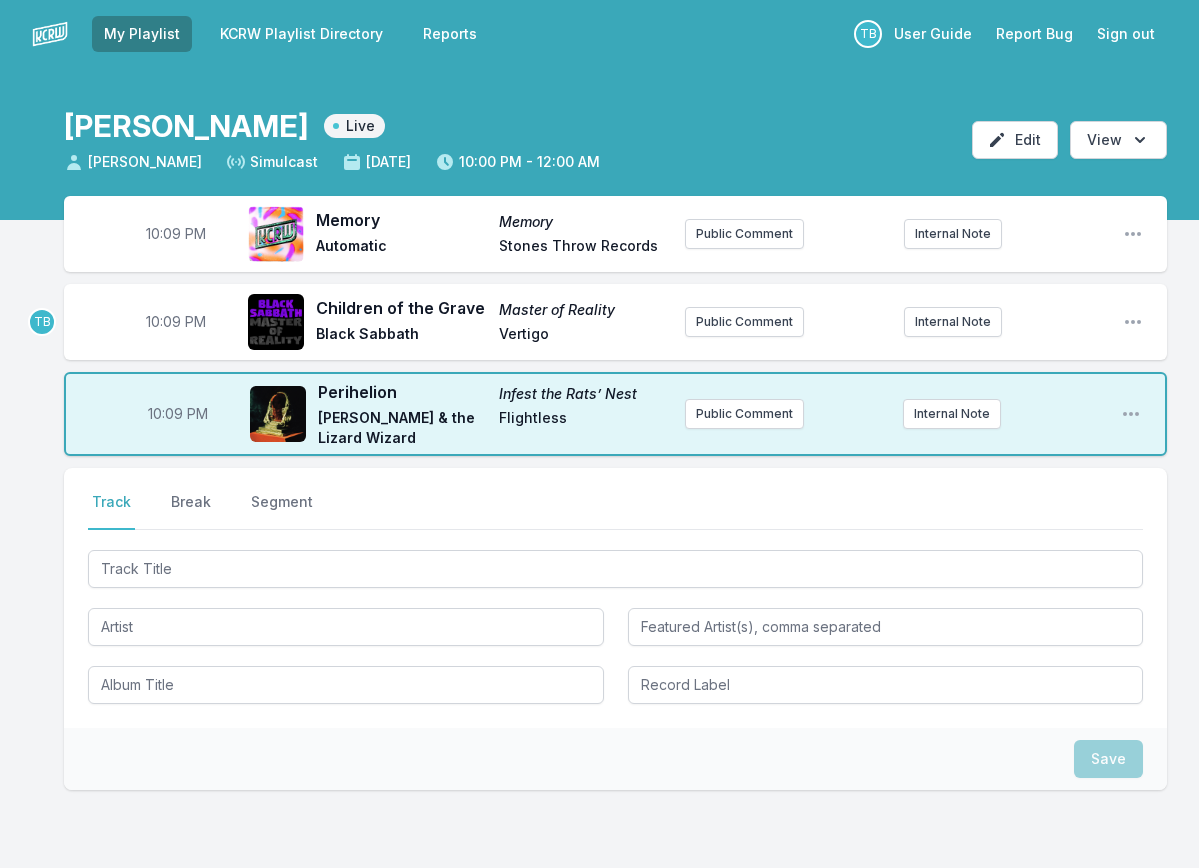 click on "10:09 PM" at bounding box center (176, 322) 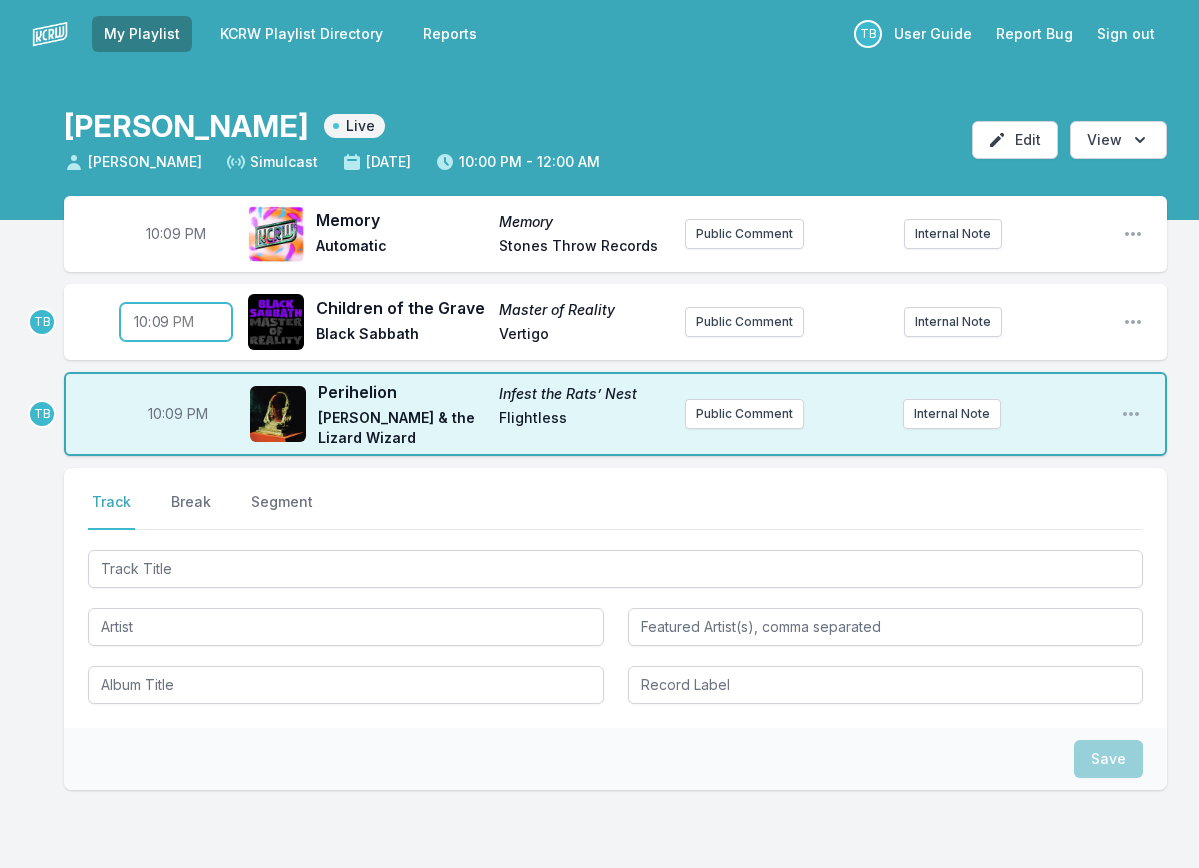 click on "22:09" at bounding box center (176, 322) 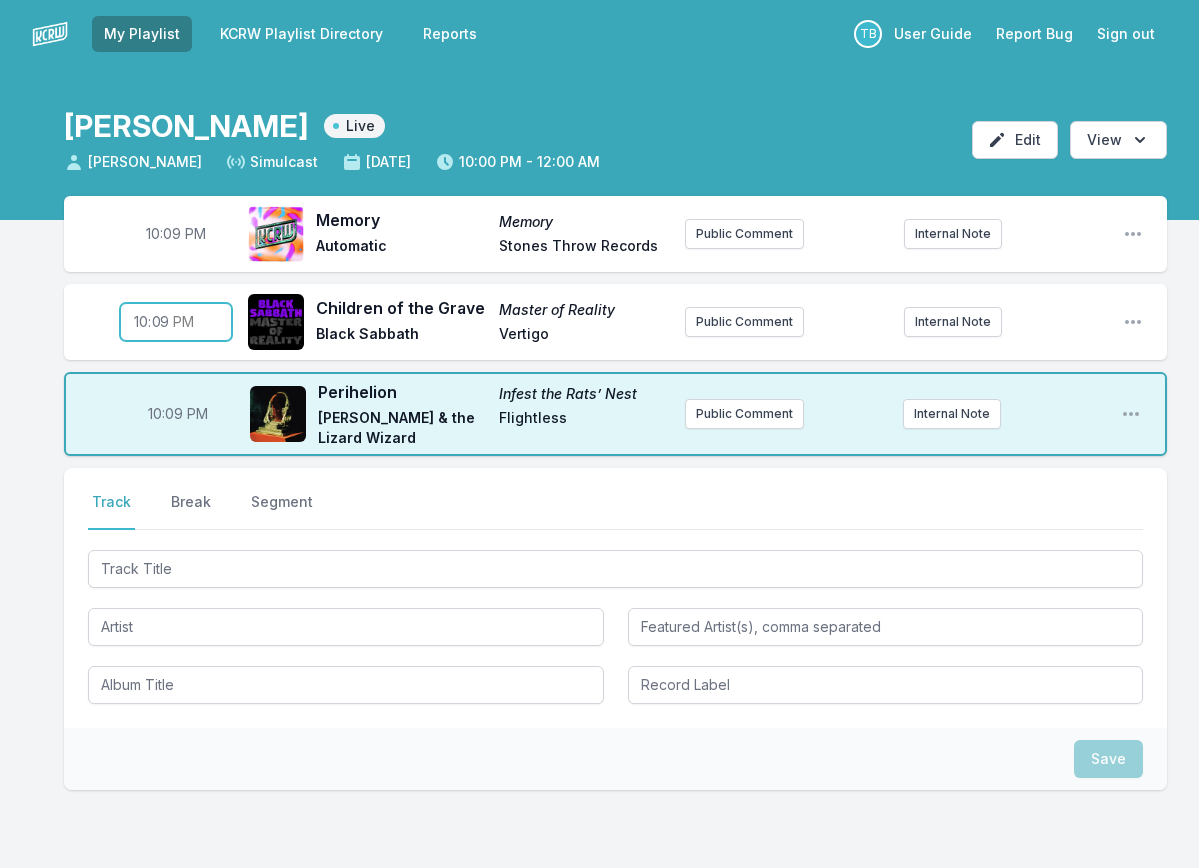type on "22:00" 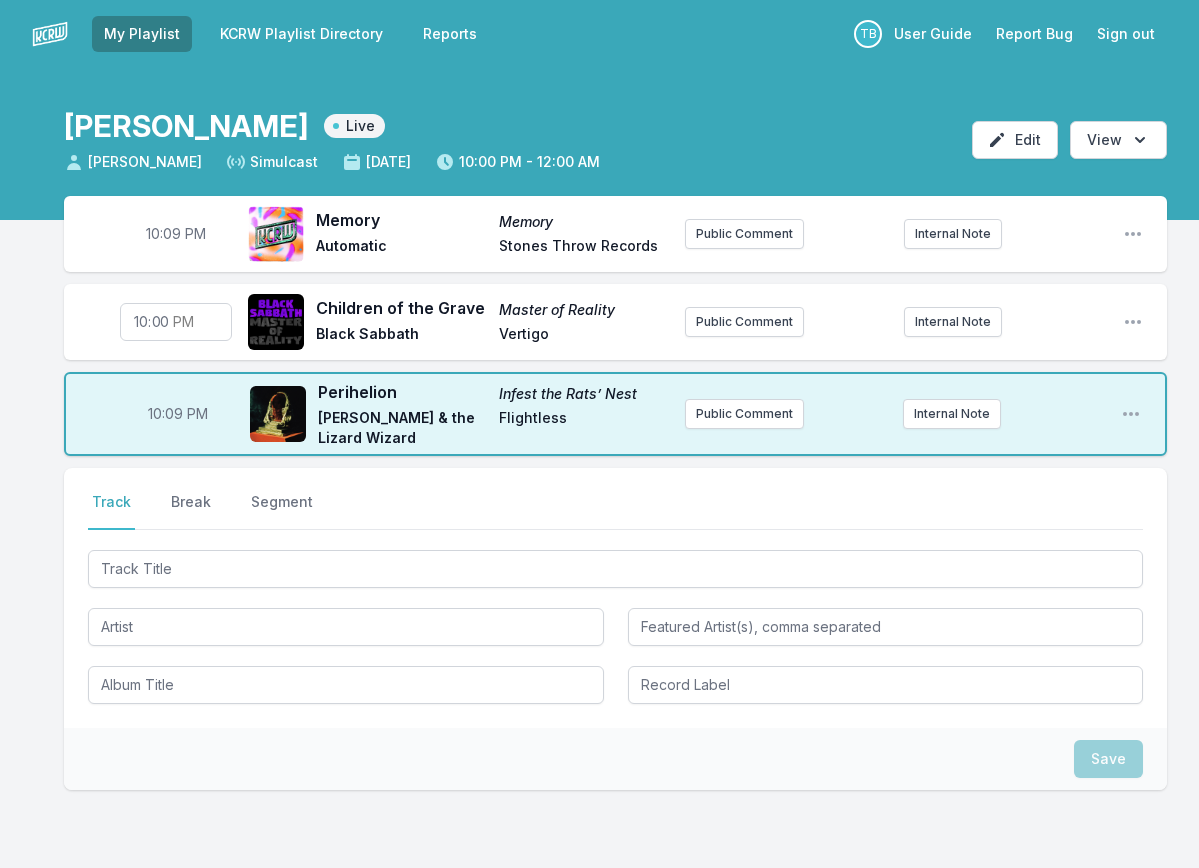 click on "10:09 PM" at bounding box center [178, 414] 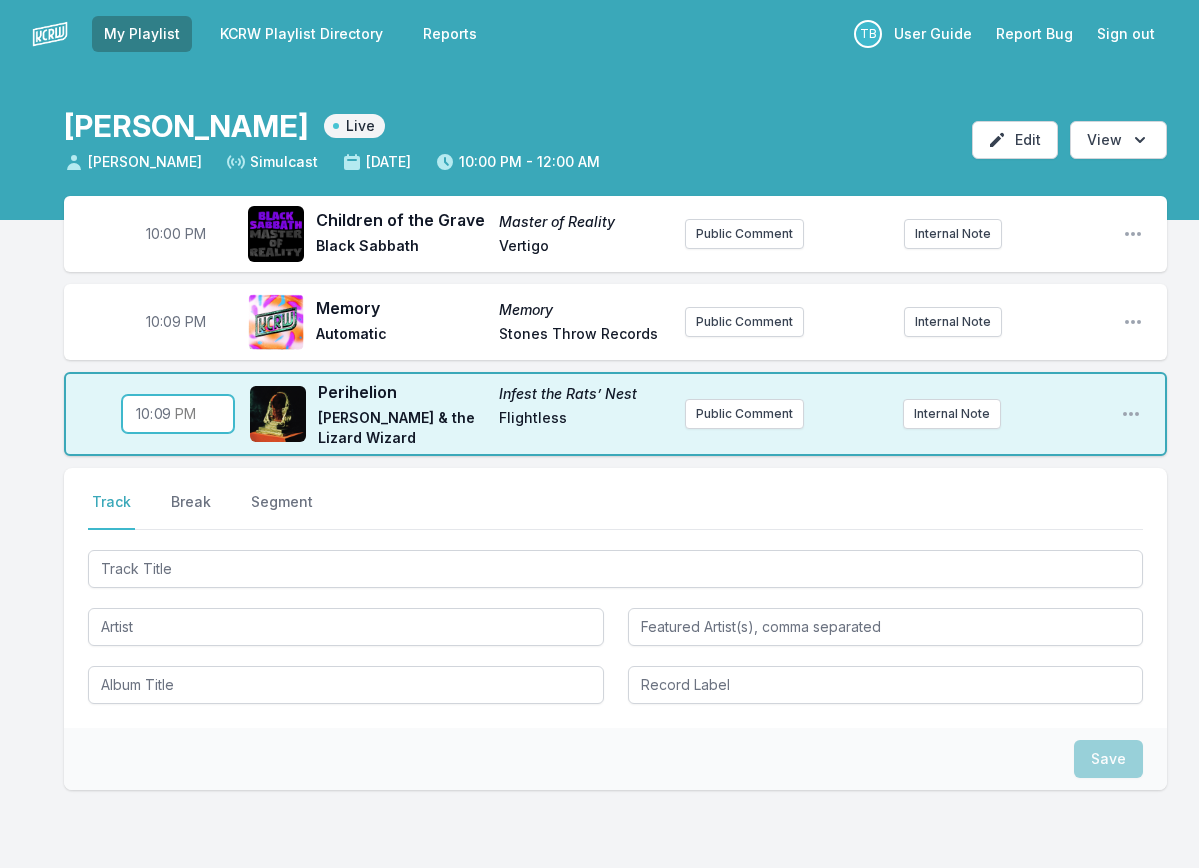 click on "22:09" at bounding box center (178, 414) 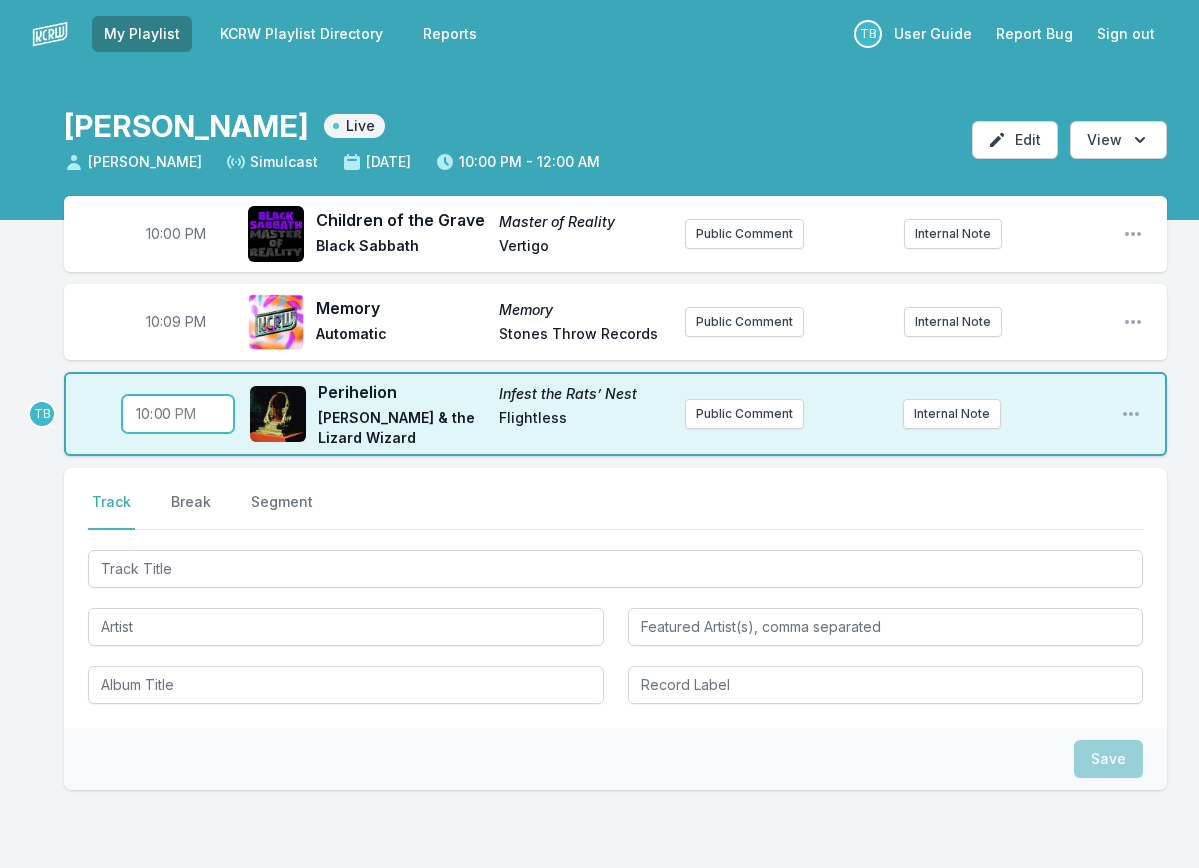 type on "22:04" 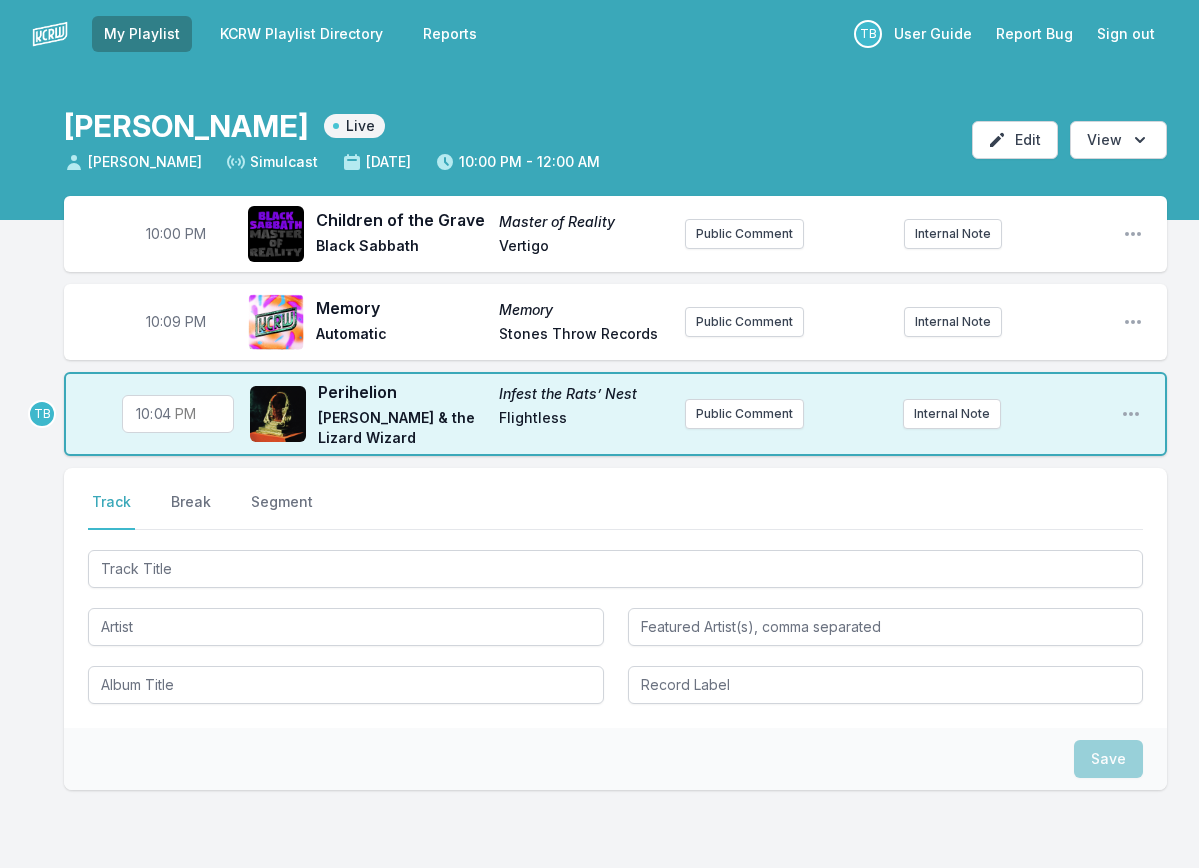 click on "10:00 PM Children of the Grave Master of Reality Black Sabbath Vertigo Public Comment Internal Note Open playlist item options 10:09 PM Memory Memory Automatic Stones Throw Records Public Comment Internal Note Open playlist item options TB 22:04 Perihelion Infest the Rats’ Nest King Gizzard & the Lizard Wizard Flightless Public Comment Internal Note Open playlist item options Select a tab Track Break Segment Track Break Segment Save" at bounding box center (599, 589) 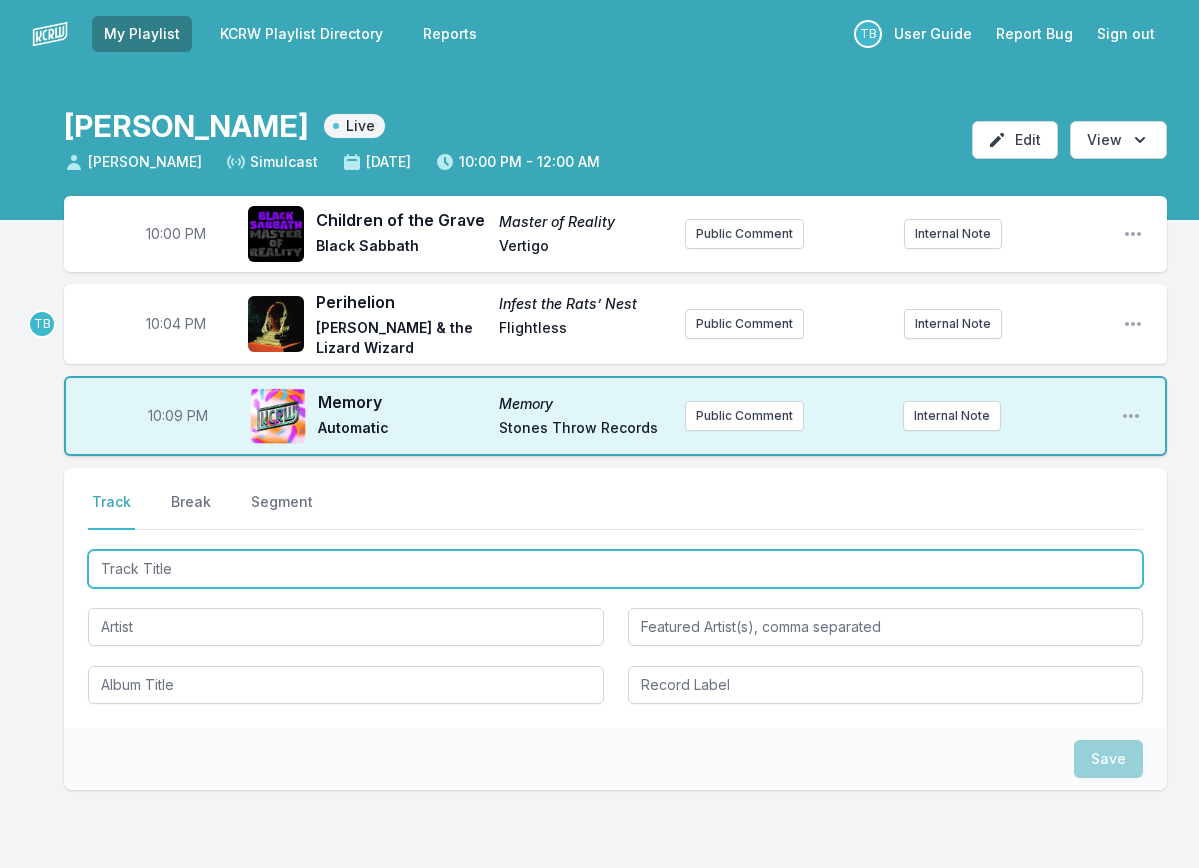 click at bounding box center [615, 569] 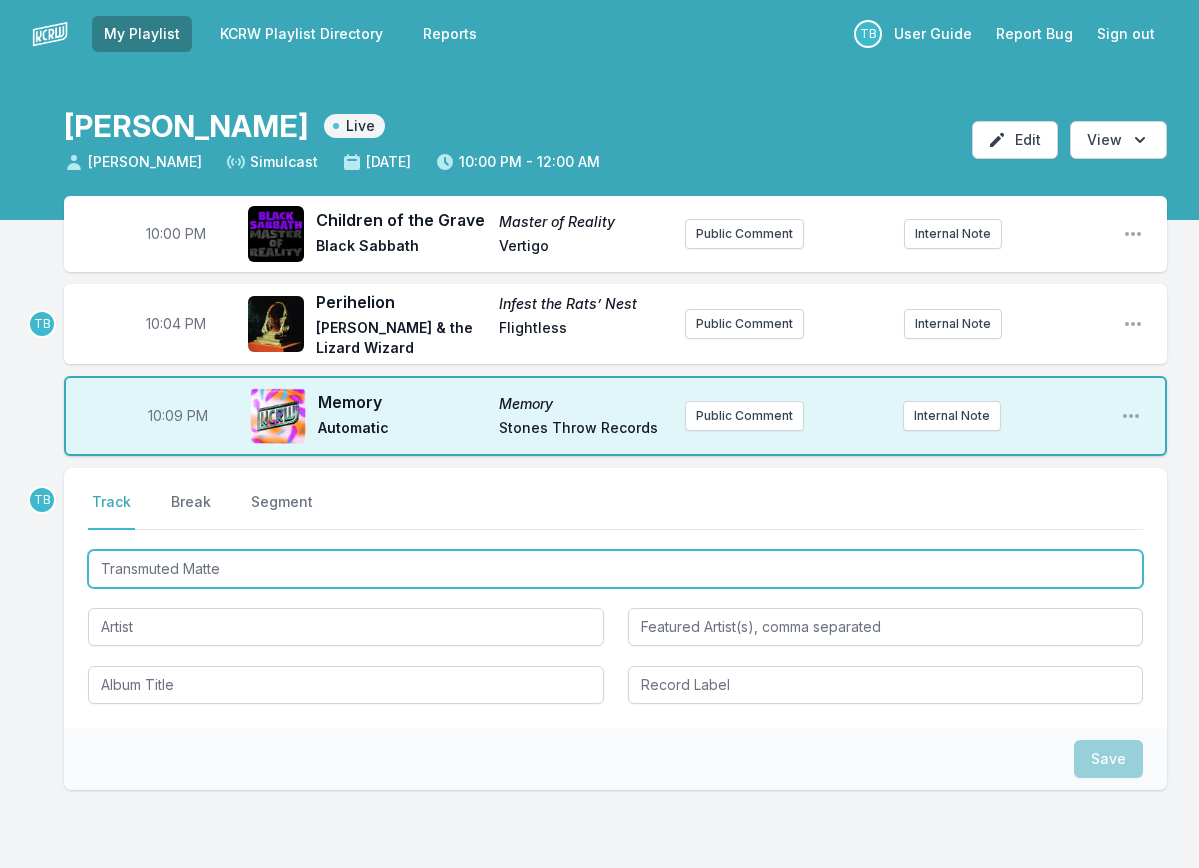 type on "Transmuted Matter" 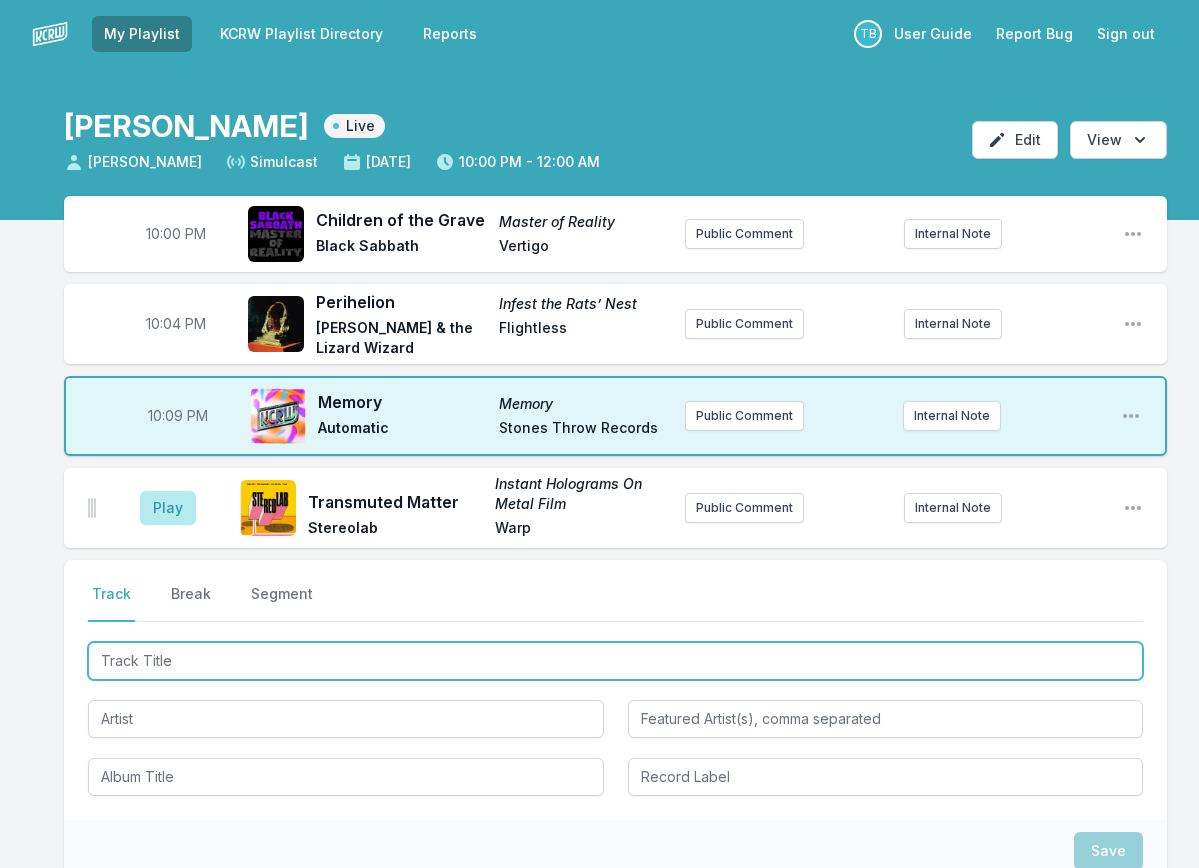 click at bounding box center [615, 661] 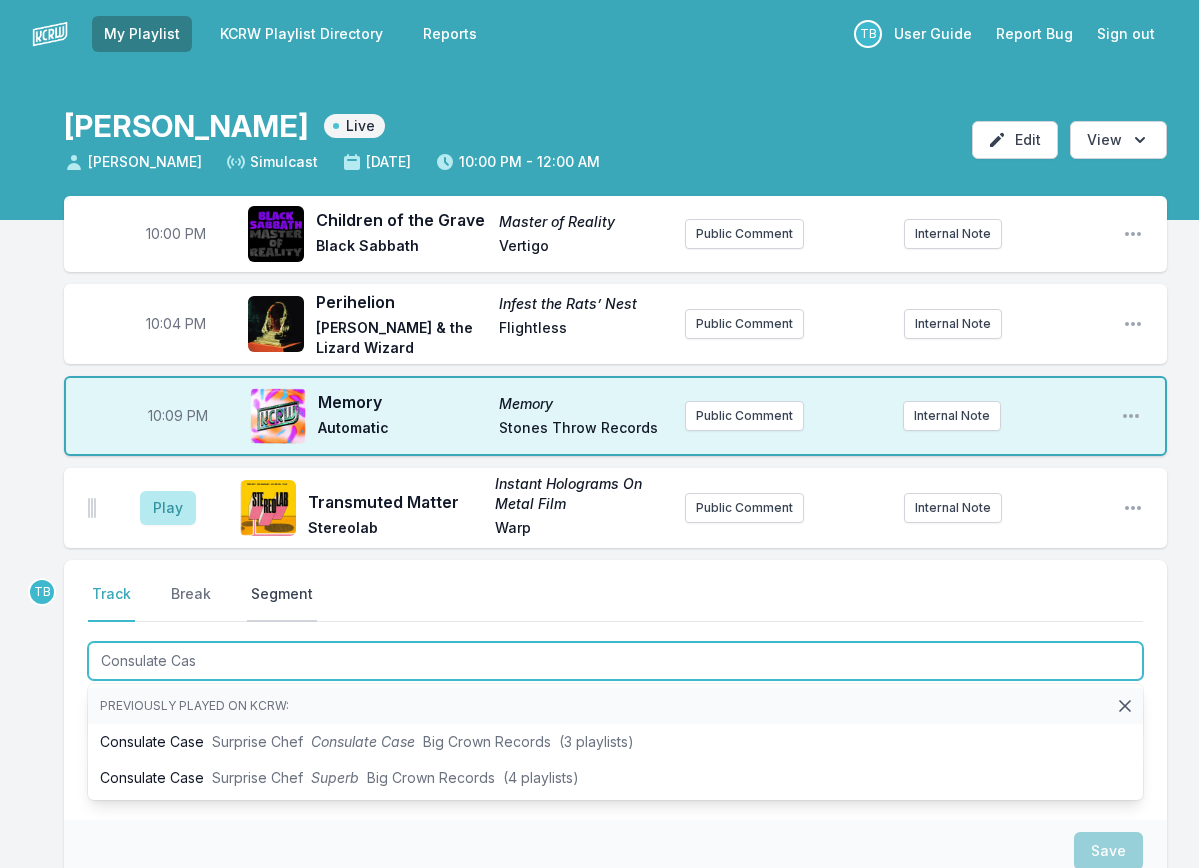 type on "Consulate Case" 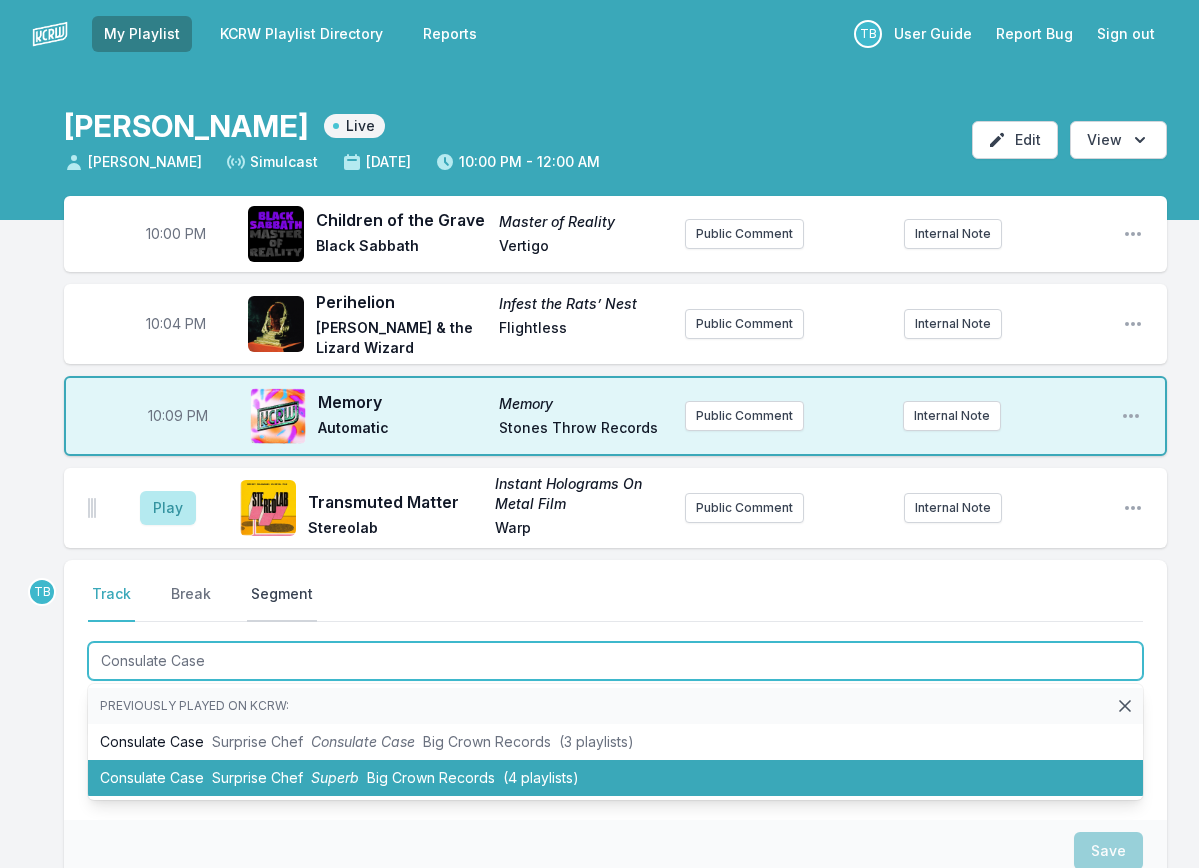 type 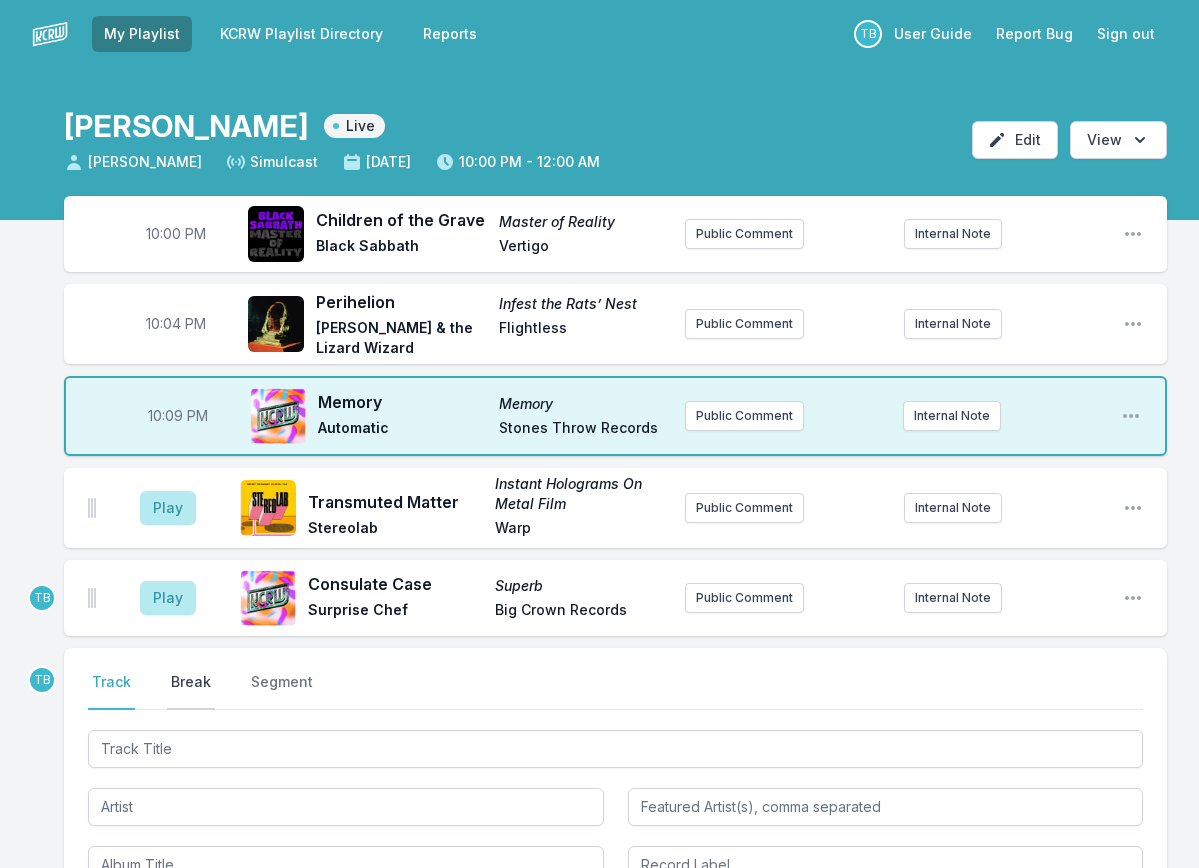 click on "Break" at bounding box center [191, 691] 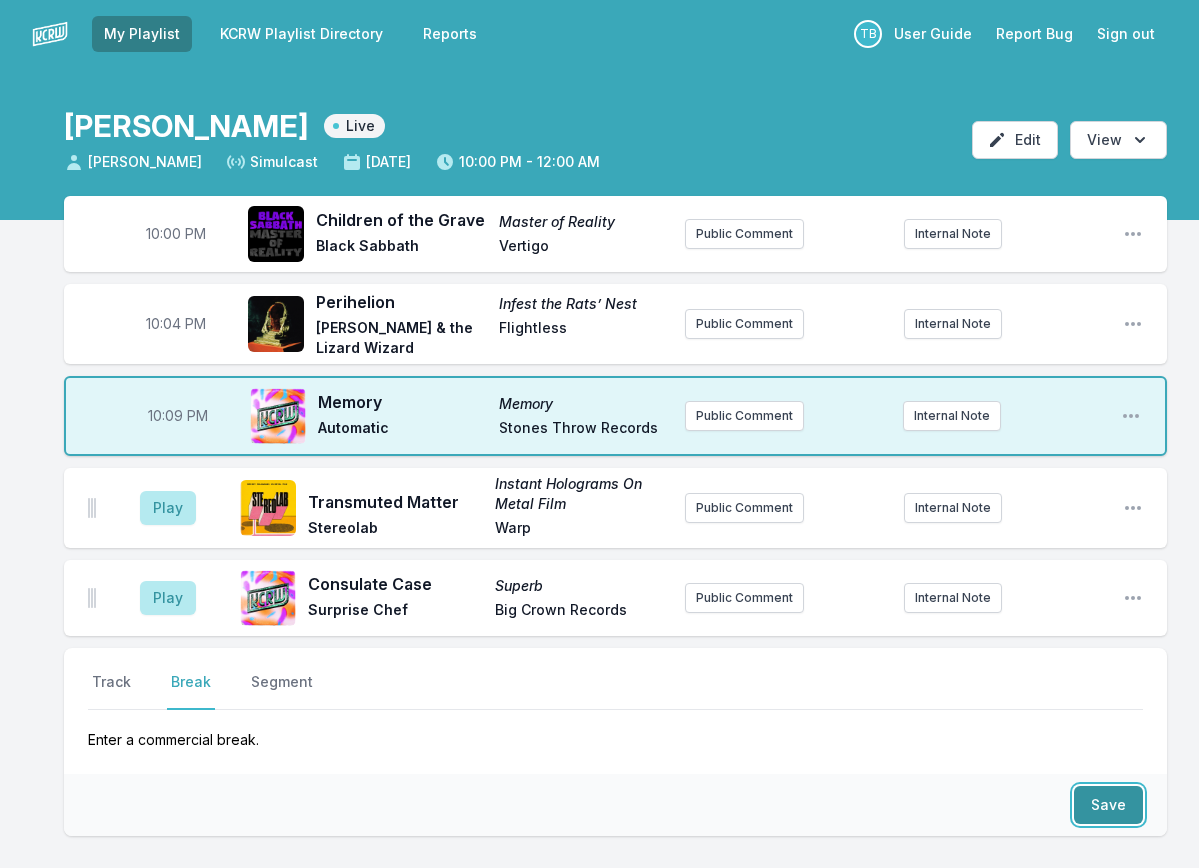 click on "Save" at bounding box center [1108, 805] 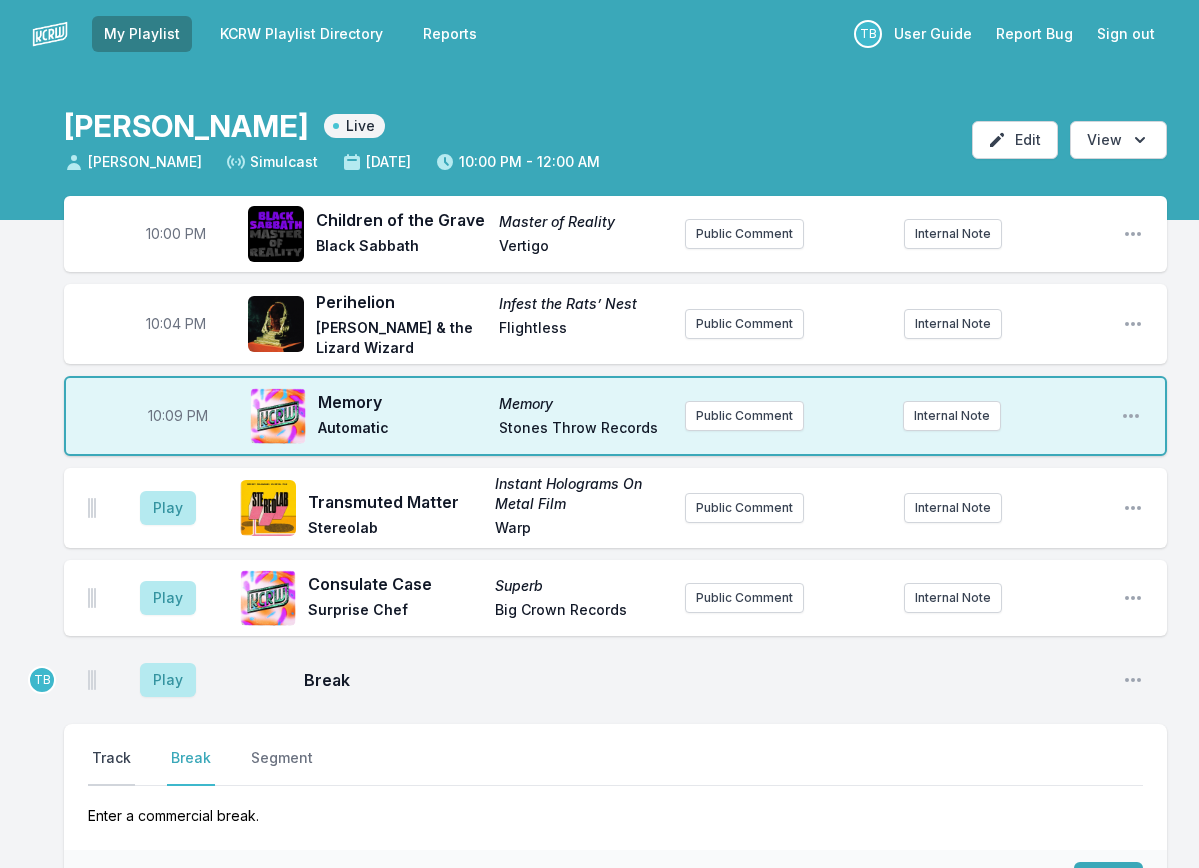click on "Track" at bounding box center [111, 767] 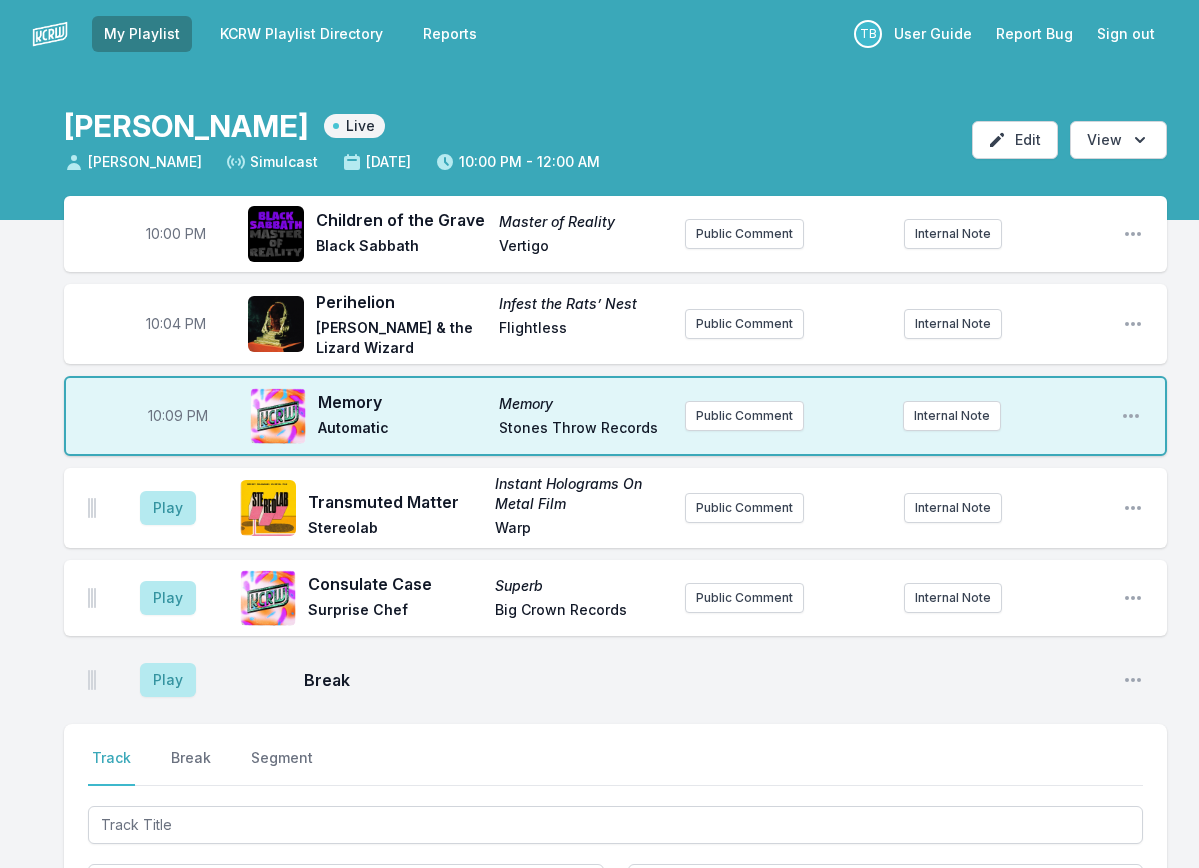 scroll, scrollTop: 200, scrollLeft: 0, axis: vertical 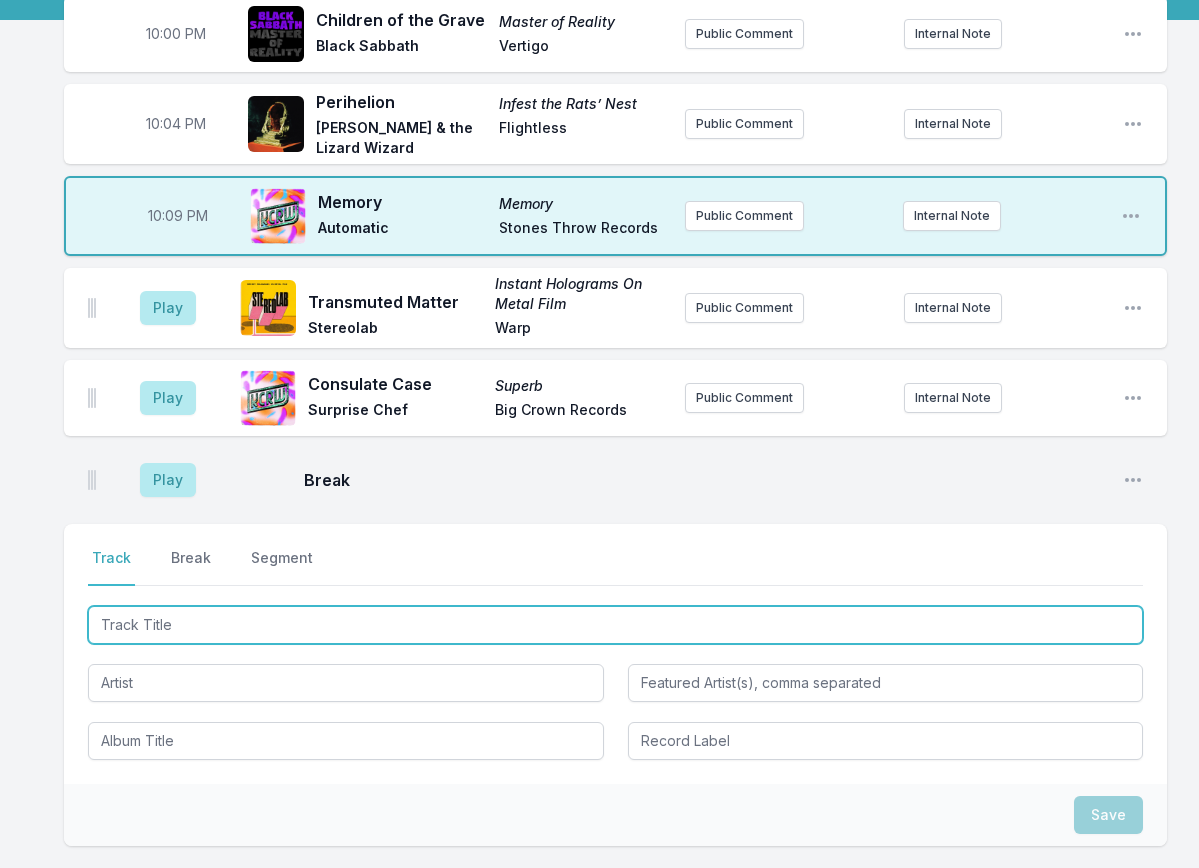 click at bounding box center [615, 625] 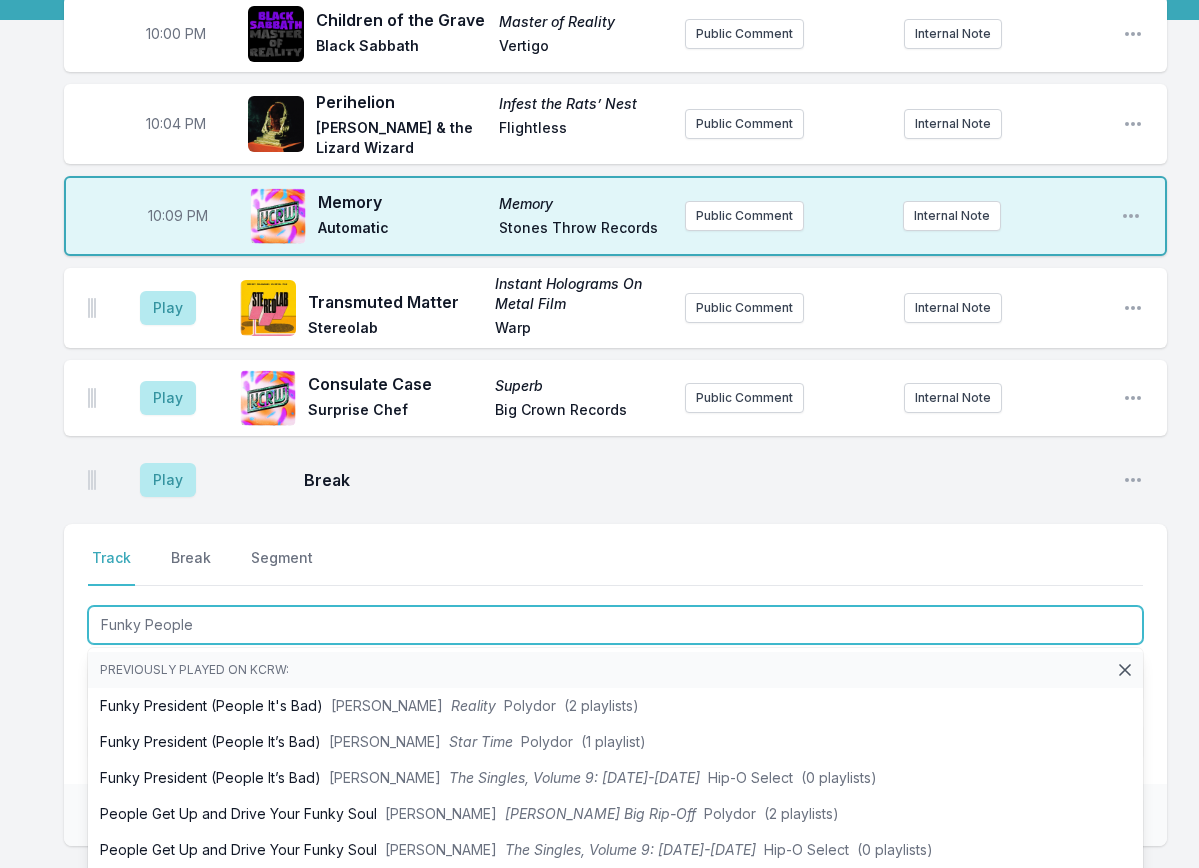 type on "Funky People" 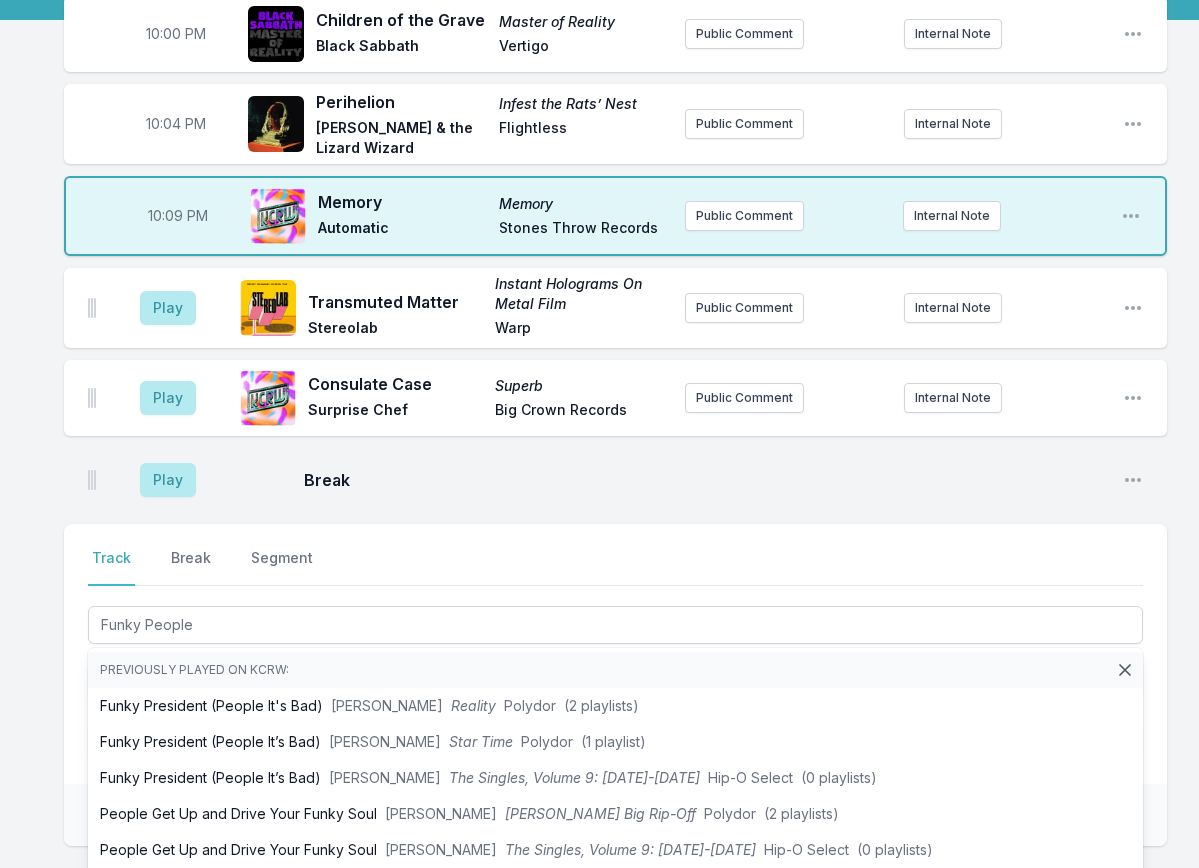 click on "Select a tab Track Break Segment Track Break Segment Funky People Previously played on KCRW: Funky President (People It's Bad) James Brown Reality Polydor (2 playlists) Funky President (People It’s Bad) James Brown Star Time Polydor (1 playlist) Funky President (People It’s Bad) James Brown The Singles, Volume 9: 1973-1975 Hip‐O Select (0 playlists) People Get Up and Drive Your Funky Soul James Brown Slaughter's Big Rip-Off Polydor (2 playlists) People Get Up and Drive Your Funky Soul James Brown The Singles, Volume 9: 1973-1975 Hip‐O Select (0 playlists) People Get Up And Drive Your Funky Soul - Remix James Brown Motherlode Universal Records (2 playlists)" at bounding box center [615, 654] 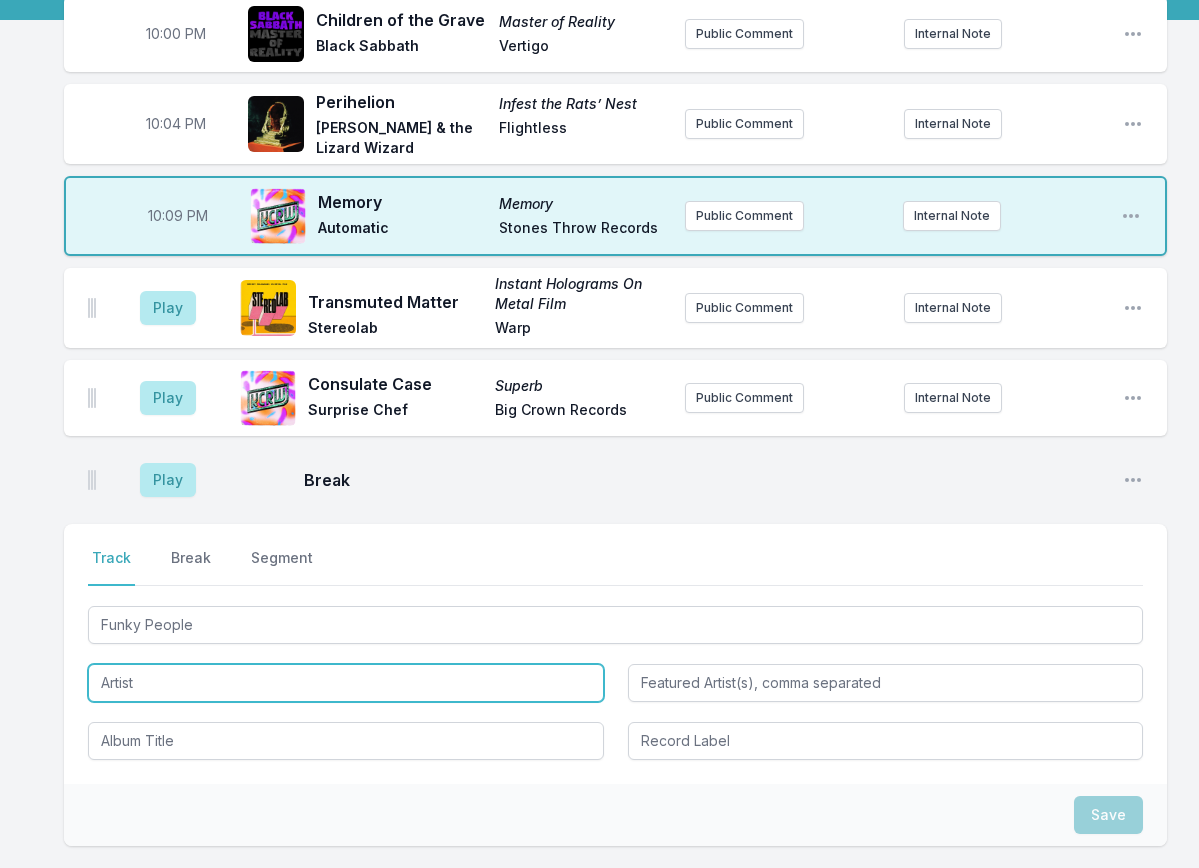 click at bounding box center (346, 683) 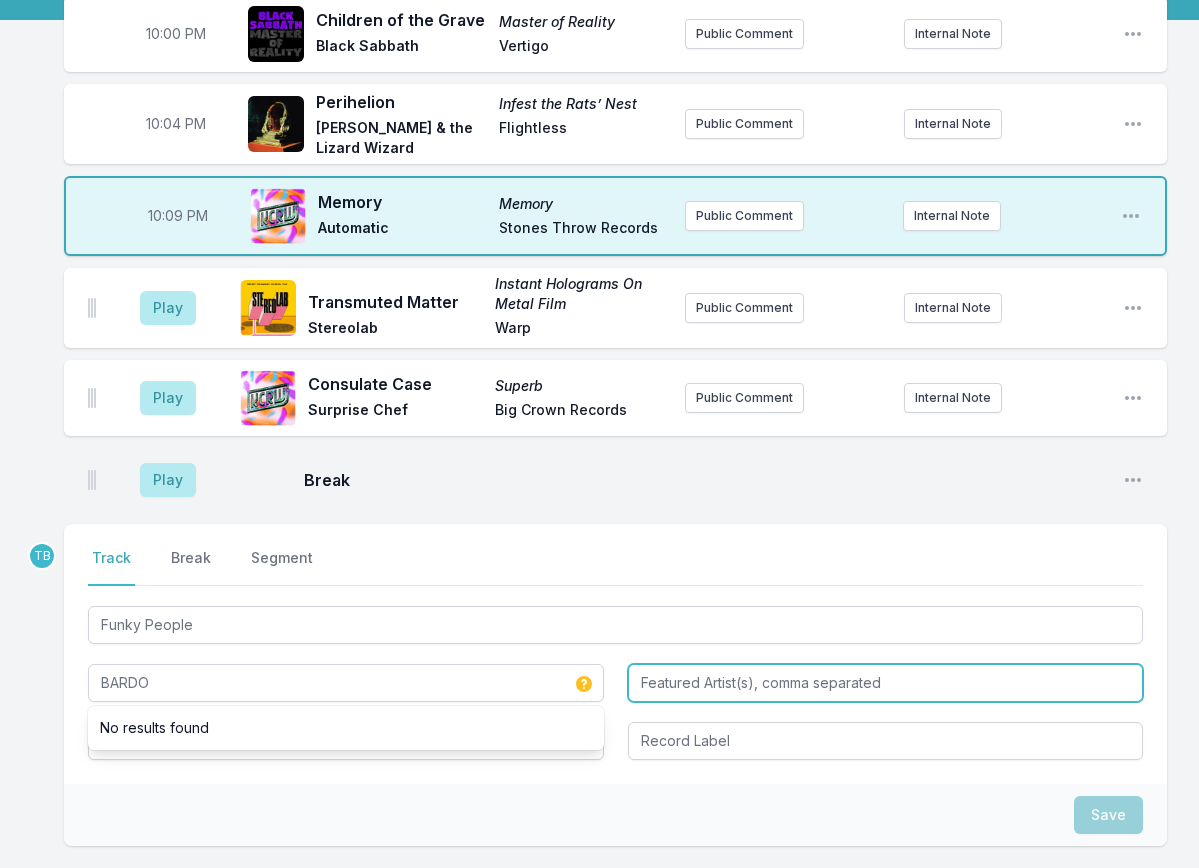 type on "BARDO" 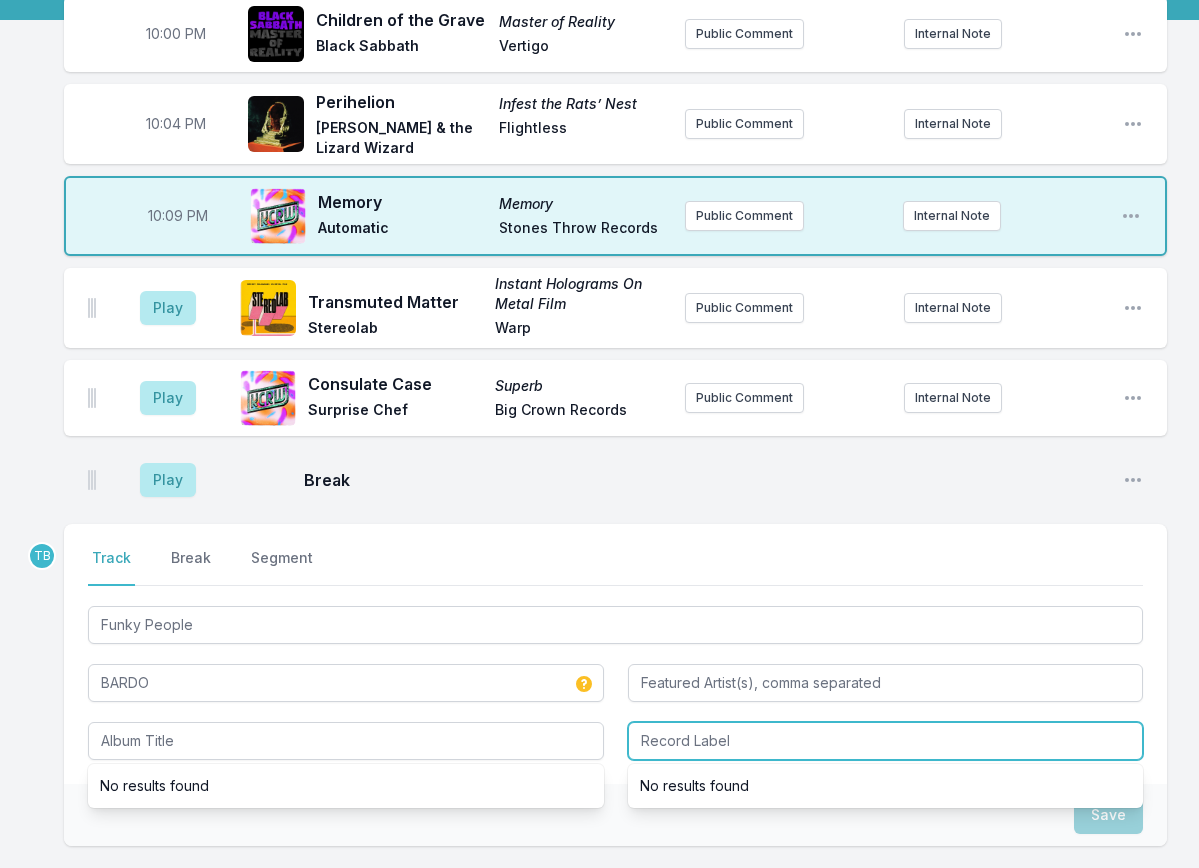 click at bounding box center (886, 741) 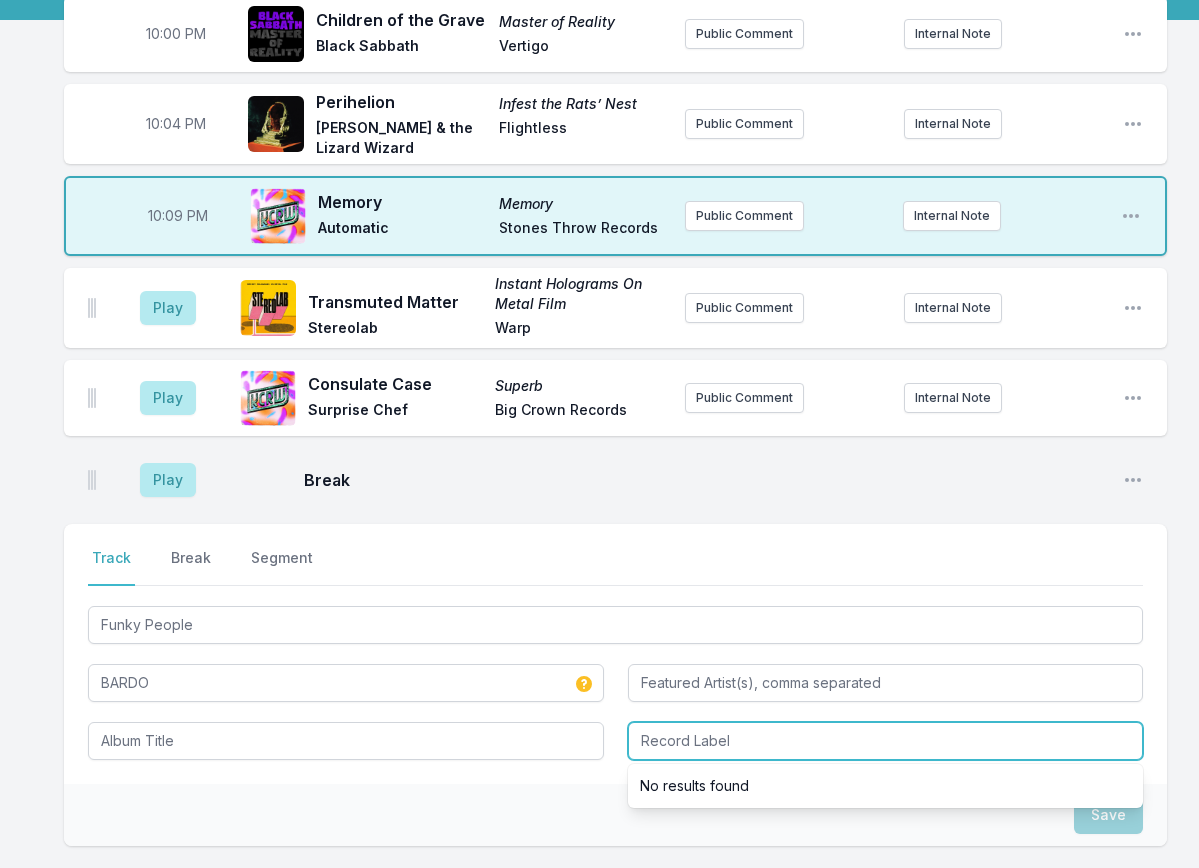 paste on "Stones Throw Records" 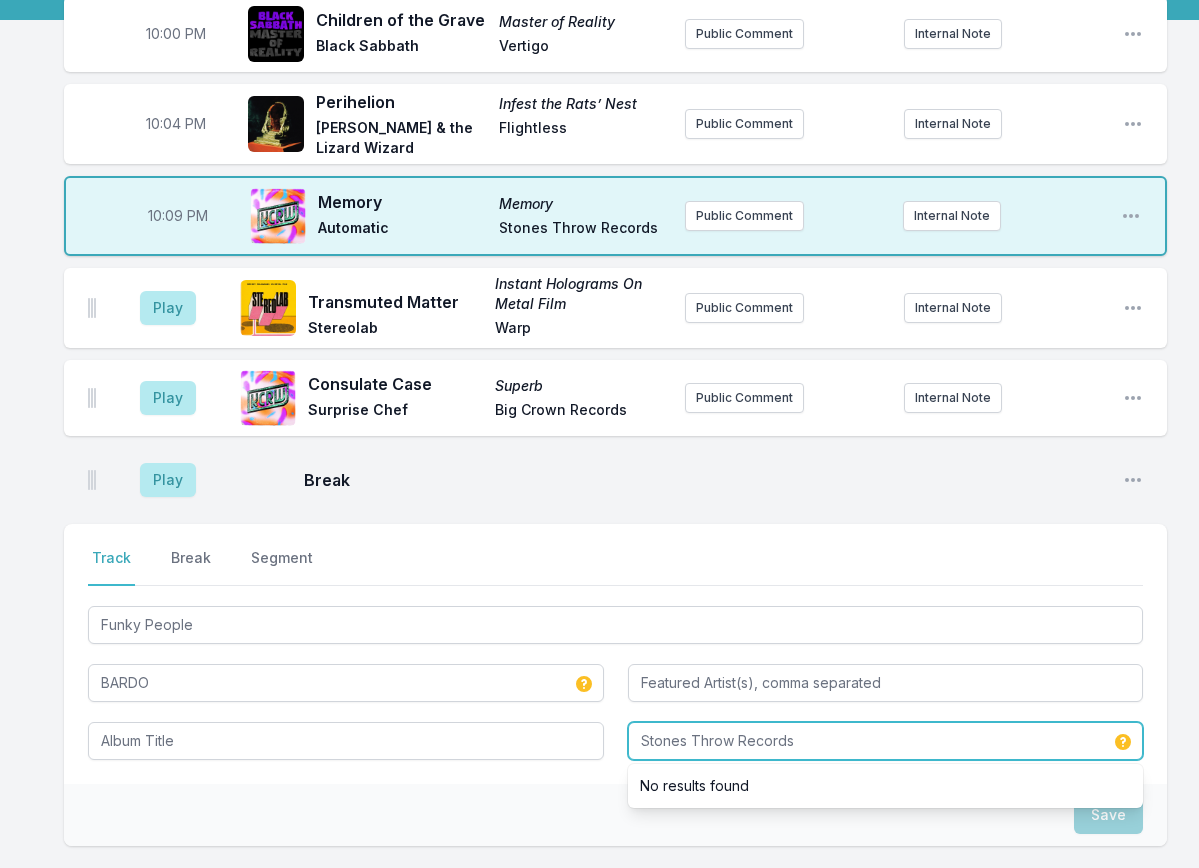 type on "Stones Throw Records" 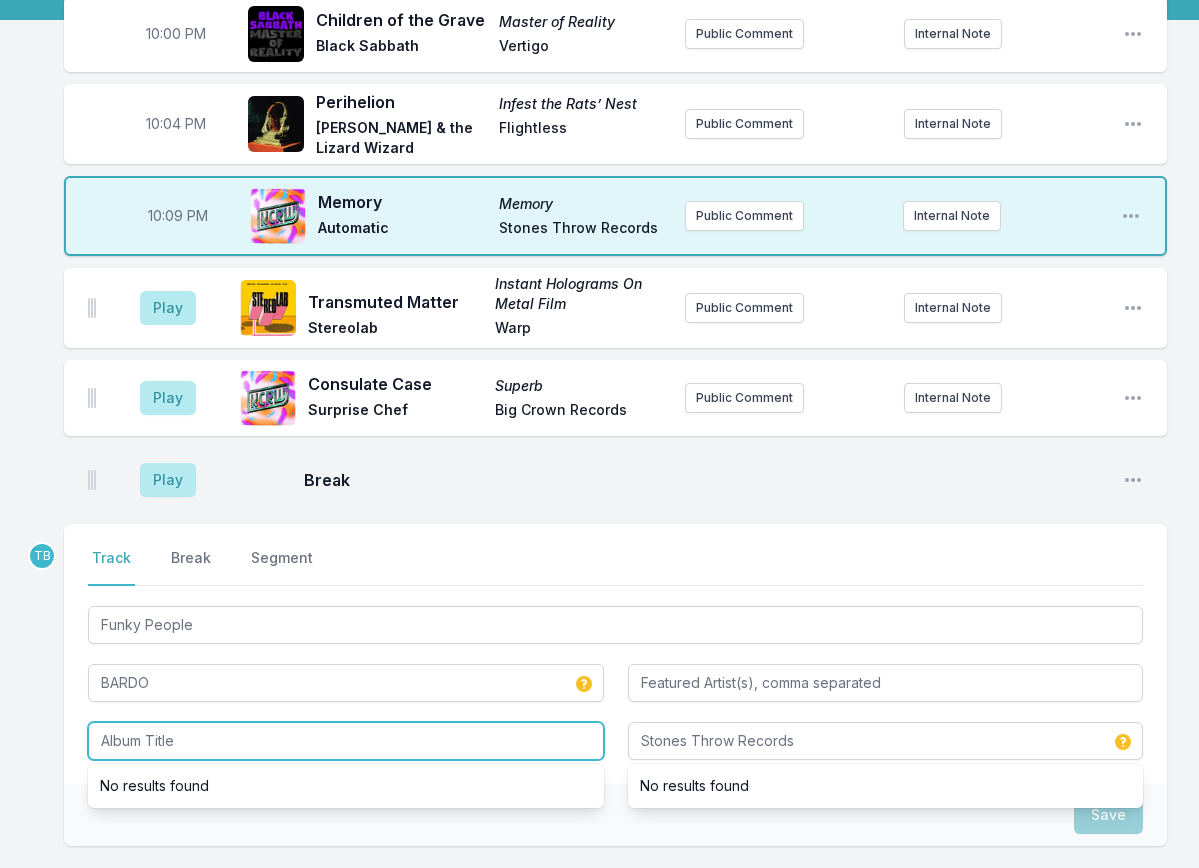click at bounding box center [346, 741] 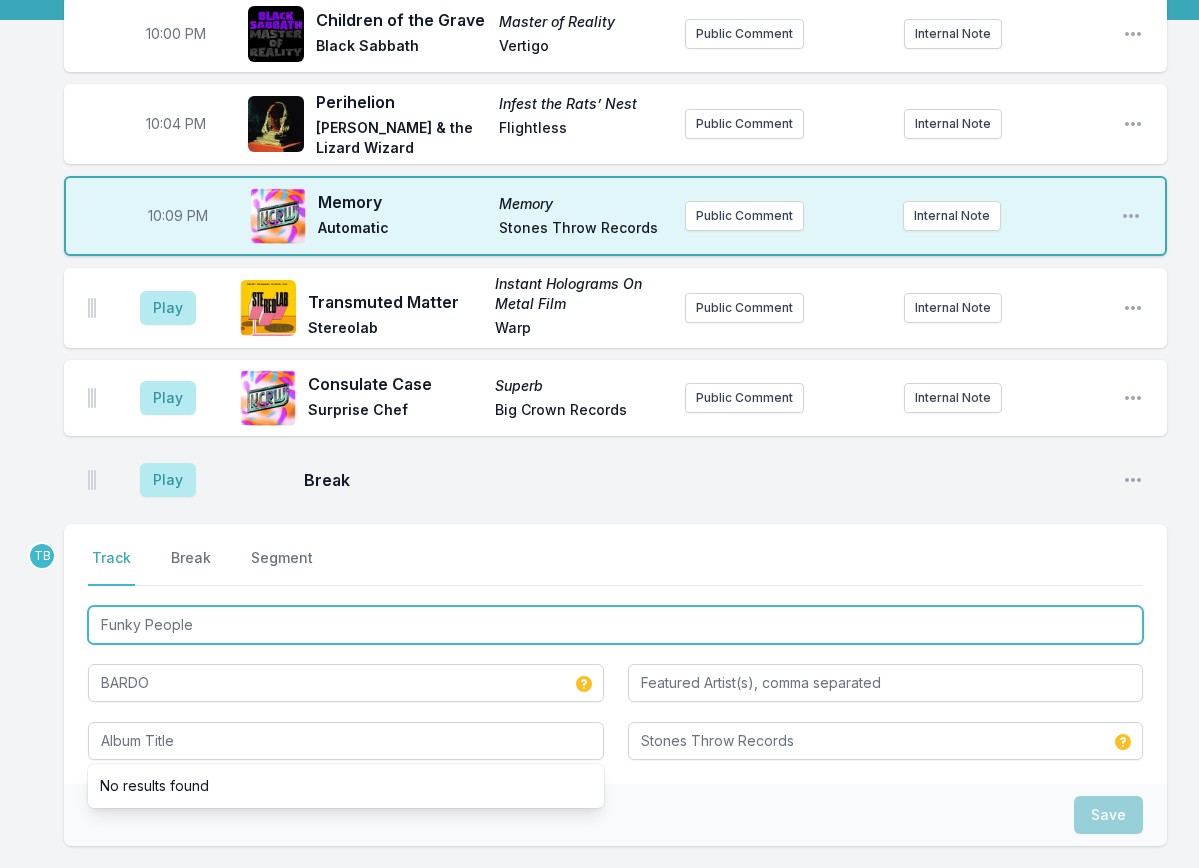 click on "Funky People" at bounding box center [615, 625] 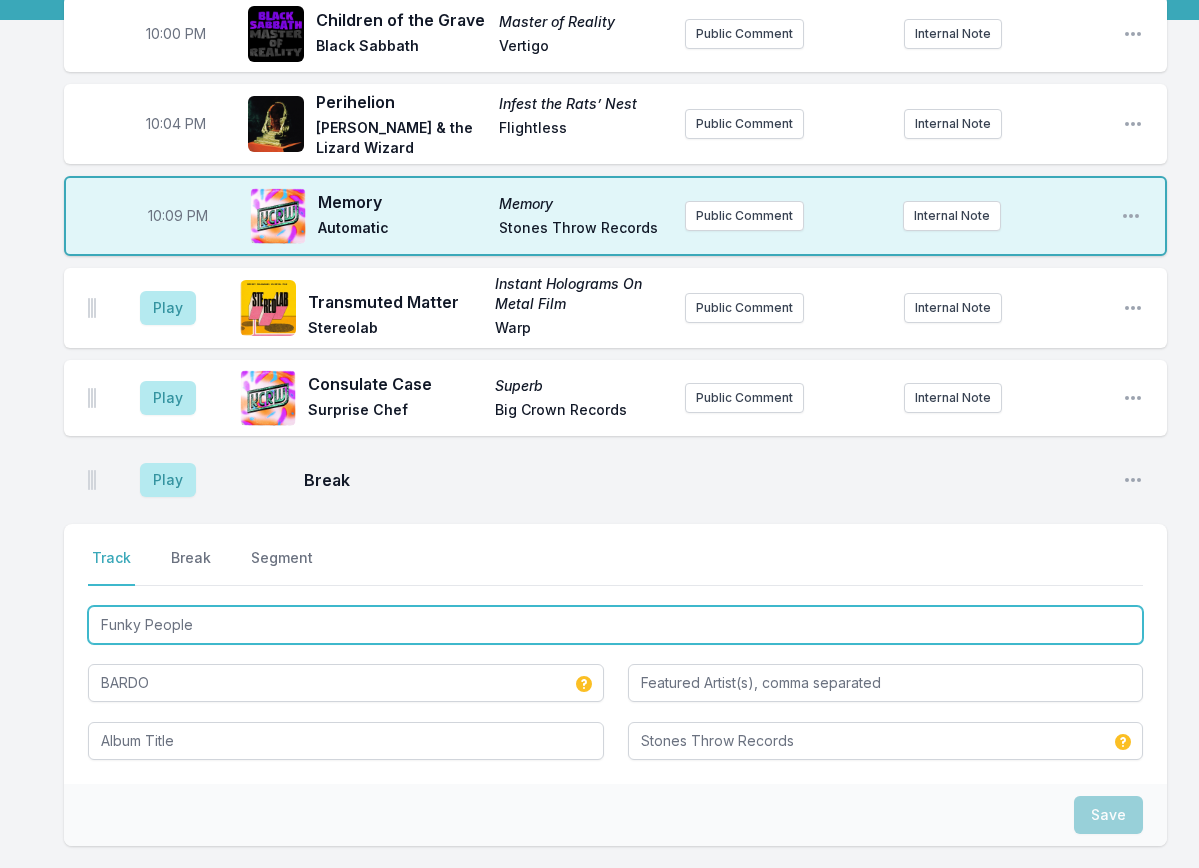 click on "Funky People" at bounding box center (615, 625) 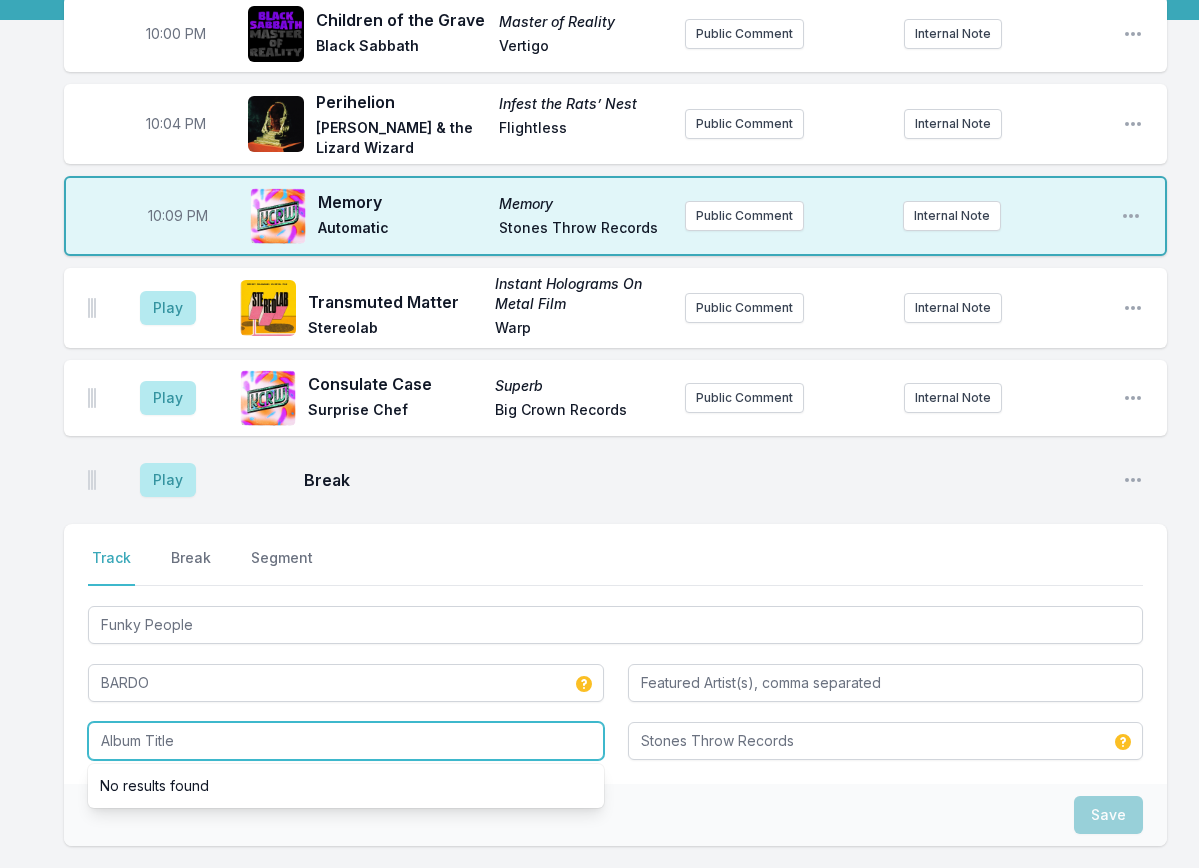 click at bounding box center (346, 741) 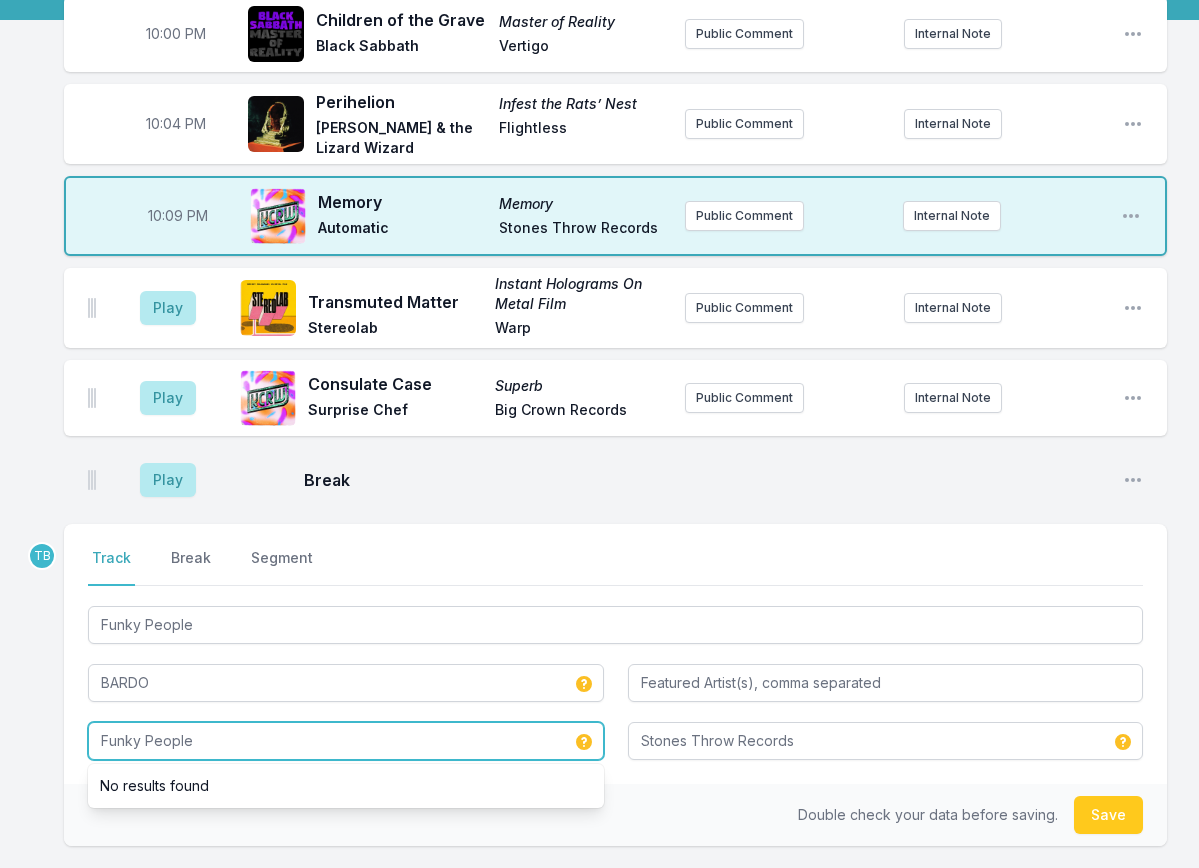 type on "Funky People" 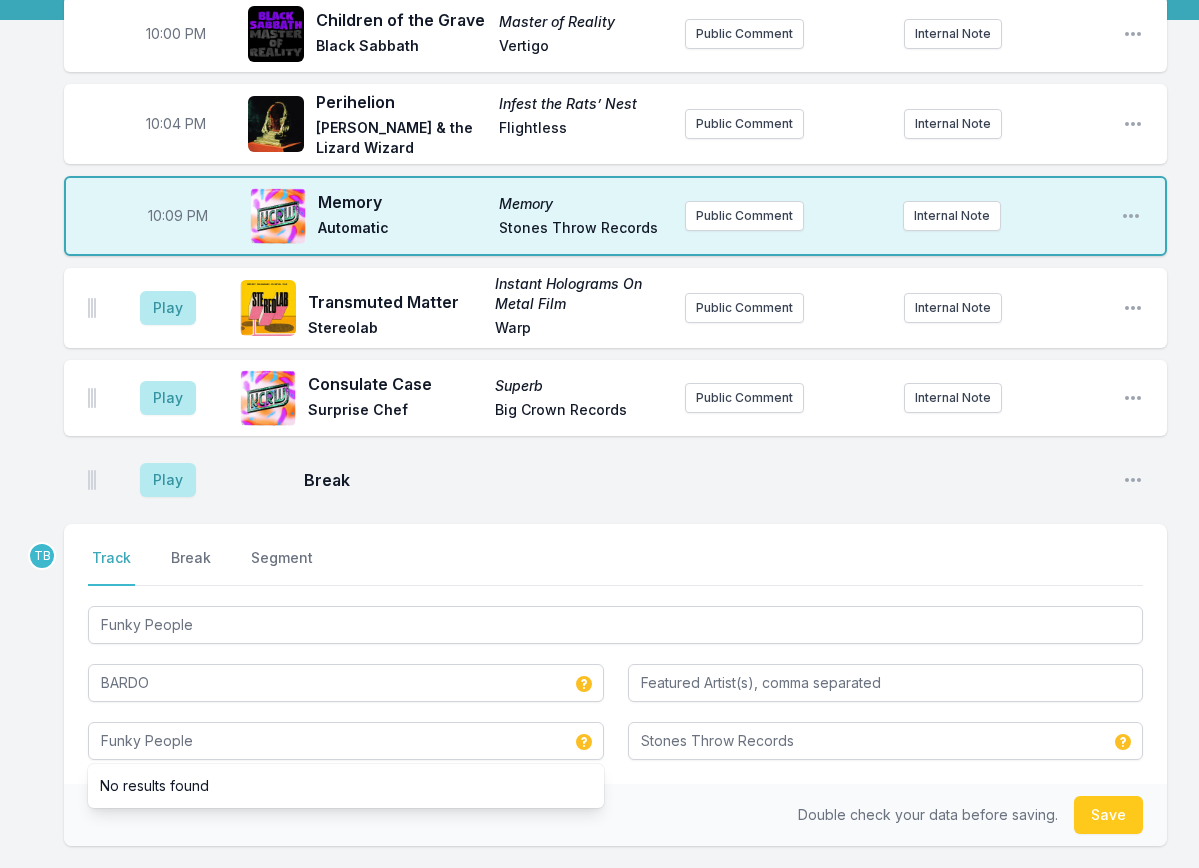 click on "Double check your data before saving." at bounding box center [928, 814] 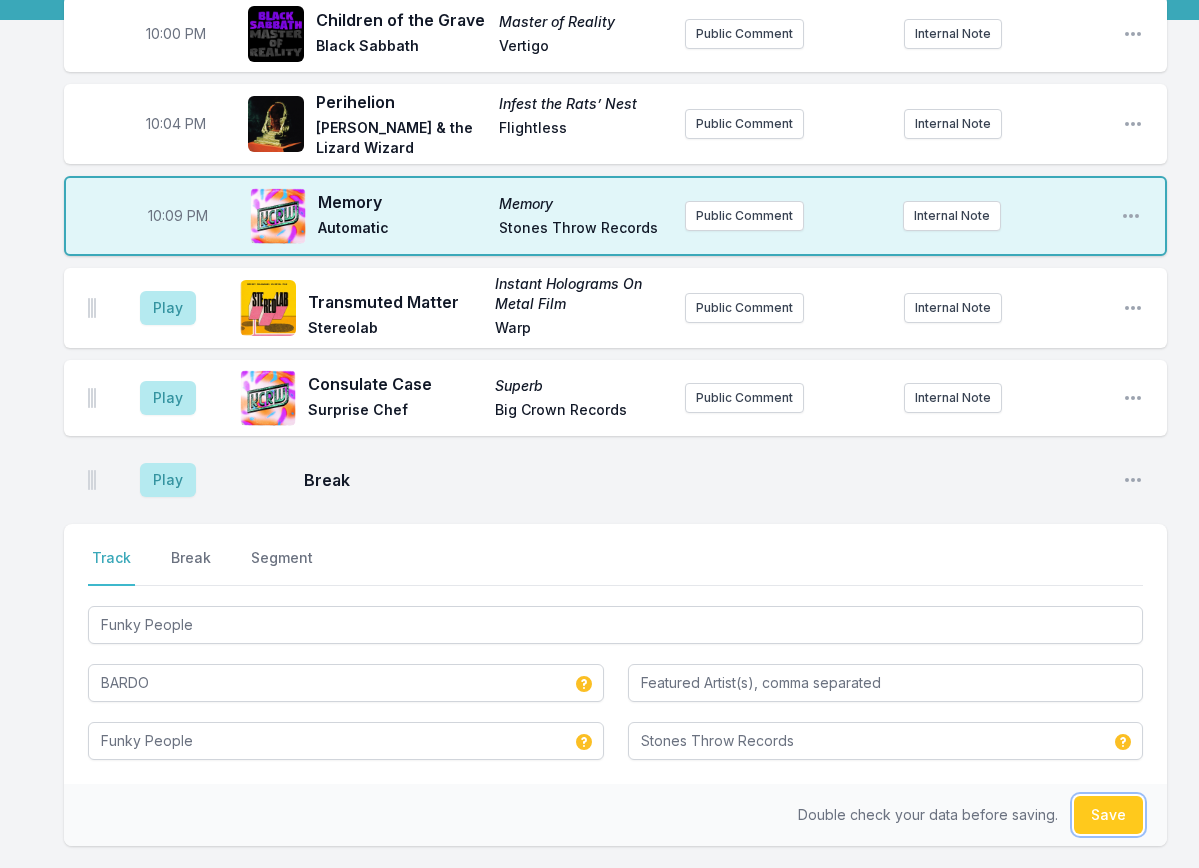 click on "Save" at bounding box center (1108, 815) 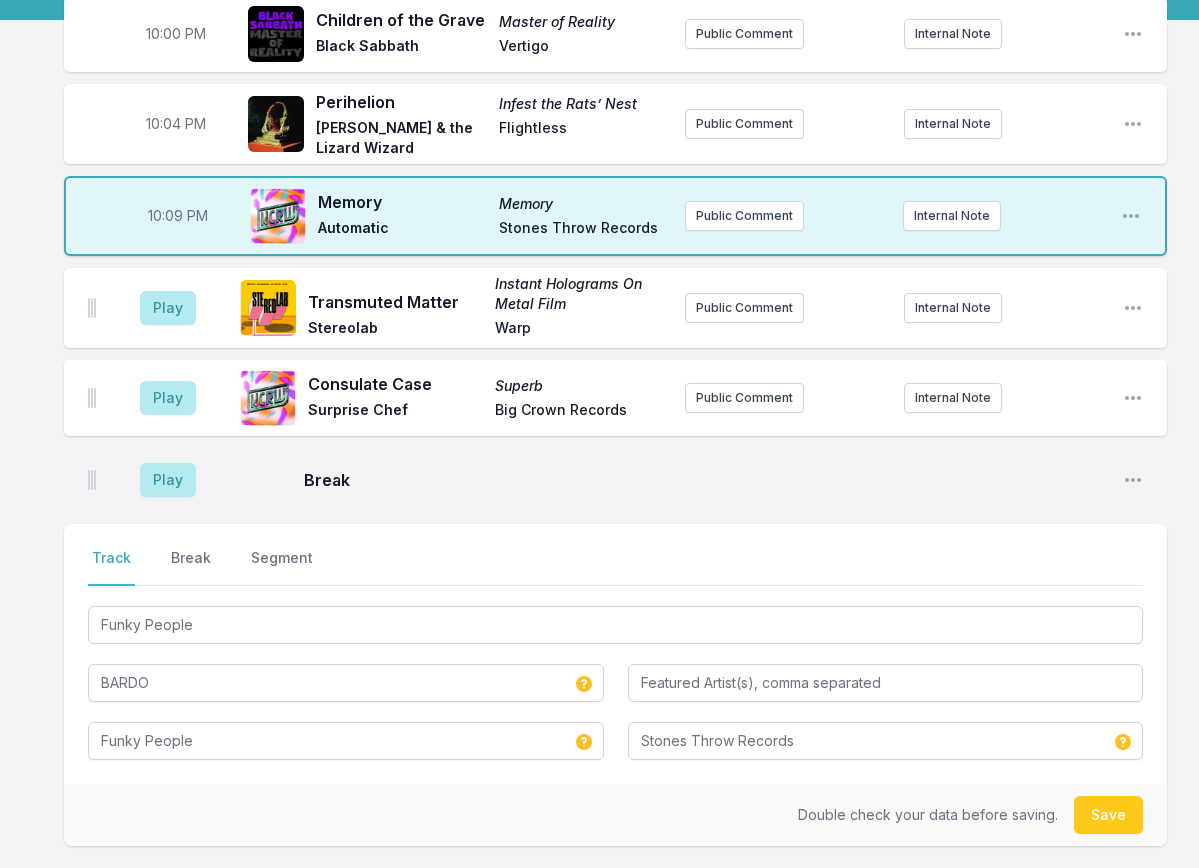 type 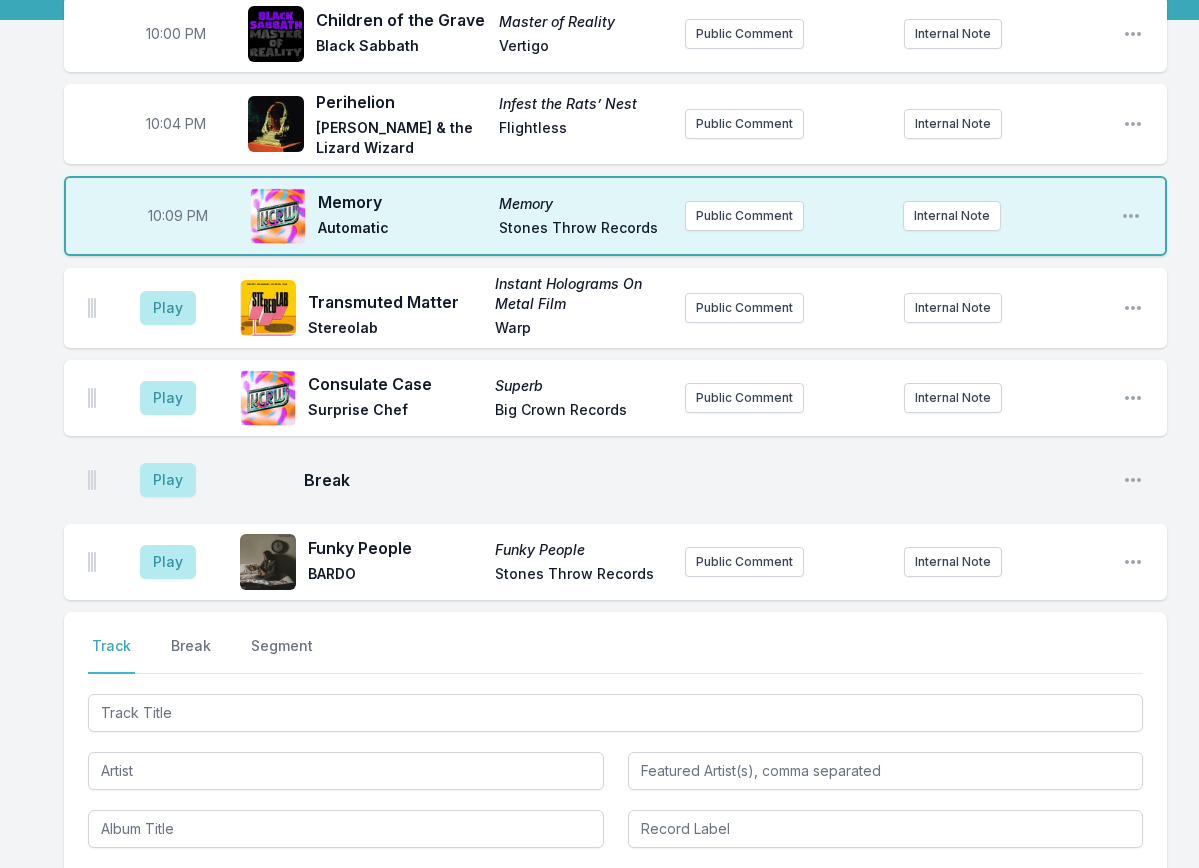 scroll, scrollTop: 100, scrollLeft: 0, axis: vertical 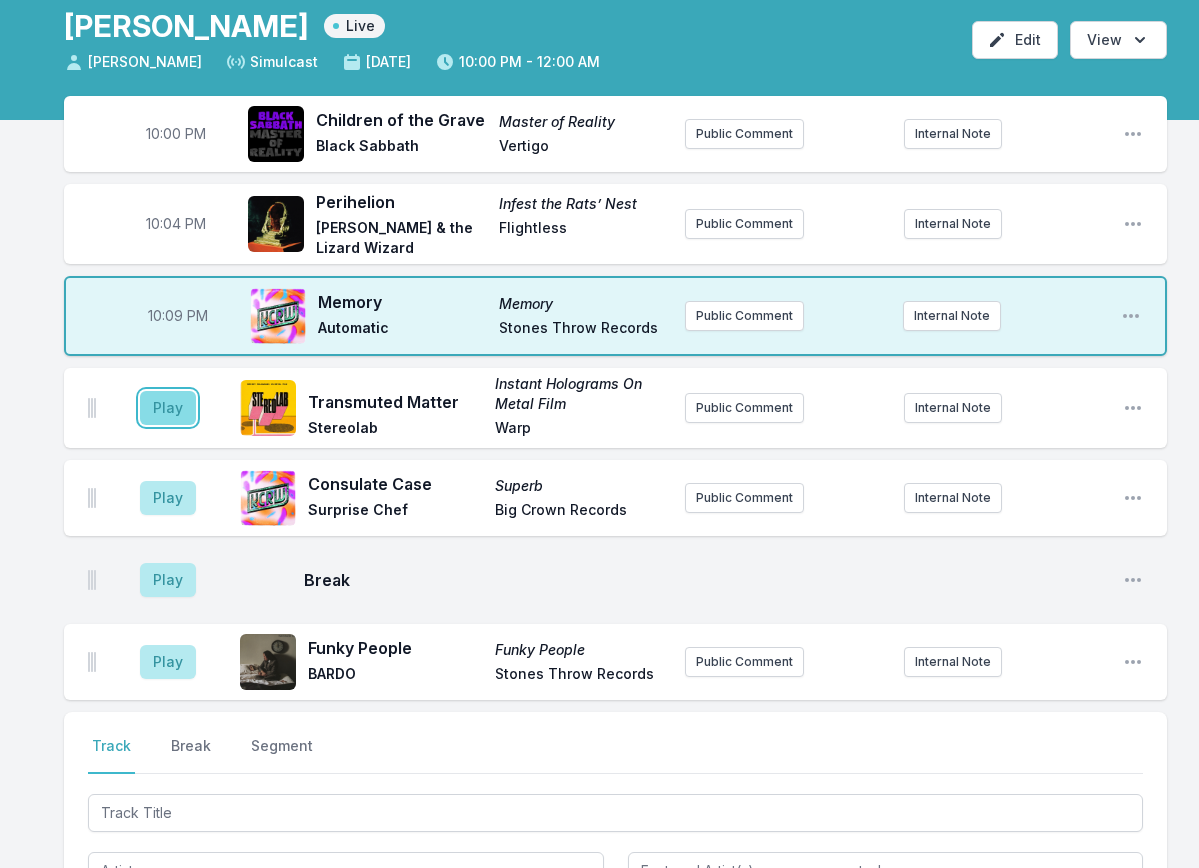 click on "Play" at bounding box center [168, 408] 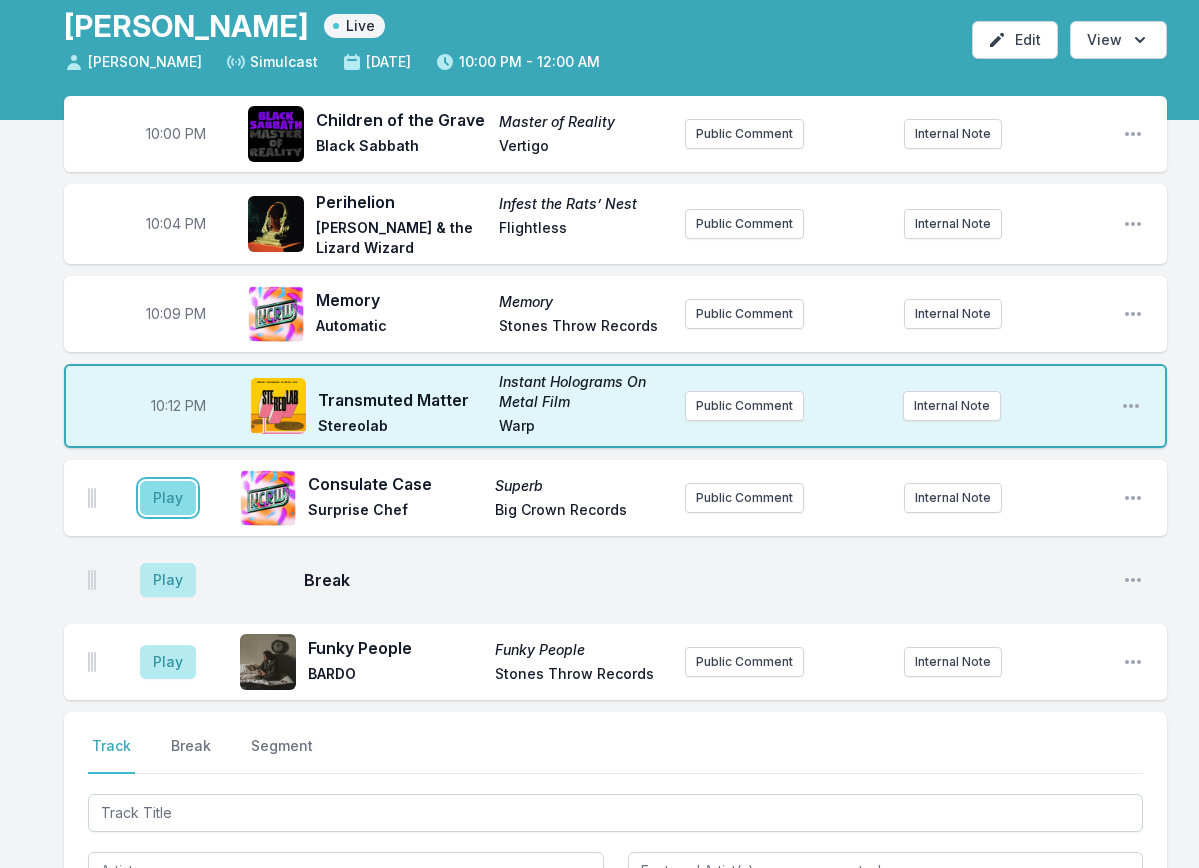 click on "Play" at bounding box center (168, 498) 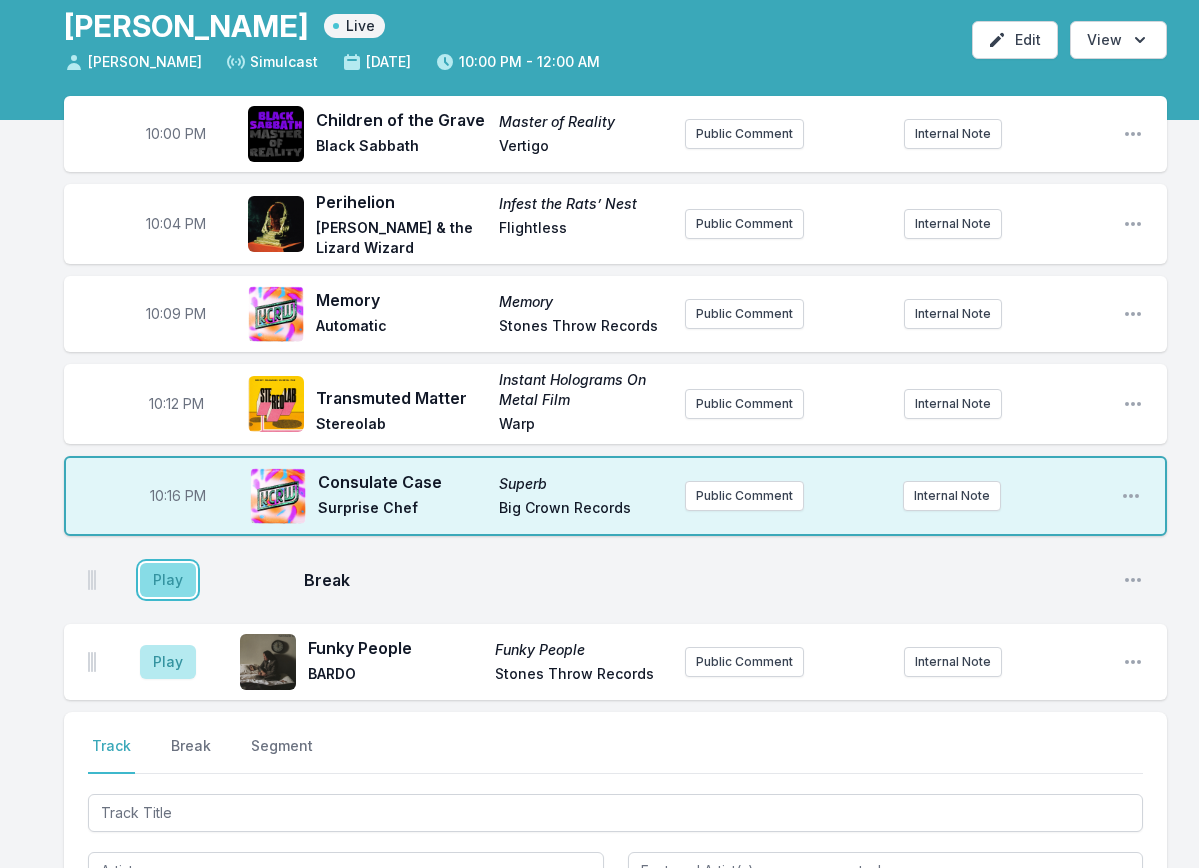 click on "Play" at bounding box center [168, 580] 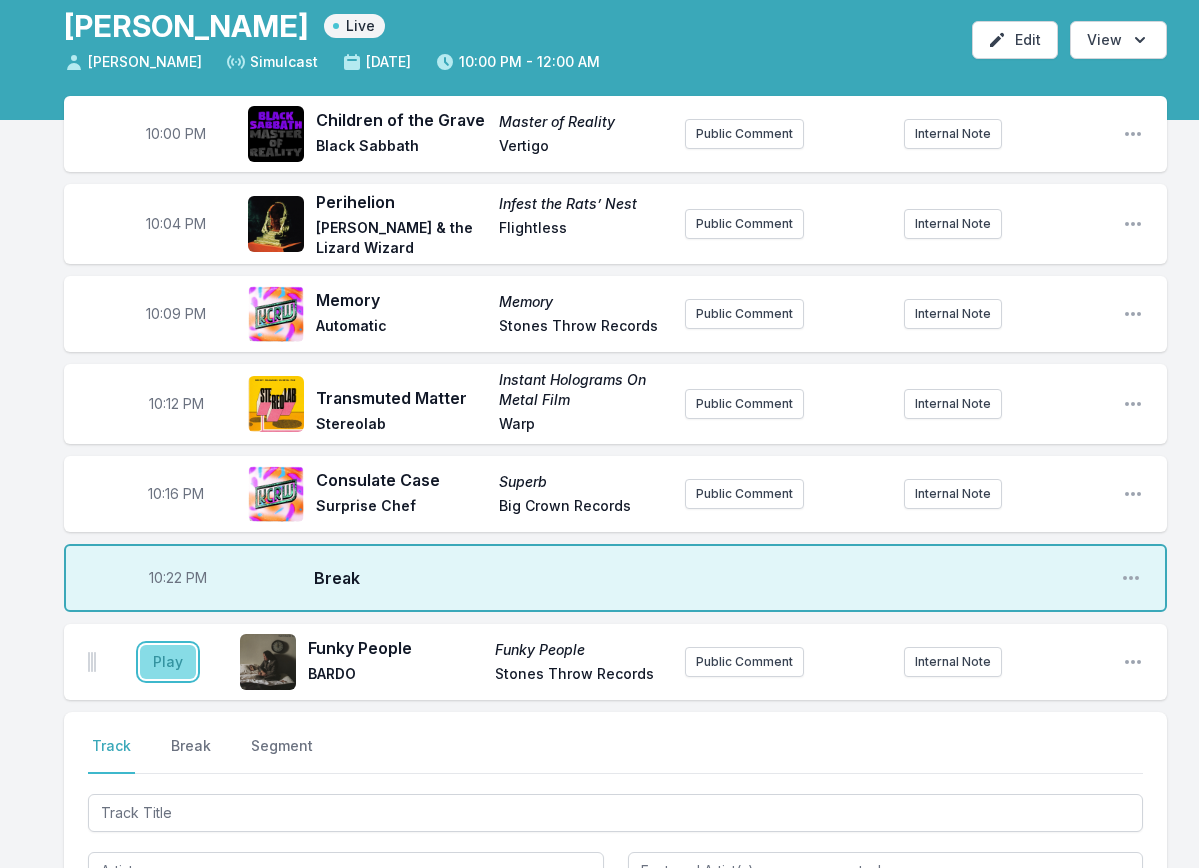 click on "Play" at bounding box center (168, 662) 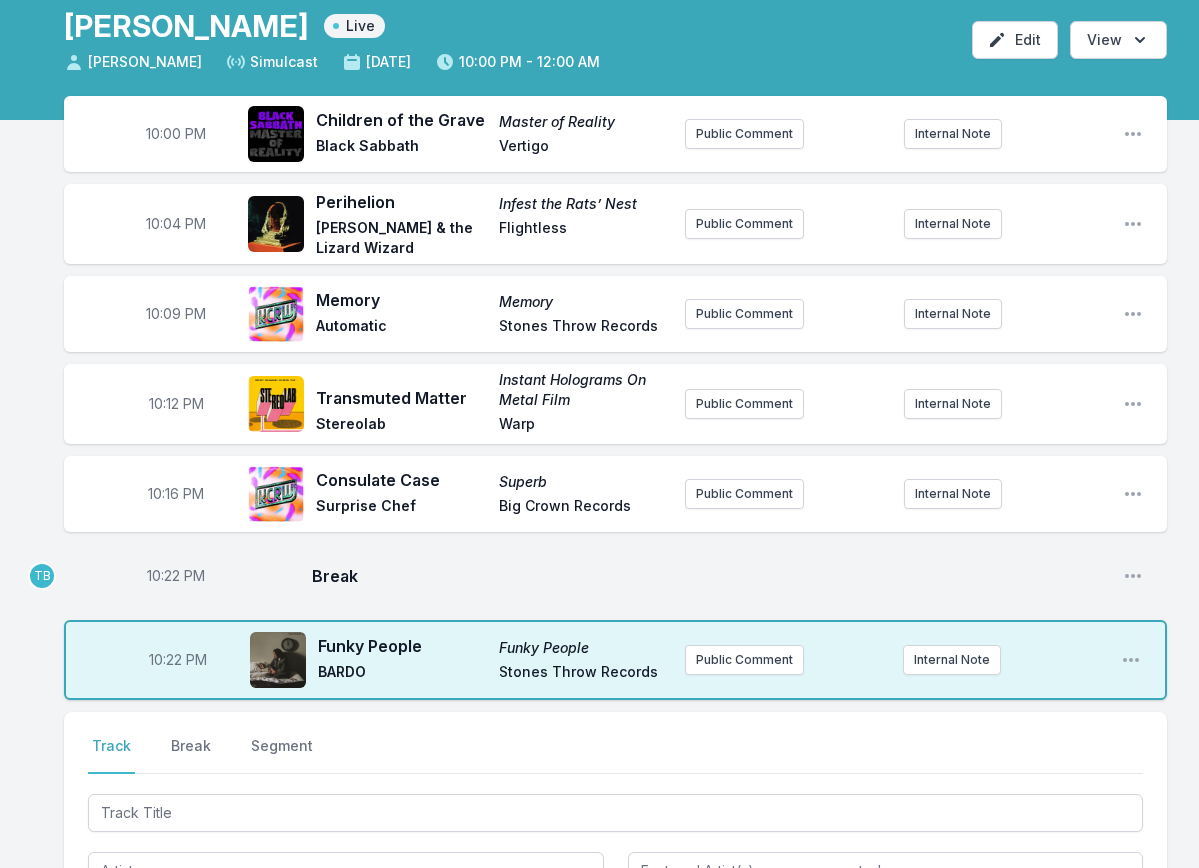 click on "10:22 PM" at bounding box center (176, 576) 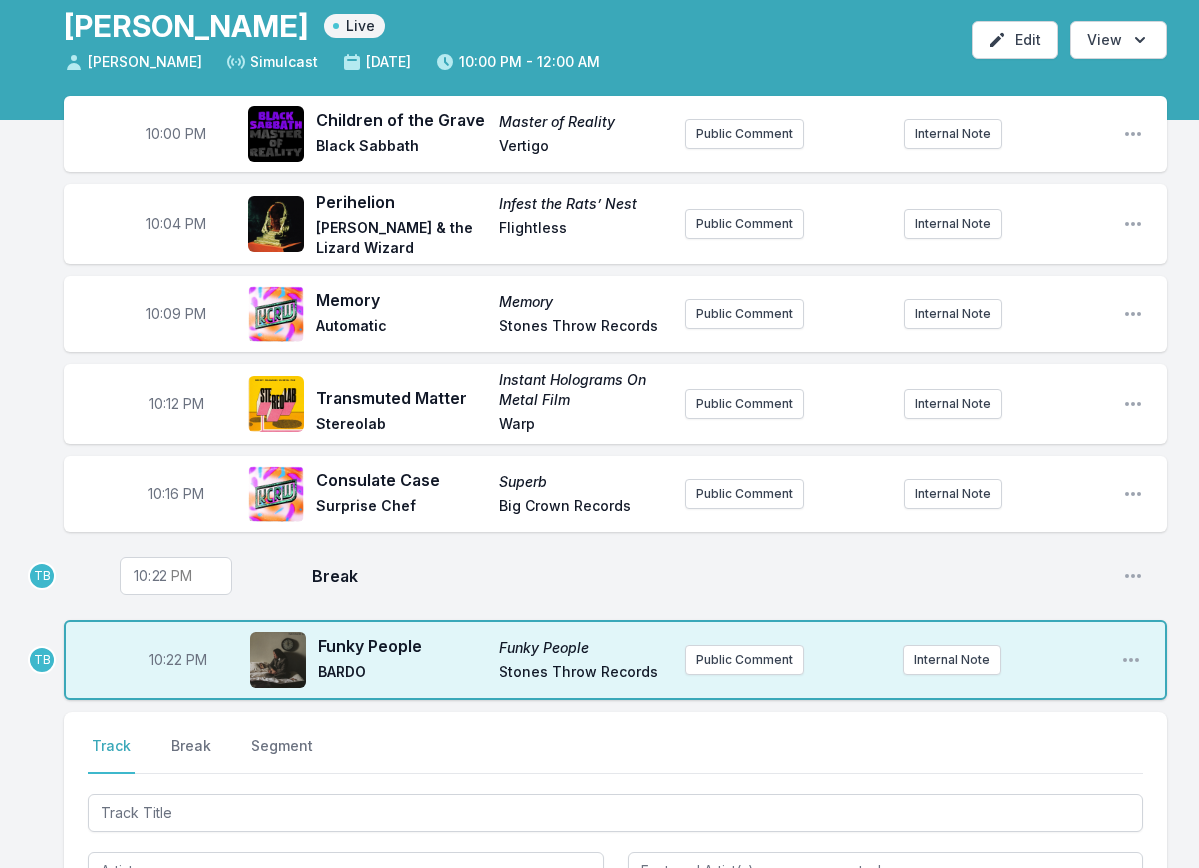 click on "22:22" at bounding box center (176, 576) 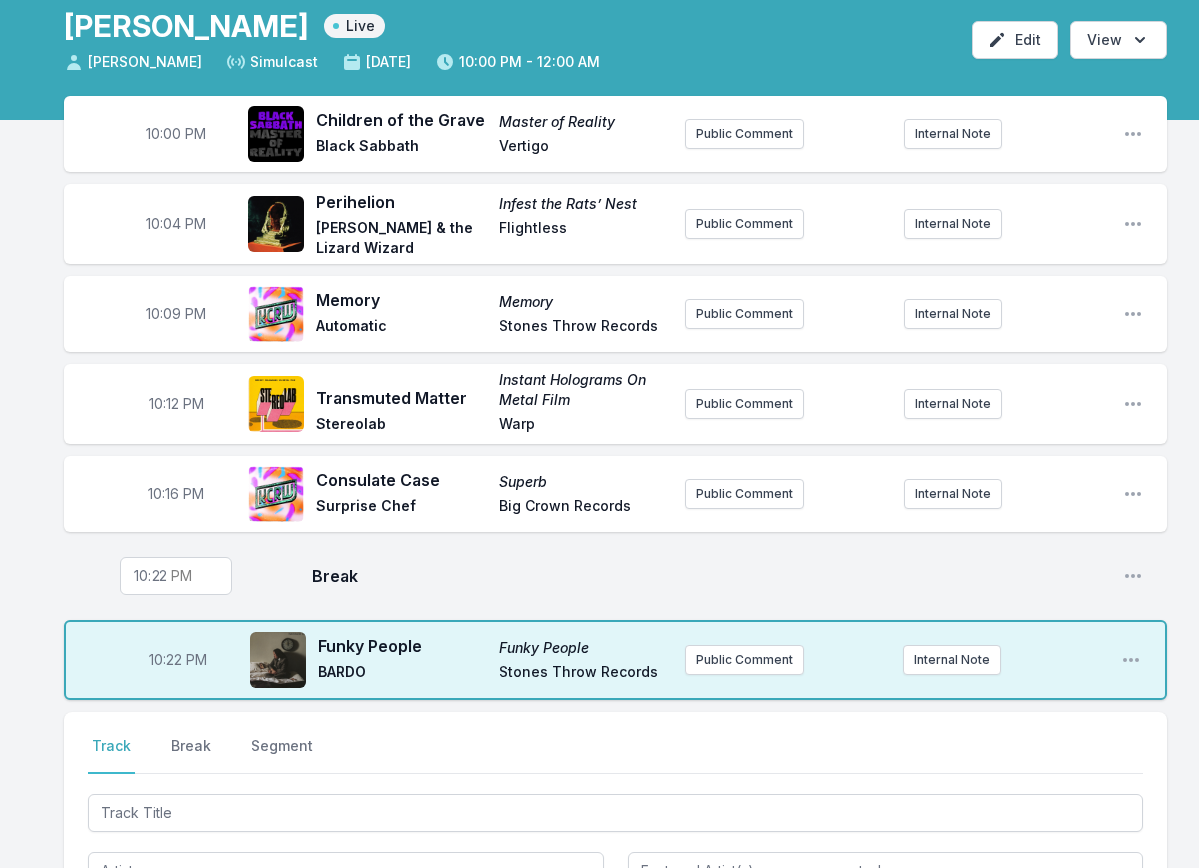 click on "10:22 PM" at bounding box center (178, 660) 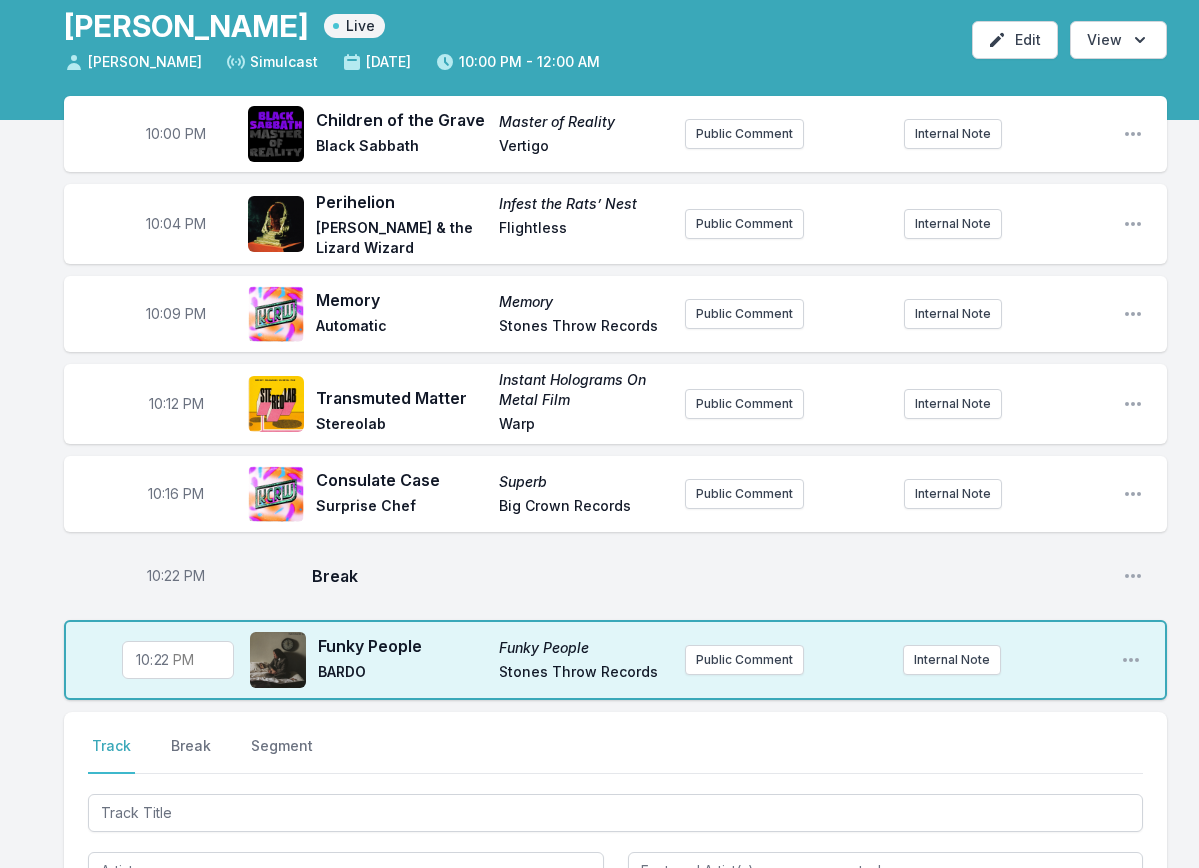 click on "22:22" at bounding box center (178, 660) 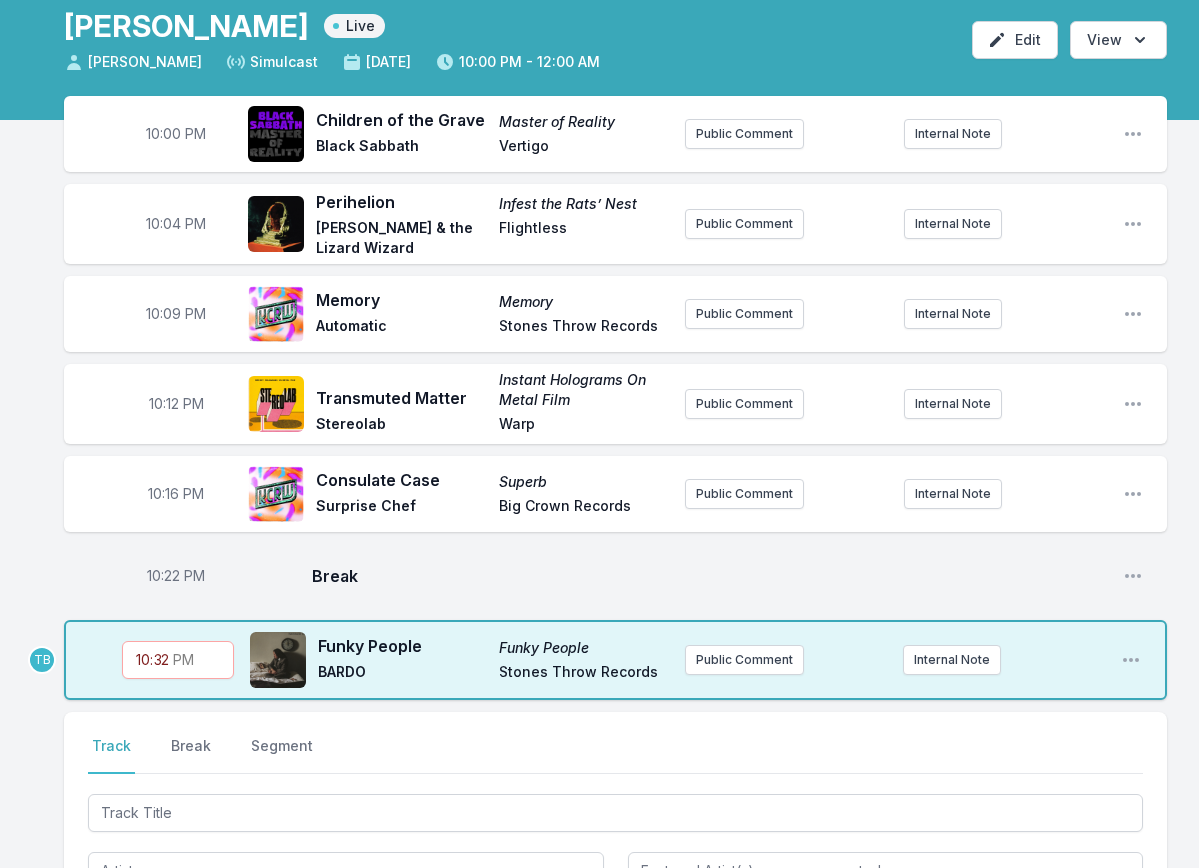 type on "22:20" 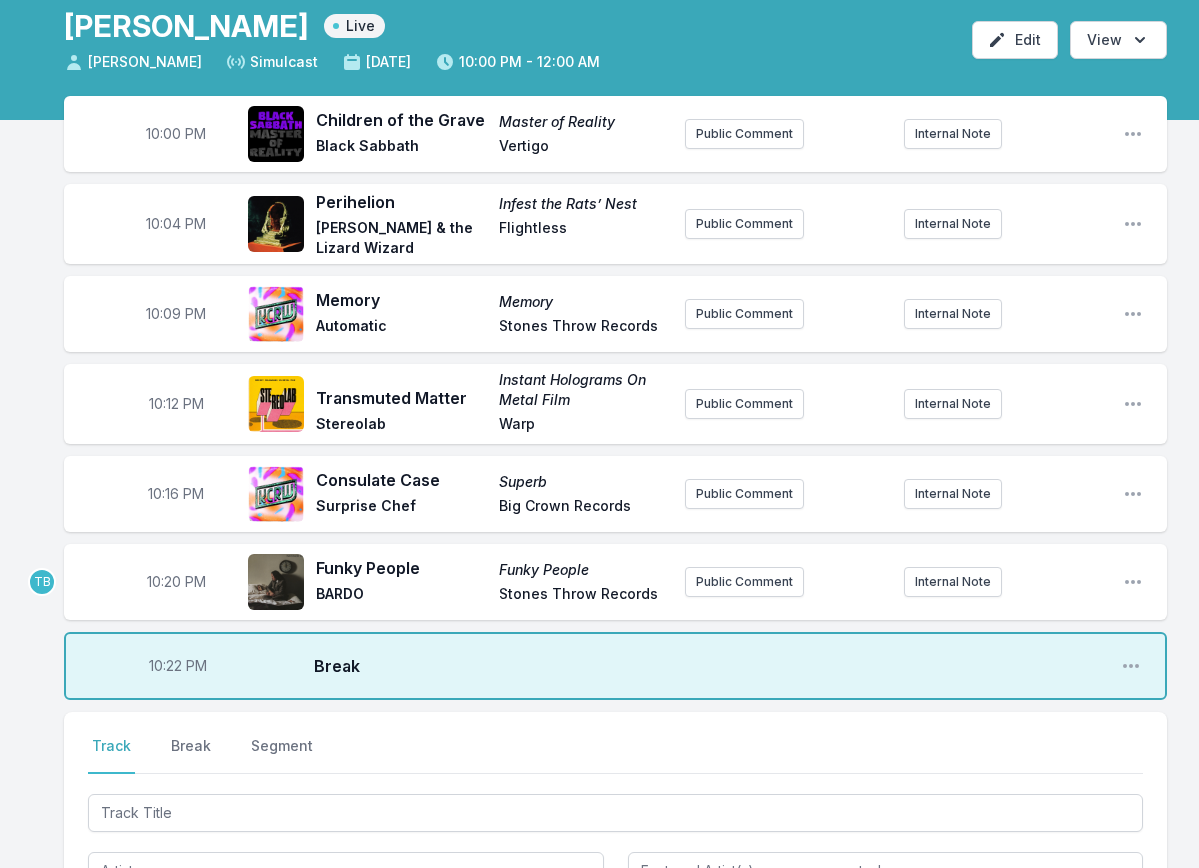 click on "10:20 PM" at bounding box center (176, 582) 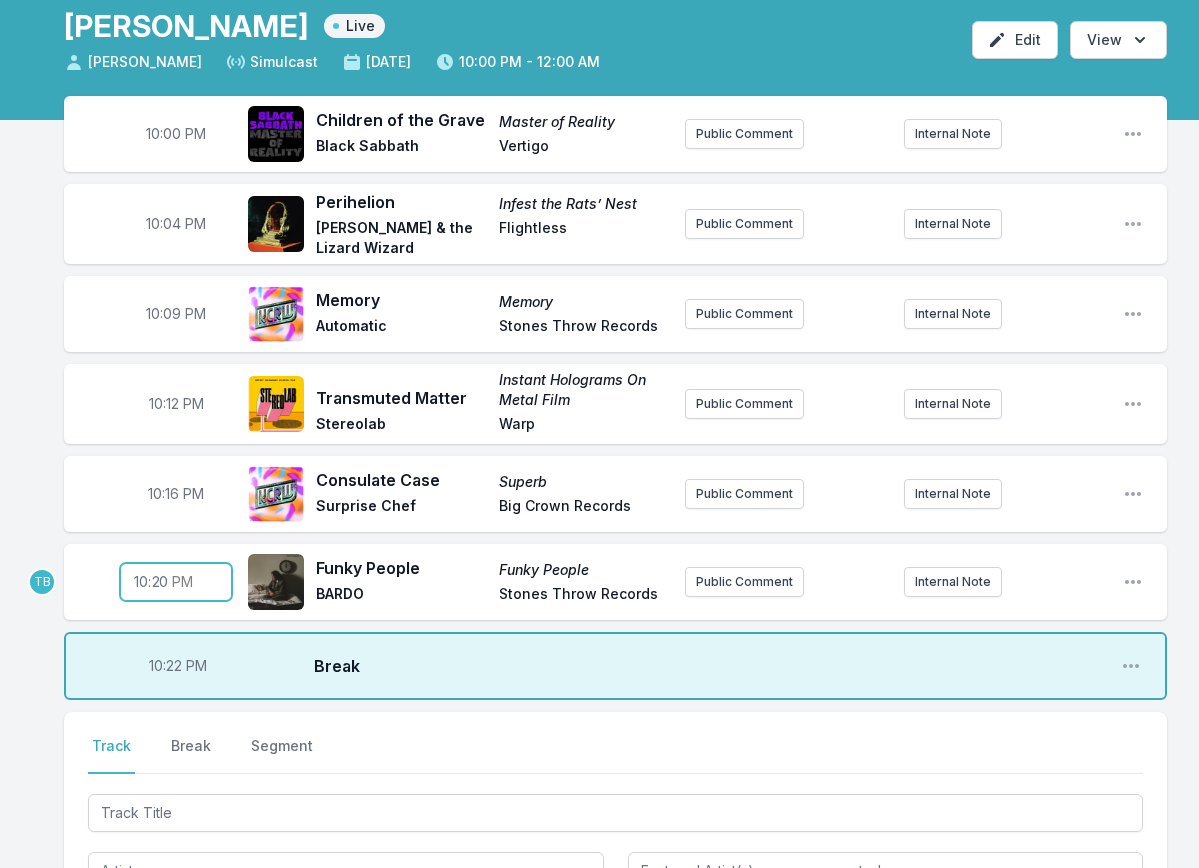 click on "22:20" at bounding box center (176, 582) 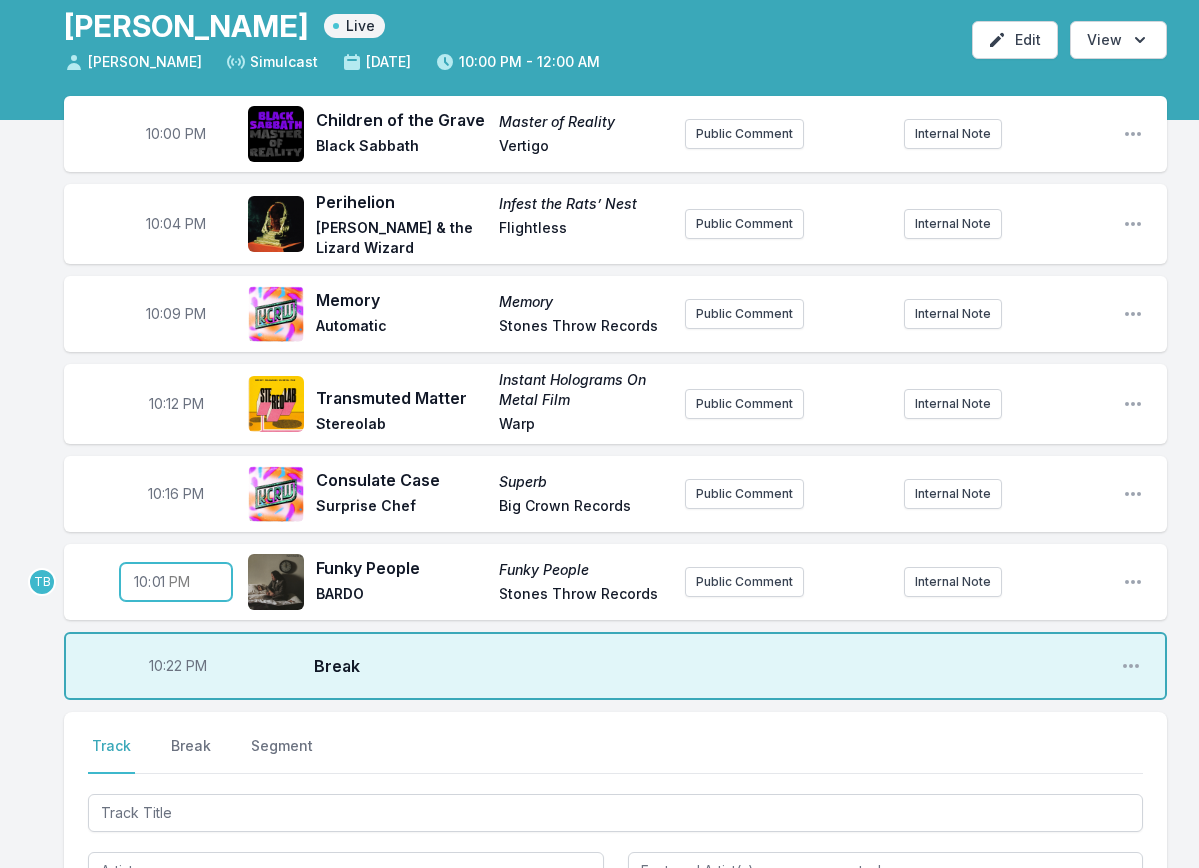 type on "22:18" 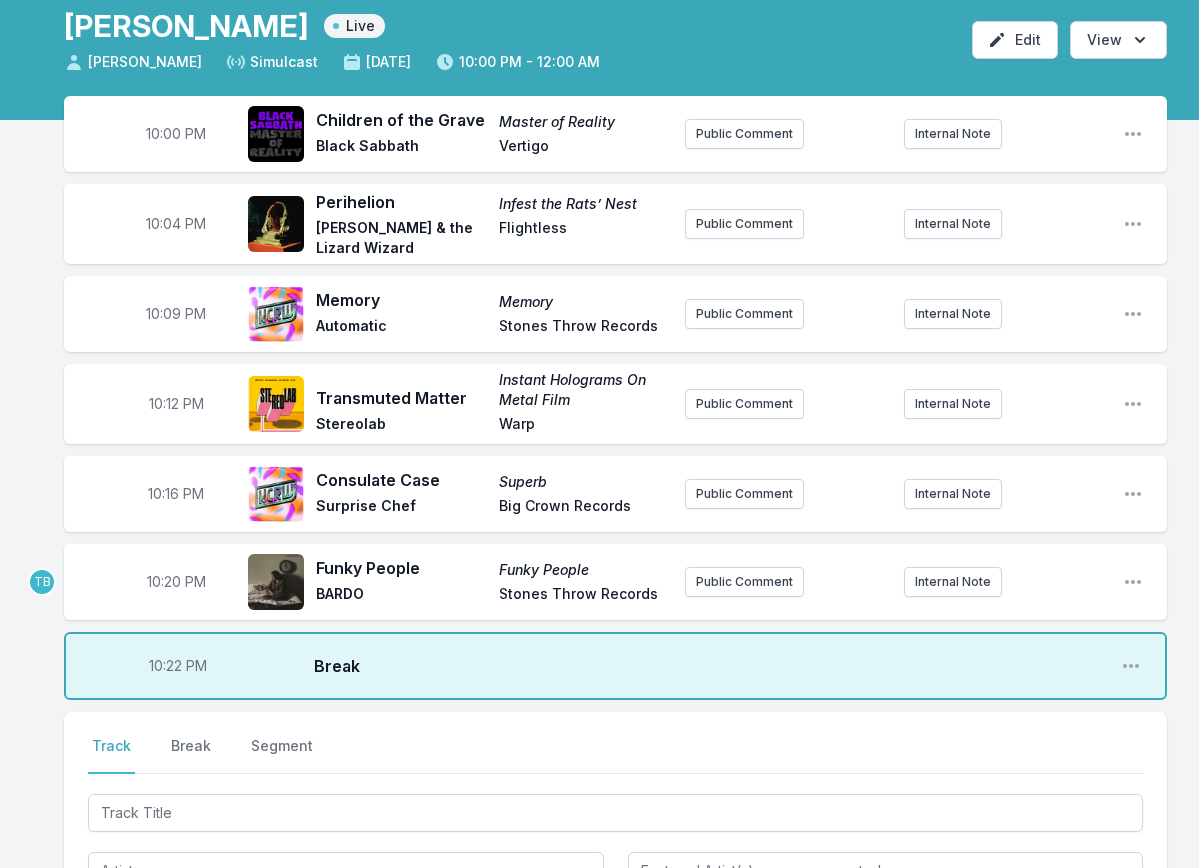 click on "10:22 PM" at bounding box center (178, 666) 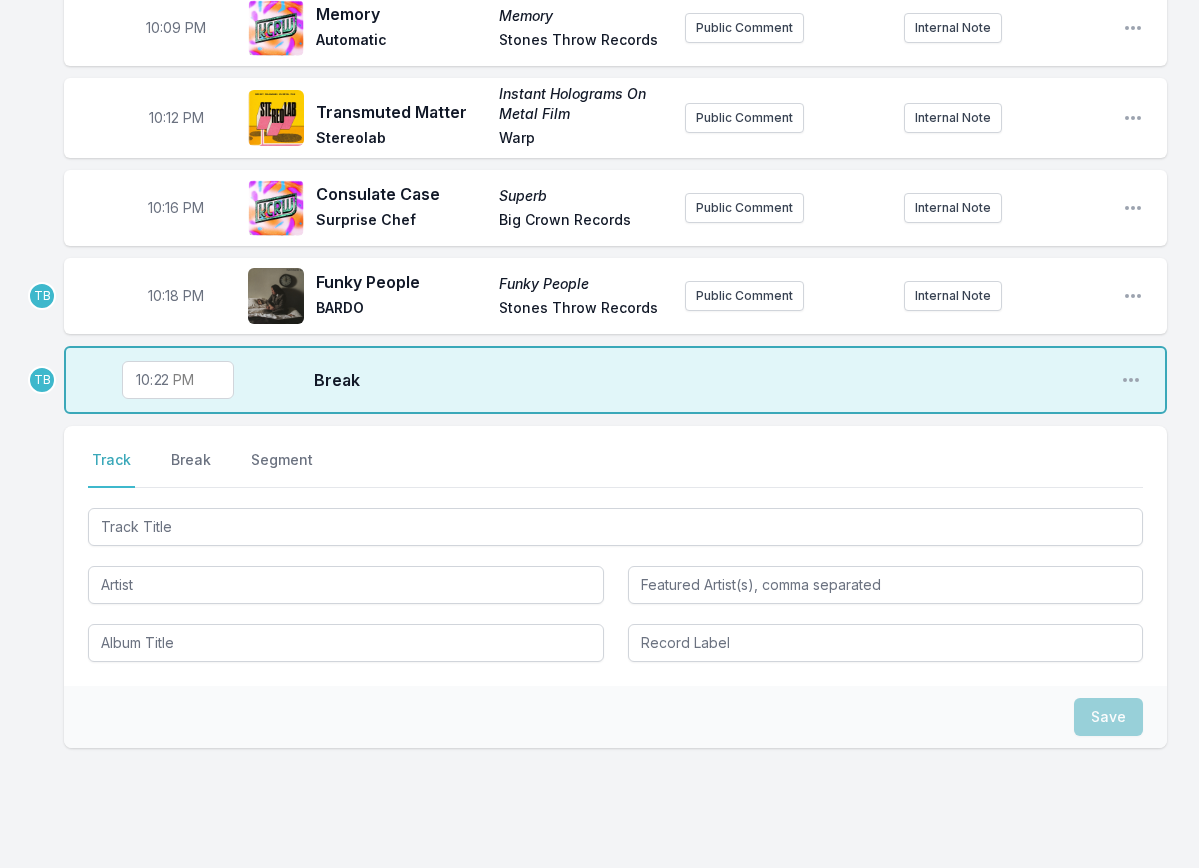 scroll, scrollTop: 400, scrollLeft: 0, axis: vertical 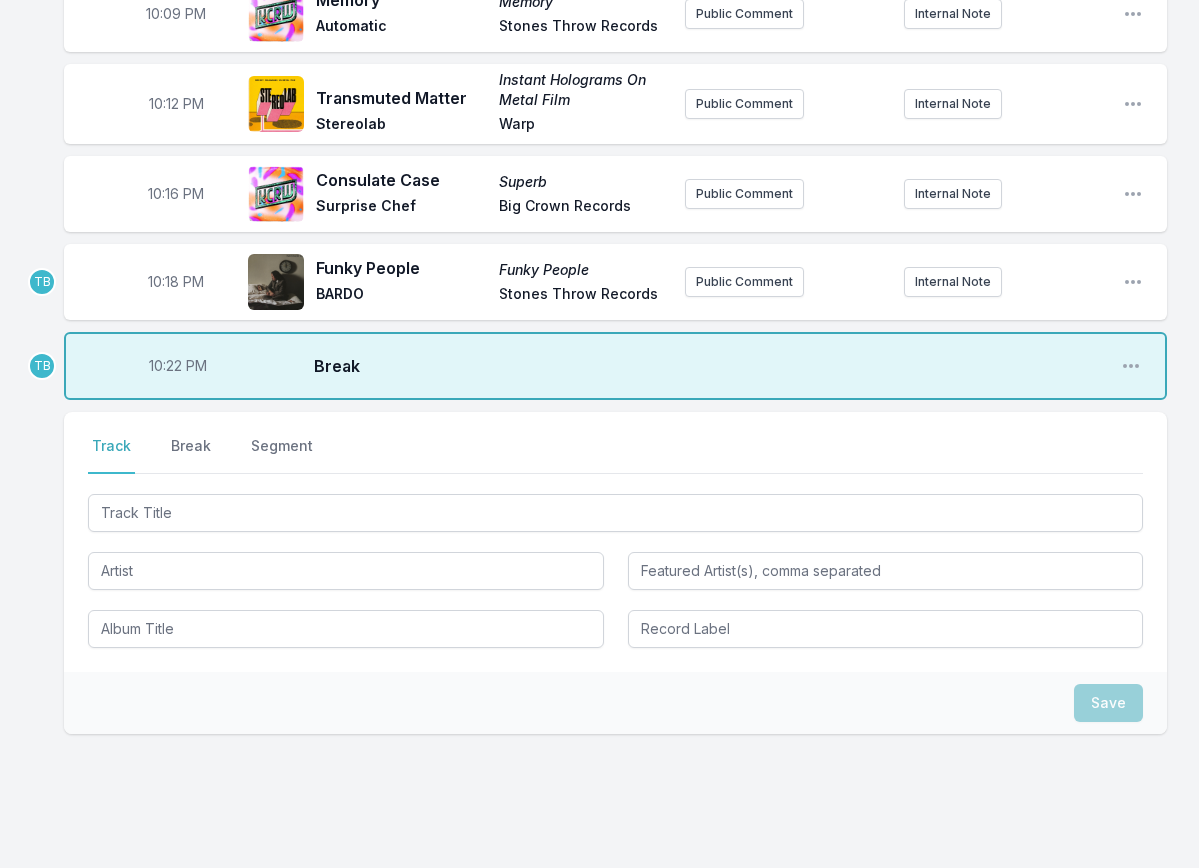 click on "10:18 PM" at bounding box center (176, 282) 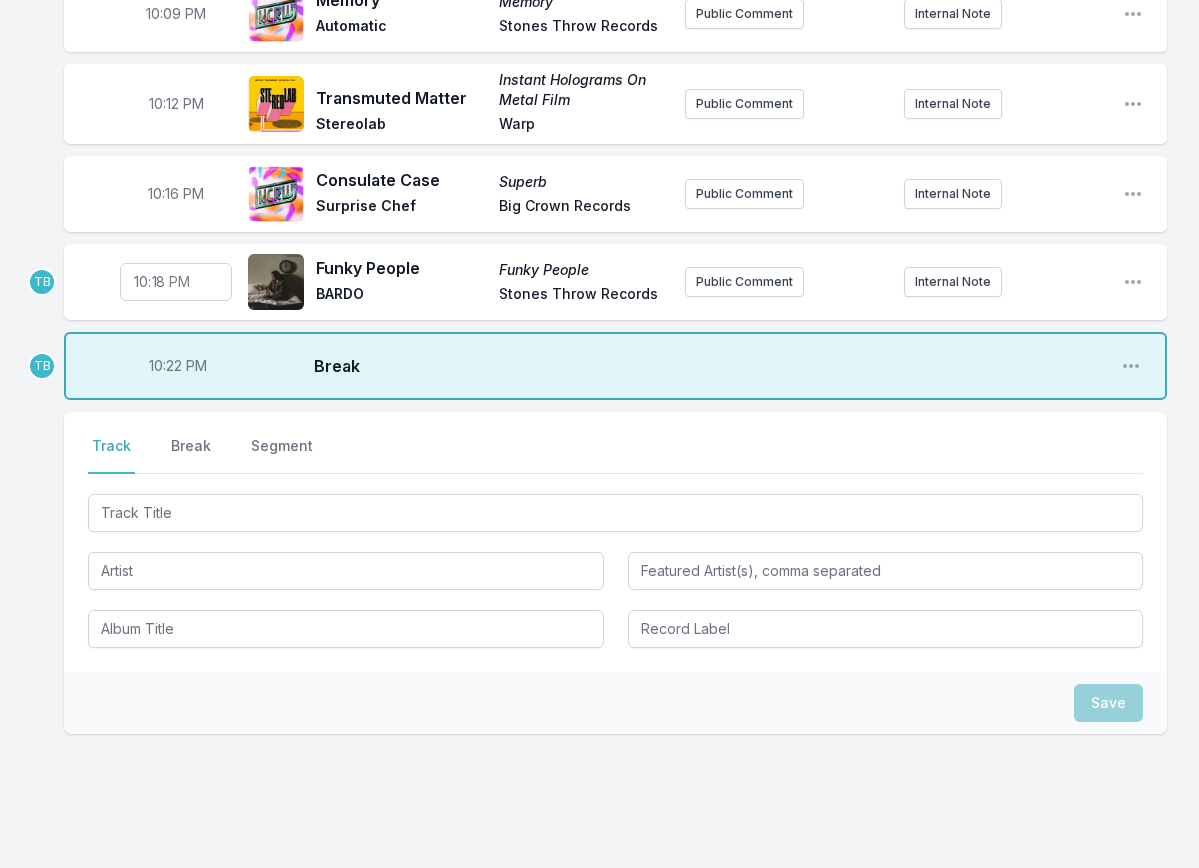 click on "10:22 PM" at bounding box center [178, 366] 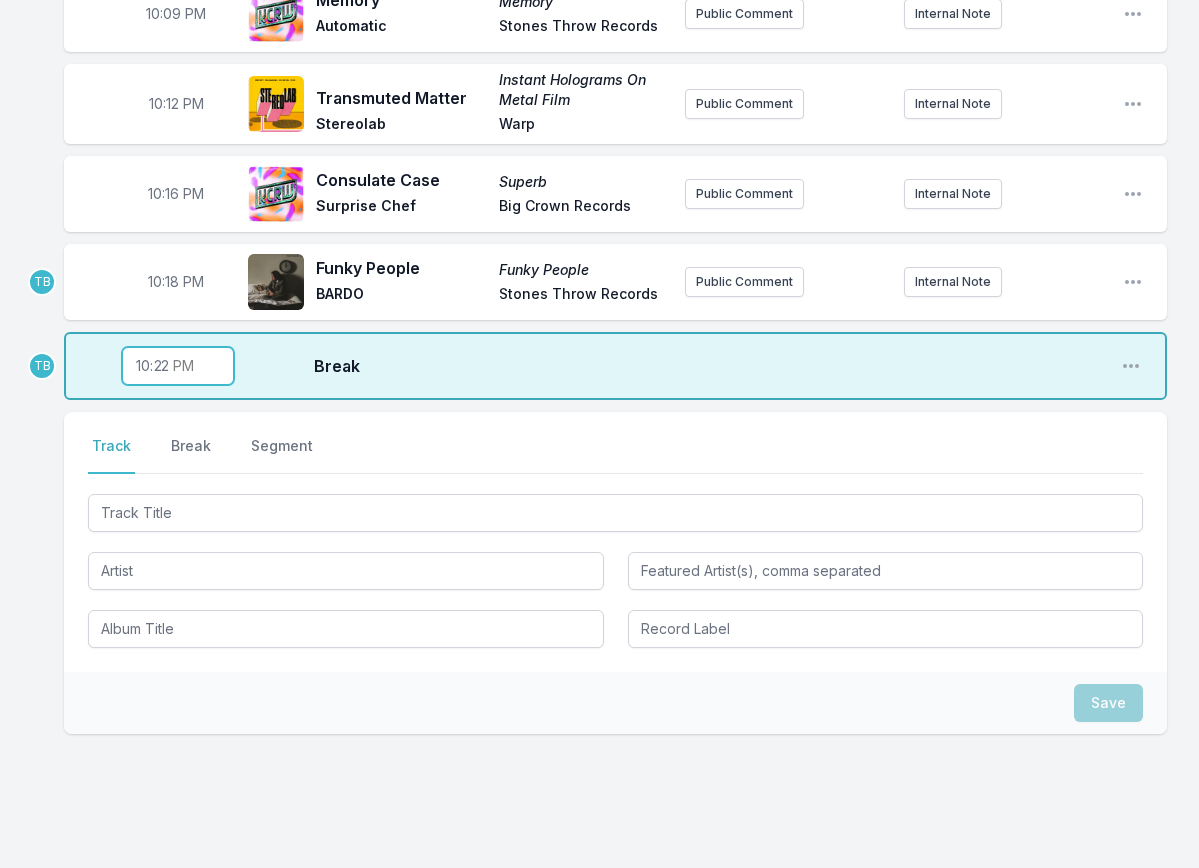 click on "22:22" at bounding box center [178, 366] 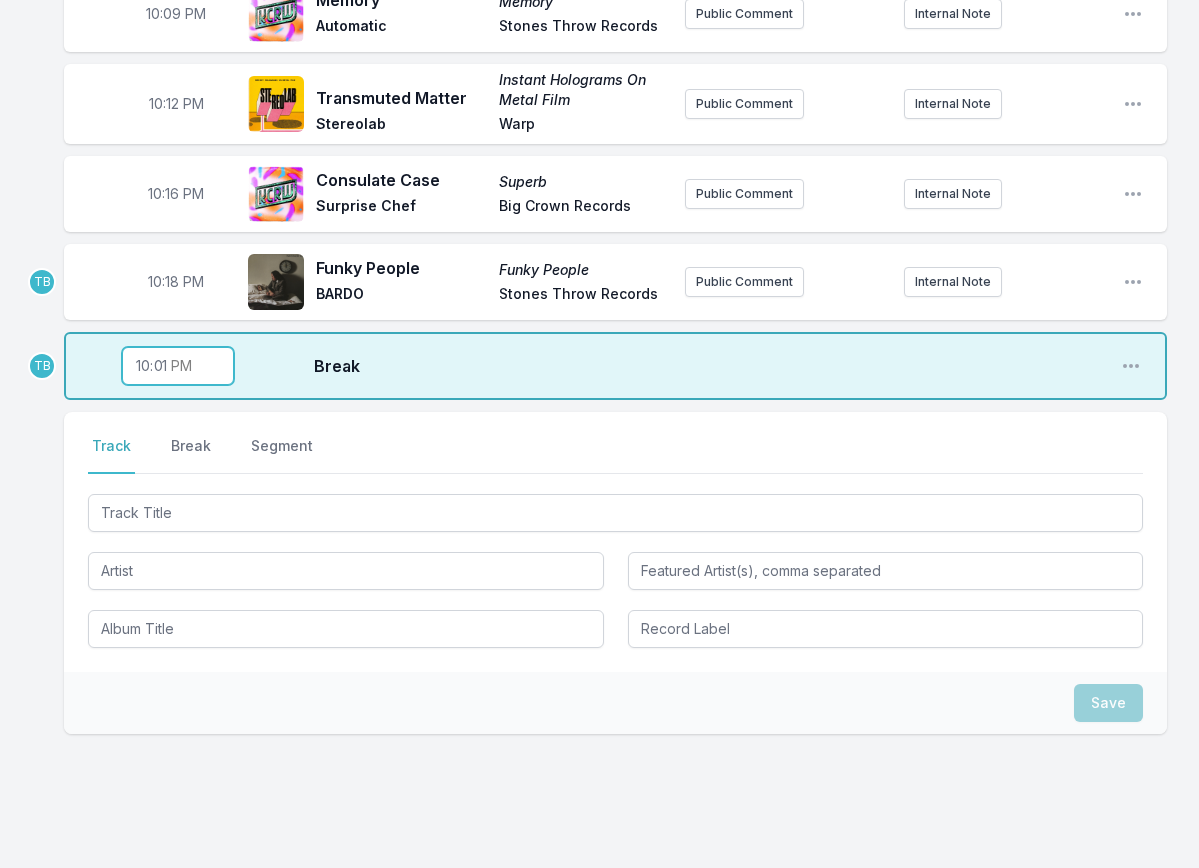 type on "22:18" 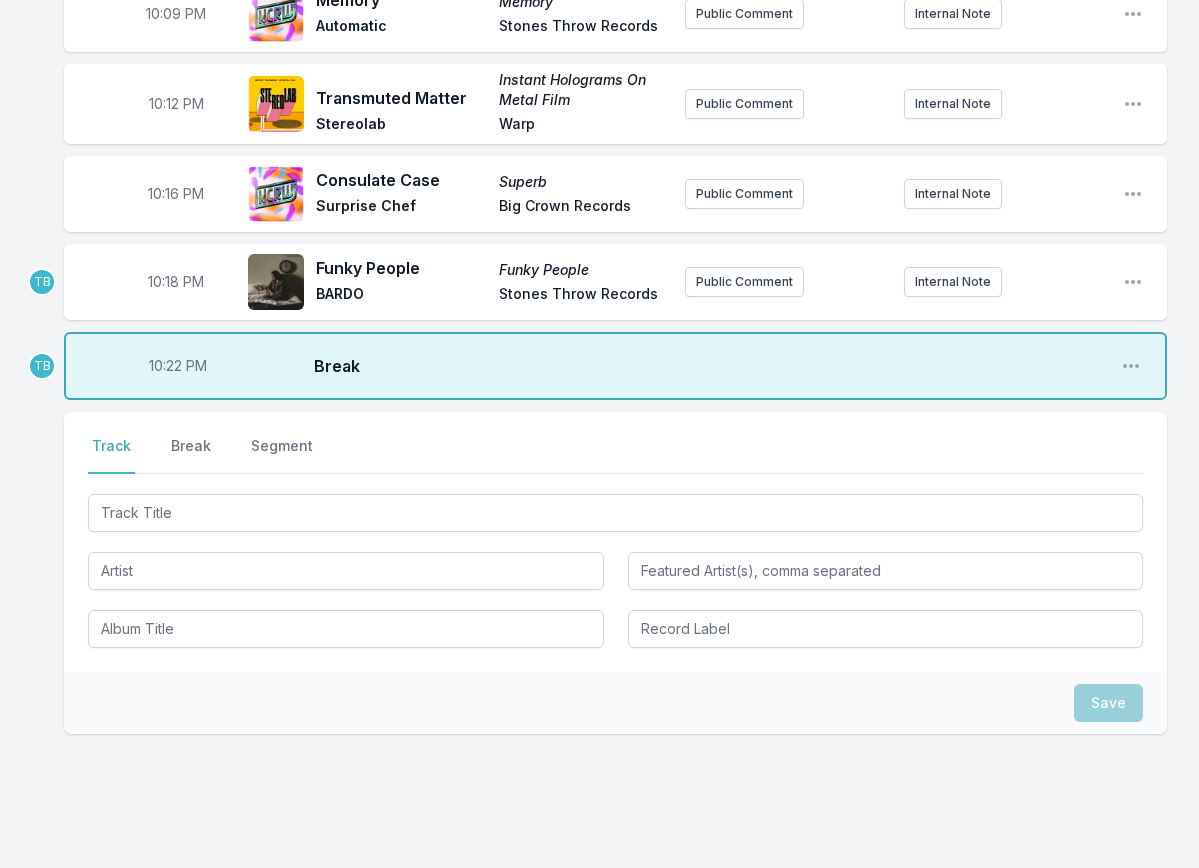 click on "10:18 PM" at bounding box center (176, 282) 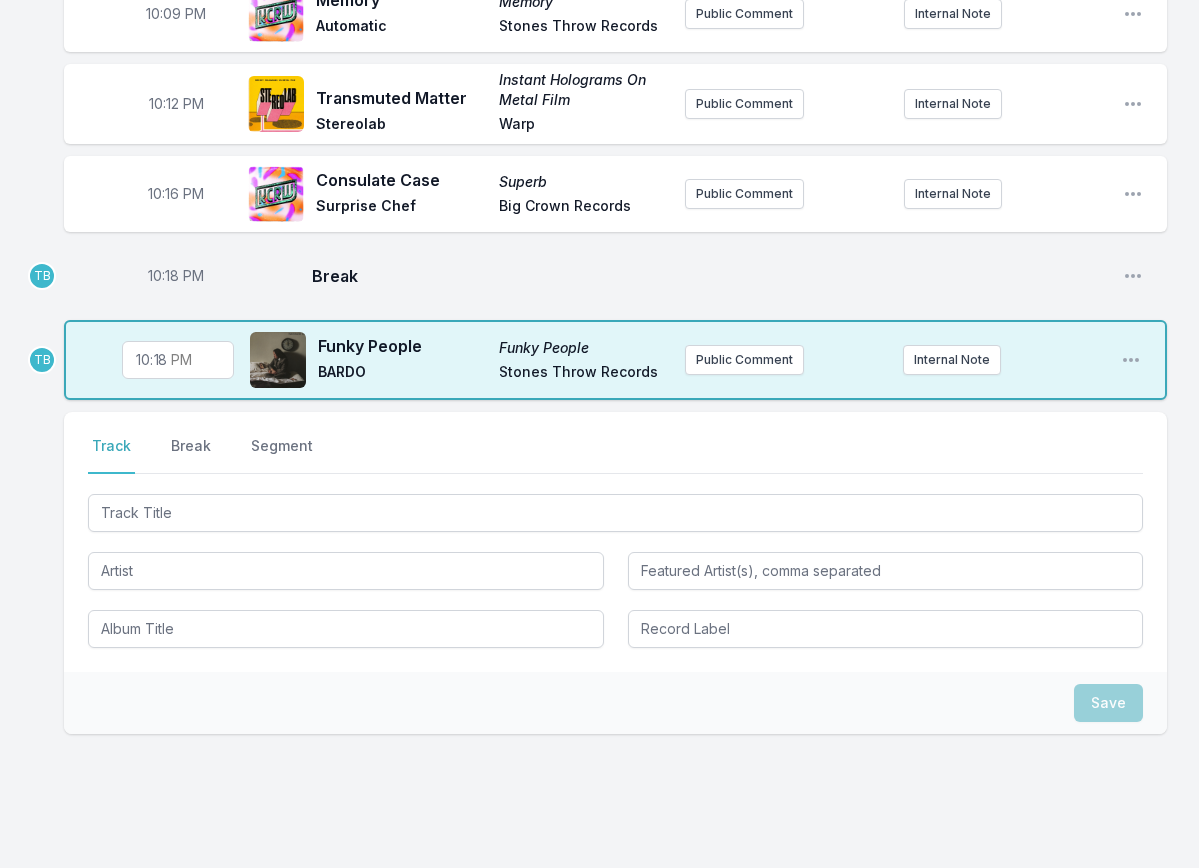 click on "22:18" at bounding box center [178, 360] 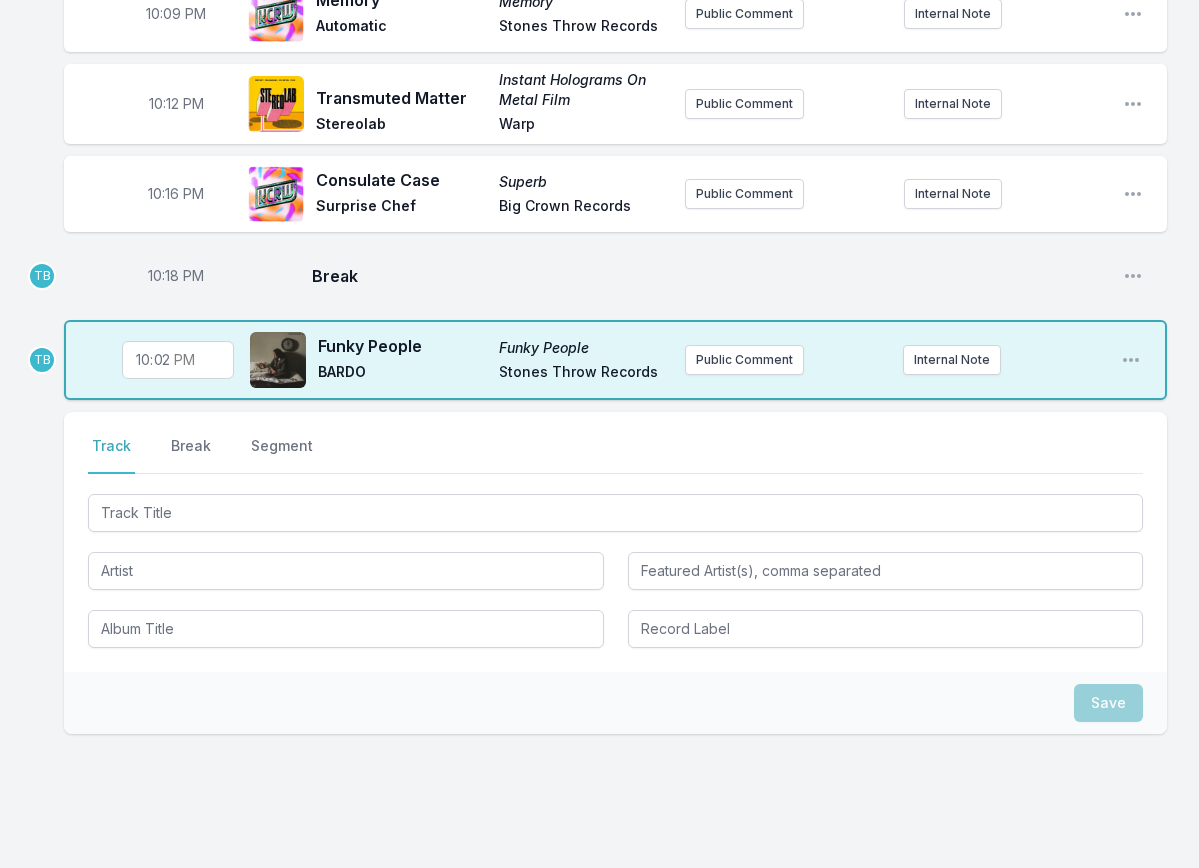 type on "22:22" 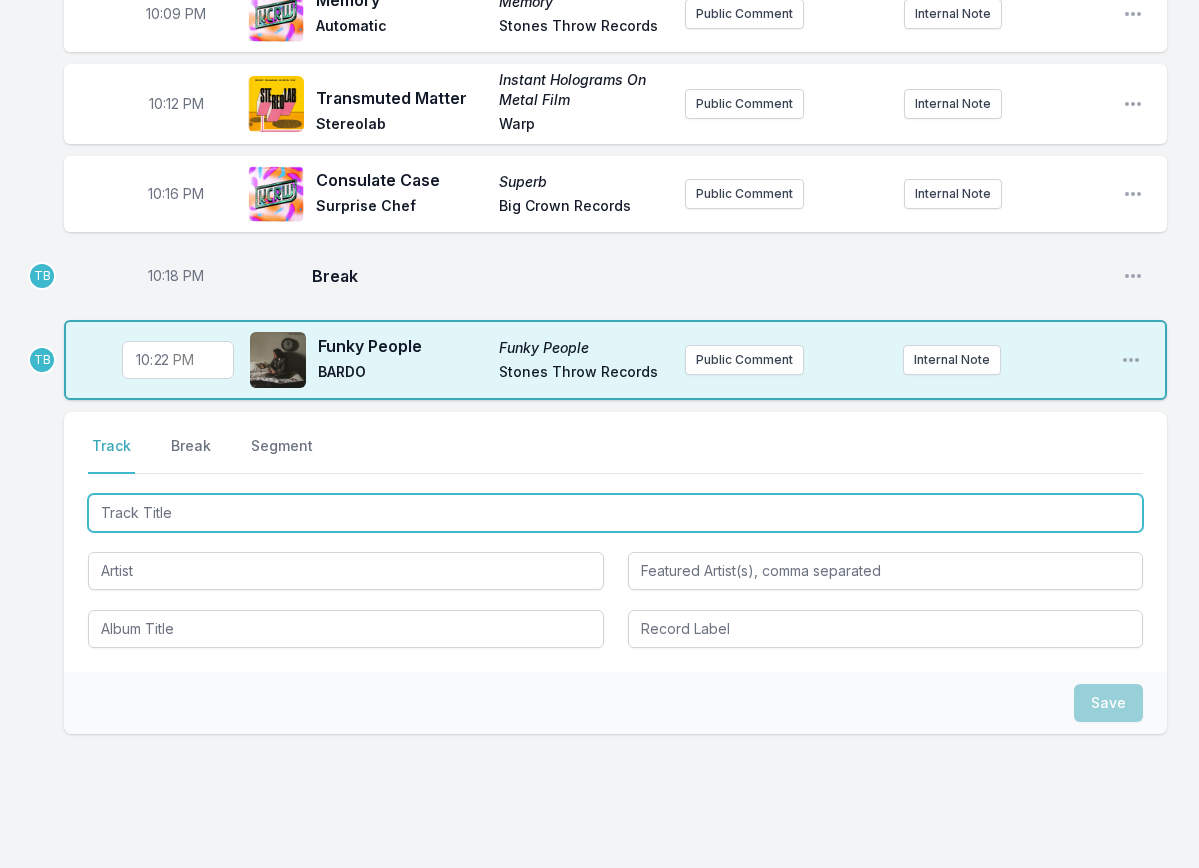 click at bounding box center (615, 513) 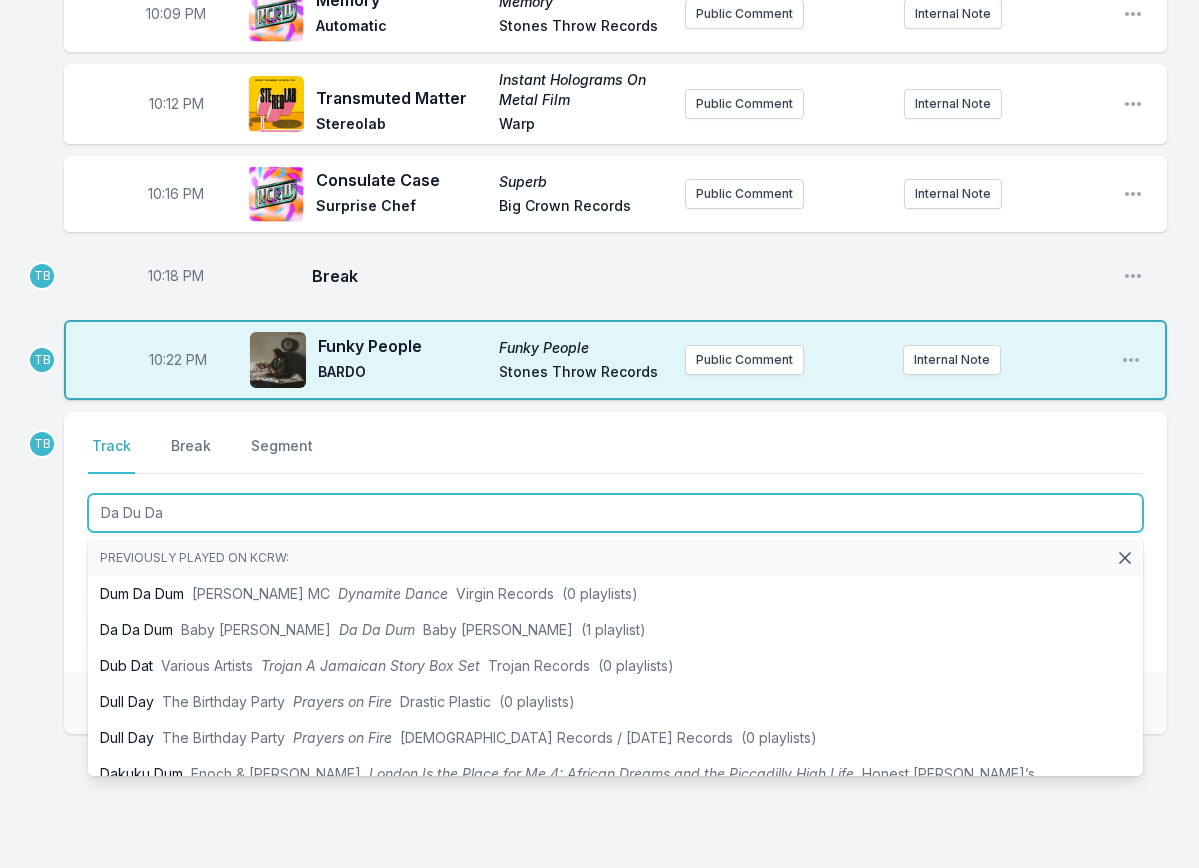 type on "Da Du Dah" 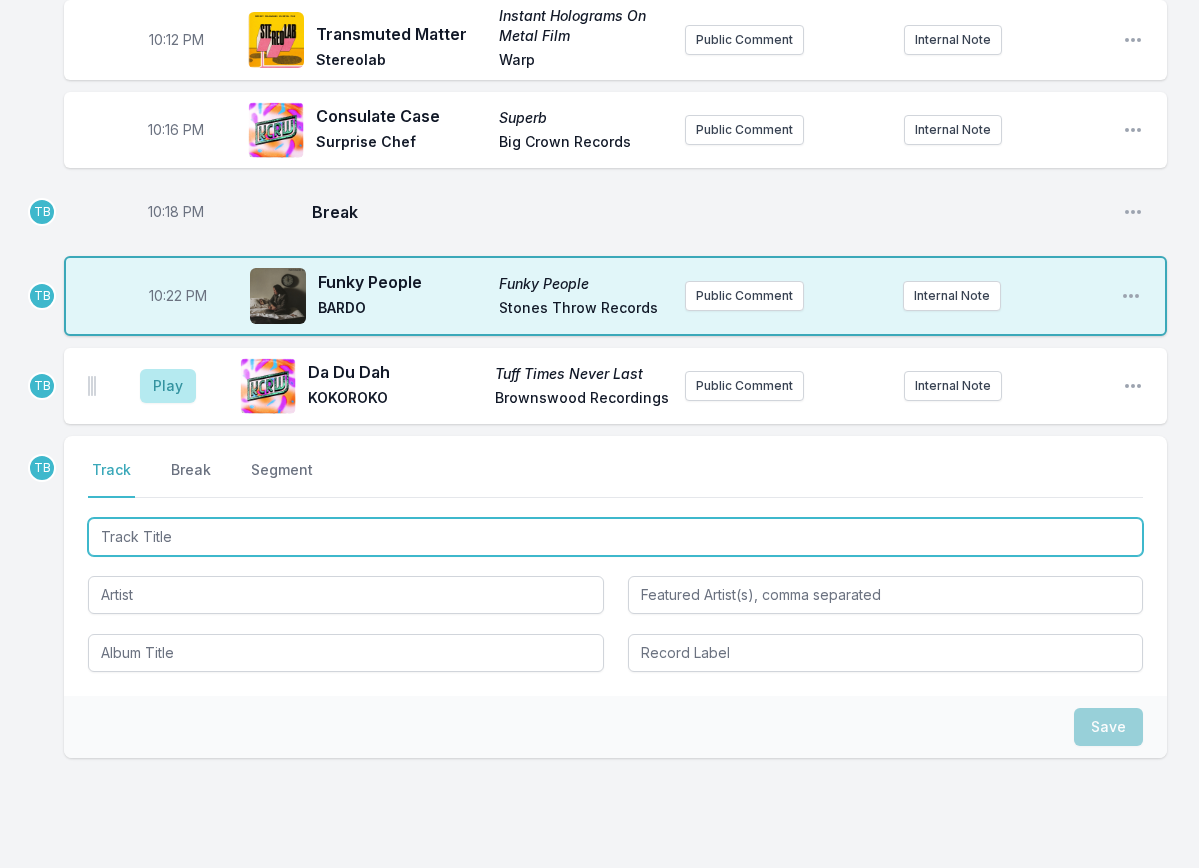 scroll, scrollTop: 500, scrollLeft: 0, axis: vertical 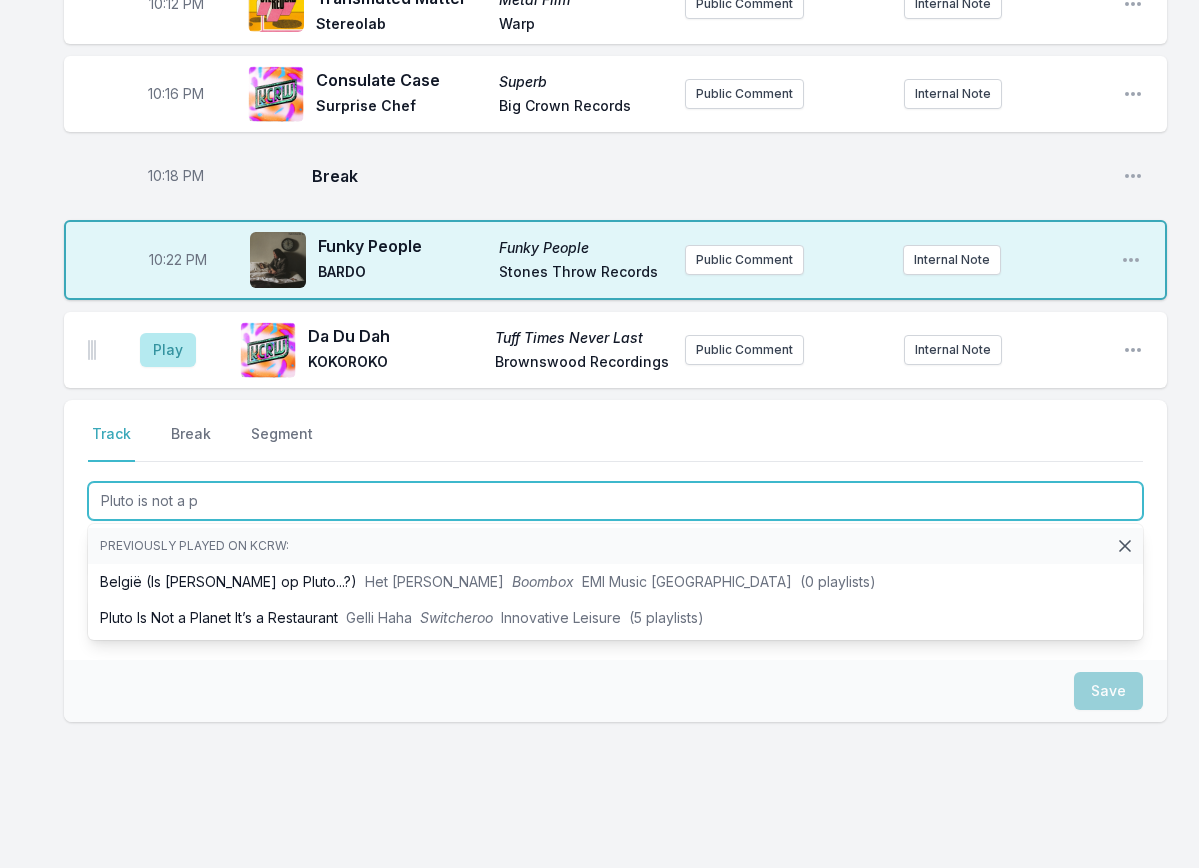 type on "Pluto is not a pl" 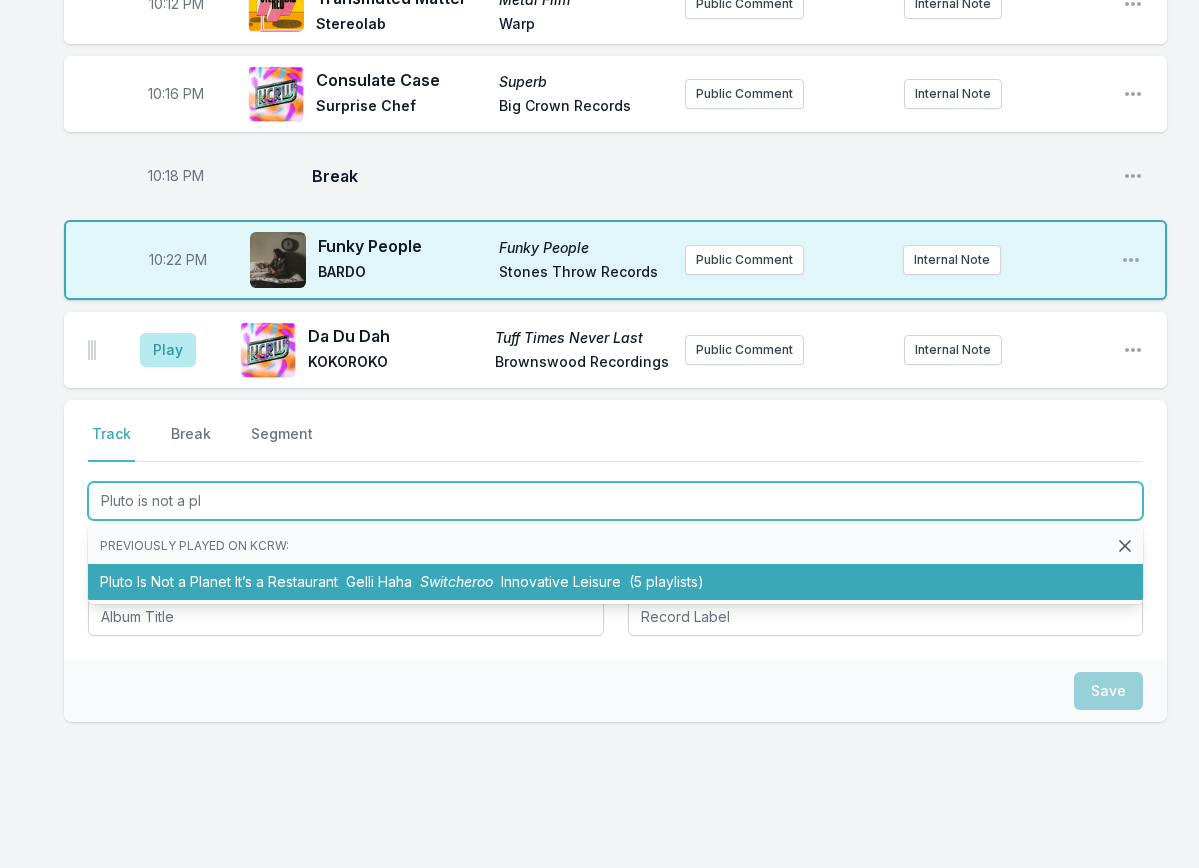 click on "Pluto Is Not a Planet It’s a Restaurant Gelli Haha Switcheroo Innovative Leisure (5 playlists)" at bounding box center (615, 582) 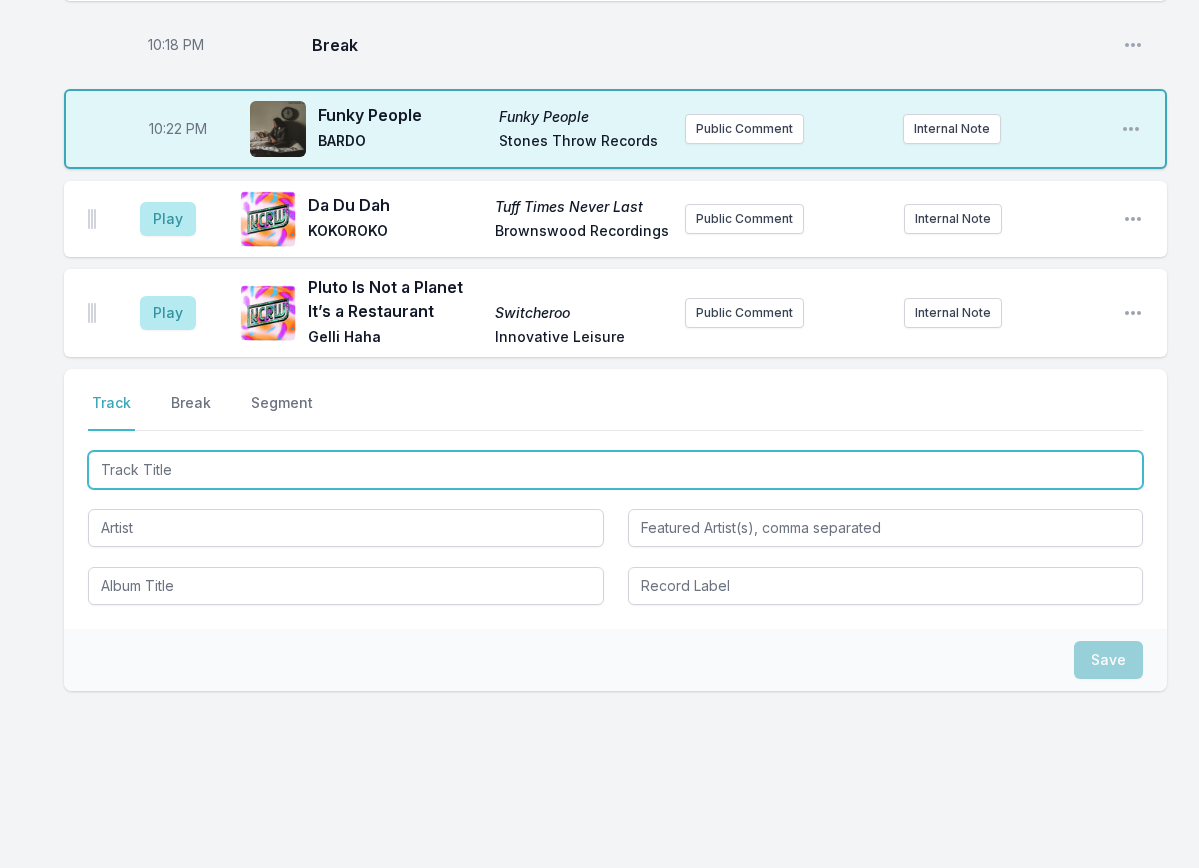 scroll, scrollTop: 646, scrollLeft: 0, axis: vertical 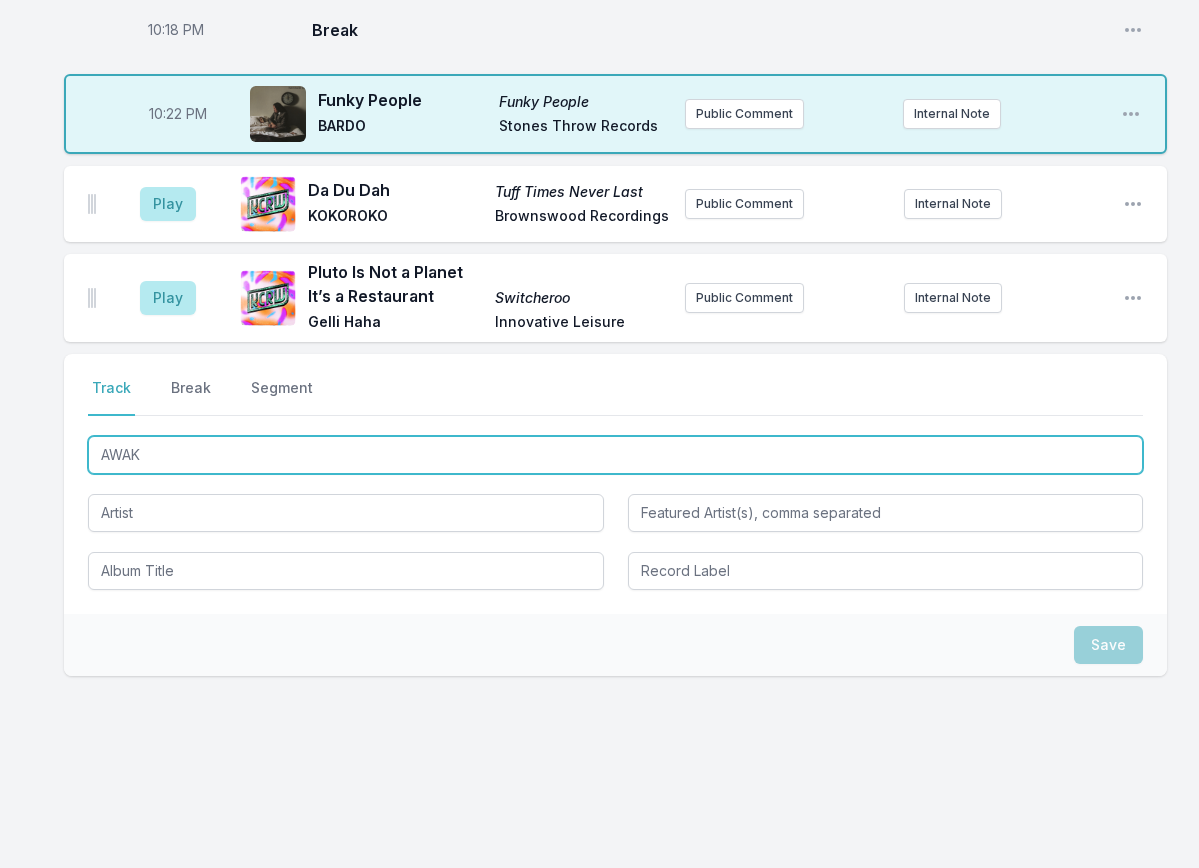 type on "AWAKE" 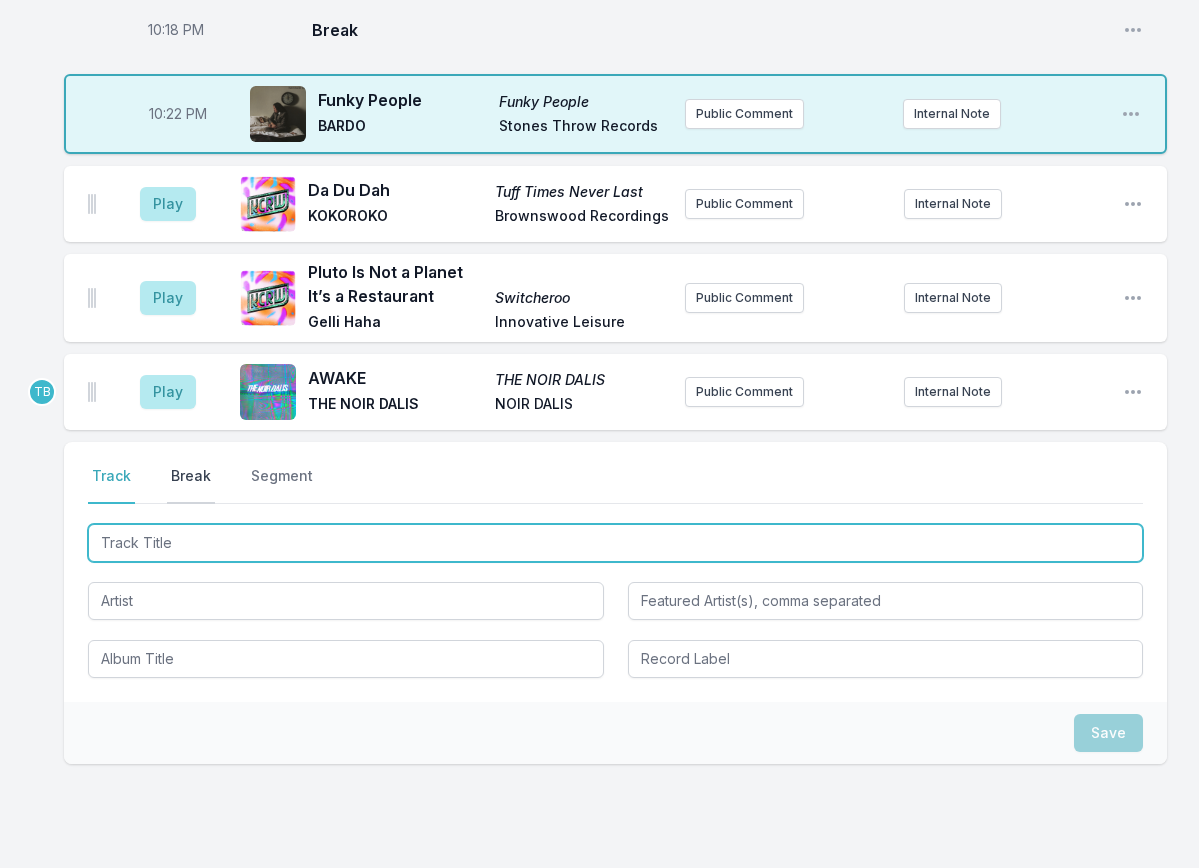 scroll, scrollTop: 734, scrollLeft: 0, axis: vertical 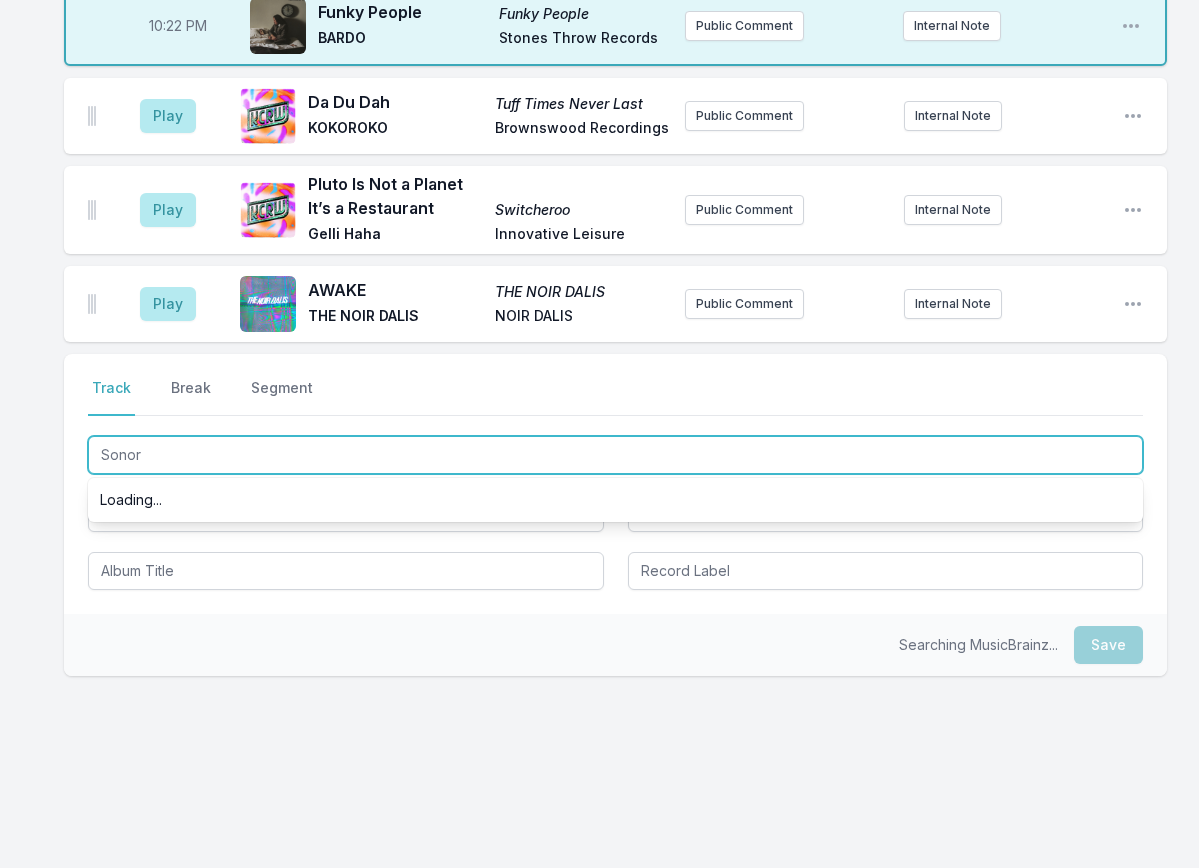 type on "Sonora" 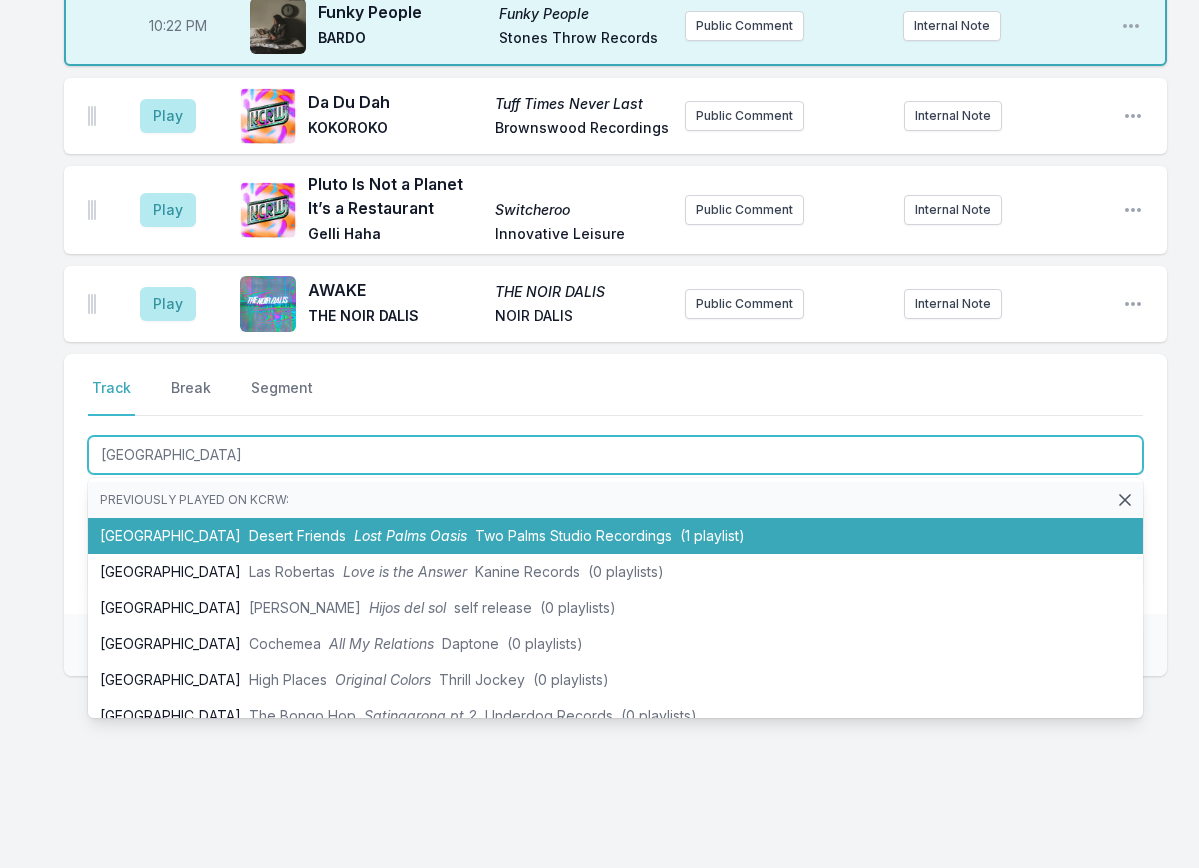 click on "Sonora Desert Friends Lost Palms Oasis Two Palms Studio Recordings (1 playlist)" at bounding box center [615, 536] 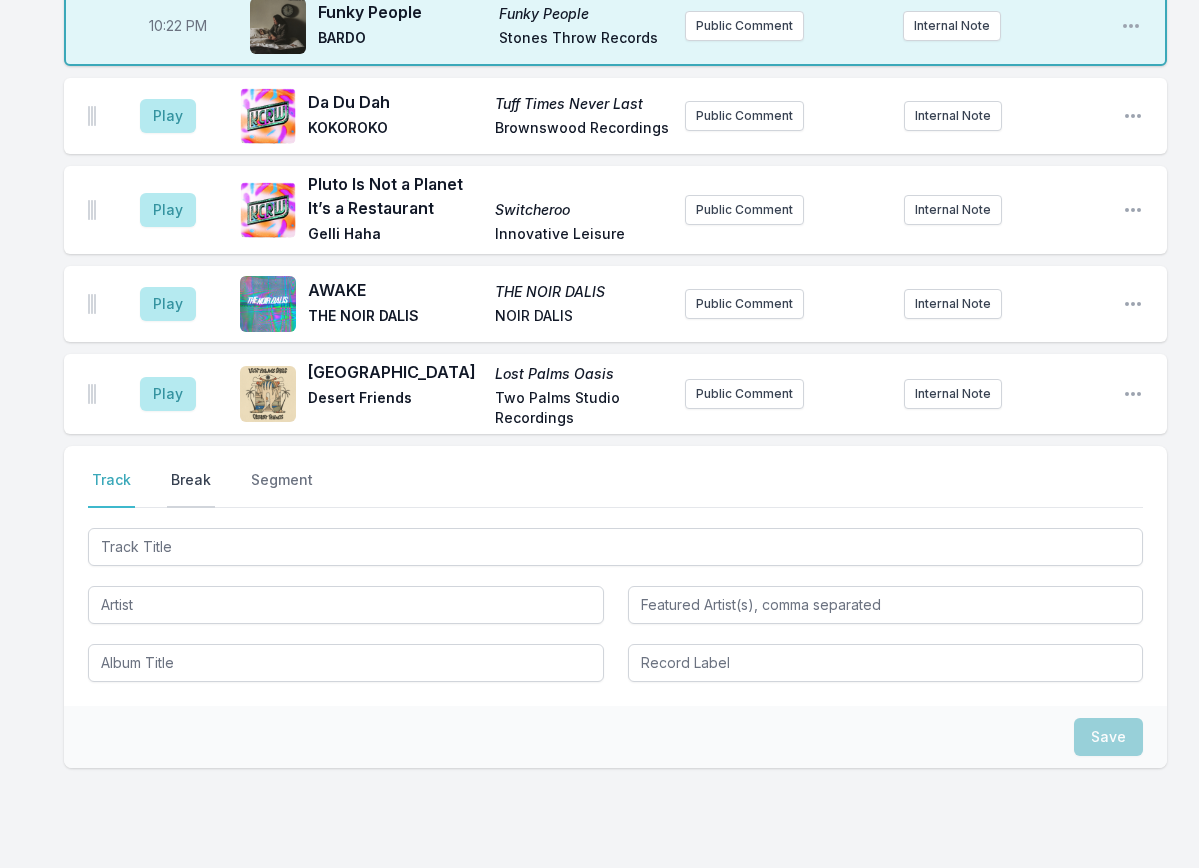 click on "Break" at bounding box center (191, 489) 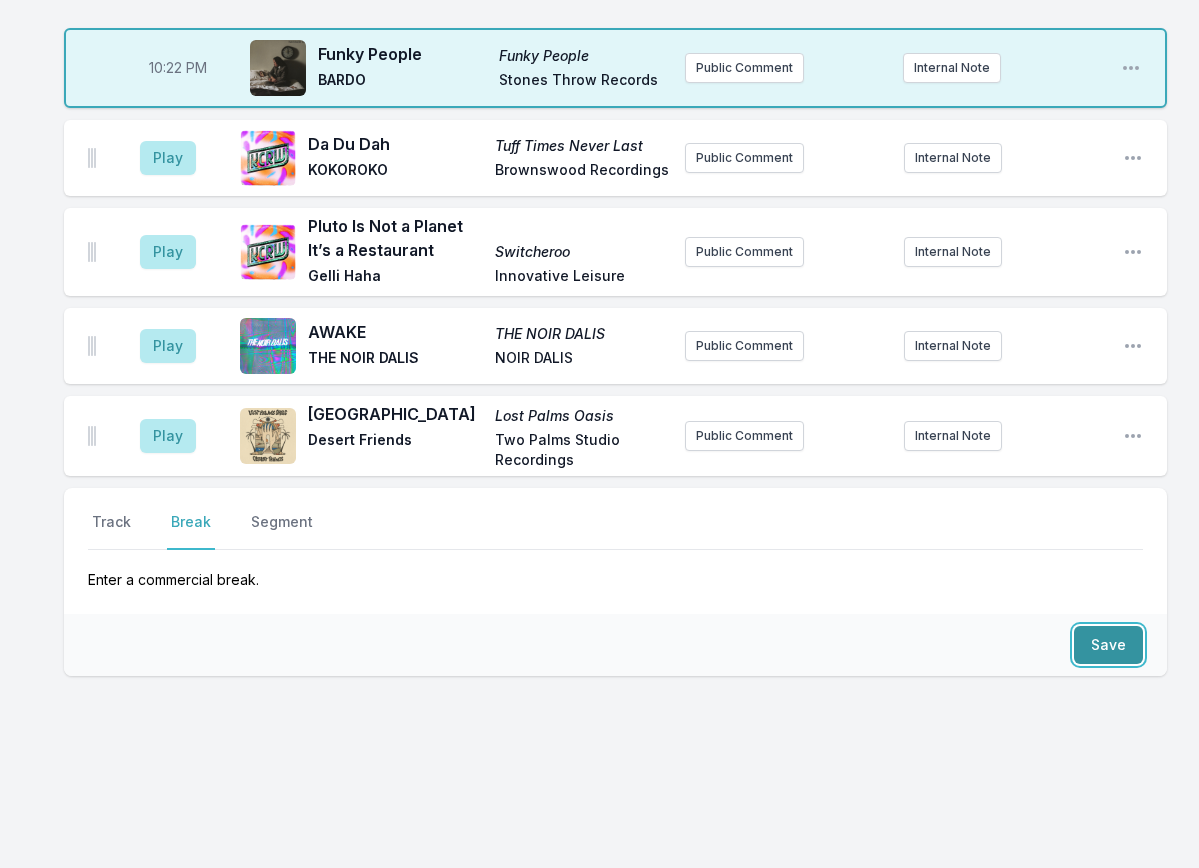 click on "Save" at bounding box center [1108, 645] 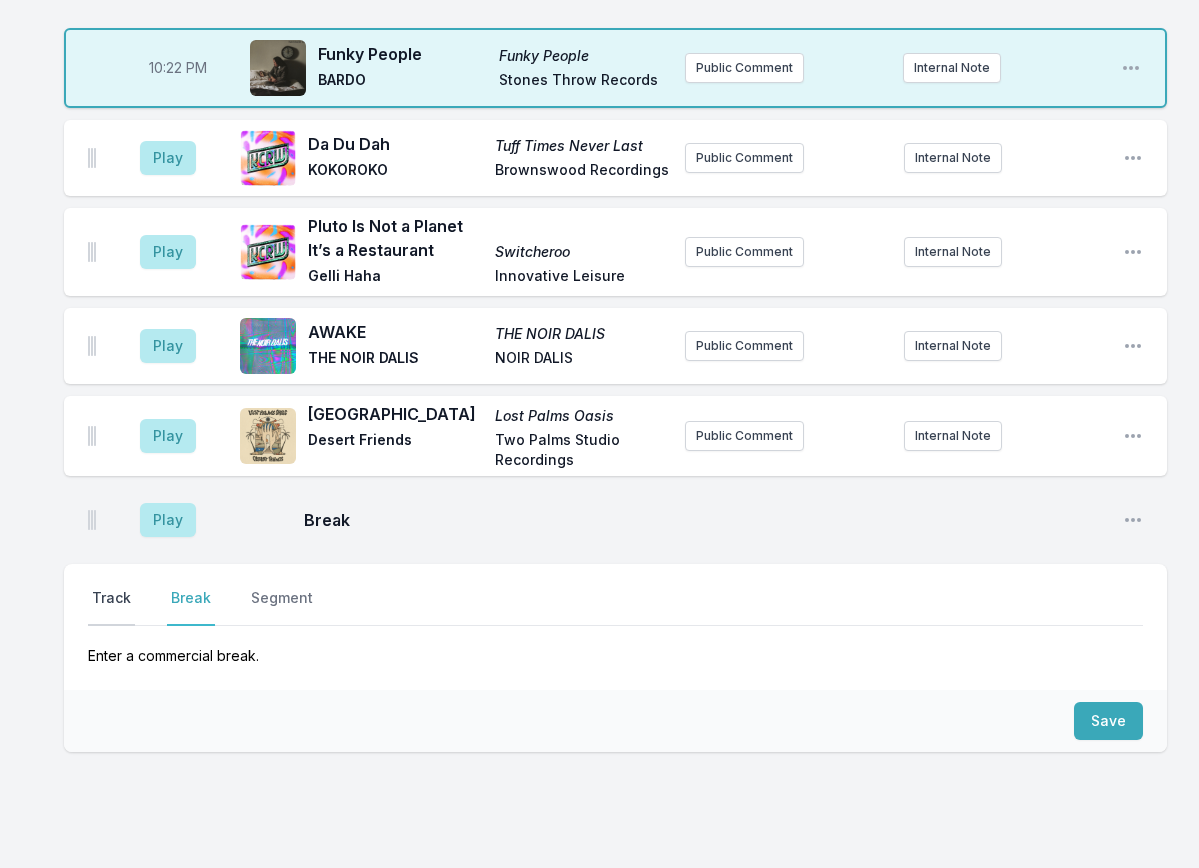 click on "Track" at bounding box center [111, 607] 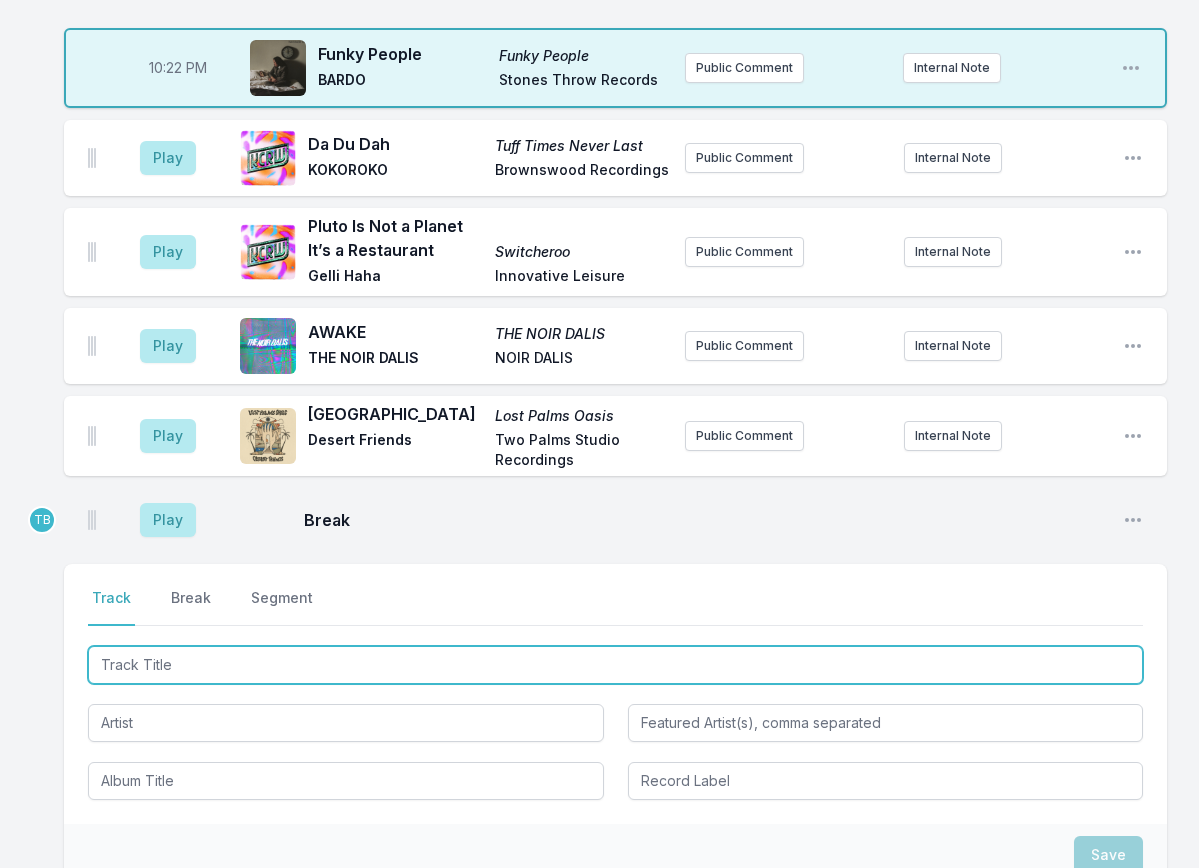 click at bounding box center (615, 665) 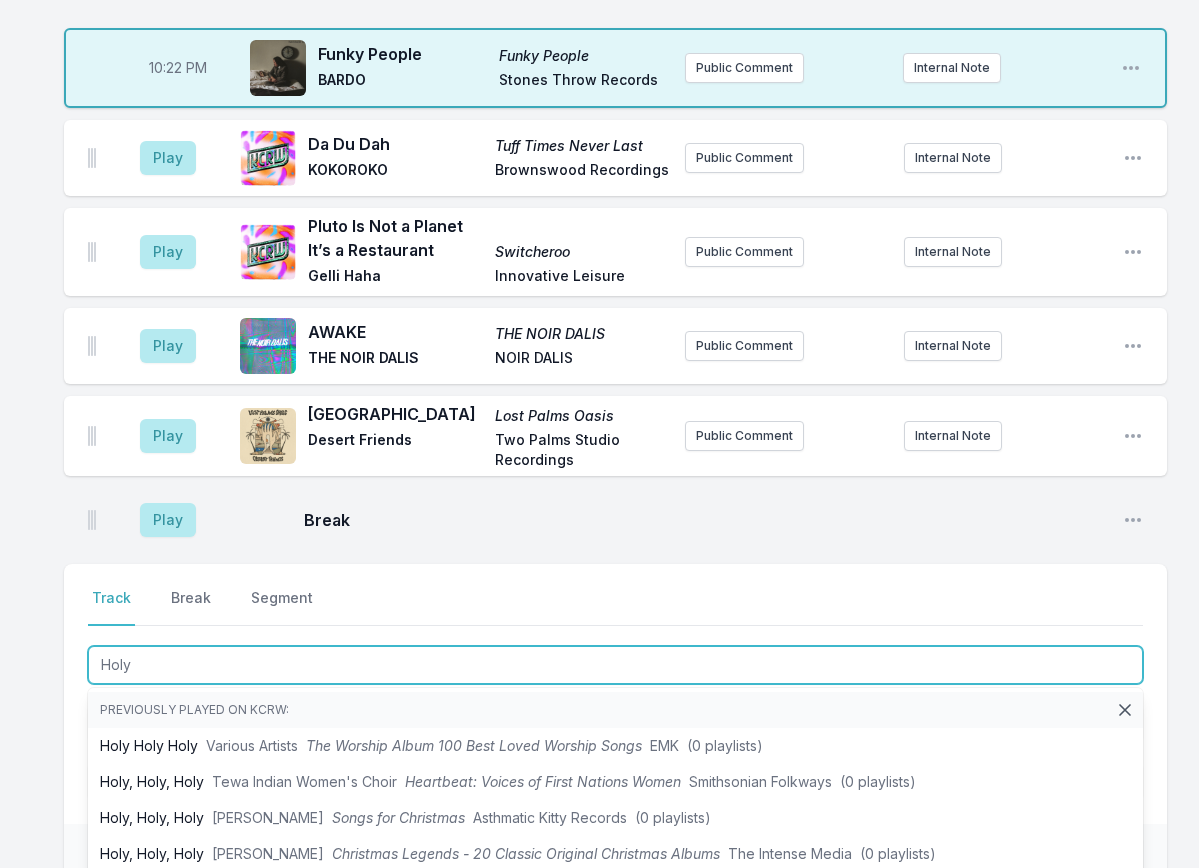 type on "Holy" 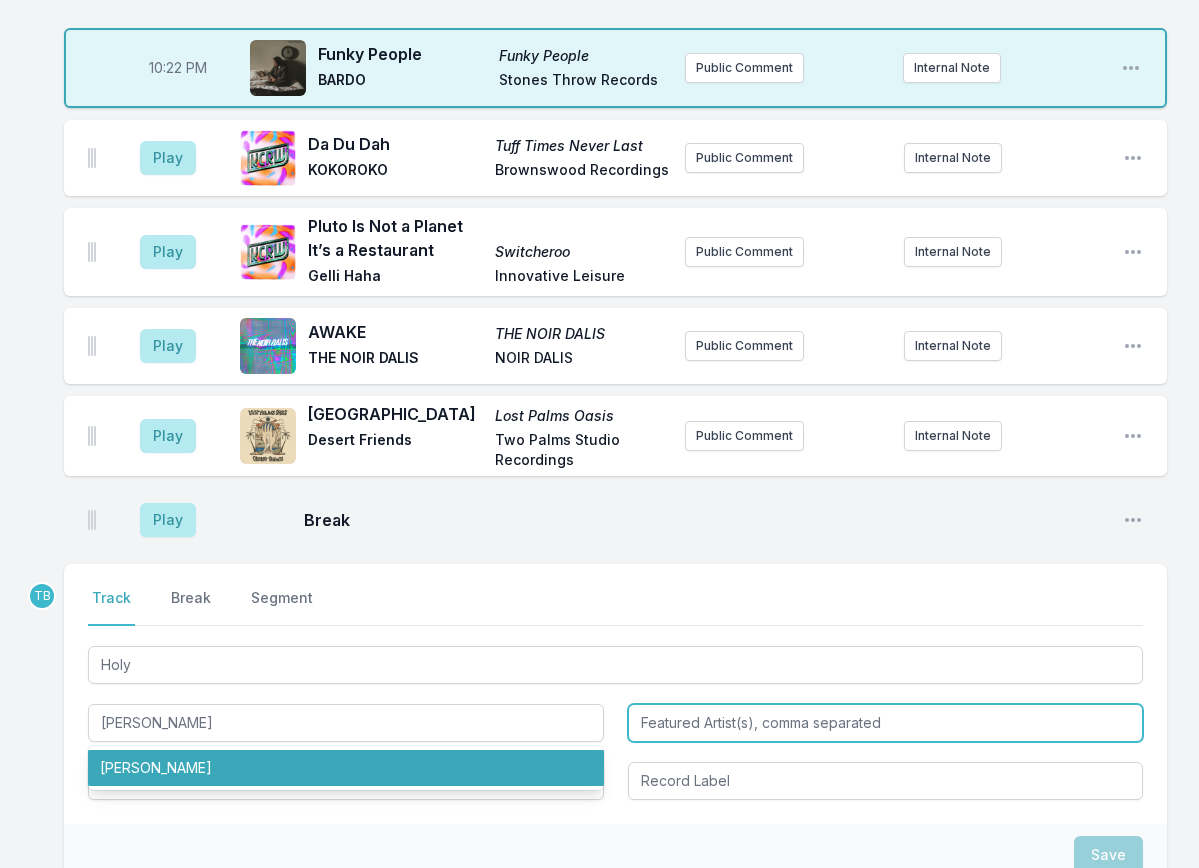 type on "Mac DeMarco" 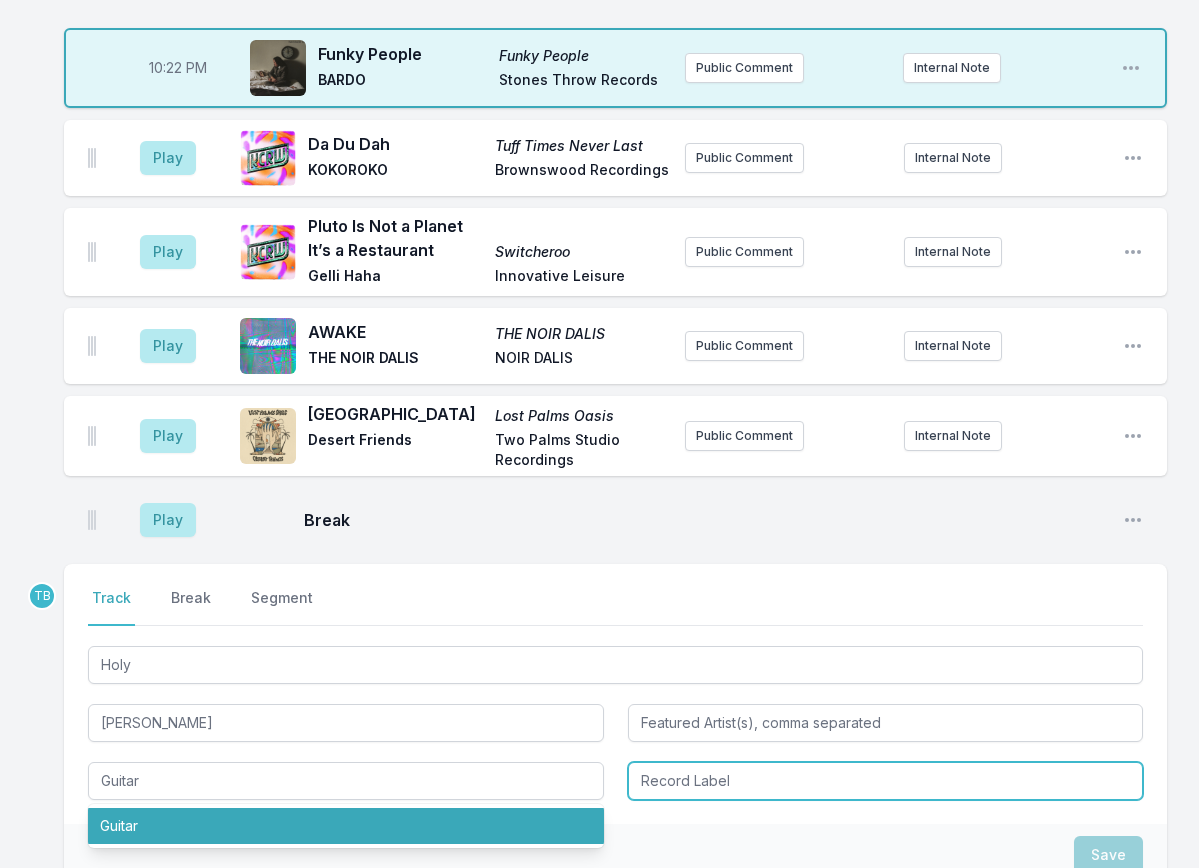 type on "Guitar" 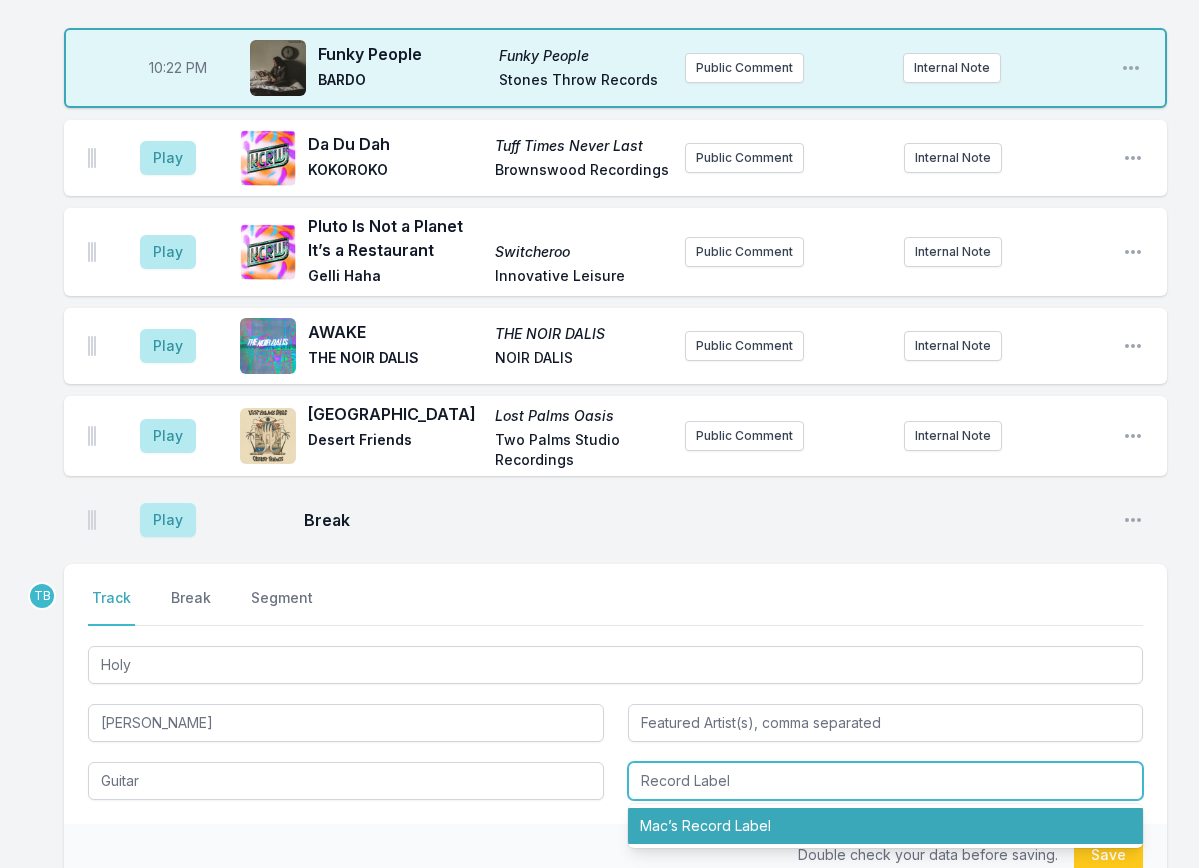 type on "Mac’s Record Label" 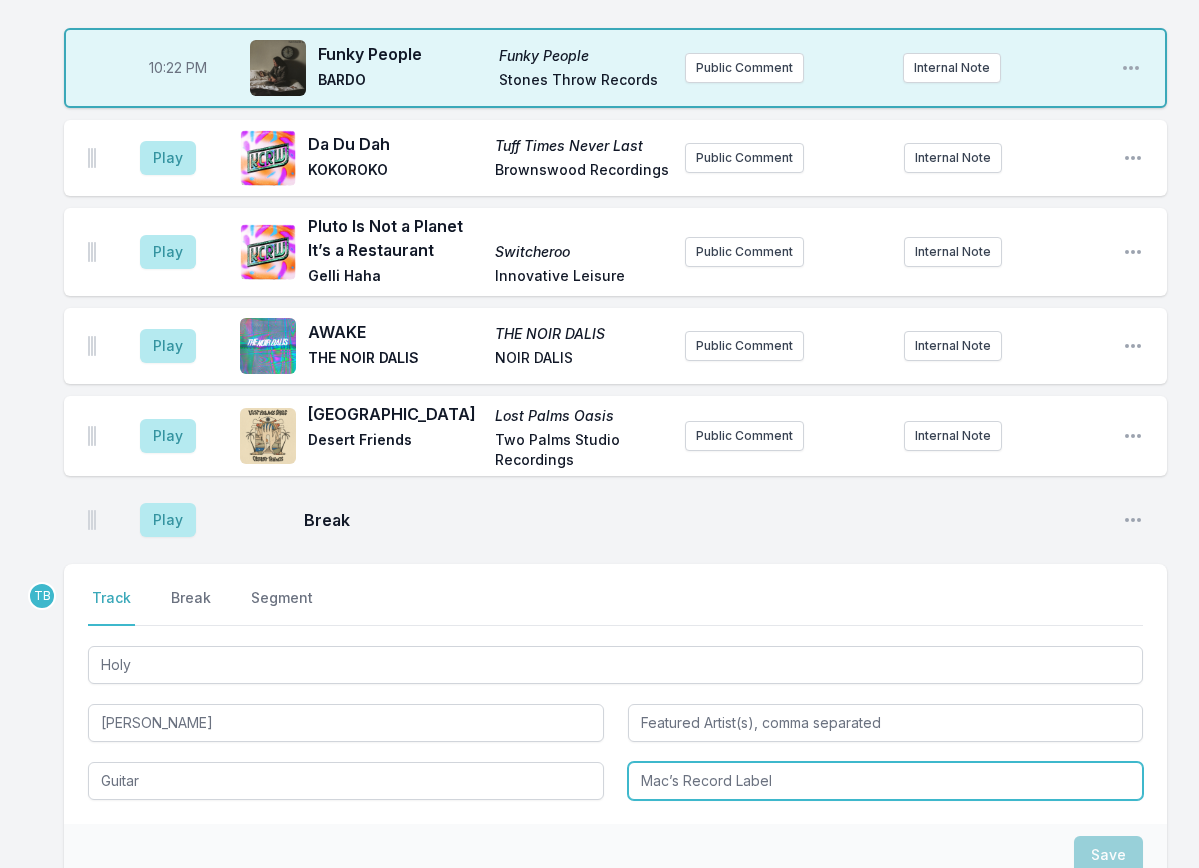 type 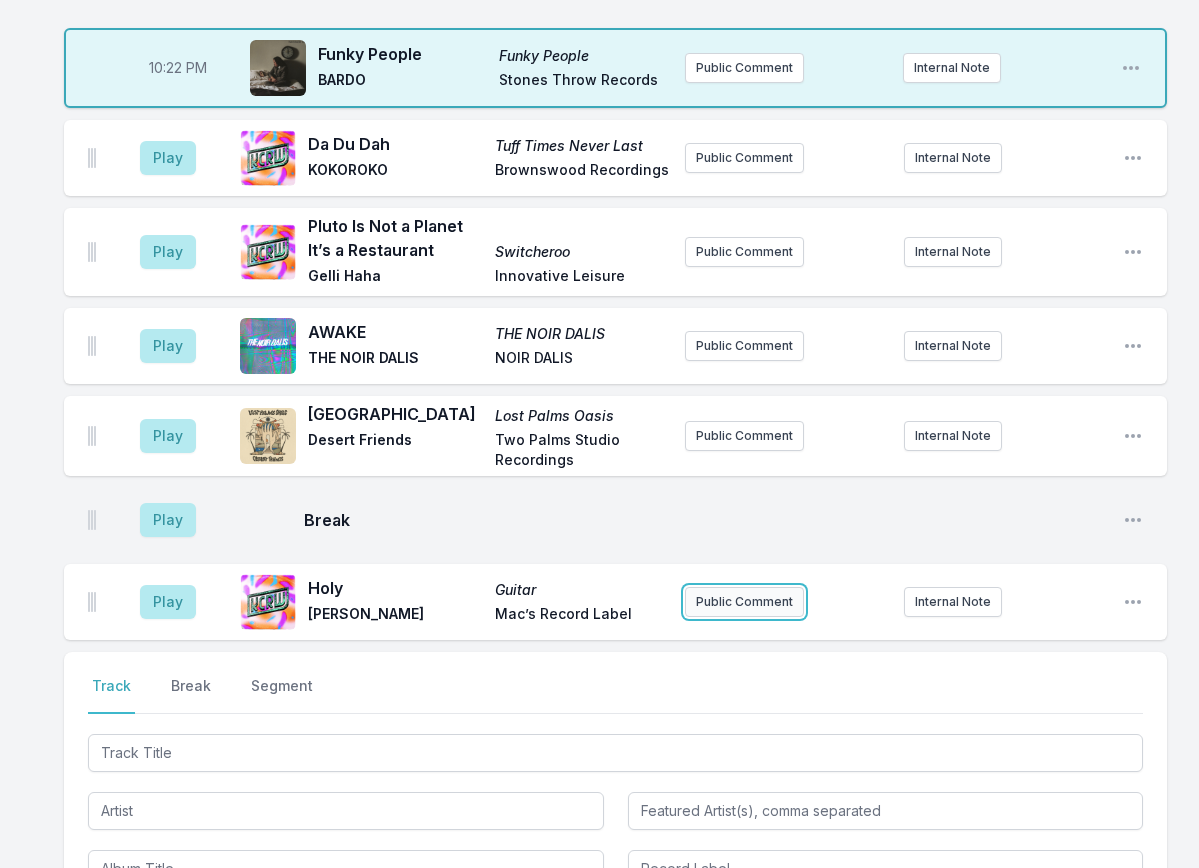 click on "Public Comment" at bounding box center (744, 602) 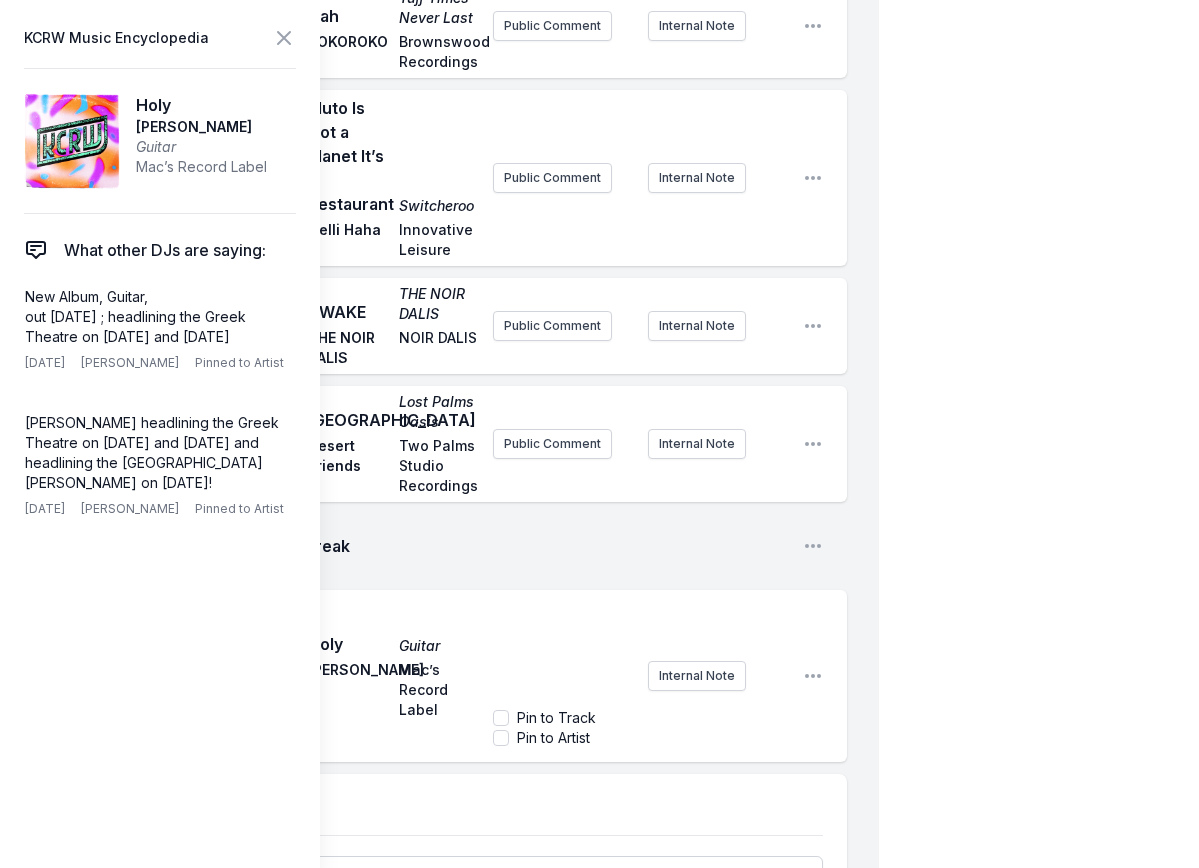 scroll, scrollTop: 1192, scrollLeft: 0, axis: vertical 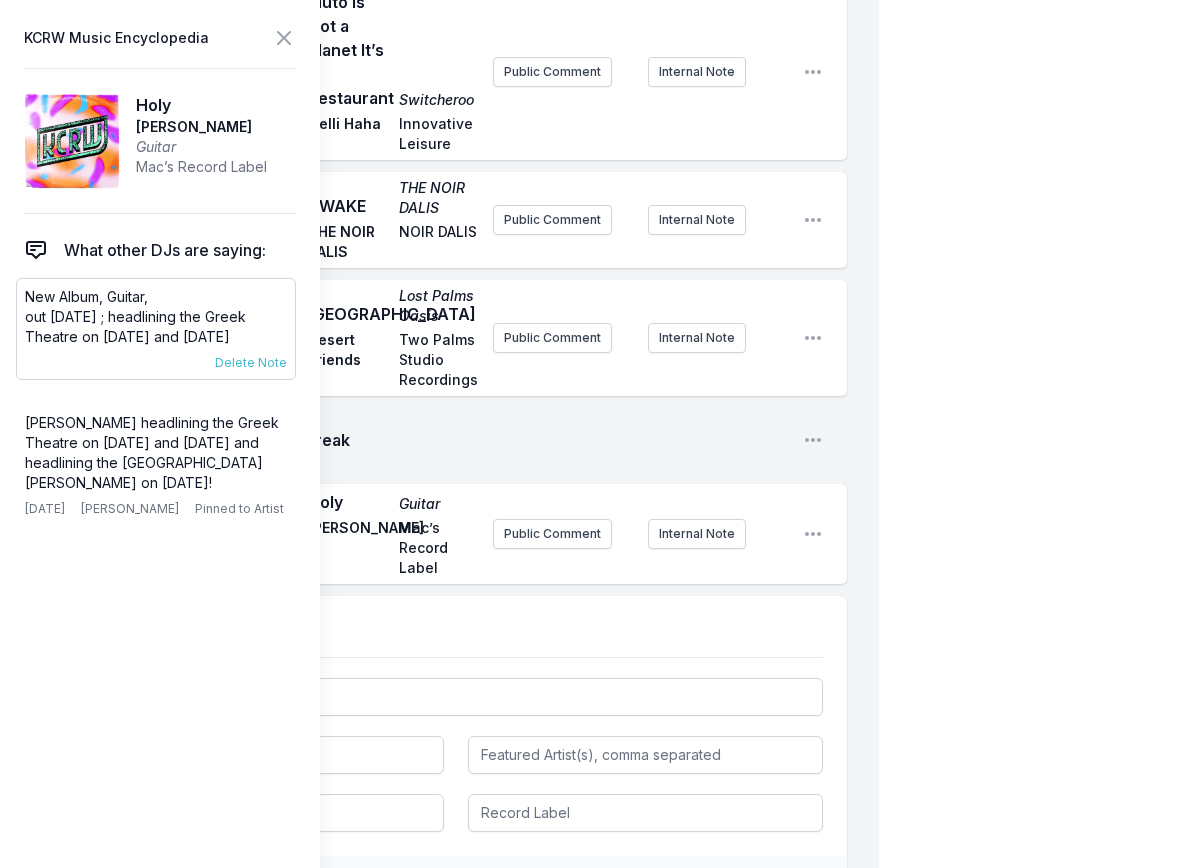 click on "out August 22nd ; headlining the Greek Theatre on August 29th and 30th" at bounding box center [156, 327] 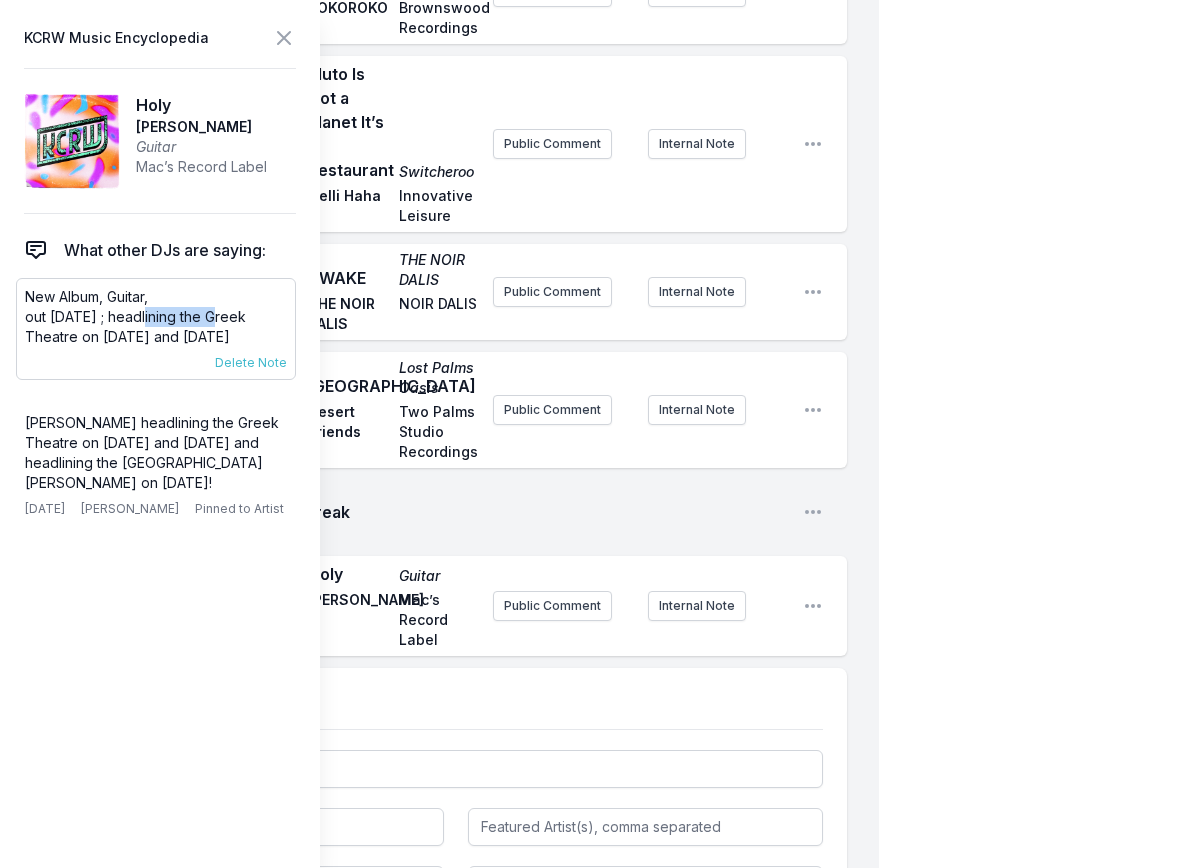 click on "out August 22nd ; headlining the Greek Theatre on August 29th and 30th" at bounding box center [156, 327] 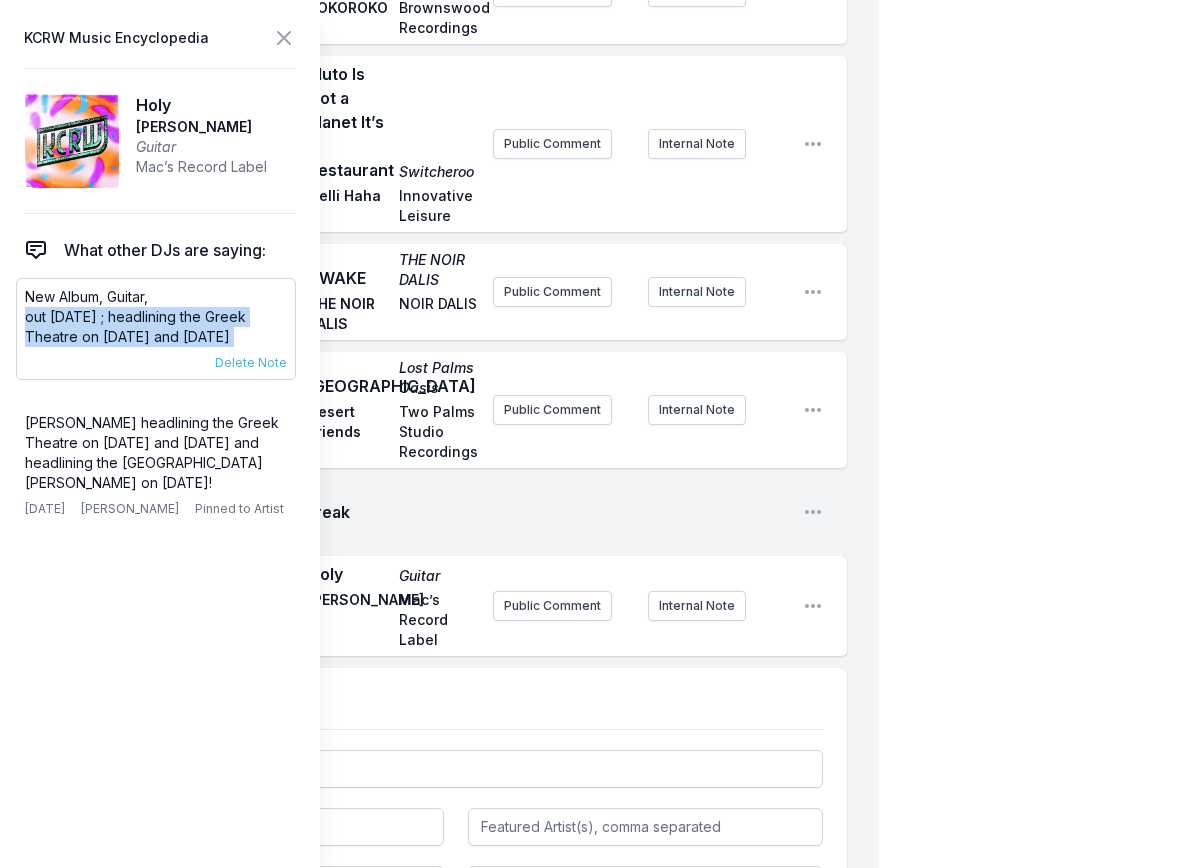 click on "out August 22nd ; headlining the Greek Theatre on August 29th and 30th" at bounding box center [156, 327] 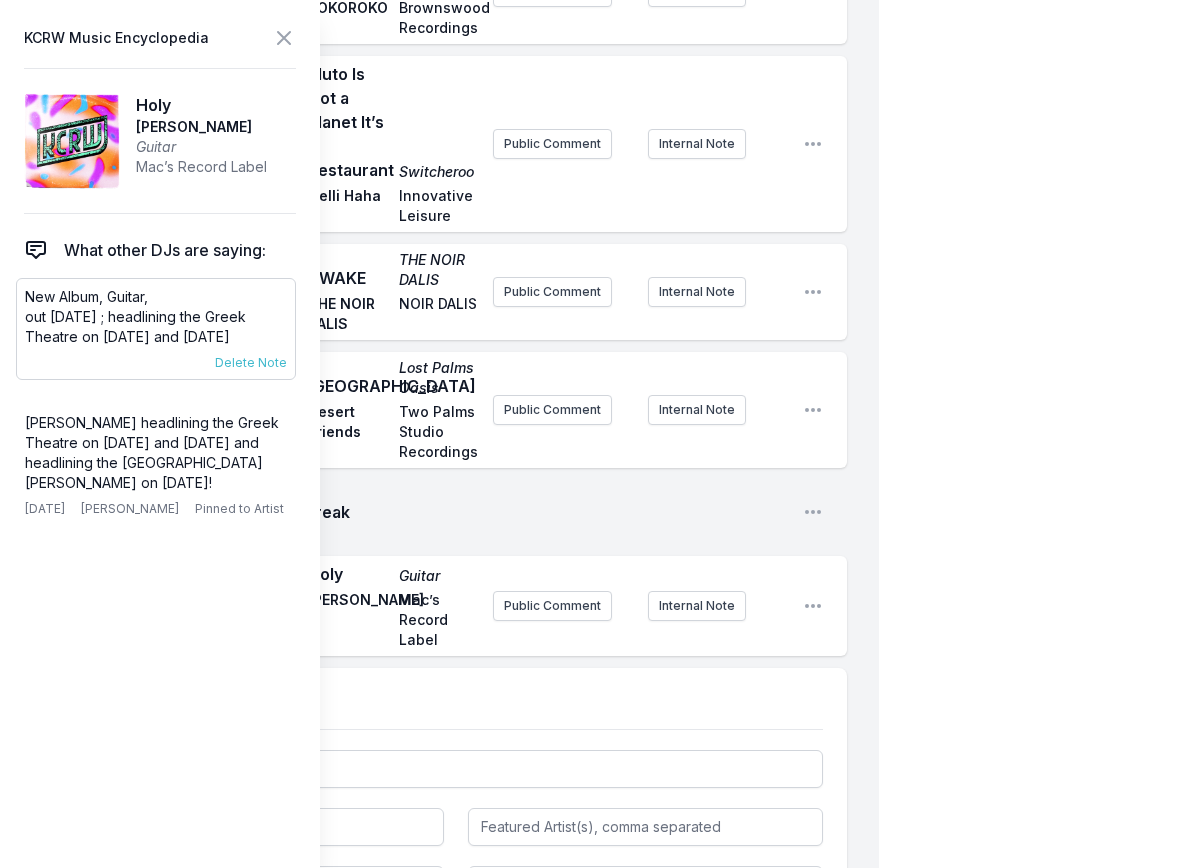 drag, startPoint x: 254, startPoint y: 337, endPoint x: 16, endPoint y: 279, distance: 244.9653 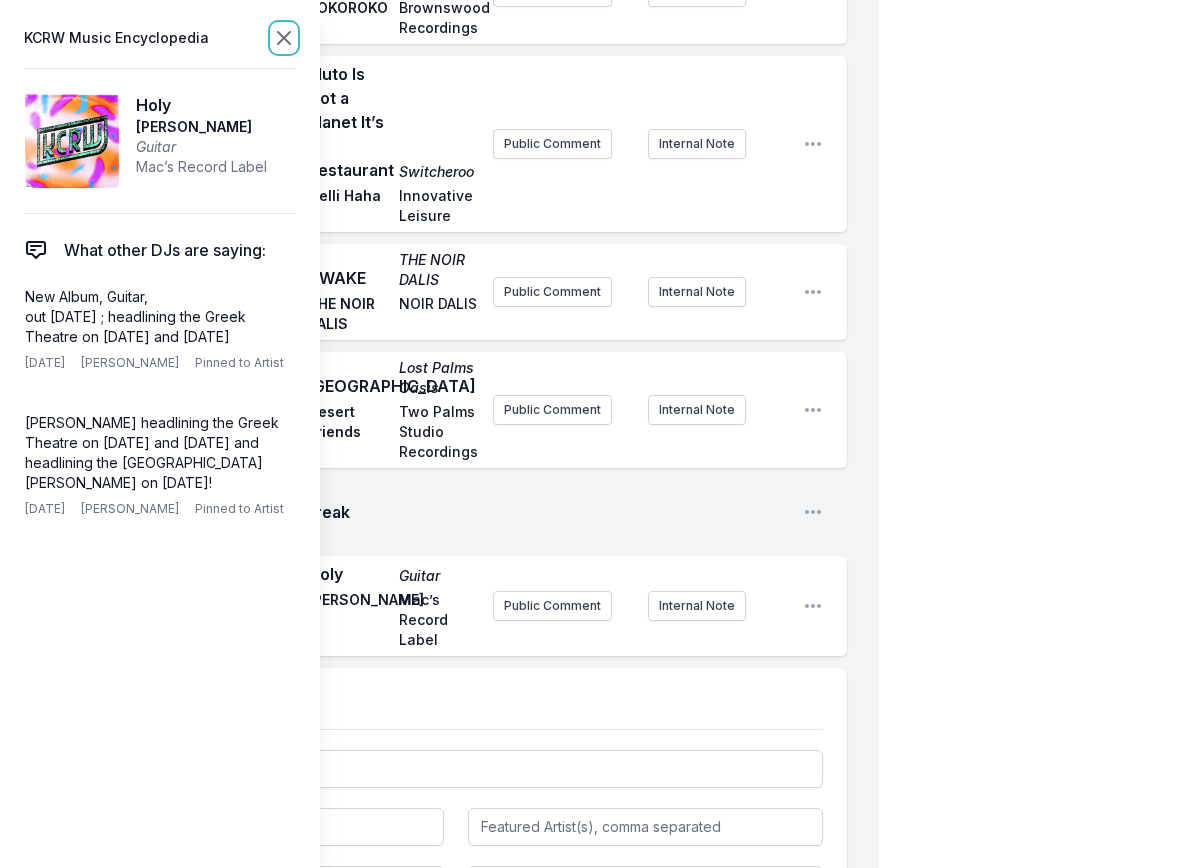 click 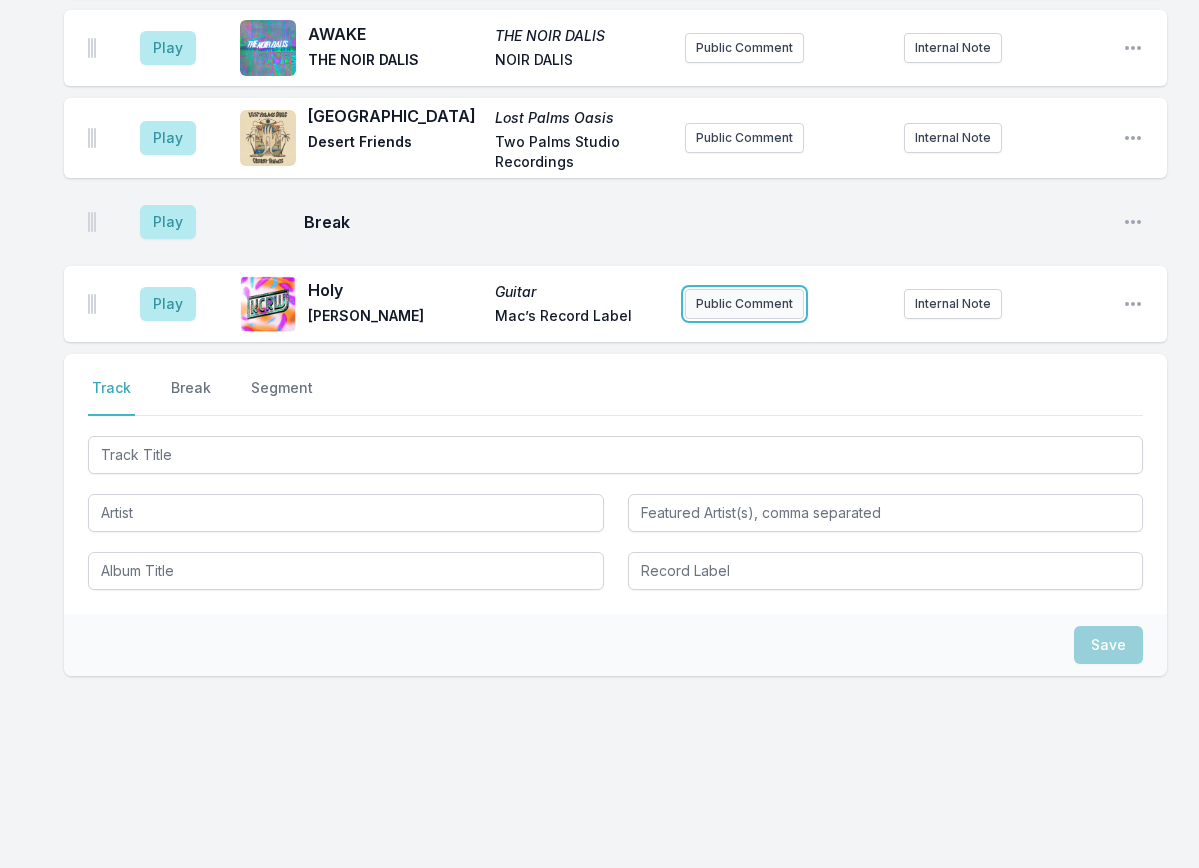 click on "Public Comment" at bounding box center [744, 304] 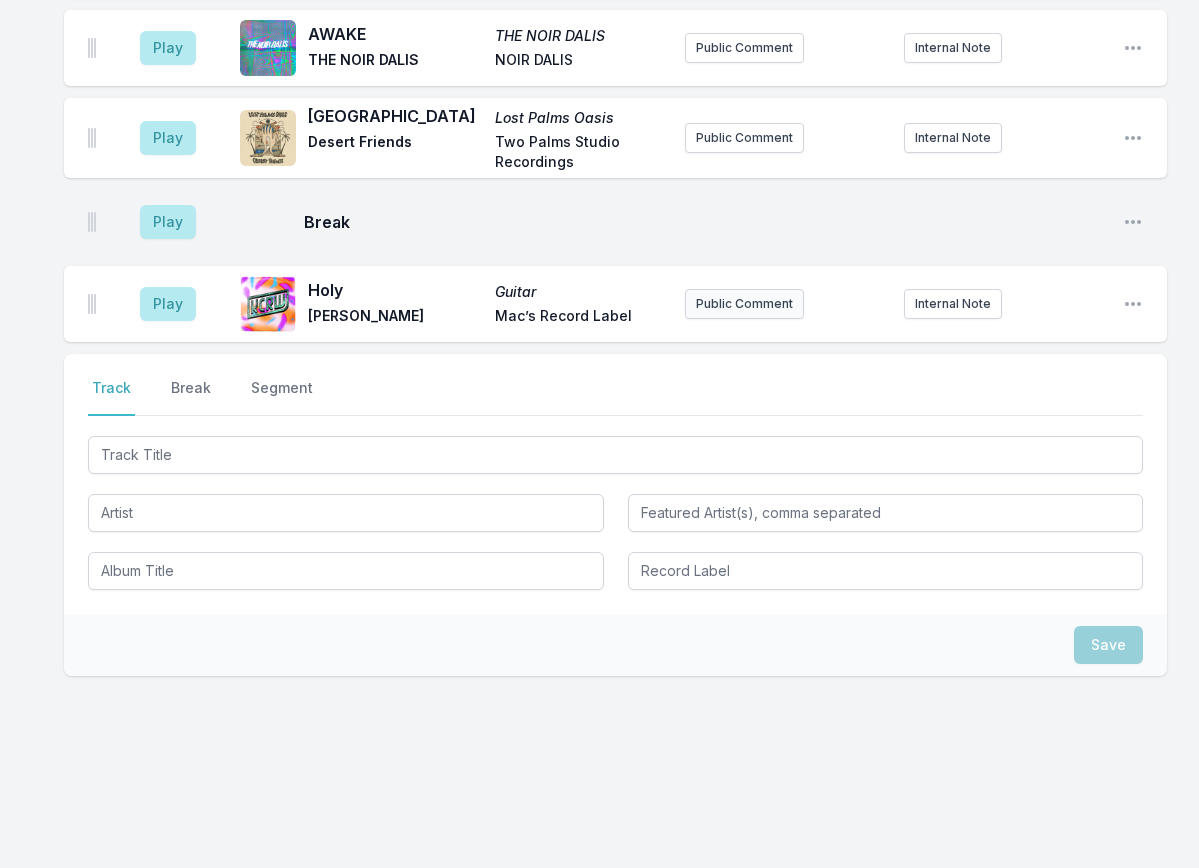scroll, scrollTop: 1086, scrollLeft: 0, axis: vertical 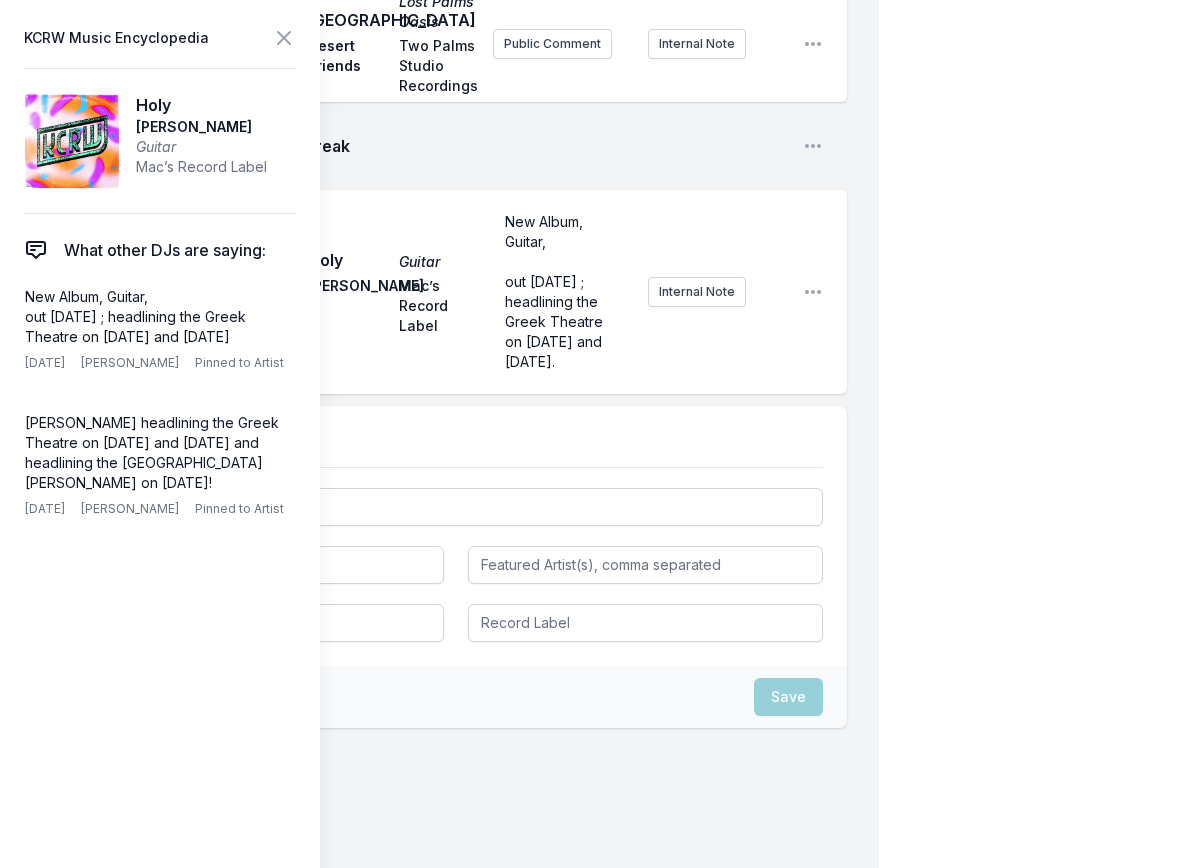 click on "Play Da Du Dah Tuff Times Never Last KOKOROKO Brownswood Recordings Public Comment Internal Note Open playlist item options Play Pluto Is Not a Planet It’s a Restaurant Switcheroo Gelli Haha Innovative Leisure Public Comment Internal Note Open playlist item options Play AWAKE THE NOIR DALIS THE NOIR DALIS NOIR DALIS Public Comment Internal Note Open playlist item options Play Sonora Lost Palms Oasis Desert Friends Two Palms Studio Recordings Public Comment Internal Note Open playlist item options Play Break Open playlist item options Play Holy Guitar Mac DeMarco Mac’s Record Label New Album, Guitar, ﻿ out August 22nd ; headlining the Greek Theatre on August 29th and 30th. Internal Note Open playlist item options New Album, Guitar, out August 22nd ; headlining the Greek Theatre on August 29th and 30th." at bounding box center (455, -16) 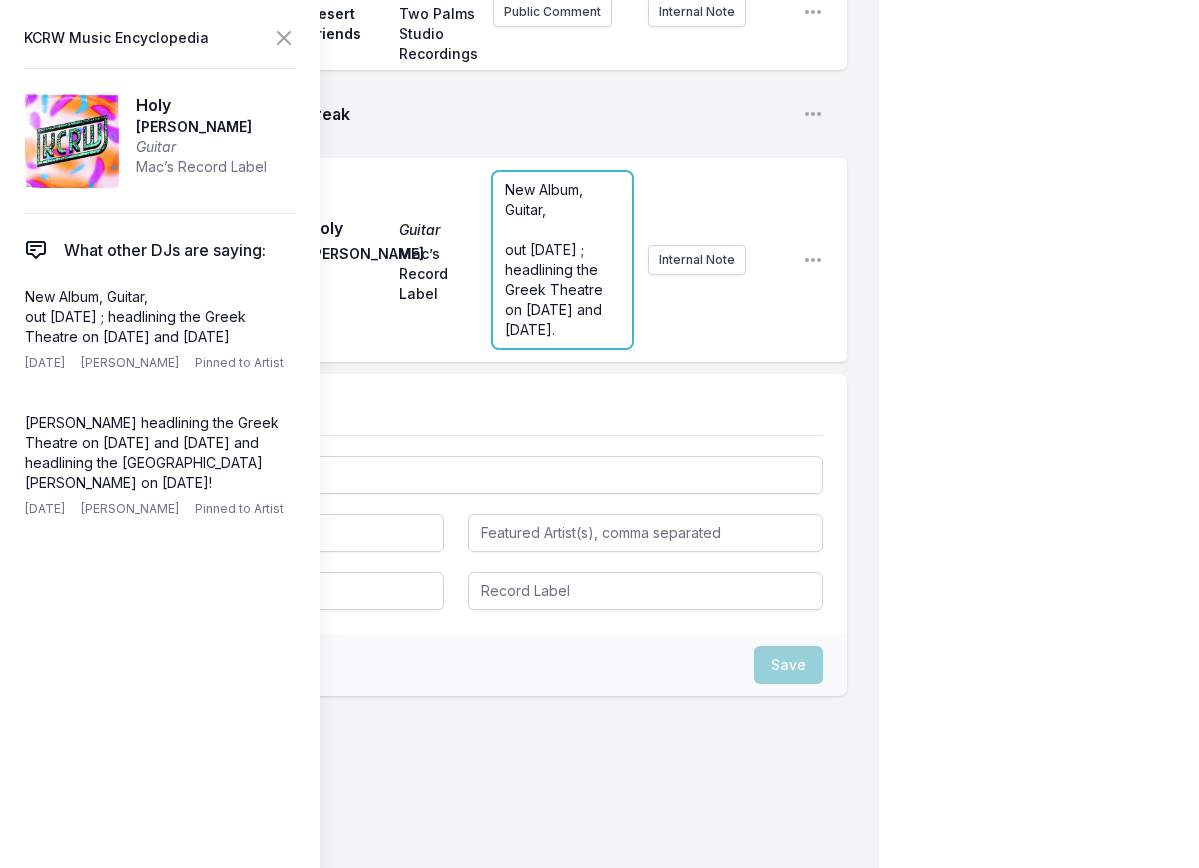 click on "New Album, Guitar, ﻿ out August 22nd ; headlining the Greek Theatre on August 29th and 30th." at bounding box center (562, 260) 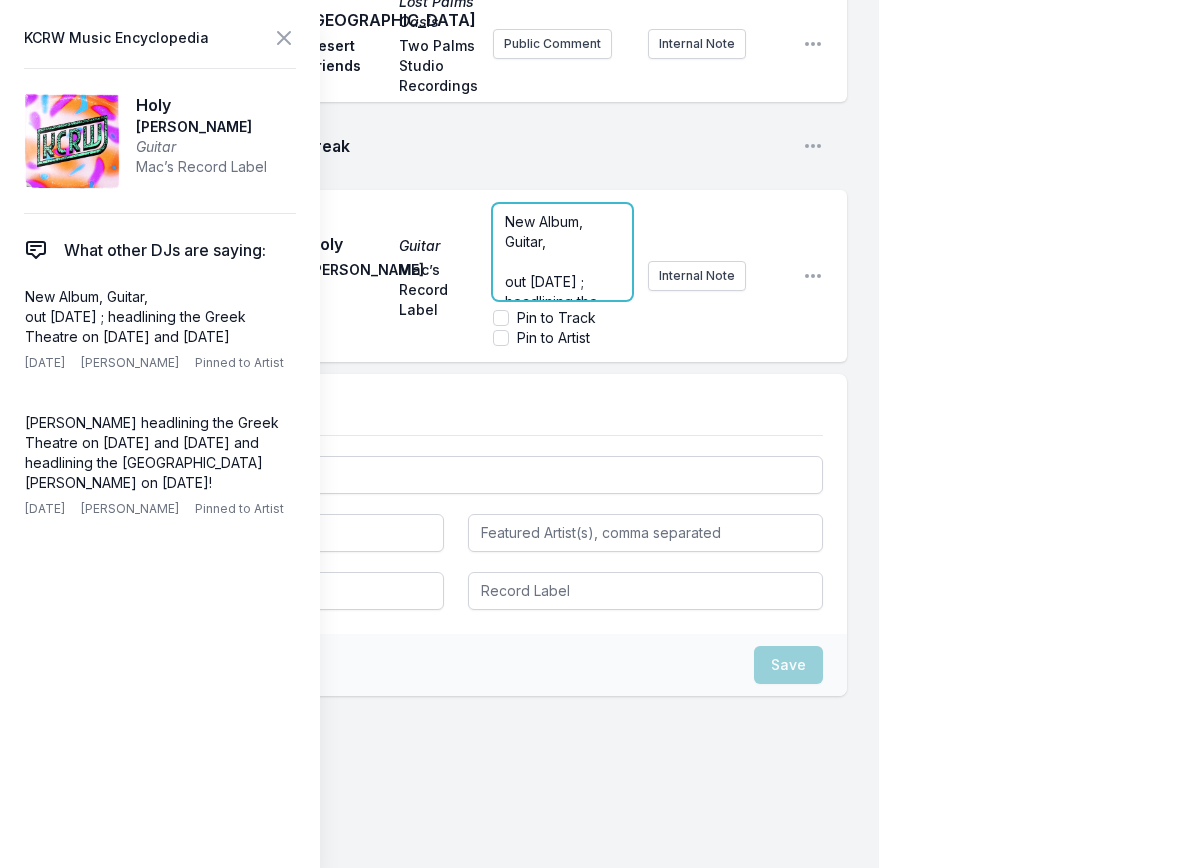 click on "out August 22nd ; headlining the Greek Theatre on August 29th and 30th." at bounding box center [556, 321] 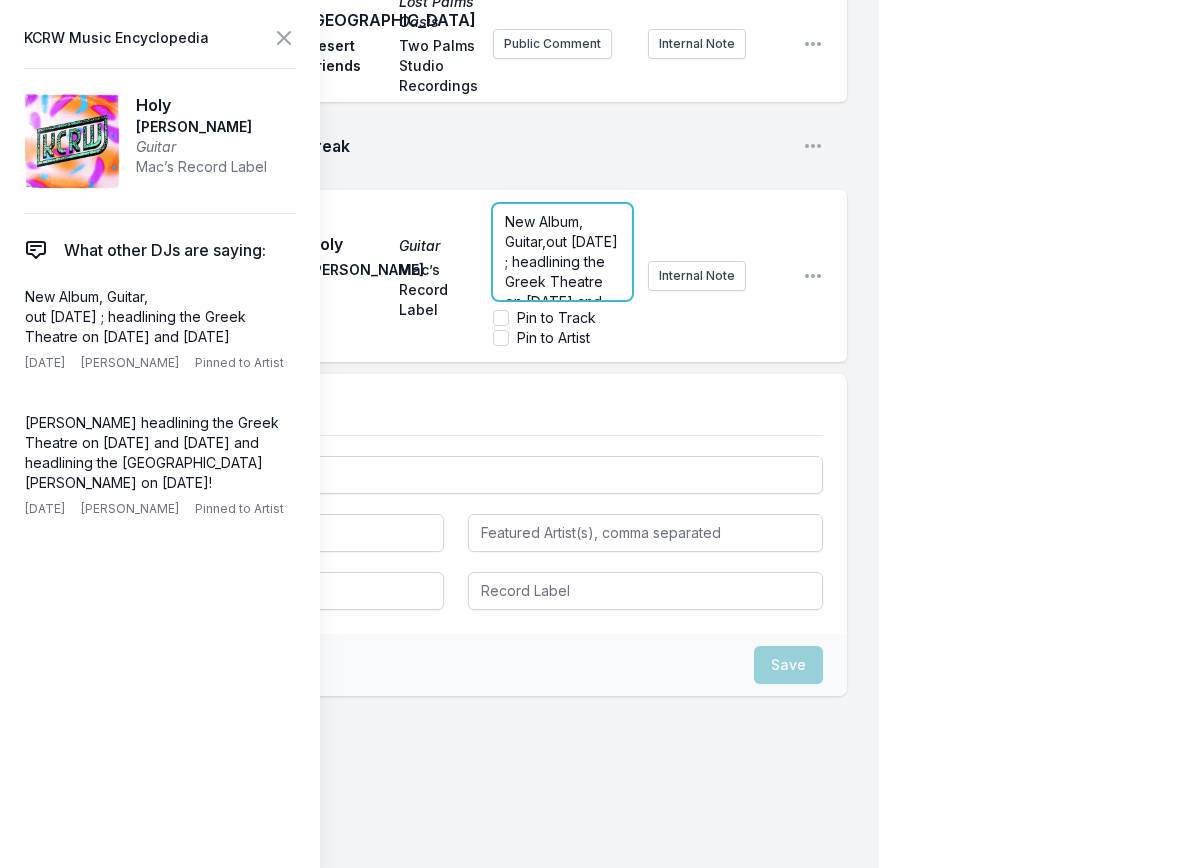 type 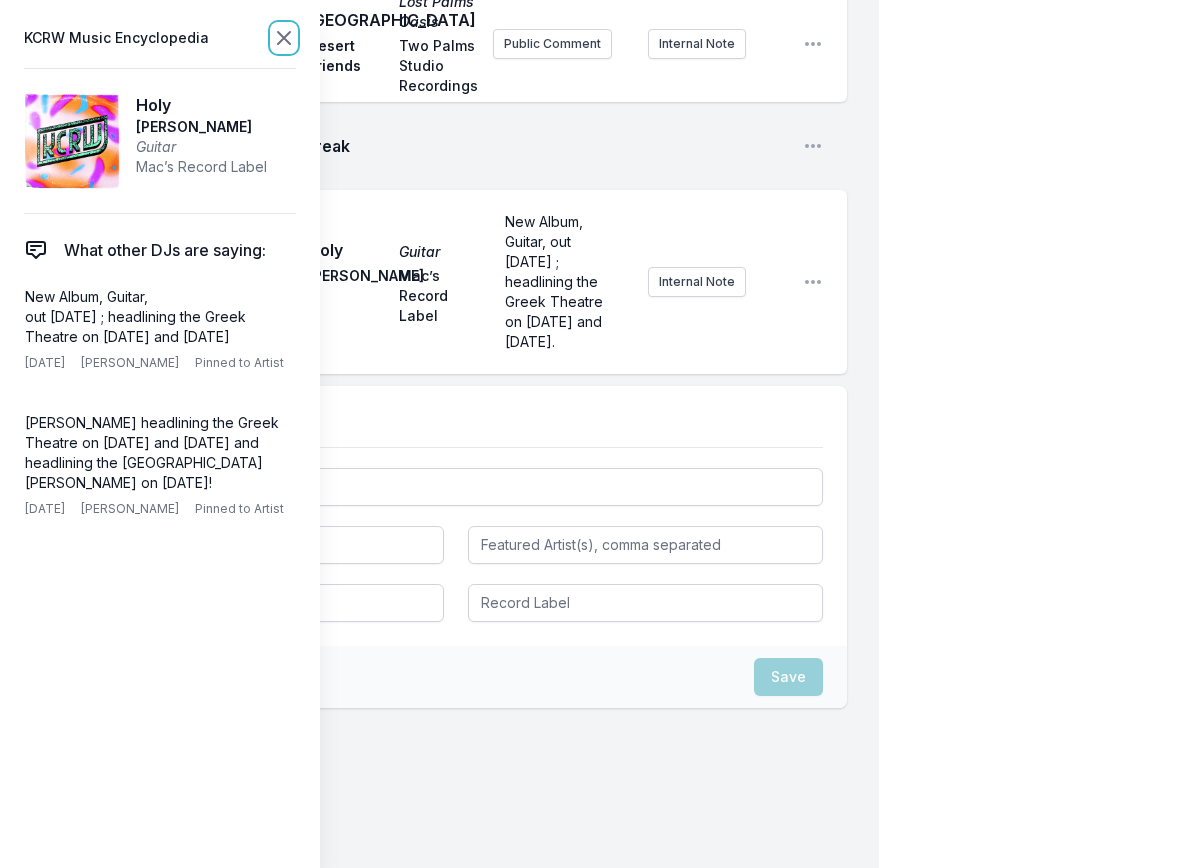 click 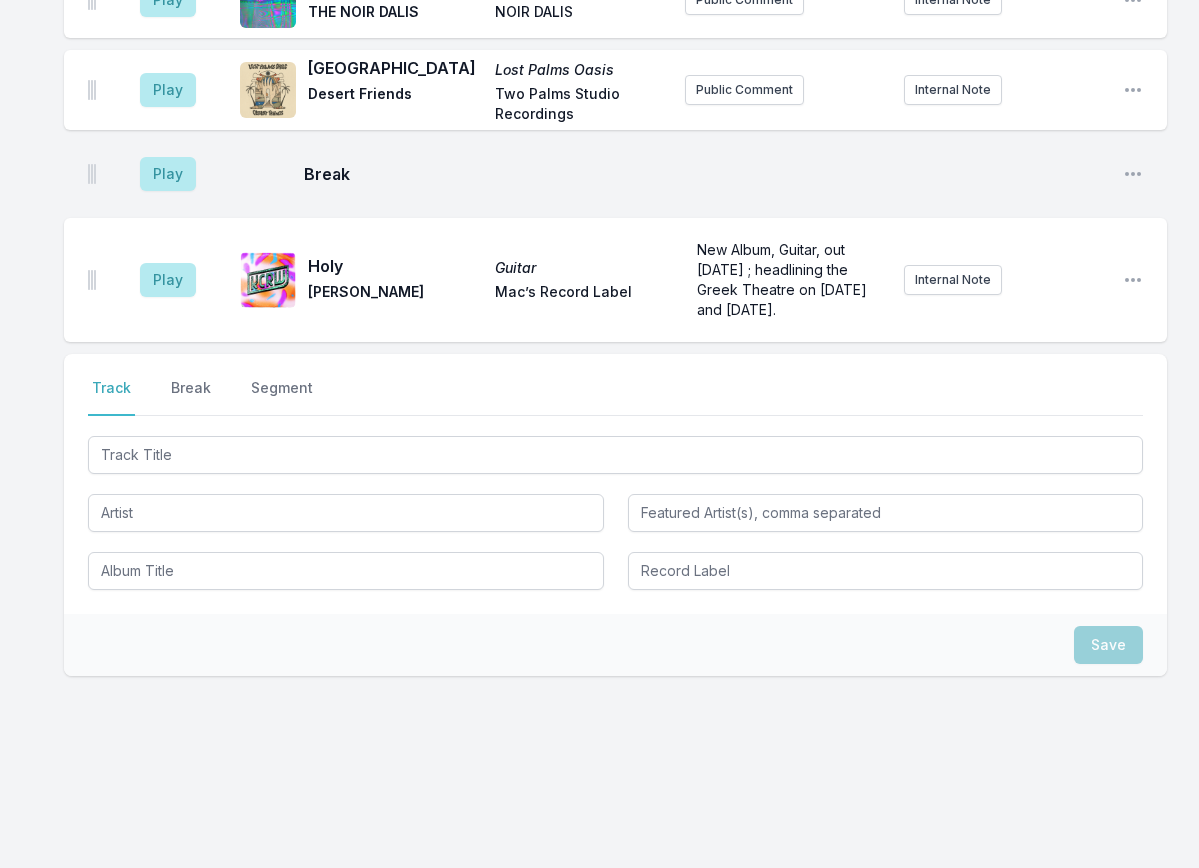 scroll, scrollTop: 1038, scrollLeft: 0, axis: vertical 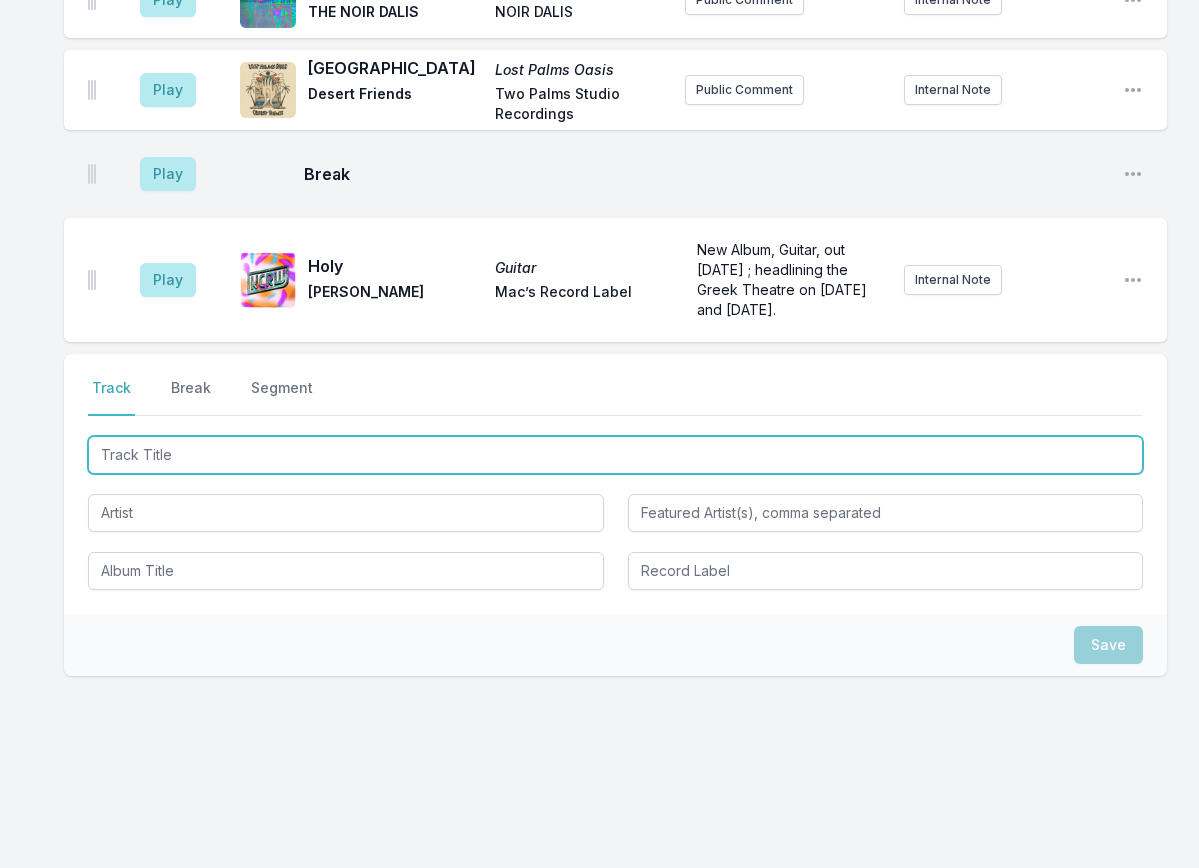click at bounding box center (615, 455) 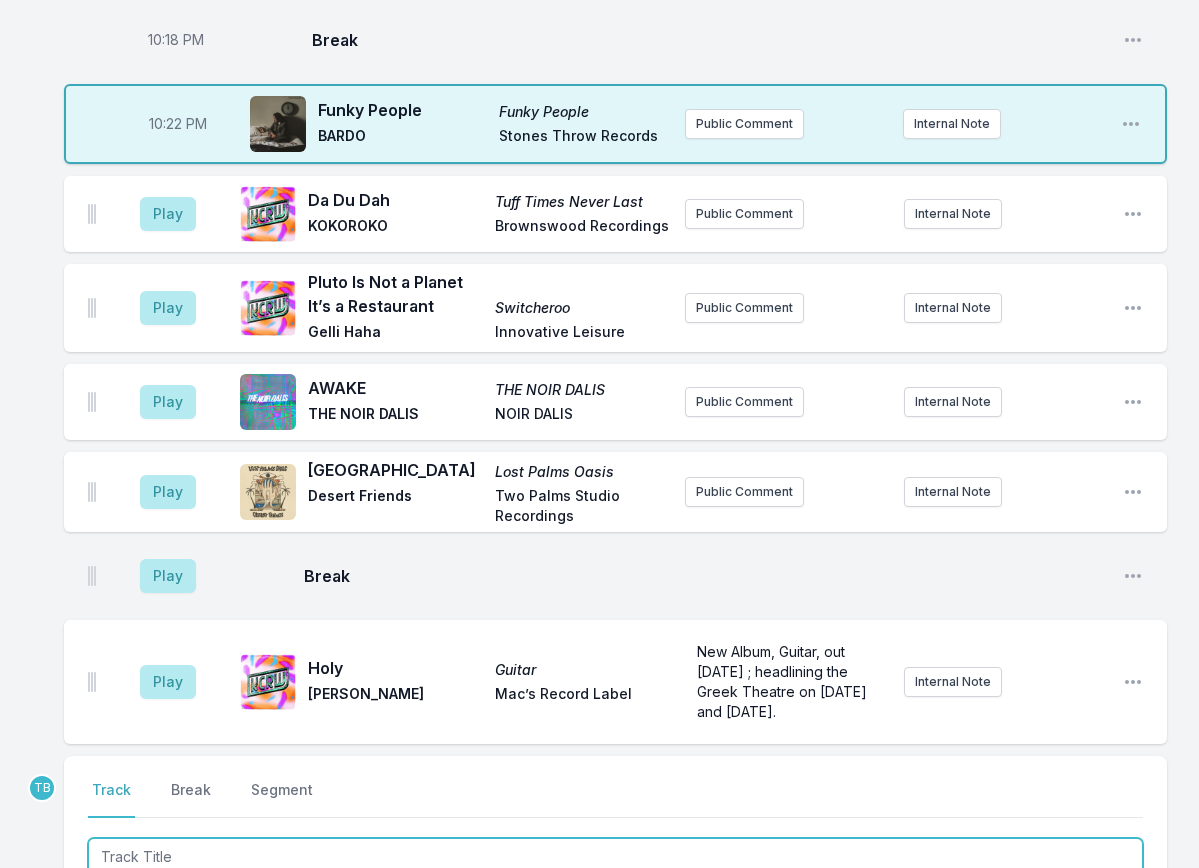 scroll, scrollTop: 538, scrollLeft: 0, axis: vertical 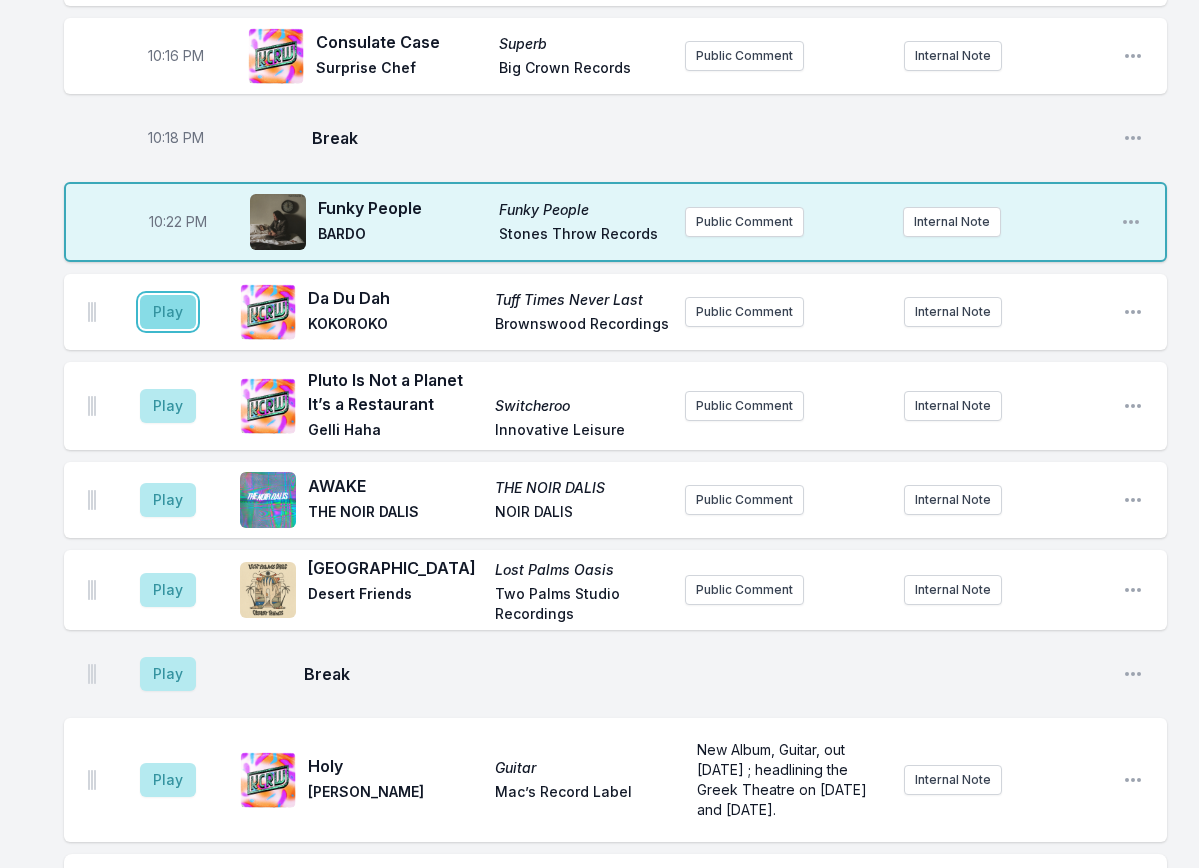 click on "Play" at bounding box center [168, 312] 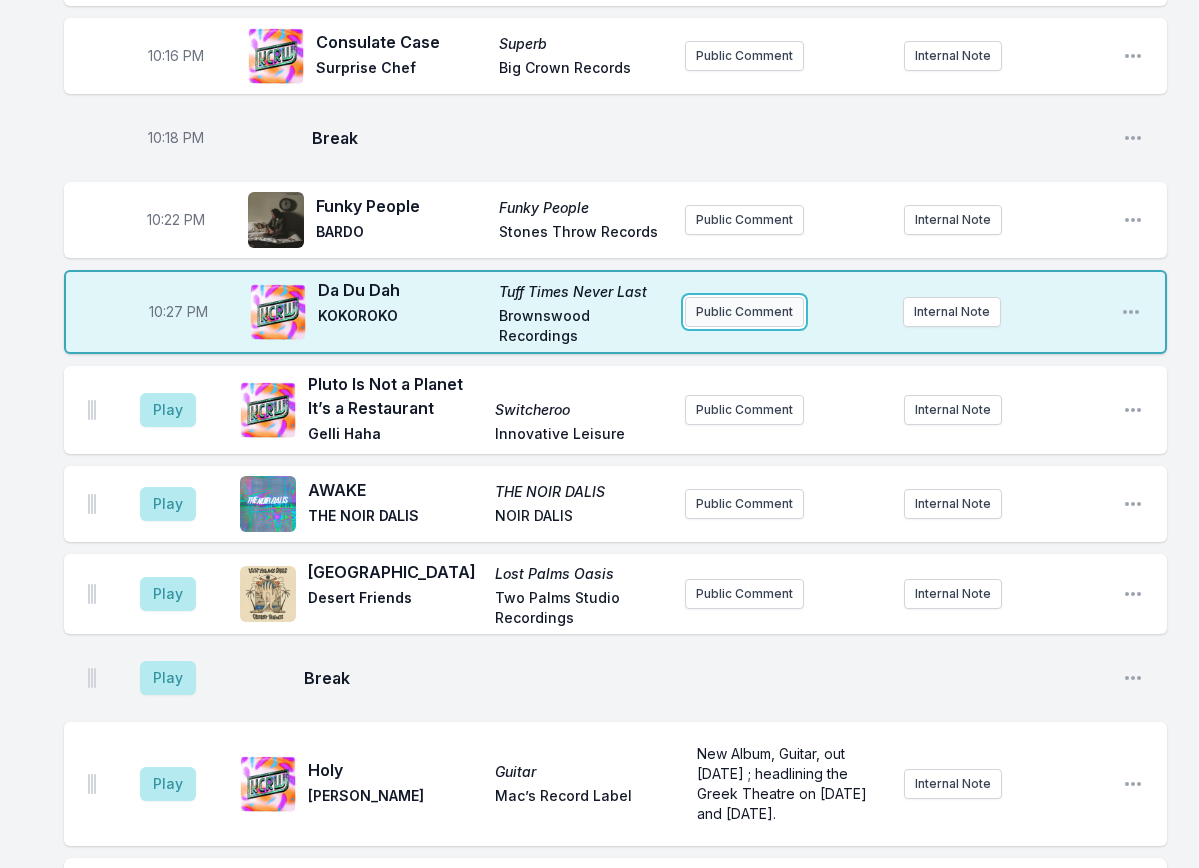 click on "Public Comment" at bounding box center (744, 312) 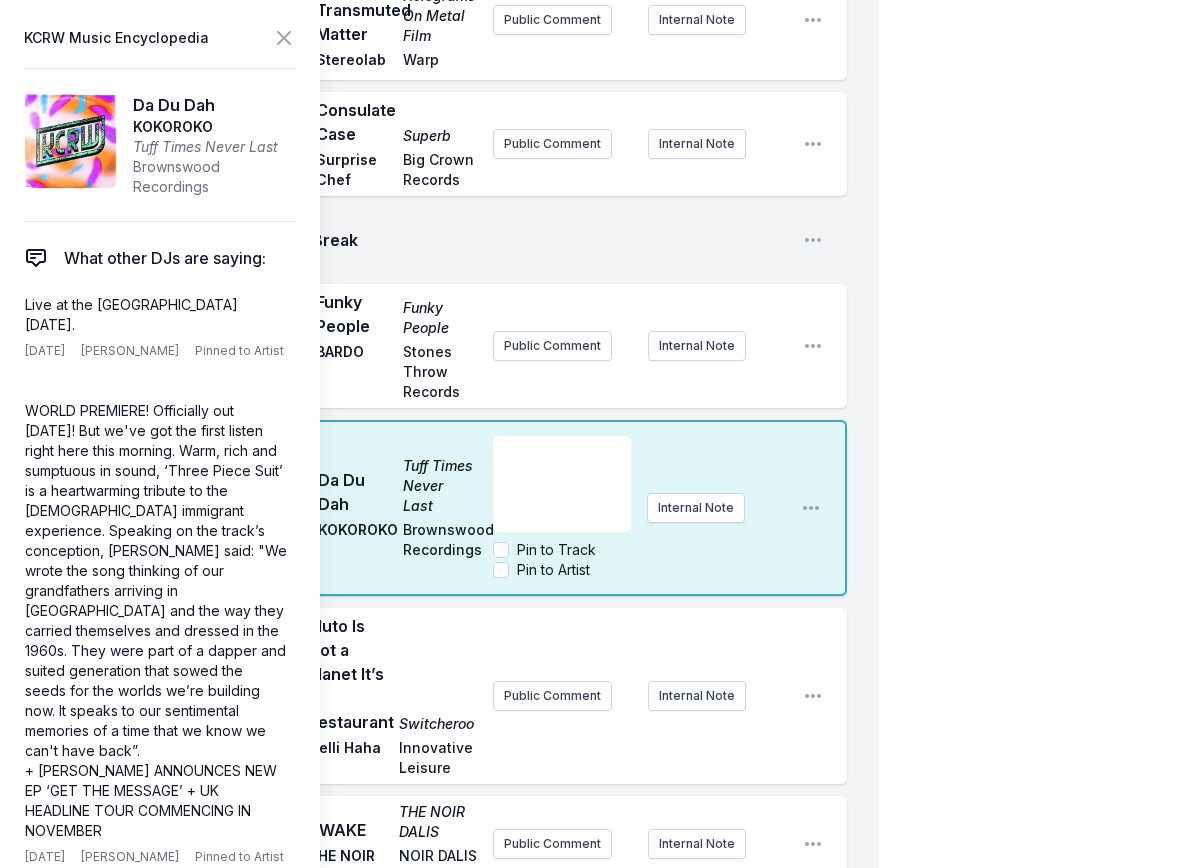 scroll, scrollTop: 738, scrollLeft: 0, axis: vertical 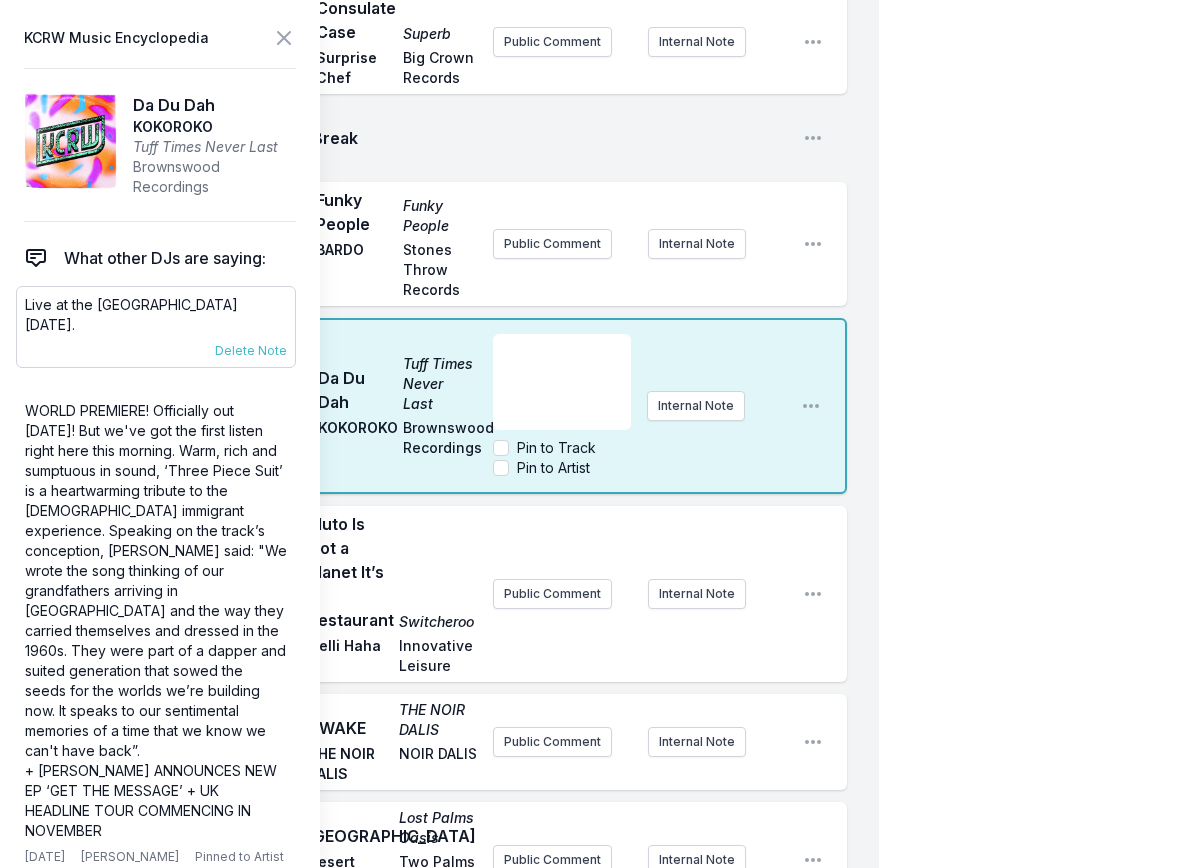 click on "Live at the Regent Theater August 13th." at bounding box center (156, 315) 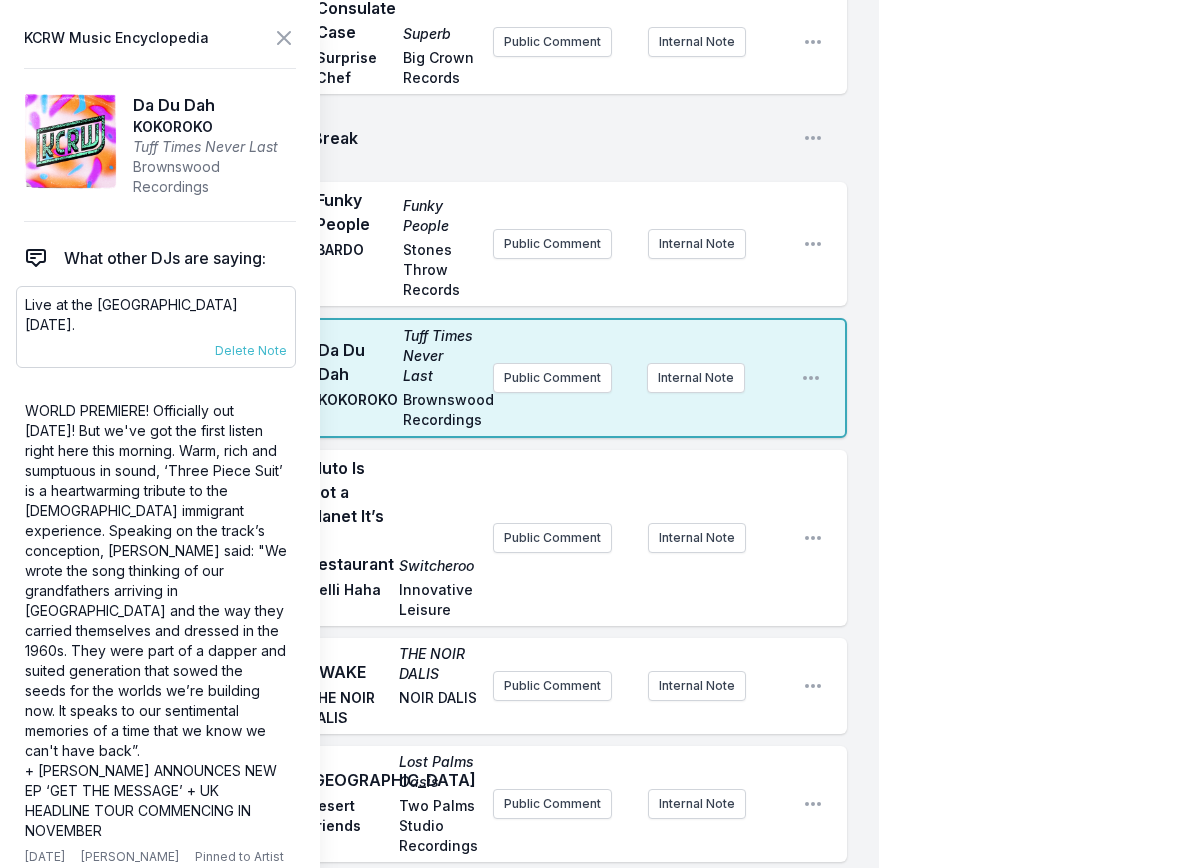 click on "Live at the Regent Theater August 13th." at bounding box center [156, 315] 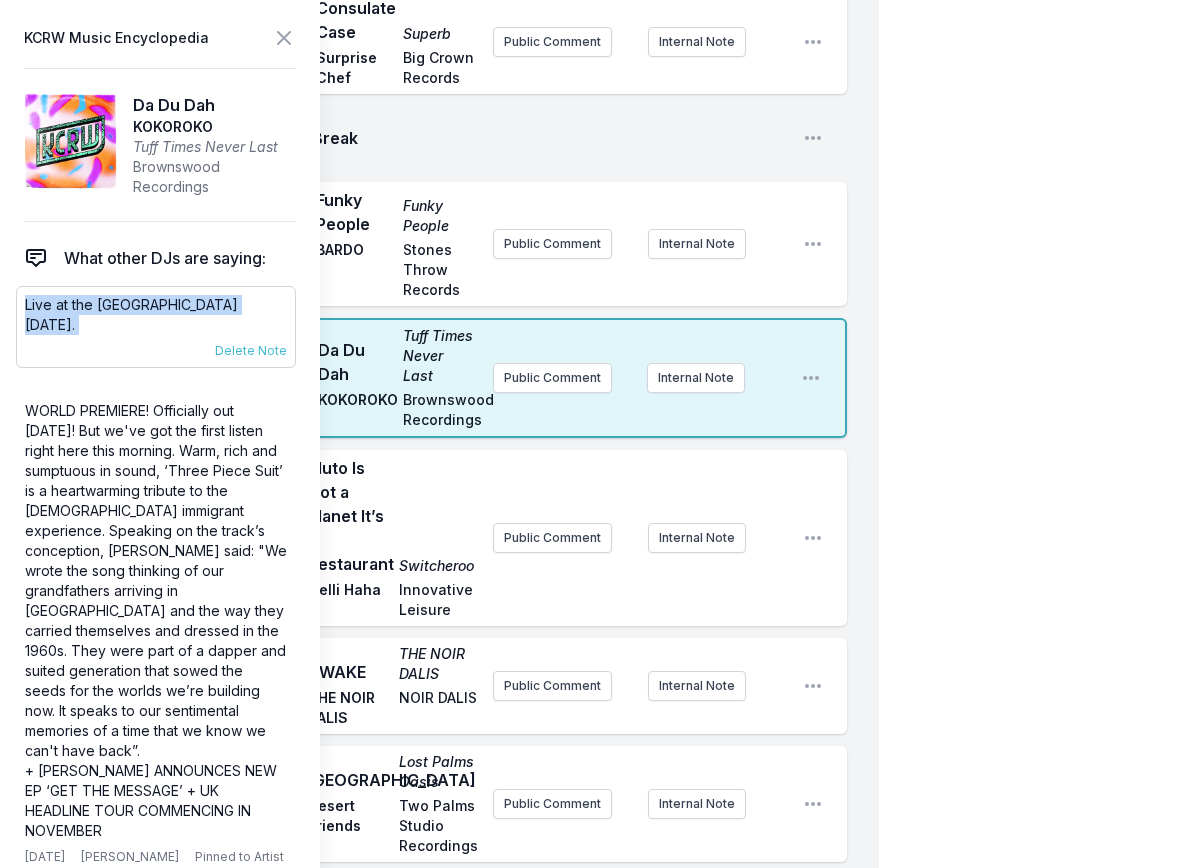 click on "Live at the Regent Theater August 13th." at bounding box center (156, 315) 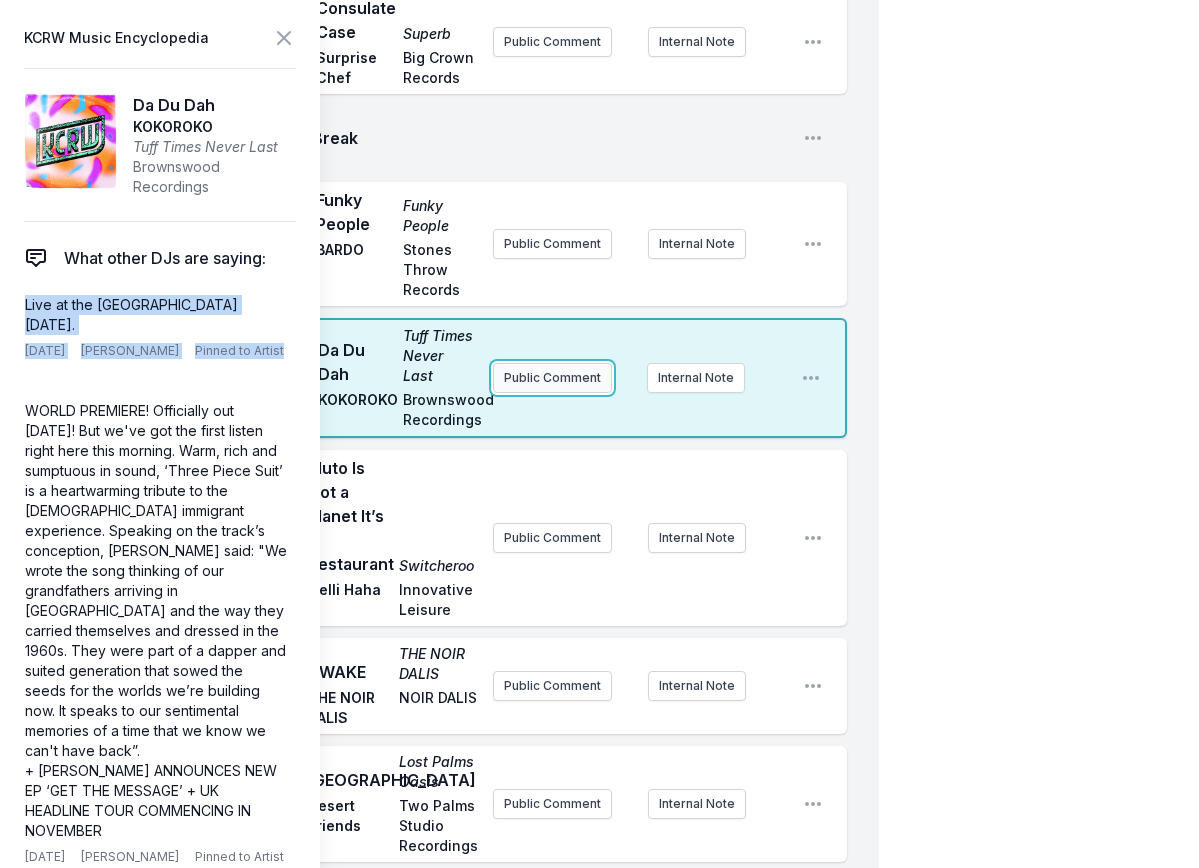 click on "Public Comment" at bounding box center (552, 378) 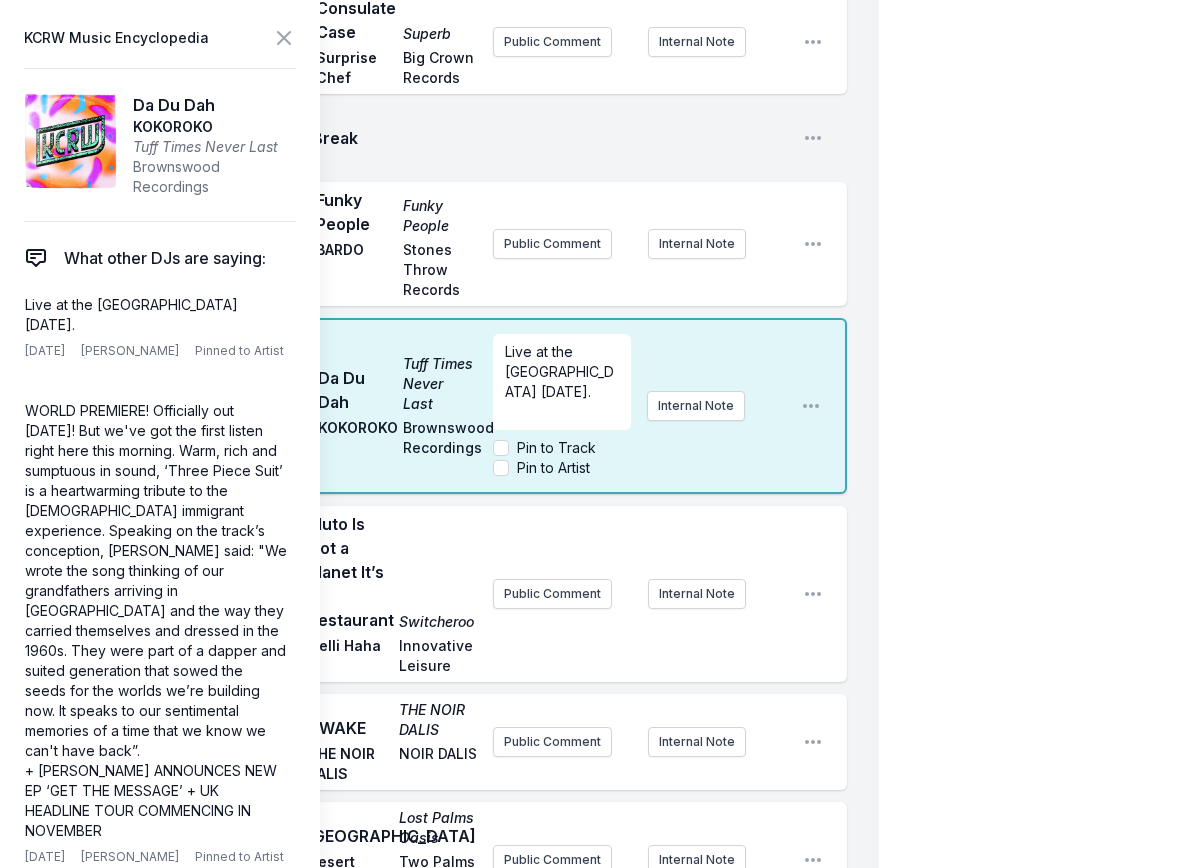 scroll, scrollTop: 0, scrollLeft: 0, axis: both 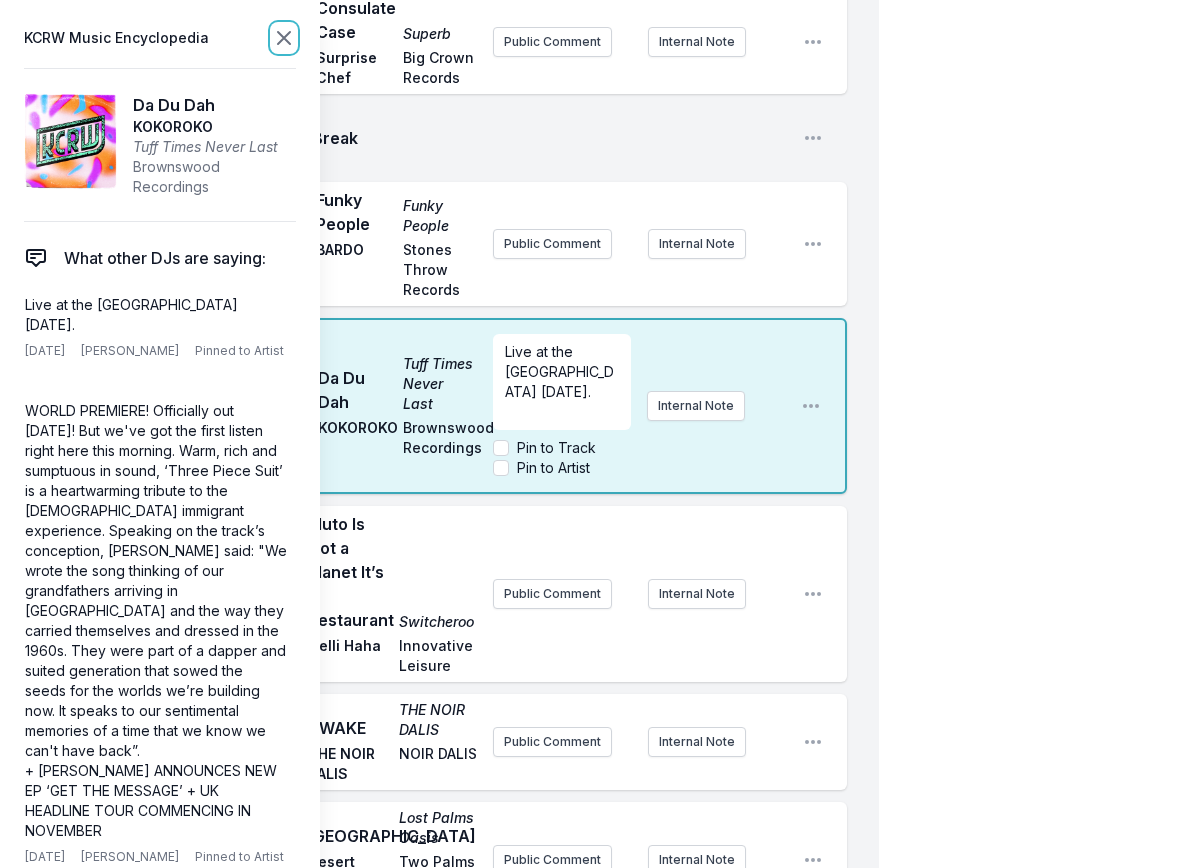 click 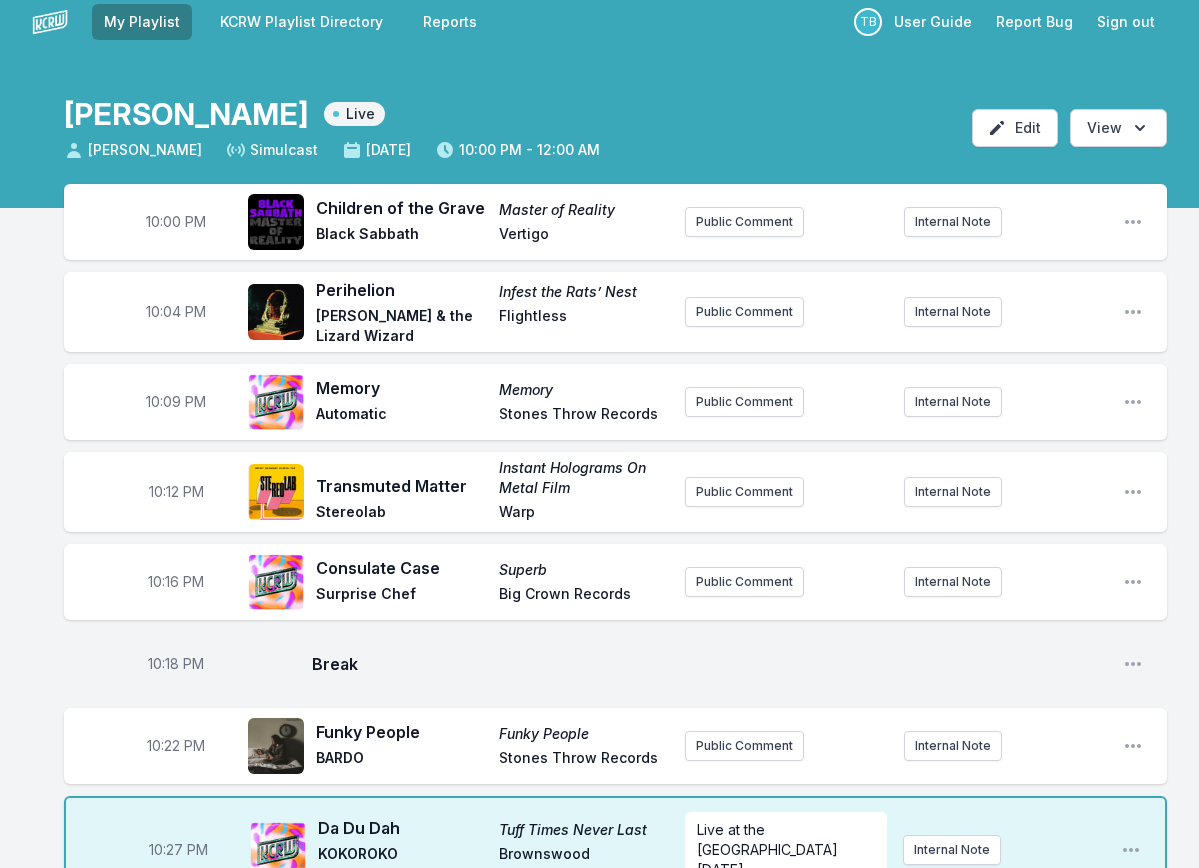 scroll, scrollTop: 0, scrollLeft: 0, axis: both 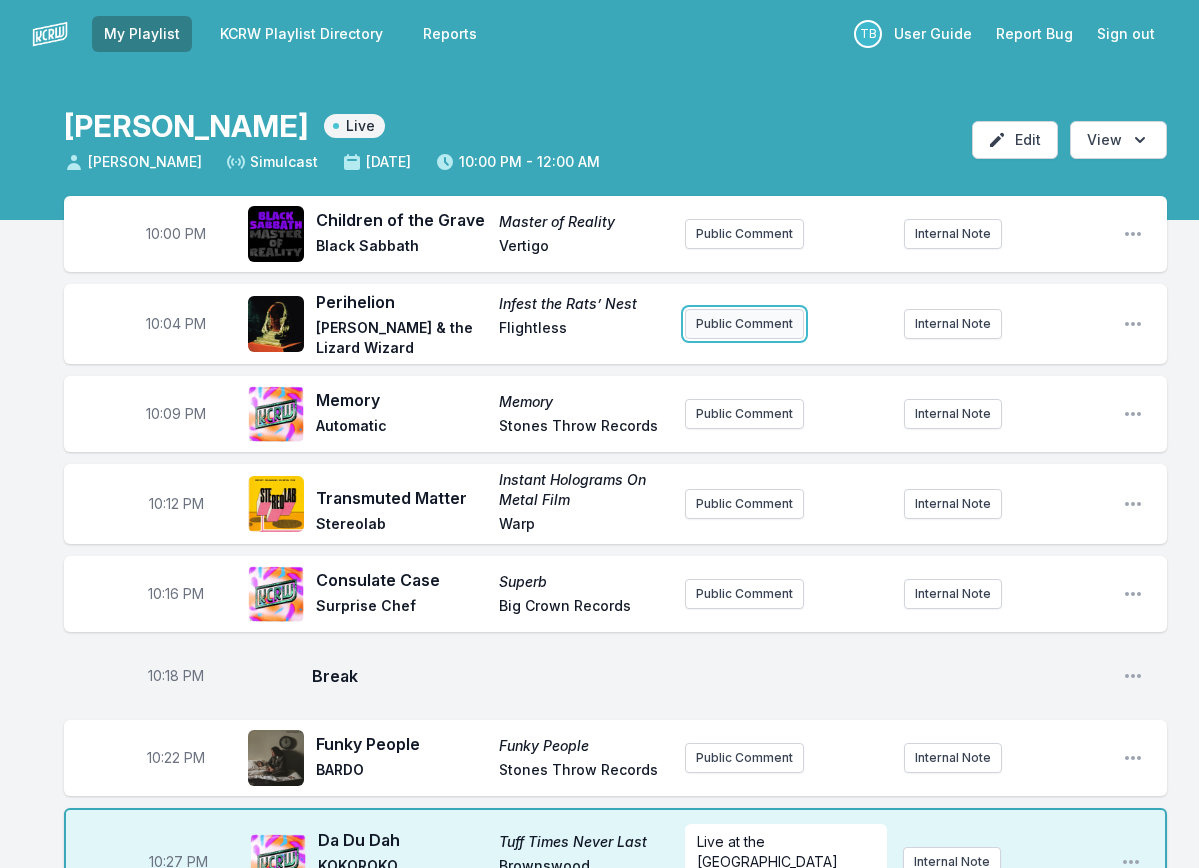 click on "Public Comment" at bounding box center (744, 324) 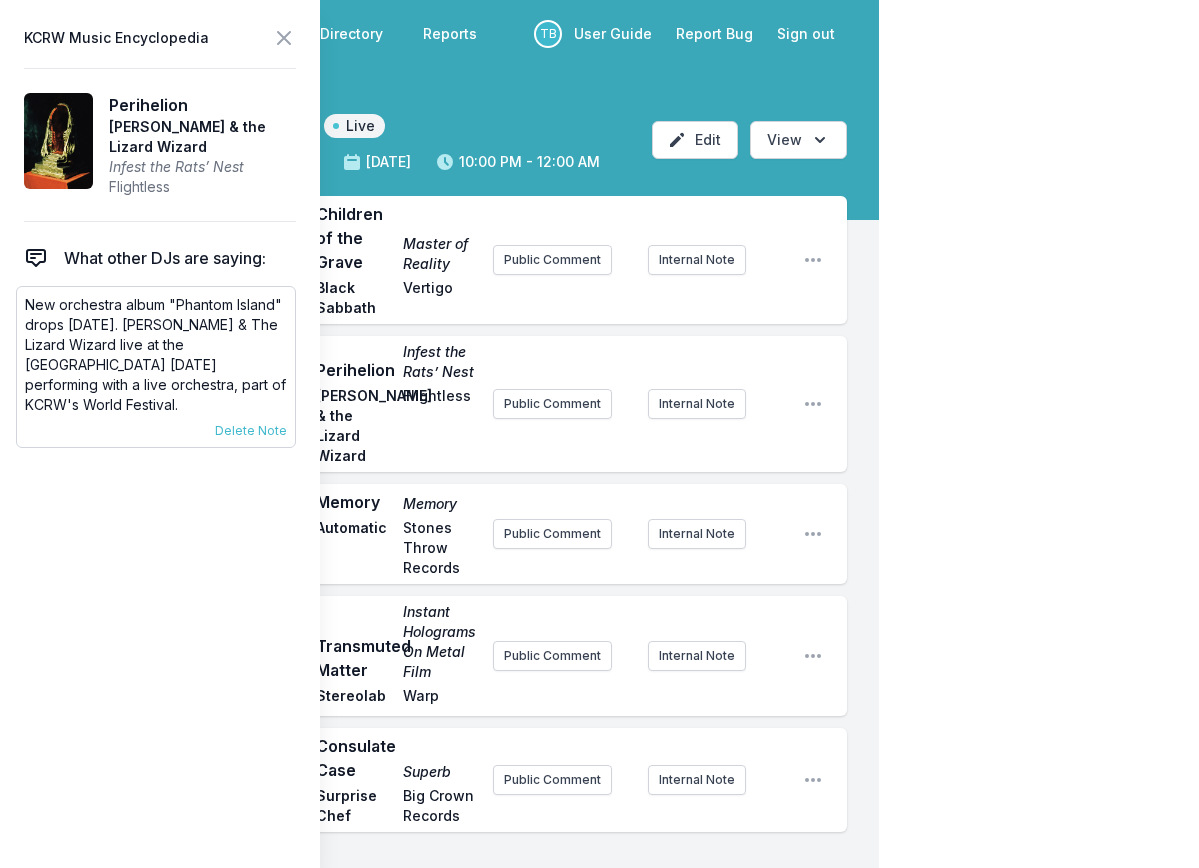 drag, startPoint x: 136, startPoint y: 324, endPoint x: 152, endPoint y: 395, distance: 72.780495 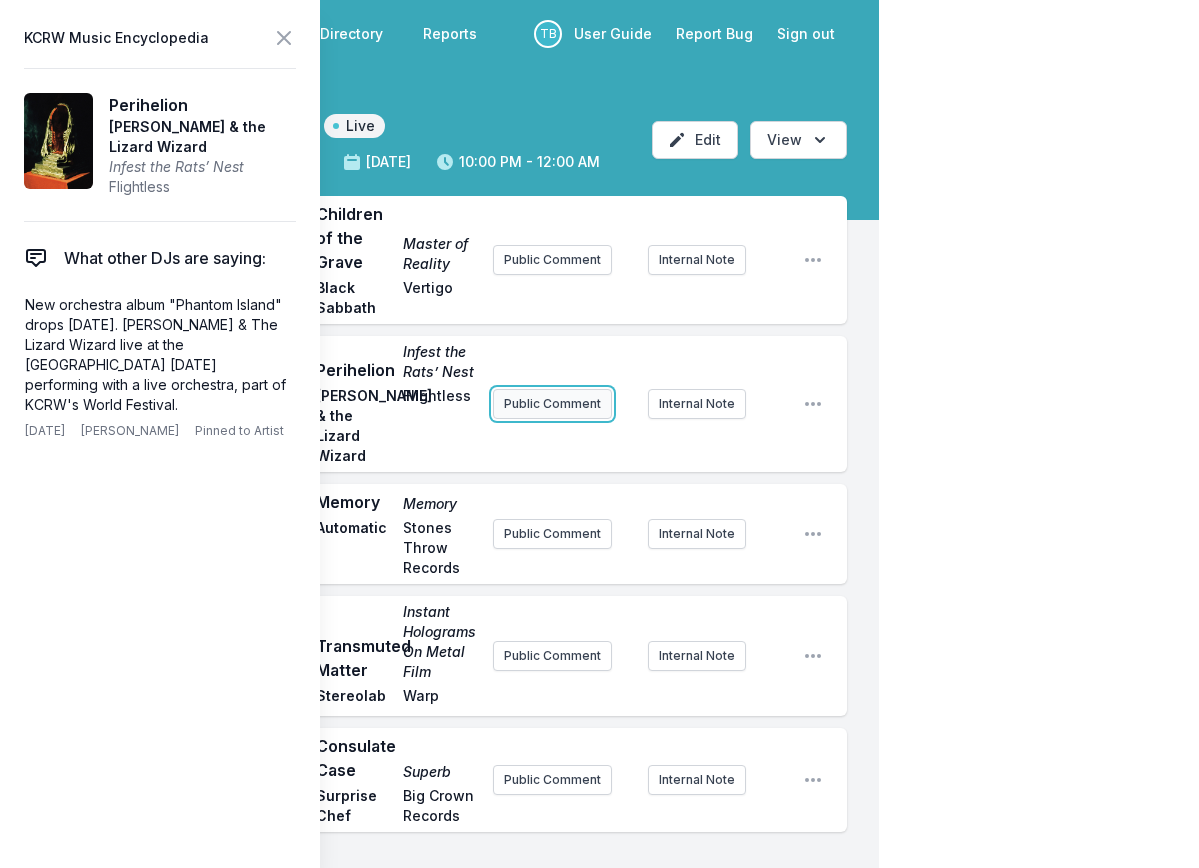 click on "Public Comment" at bounding box center [552, 404] 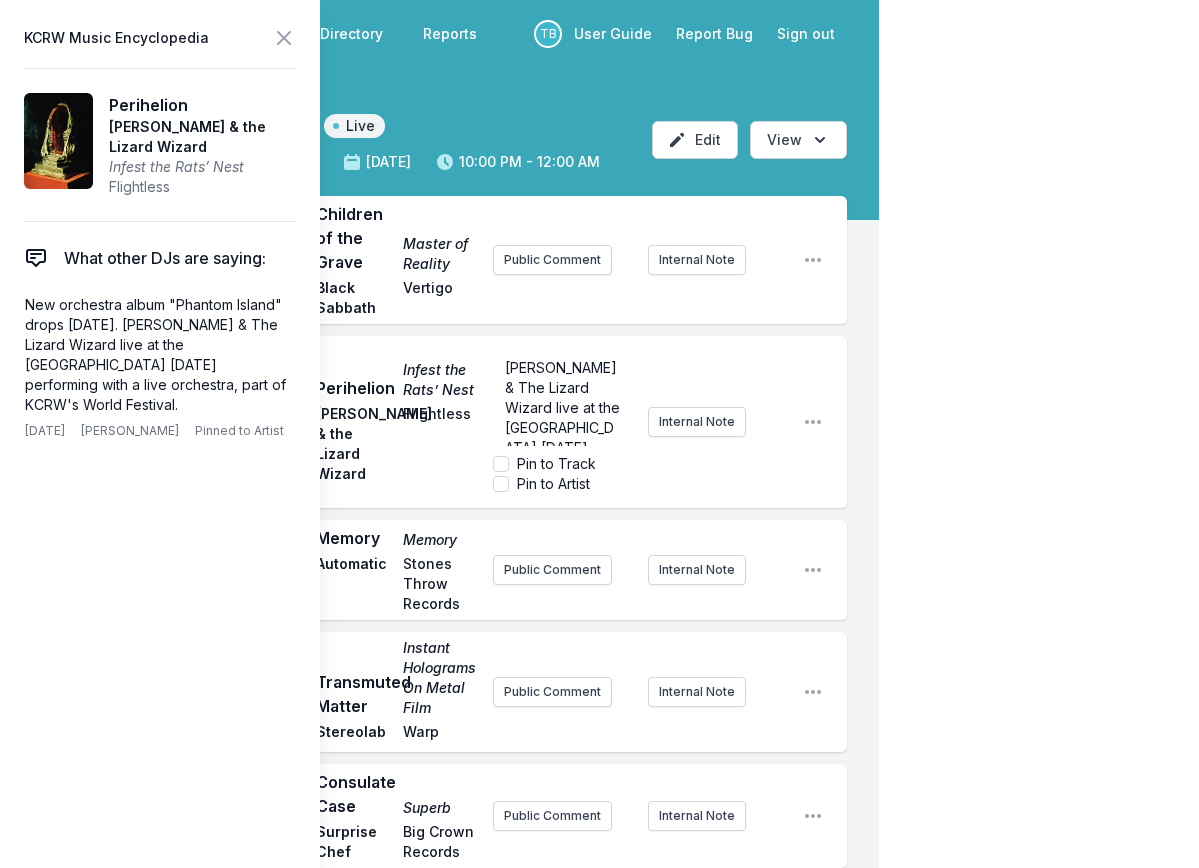 scroll, scrollTop: 140, scrollLeft: 0, axis: vertical 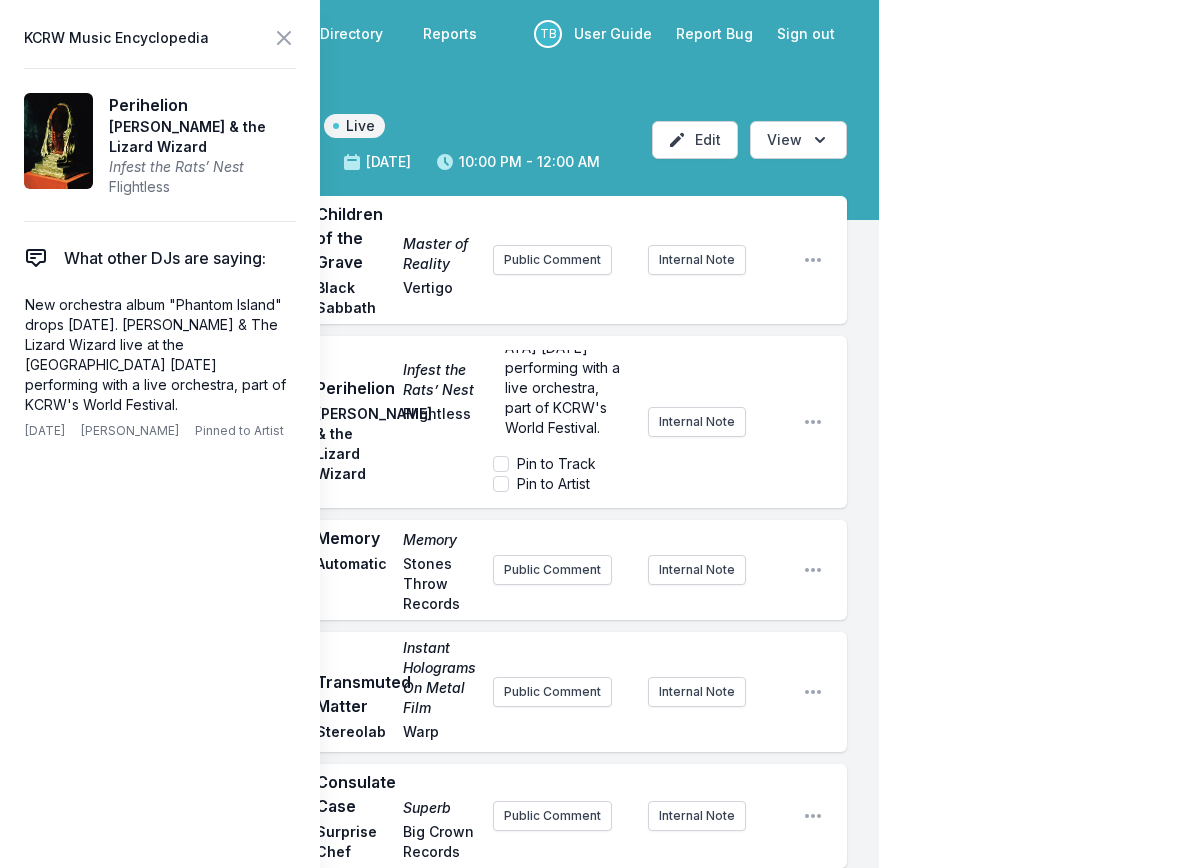 click on "10:00 PM Children of the Grave Master of Reality Black Sabbath Vertigo Public Comment Internal Note Open playlist item options" at bounding box center (455, 260) 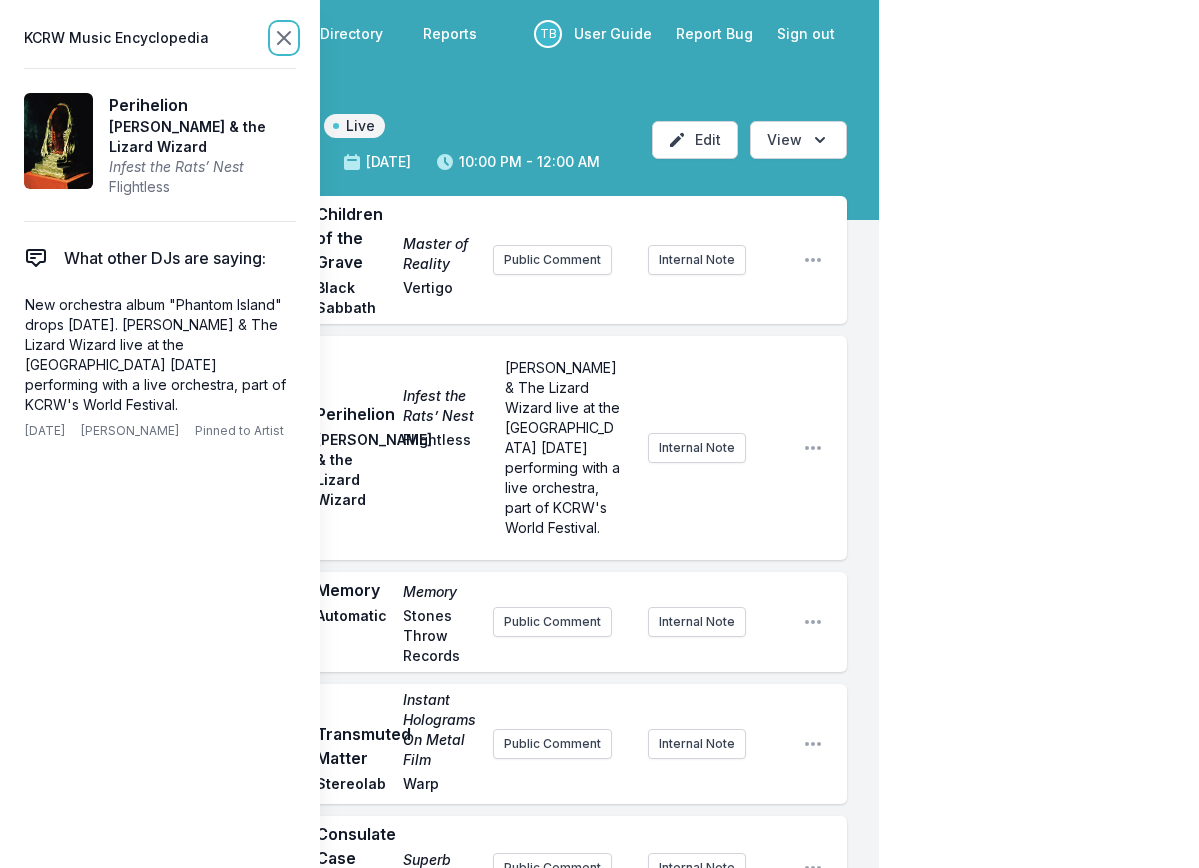 click 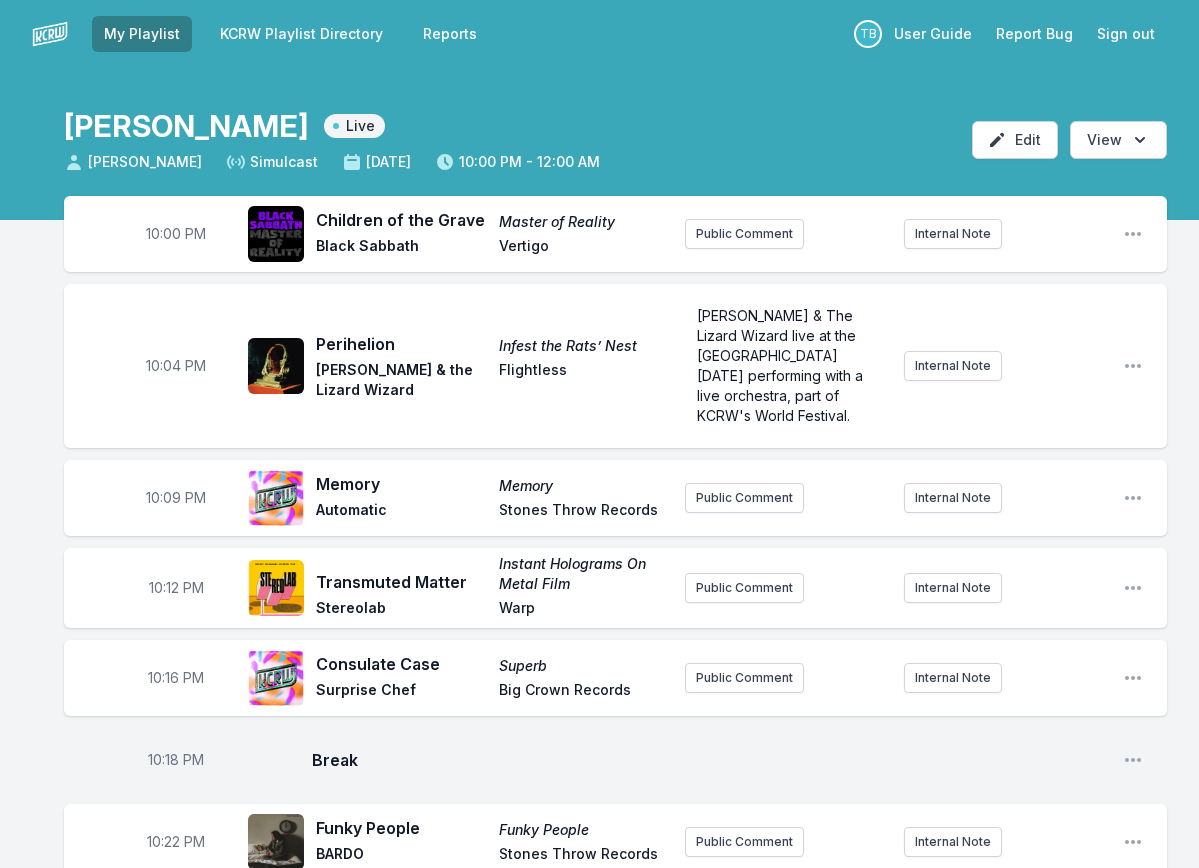 click on "10:00 PM Children of the Grave Master of Reality Black Sabbath Vertigo Public Comment Internal Note Open playlist item options" at bounding box center [615, 234] 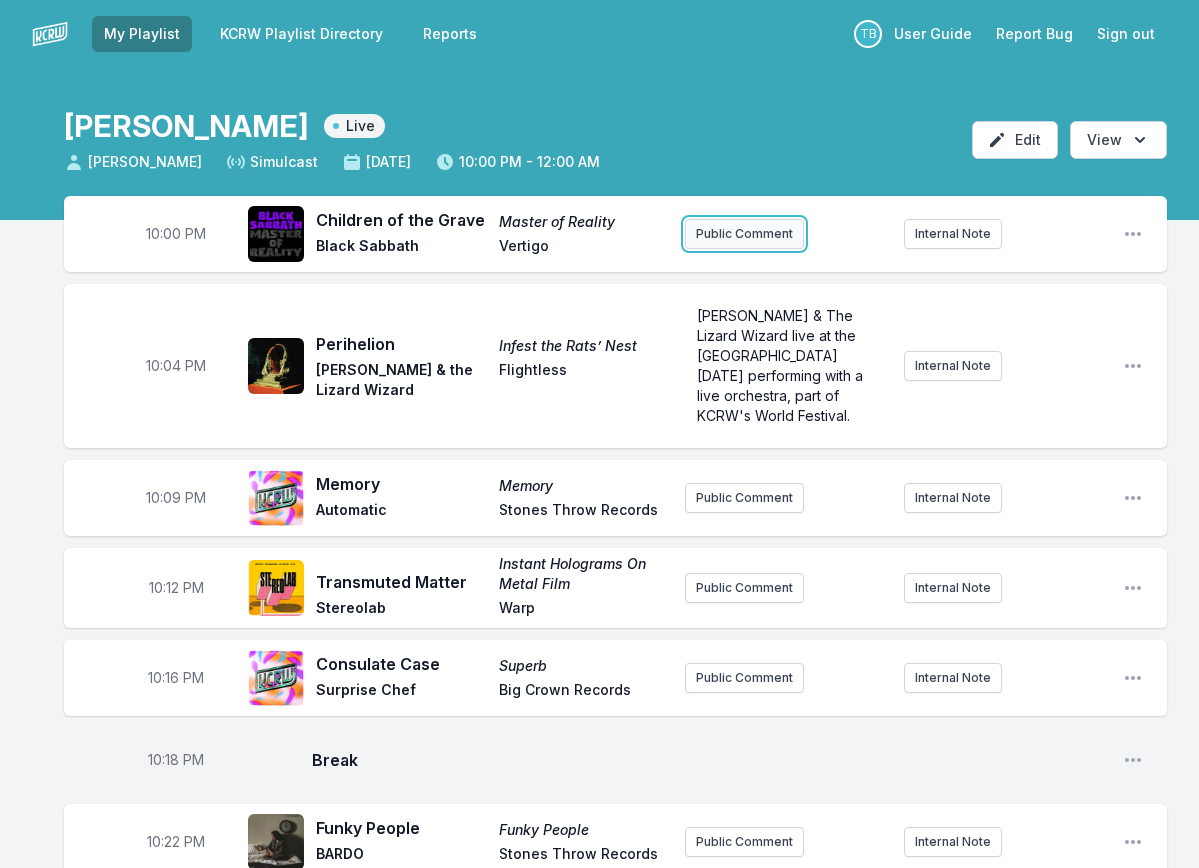 click on "Public Comment" at bounding box center [744, 234] 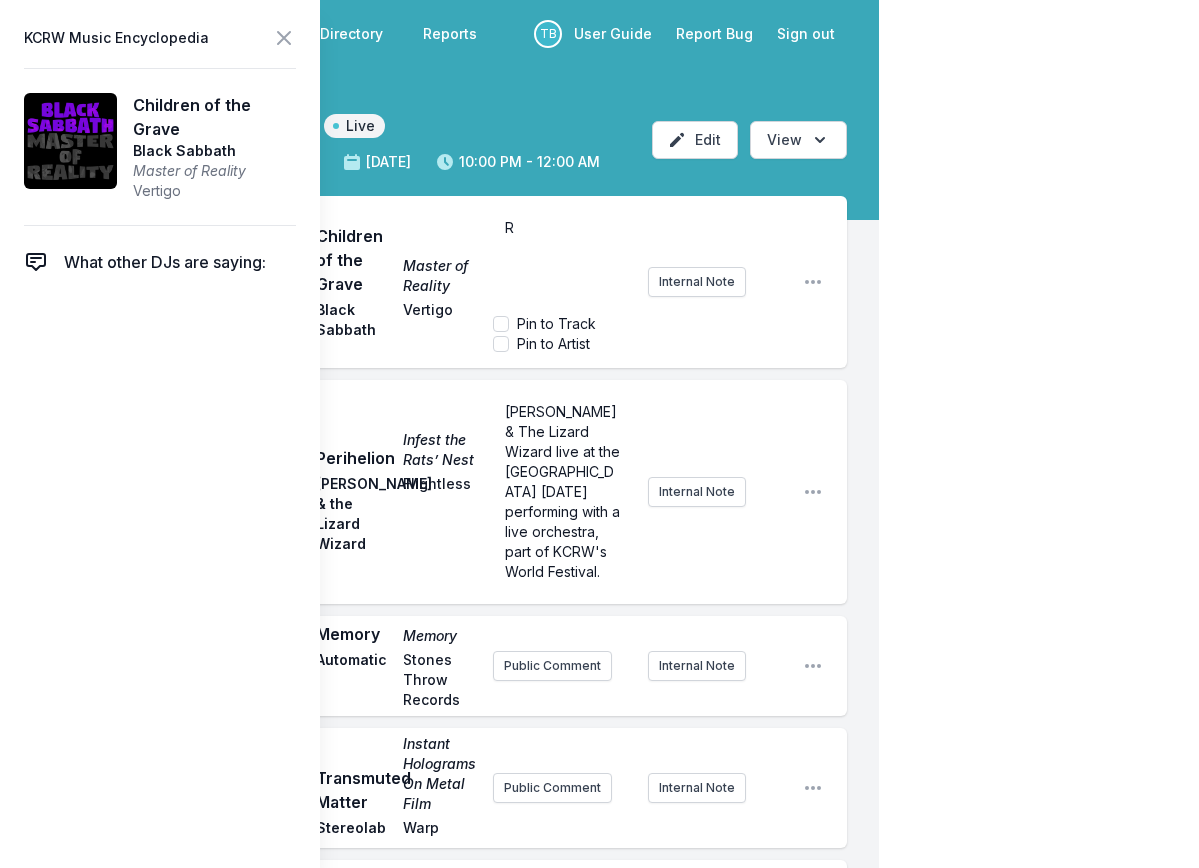 type 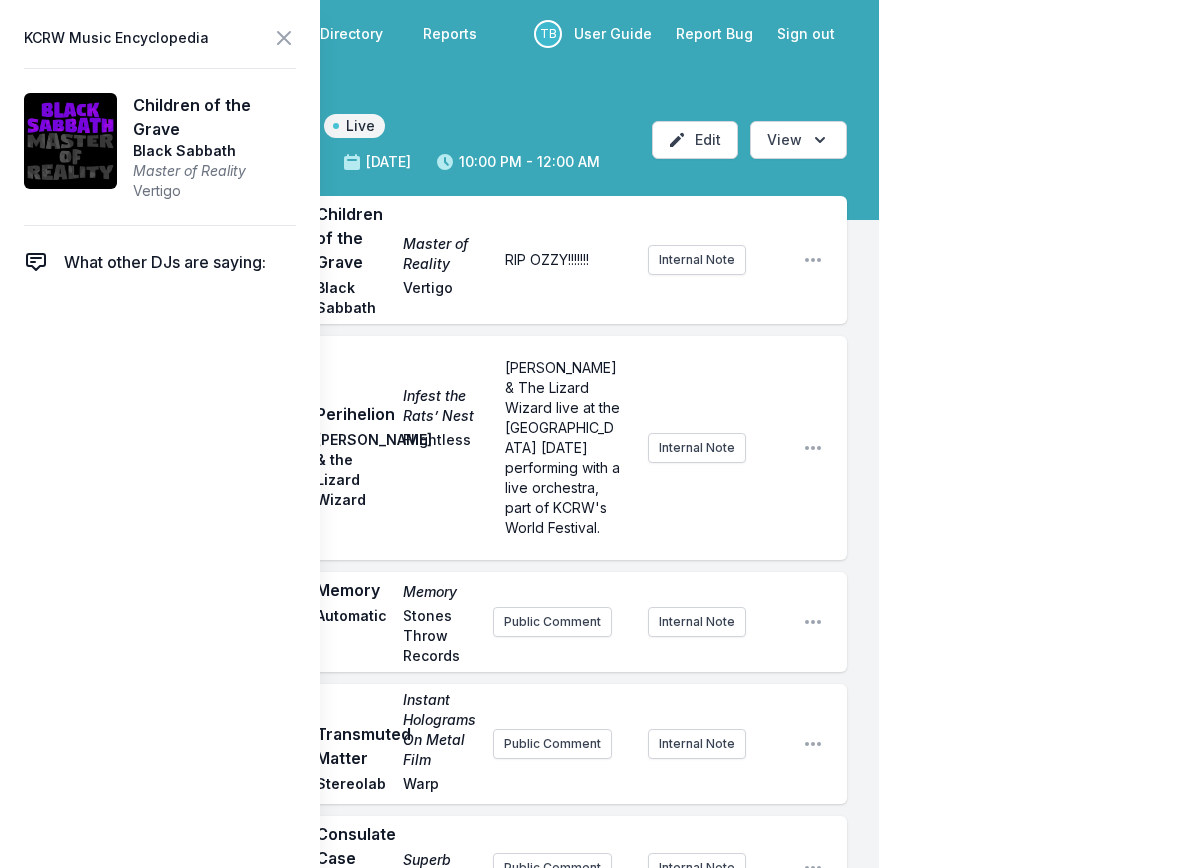 click on "10:00 PM Children of the Grave Master of Reality Black Sabbath Vertigo RIP OZZY!!!!!!! Internal Note Open playlist item options" at bounding box center (455, 260) 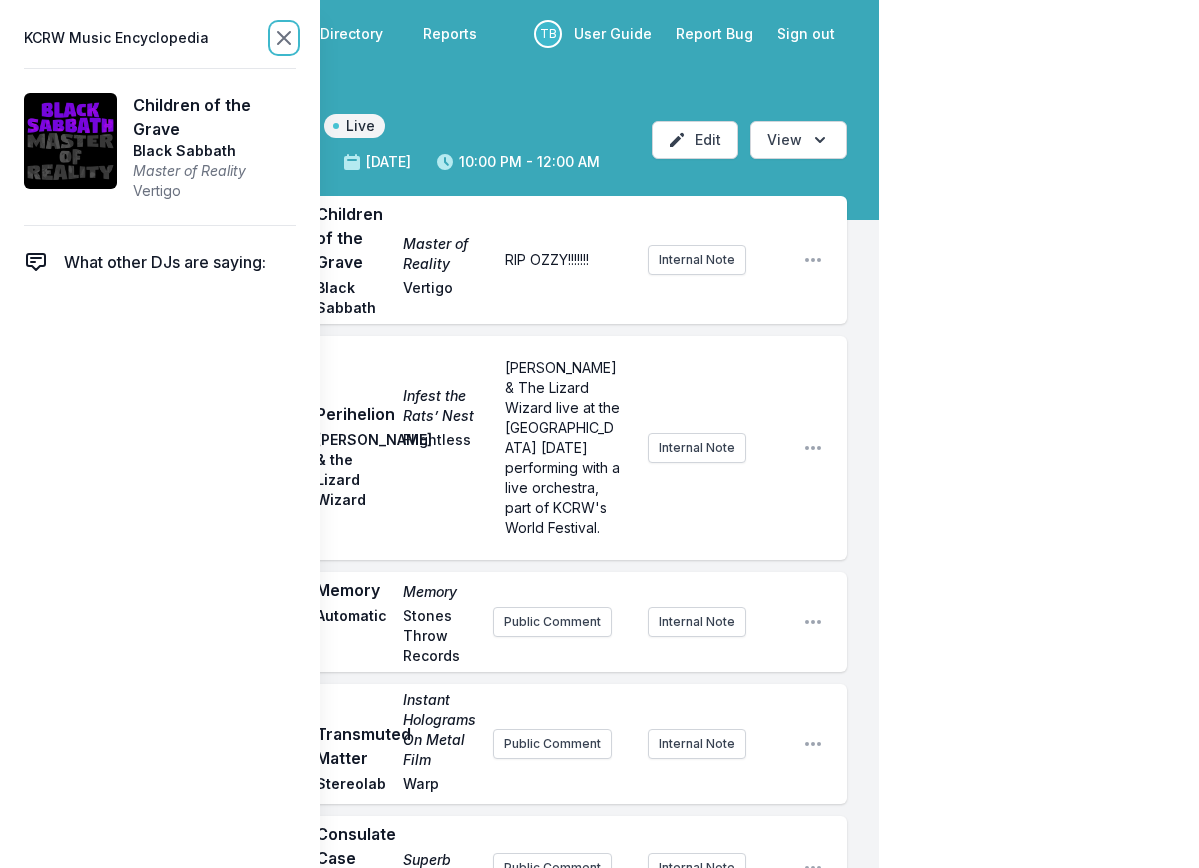 click 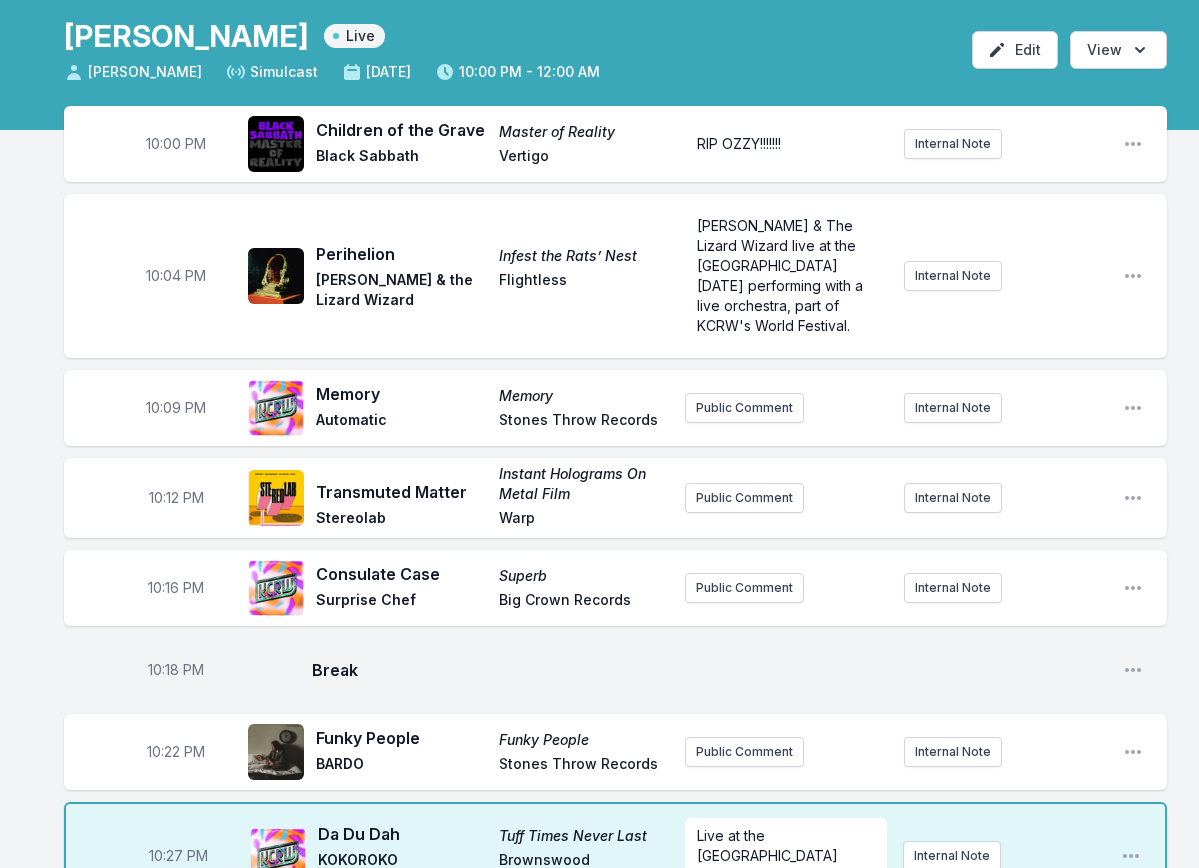 scroll, scrollTop: 300, scrollLeft: 0, axis: vertical 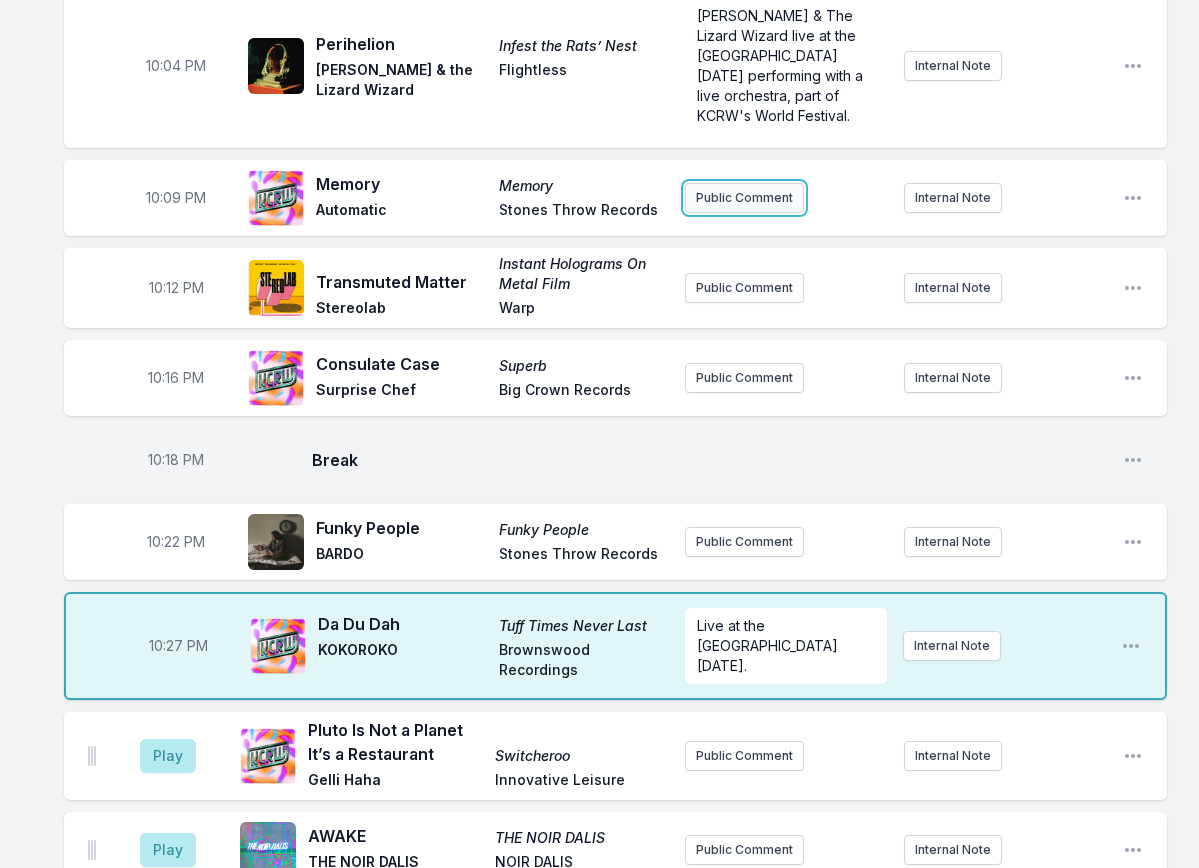 click on "Public Comment" at bounding box center (744, 198) 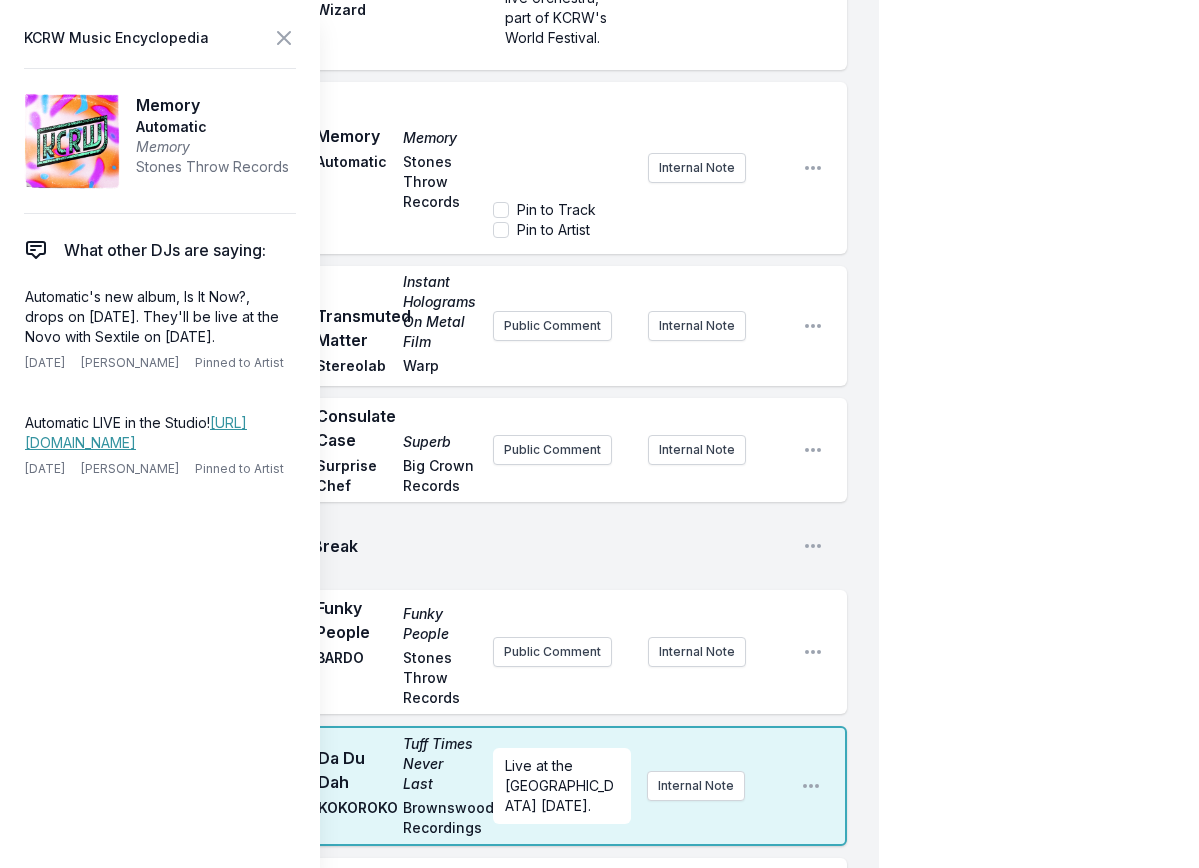 scroll, scrollTop: 500, scrollLeft: 0, axis: vertical 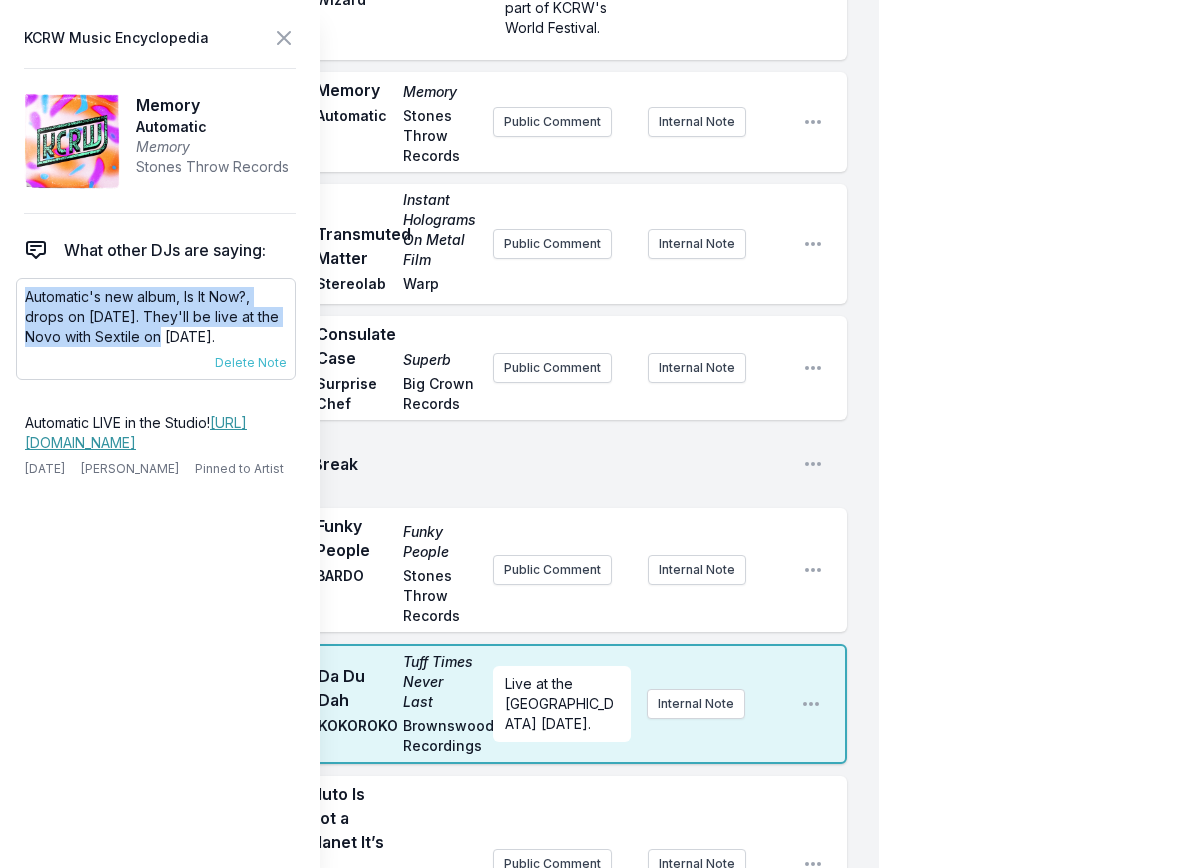 drag, startPoint x: 181, startPoint y: 346, endPoint x: 29, endPoint y: 303, distance: 157.96518 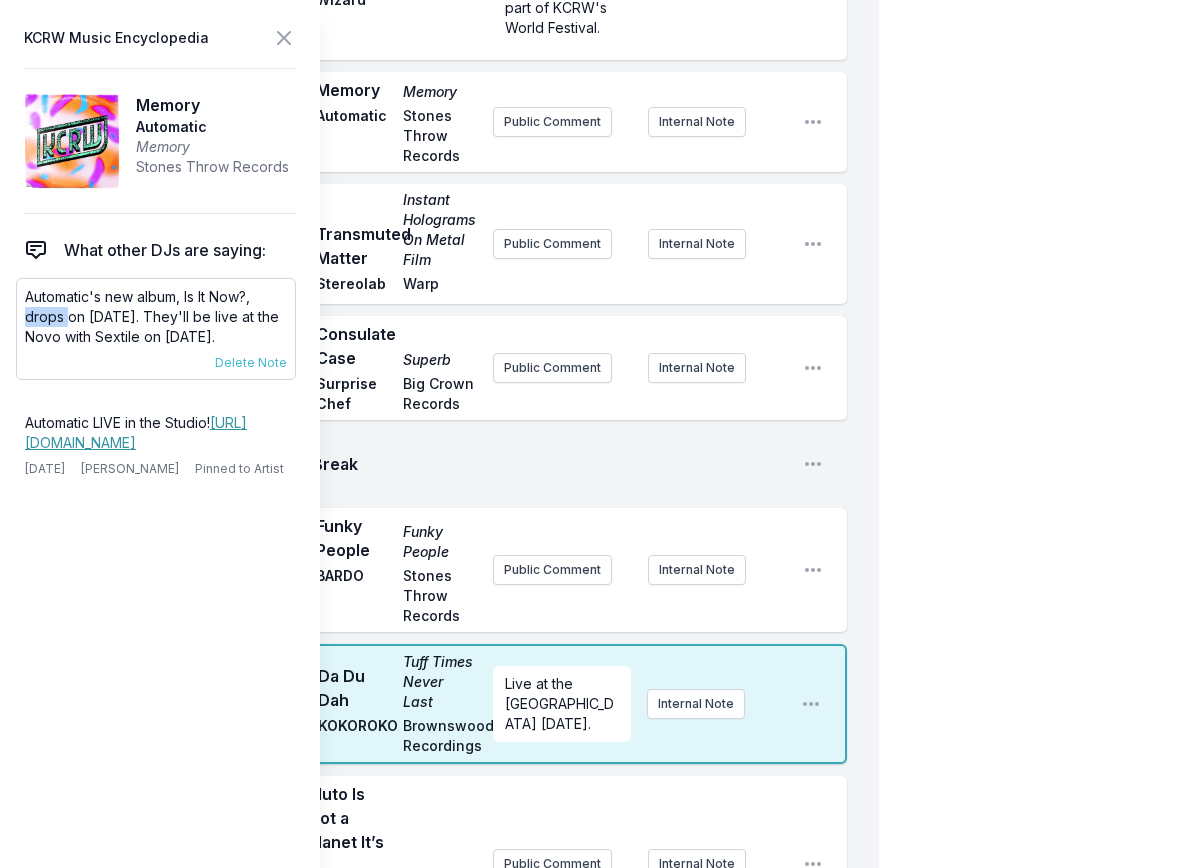 click on "Automatic's new album, Is It Now?, drops on September 26th. They'll be live at the Novo with Sextile on October 11th." at bounding box center [156, 317] 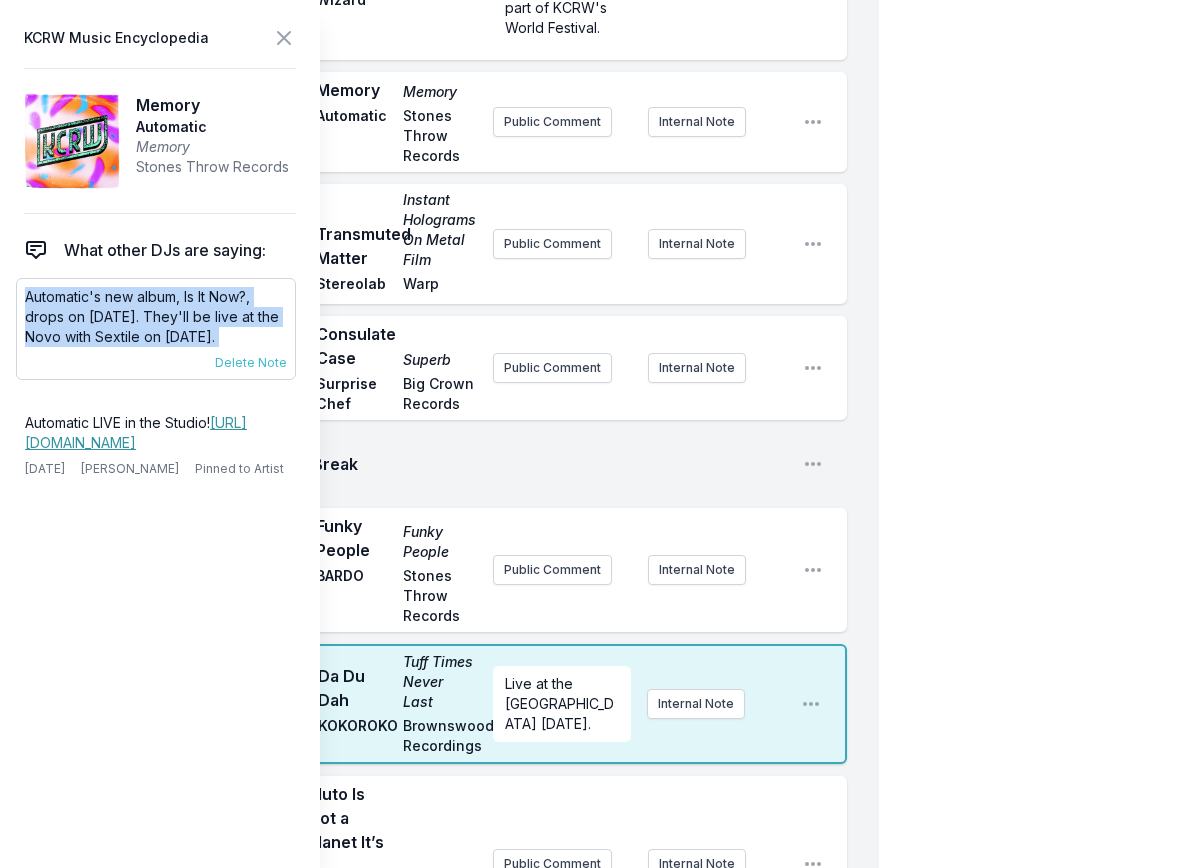 click on "Automatic's new album, Is It Now?, drops on September 26th. They'll be live at the Novo with Sextile on October 11th." at bounding box center [156, 317] 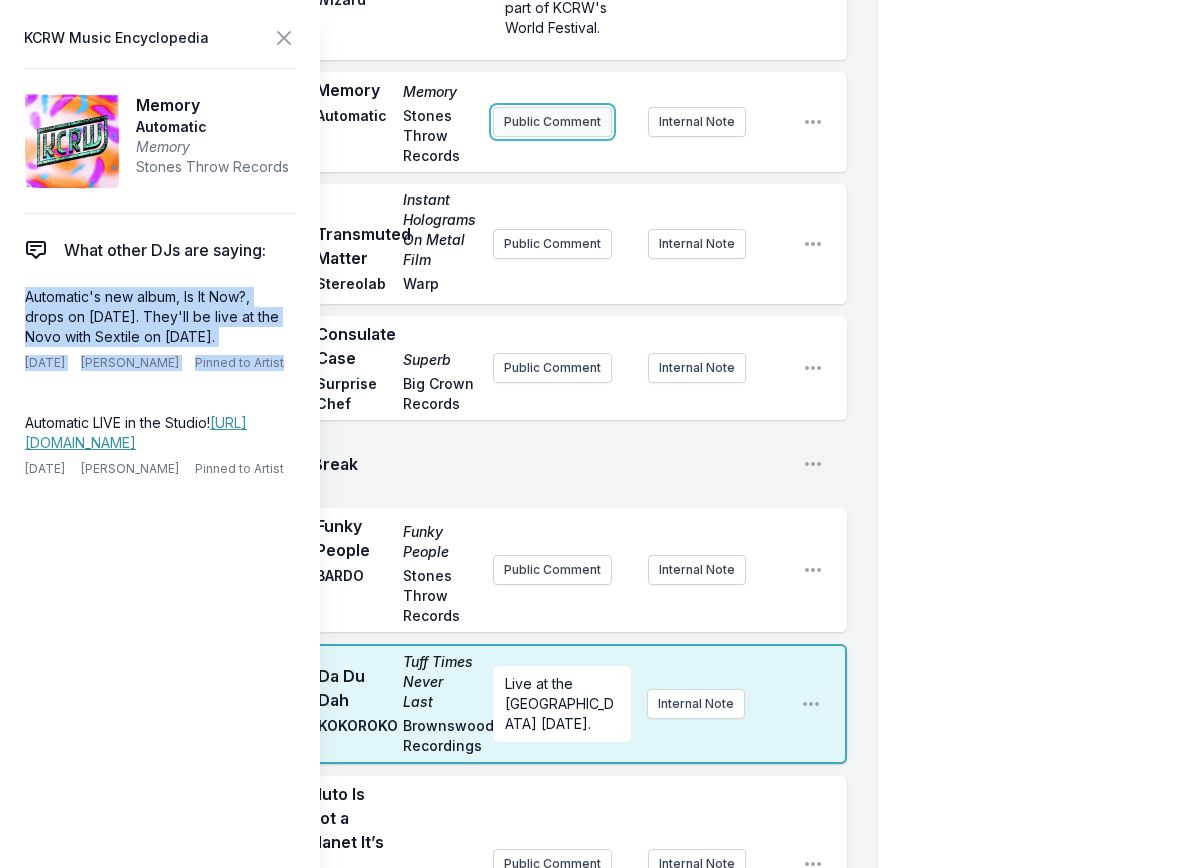 click on "Public Comment" at bounding box center (552, 122) 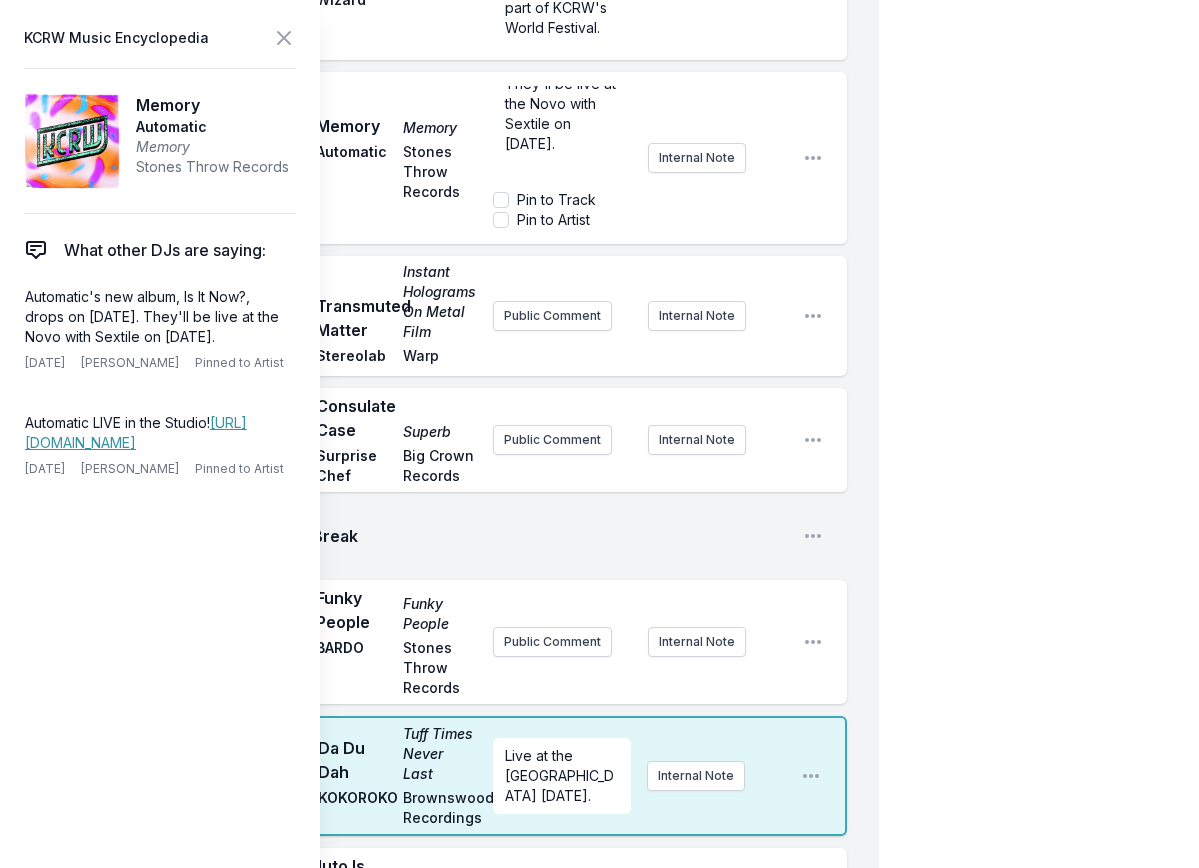 scroll, scrollTop: 100, scrollLeft: 0, axis: vertical 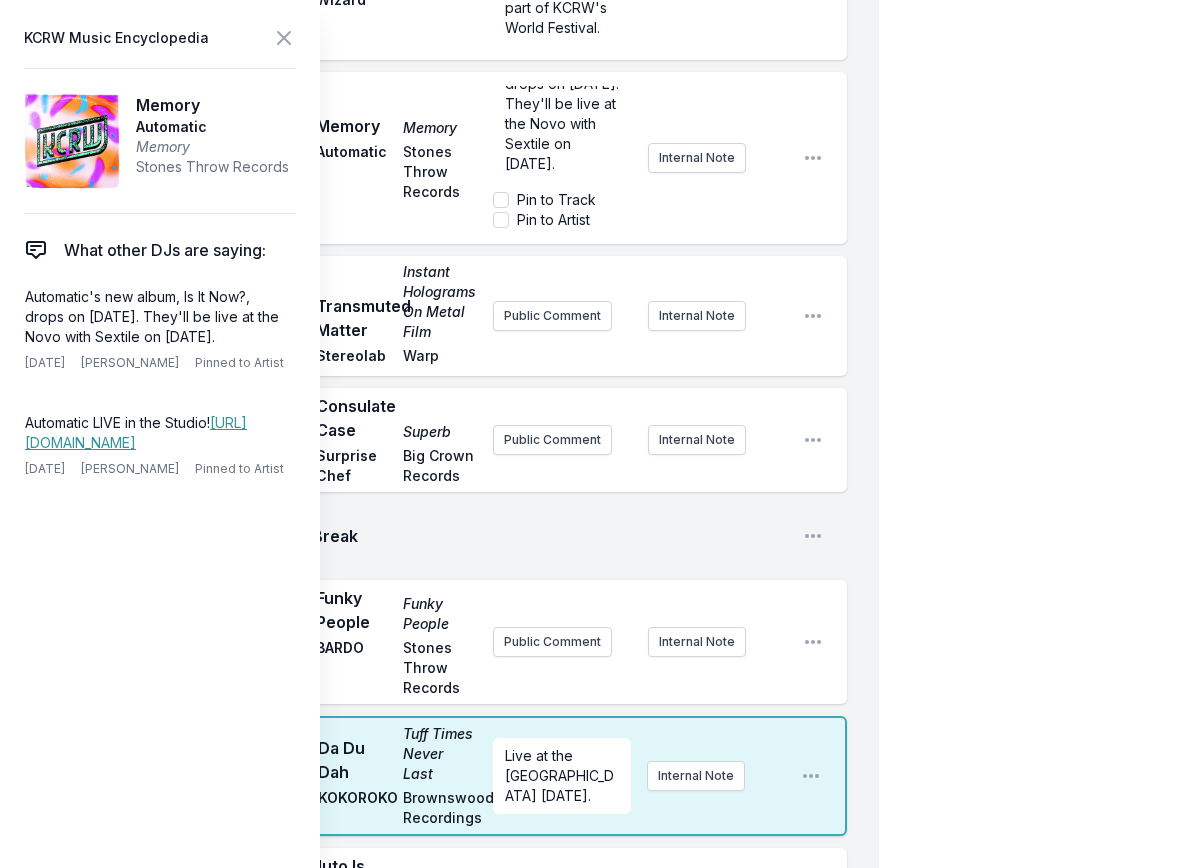 click on "Automatic's new album, Is It Now?, drops on September 26th. They'll be live at the Novo with Sextile on October 11th. Pin to Track Pin to Artist Internal Note" at bounding box center [640, 158] 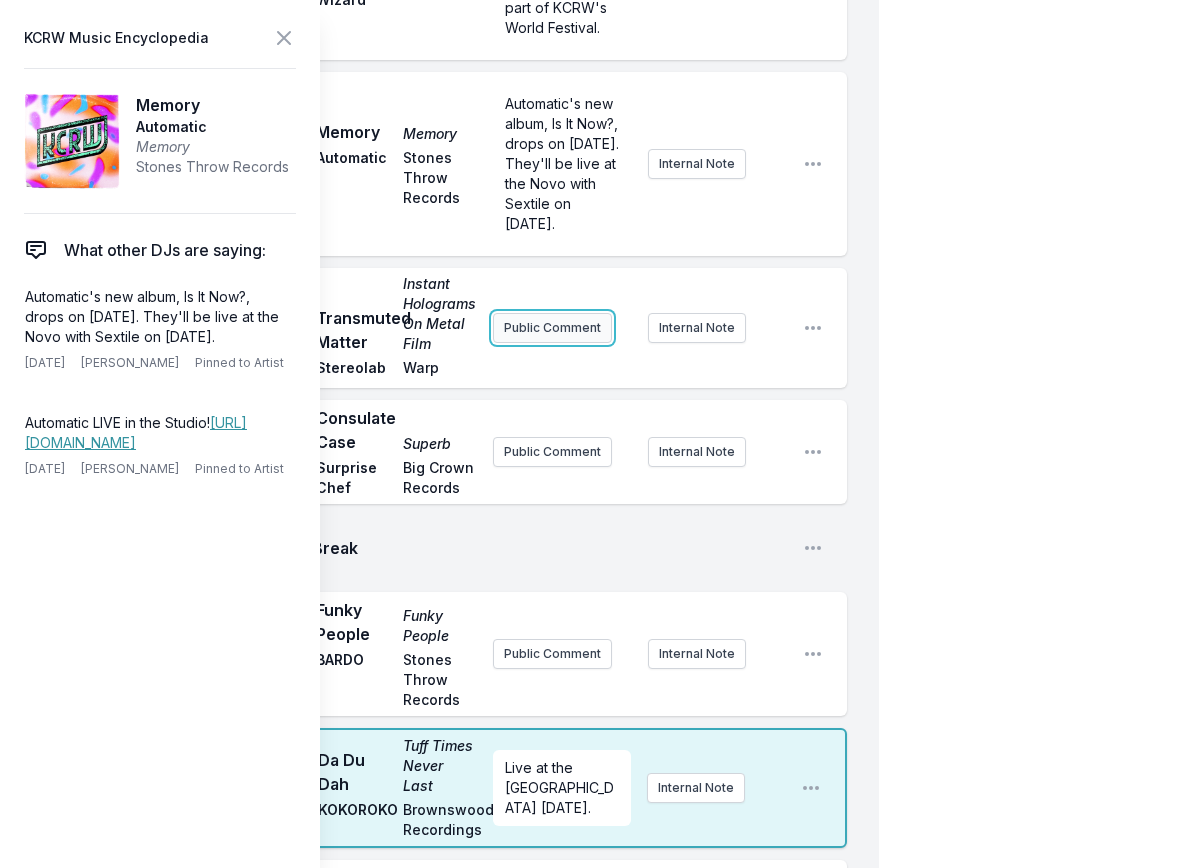 click on "Public Comment" at bounding box center [552, 328] 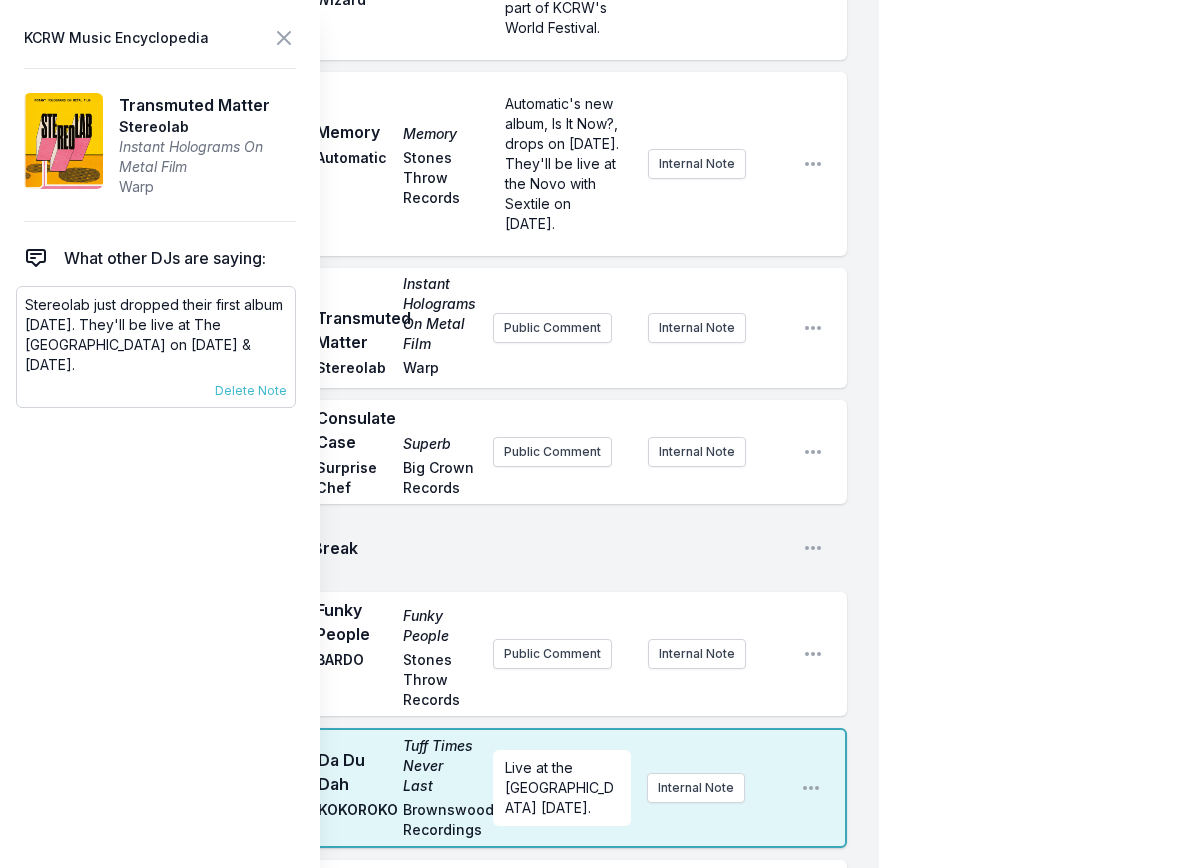 drag, startPoint x: 261, startPoint y: 346, endPoint x: 103, endPoint y: 333, distance: 158.5339 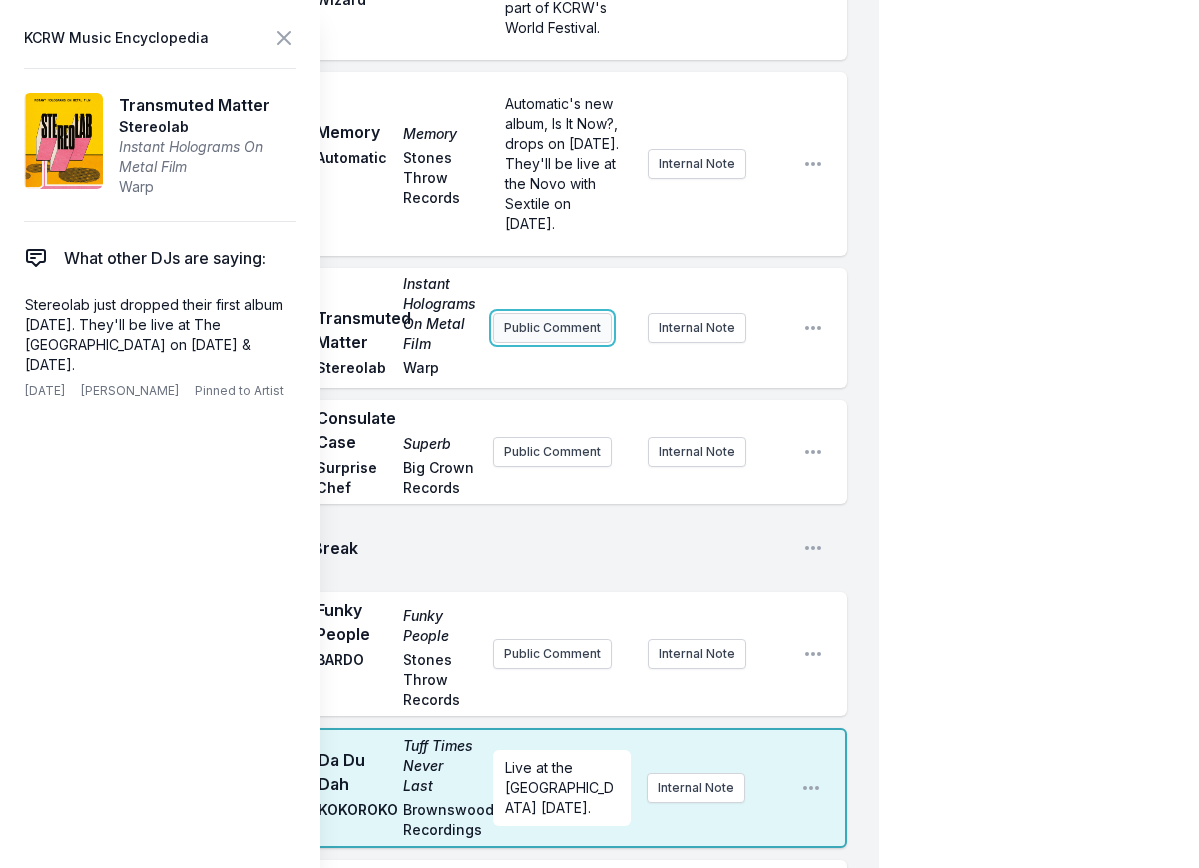 click on "Public Comment" at bounding box center (552, 328) 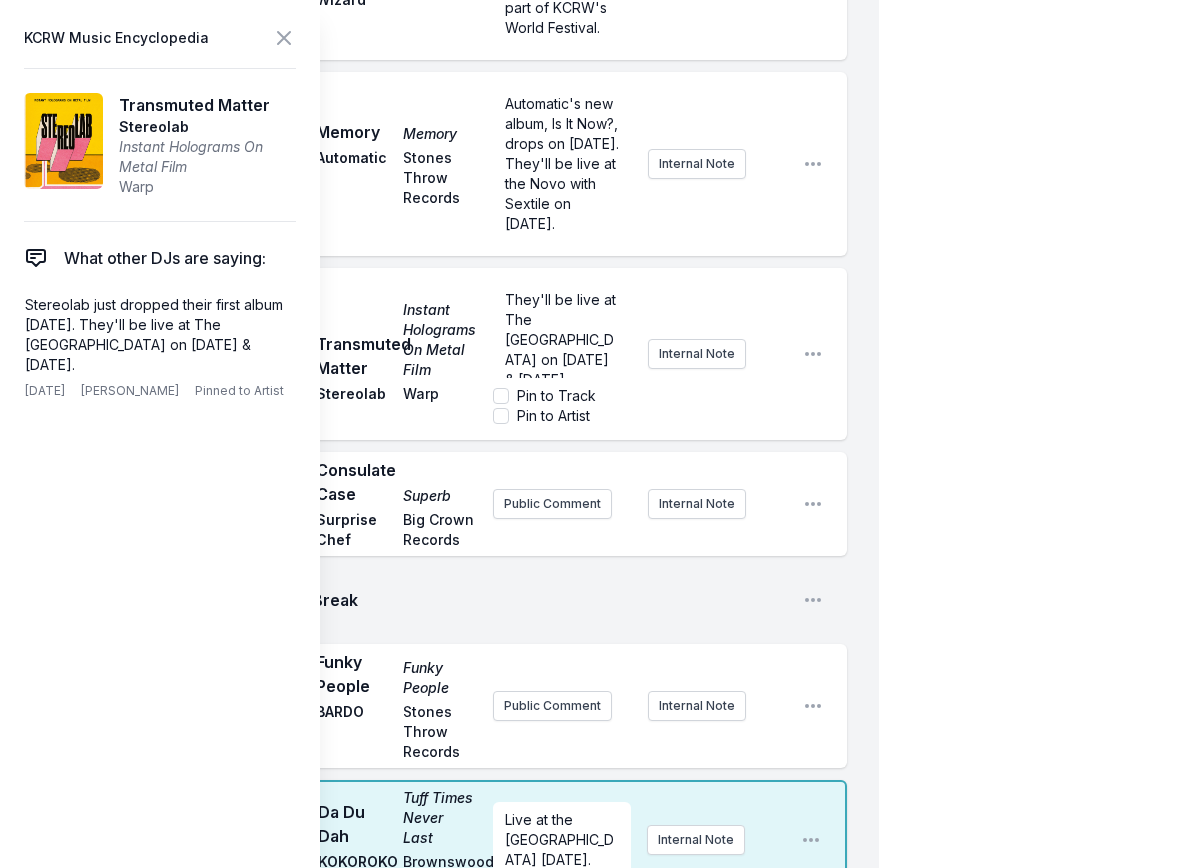click on "Pin to Track Pin to Artist" at bounding box center (562, 406) 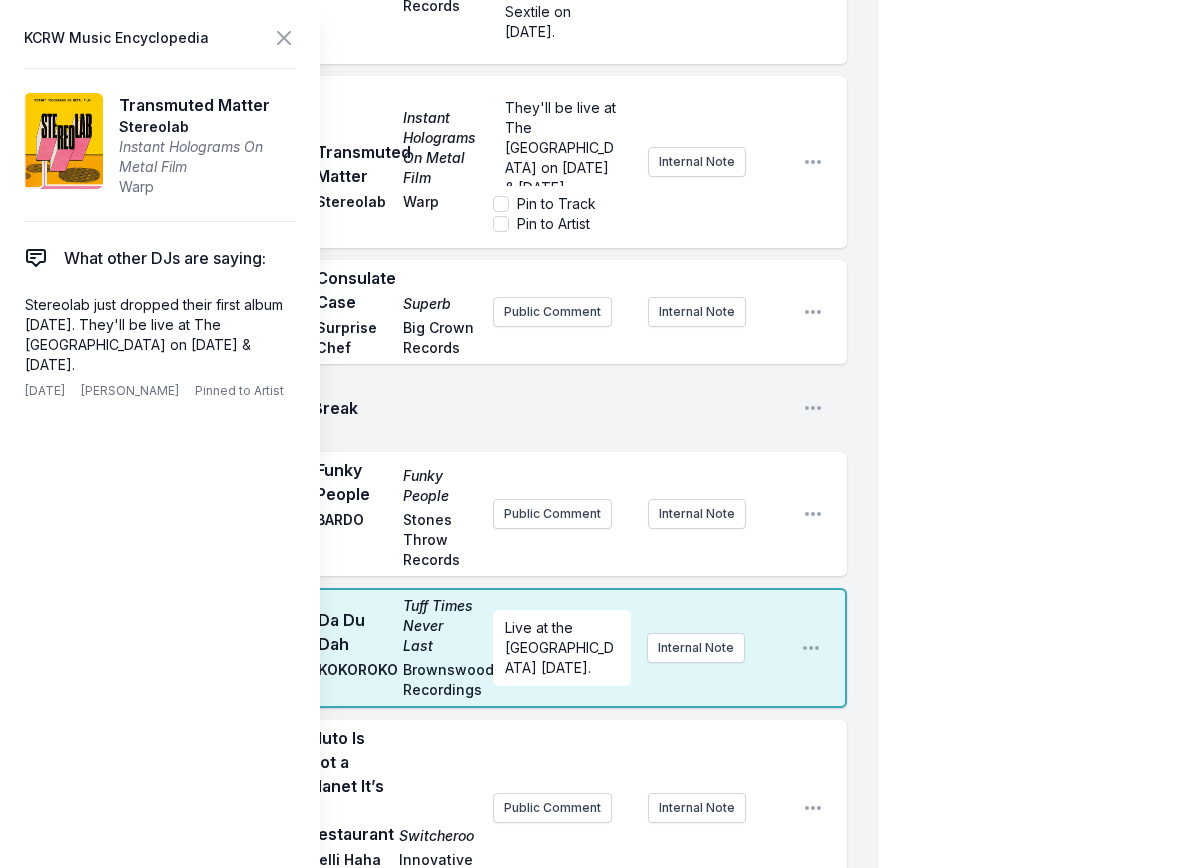 scroll, scrollTop: 700, scrollLeft: 0, axis: vertical 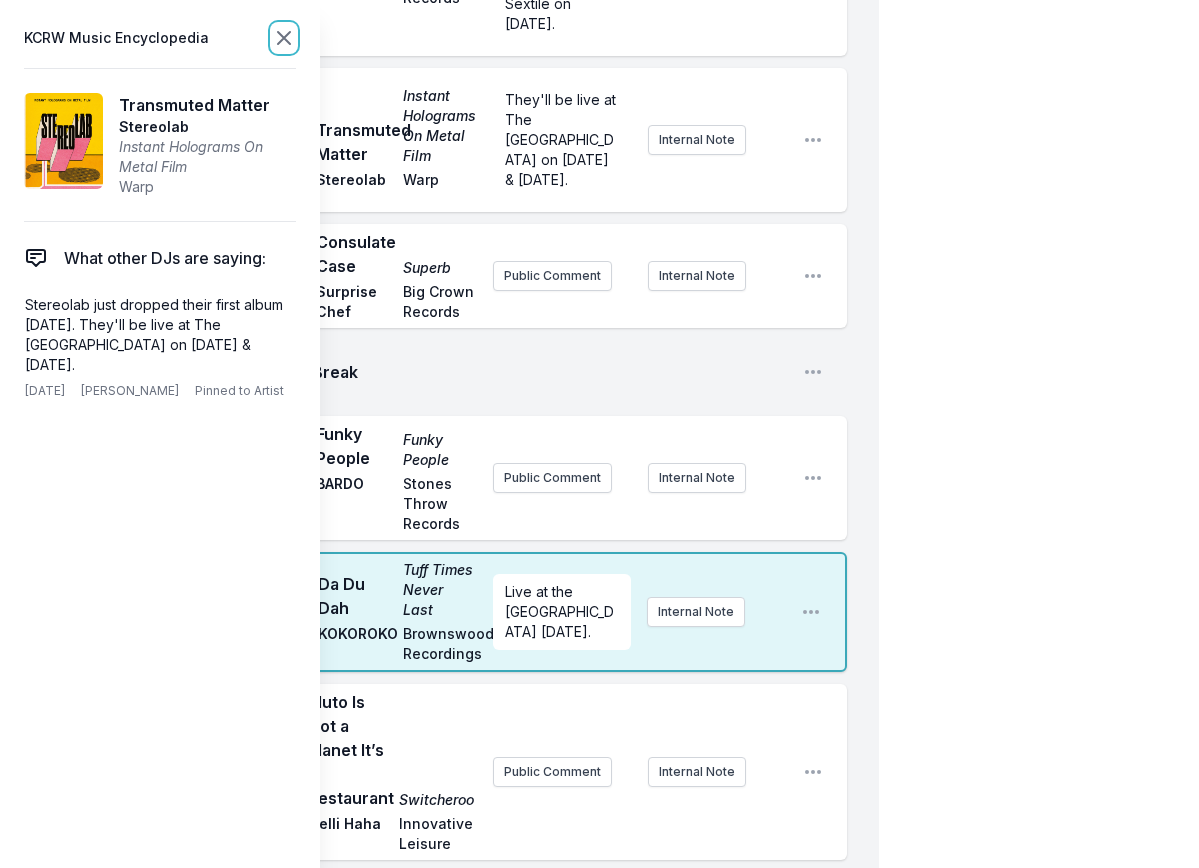 click 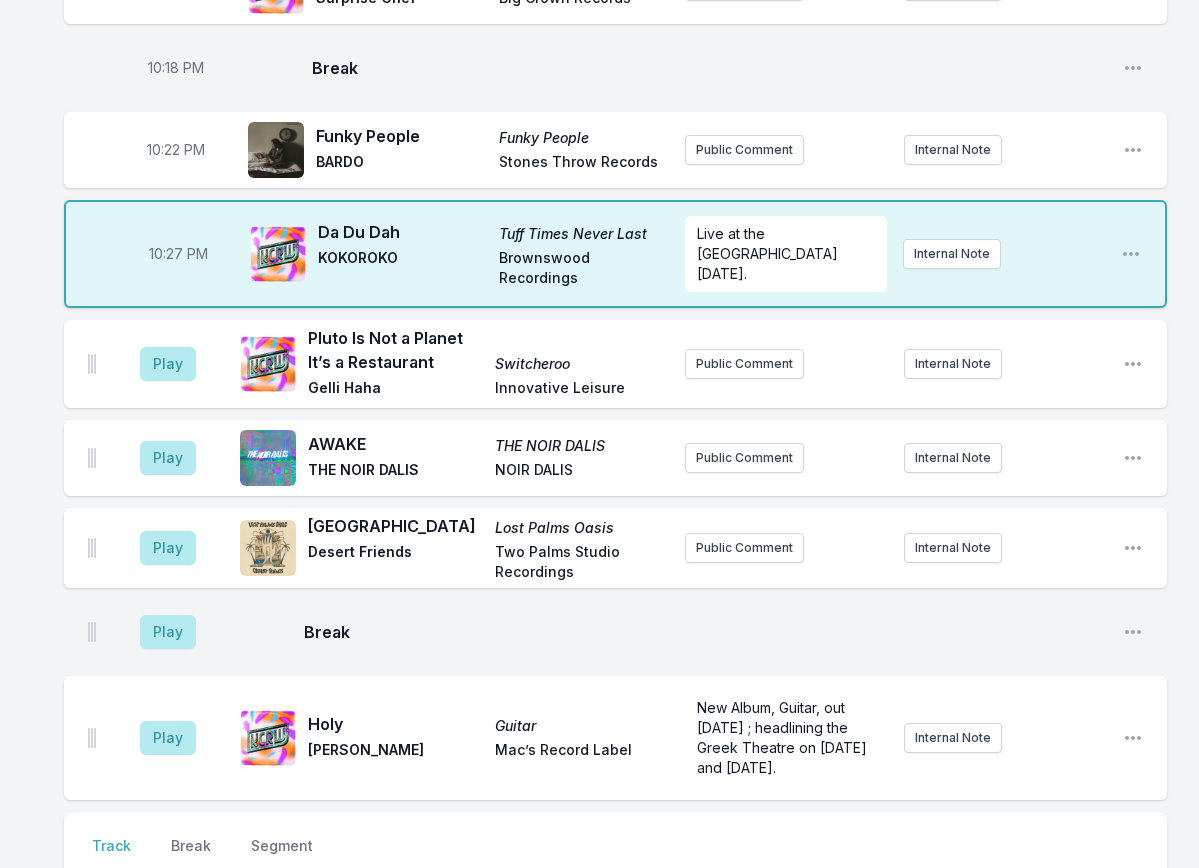 scroll, scrollTop: 800, scrollLeft: 0, axis: vertical 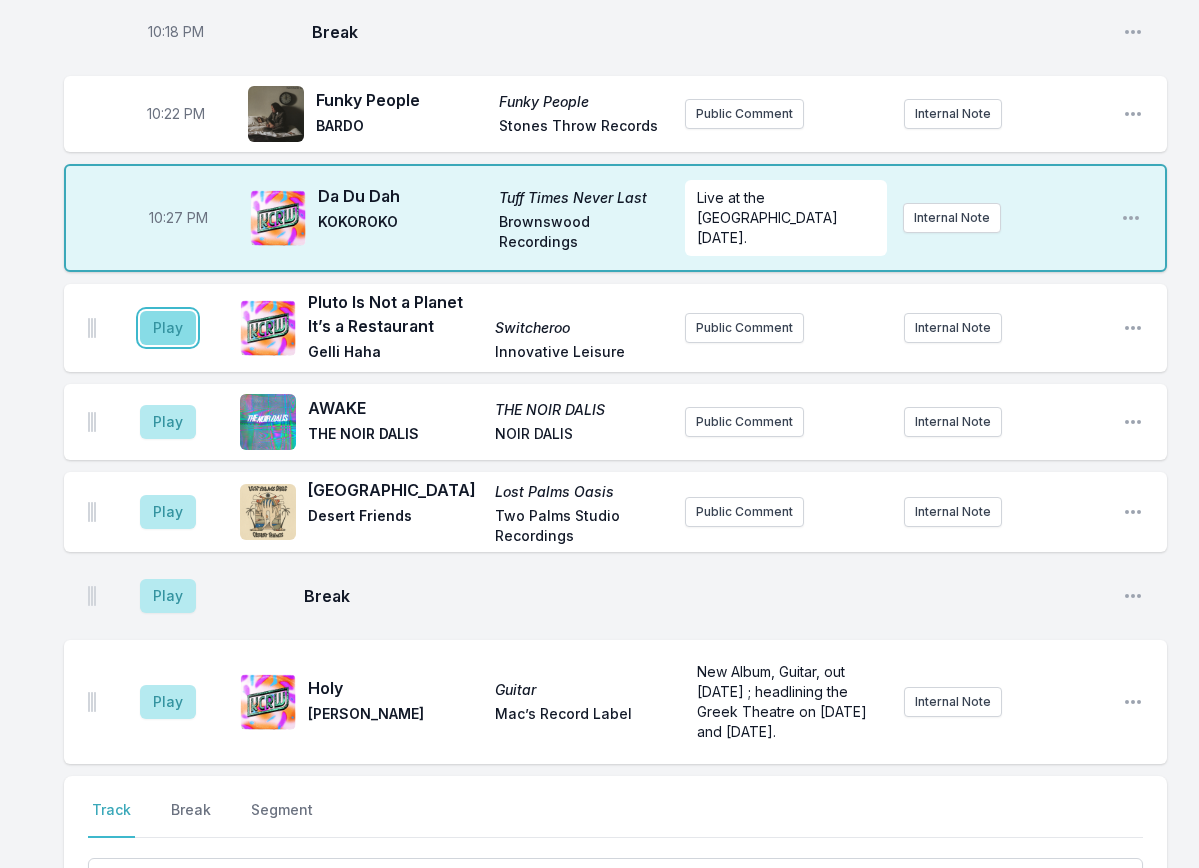 click on "Play" at bounding box center (168, 328) 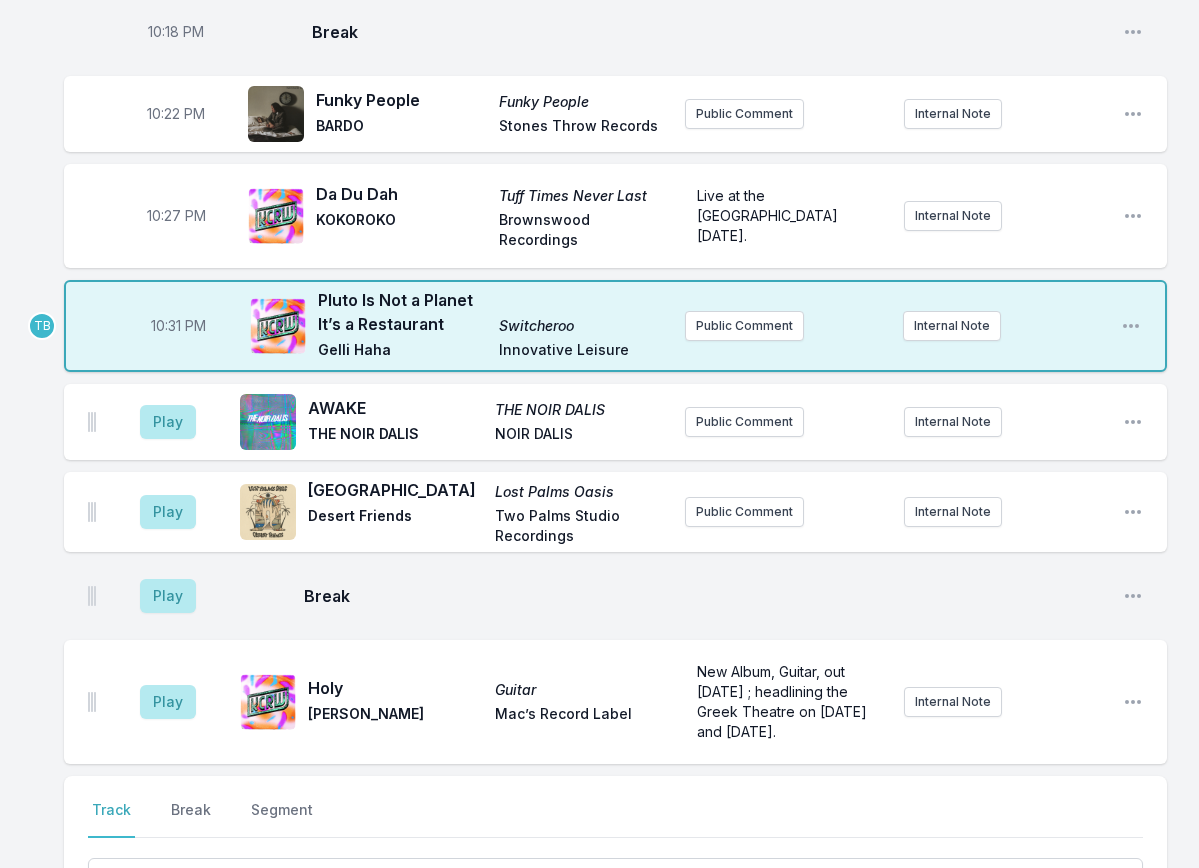click on "10:31 PM" at bounding box center [178, 326] 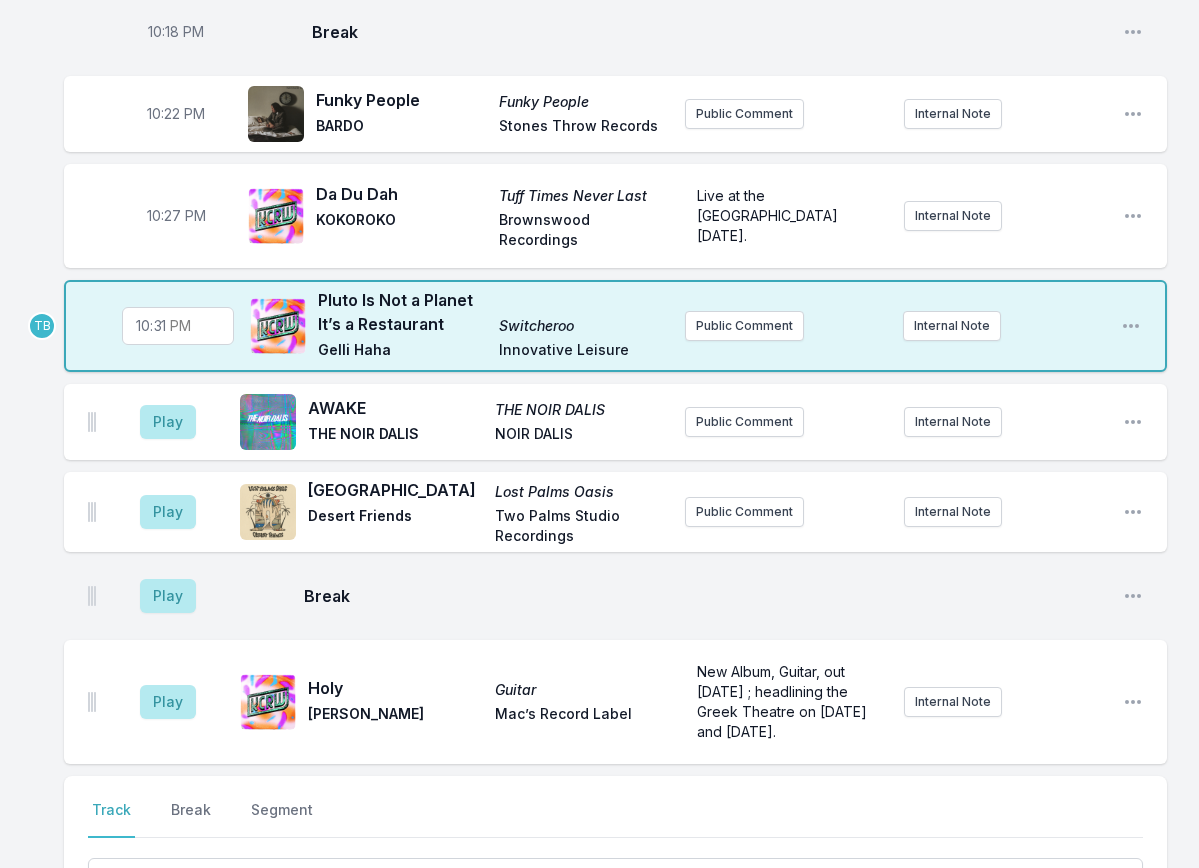 click on "22:31" at bounding box center [178, 326] 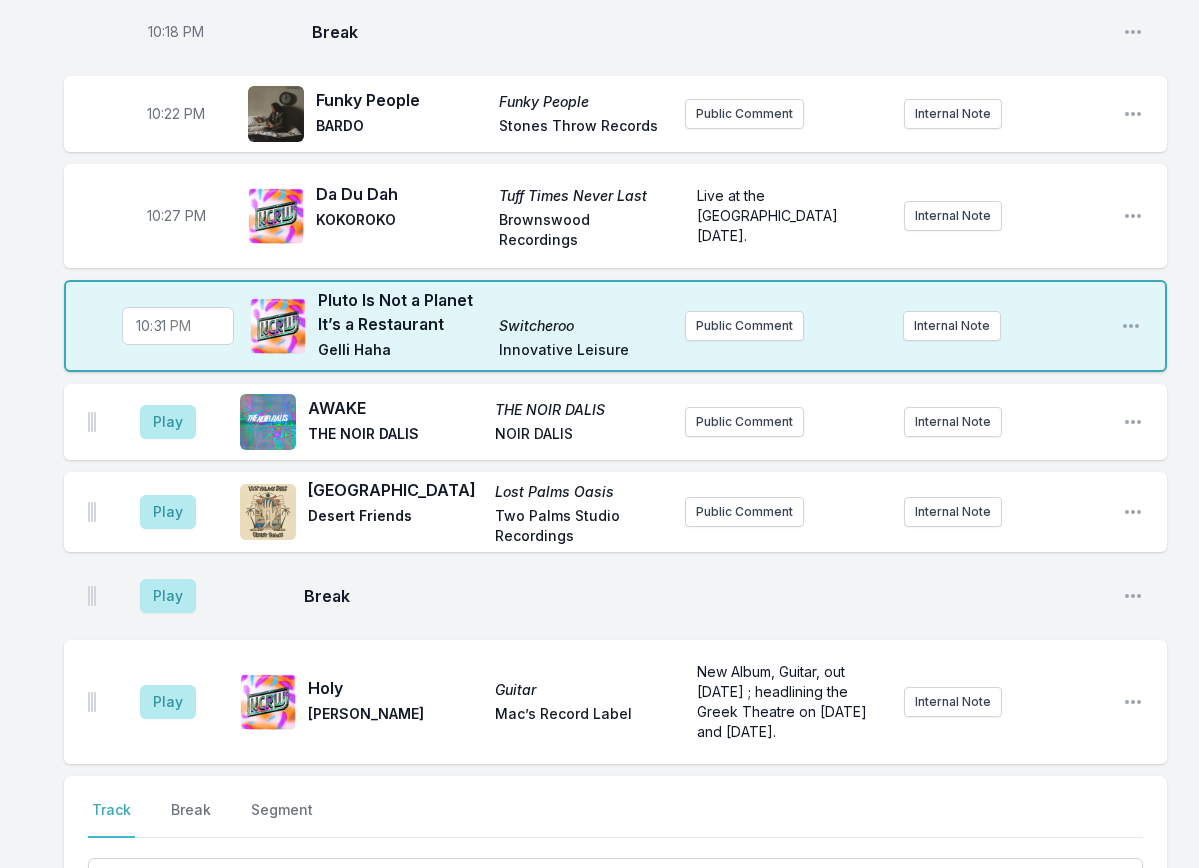 click on "10:00 PM Children of the Grave Master of Reality Black Sabbath Vertigo RIP OZZY!!!!!!! Internal Note Open playlist item options RIP OZZY!!!!!!! 10:04 PM Perihelion Infest the Rats’ Nest King Gizzard & the Lizard Wizard Flightless King Gizzard & The Lizard Wizard live at the Hollywood Bowl August 10th performing with a live orchestra, part of KCRW's World Festival. Internal Note Open playlist item options King Gizzard & The Lizard Wizard live at the Hollywood Bowl August 10th performing with a live orchestra, part of KCRW's World Festival. 10:09 PM Memory Memory Automatic Stones Throw Records Automatic's new album, Is It Now?, drops on September 26th. They'll be live at the Novo with Sextile on October 11th. Internal Note Open playlist item options Automatic's new album, Is It Now?, drops on September 26th. They'll be live at the Novo with Sextile on October 11th. 10:12 PM Transmuted Matter Instant Holograms On Metal Film Stereolab Warp They'll be live at The Bellwether on October 25th & 26th. Internal Note" at bounding box center [599, 343] 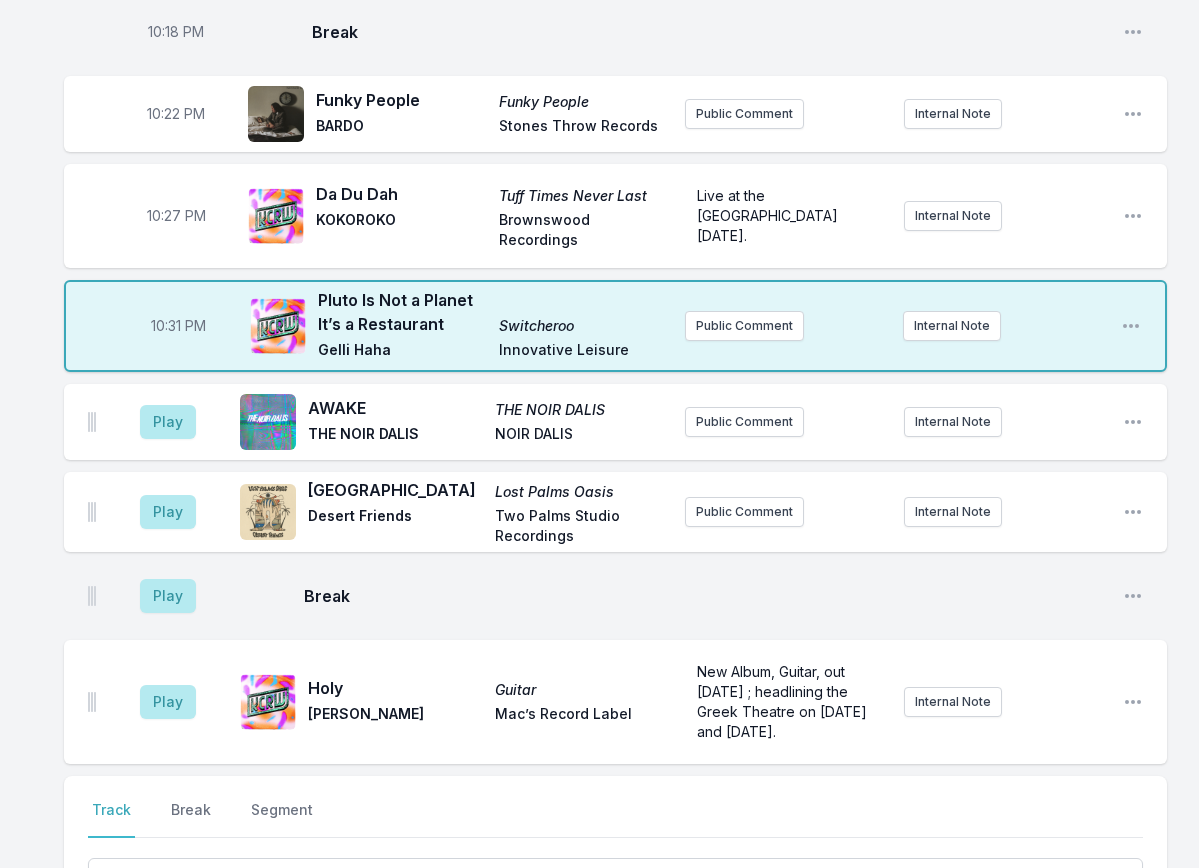click on "10:31 PM" at bounding box center [178, 326] 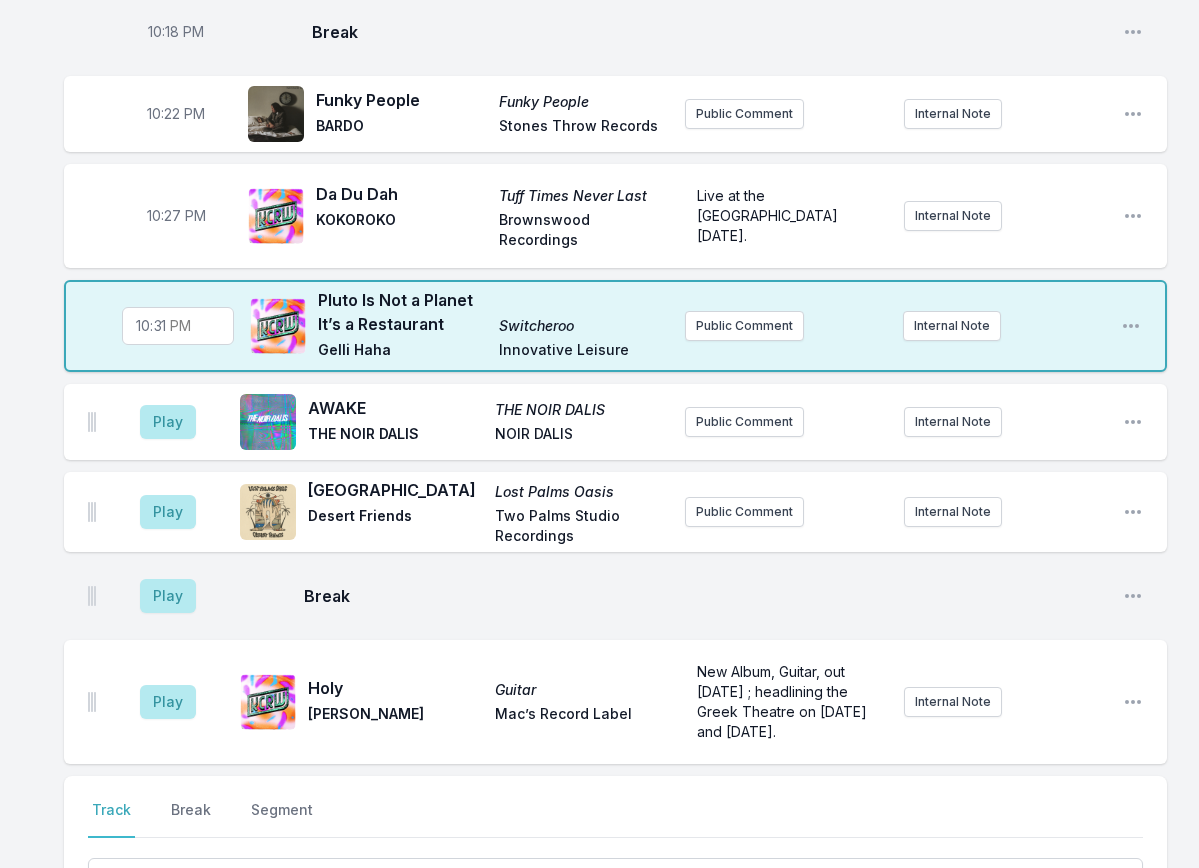 click on "22:31" at bounding box center [178, 326] 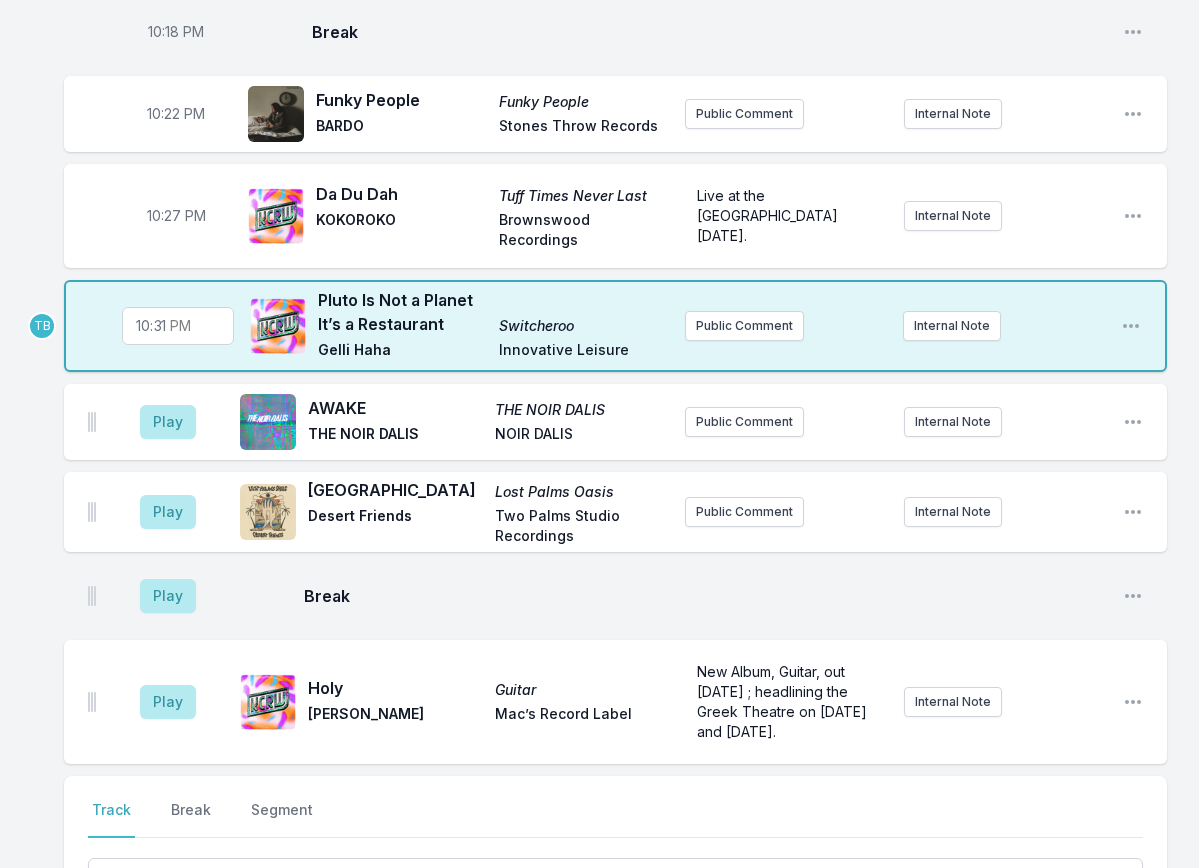 click on "10:00 PM Children of the Grave Master of Reality Black Sabbath Vertigo RIP OZZY!!!!!!! Internal Note Open playlist item options RIP OZZY!!!!!!! 10:04 PM Perihelion Infest the Rats’ Nest King Gizzard & the Lizard Wizard Flightless King Gizzard & The Lizard Wizard live at the Hollywood Bowl August 10th performing with a live orchestra, part of KCRW's World Festival. Internal Note Open playlist item options King Gizzard & The Lizard Wizard live at the Hollywood Bowl August 10th performing with a live orchestra, part of KCRW's World Festival. 10:09 PM Memory Memory Automatic Stones Throw Records Automatic's new album, Is It Now?, drops on September 26th. They'll be live at the Novo with Sextile on October 11th. Internal Note Open playlist item options Automatic's new album, Is It Now?, drops on September 26th. They'll be live at the Novo with Sextile on October 11th. 10:12 PM Transmuted Matter Instant Holograms On Metal Film Stereolab Warp They'll be live at The Bellwether on October 25th & 26th. Internal Note" at bounding box center [599, 343] 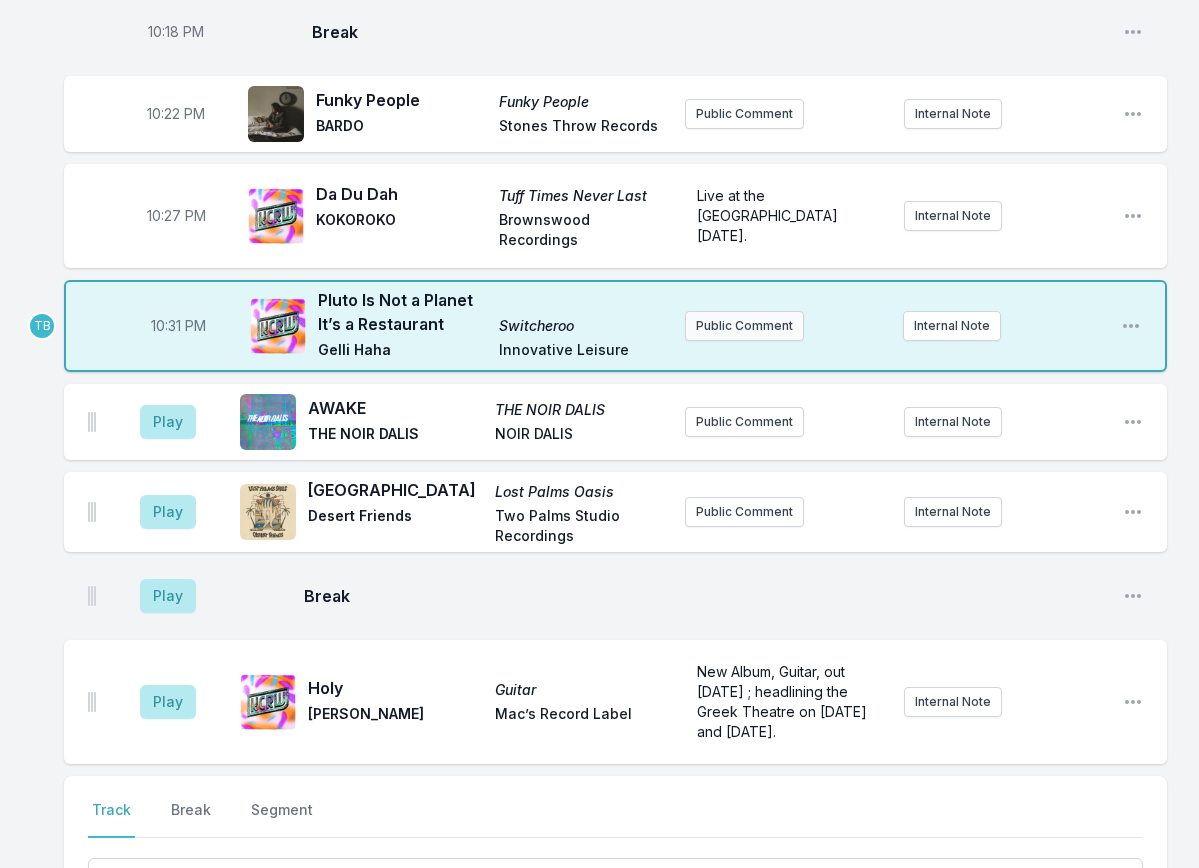 drag, startPoint x: 678, startPoint y: 332, endPoint x: 706, endPoint y: 339, distance: 28.86174 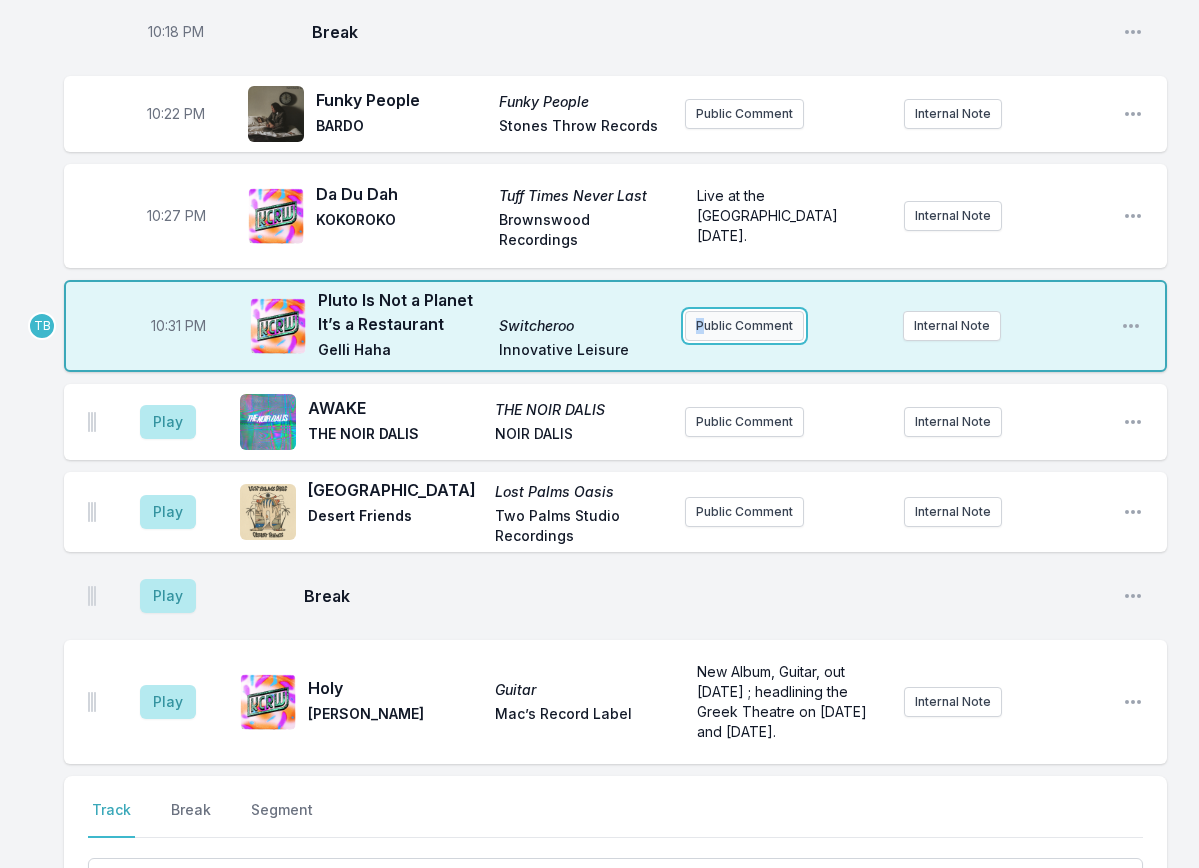 click on "Public Comment" at bounding box center (744, 326) 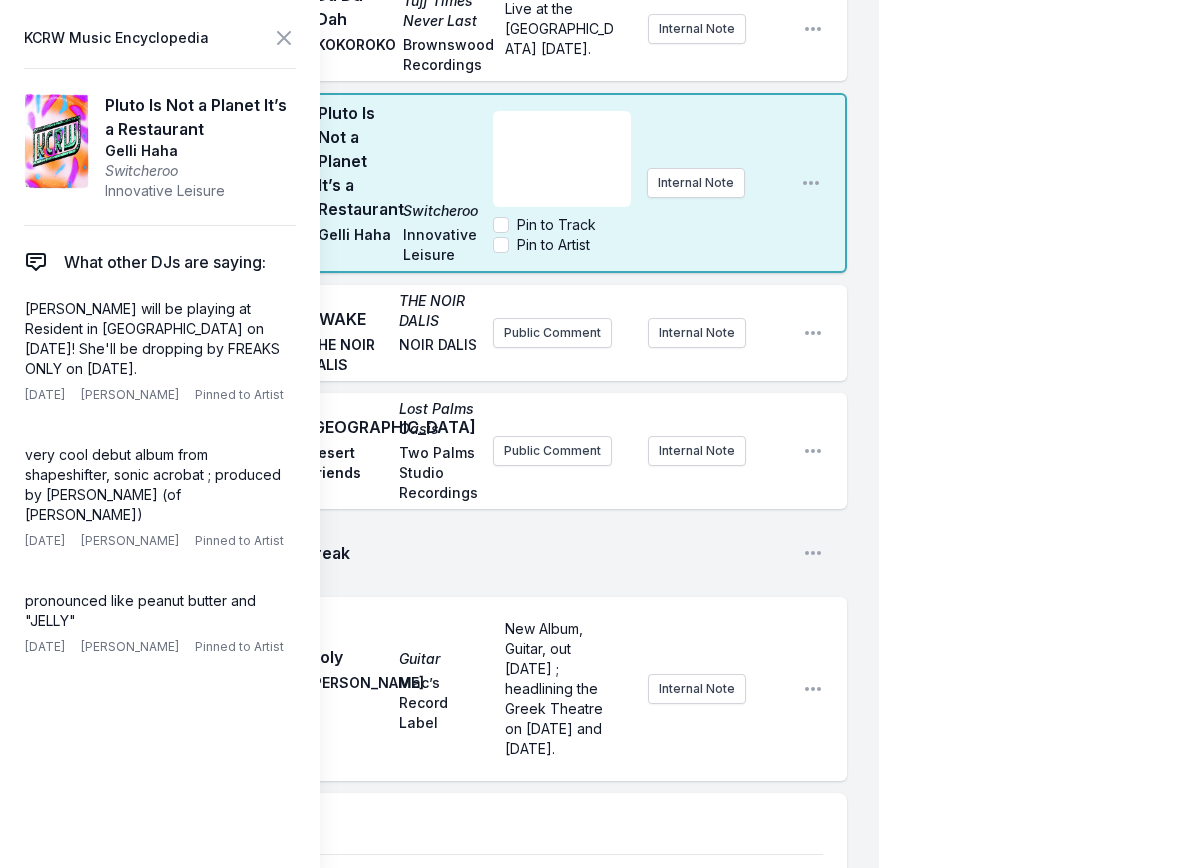scroll, scrollTop: 1300, scrollLeft: 0, axis: vertical 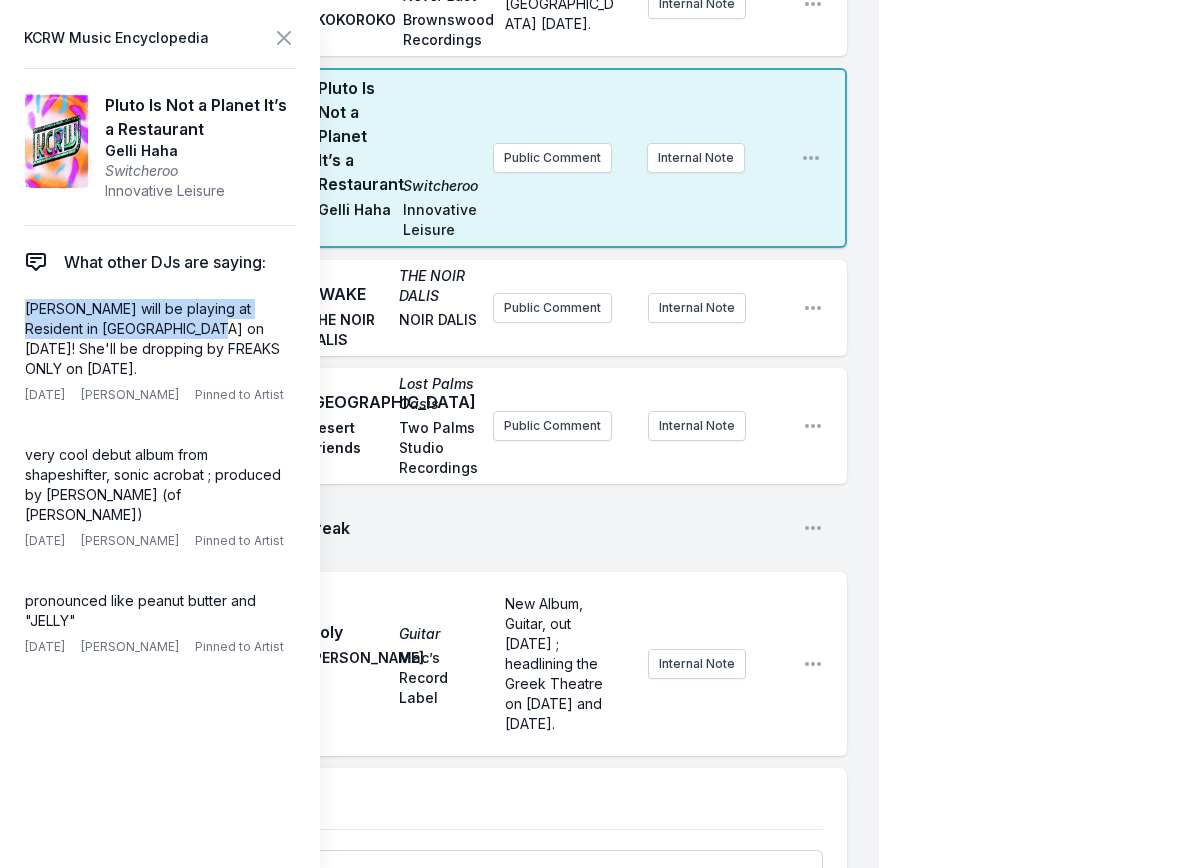 drag, startPoint x: 156, startPoint y: 323, endPoint x: 8, endPoint y: 306, distance: 148.97314 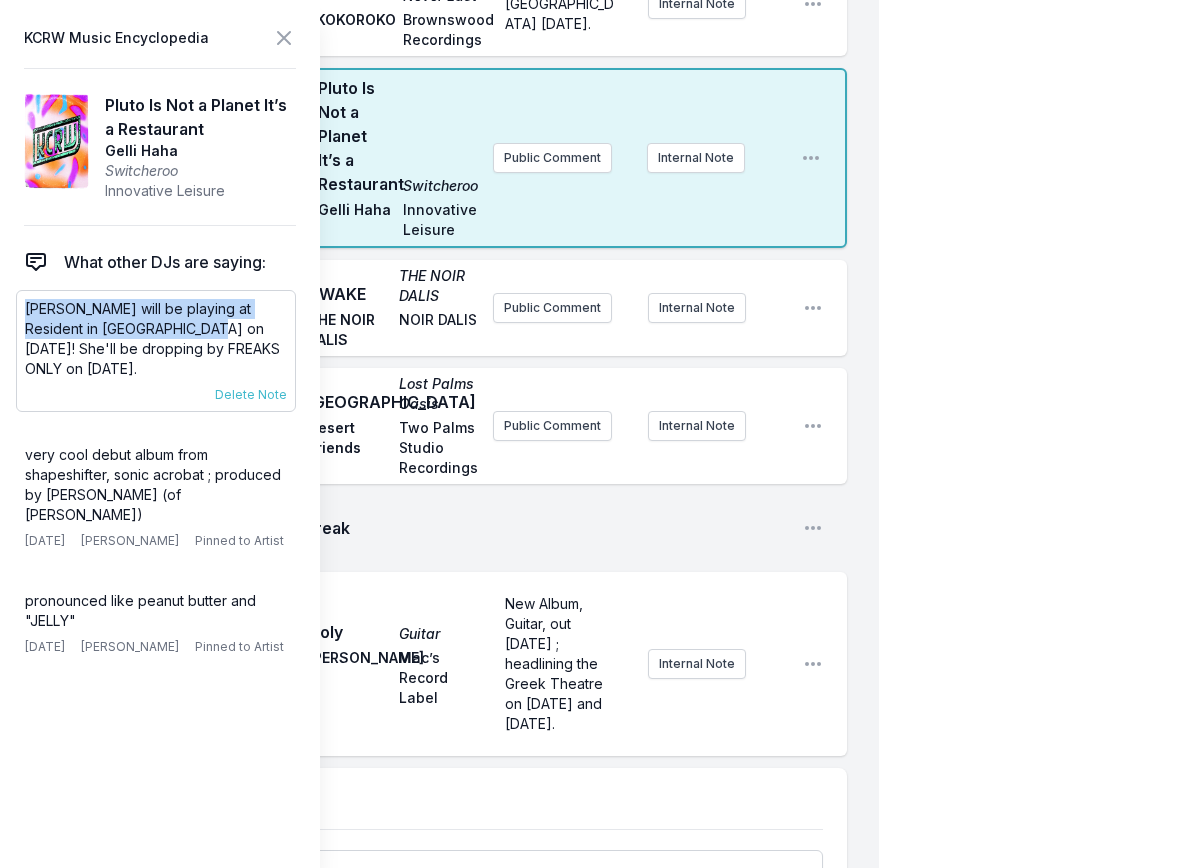copy on "Gelli Haha will be playing at Resident in DTLA on August 8th" 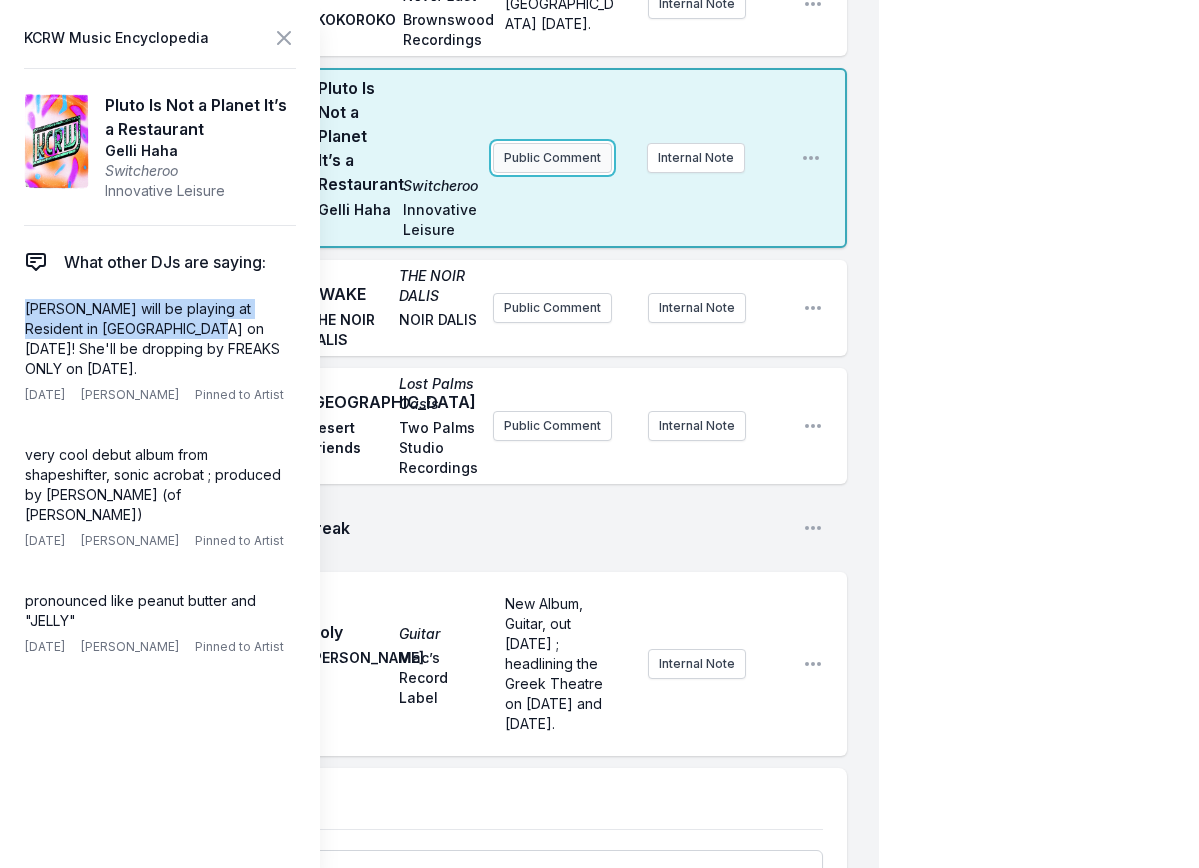 click on "Public Comment" at bounding box center (552, 158) 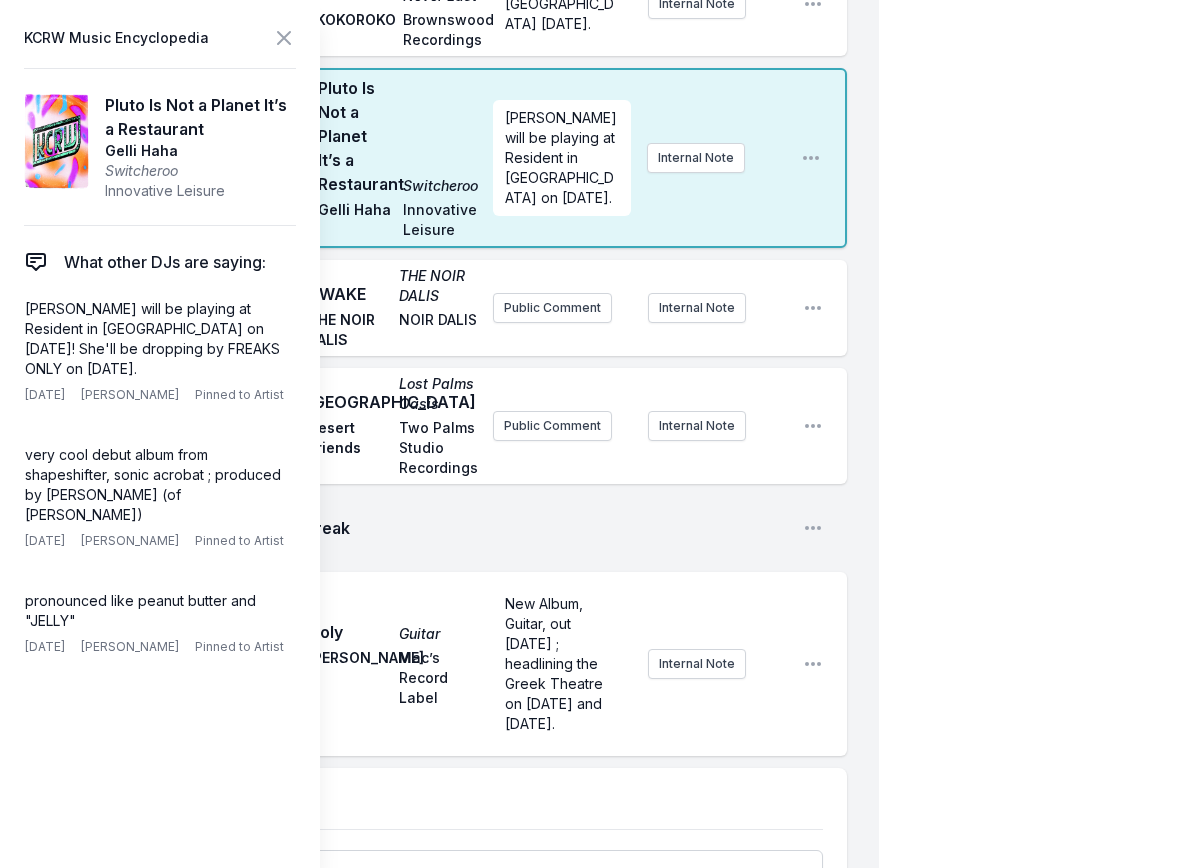 click on "10:31 PM Pluto Is Not a Planet It’s a Restaurant Switcheroo Gelli Haha Innovative Leisure Gelli Haha will be playing at Resident in DTLA on August 8th. Internal Note Open playlist item options" at bounding box center (455, 158) 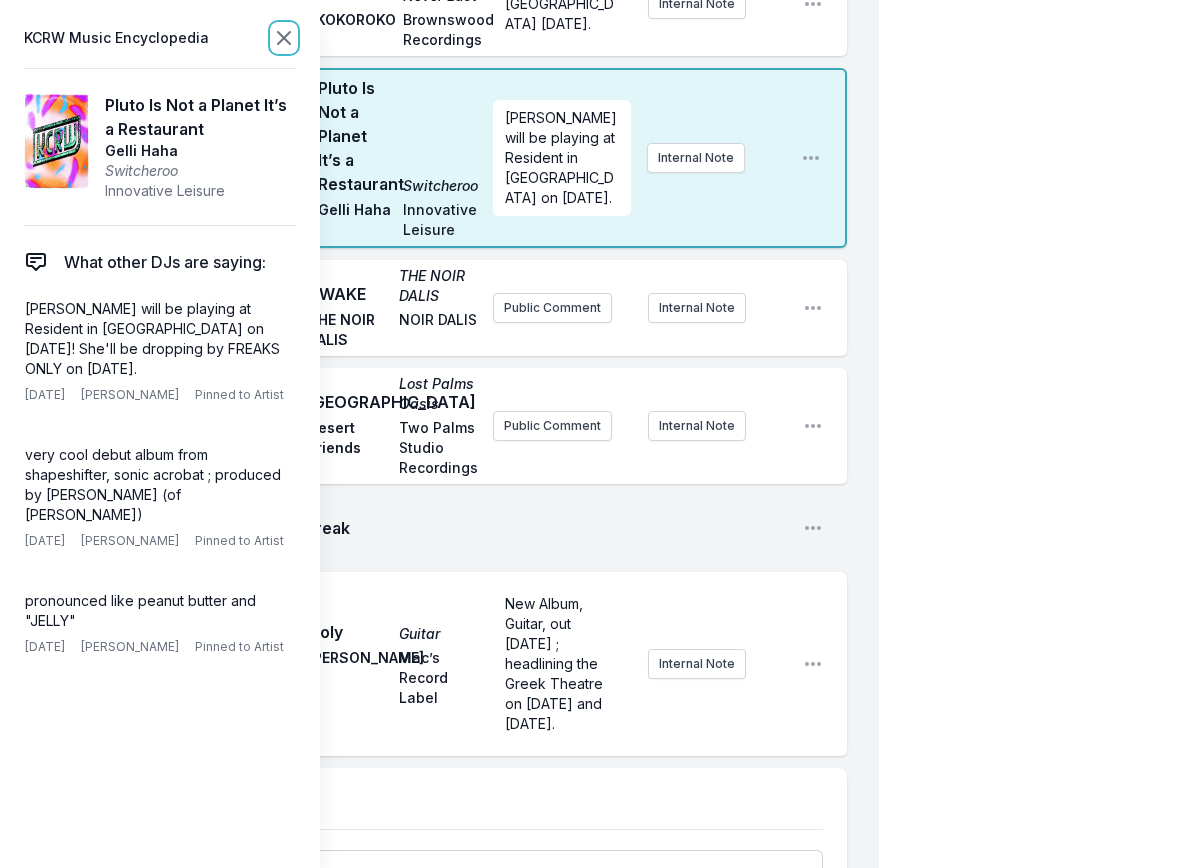 click 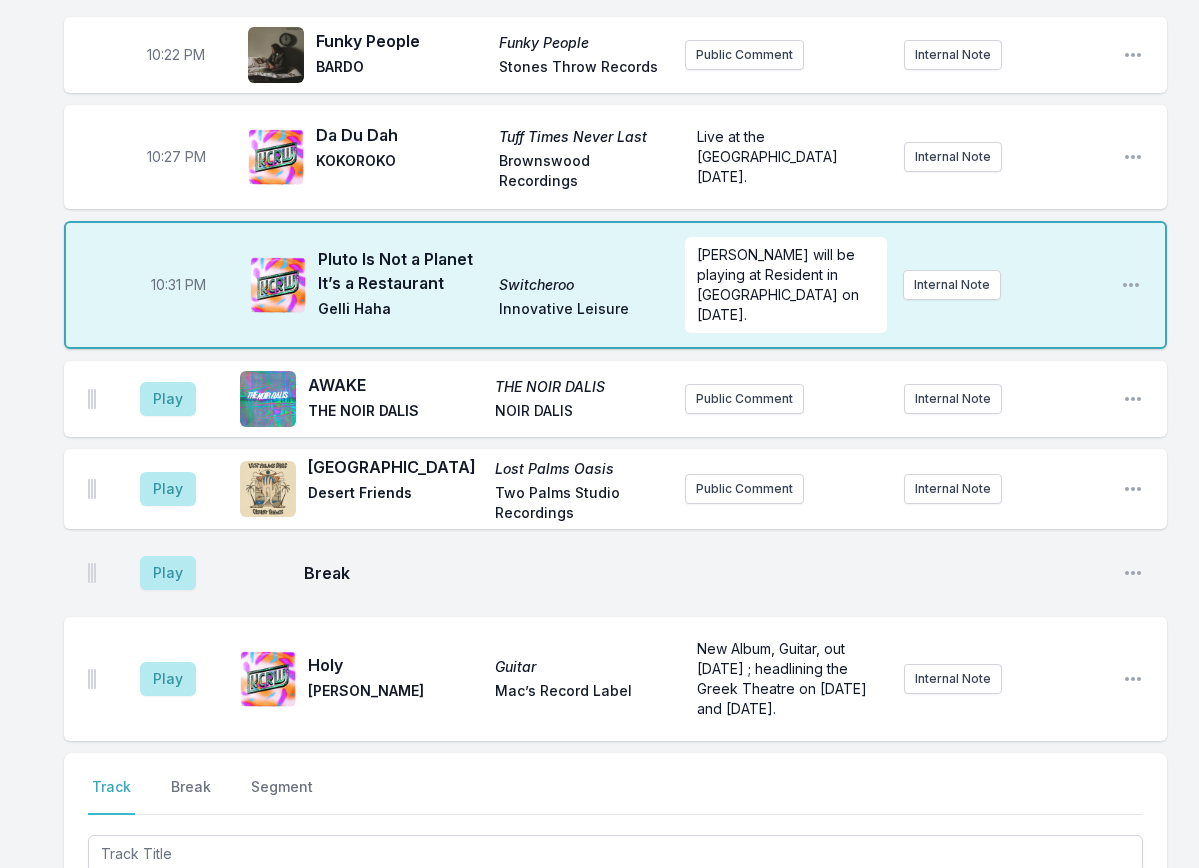 scroll, scrollTop: 838, scrollLeft: 0, axis: vertical 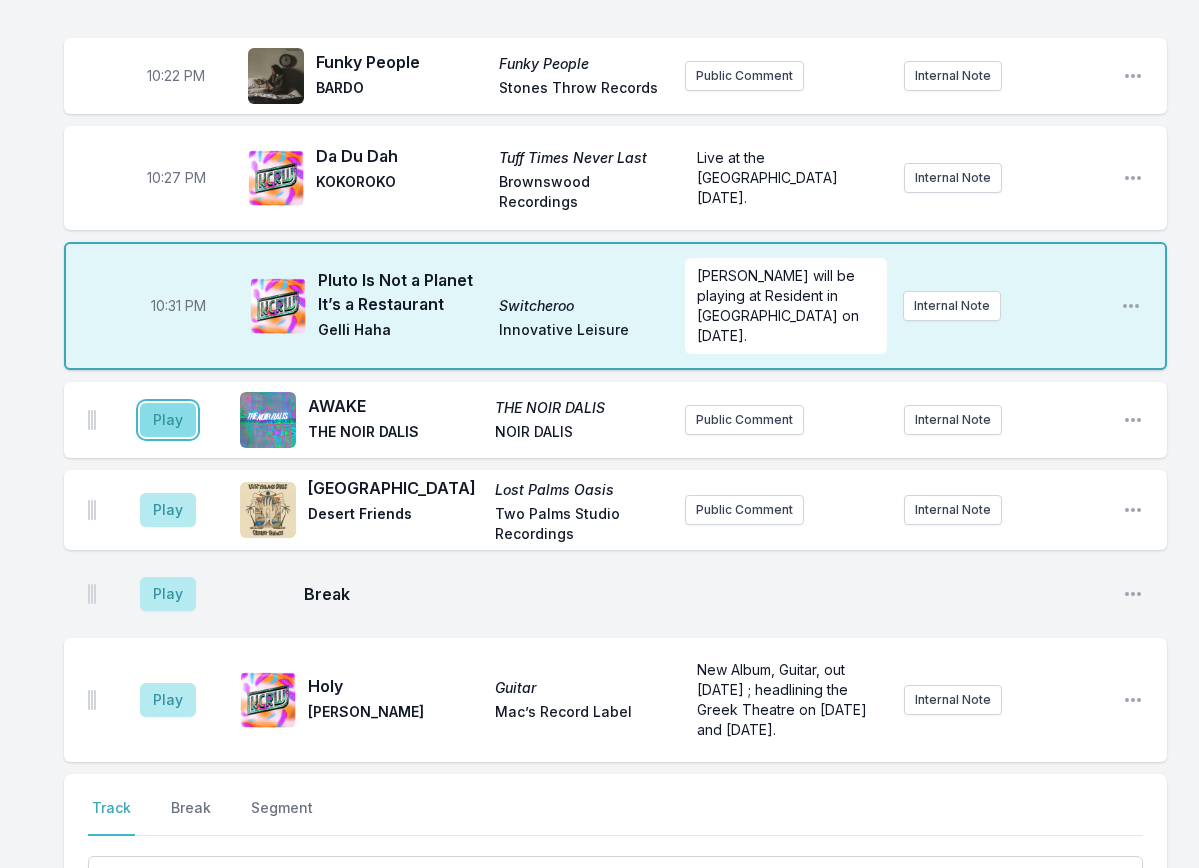 click on "Play" at bounding box center [168, 420] 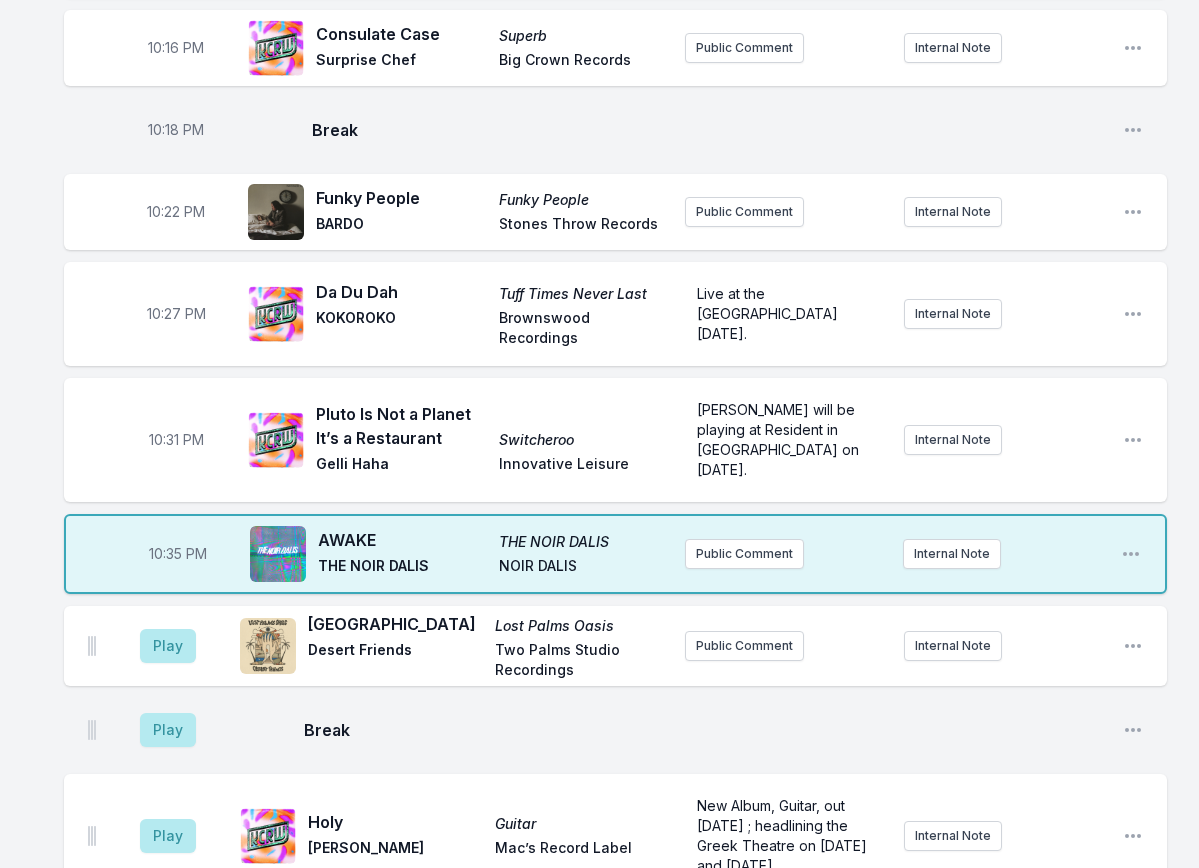 scroll, scrollTop: 900, scrollLeft: 0, axis: vertical 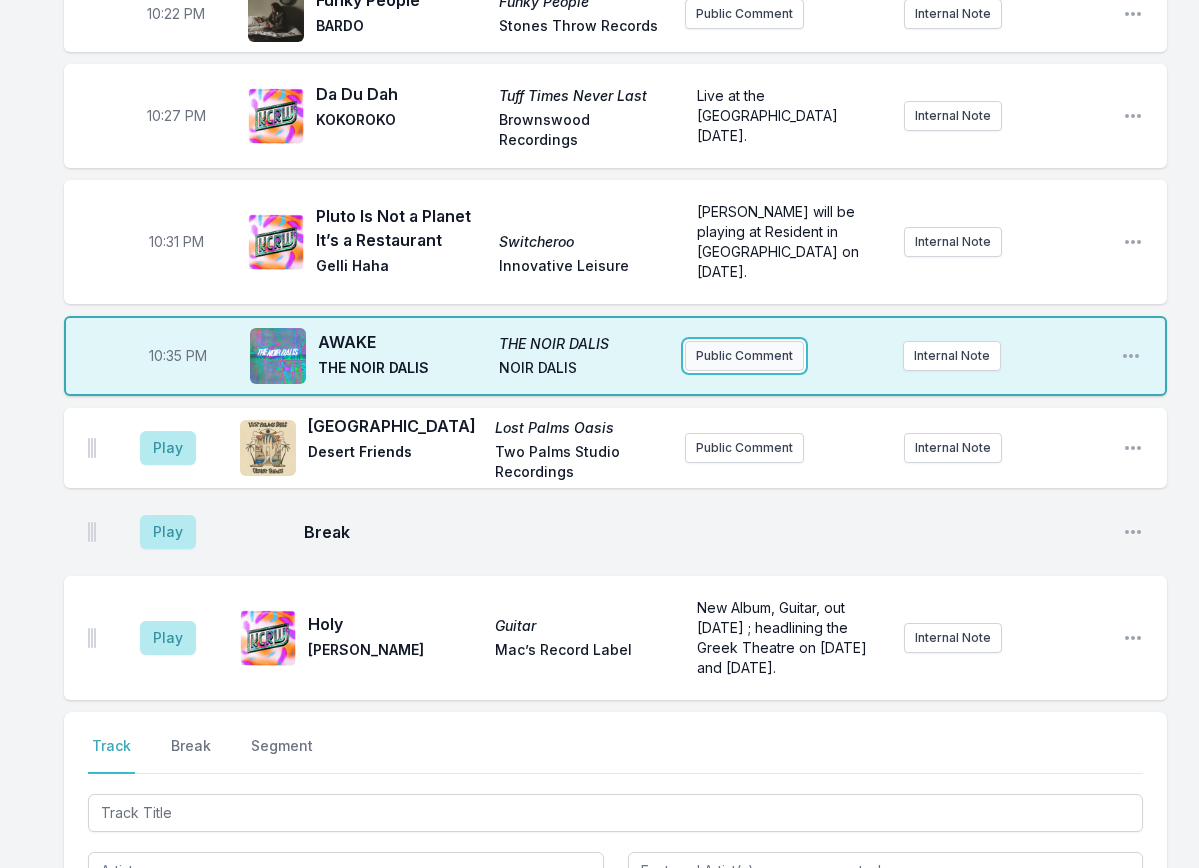 click on "Public Comment" at bounding box center (744, 356) 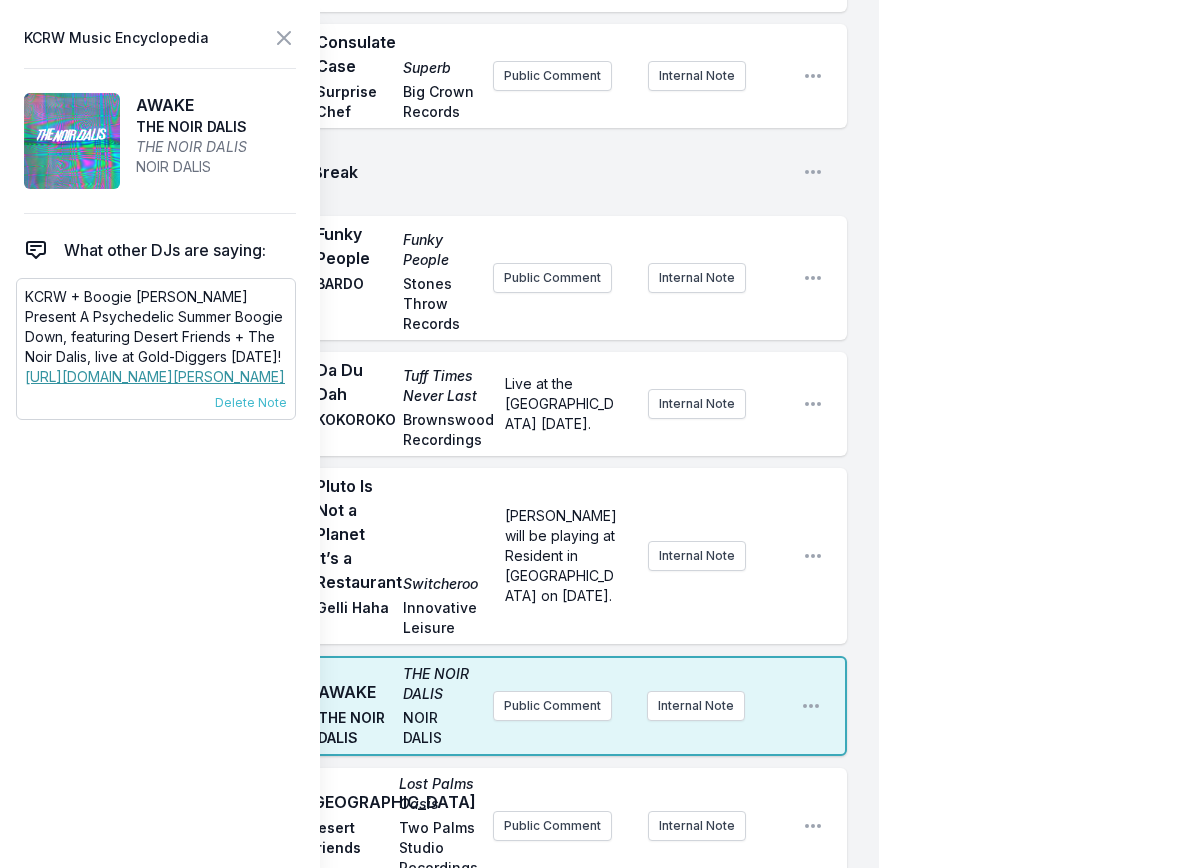 drag, startPoint x: 25, startPoint y: 294, endPoint x: 242, endPoint y: 460, distance: 273.21237 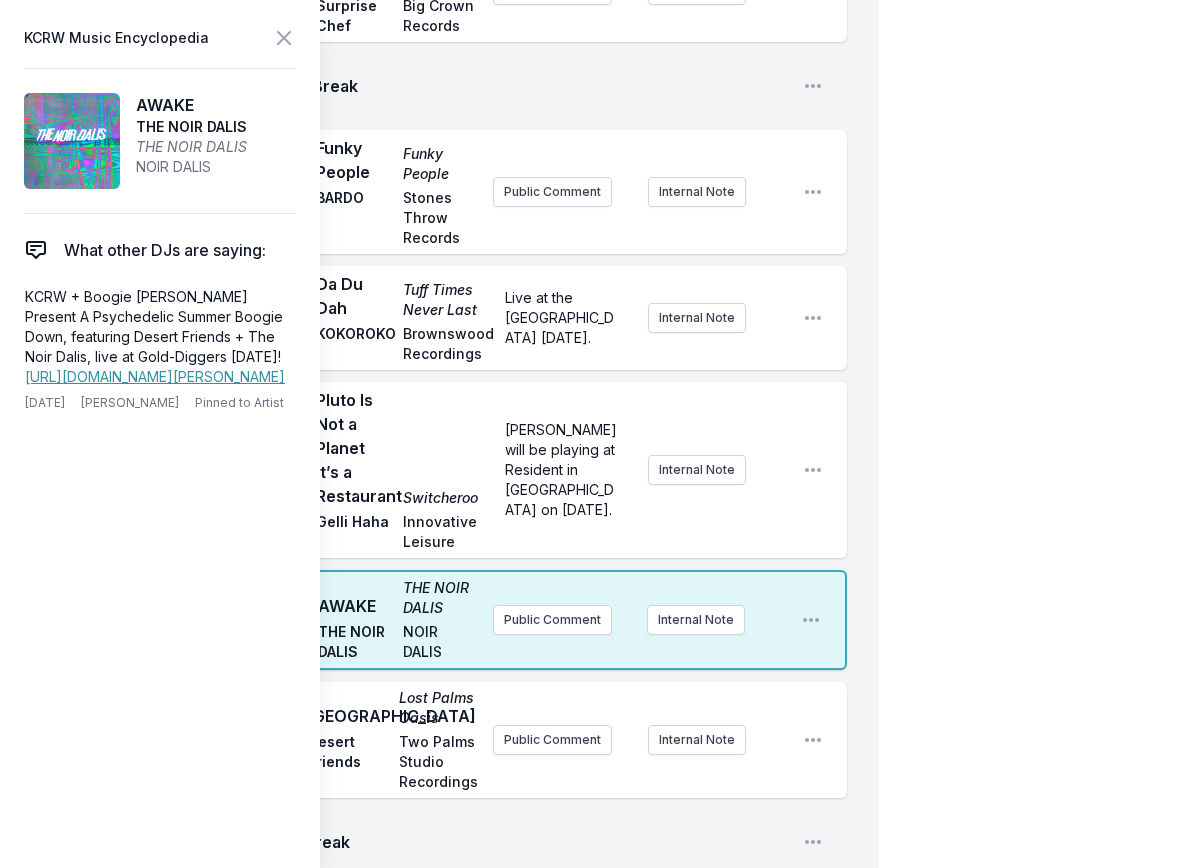 scroll, scrollTop: 1100, scrollLeft: 0, axis: vertical 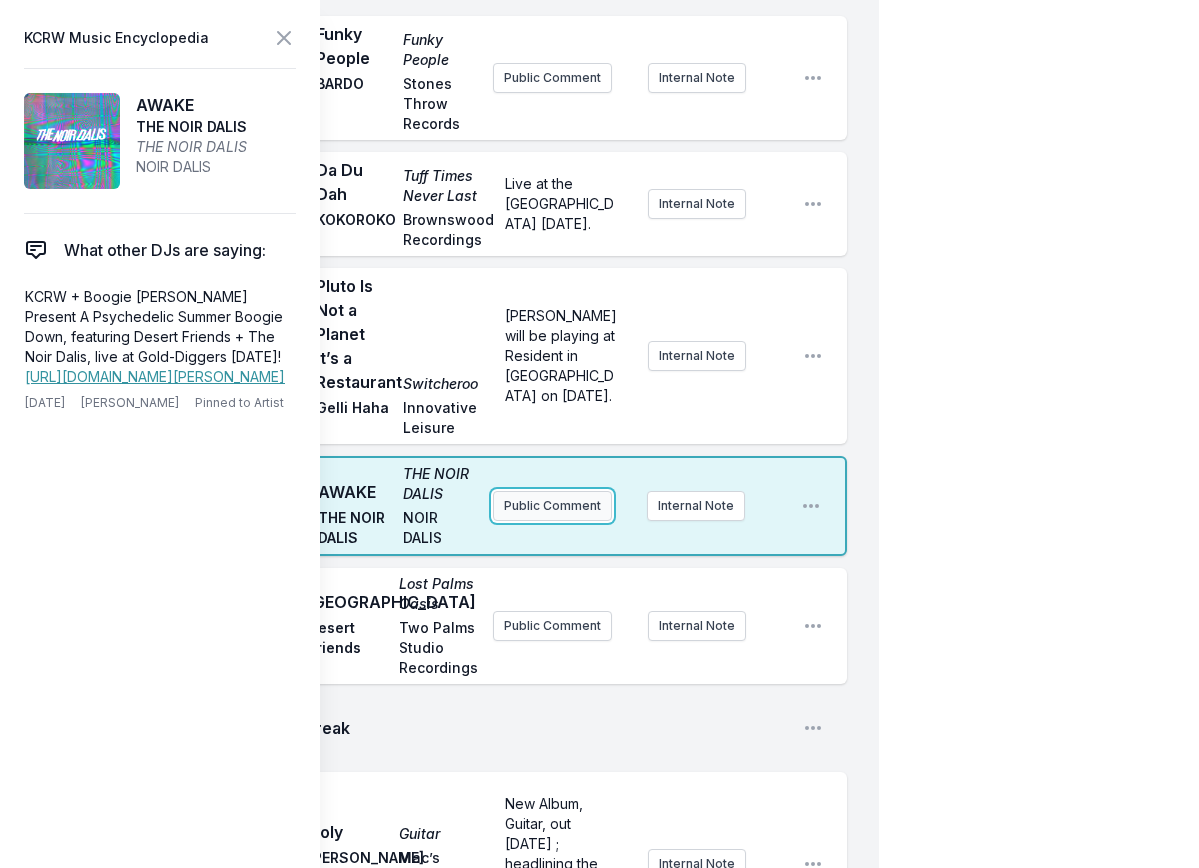 click on "Public Comment" at bounding box center [552, 506] 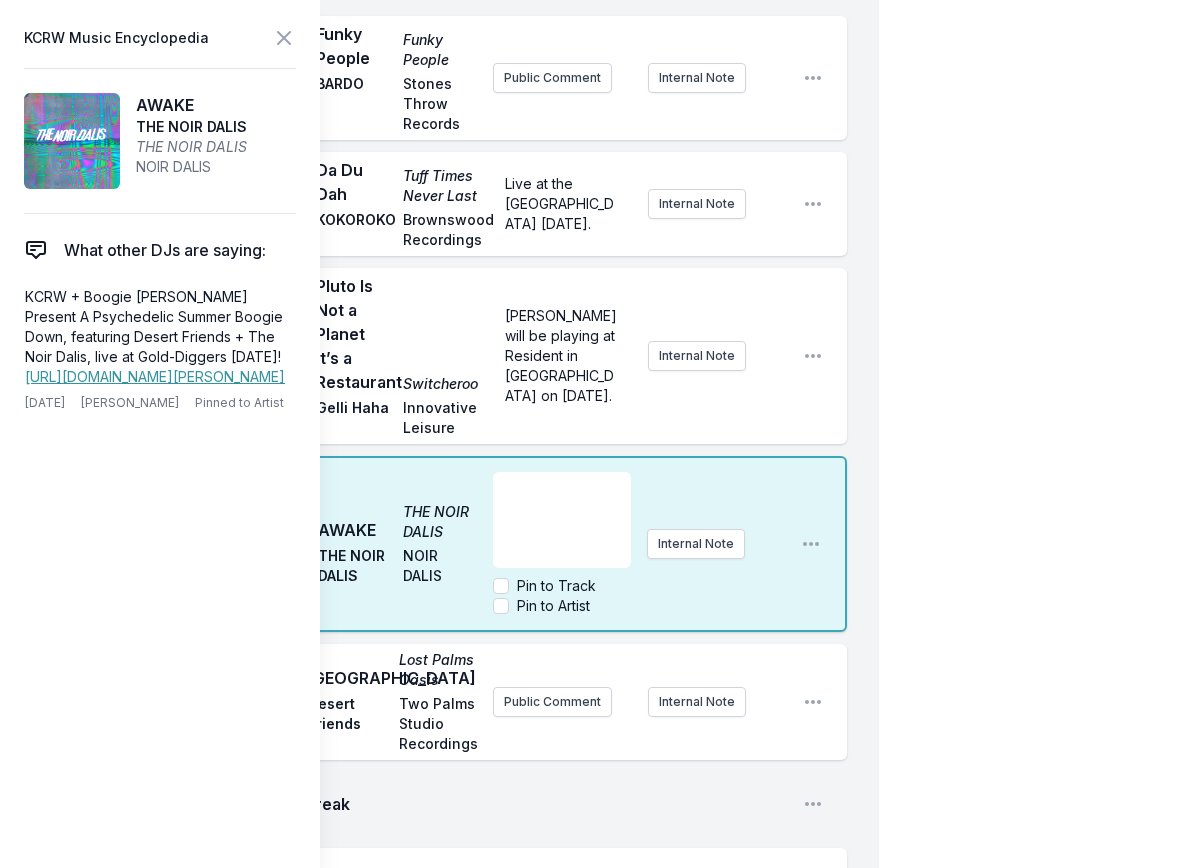 scroll, scrollTop: 500, scrollLeft: 0, axis: vertical 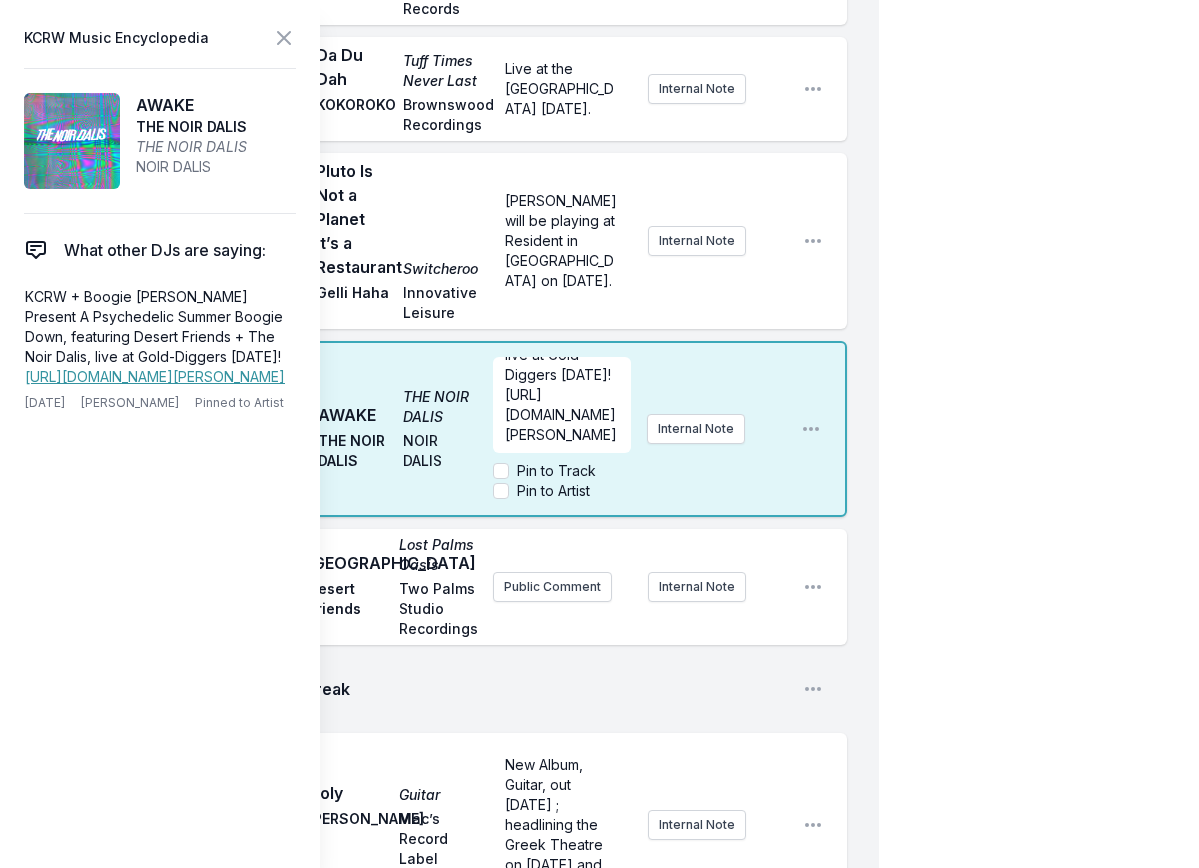 click on "10:35 PM AWAKE THE NOIR DALIS THE NOIR DALIS NOIR DALIS KCRW + Boogie Boudreaux Present A Psychedelic Summer Boogie Down, featuring Desert Friends + The Noir Dalis, live at Gold-Diggers August 8th! https://dice.fm/event/k6eryl-a-psychedelic-summer-boogie-down-w-desert-friends-the-noir-dalis-boogie-boudreaux-8th-aug-gold-diggers-los-angeles-tickets?lng=en-US Pin to Track Pin to Artist Internal Note Open playlist item options" at bounding box center [455, 429] 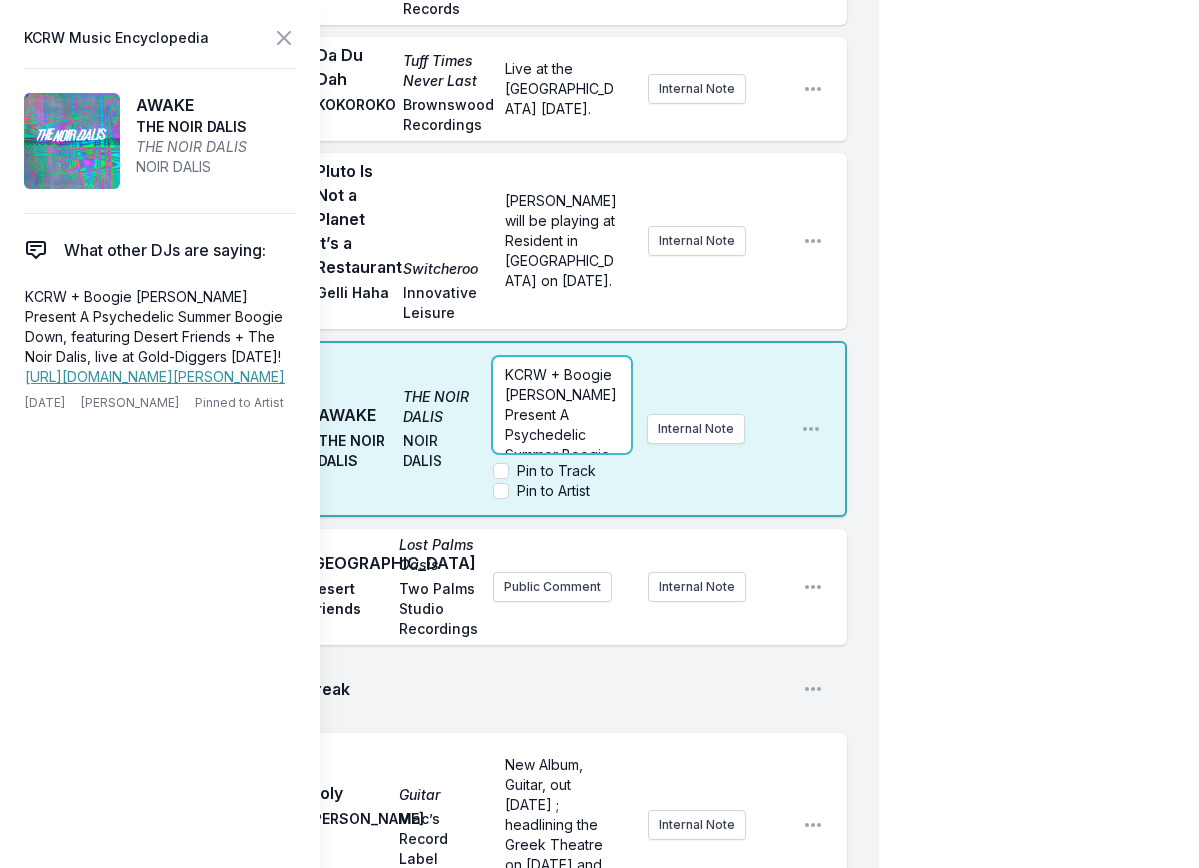 click on "10:00 PM Children of the Grave Master of Reality Black Sabbath Vertigo RIP OZZY!!!!!!! Internal Note Open playlist item options RIP OZZY!!!!!!! 10:04 PM Perihelion Infest the Rats’ Nest King Gizzard & the Lizard Wizard Flightless King Gizzard & The Lizard Wizard live at the Hollywood Bowl August 10th performing with a live orchestra, part of KCRW's World Festival. Internal Note Open playlist item options King Gizzard & The Lizard Wizard live at the Hollywood Bowl August 10th performing with a live orchestra, part of KCRW's World Festival. 10:09 PM Memory Memory Automatic Stones Throw Records Automatic's new album, Is It Now?, drops on September 26th. They'll be live at the Novo with Sextile on October 11th. Internal Note Open playlist item options Automatic's new album, Is It Now?, drops on September 26th. They'll be live at the Novo with Sextile on October 11th. 10:12 PM Transmuted Matter Instant Holograms On Metal Film Stereolab Warp They'll be live at The Bellwether on October 25th & 26th. Internal Note" at bounding box center (439, 212) 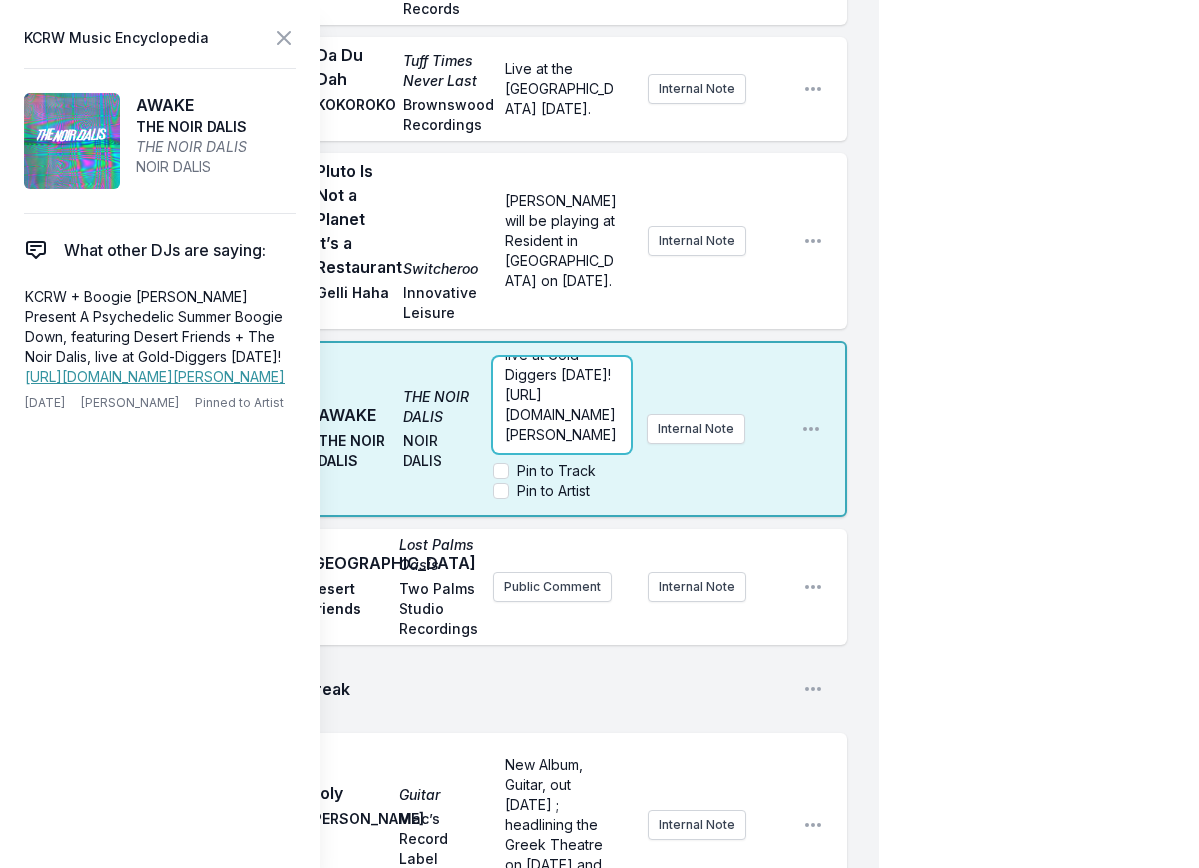 click on "KCRW + Boogie Boudreaux Present A Psychedelic Summer Boogie Down, featuring Desert Friends + The Noir Dalis, live at Gold-Diggers August 8th! https://dice.fm/event/k6eryl-a-psychedelic-summer-boogie-down-w-desert-friends-the-noir-dalis-boogie-boudreaux-8th-aug-gold-diggers-los-angeles-tickets?lng=en-US" at bounding box center [563, 314] 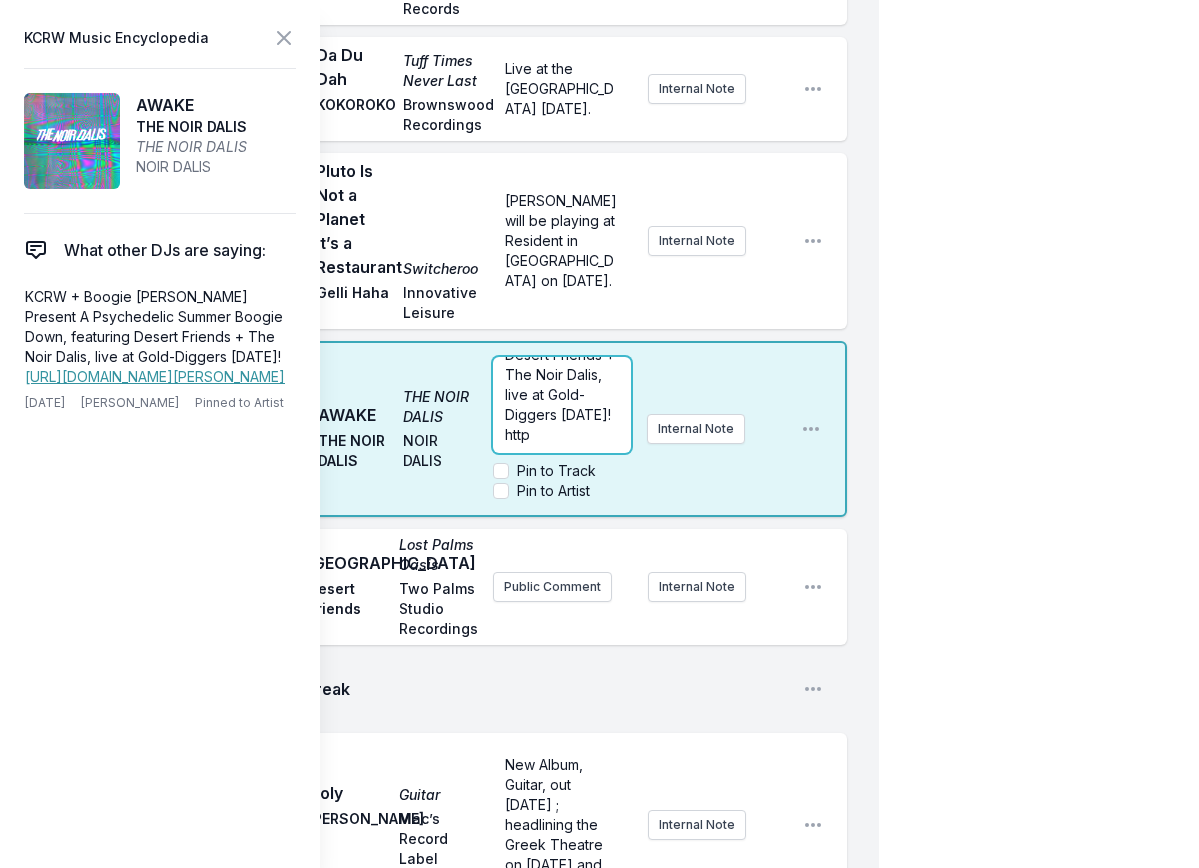 scroll, scrollTop: 180, scrollLeft: 0, axis: vertical 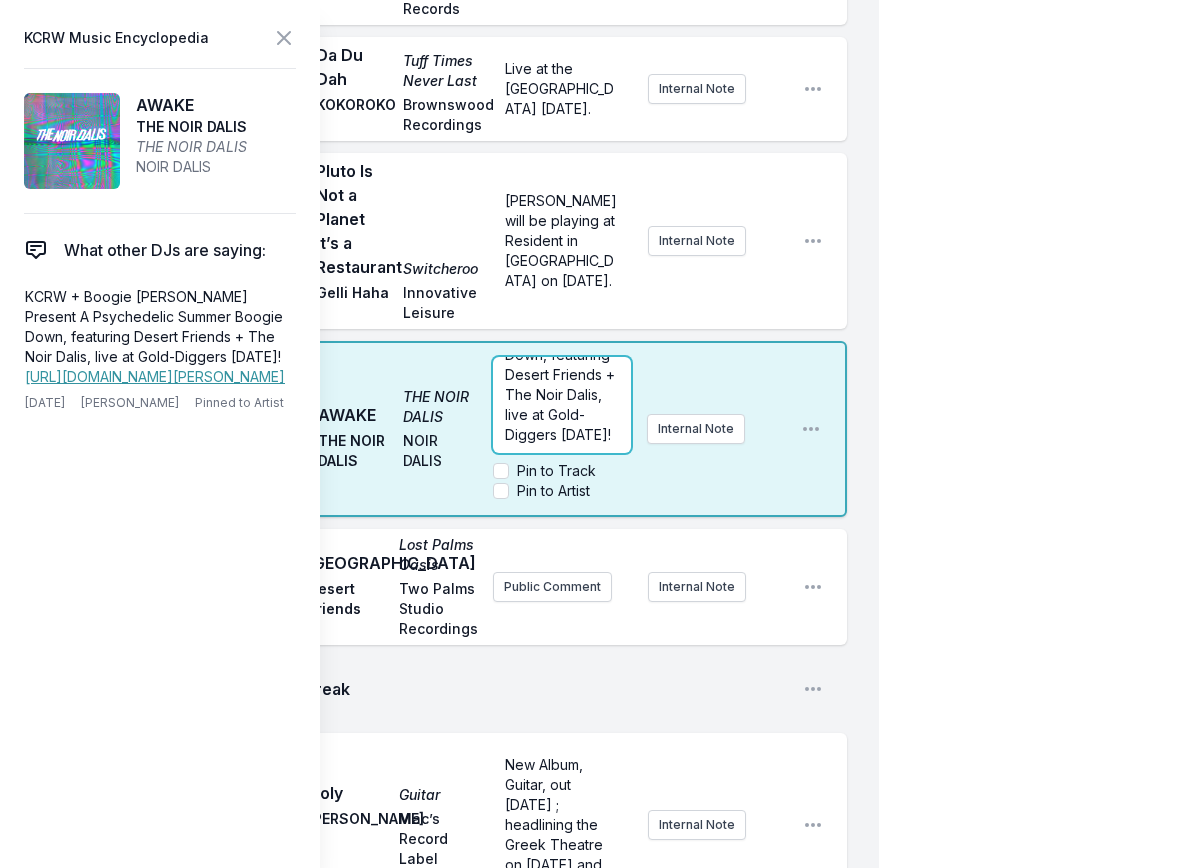 click on "KCRW + Boogie Boudreaux Present A Psychedelic Summer Boogie Down, featuring Desert Friends + The Noir Dalis, live at Gold-Diggers August 8th!" at bounding box center [563, 344] 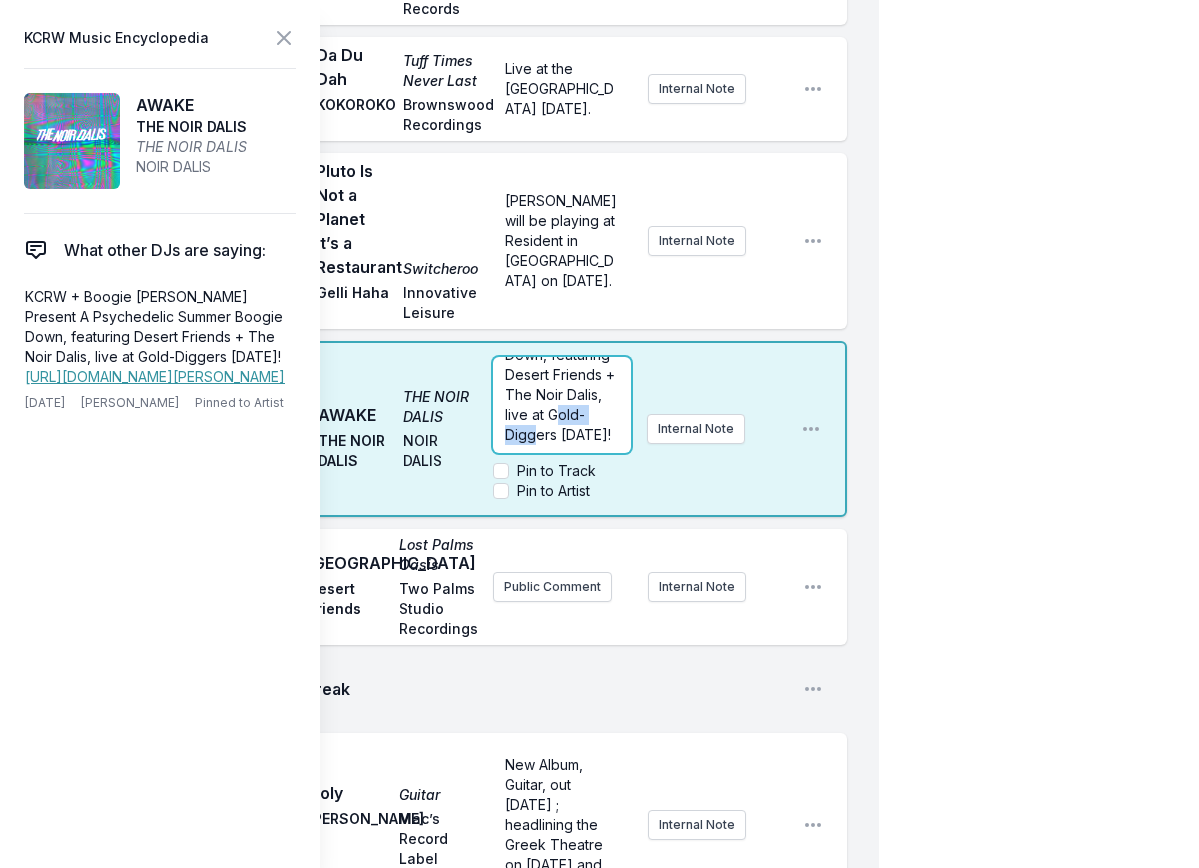 click on "KCRW + Boogie Boudreaux Present A Psychedelic Summer Boogie Down, featuring Desert Friends + The Noir Dalis, live at Gold-Diggers August 8th!" at bounding box center (563, 344) 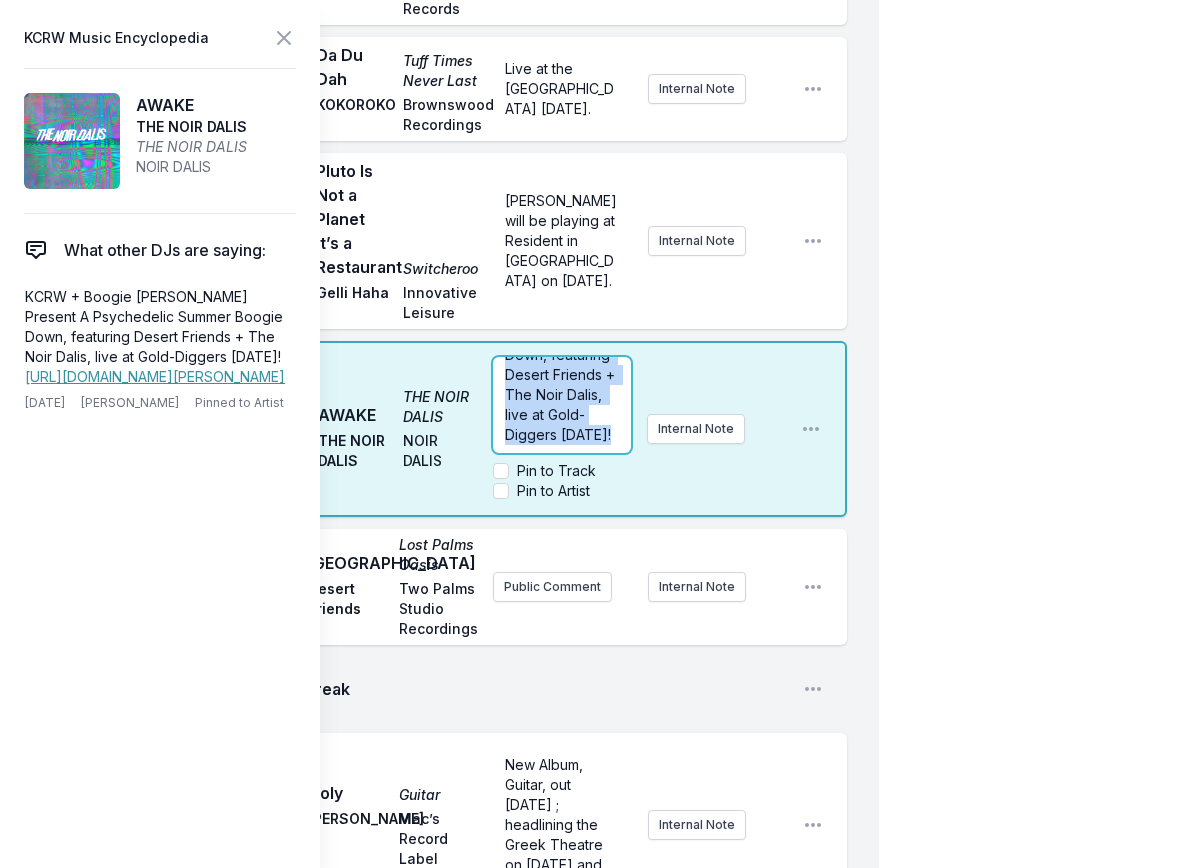 click on "KCRW + Boogie Boudreaux Present A Psychedelic Summer Boogie Down, featuring Desert Friends + The Noir Dalis, live at Gold-Diggers August 8th!" at bounding box center (563, 344) 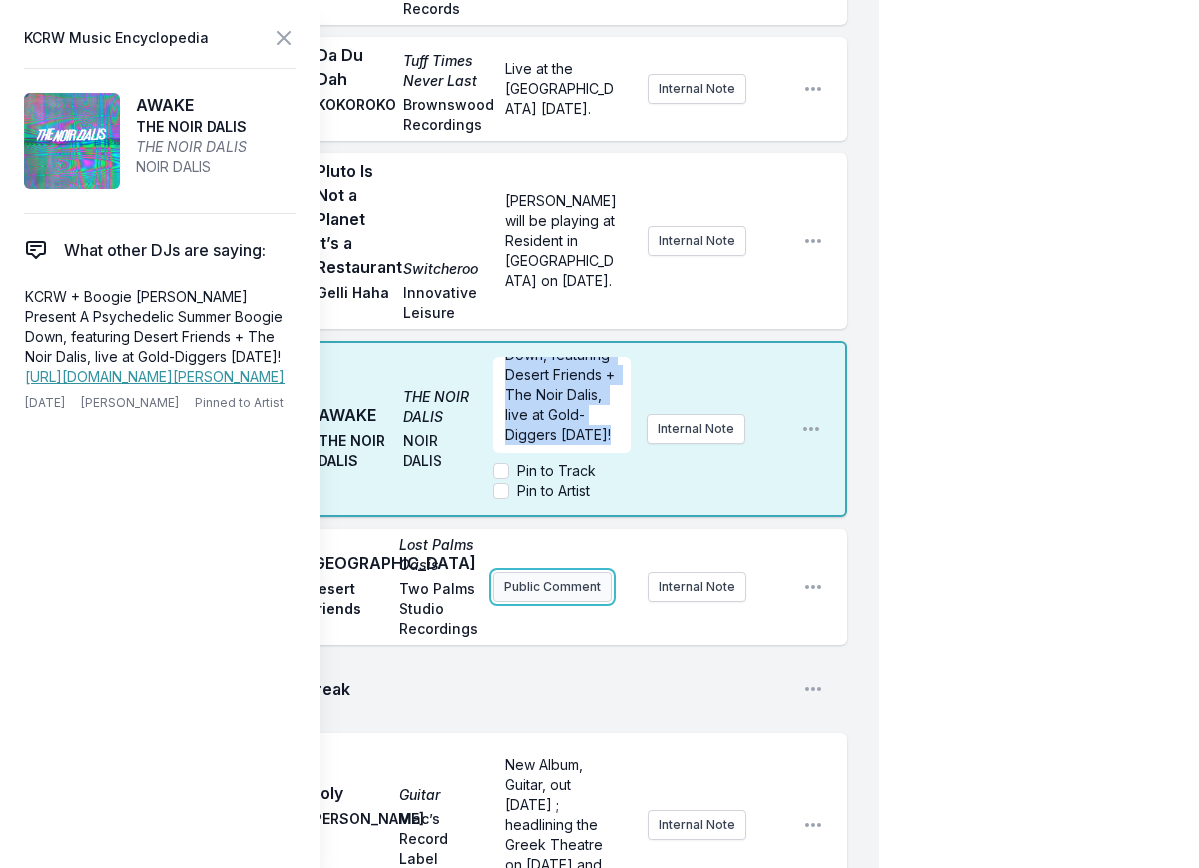 click on "10:00 PM Children of the Grave Master of Reality Black Sabbath Vertigo RIP OZZY!!!!!!! Internal Note Open playlist item options RIP OZZY!!!!!!! 10:04 PM Perihelion Infest the Rats’ Nest King Gizzard & the Lizard Wizard Flightless King Gizzard & The Lizard Wizard live at the Hollywood Bowl August 10th performing with a live orchestra, part of KCRW's World Festival. Internal Note Open playlist item options King Gizzard & The Lizard Wizard live at the Hollywood Bowl August 10th performing with a live orchestra, part of KCRW's World Festival. 10:09 PM Memory Memory Automatic Stones Throw Records Automatic's new album, Is It Now?, drops on September 26th. They'll be live at the Novo with Sextile on October 11th. Internal Note Open playlist item options Automatic's new album, Is It Now?, drops on September 26th. They'll be live at the Novo with Sextile on October 11th. 10:12 PM Transmuted Matter Instant Holograms On Metal Film Stereolab Warp They'll be live at The Bellwether on October 25th & 26th. Internal Note" at bounding box center (439, 212) 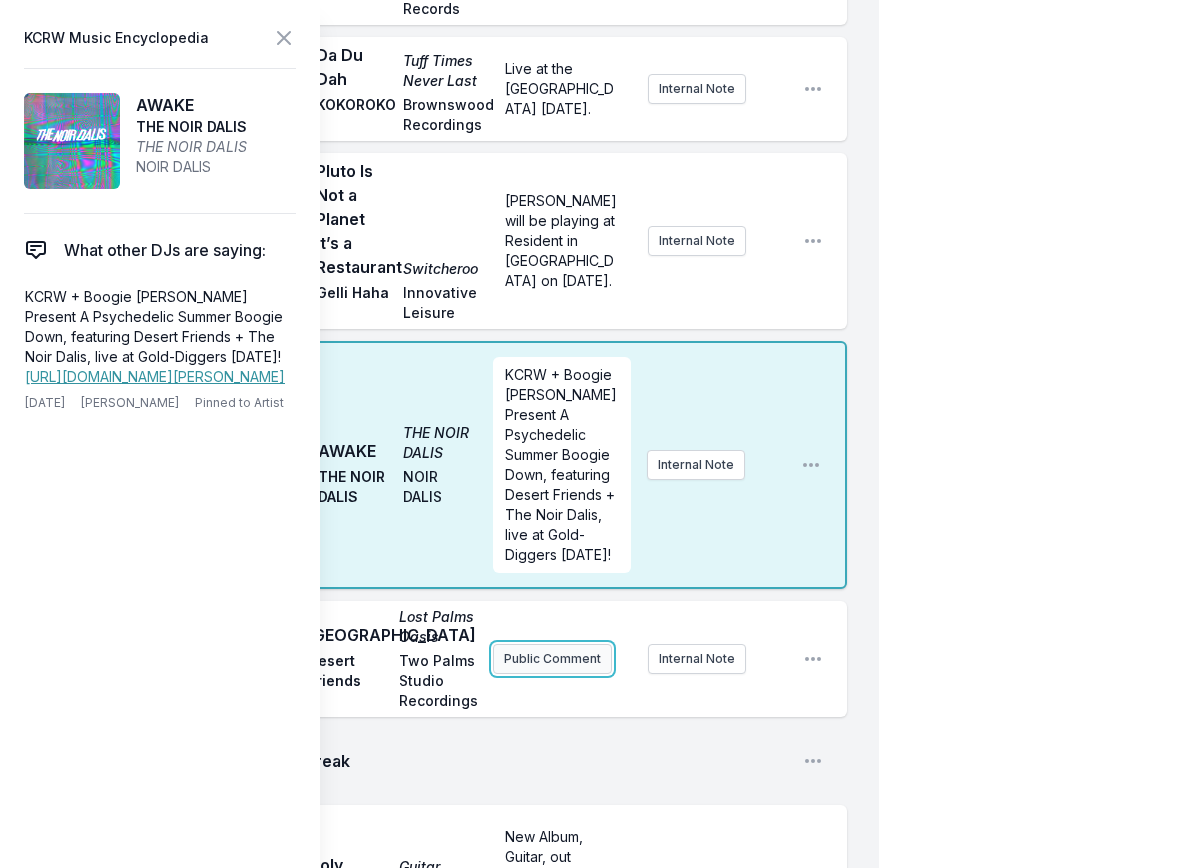 click on "Public Comment" at bounding box center [552, 659] 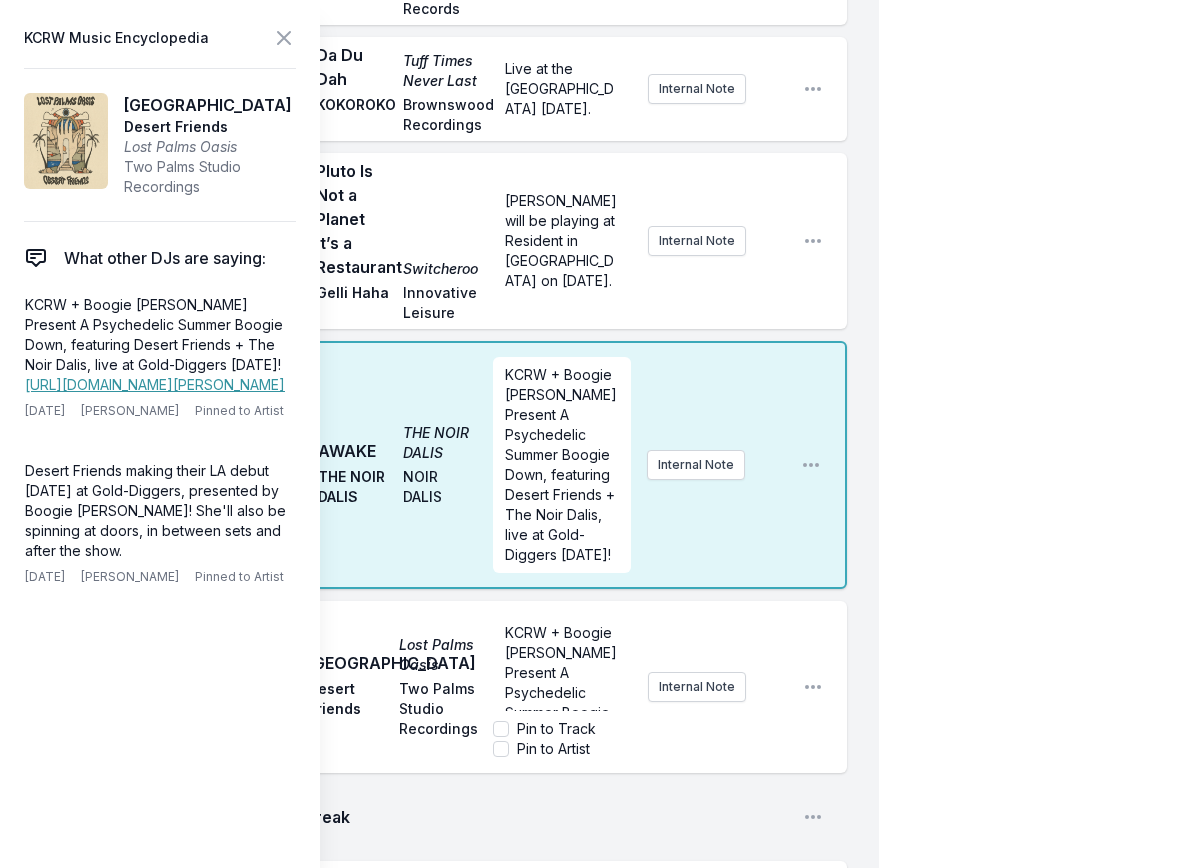 scroll, scrollTop: 1493, scrollLeft: 0, axis: vertical 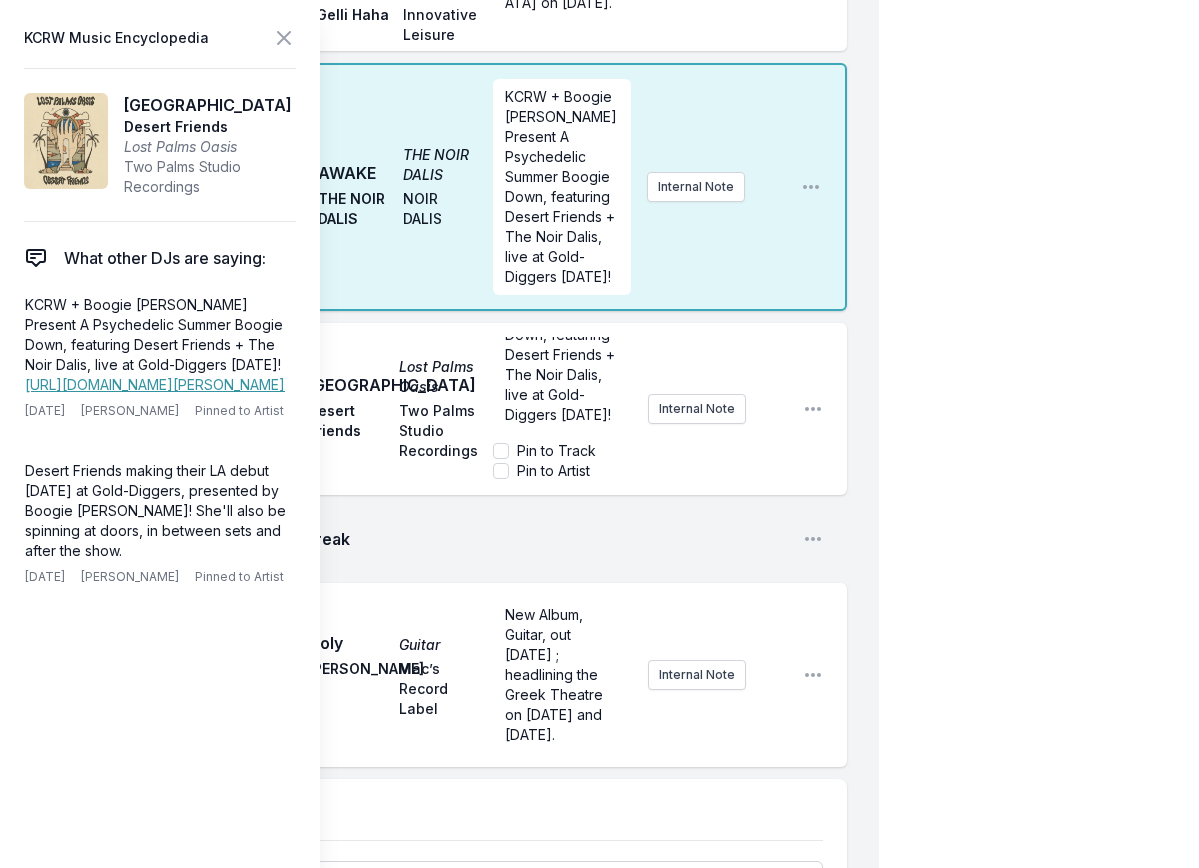 click on "My Playlist KCRW Playlist Directory Reports TB User Guide Report Bug Sign out Tyler Boudreaux Live Tyler Boudreaux Simulcast July 24, 2025 10:00 PM - 12:00 AM Edit Open options View 10:00 PM Children of the Grave Master of Reality Black Sabbath Vertigo RIP OZZY!!!!!!! Internal Note Open playlist item options RIP OZZY!!!!!!! 10:04 PM Perihelion Infest the Rats’ Nest King Gizzard & the Lizard Wizard Flightless King Gizzard & The Lizard Wizard live at the Hollywood Bowl August 10th performing with a live orchestra, part of KCRW's World Festival. Internal Note Open playlist item options King Gizzard & The Lizard Wizard live at the Hollywood Bowl August 10th performing with a live orchestra, part of KCRW's World Festival. 10:09 PM Memory Memory Automatic Stones Throw Records Automatic's new album, Is It Now?, drops on September 26th. They'll be live at the Novo with Sextile on October 11th. Internal Note Open playlist item options 10:12 PM Transmuted Matter Instant Holograms On Metal Film Stereolab Warp 10:16 PM" at bounding box center (599, -100) 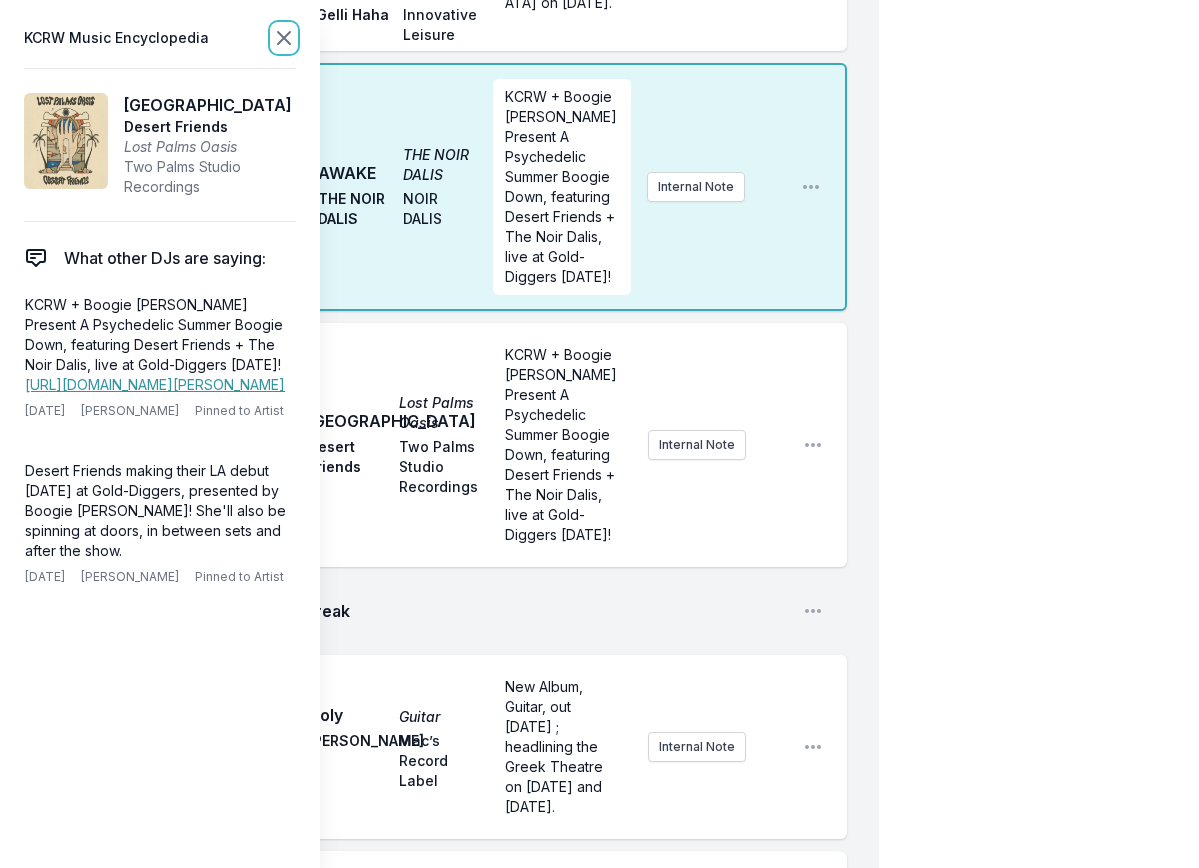 drag, startPoint x: 283, startPoint y: 36, endPoint x: 292, endPoint y: 53, distance: 19.235384 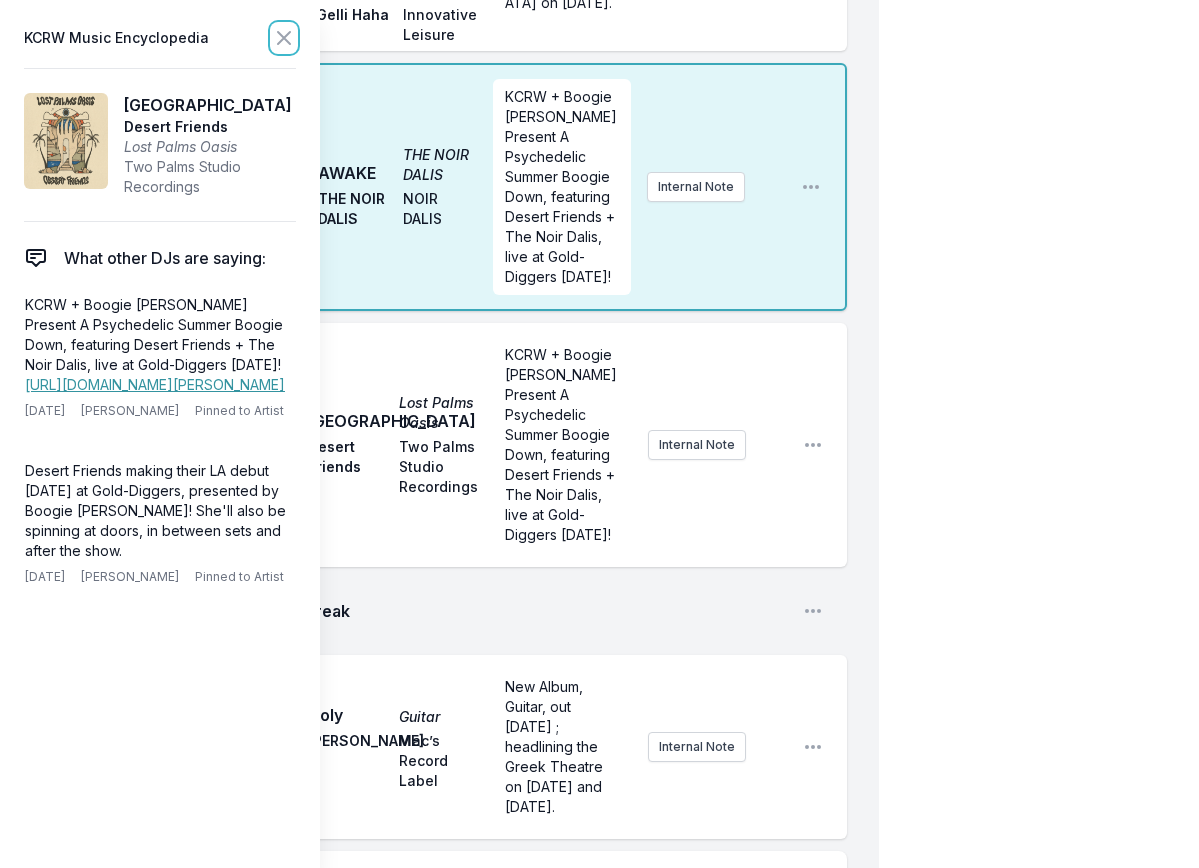 click 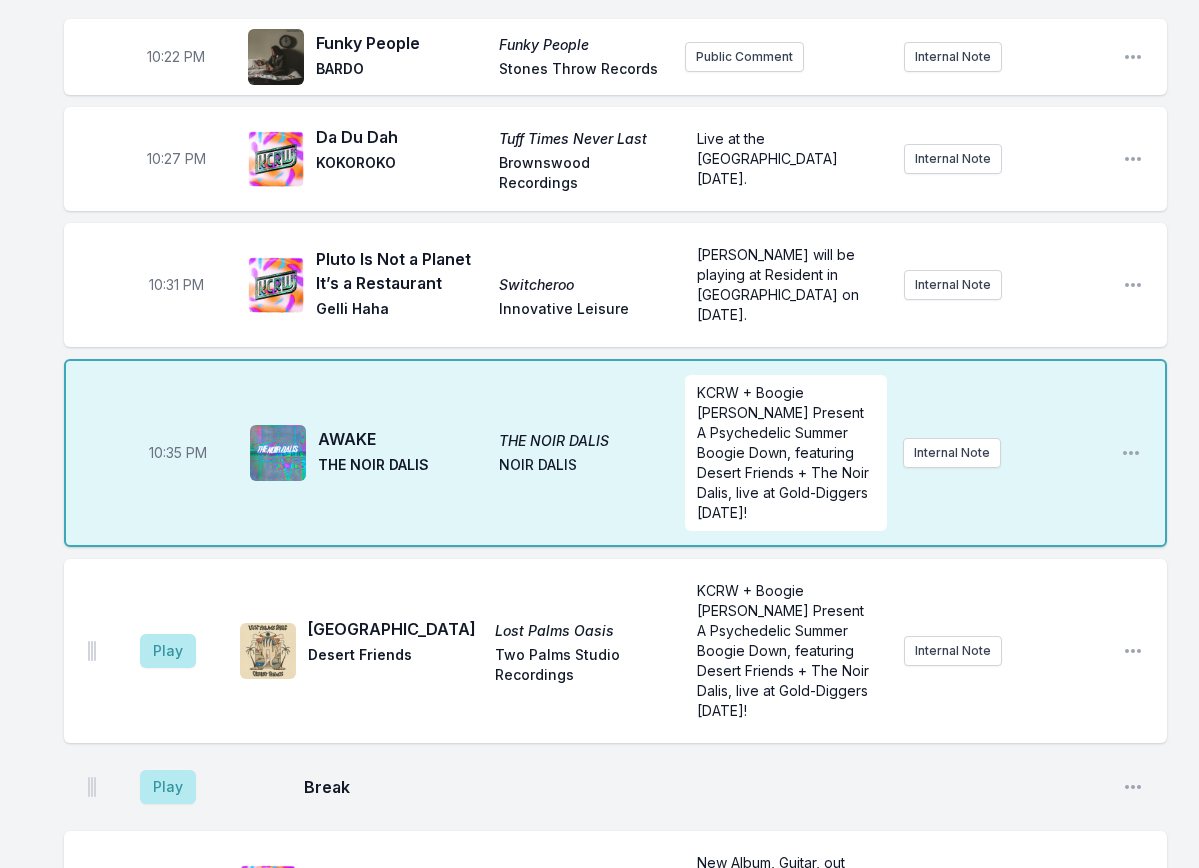 scroll, scrollTop: 850, scrollLeft: 0, axis: vertical 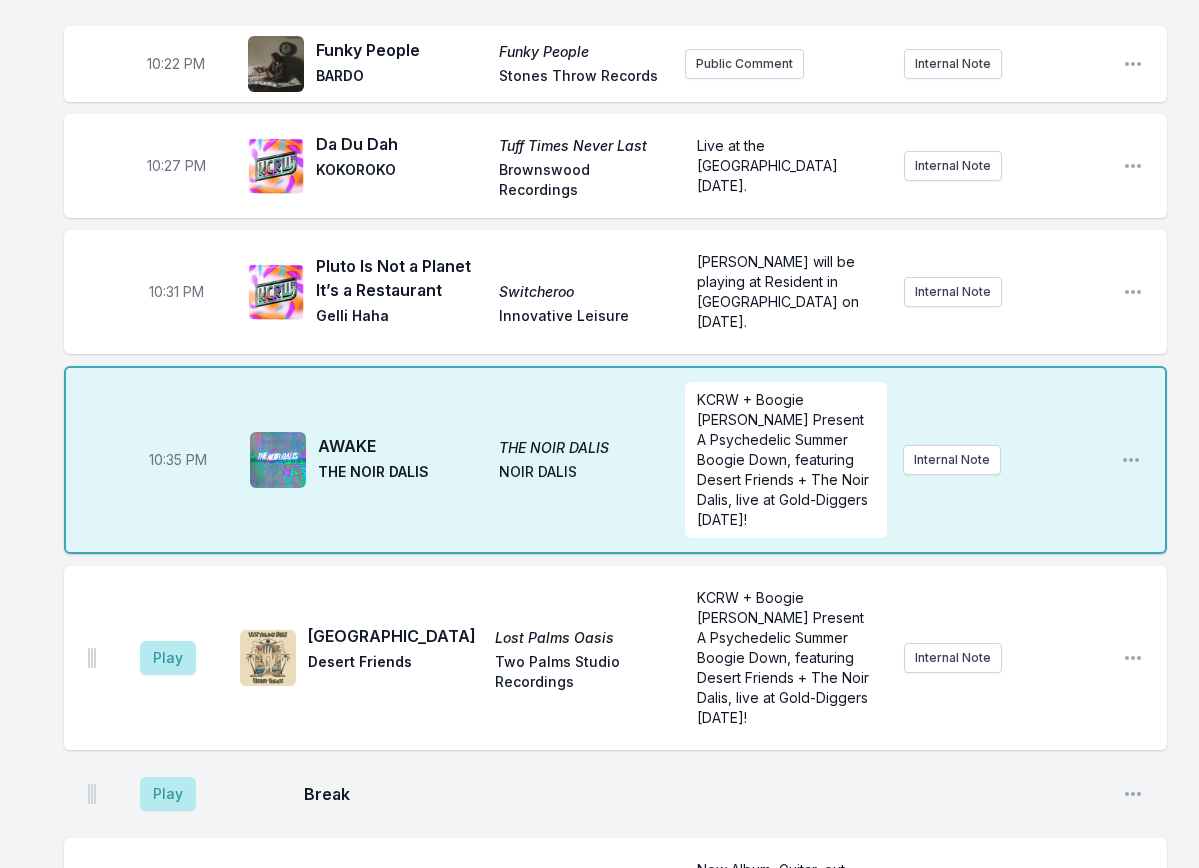click on "Play" at bounding box center (168, 658) 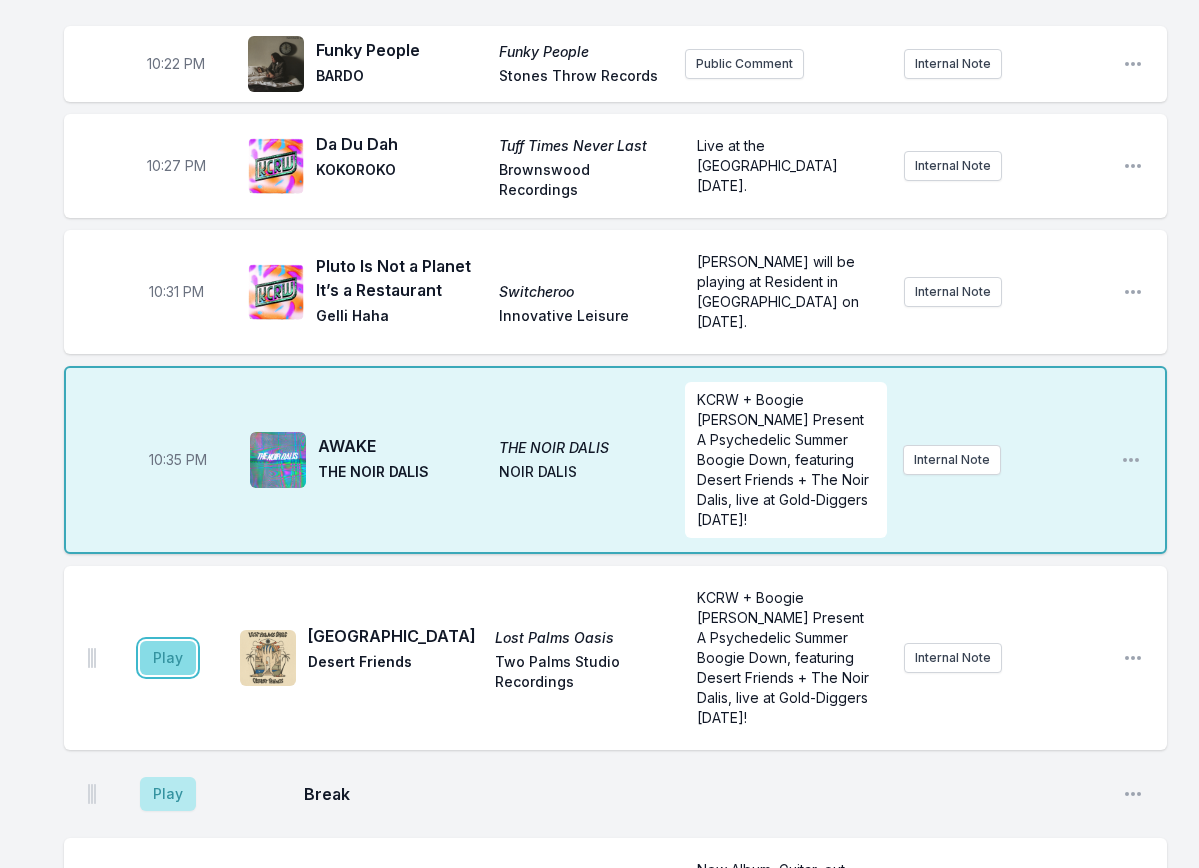 click on "Play" at bounding box center (168, 658) 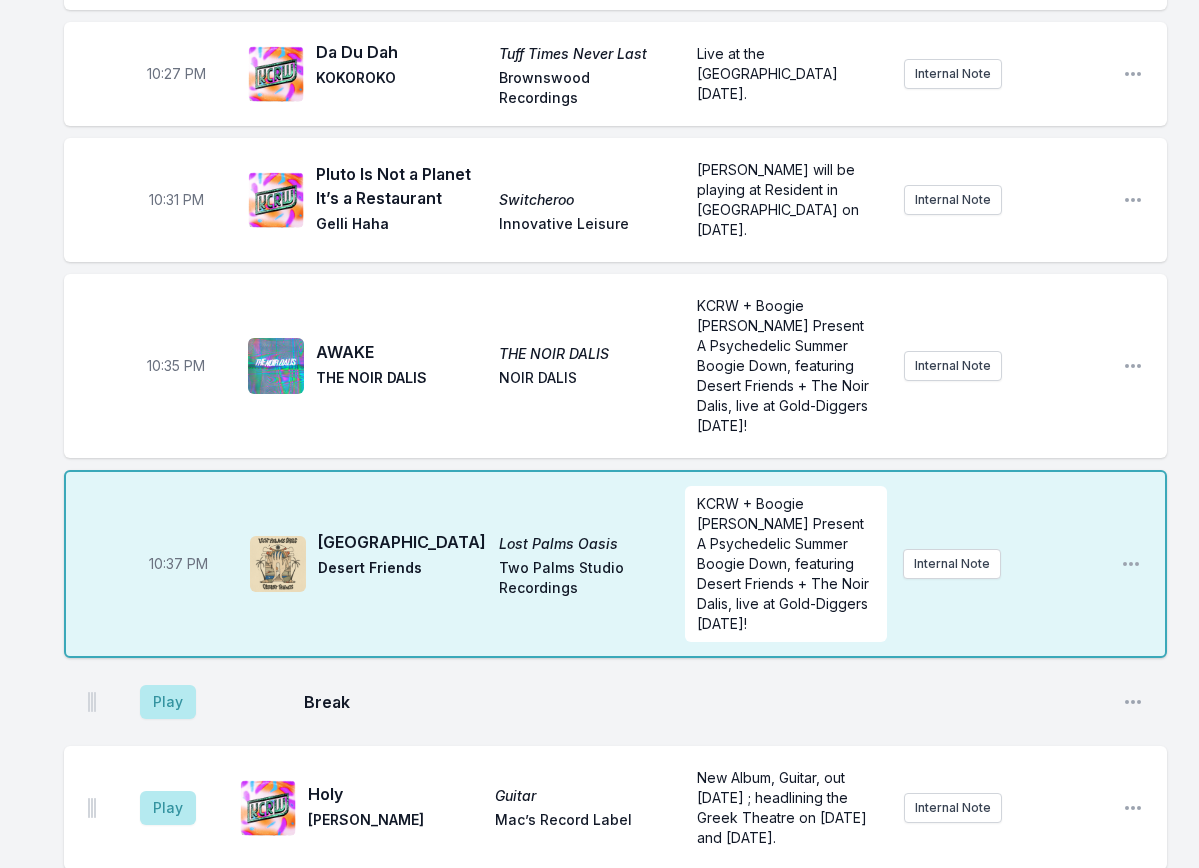 scroll, scrollTop: 950, scrollLeft: 0, axis: vertical 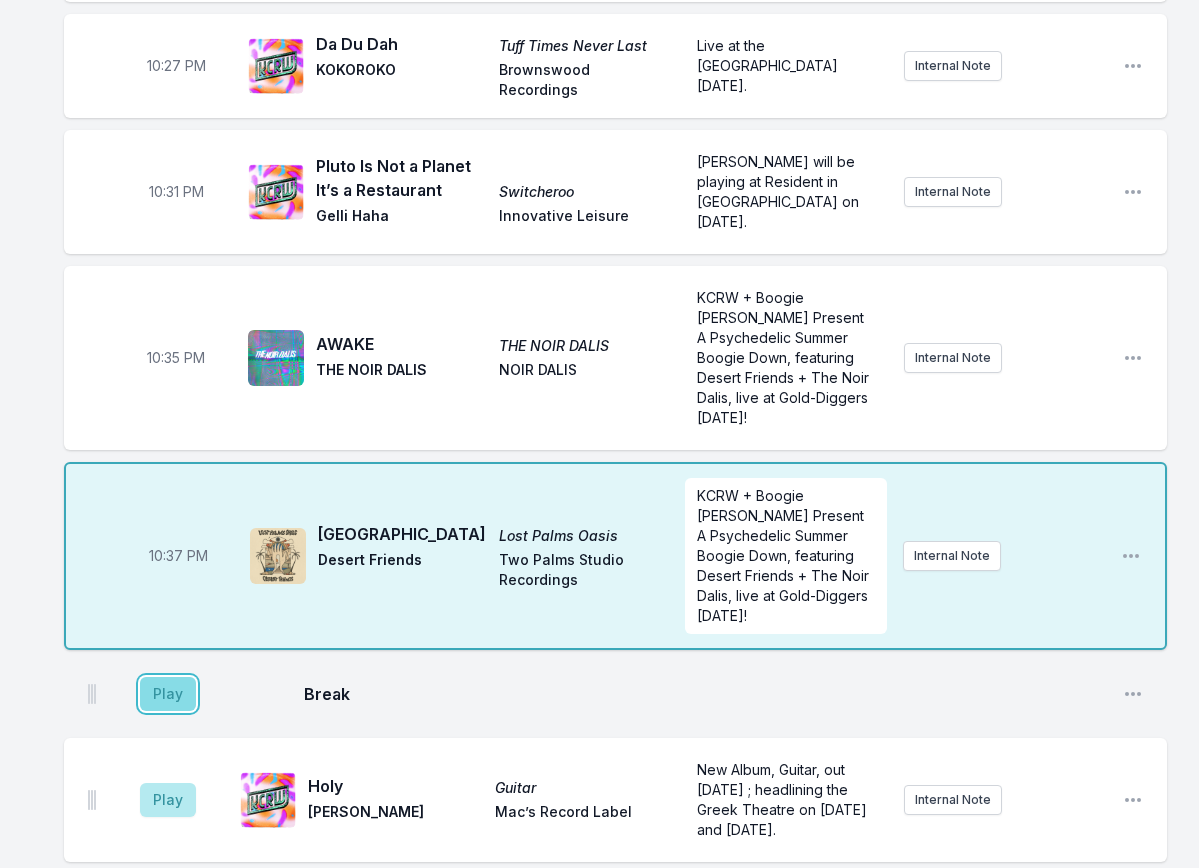 click on "Play" at bounding box center (168, 694) 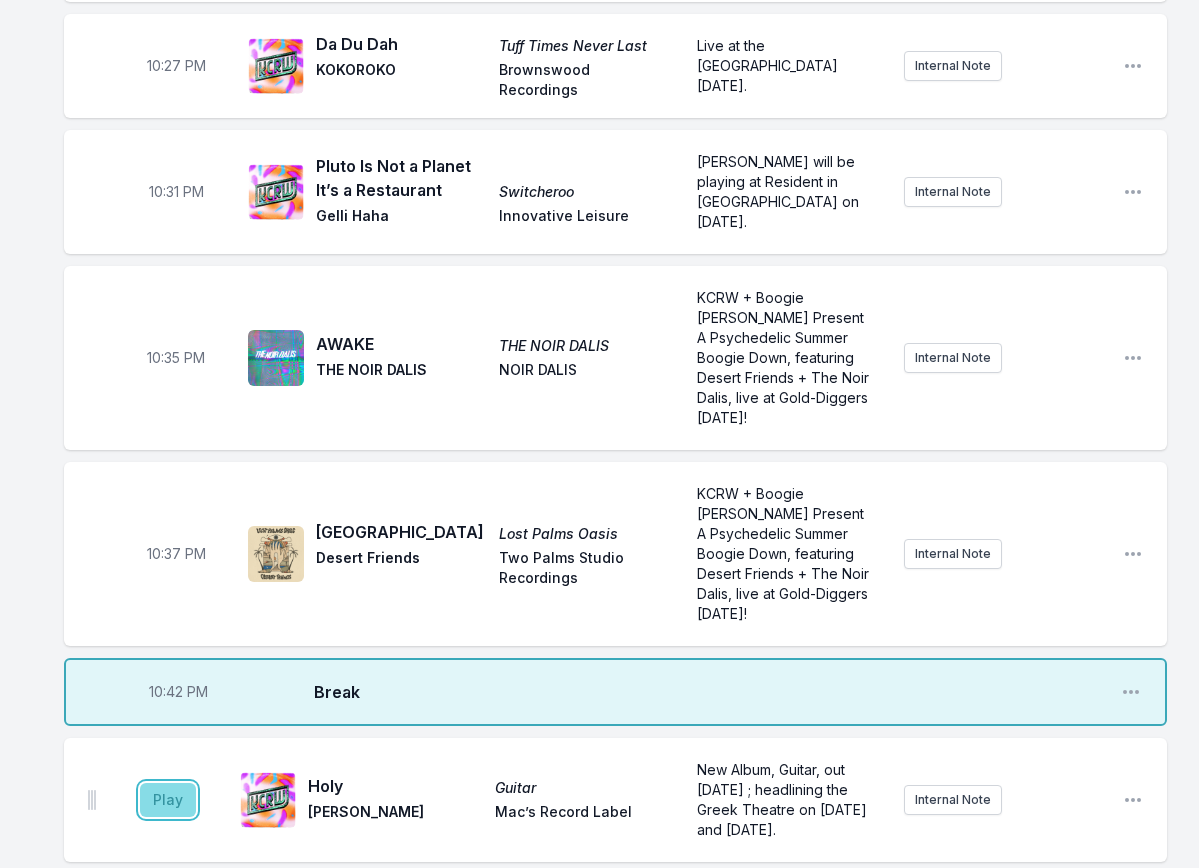 drag, startPoint x: 175, startPoint y: 789, endPoint x: 172, endPoint y: 776, distance: 13.341664 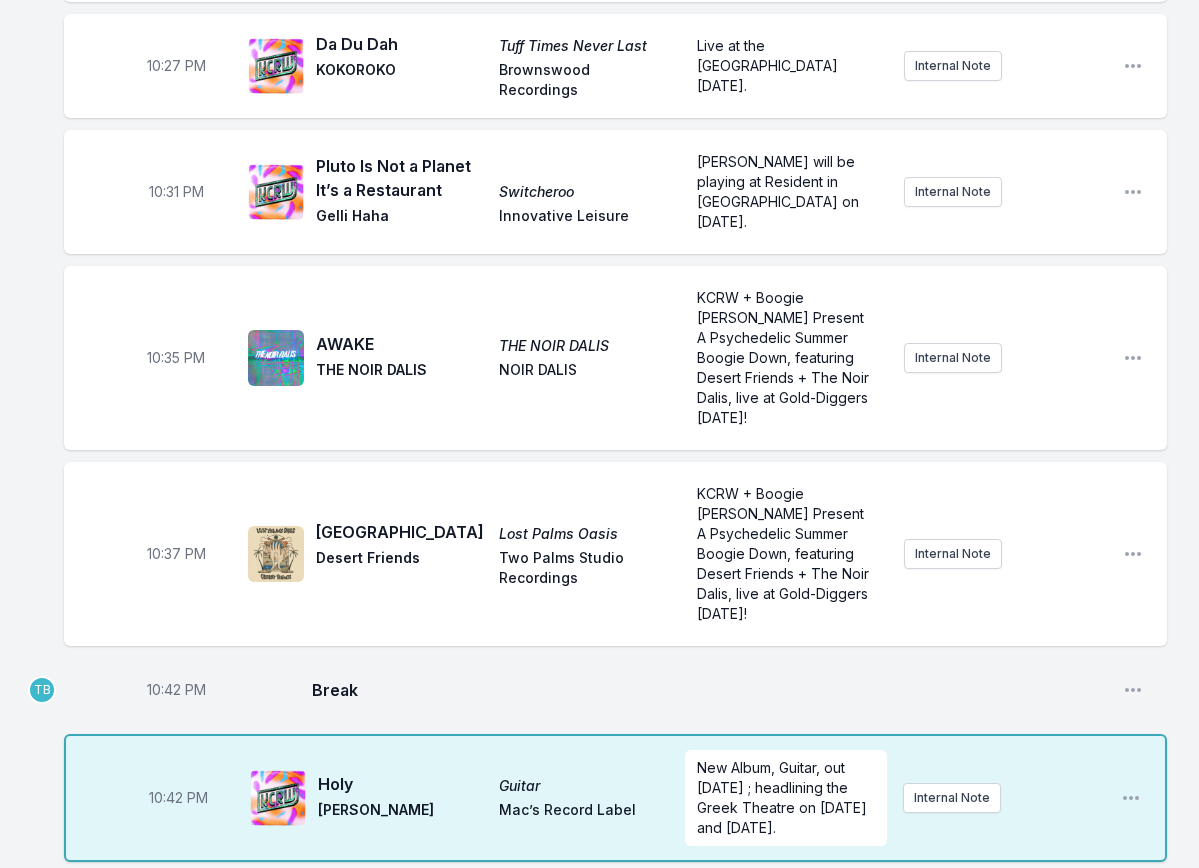 click on "10:42 PM" at bounding box center [176, 690] 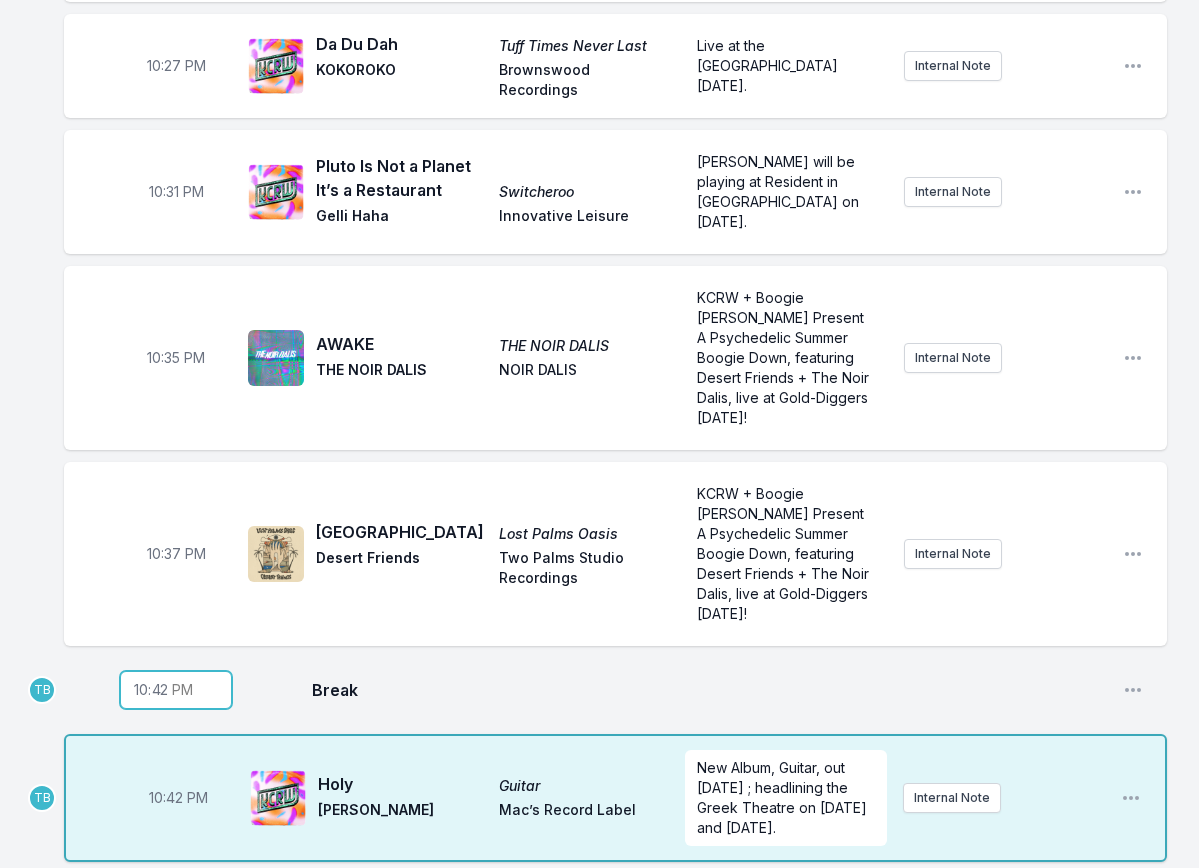 click on "22:42" at bounding box center (176, 690) 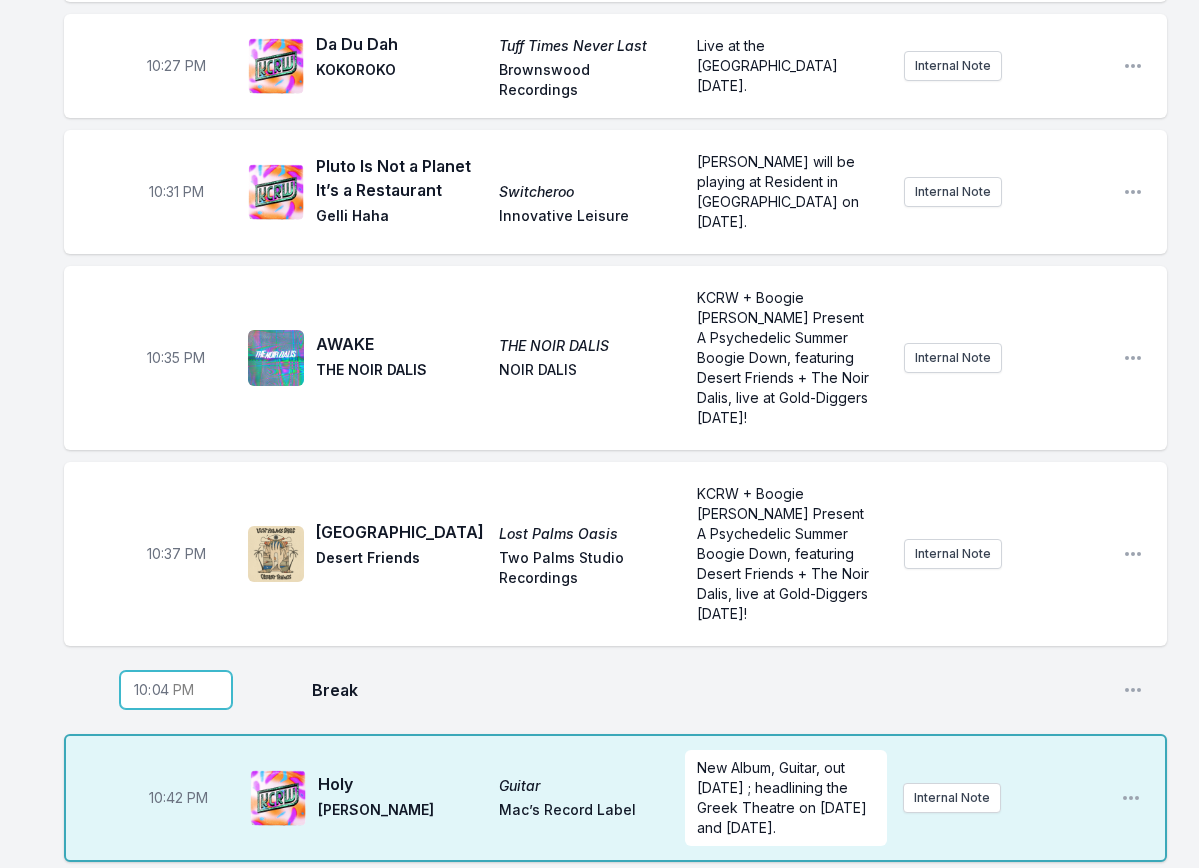 type on "22:40" 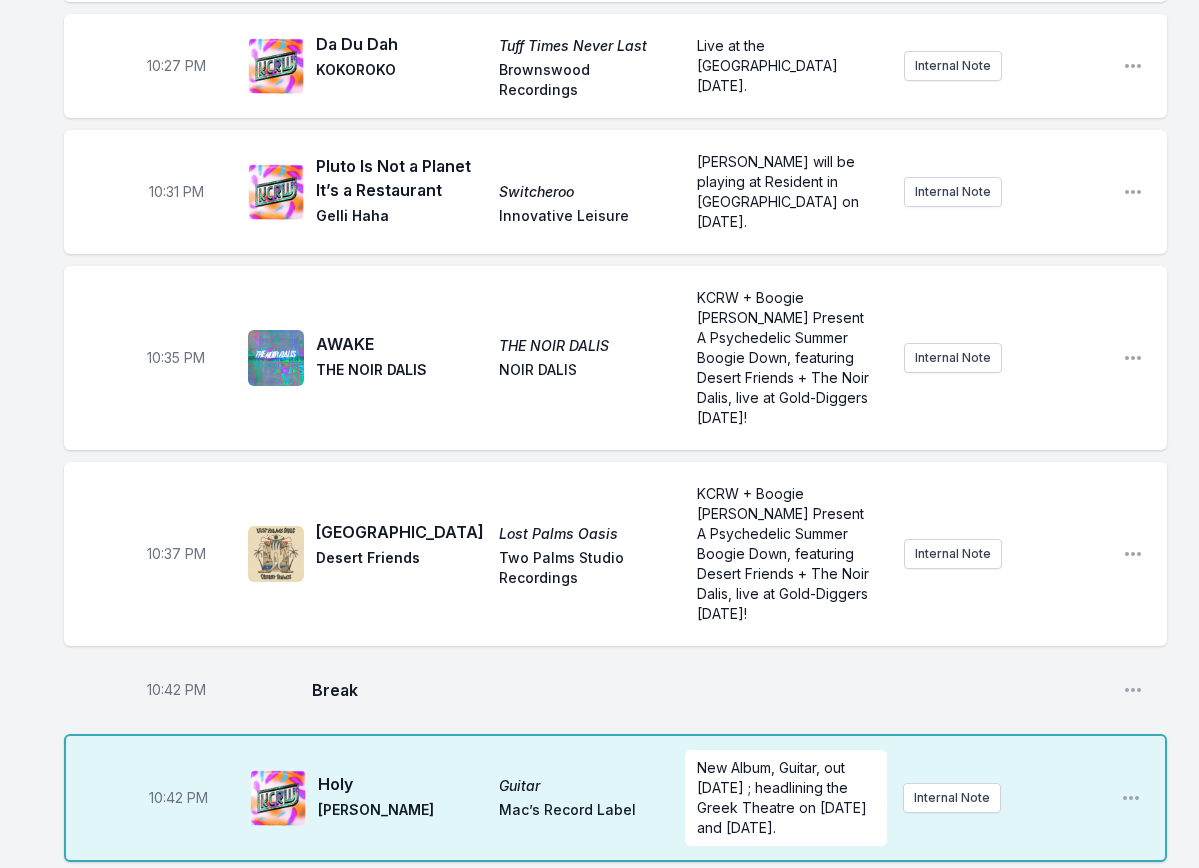 click on "10:42 PM Break Open playlist item options" at bounding box center [615, 690] 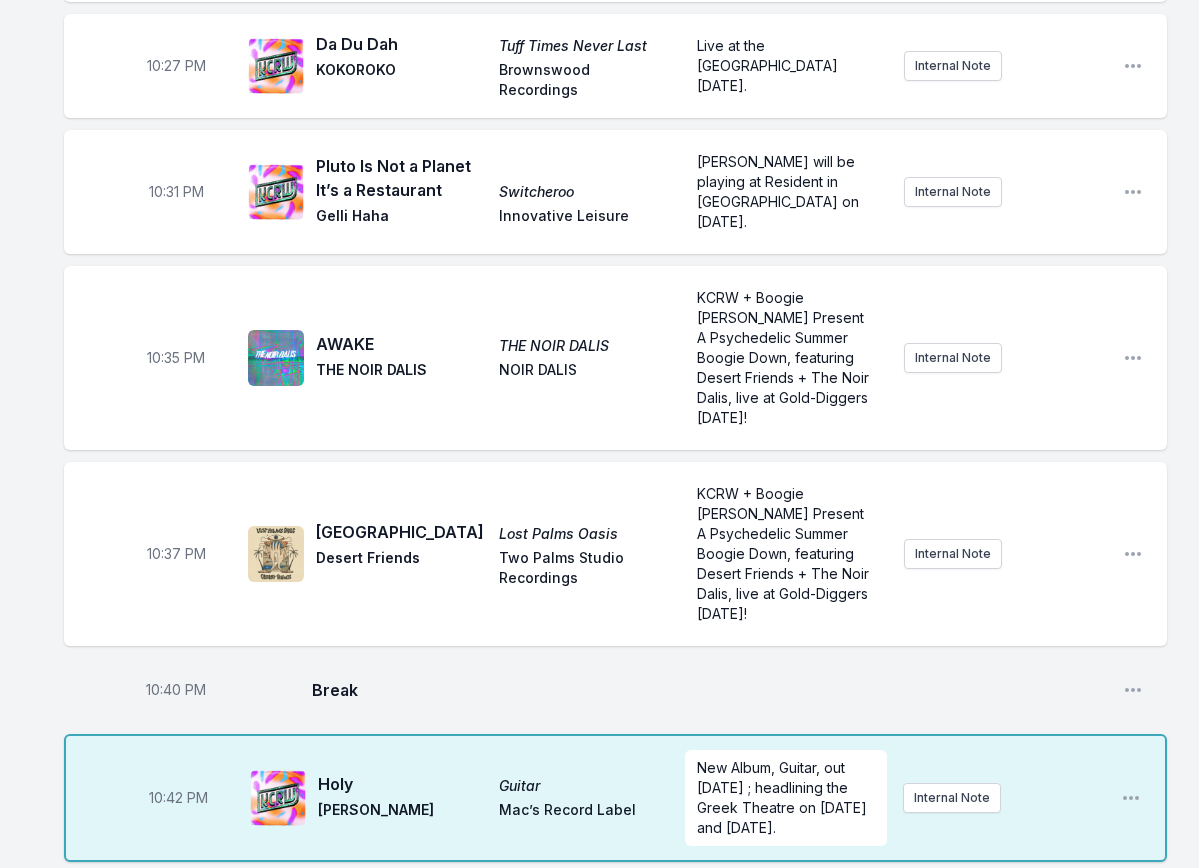 scroll, scrollTop: 1150, scrollLeft: 0, axis: vertical 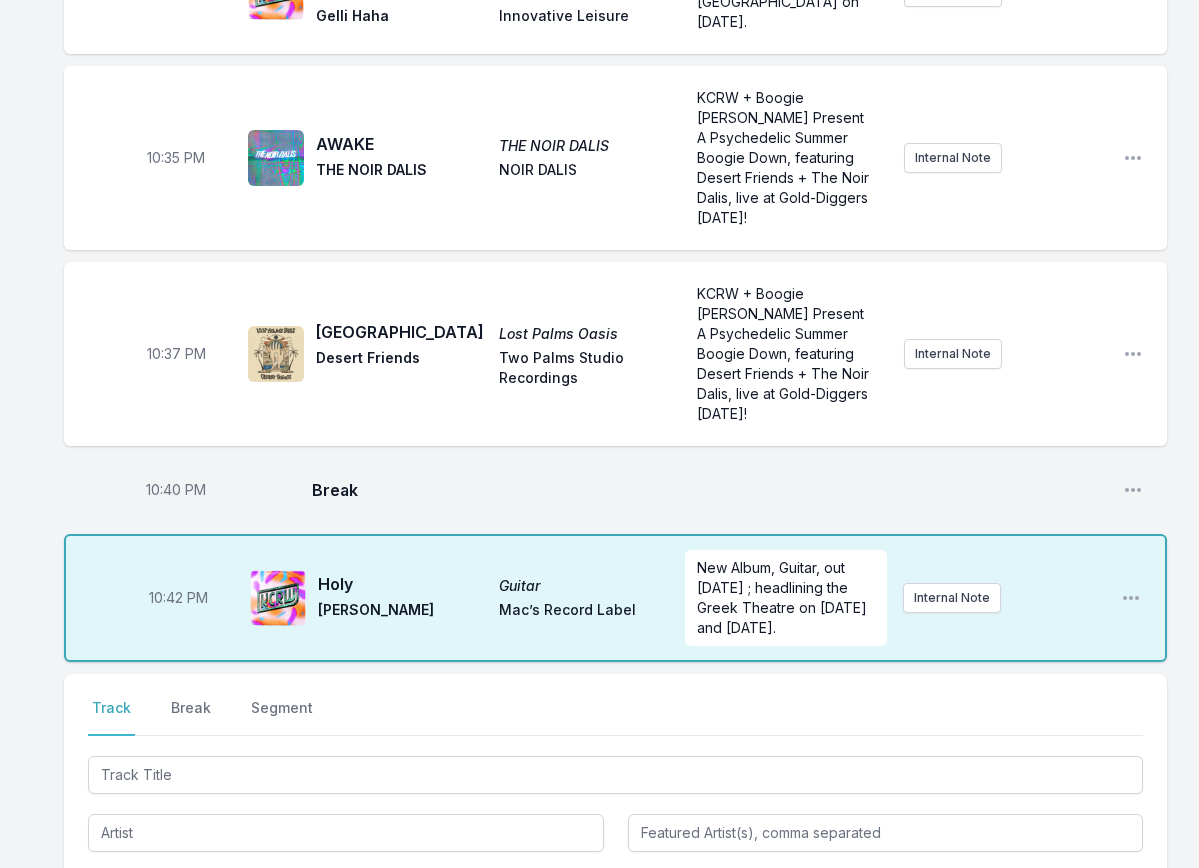 click on "10:42 PM" at bounding box center (178, 598) 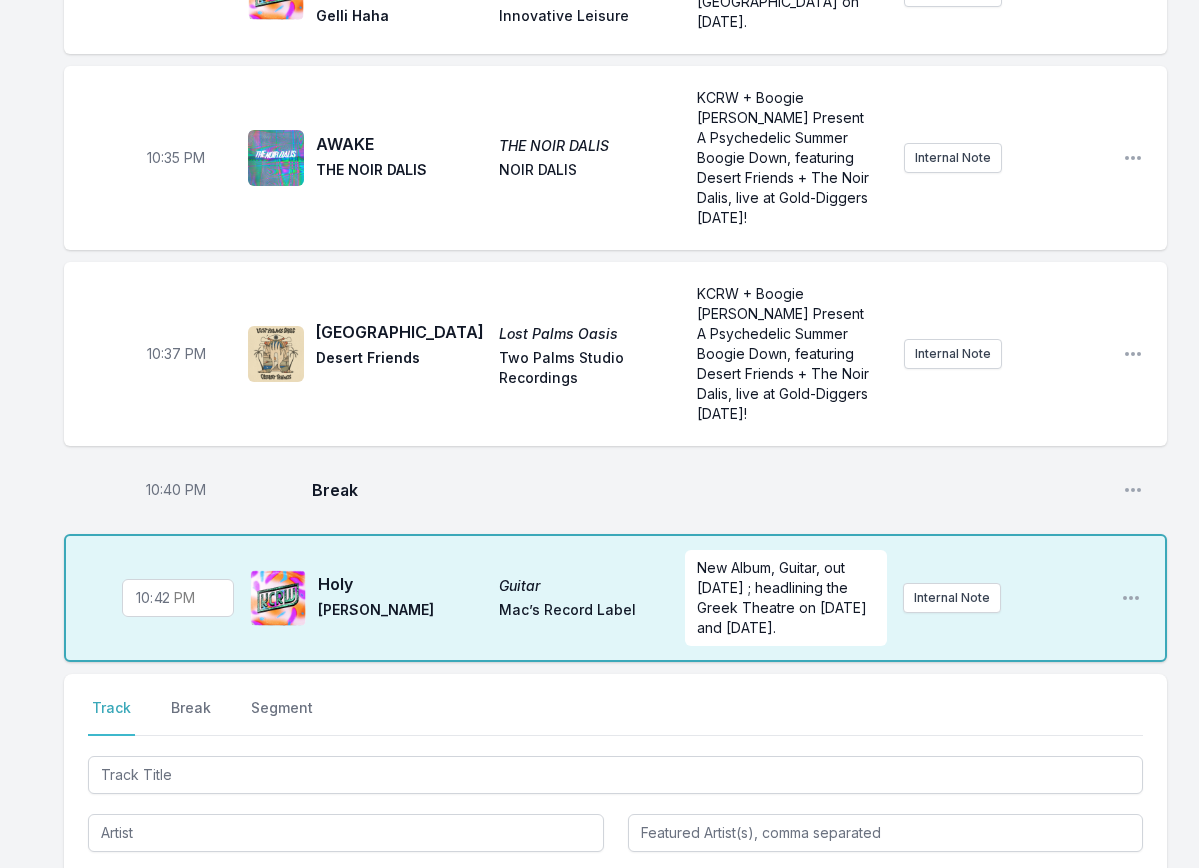 click on "22:42" at bounding box center (178, 598) 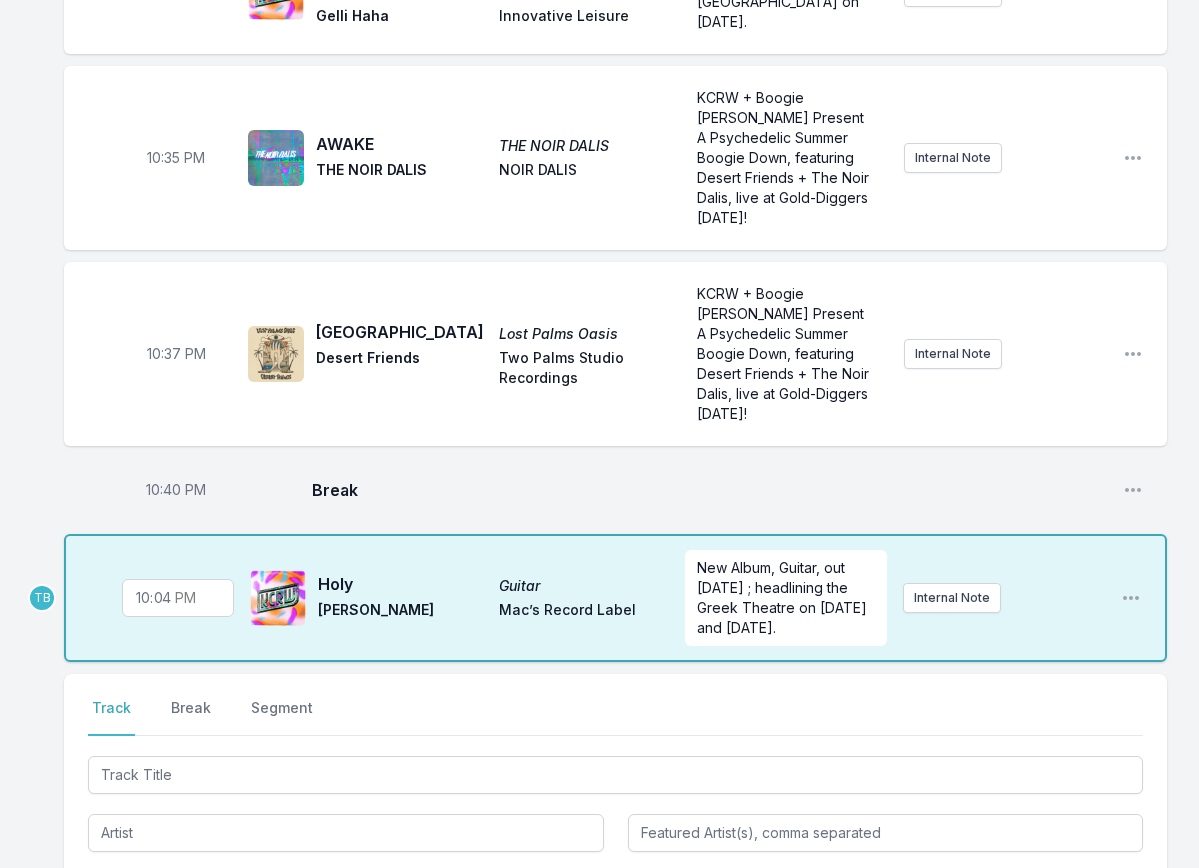 type on "22:41" 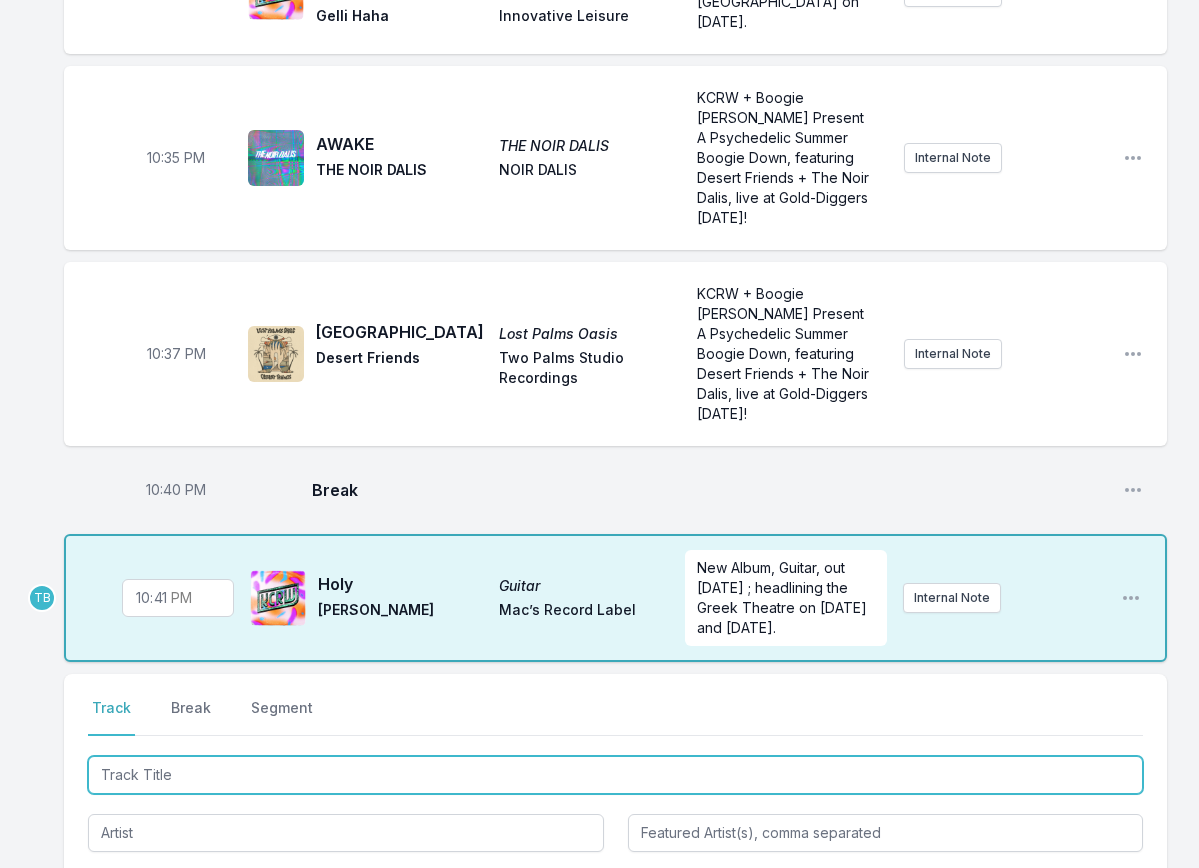 click at bounding box center [615, 775] 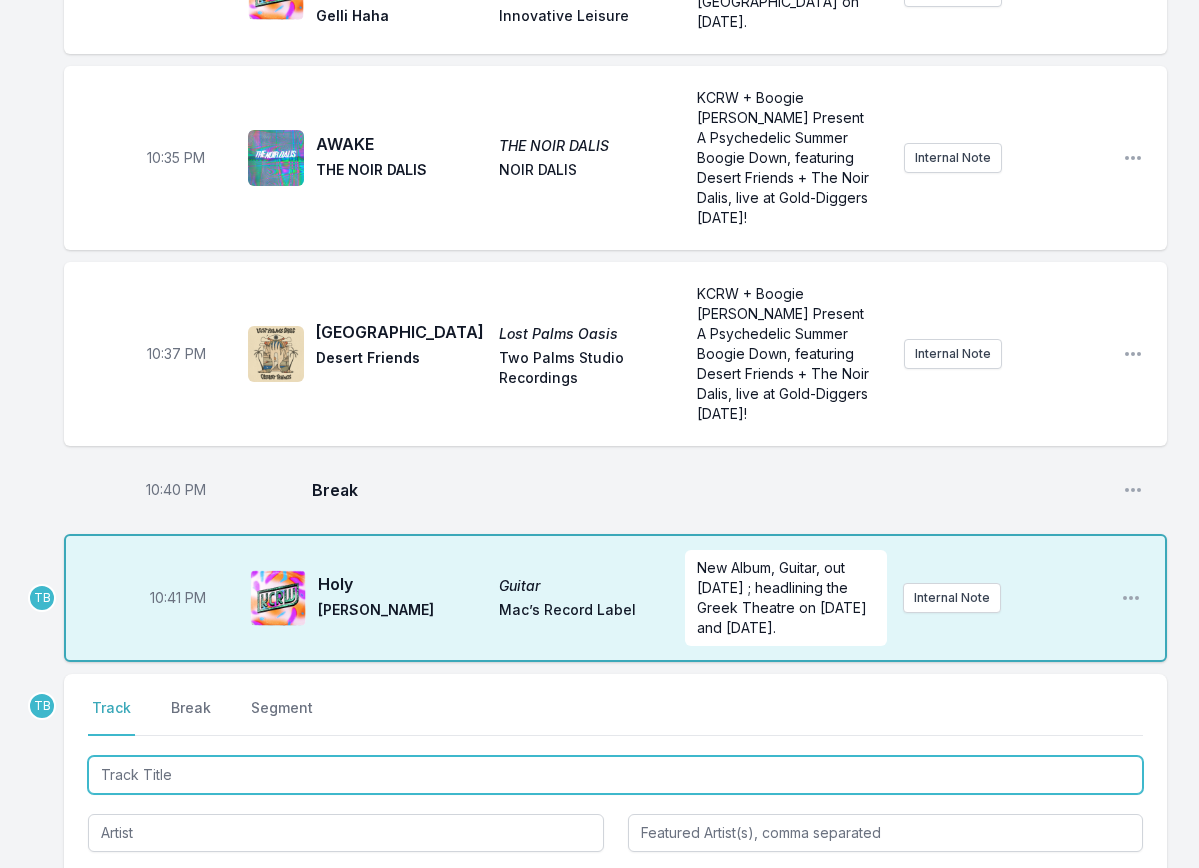 type on "l" 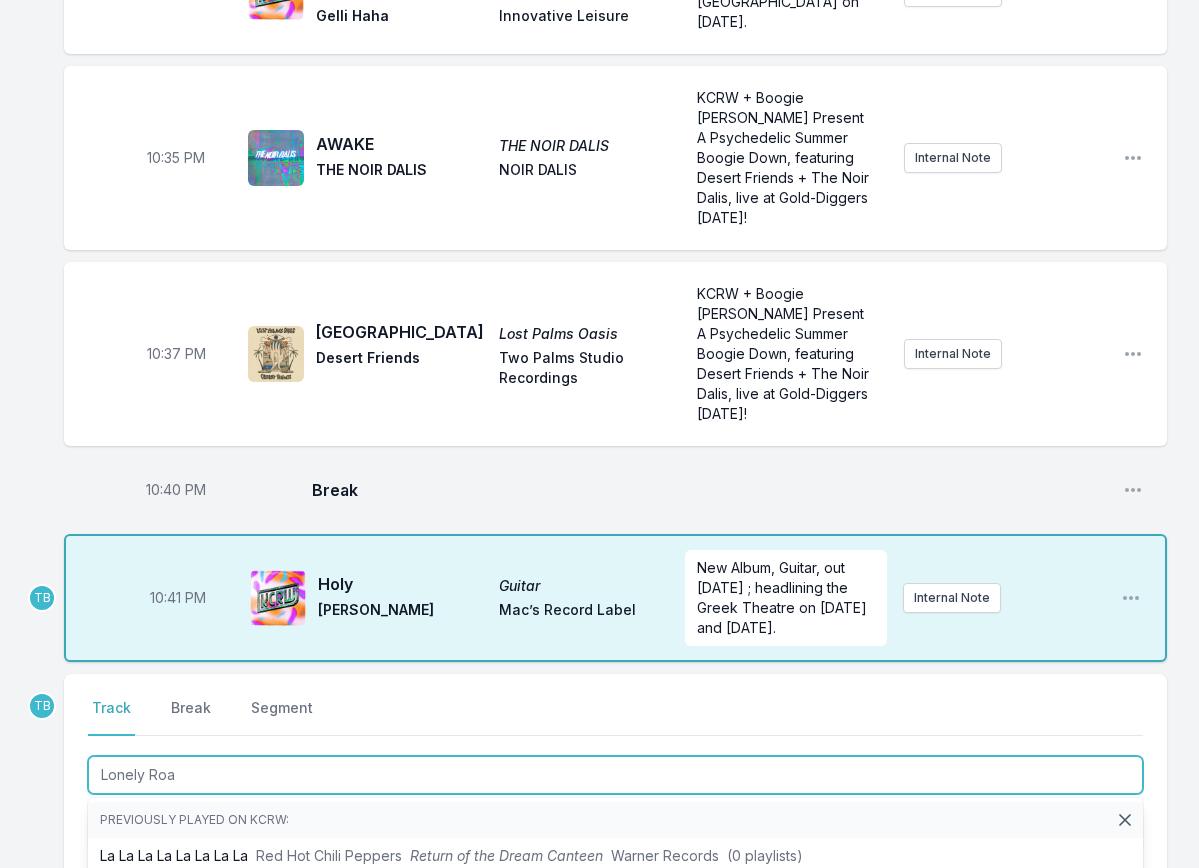 type on "Lonely Road" 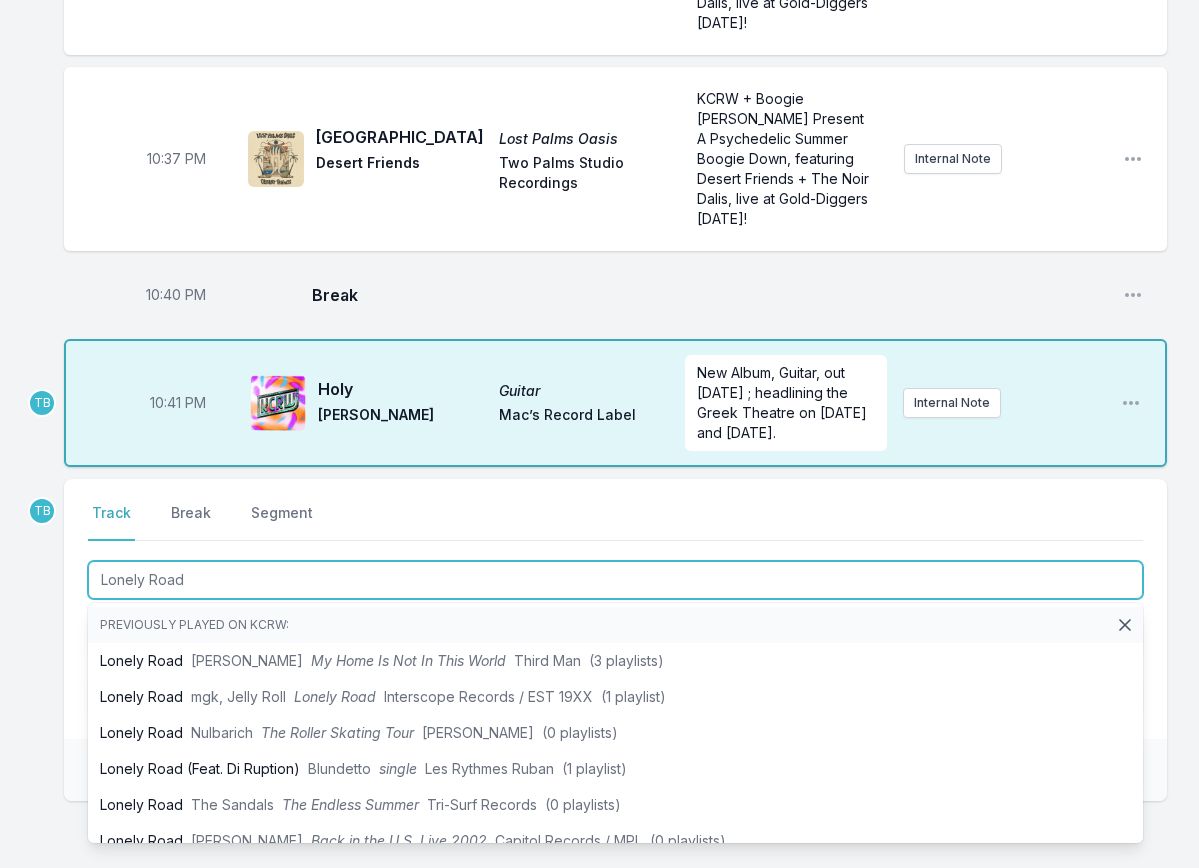 scroll, scrollTop: 1350, scrollLeft: 0, axis: vertical 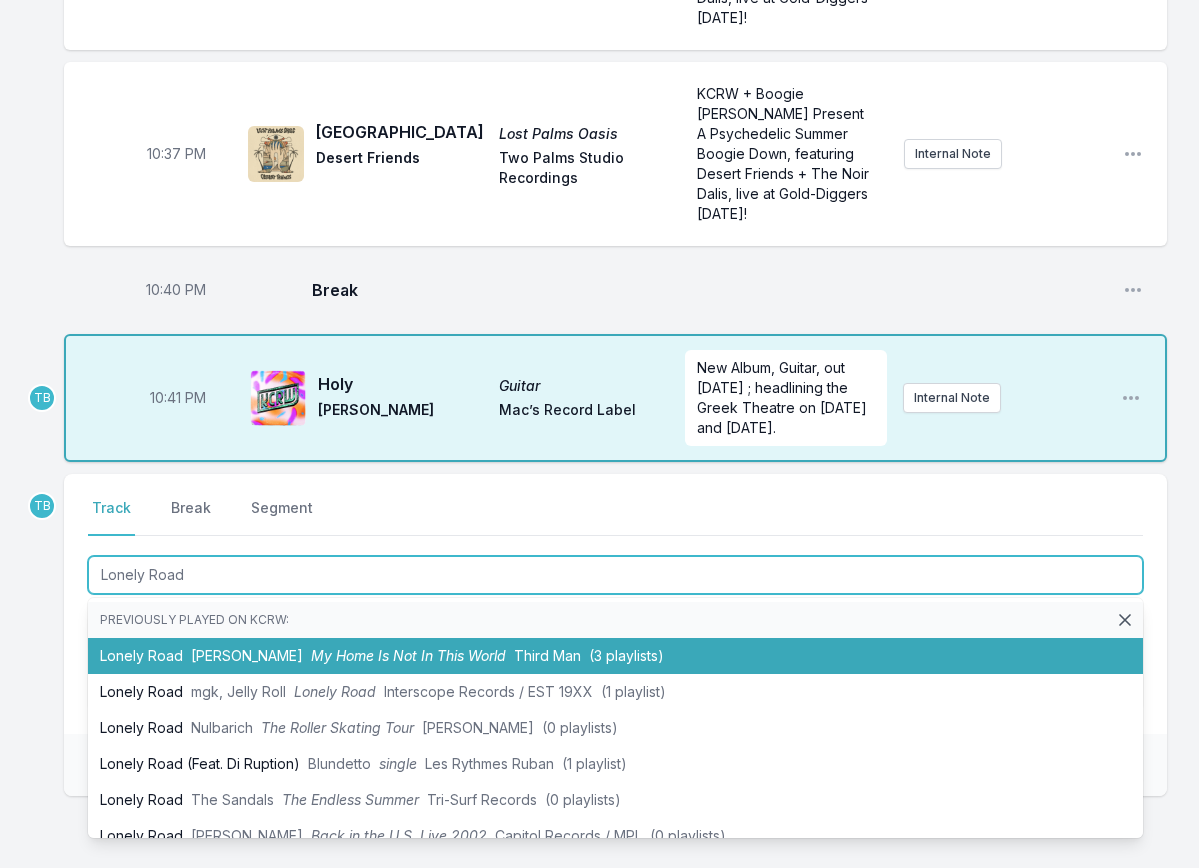 click on "My Home Is Not In This World" at bounding box center [408, 655] 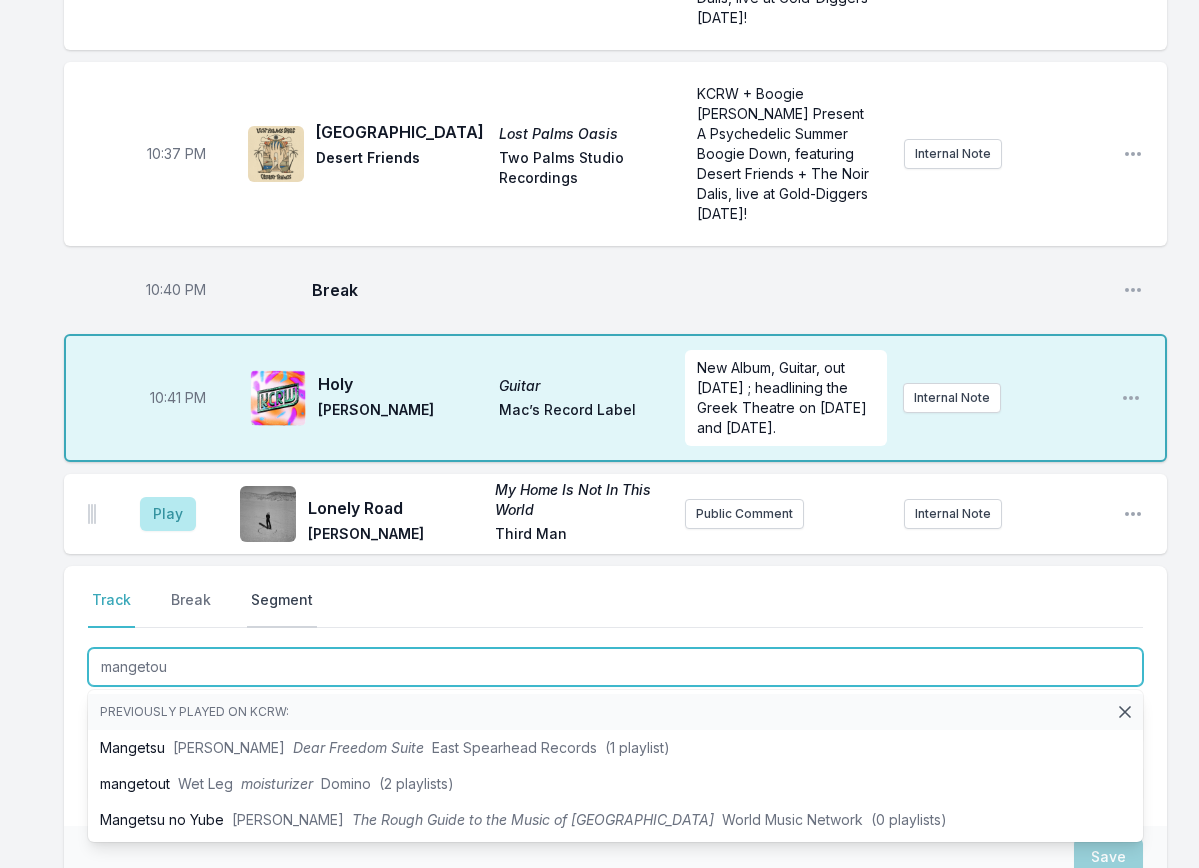 type on "mangetout" 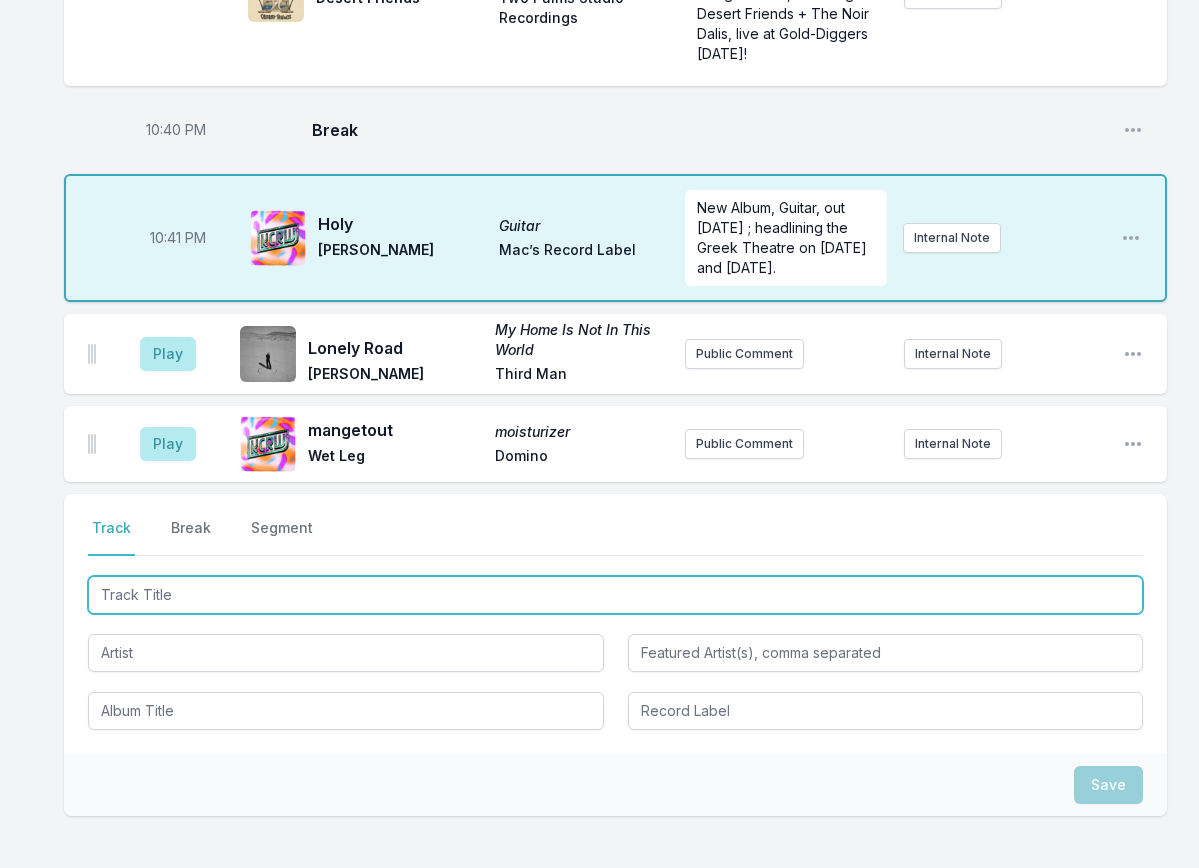 scroll, scrollTop: 1550, scrollLeft: 0, axis: vertical 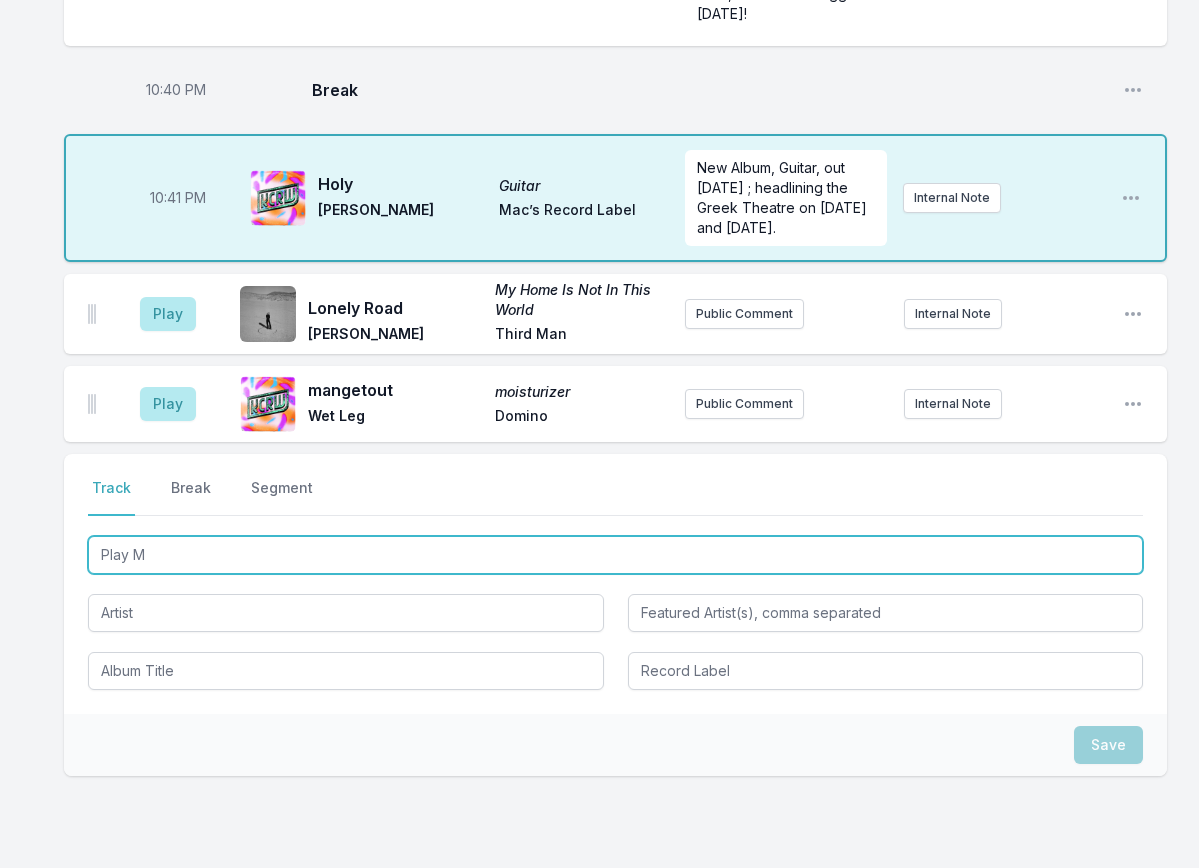 type on "Play Me" 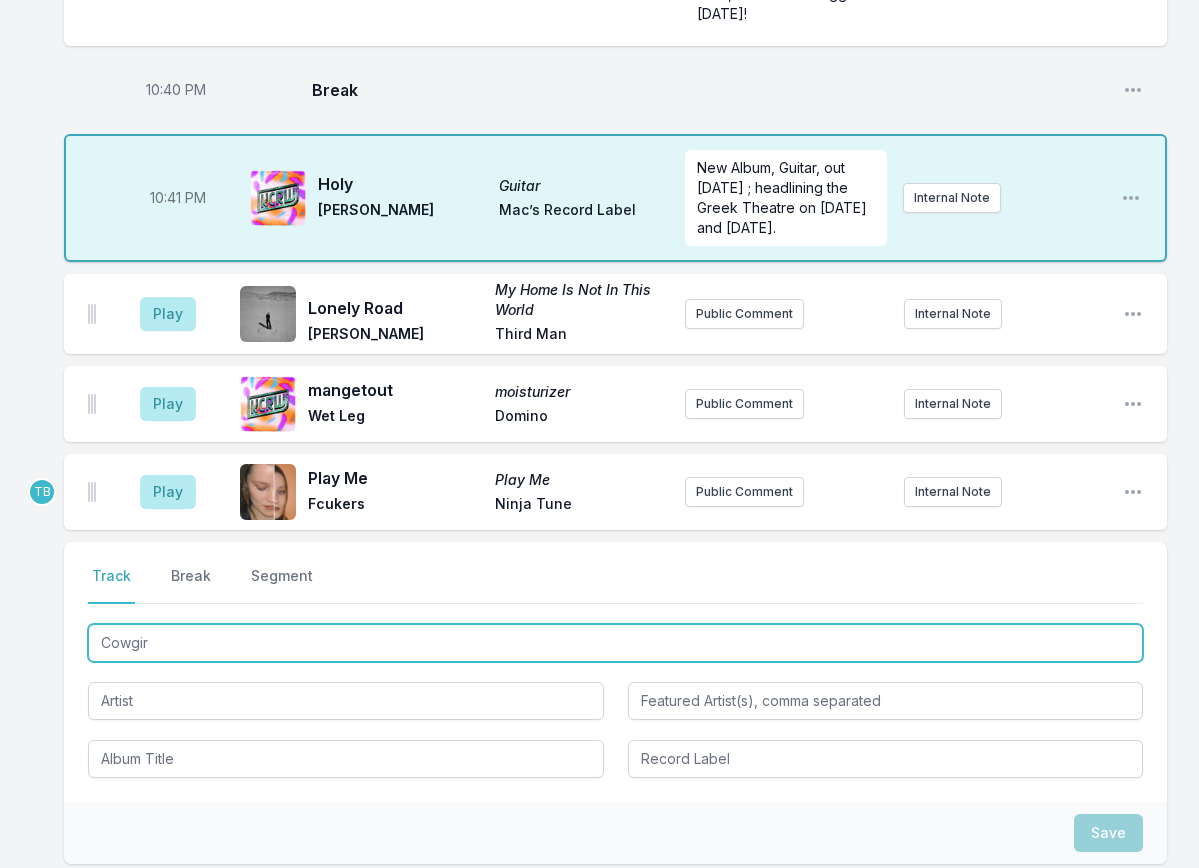 type on "Cowgirl" 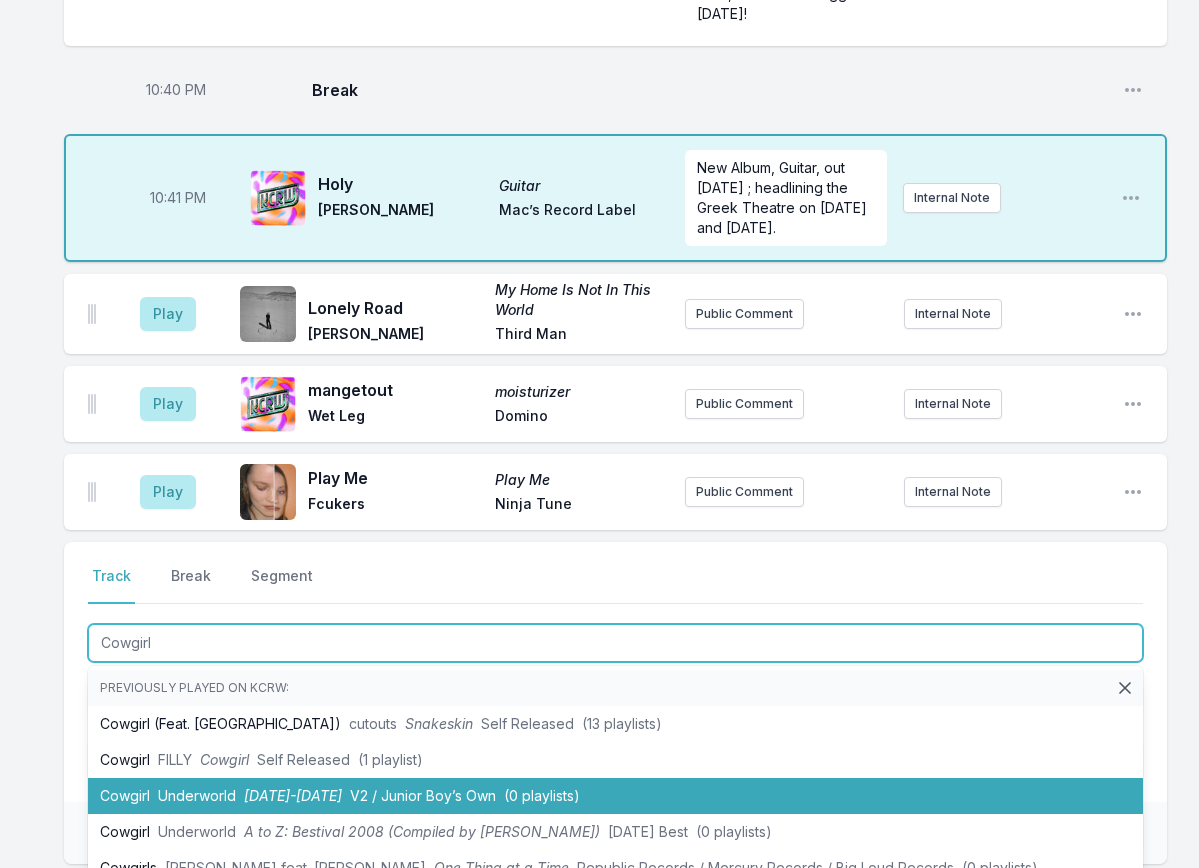 type 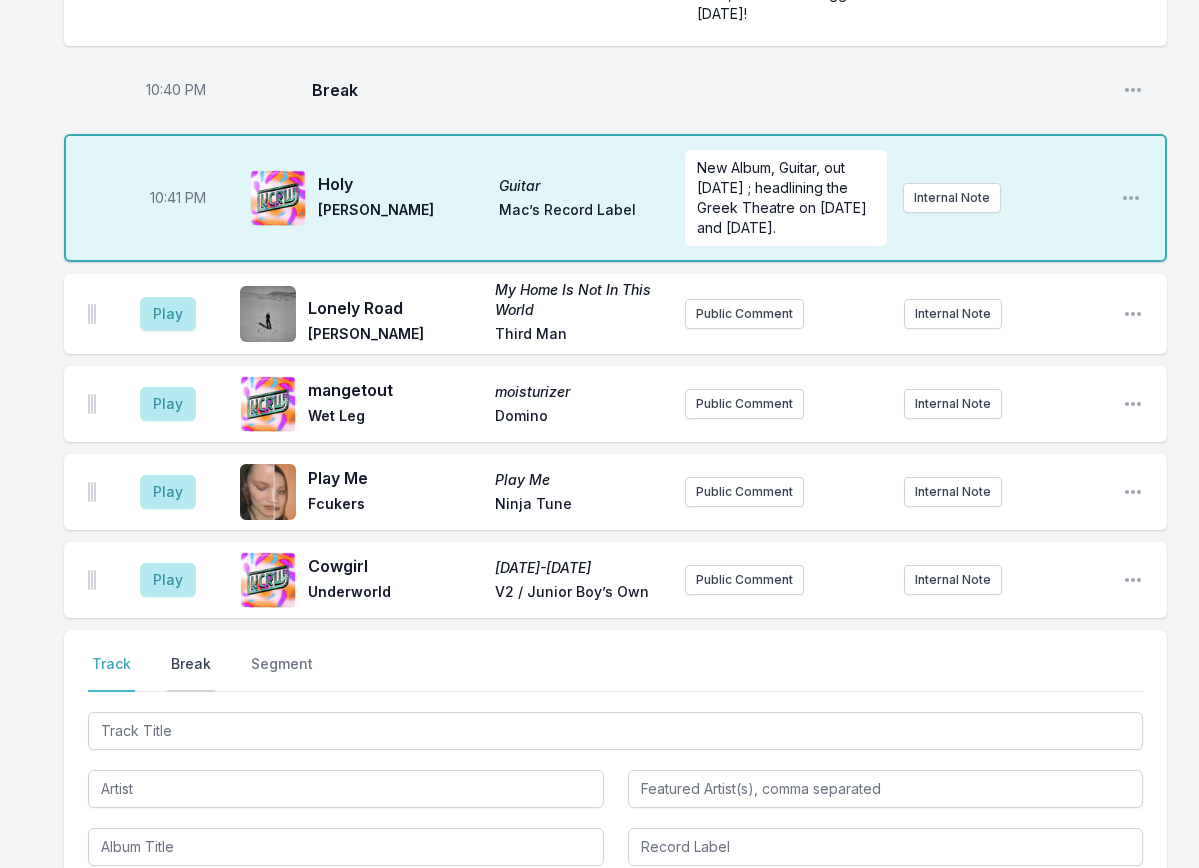 drag, startPoint x: 196, startPoint y: 648, endPoint x: 418, endPoint y: 664, distance: 222.57584 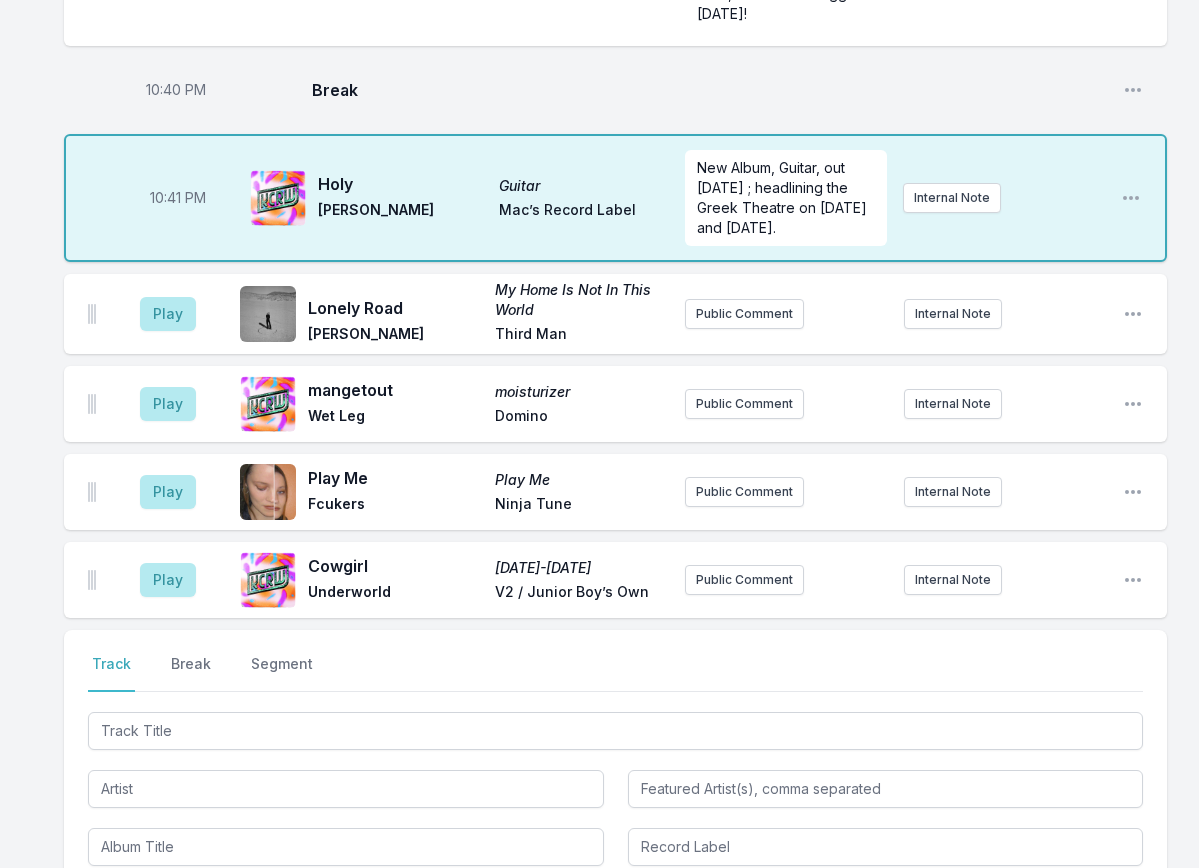 click on "Break" at bounding box center [191, 673] 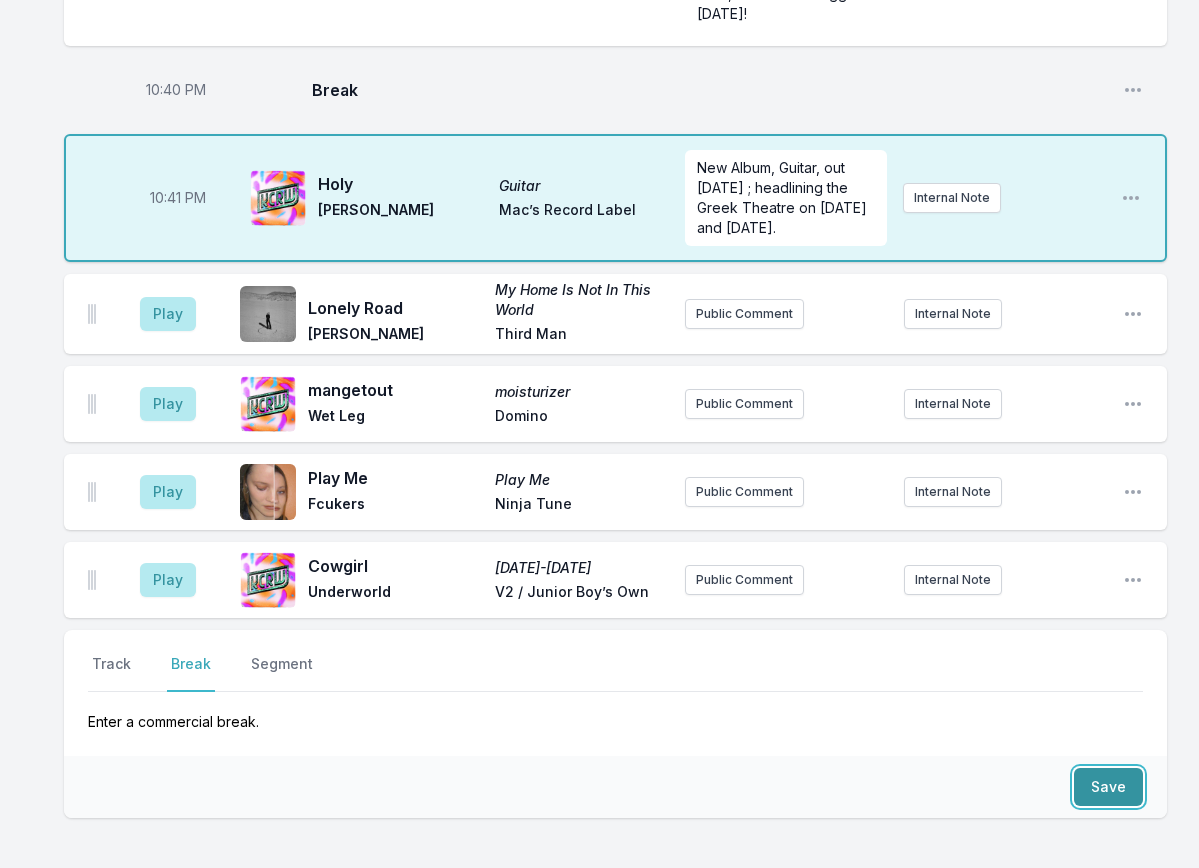 click on "Save" at bounding box center (1108, 787) 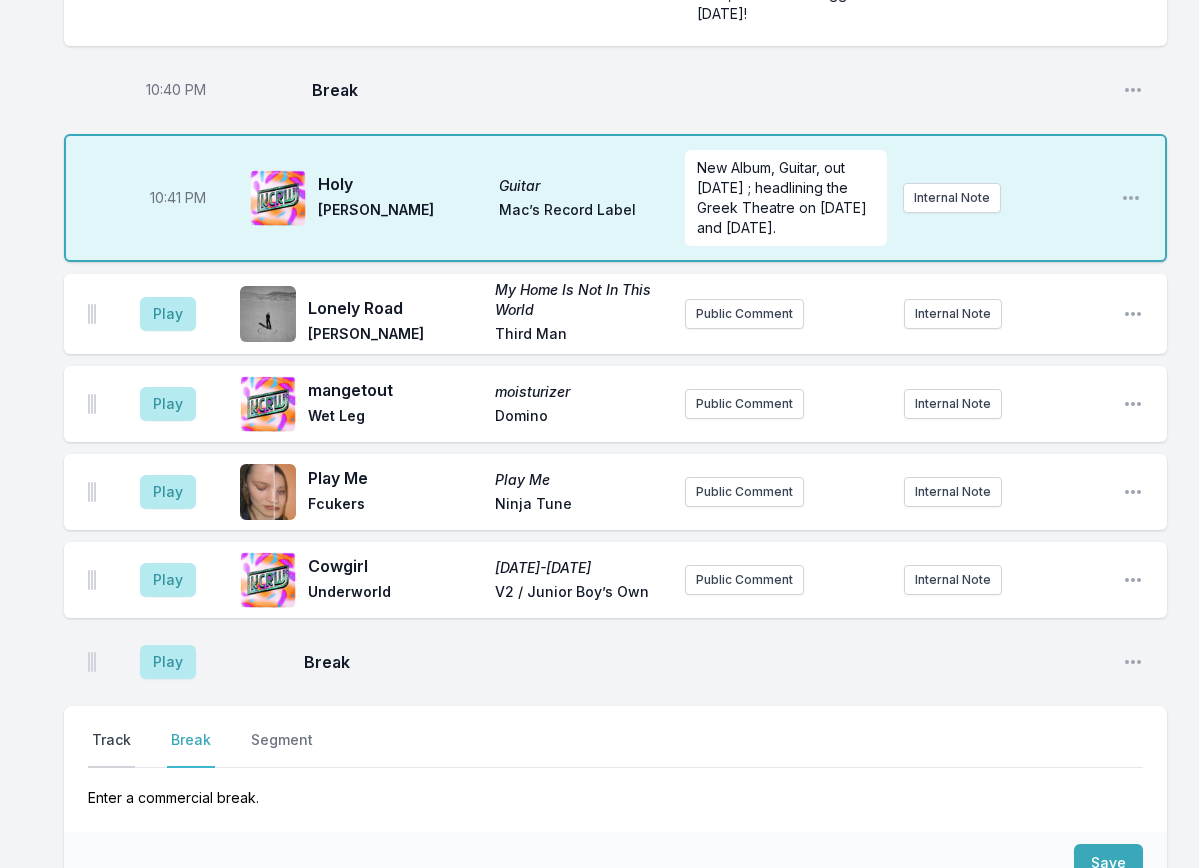 click on "Track" at bounding box center [111, 749] 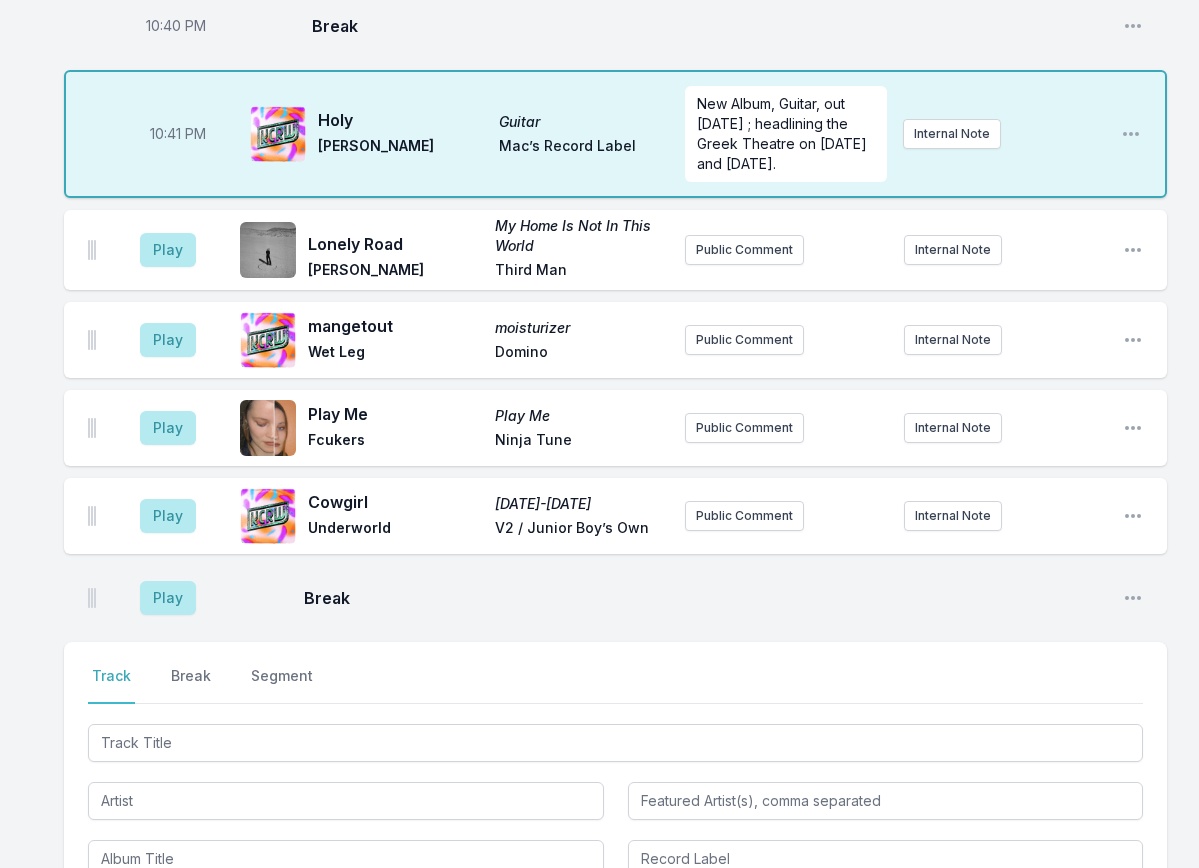 scroll, scrollTop: 1650, scrollLeft: 0, axis: vertical 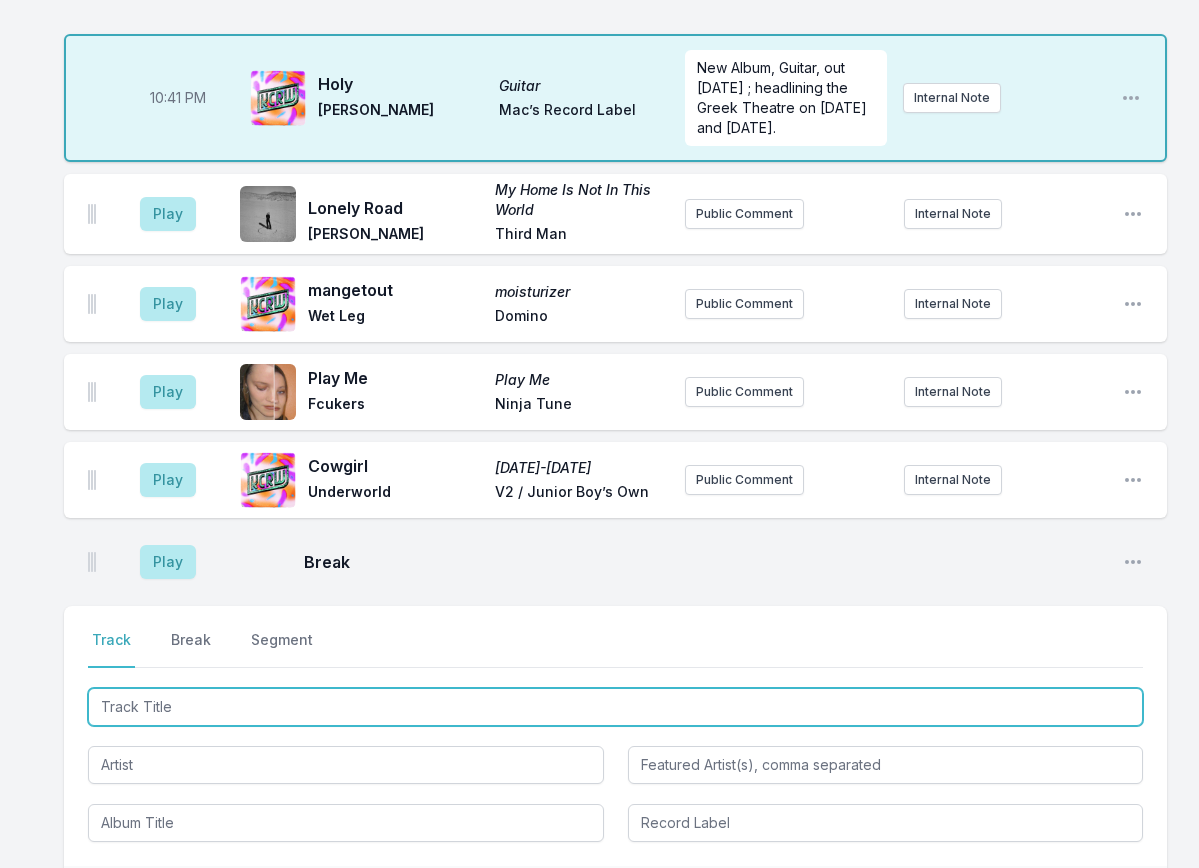 click at bounding box center (615, 707) 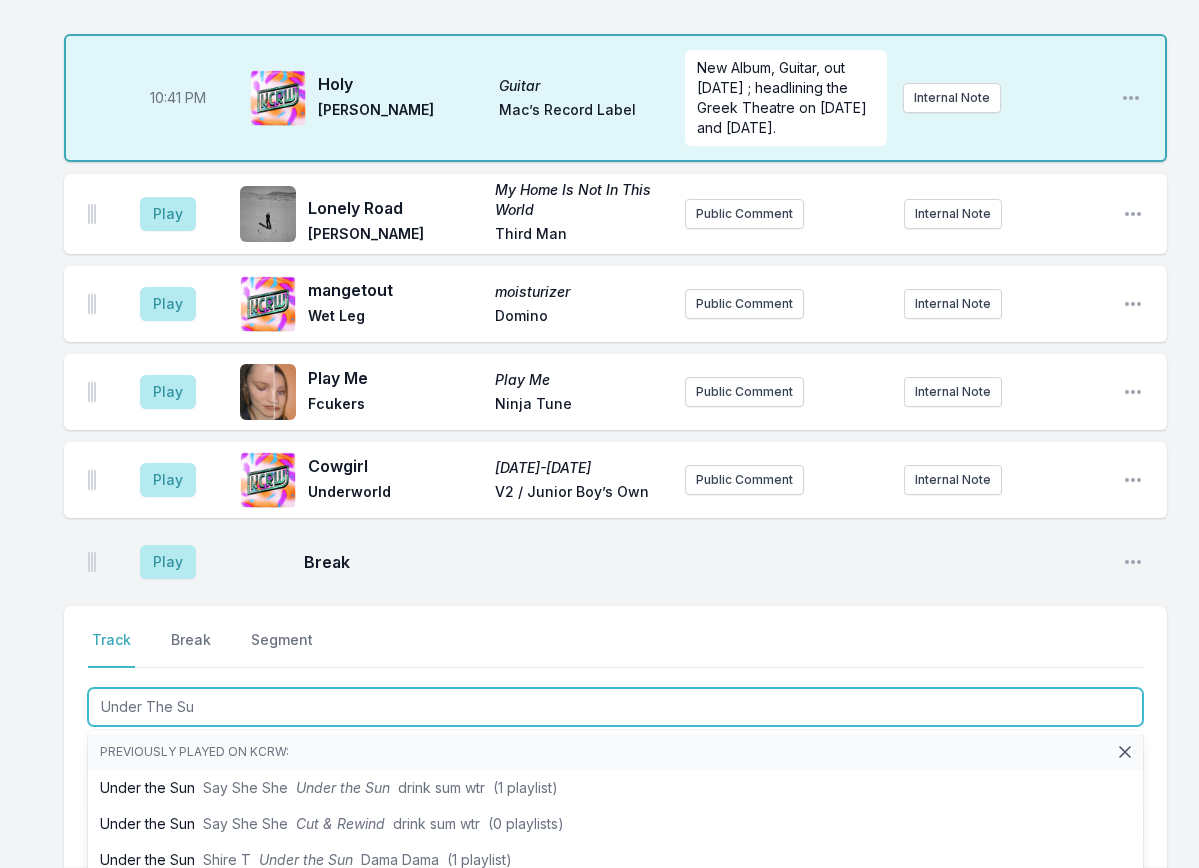 type on "Under The Sun" 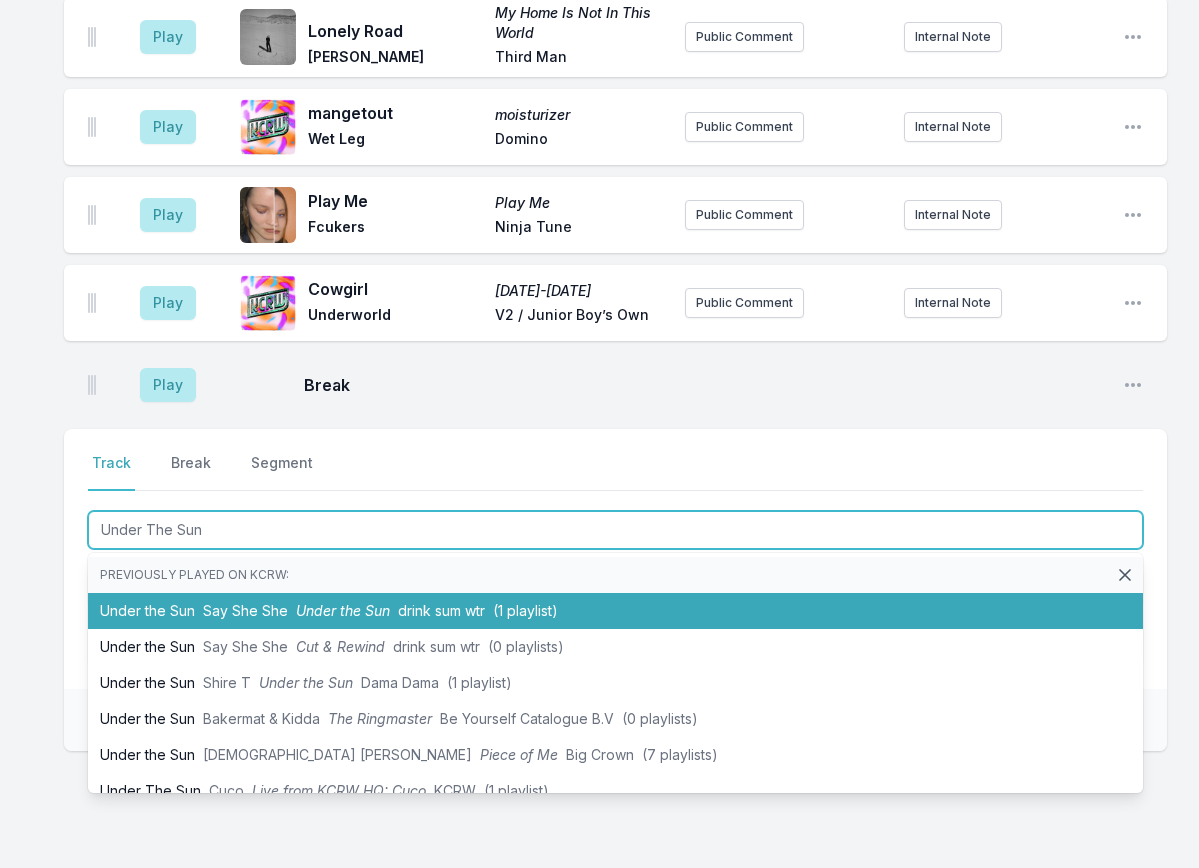scroll, scrollTop: 1850, scrollLeft: 0, axis: vertical 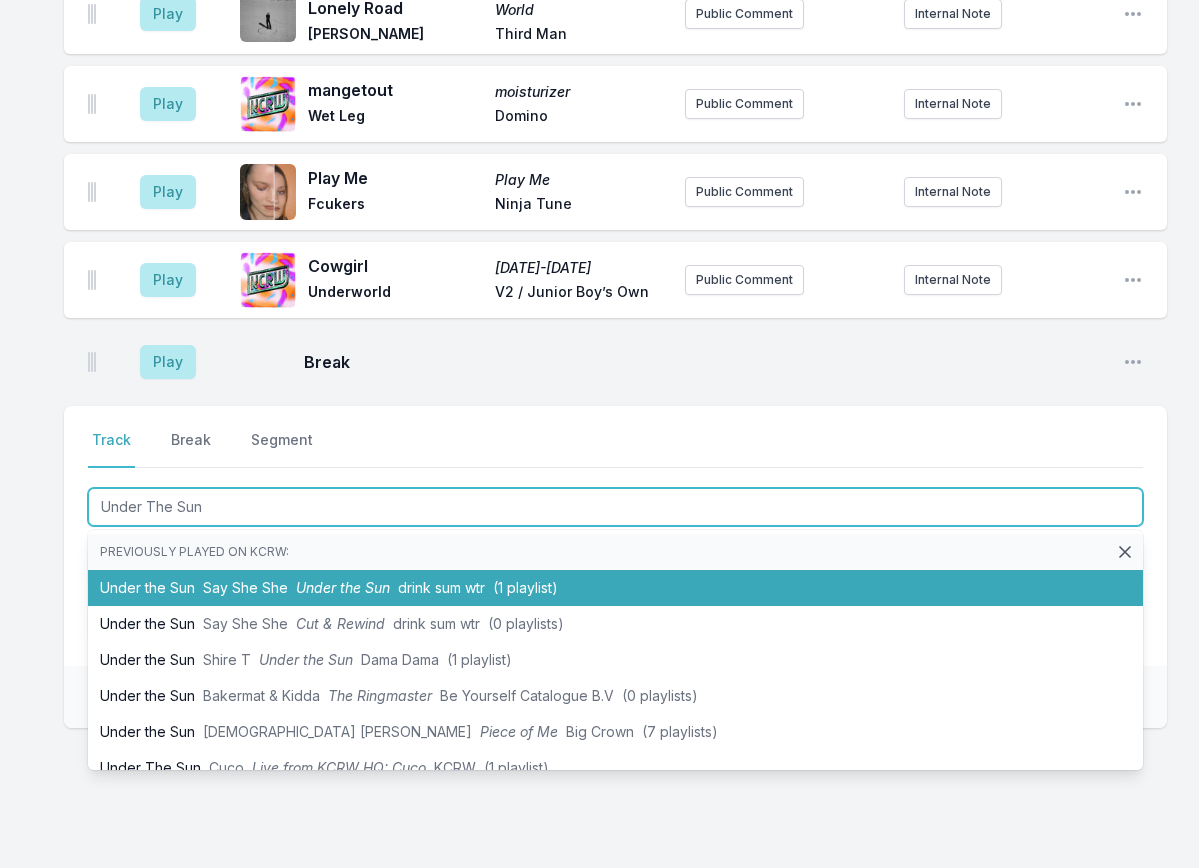click on "drink sum wtr" at bounding box center [441, 587] 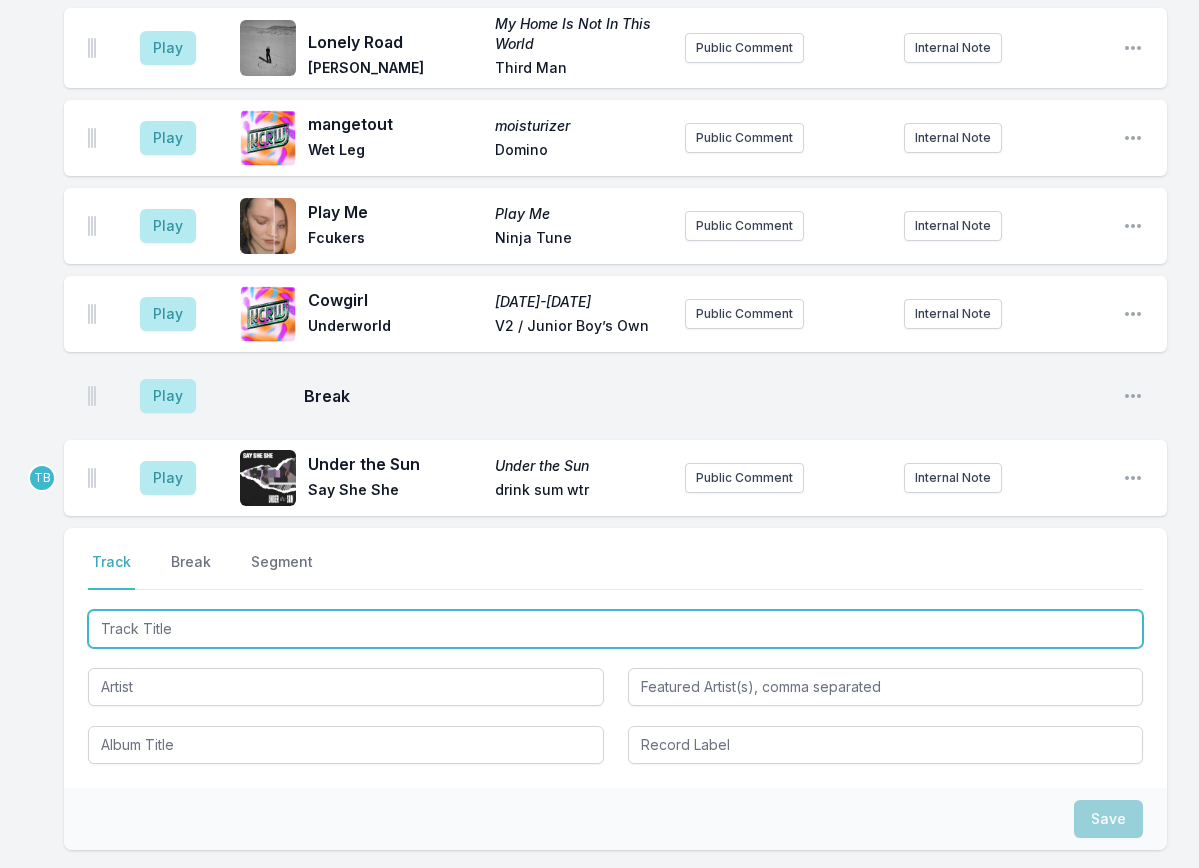 scroll, scrollTop: 1638, scrollLeft: 0, axis: vertical 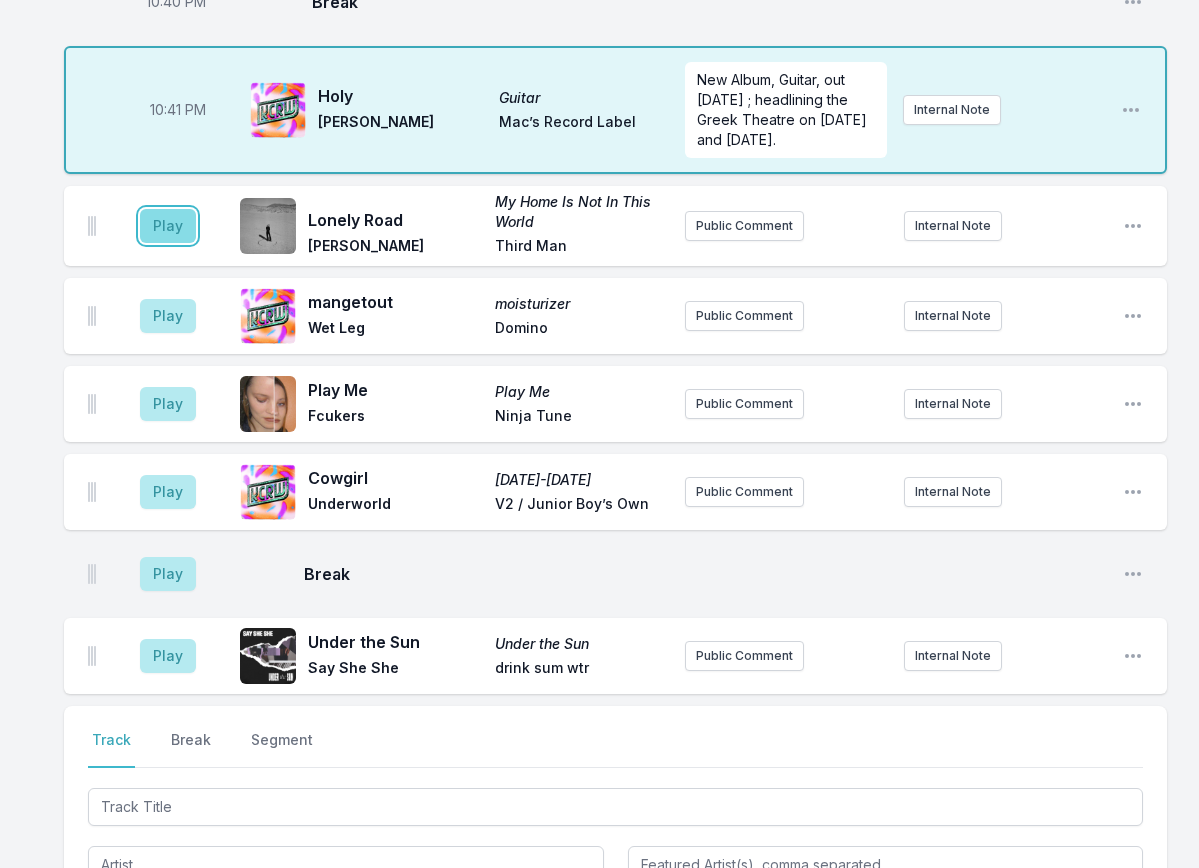 click on "Play" at bounding box center [168, 226] 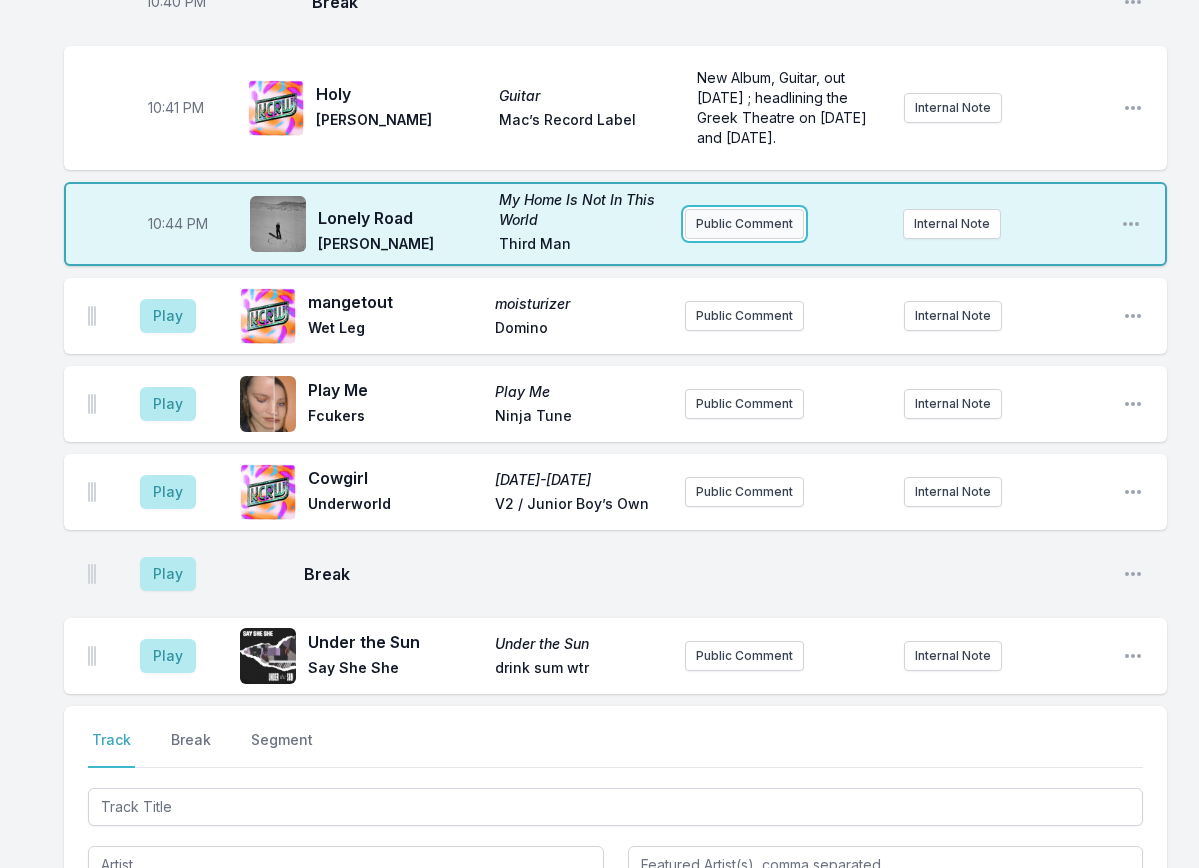 click on "Public Comment" at bounding box center [744, 224] 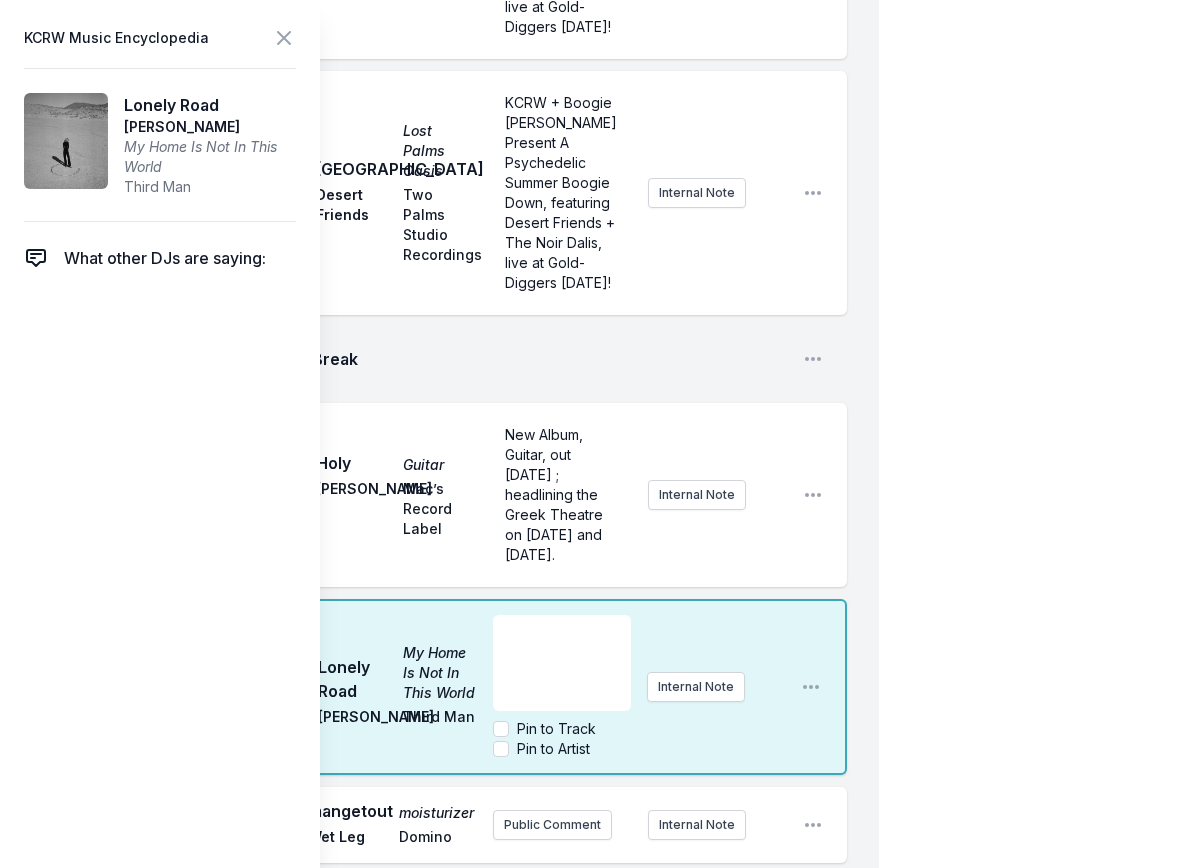 scroll, scrollTop: 1938, scrollLeft: 0, axis: vertical 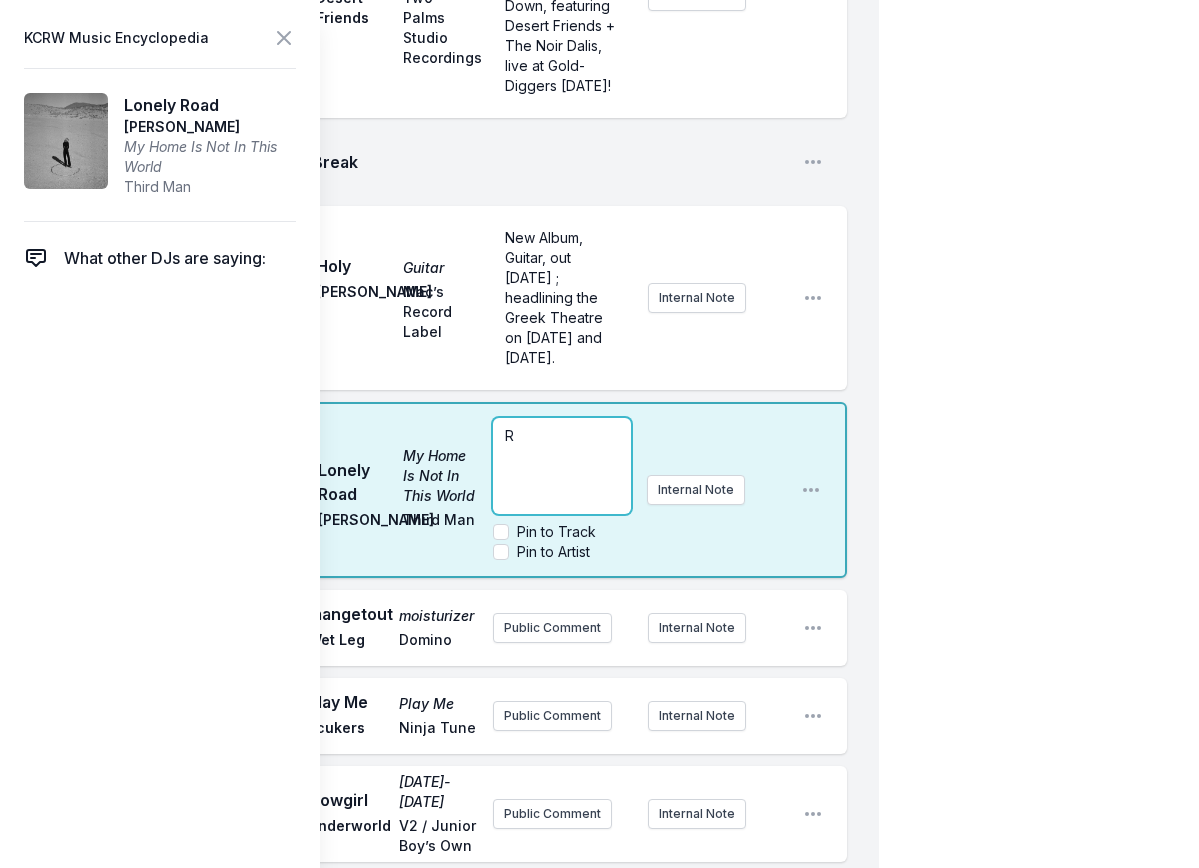 type 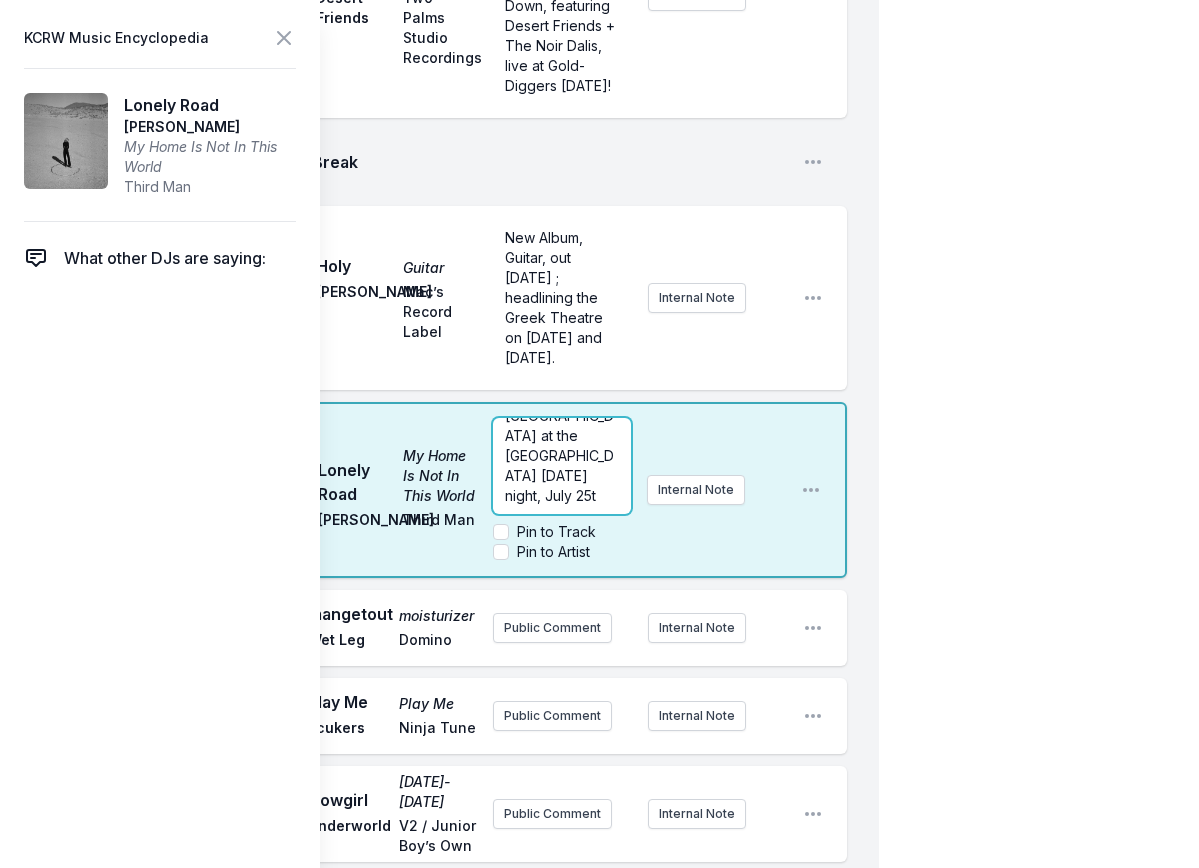 scroll, scrollTop: 90, scrollLeft: 0, axis: vertical 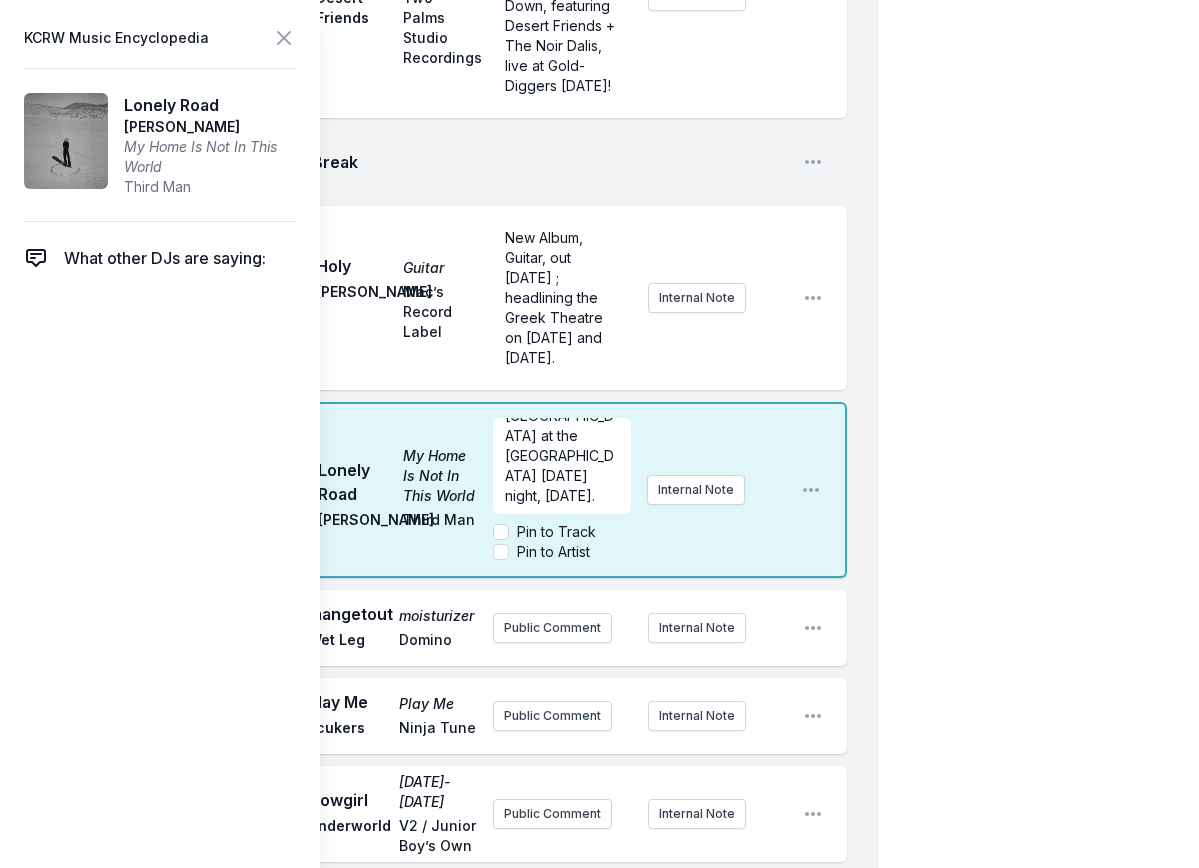 click on "Pin to Artist" at bounding box center [553, 552] 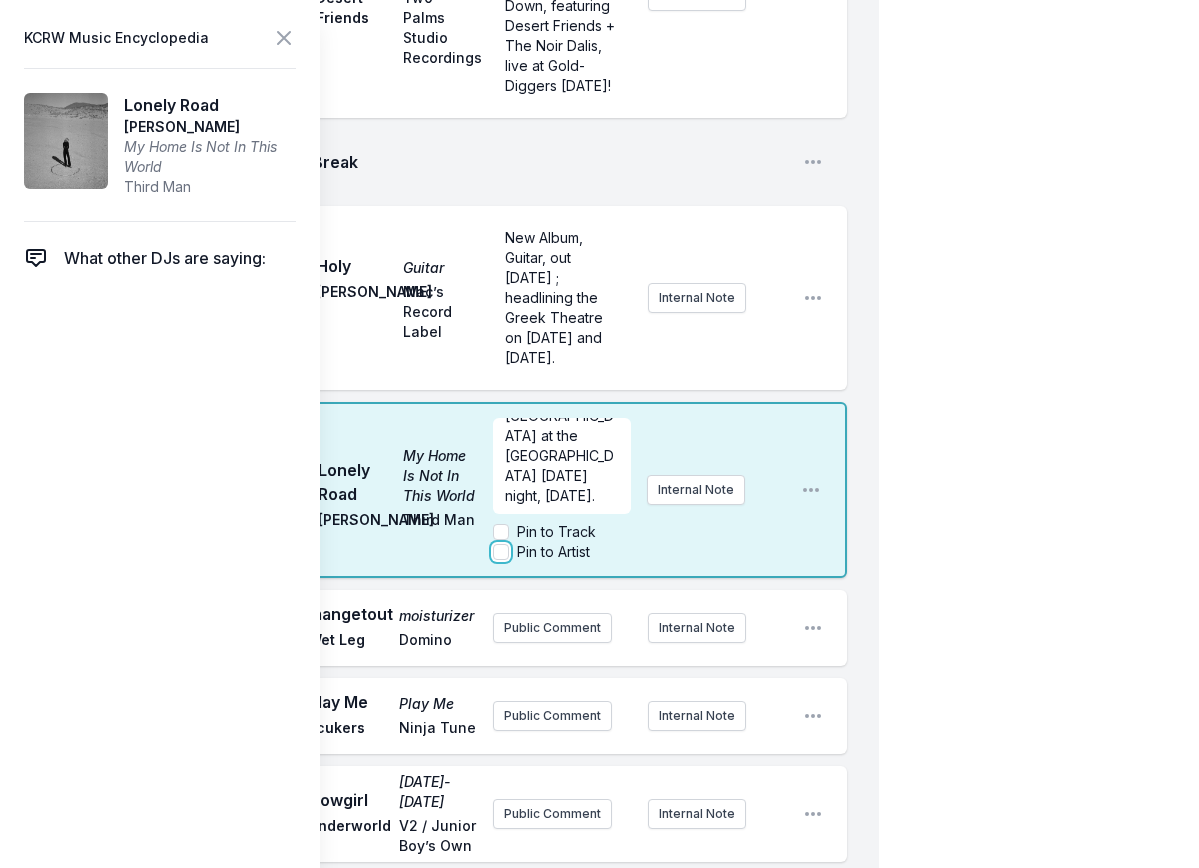 click on "Pin to Artist" at bounding box center (501, 552) 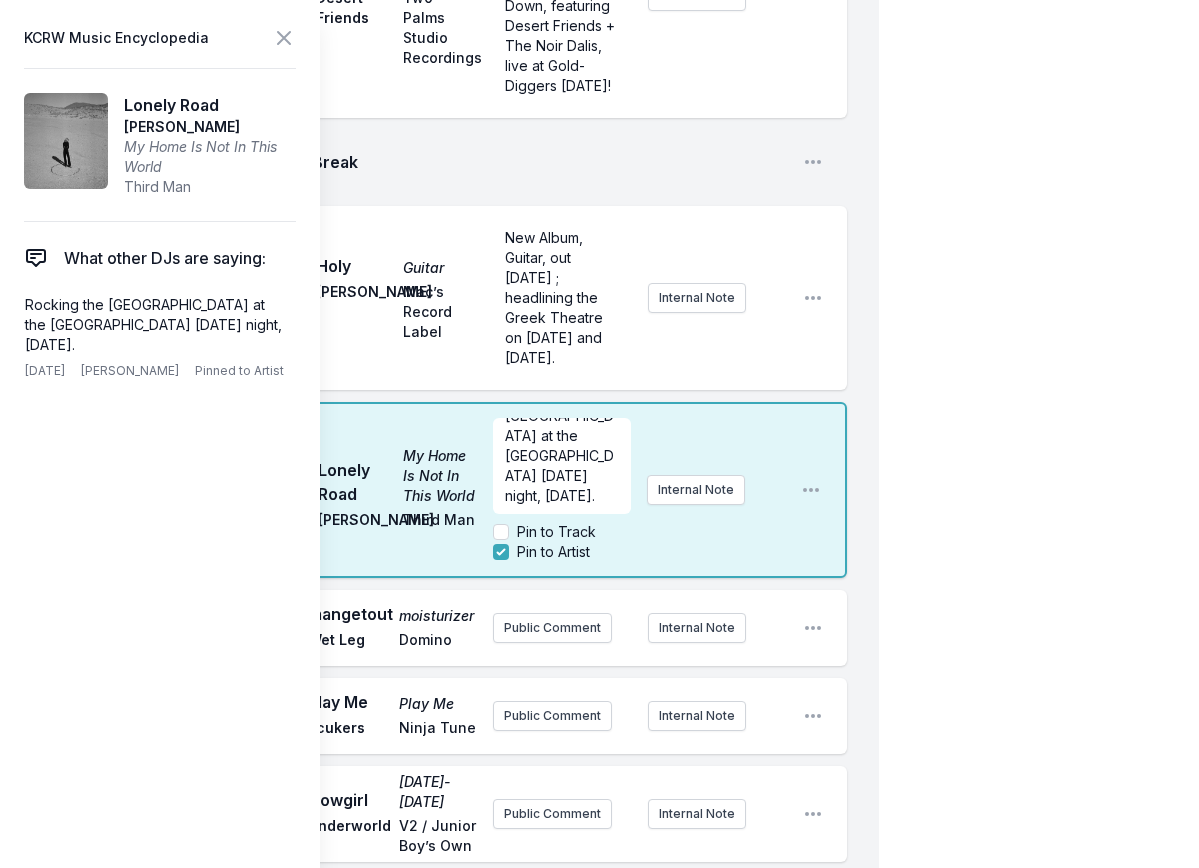 click on "Pin to Artist" at bounding box center (553, 552) 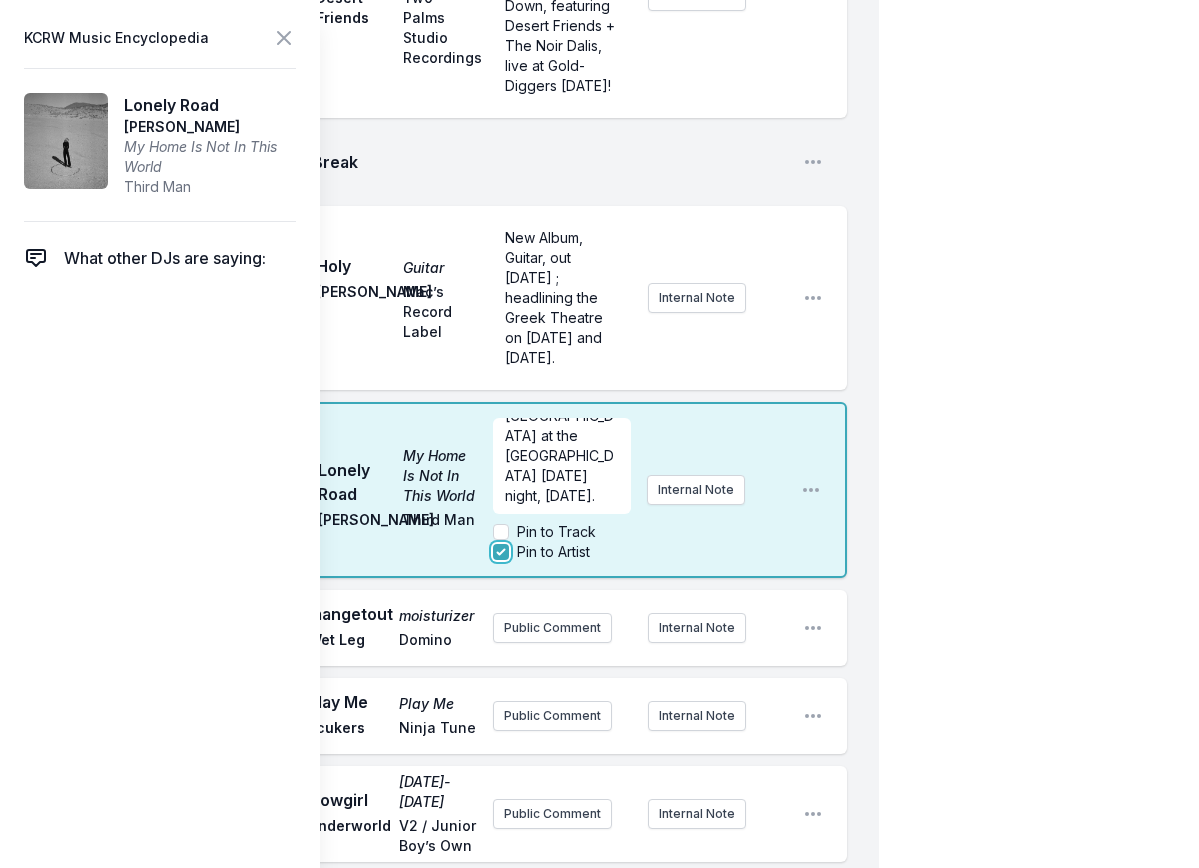checkbox on "false" 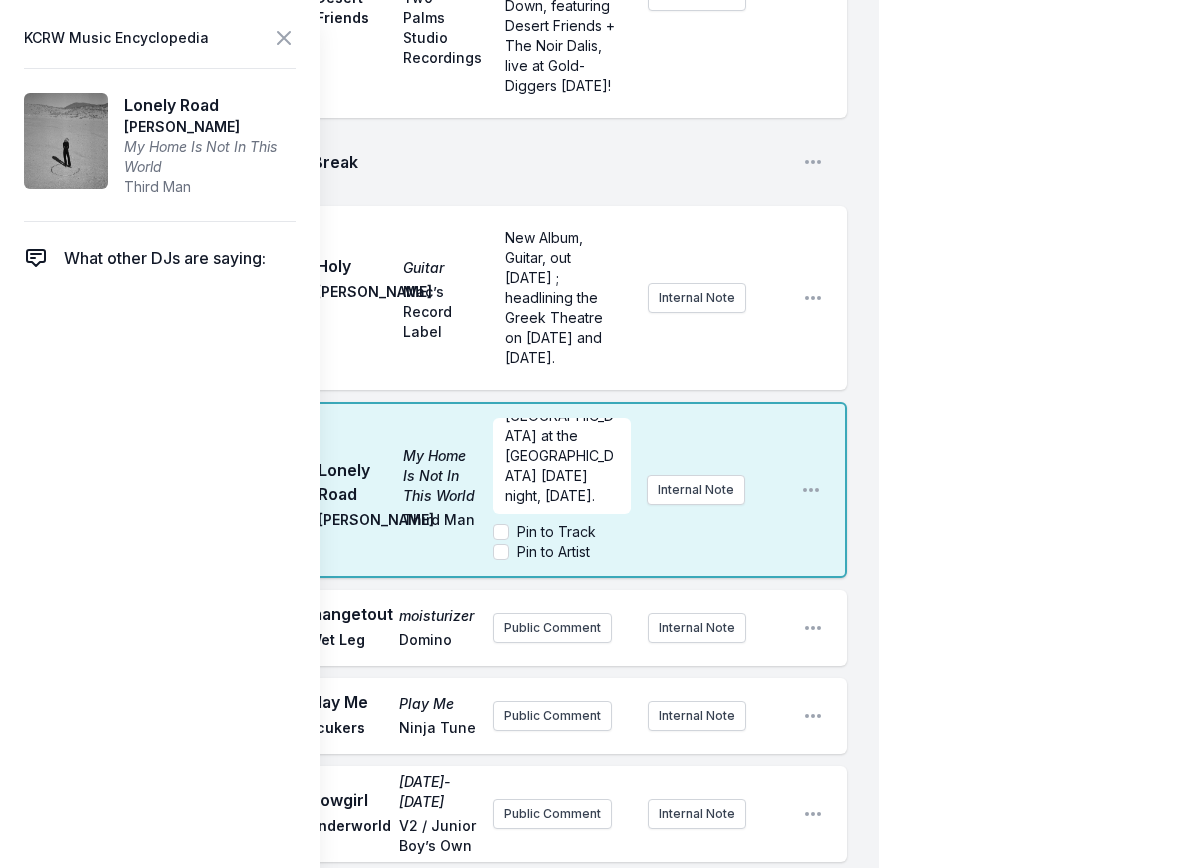 click on "My Playlist KCRW Playlist Directory Reports TB User Guide Report Bug Sign out Tyler Boudreaux Live Tyler Boudreaux Simulcast July 24, 2025 10:00 PM - 12:00 AM Edit Open options View 10:00 PM Children of the Grave Master of Reality Black Sabbath Vertigo RIP OZZY!!!!!!! Internal Note Open playlist item options RIP OZZY!!!!!!! 10:04 PM Perihelion Infest the Rats’ Nest King Gizzard & the Lizard Wizard Flightless King Gizzard & The Lizard Wizard live at the Hollywood Bowl August 10th performing with a live orchestra, part of KCRW's World Festival. Internal Note Open playlist item options King Gizzard & The Lizard Wizard live at the Hollywood Bowl August 10th performing with a live orchestra, part of KCRW's World Festival. 10:09 PM Memory Memory Automatic Stones Throw Records Automatic's new album, Is It Now?, drops on September 26th. They'll be live at the Novo with Sextile on October 11th. Internal Note Open playlist item options 10:12 PM Transmuted Matter Instant Holograms On Metal Film Stereolab Warp 10:16 PM" at bounding box center [599, -179] 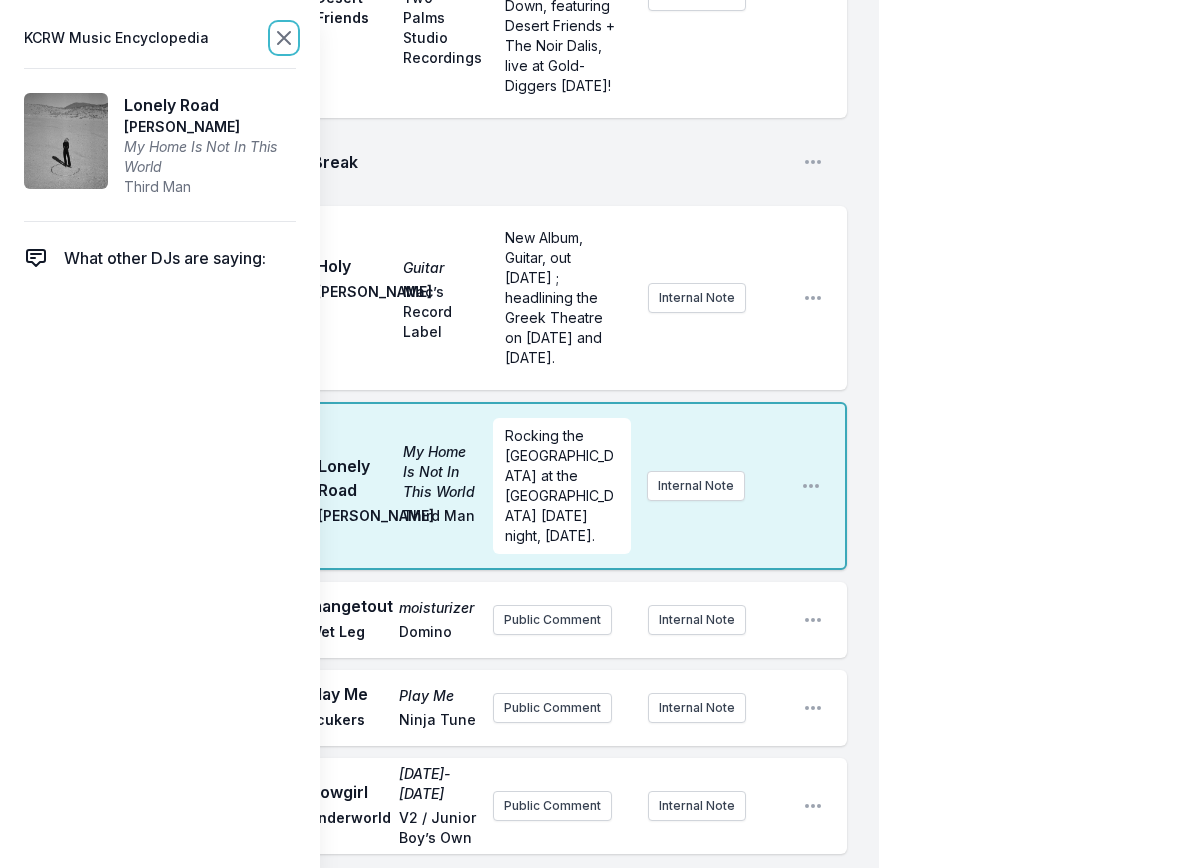 click 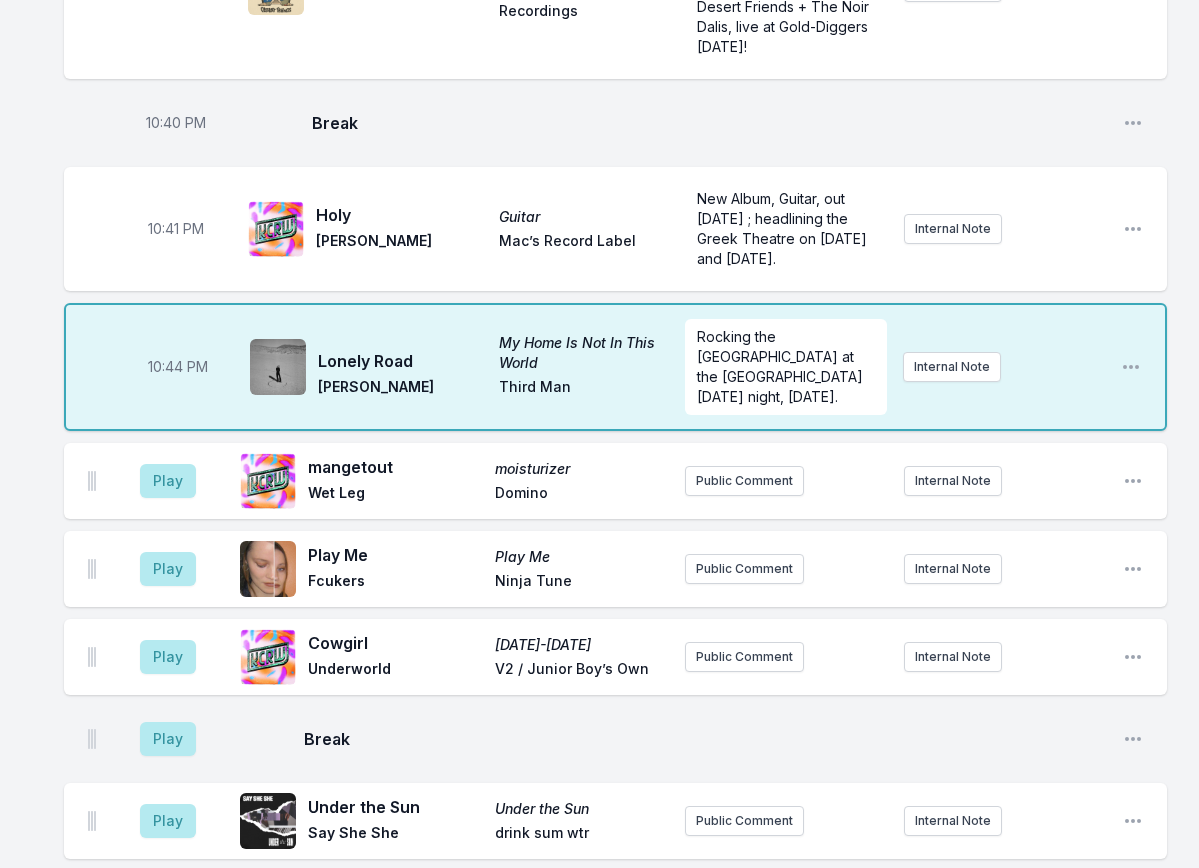 scroll, scrollTop: 1514, scrollLeft: 0, axis: vertical 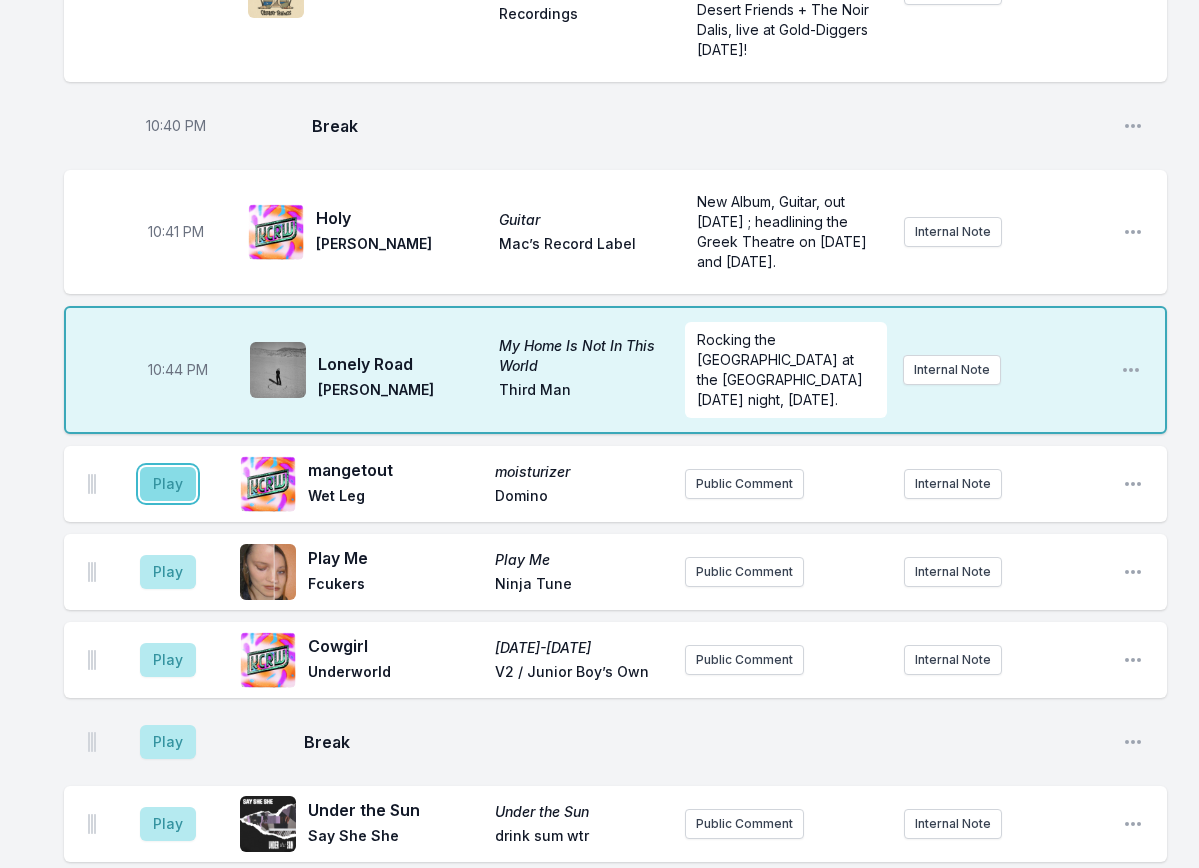 click on "Play" at bounding box center (168, 484) 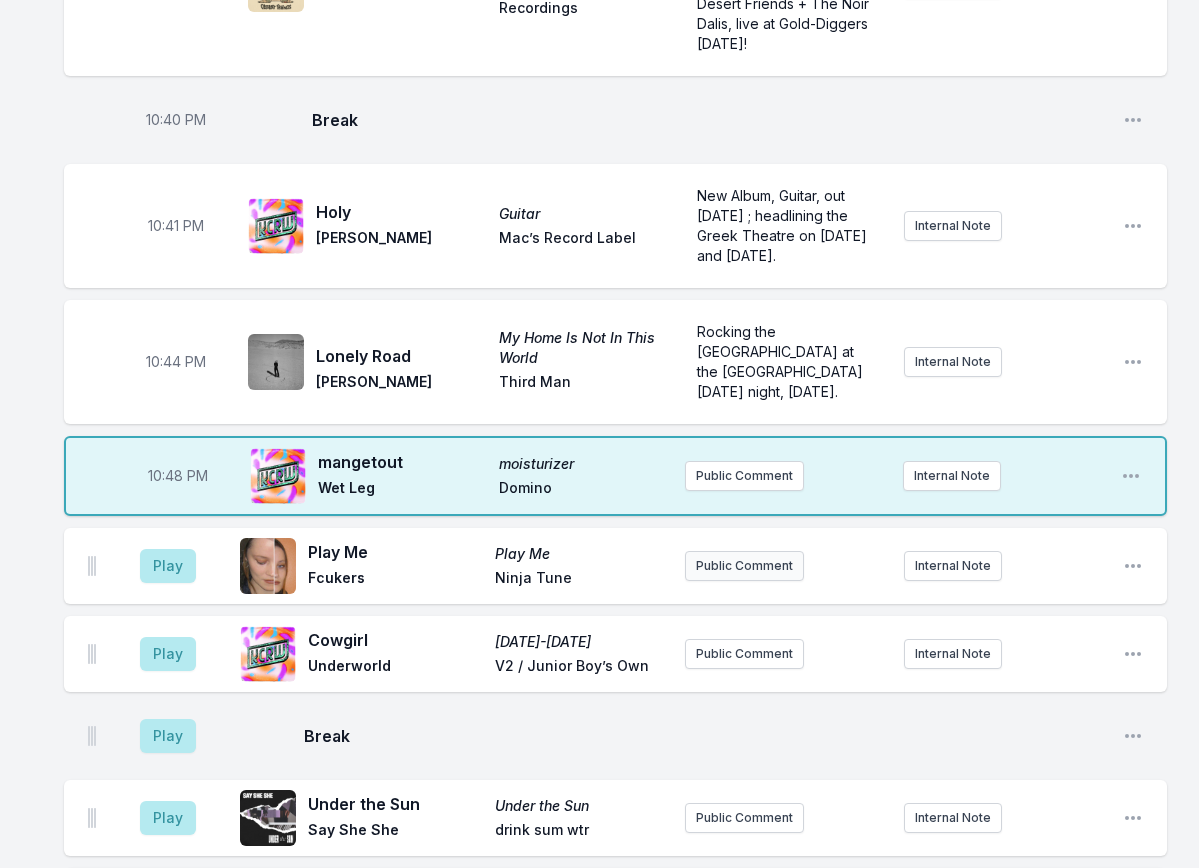 scroll, scrollTop: 1614, scrollLeft: 0, axis: vertical 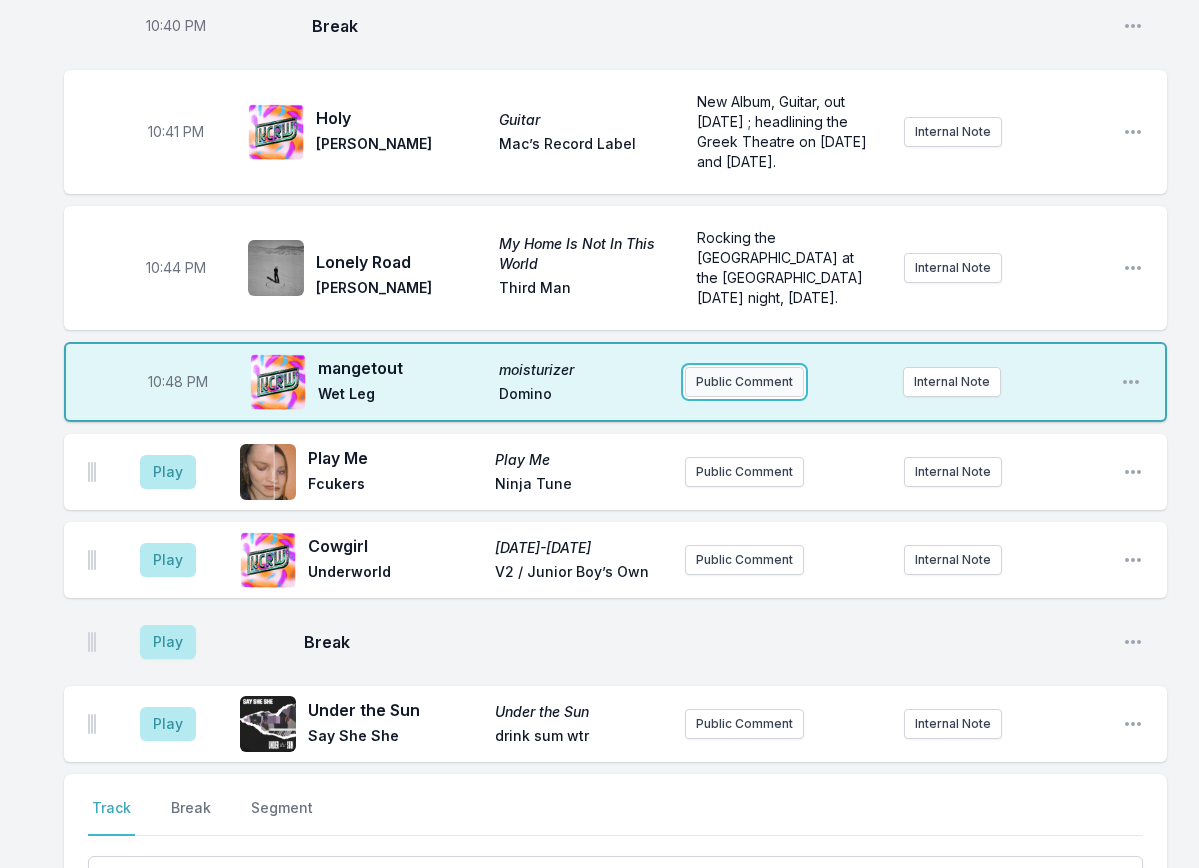 click on "Public Comment" at bounding box center (744, 382) 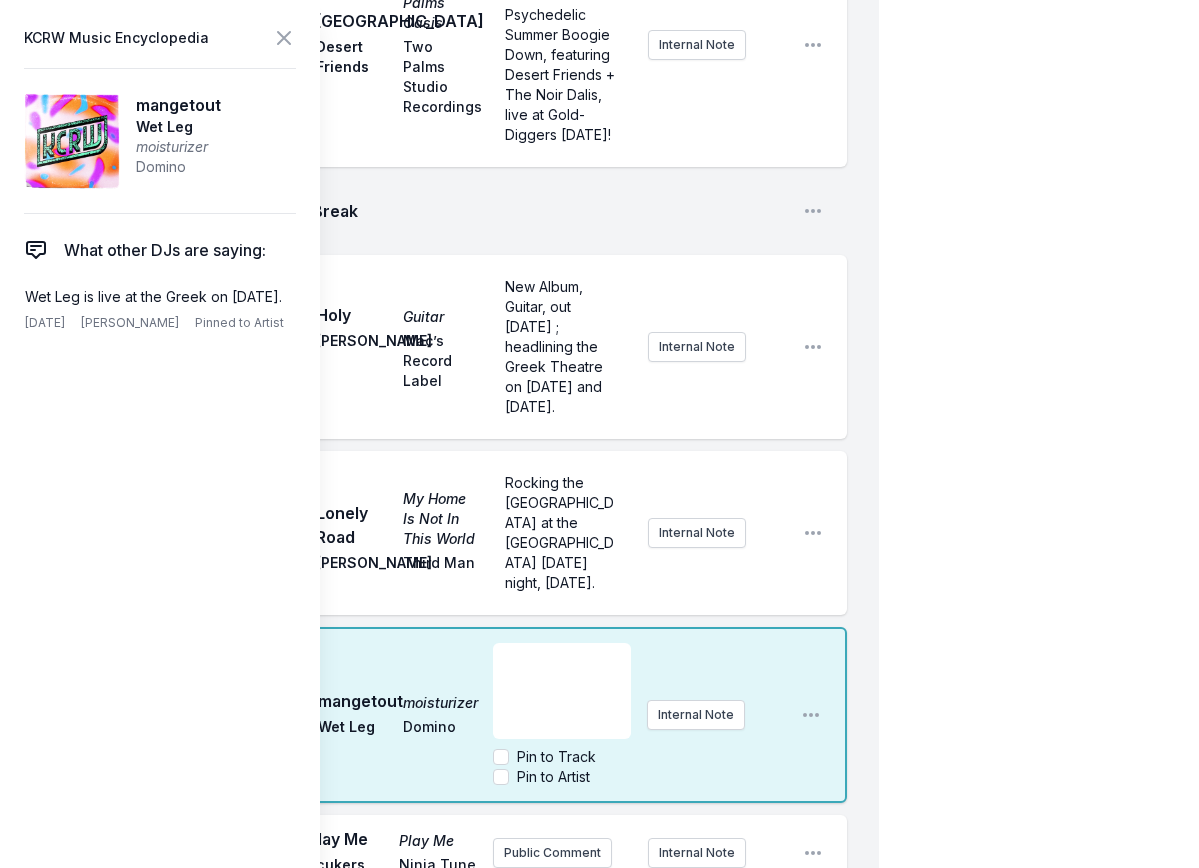 scroll, scrollTop: 1914, scrollLeft: 0, axis: vertical 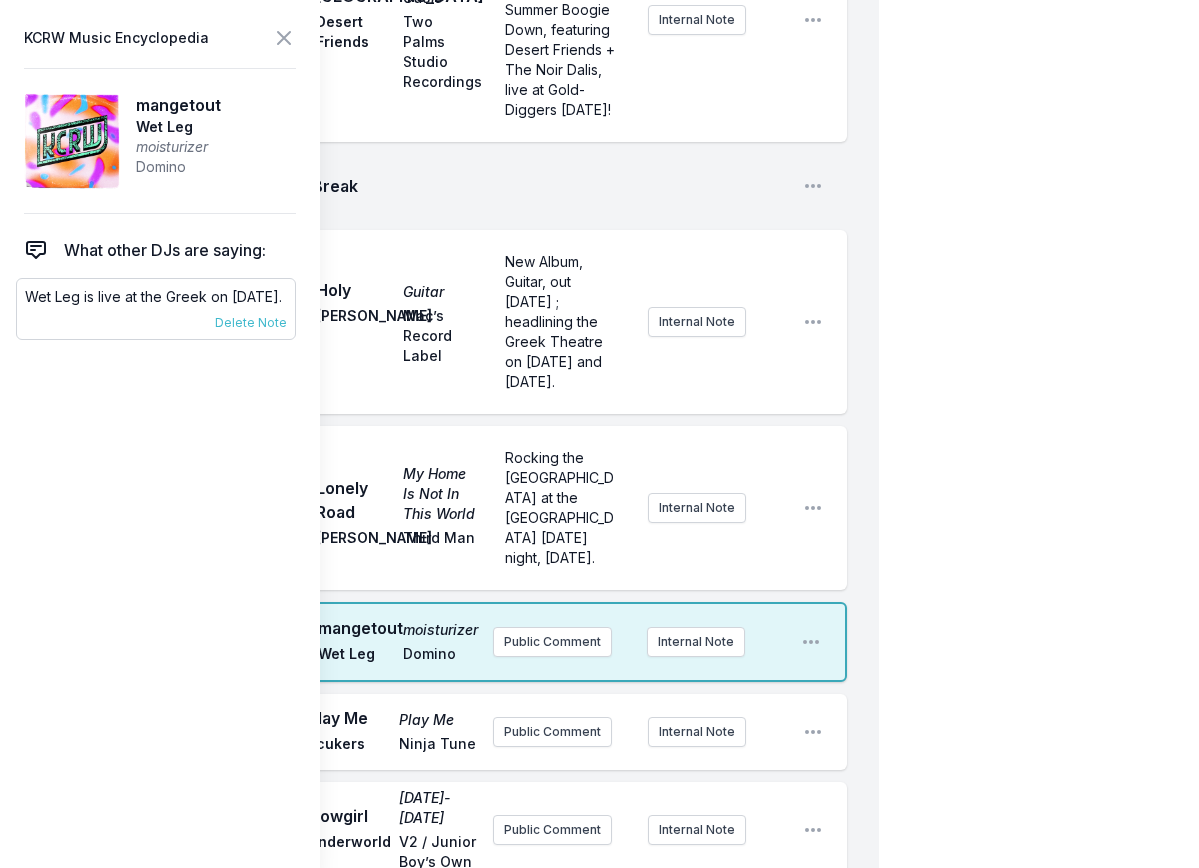 click on "Wet Leg is live at the Greek on October 17th." at bounding box center [156, 297] 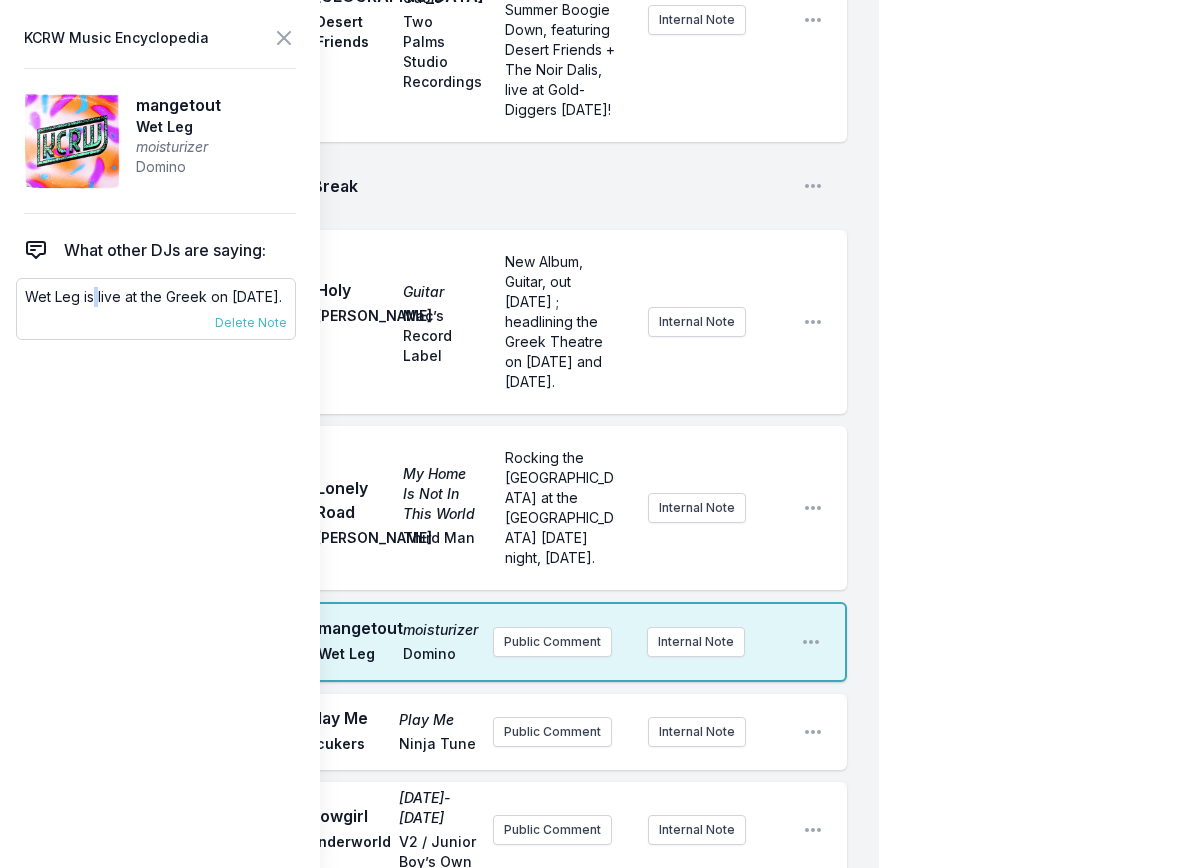 click on "Wet Leg is live at the Greek on October 17th." at bounding box center (156, 297) 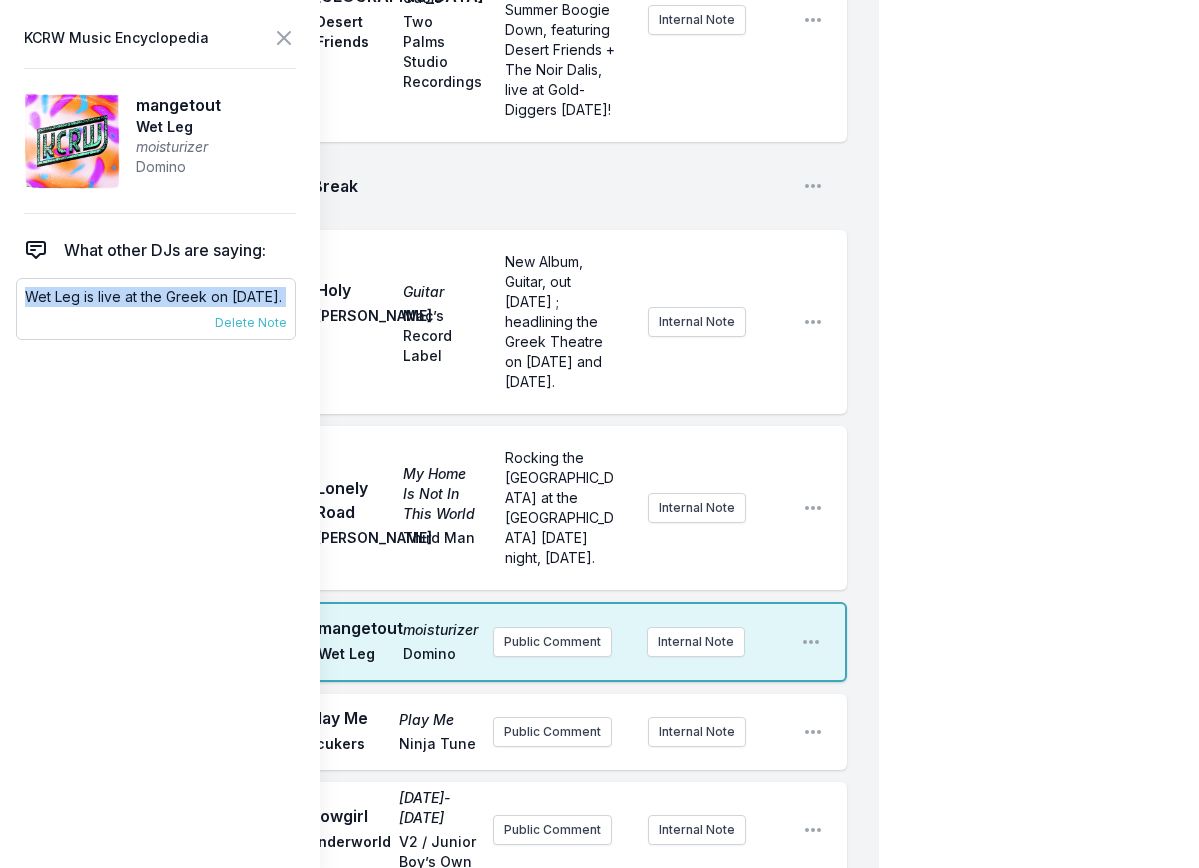 click on "Wet Leg is live at the Greek on October 17th." at bounding box center [156, 297] 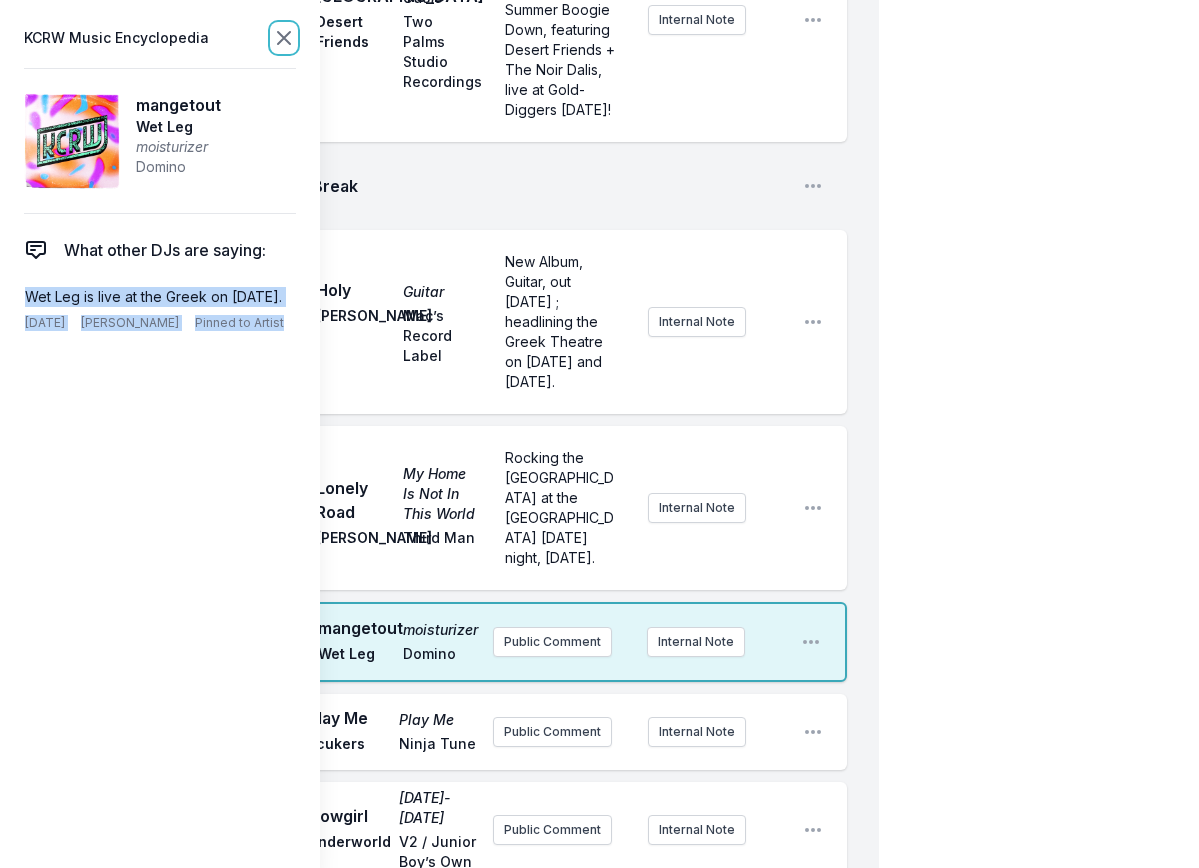 click 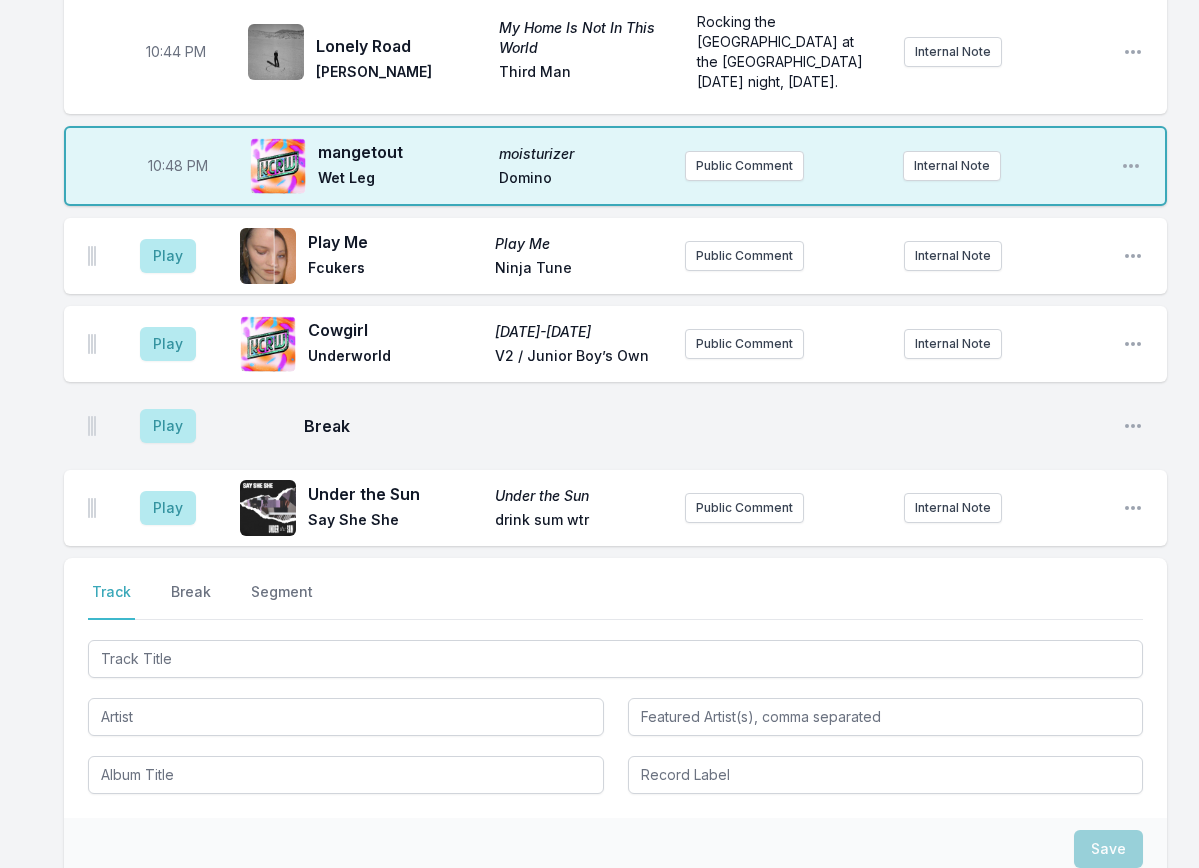 scroll, scrollTop: 1714, scrollLeft: 0, axis: vertical 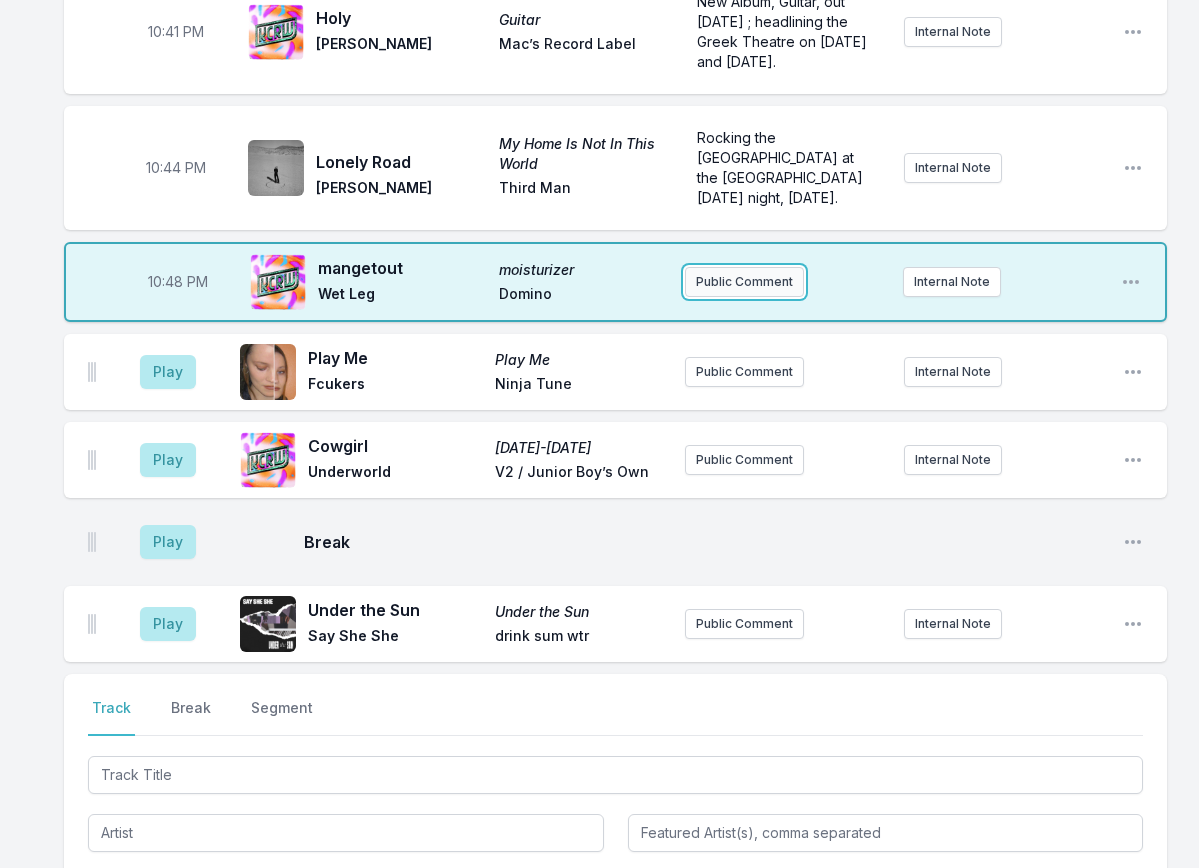 click on "Public Comment" at bounding box center (744, 282) 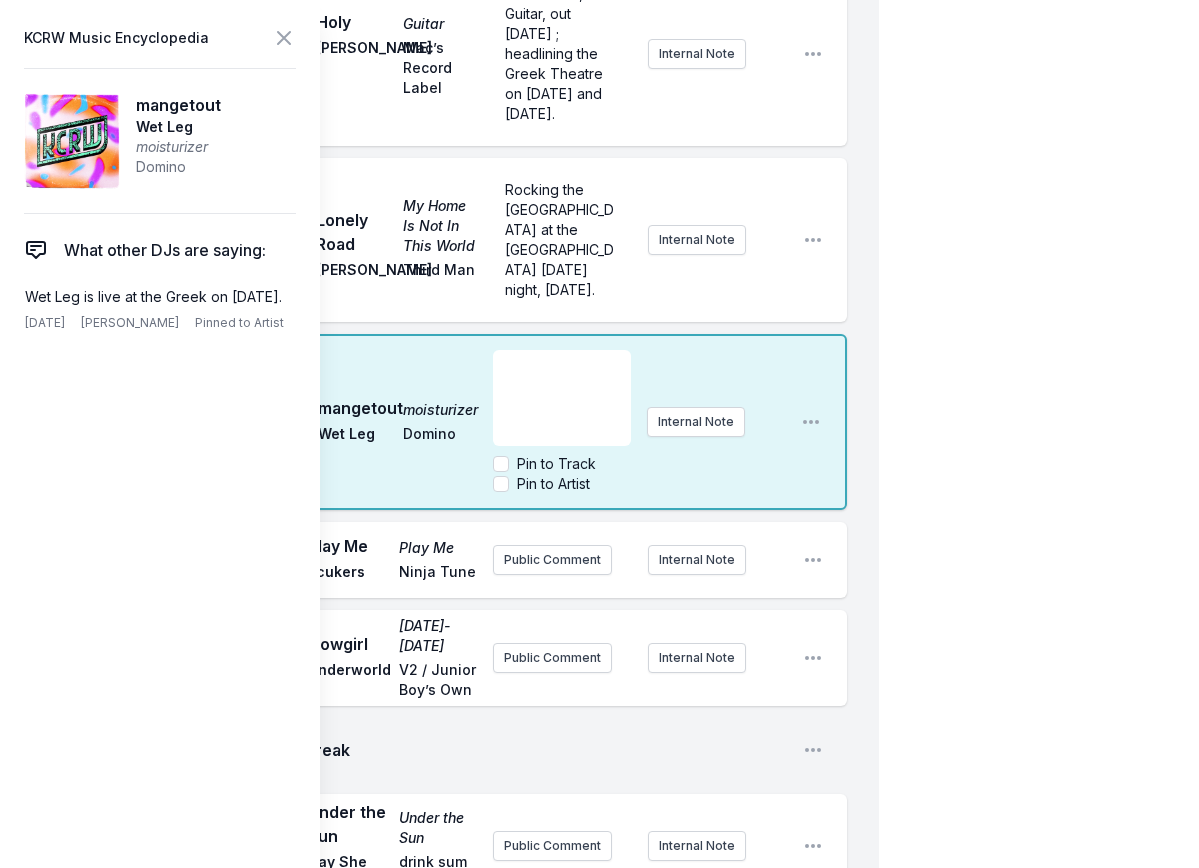 scroll, scrollTop: 2314, scrollLeft: 0, axis: vertical 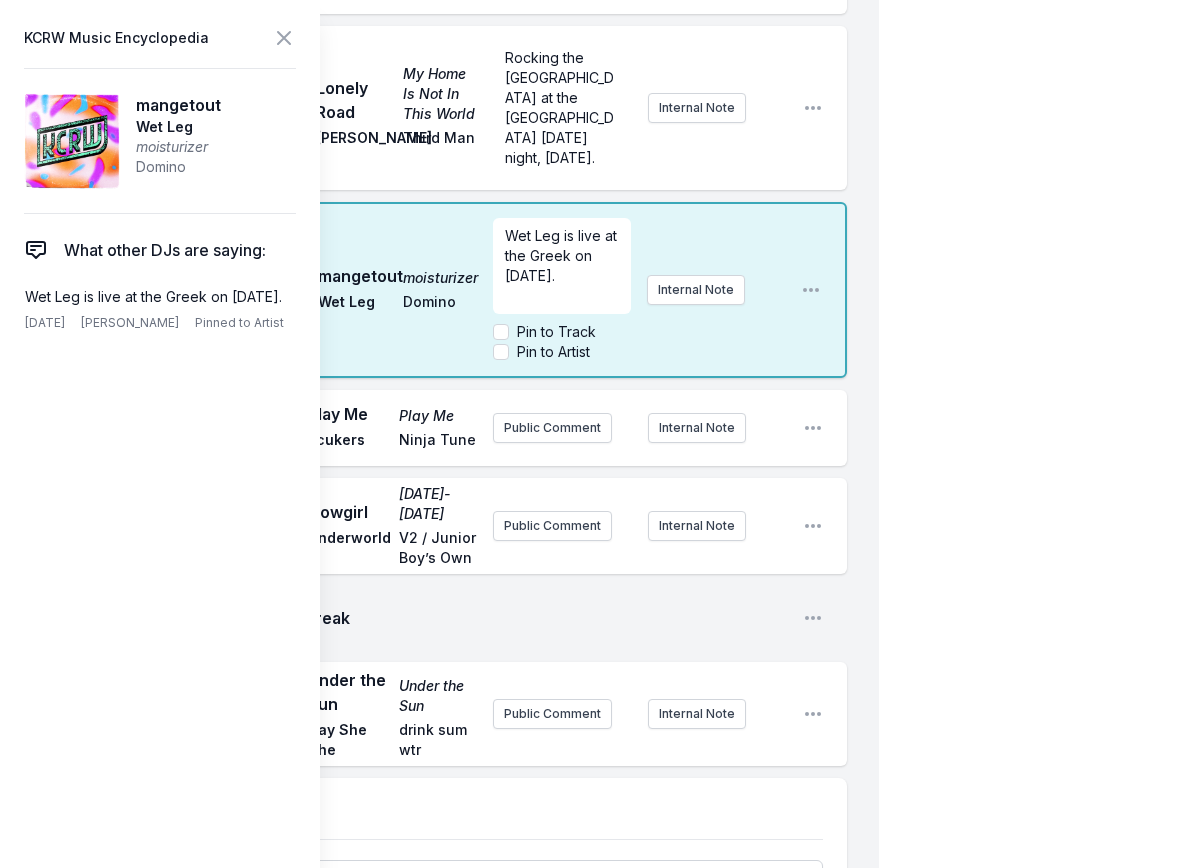 click on "Wet Leg is live at the Greek on October 17th. Pin to Track Pin to Artist Internal Note" at bounding box center (639, 290) 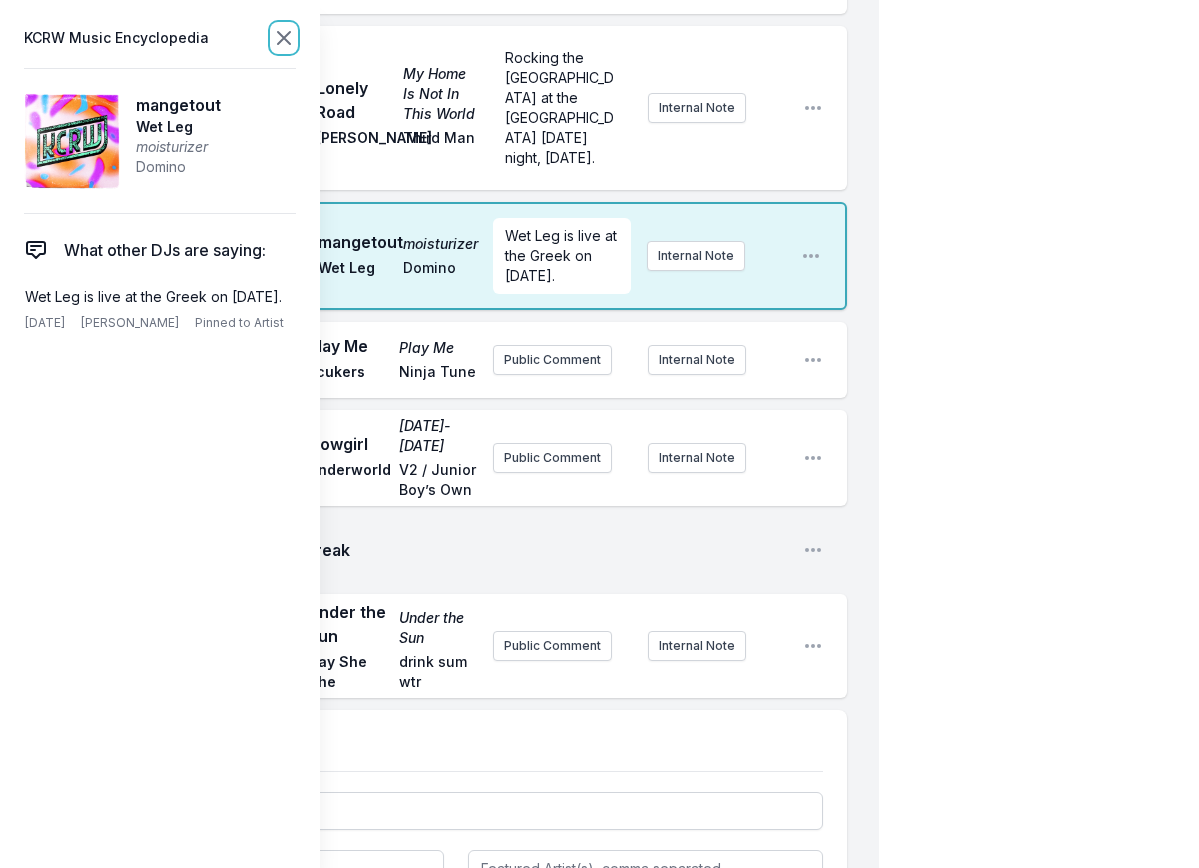 click 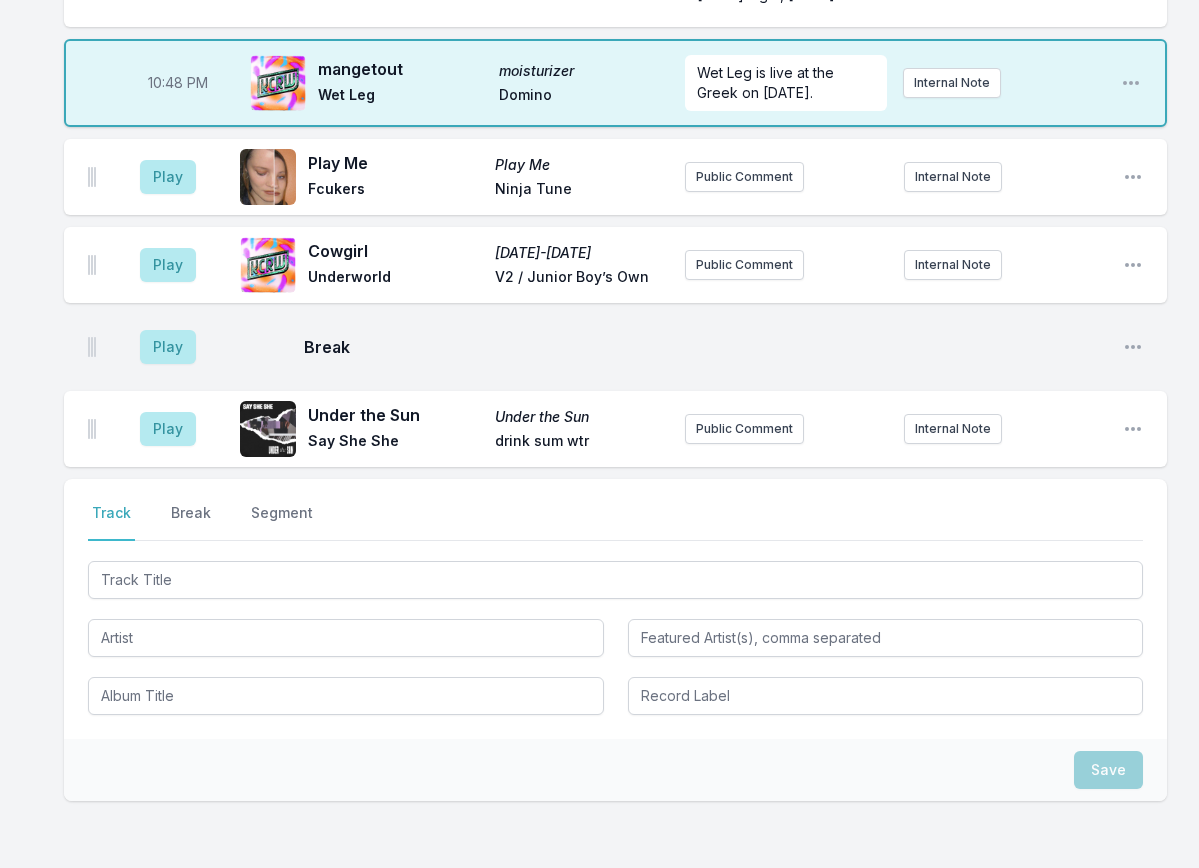 scroll, scrollTop: 1822, scrollLeft: 0, axis: vertical 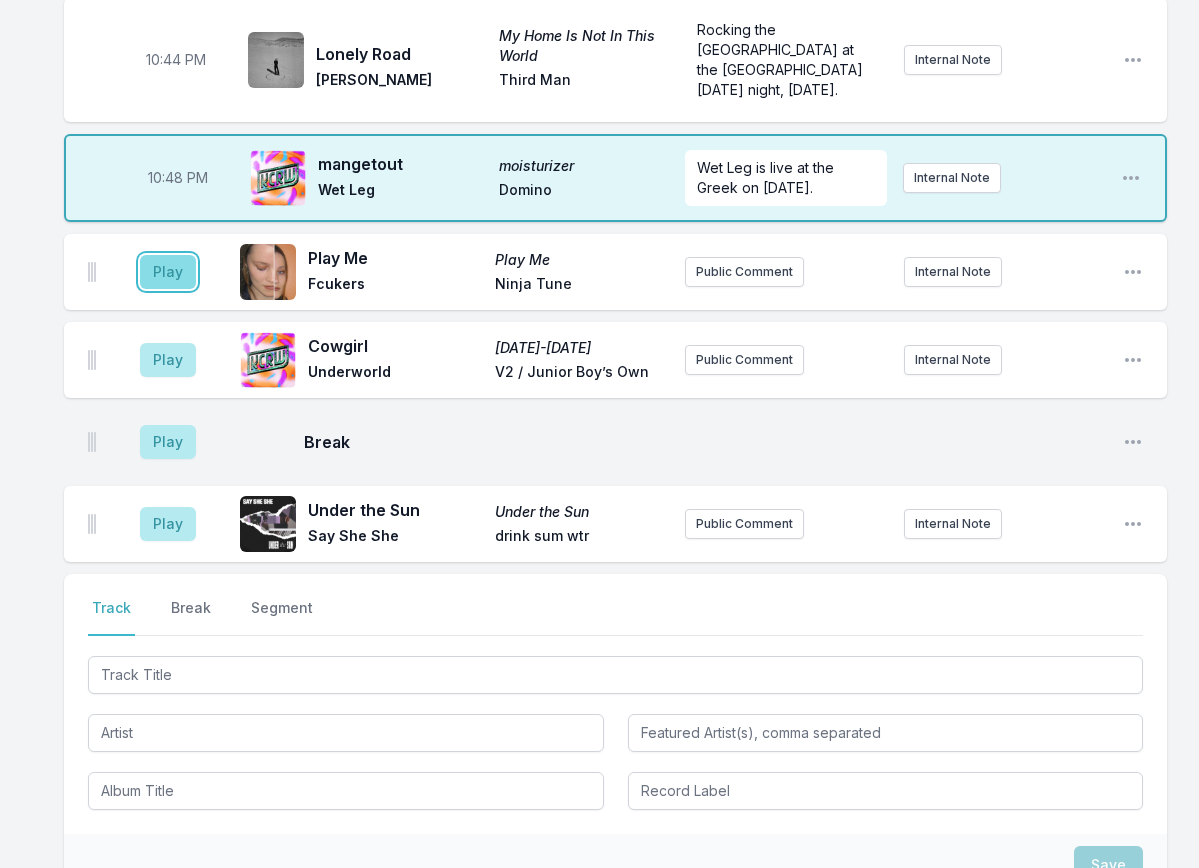click on "Play" at bounding box center (168, 272) 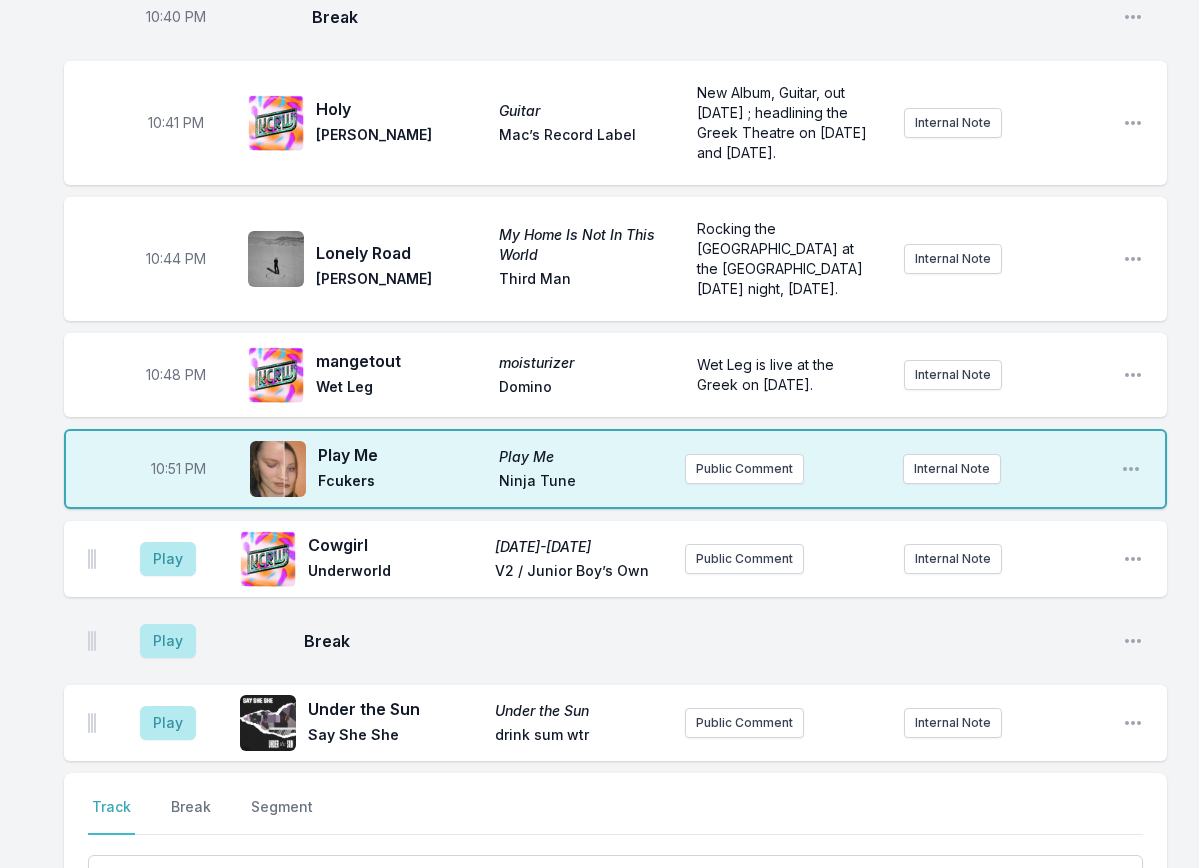 scroll, scrollTop: 1622, scrollLeft: 0, axis: vertical 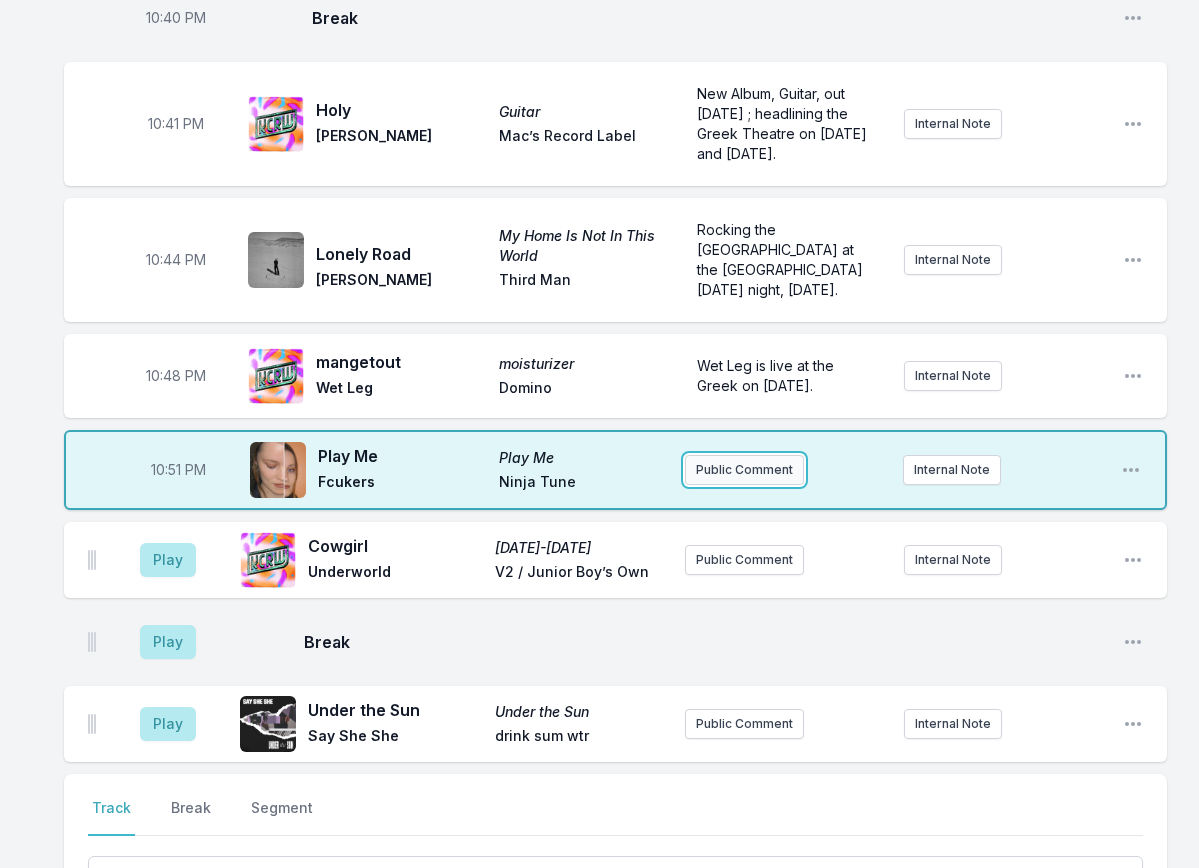 click on "Public Comment" at bounding box center [744, 470] 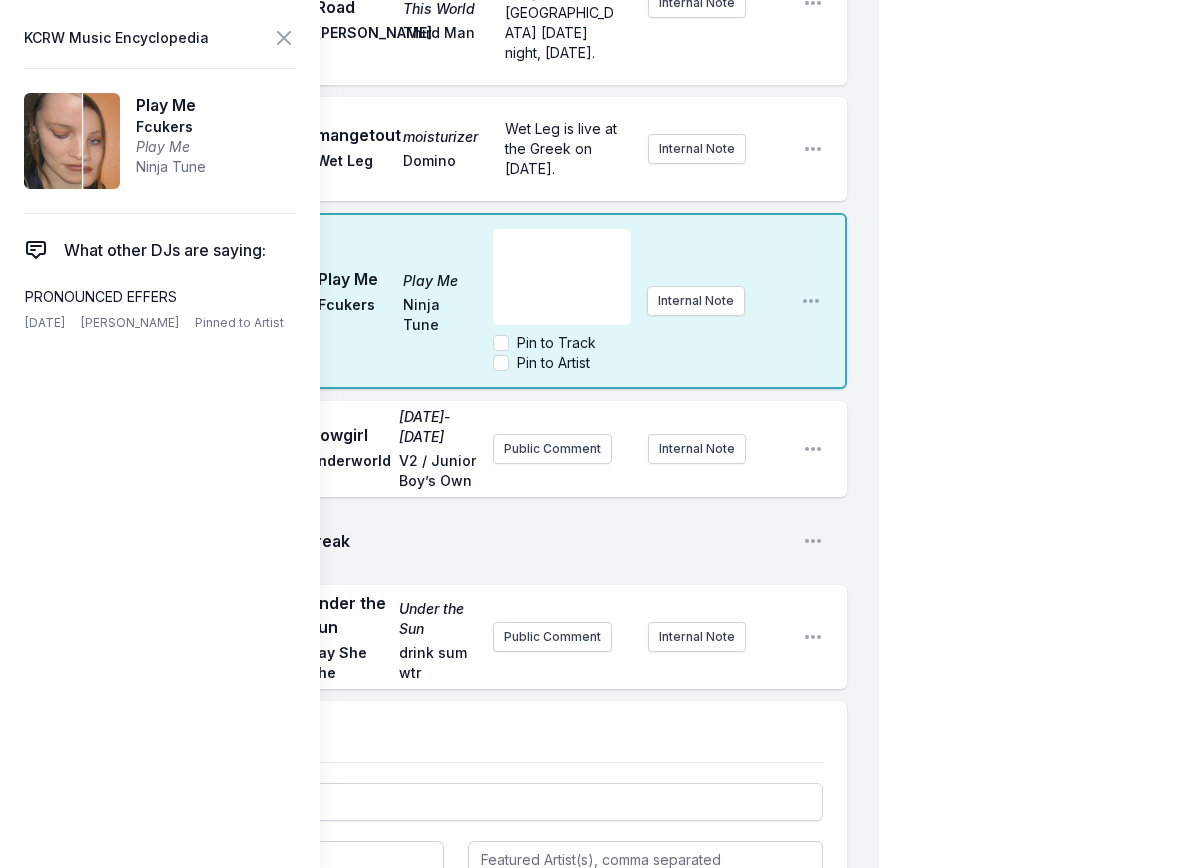 scroll, scrollTop: 2422, scrollLeft: 0, axis: vertical 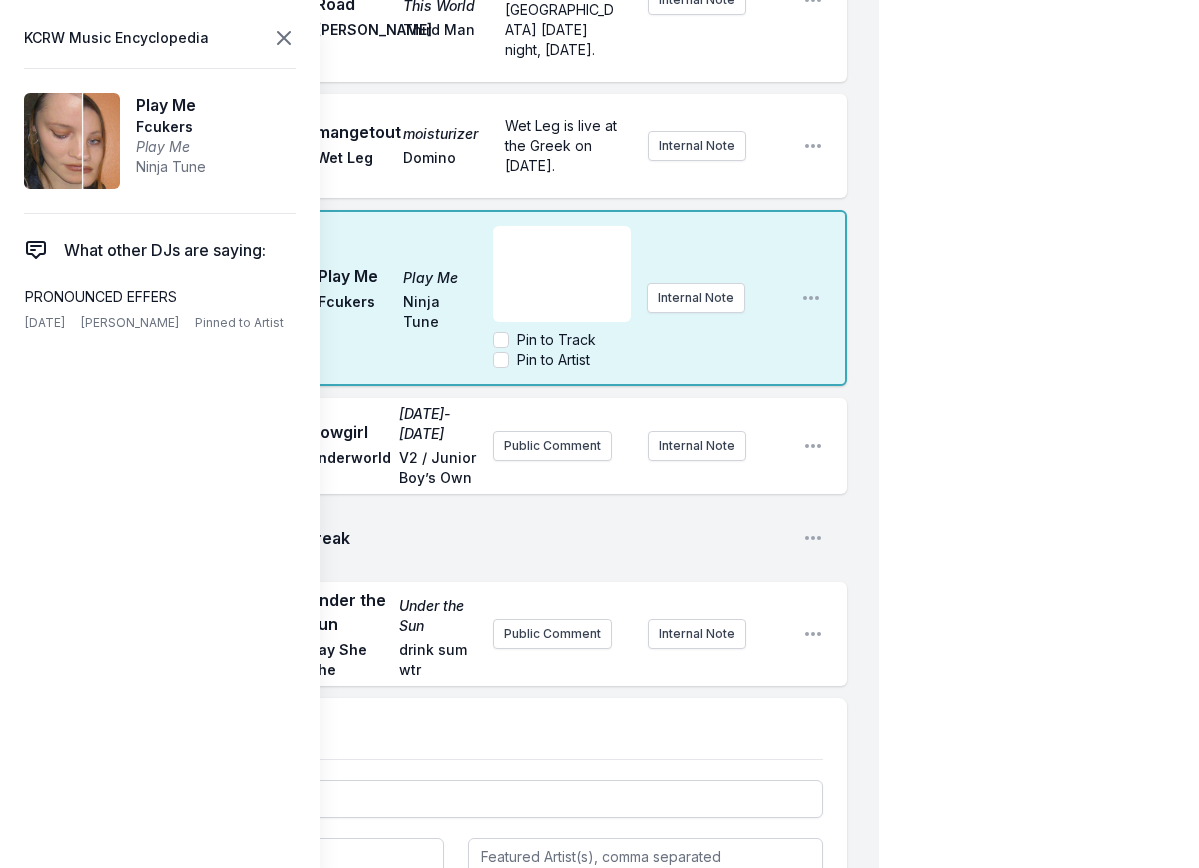click 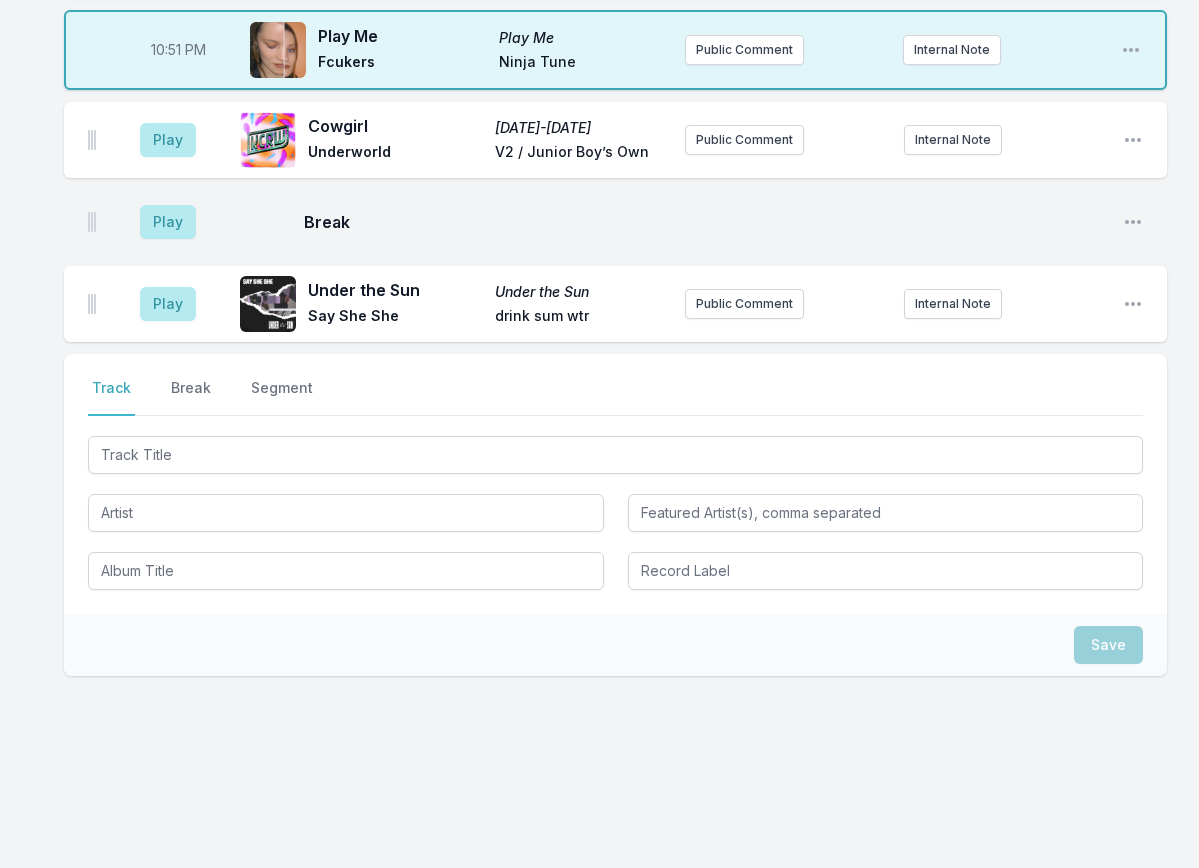 scroll, scrollTop: 2082, scrollLeft: 0, axis: vertical 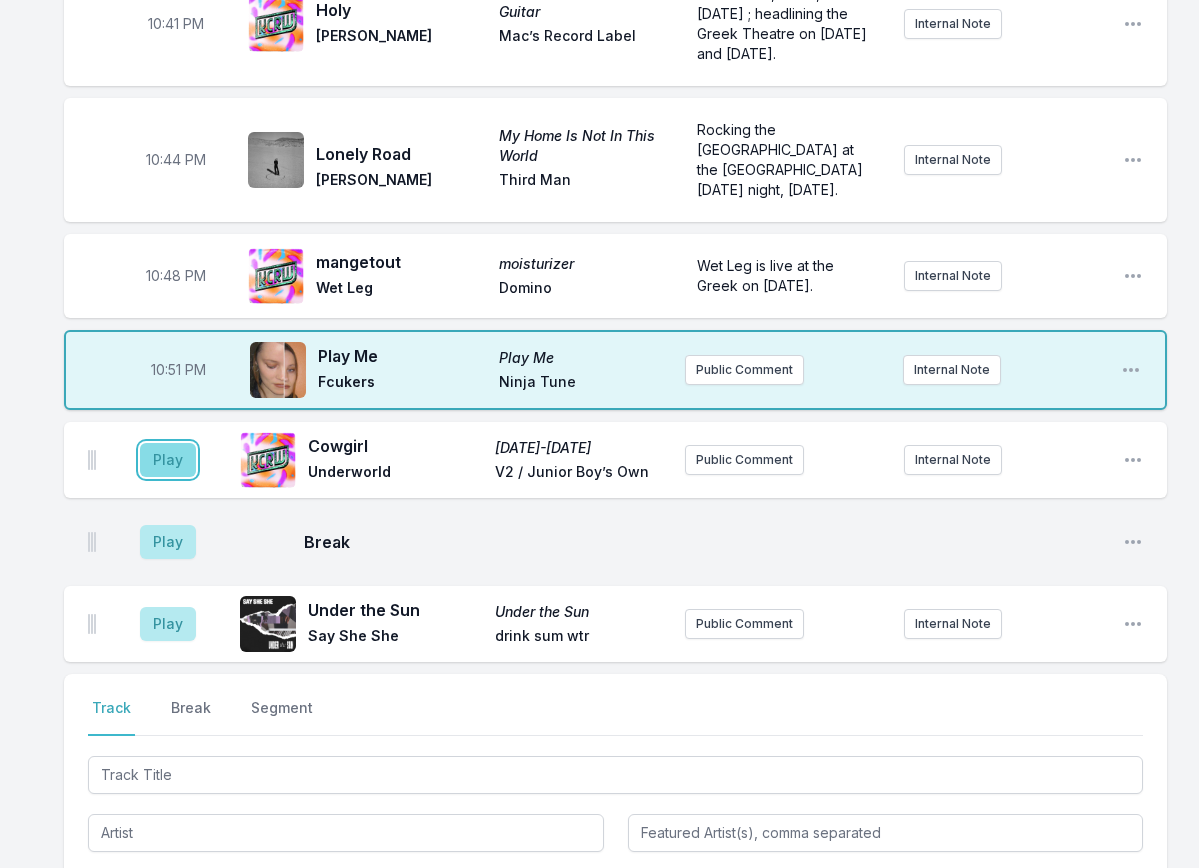 click on "Play" at bounding box center [168, 460] 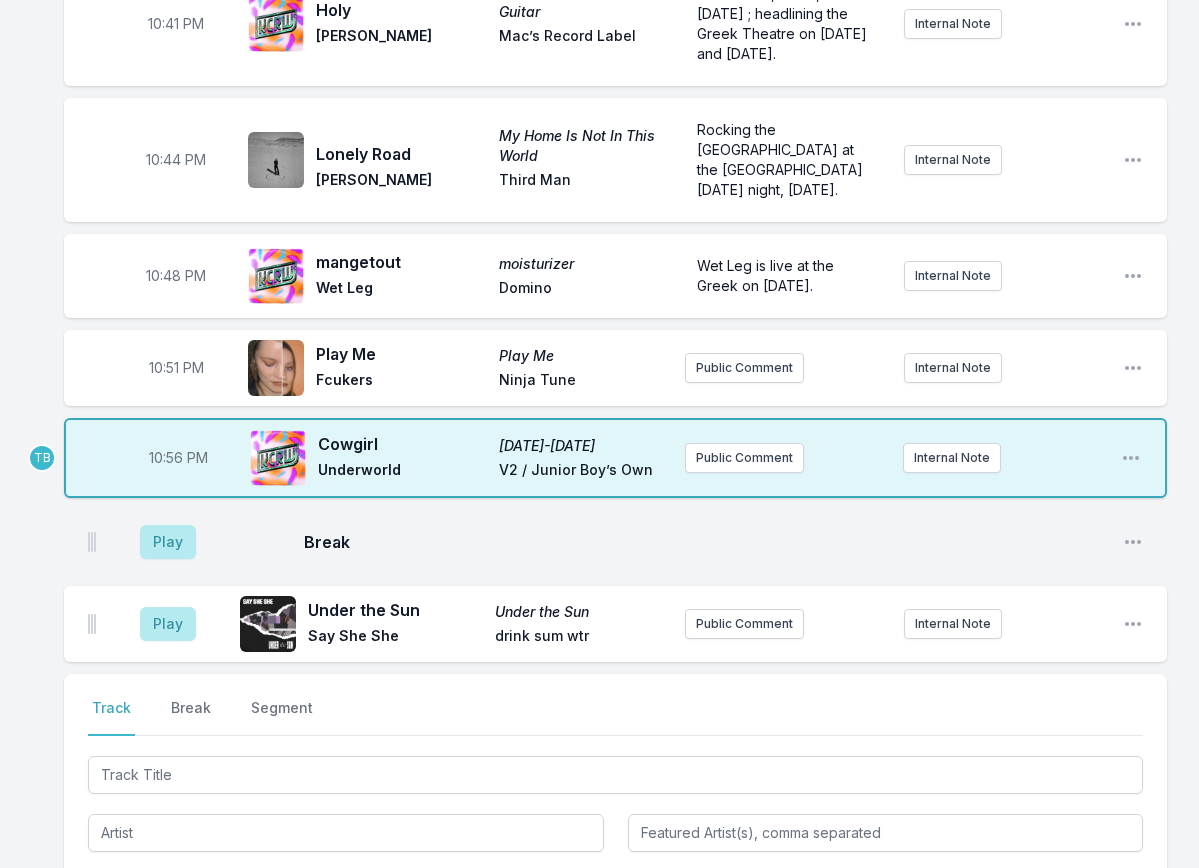 click on "10:56 PM" at bounding box center [178, 458] 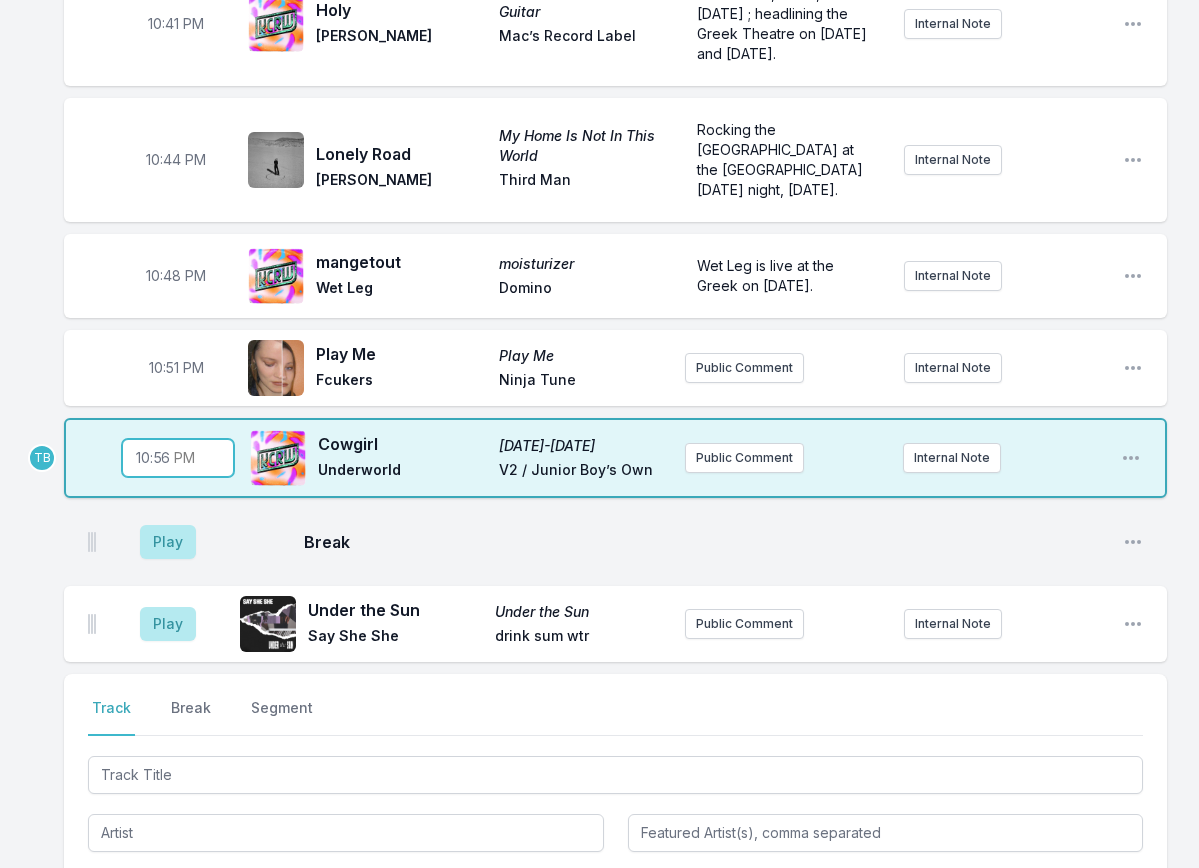 click on "22:56" at bounding box center [178, 458] 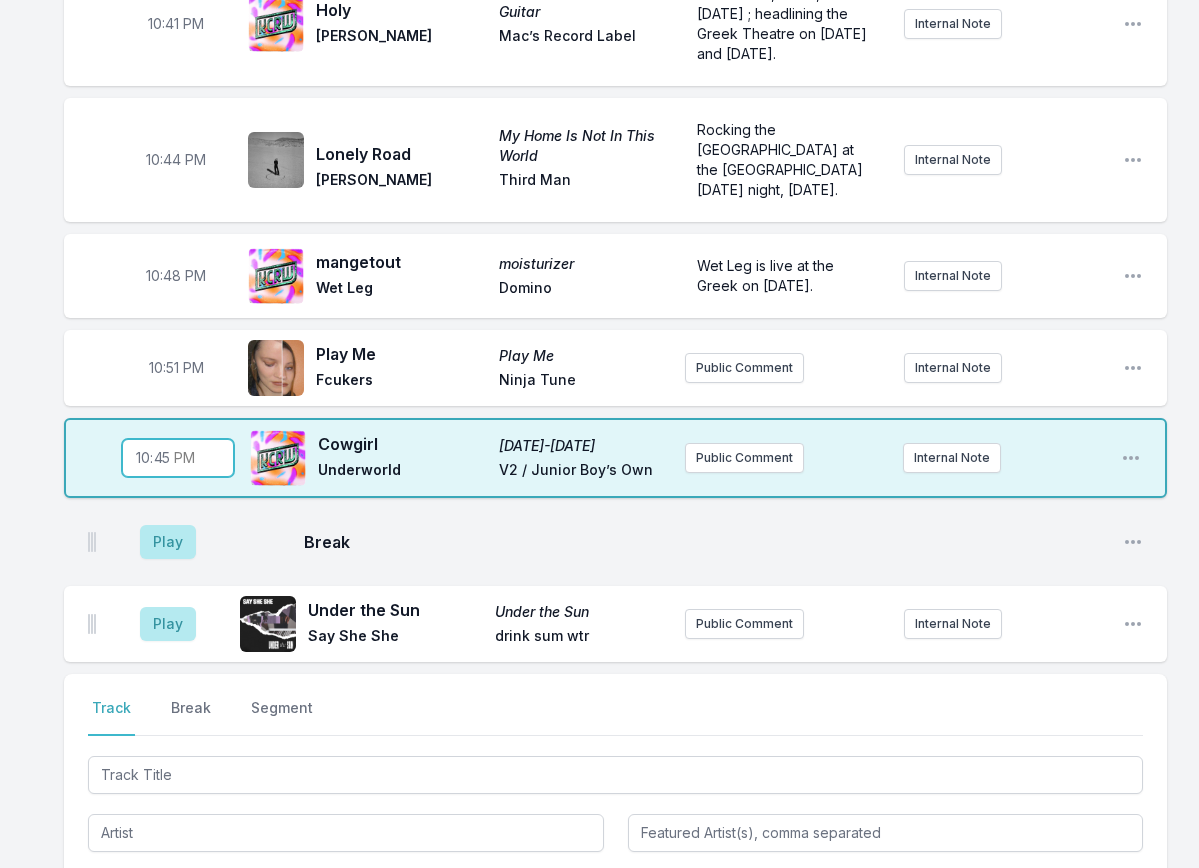 type on "22:54" 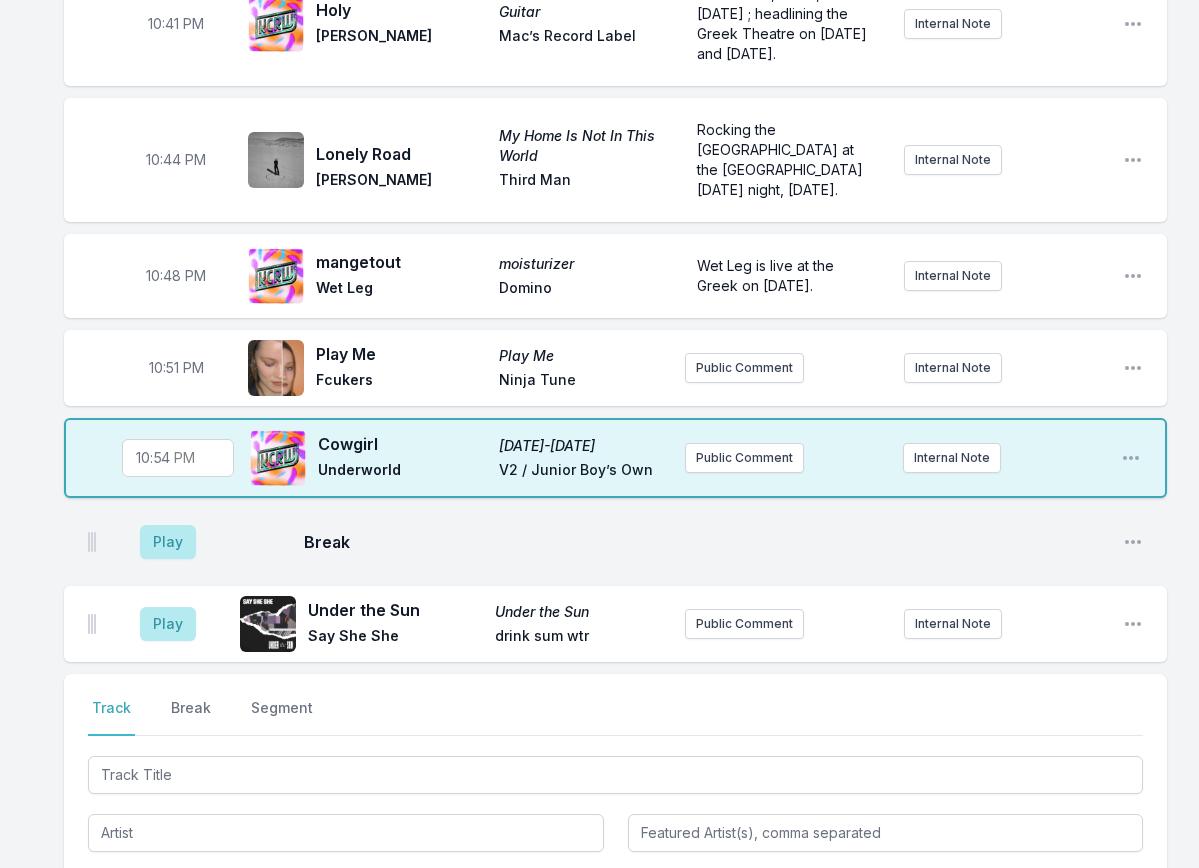 click on "10:00 PM Children of the Grave Master of Reality Black Sabbath Vertigo RIP OZZY!!!!!!! Internal Note Open playlist item options RIP OZZY!!!!!!! 10:04 PM Perihelion Infest the Rats’ Nest King Gizzard & the Lizard Wizard Flightless King Gizzard & The Lizard Wizard live at the Hollywood Bowl August 10th performing with a live orchestra, part of KCRW's World Festival. Internal Note Open playlist item options King Gizzard & The Lizard Wizard live at the Hollywood Bowl August 10th performing with a live orchestra, part of KCRW's World Festival. 10:09 PM Memory Memory Automatic Stones Throw Records Automatic's new album, Is It Now?, drops on September 26th. They'll be live at the Novo with Sextile on October 11th. Internal Note Open playlist item options Automatic's new album, Is It Now?, drops on September 26th. They'll be live at the Novo with Sextile on October 11th. 10:12 PM Transmuted Matter Instant Holograms On Metal Film Stereolab Warp They'll be live at The Bellwether on October 25th & 26th. Internal Note" at bounding box center (599, -169) 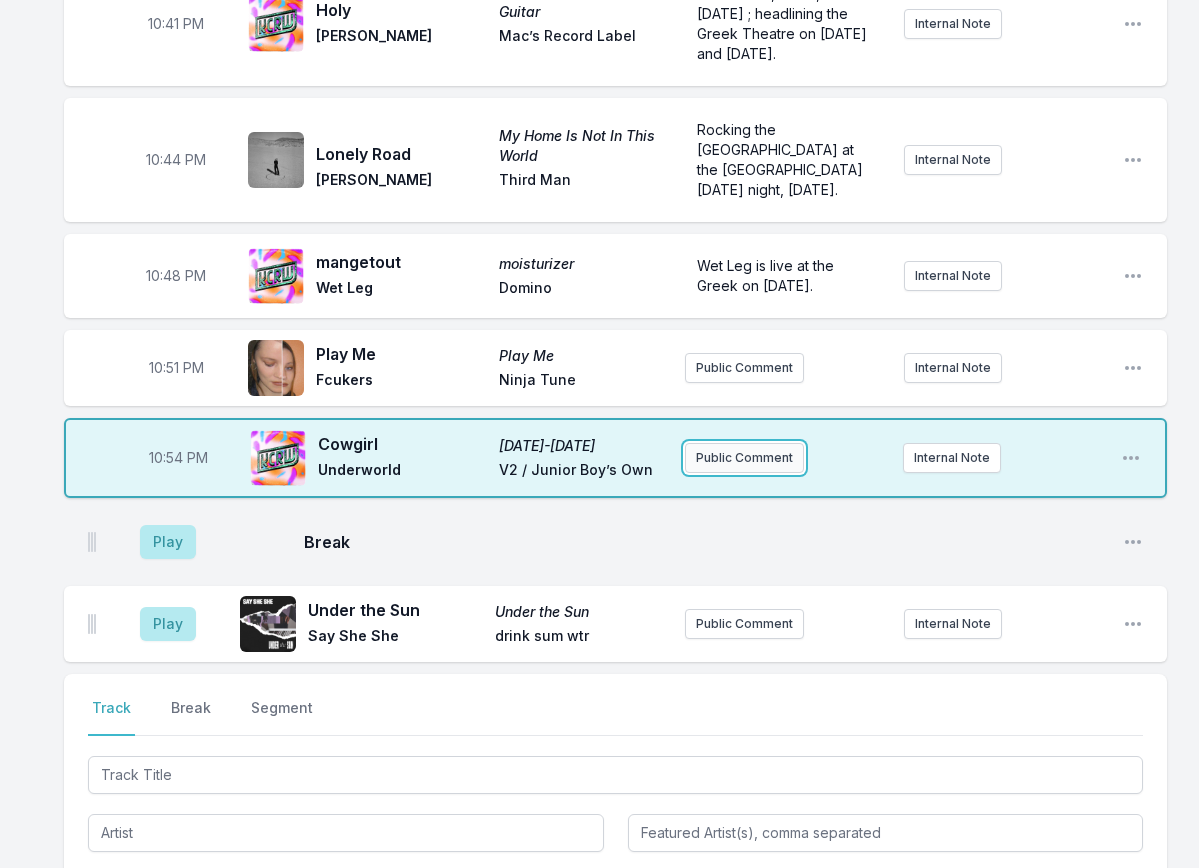 click on "Public Comment" at bounding box center (744, 458) 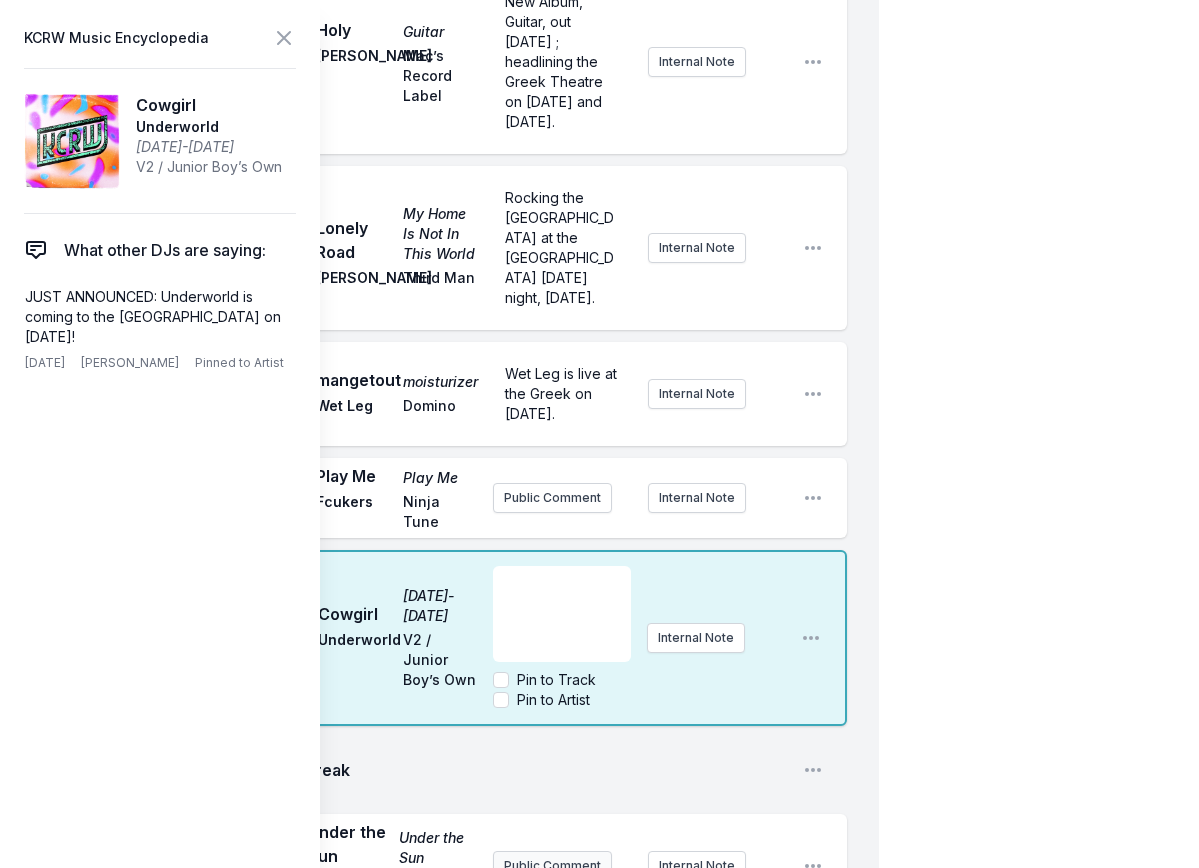 scroll, scrollTop: 2522, scrollLeft: 0, axis: vertical 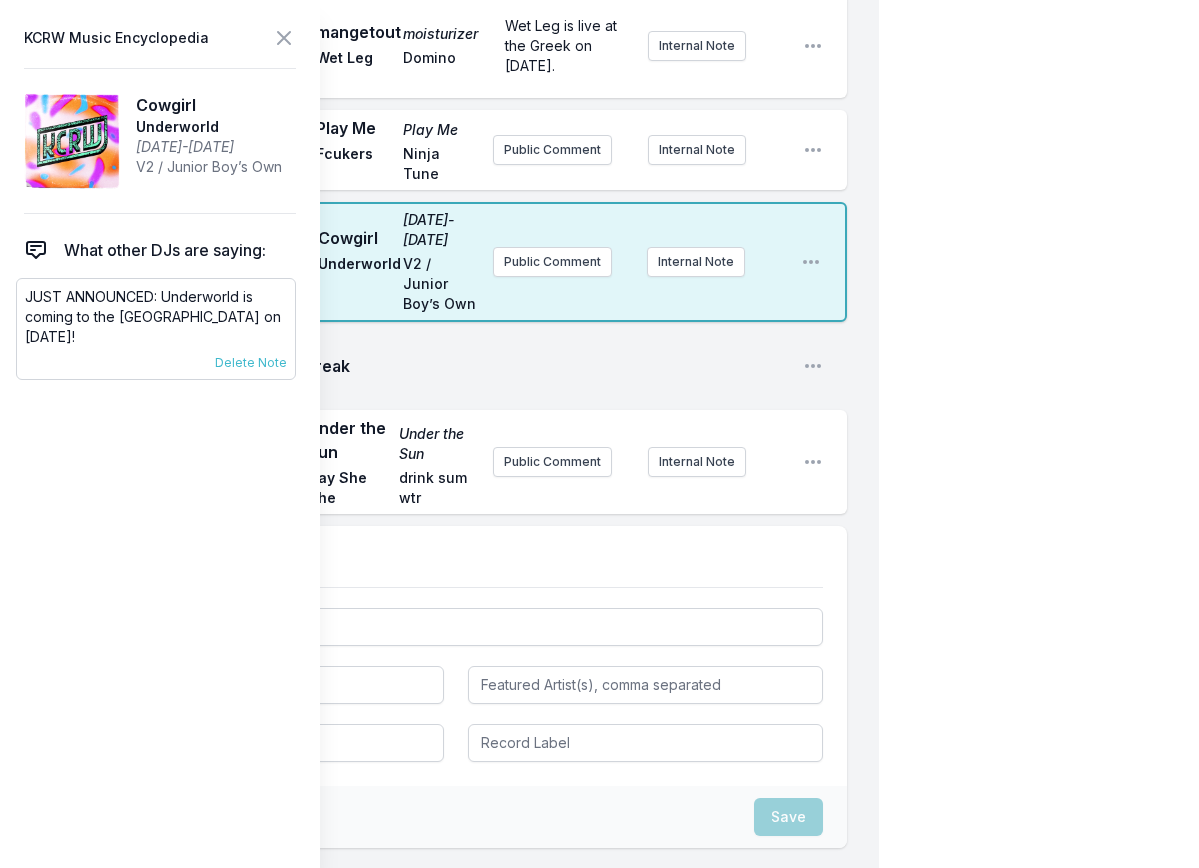 drag, startPoint x: 134, startPoint y: 336, endPoint x: 162, endPoint y: 287, distance: 56.435802 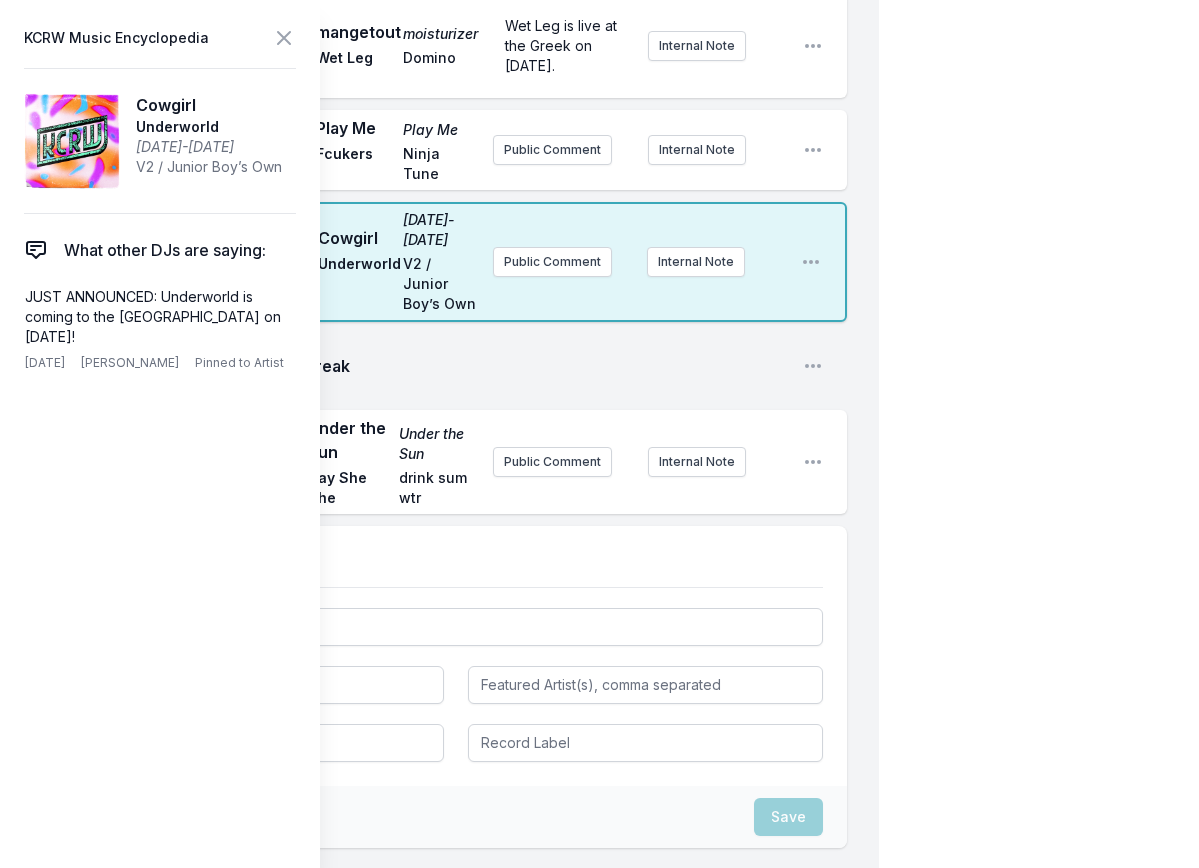 click on "10:54 PM Cowgirl 1992-2002 Underworld V2 / Junior Boy’s Own Public Comment Internal Note Open playlist item options" at bounding box center [455, 262] 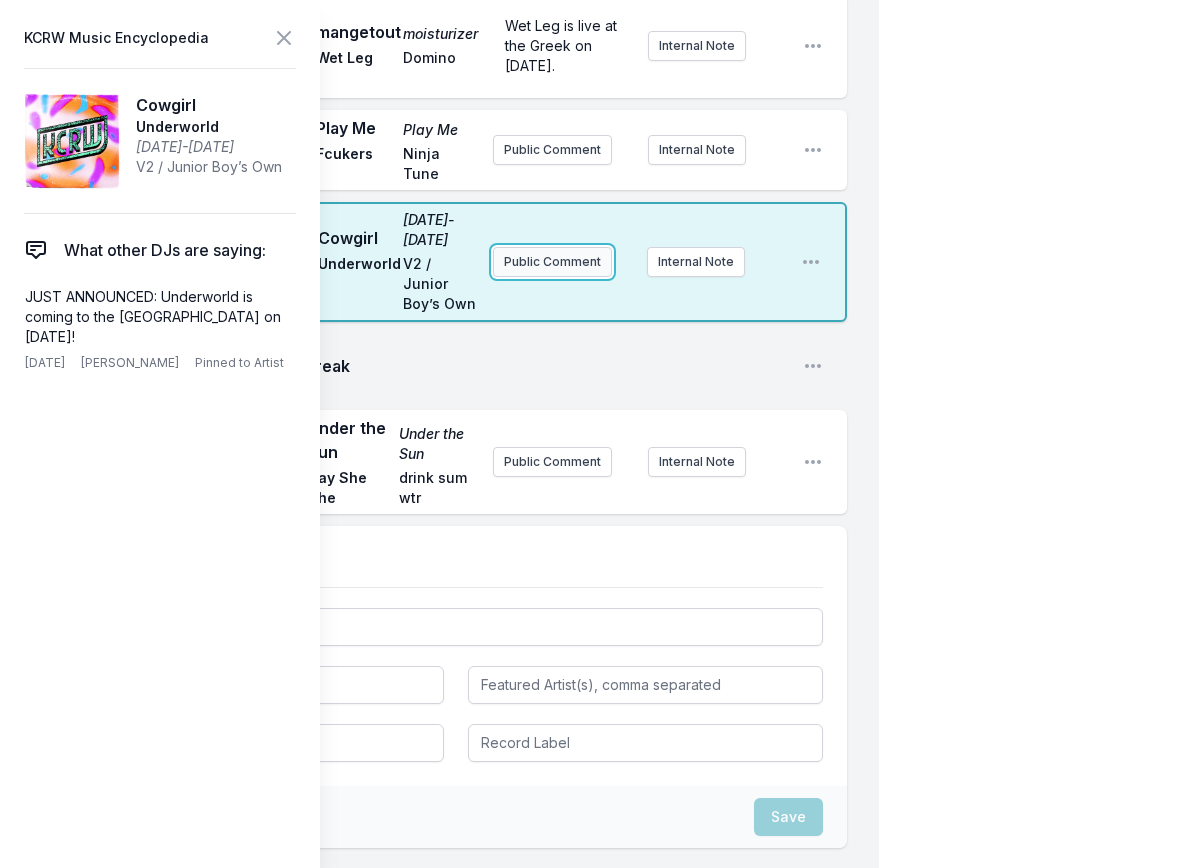 click on "Public Comment" at bounding box center (552, 262) 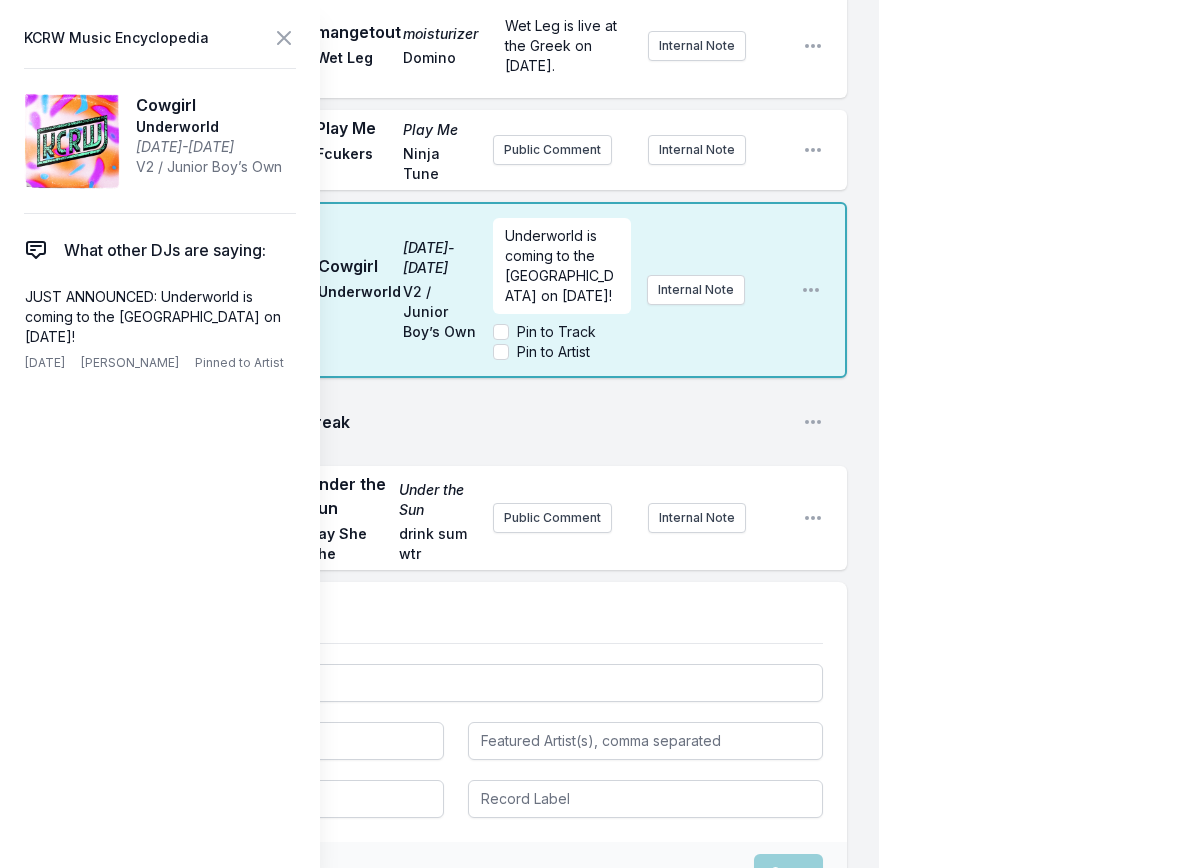 scroll, scrollTop: 20, scrollLeft: 0, axis: vertical 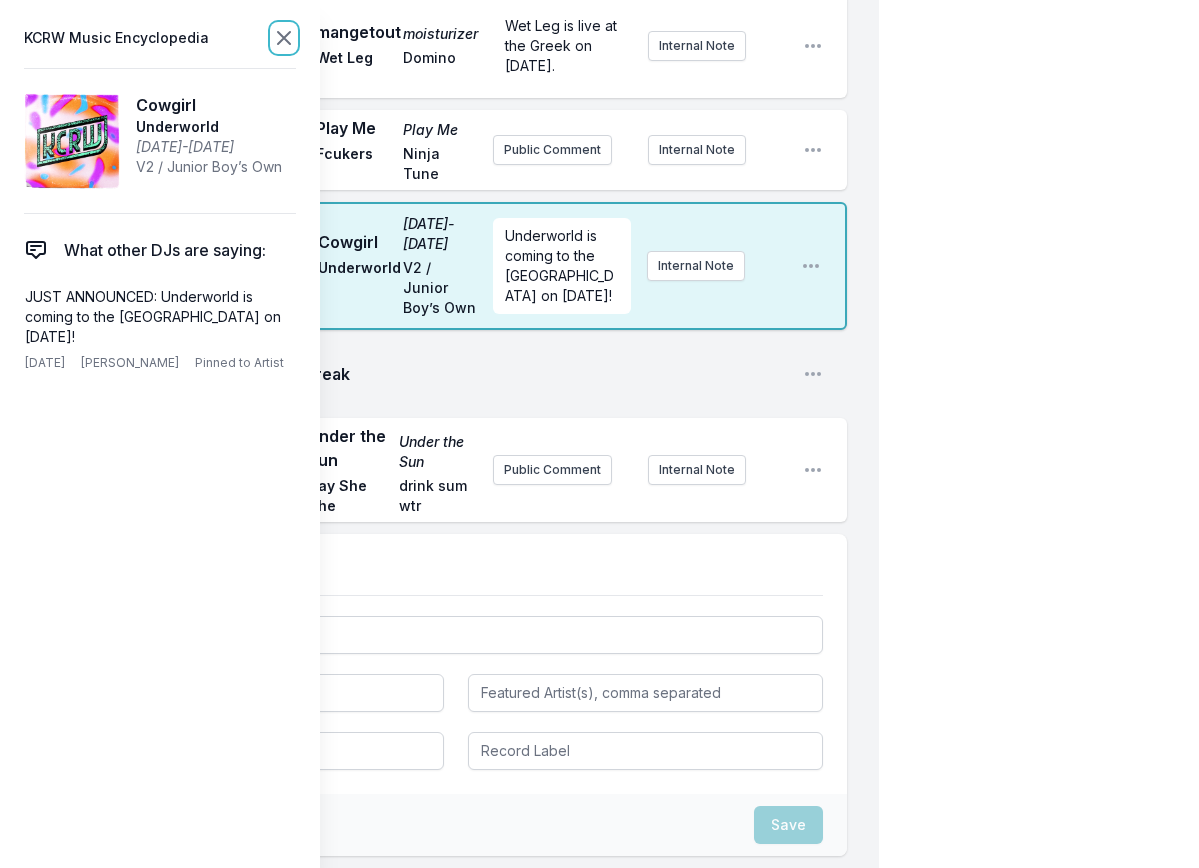 click 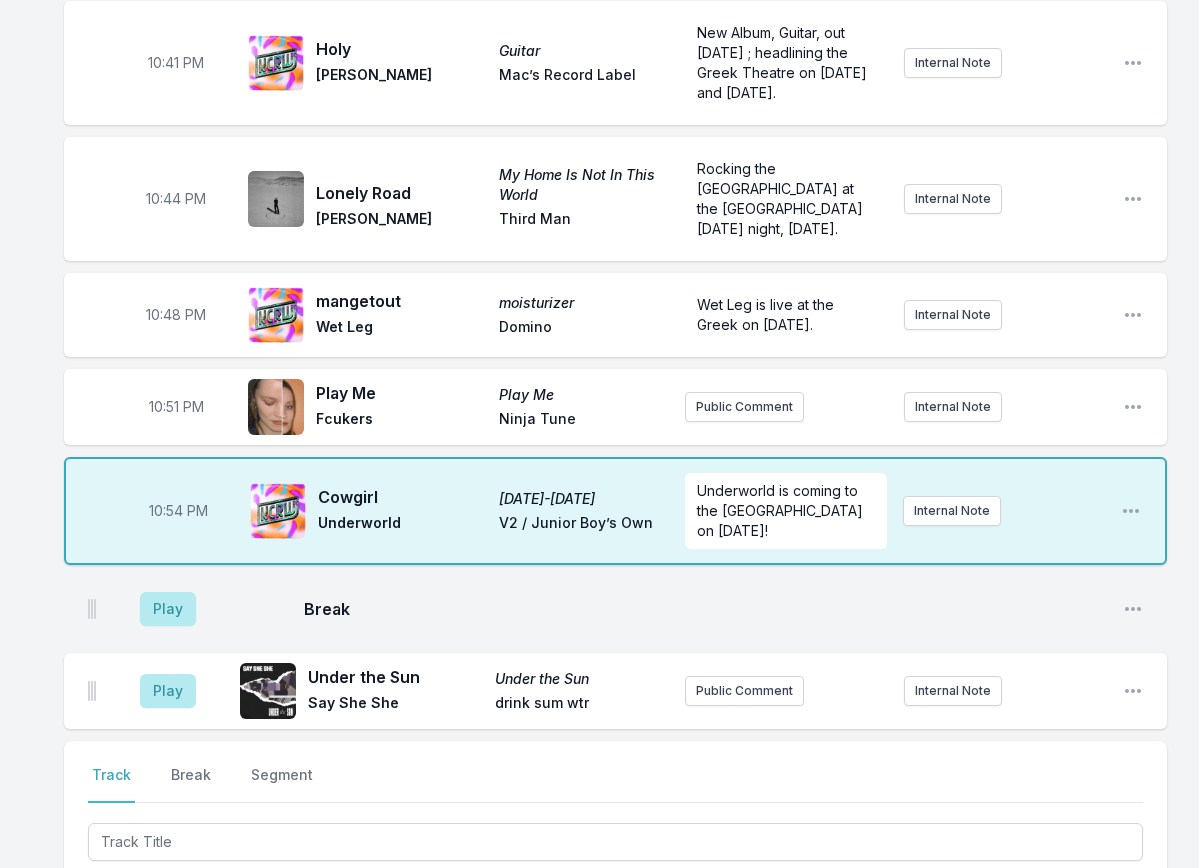 scroll, scrollTop: 1650, scrollLeft: 0, axis: vertical 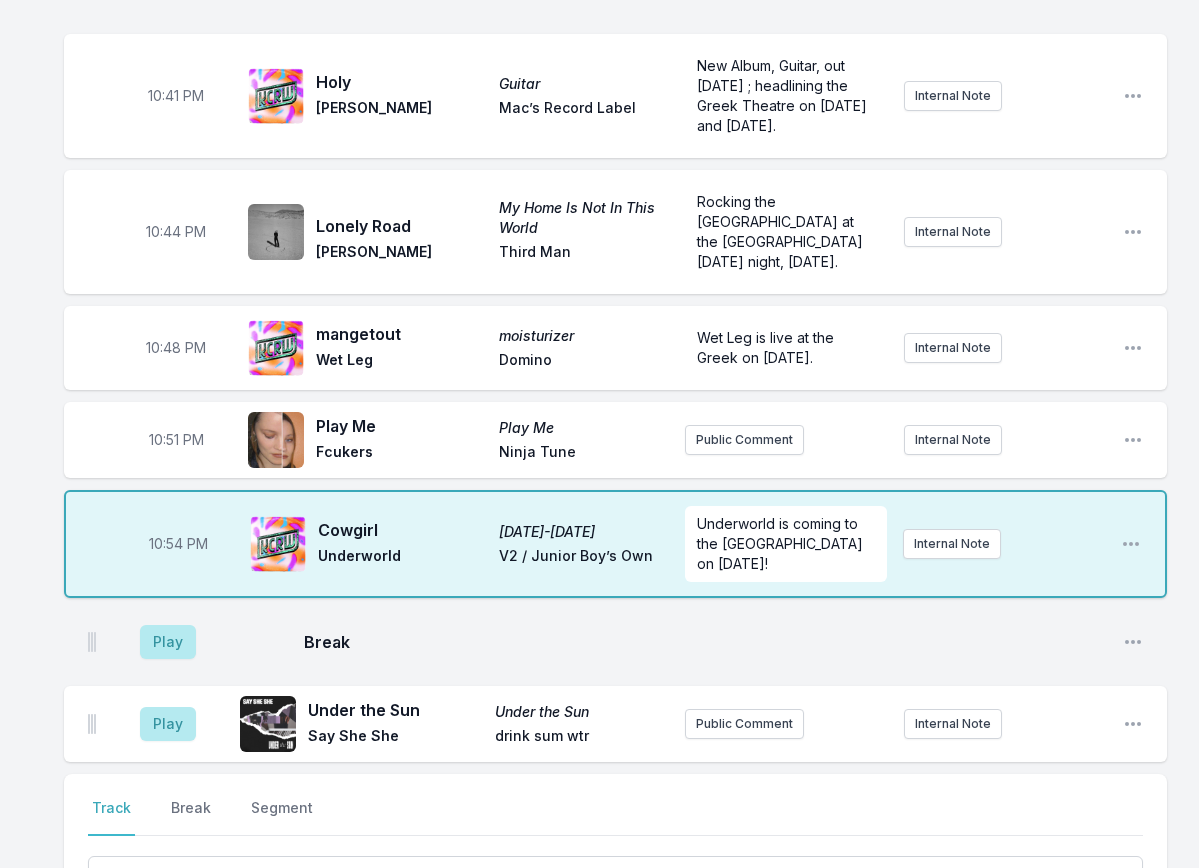 click on "Play" at bounding box center [168, 642] 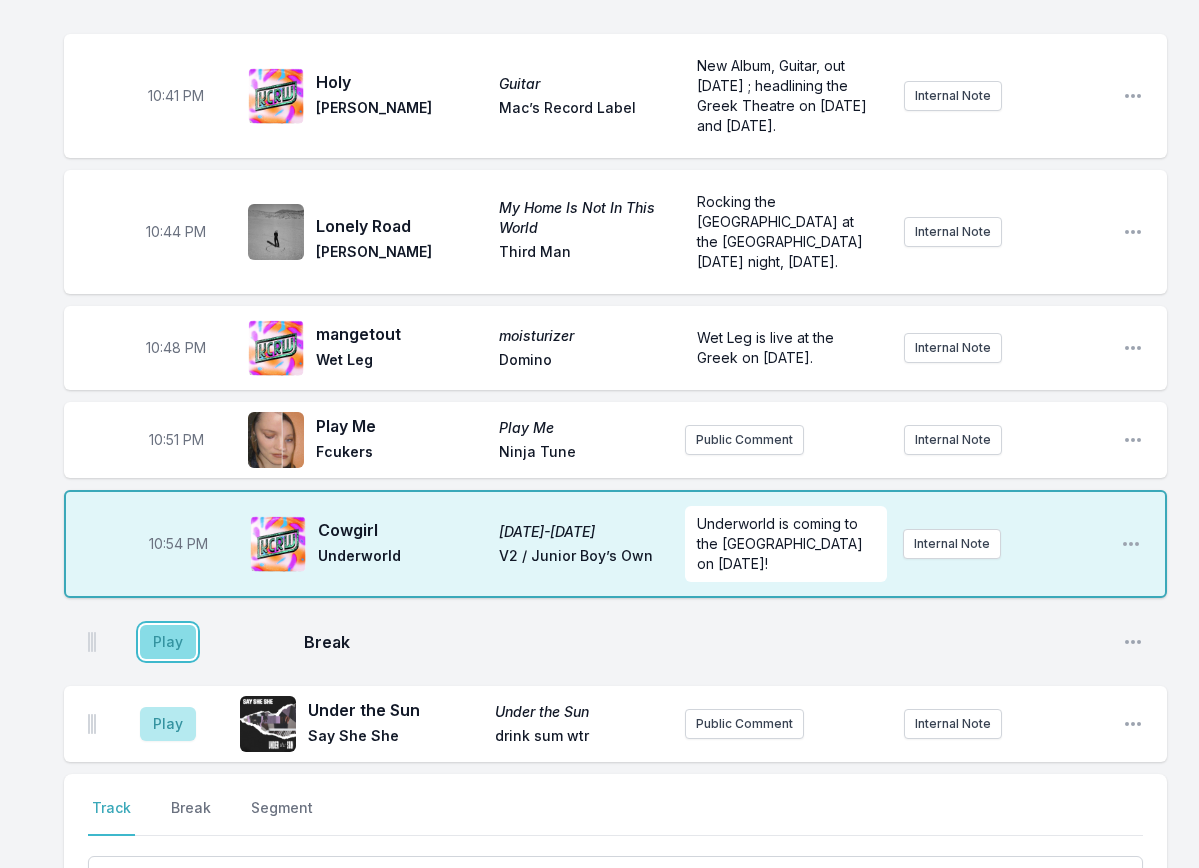 click on "Play" at bounding box center [168, 642] 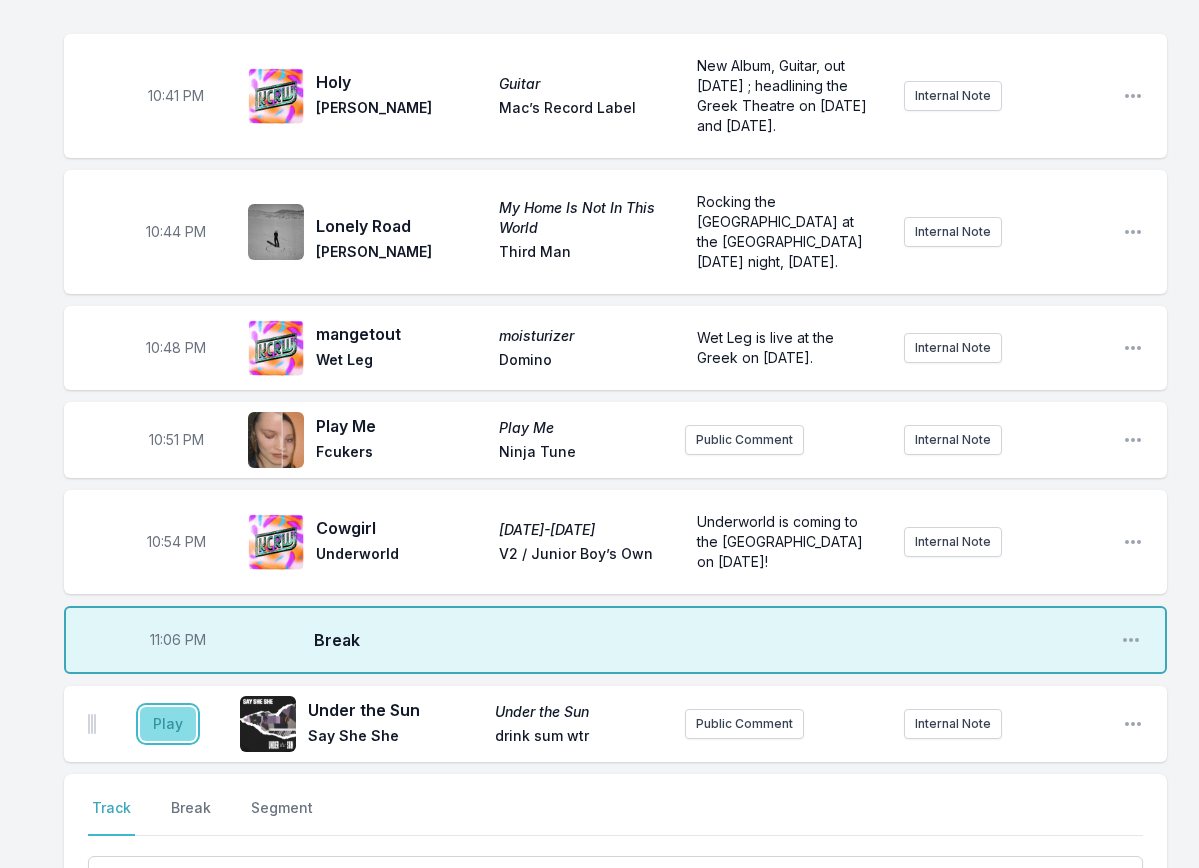 click on "Play" at bounding box center (168, 724) 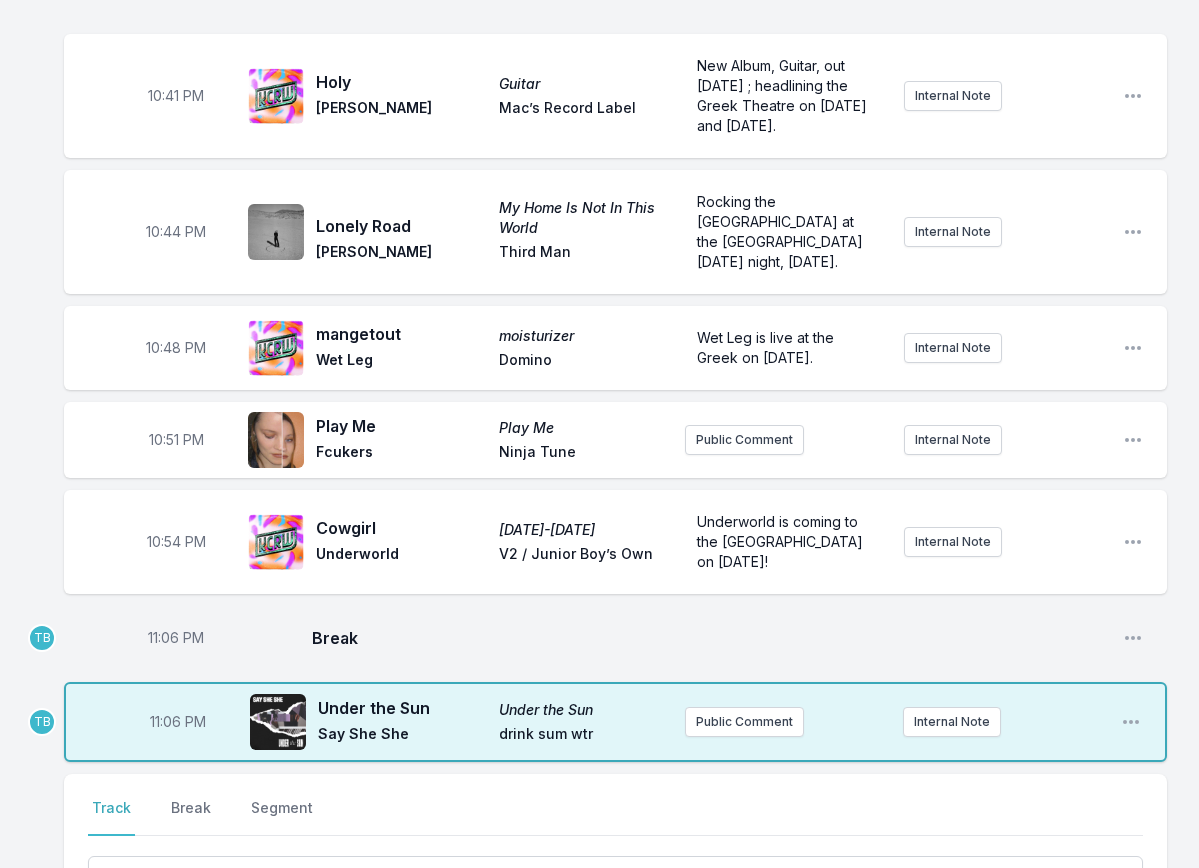 click on "11:06 PM" at bounding box center [176, 638] 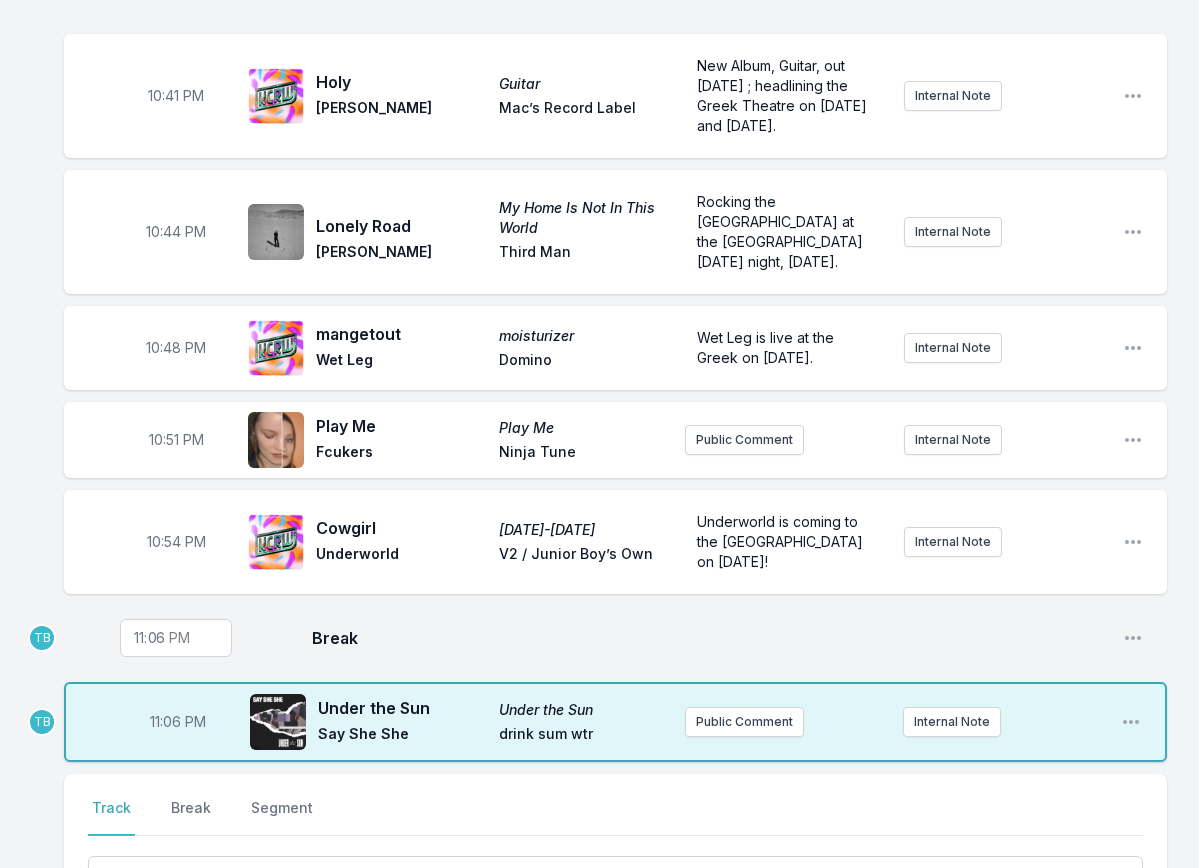 drag, startPoint x: 158, startPoint y: 622, endPoint x: 167, endPoint y: 645, distance: 24.698177 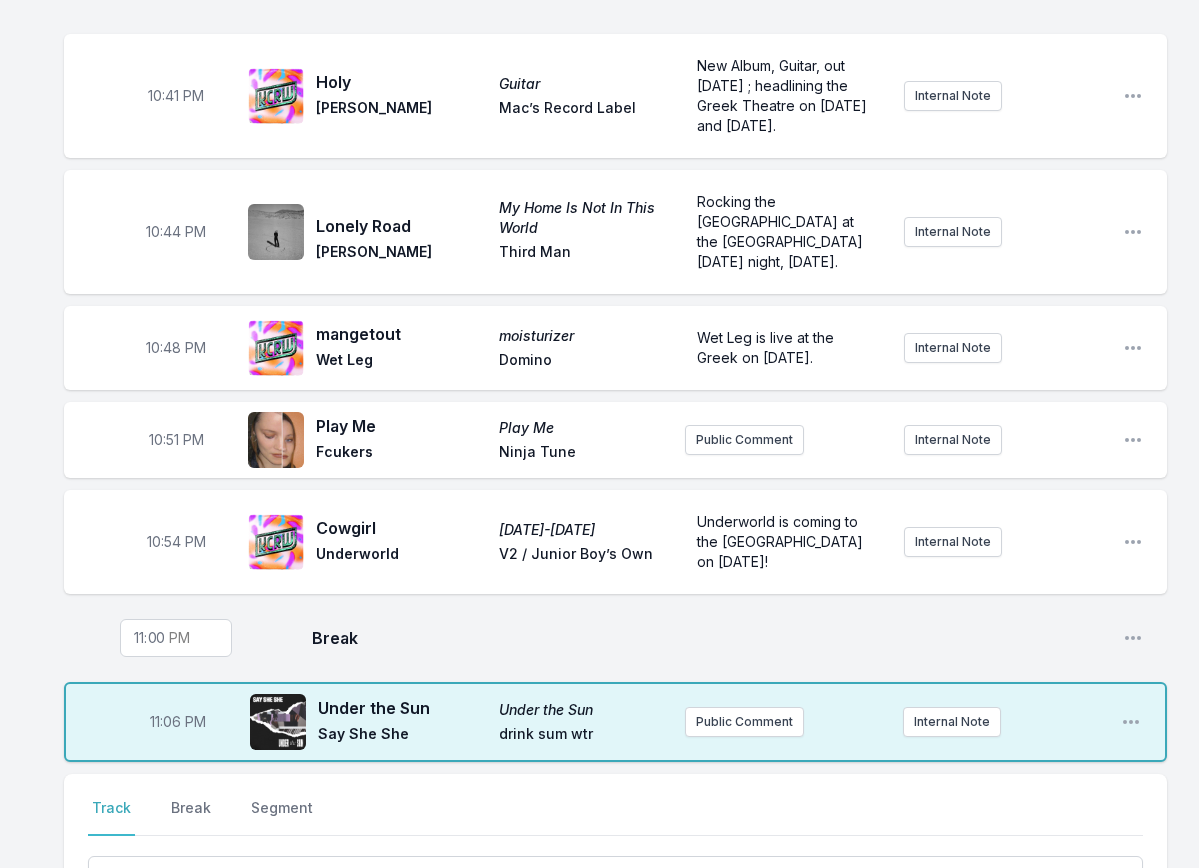 type on "23:02" 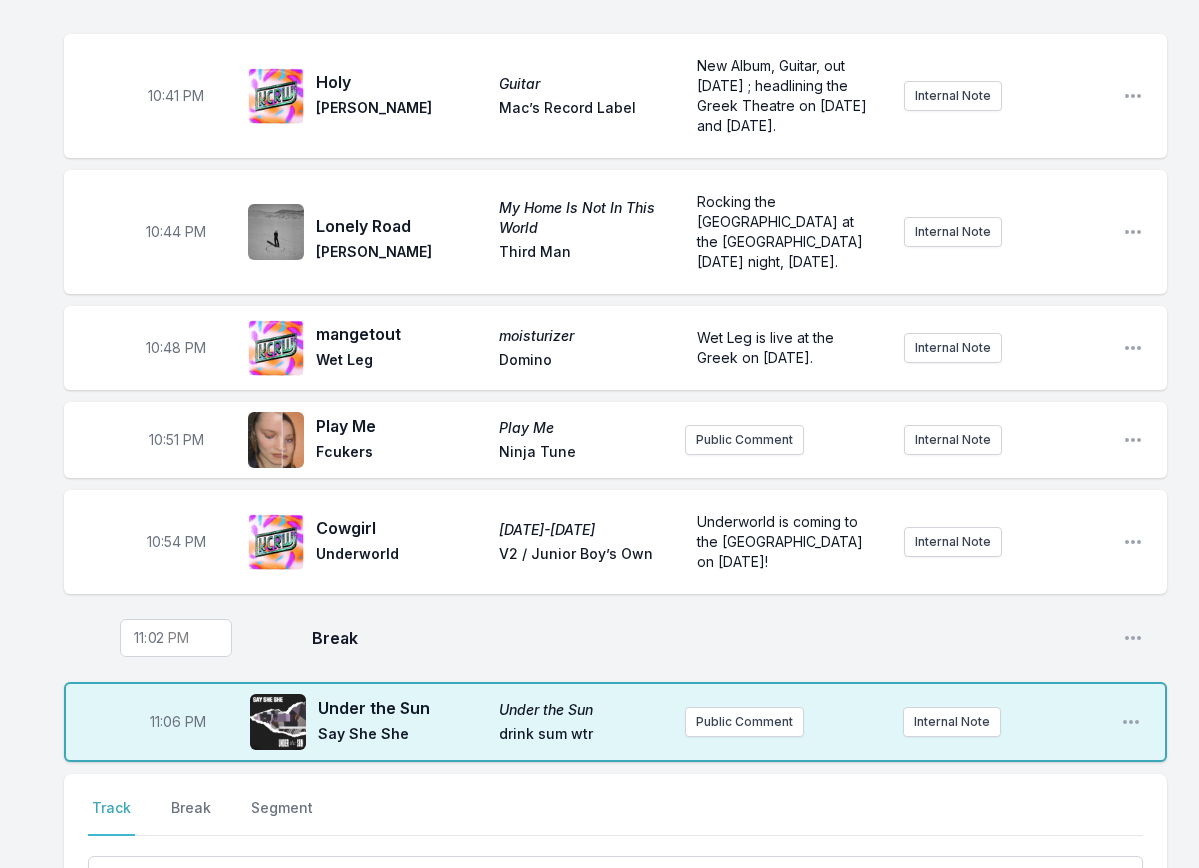 click on "11:06 PM" at bounding box center [178, 722] 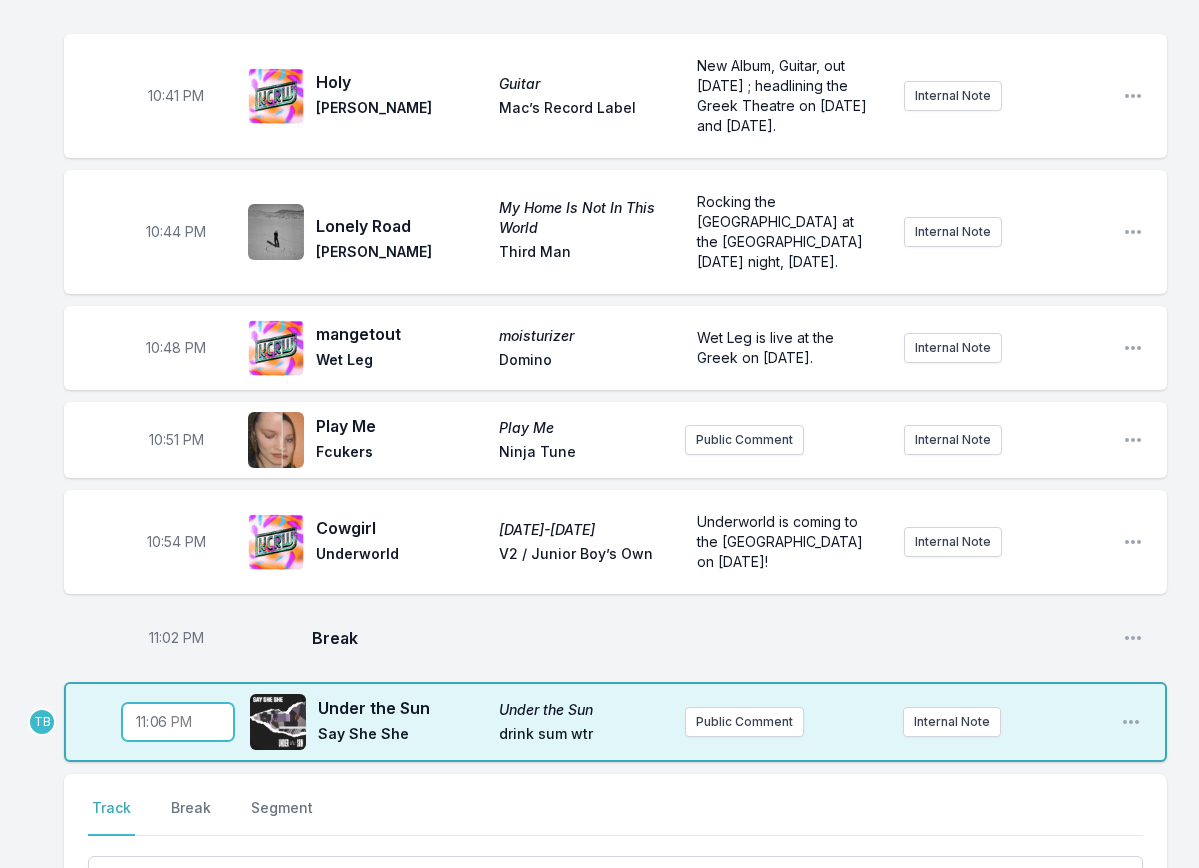 click on "23:06" at bounding box center (178, 722) 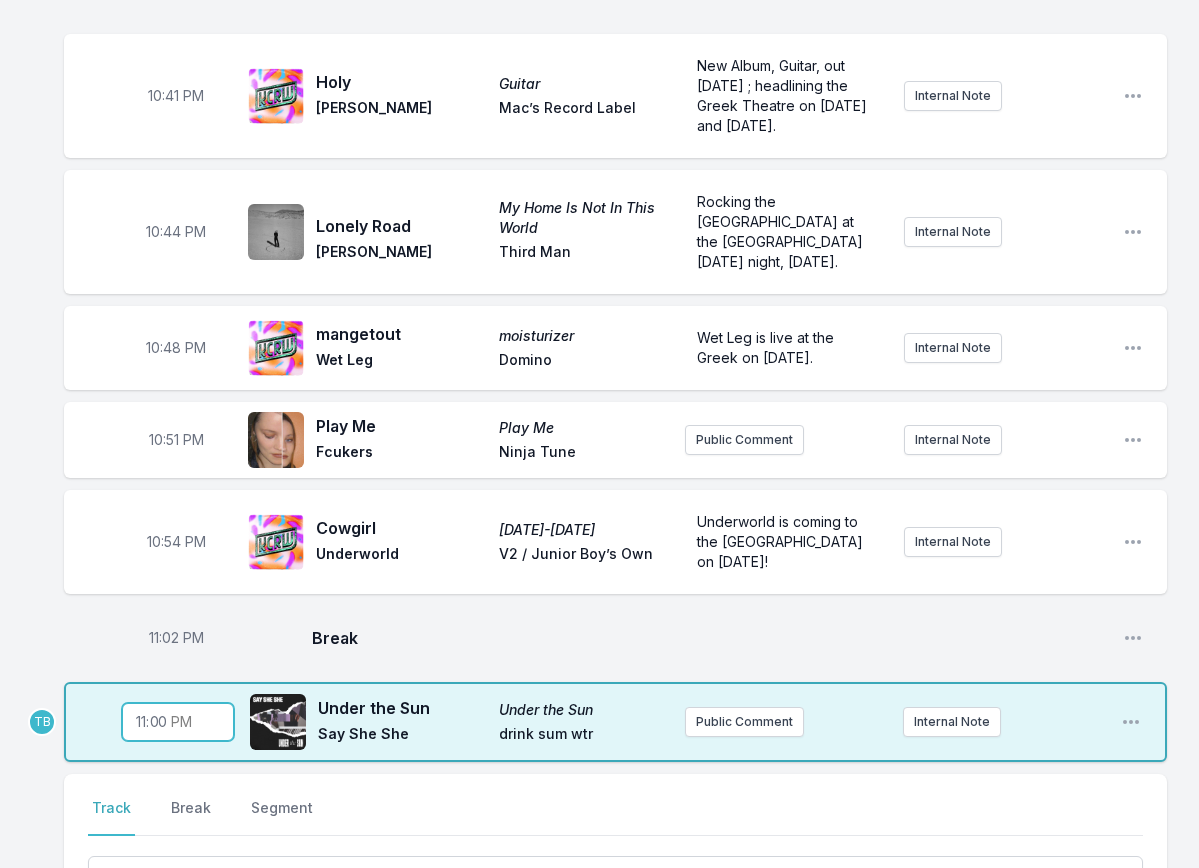 type on "23:03" 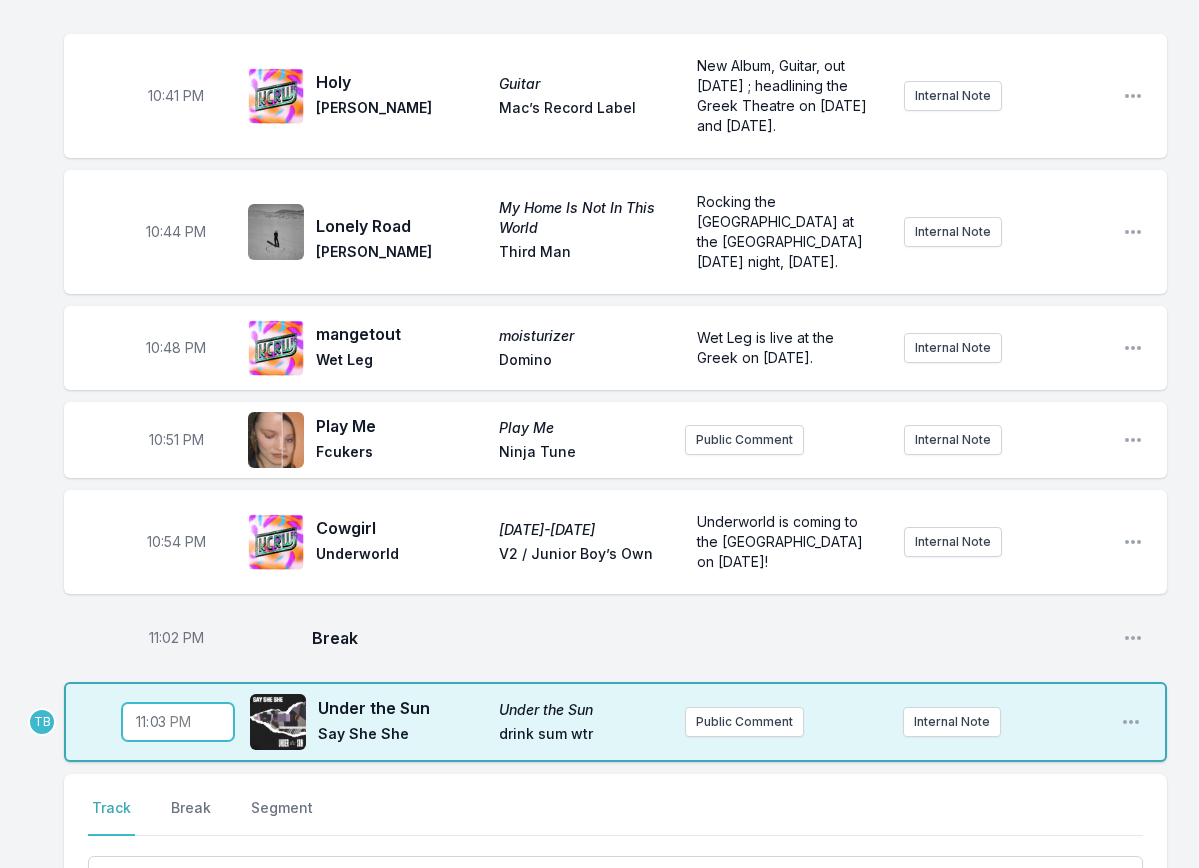 scroll, scrollTop: 1950, scrollLeft: 0, axis: vertical 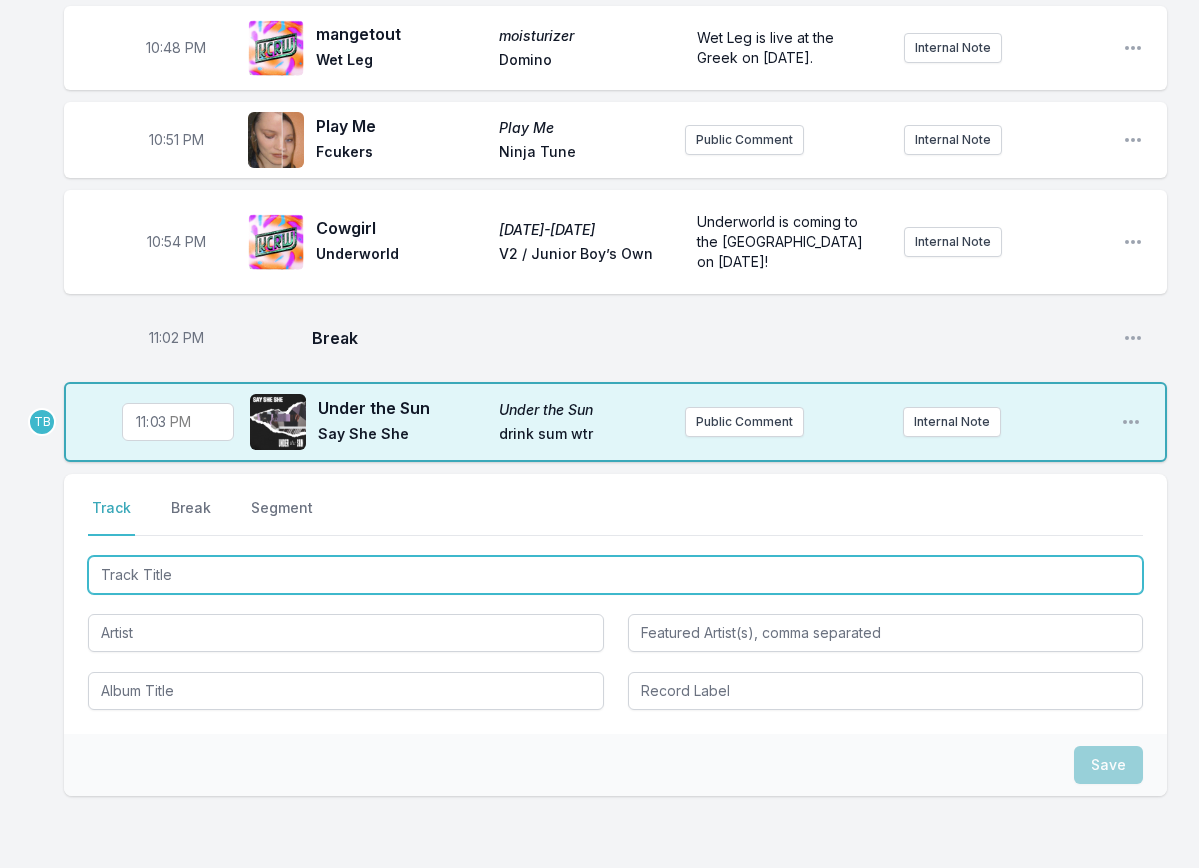 click at bounding box center [615, 575] 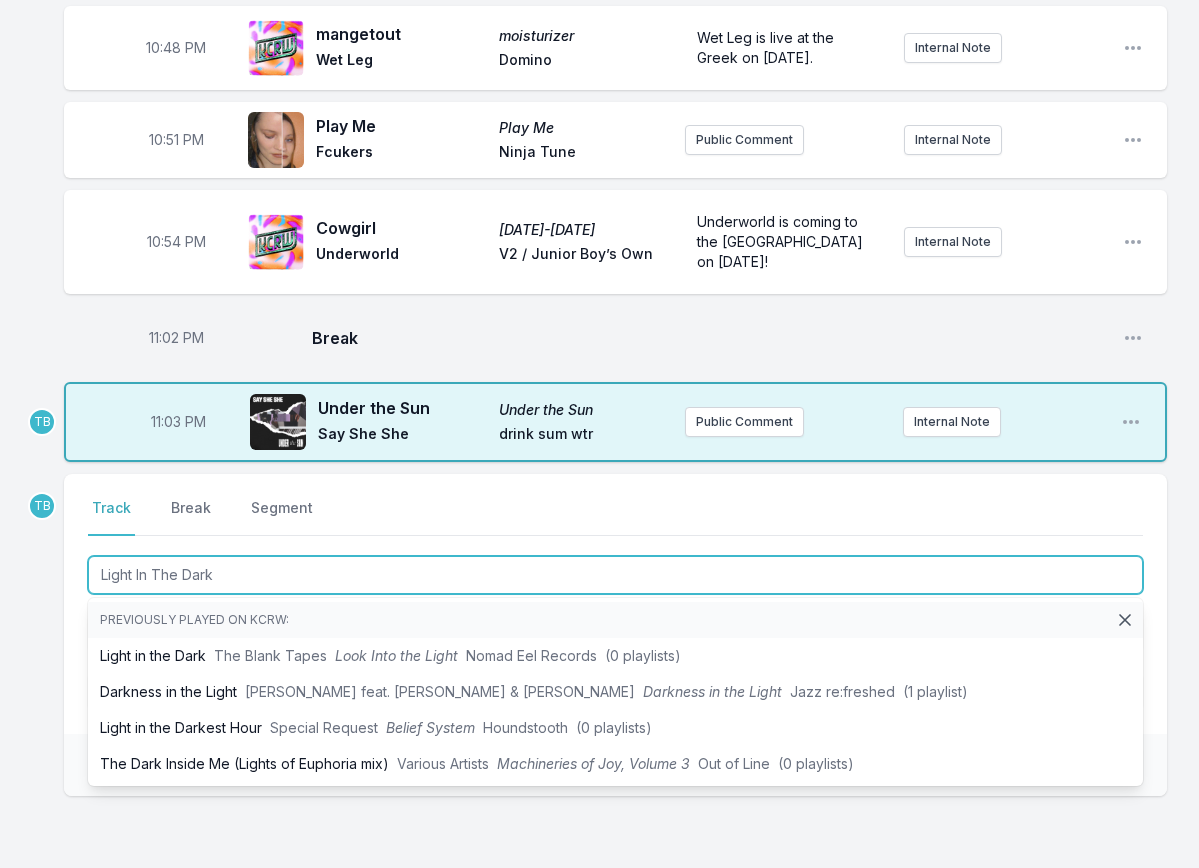 type on "Light In The Dark" 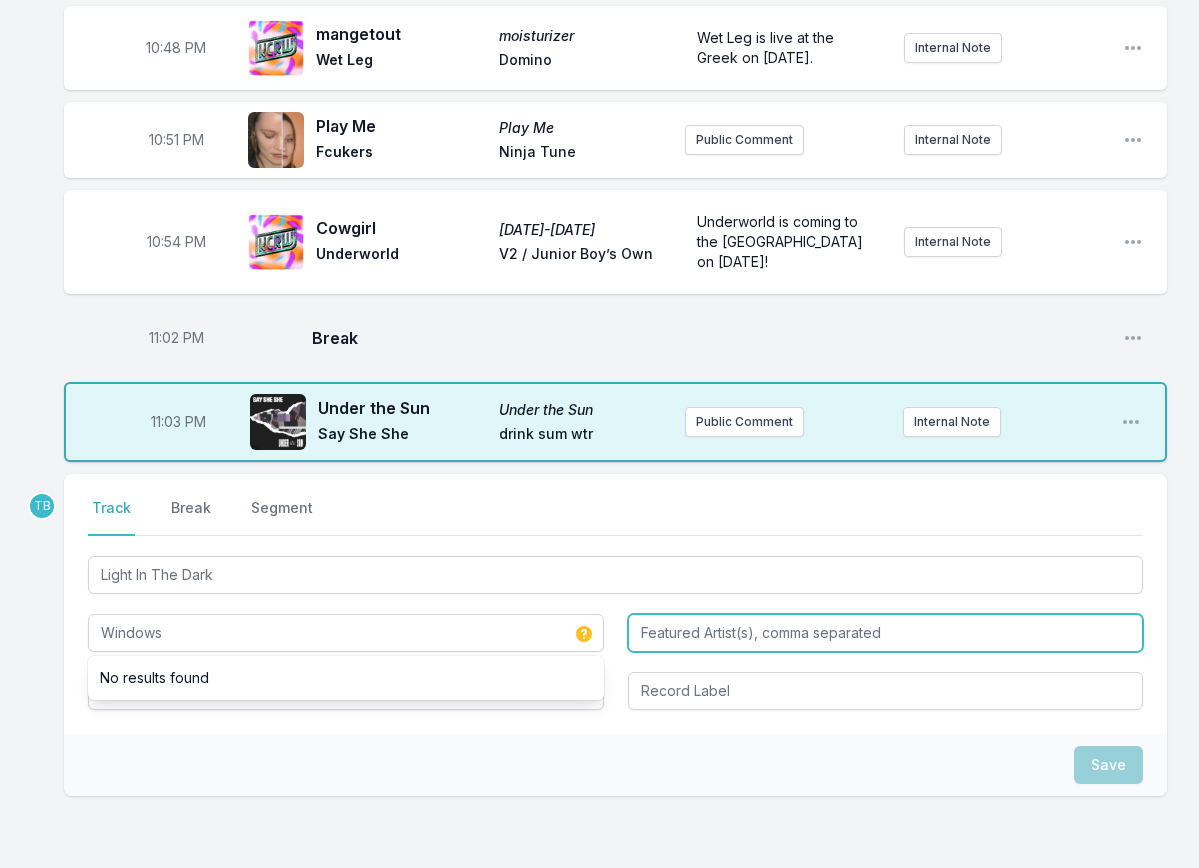 type on "Windows" 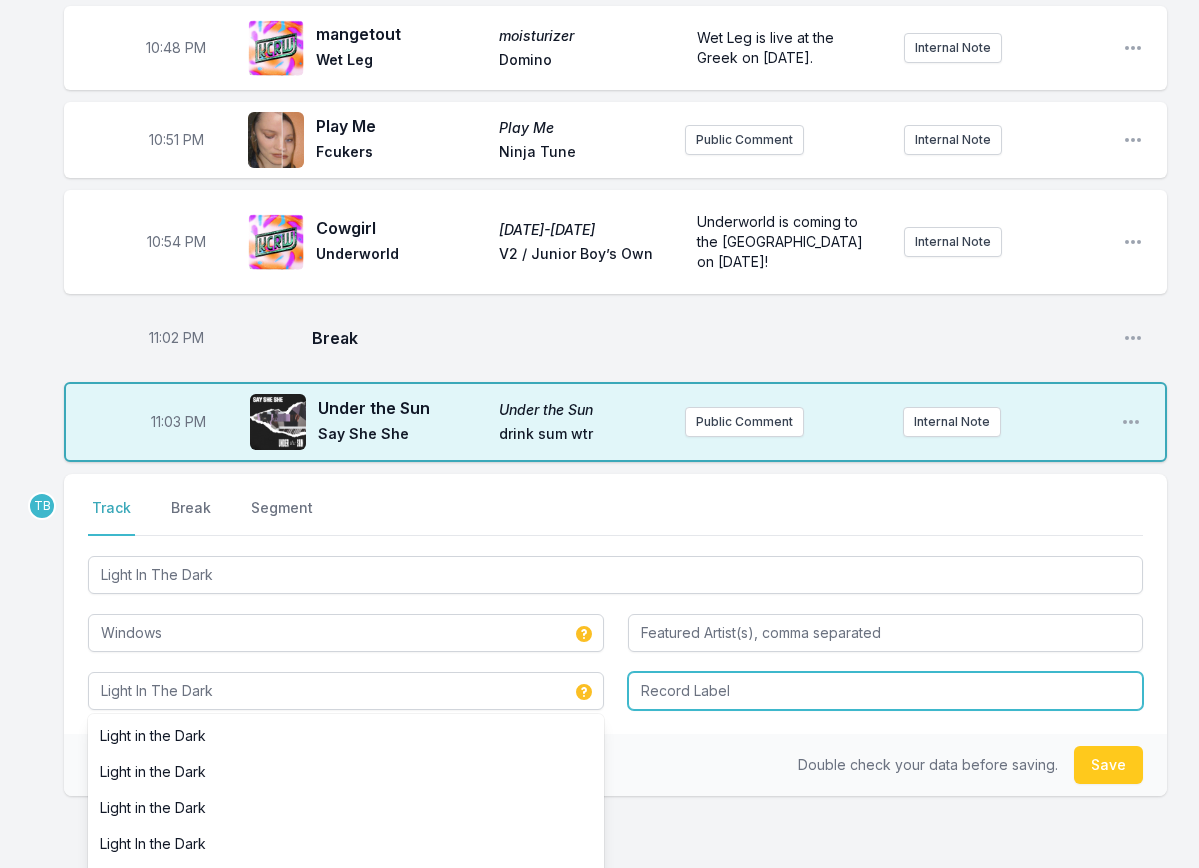 type on "Light In The Dark" 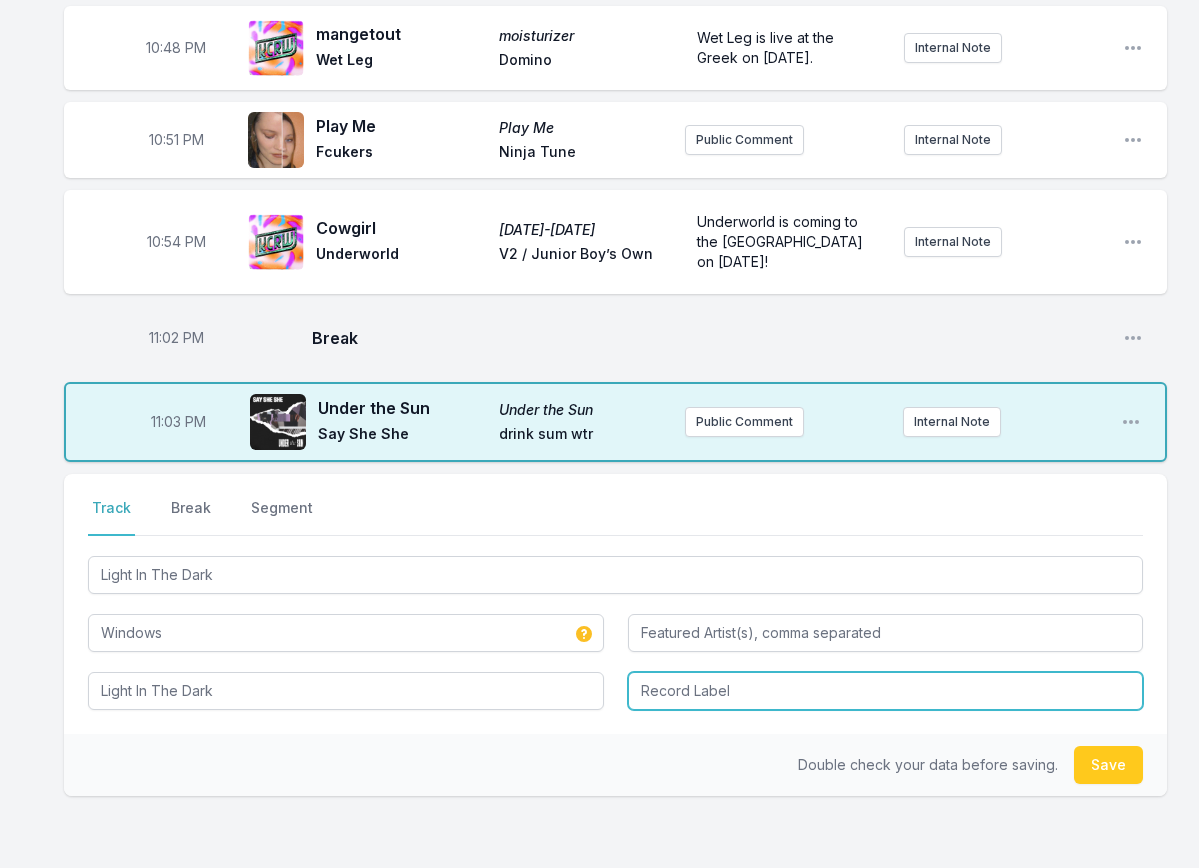 click at bounding box center [886, 691] 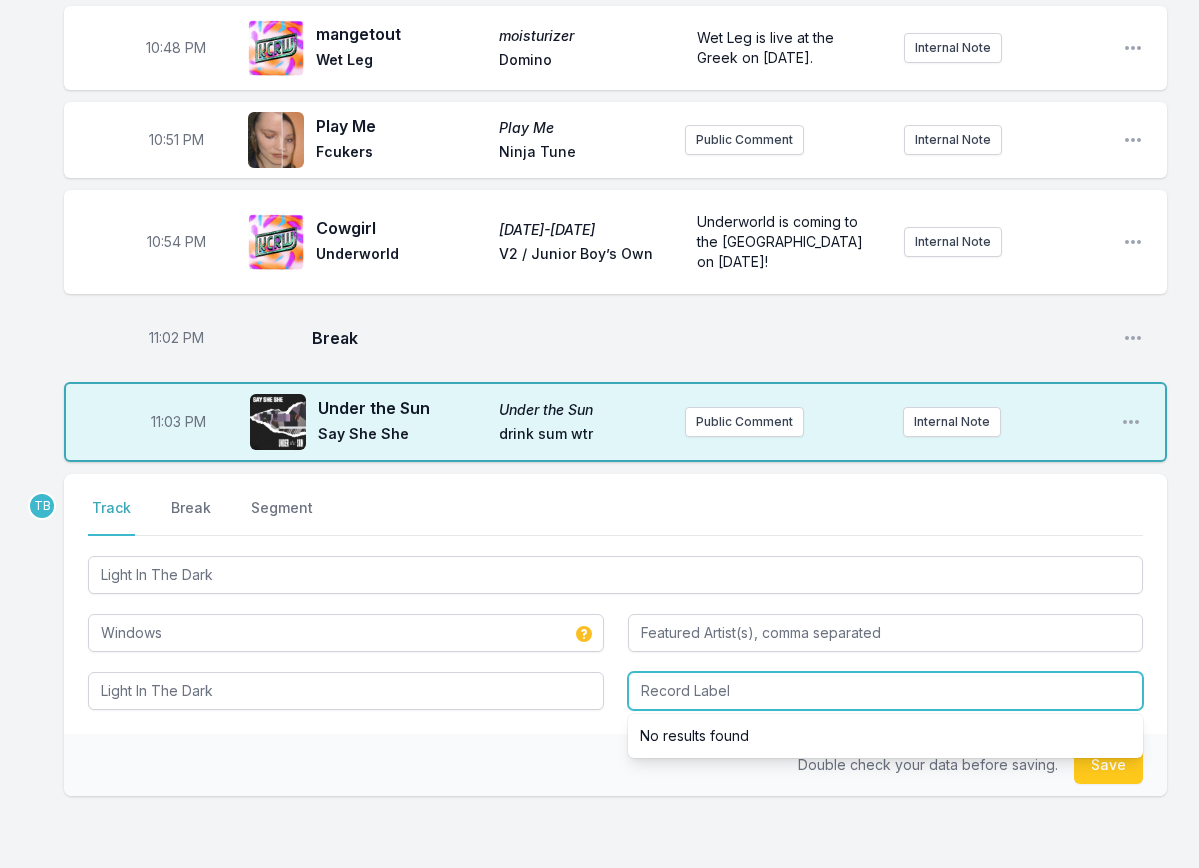 paste on "Matthew Arias" 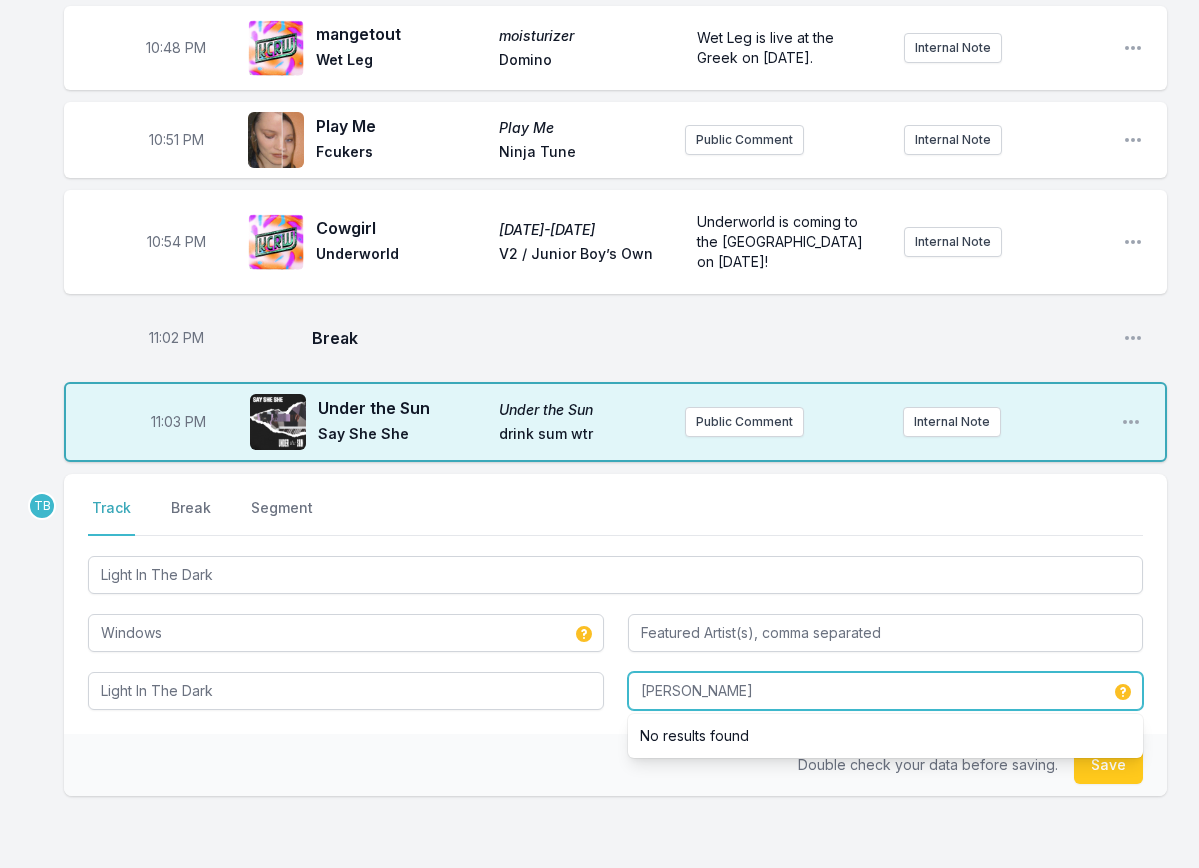 type on "Matthew Arias" 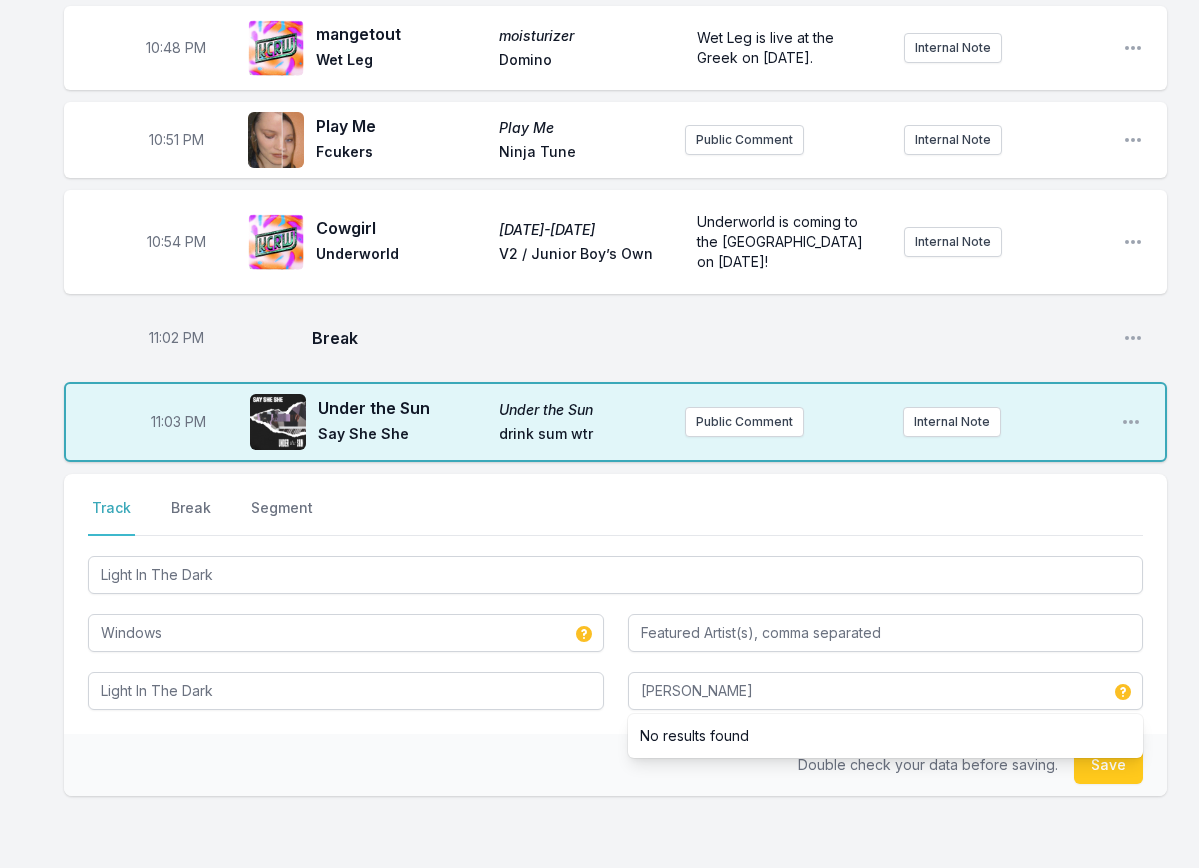 drag, startPoint x: 1115, startPoint y: 770, endPoint x: 1107, endPoint y: 755, distance: 17 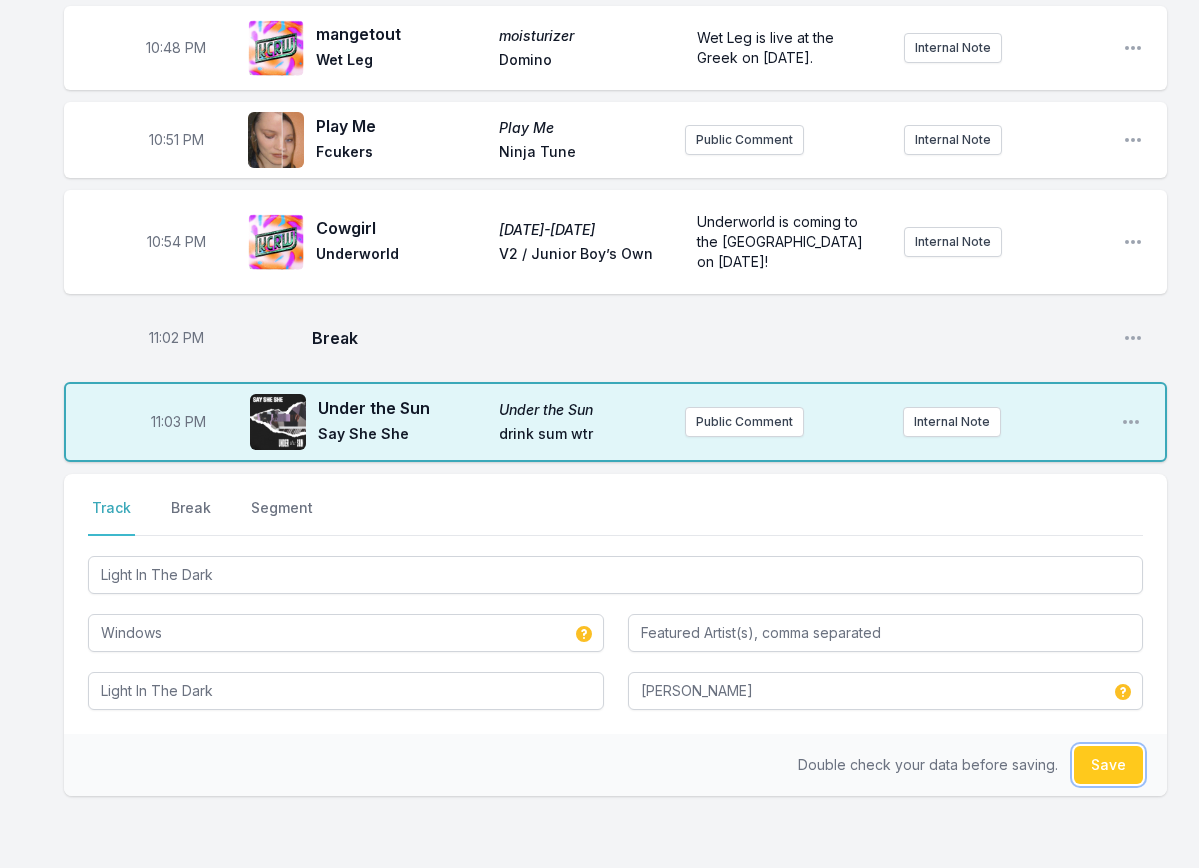 click on "Save" at bounding box center (1108, 765) 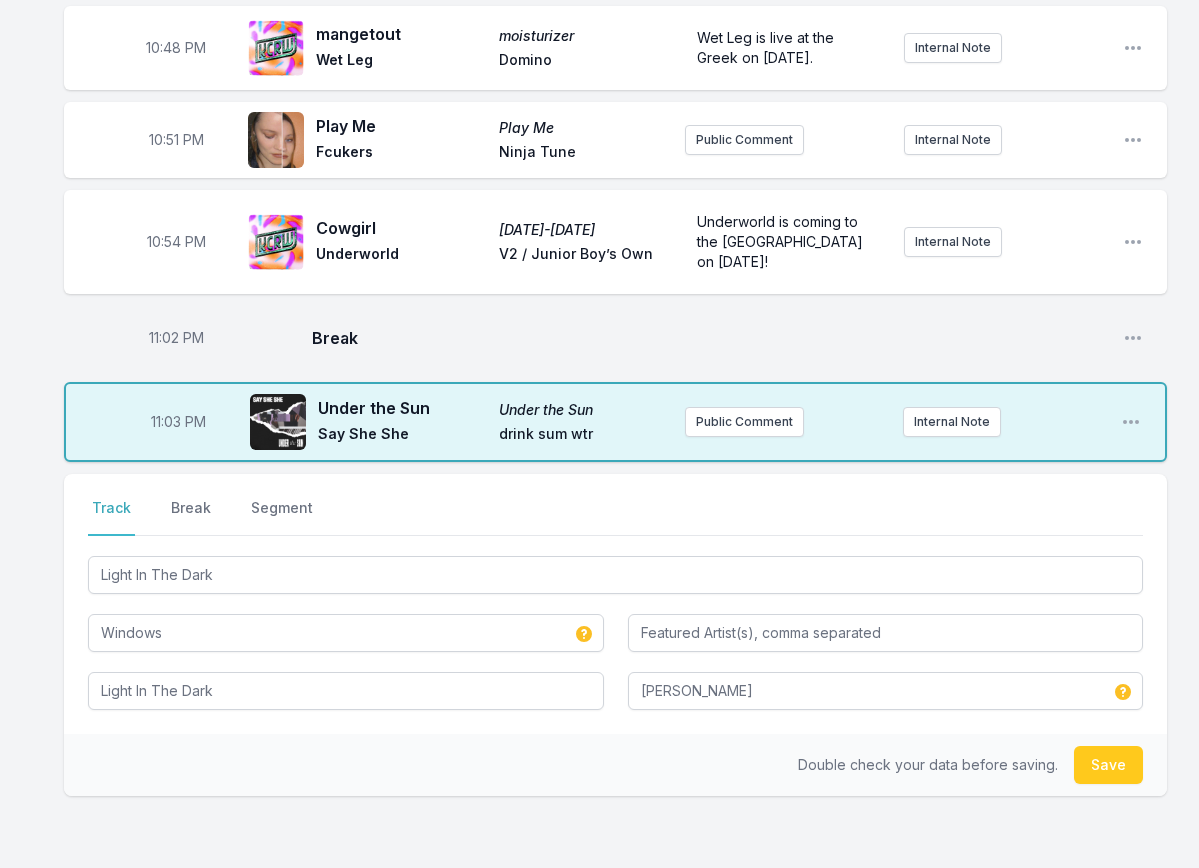 type 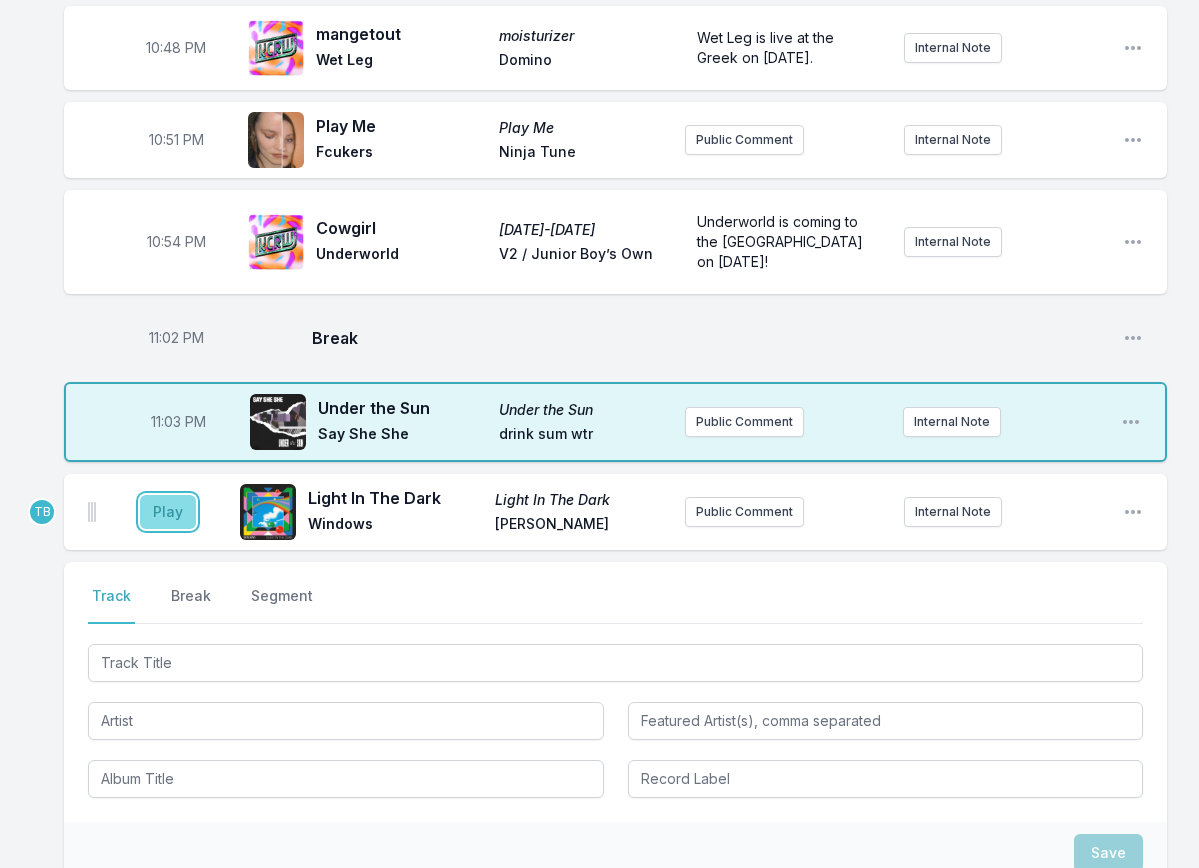 click on "Play" at bounding box center (168, 512) 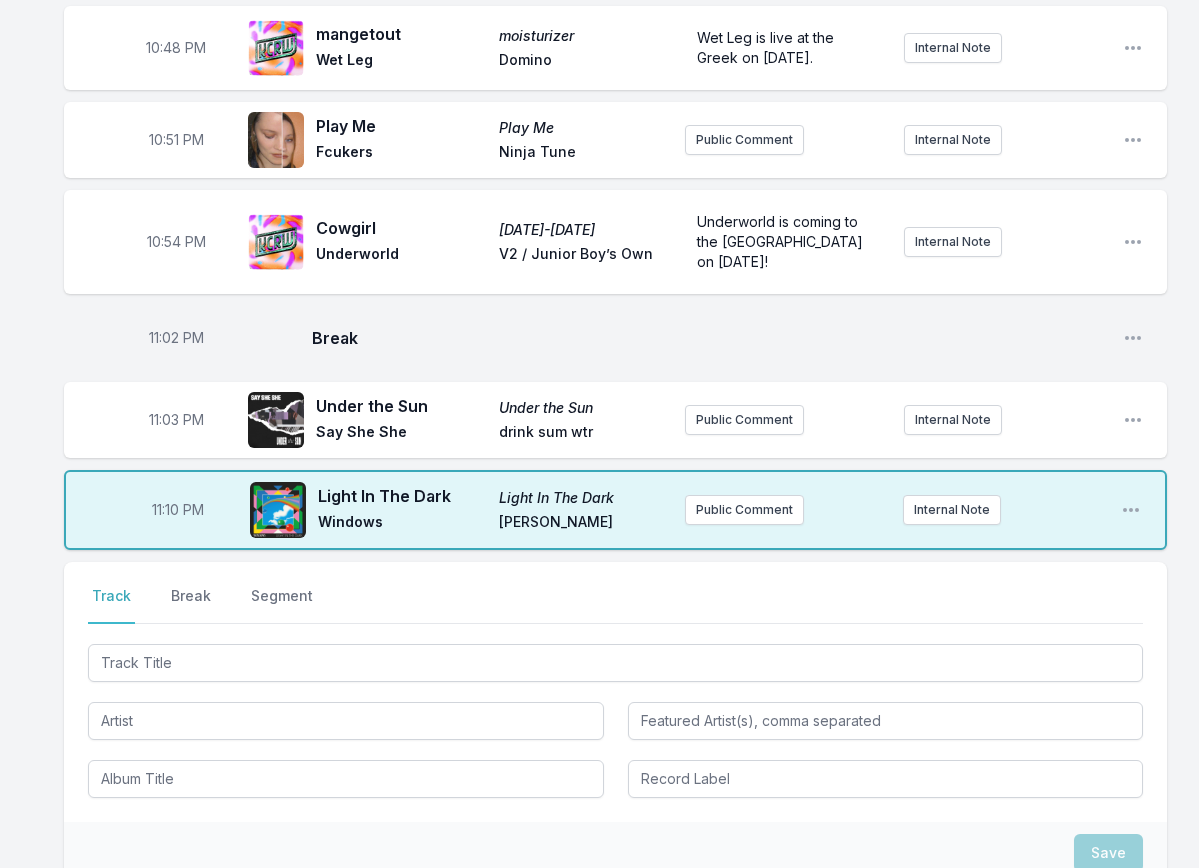 click on "11:10 PM" at bounding box center [178, 510] 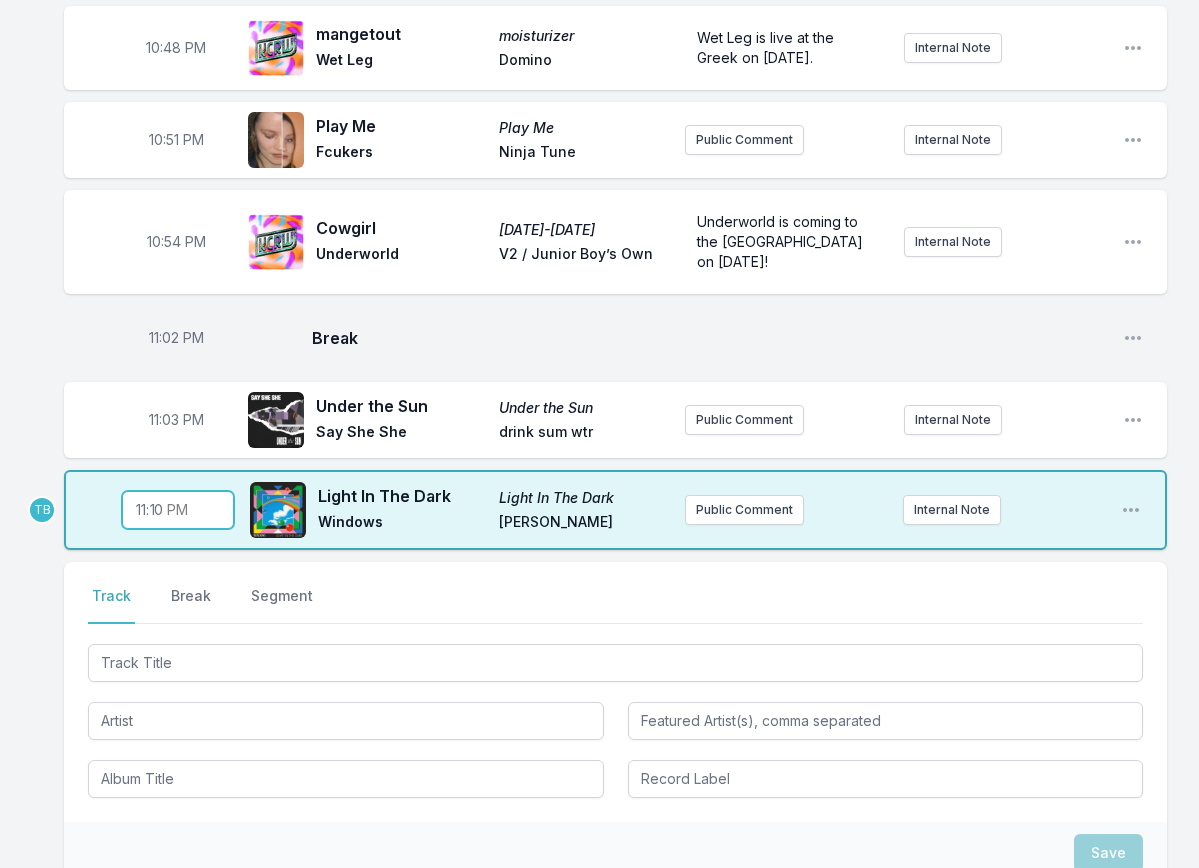 click on "23:10" at bounding box center [178, 510] 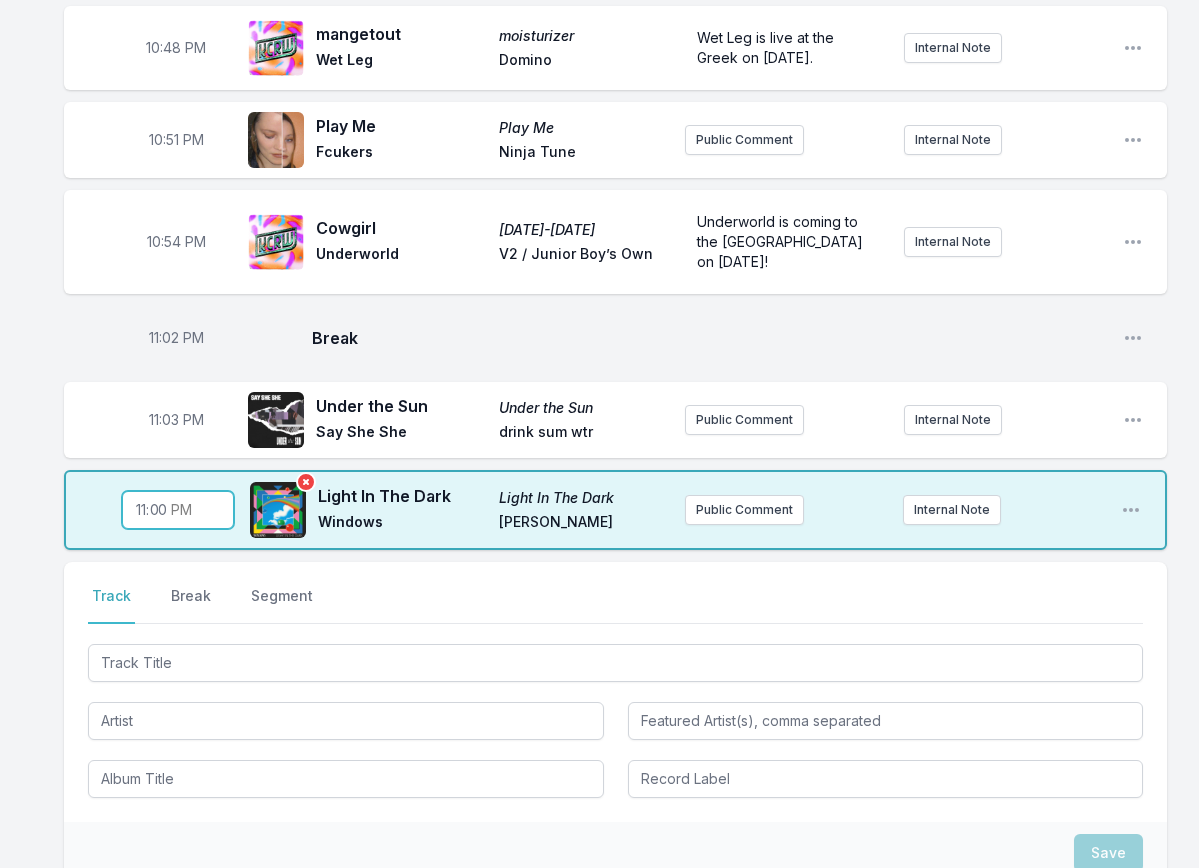 type on "23:07" 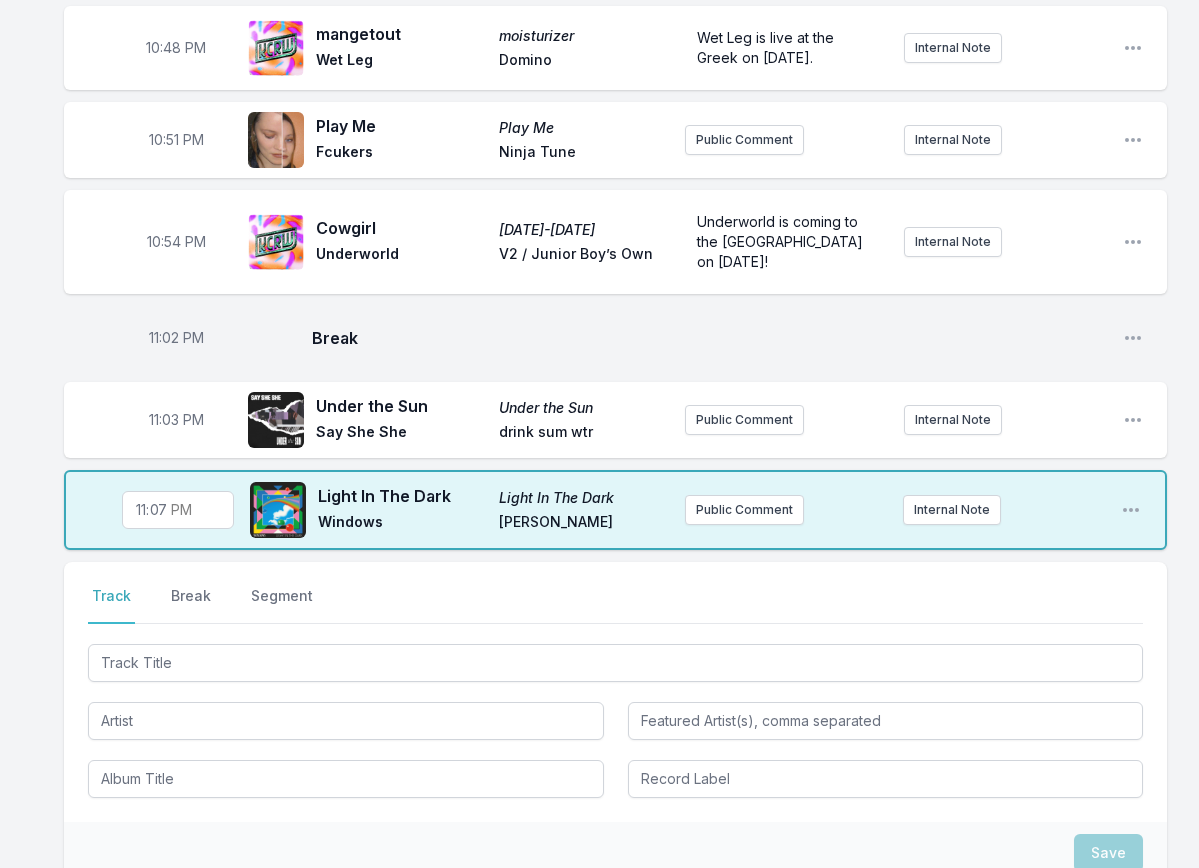 drag, startPoint x: 25, startPoint y: 536, endPoint x: 96, endPoint y: 536, distance: 71 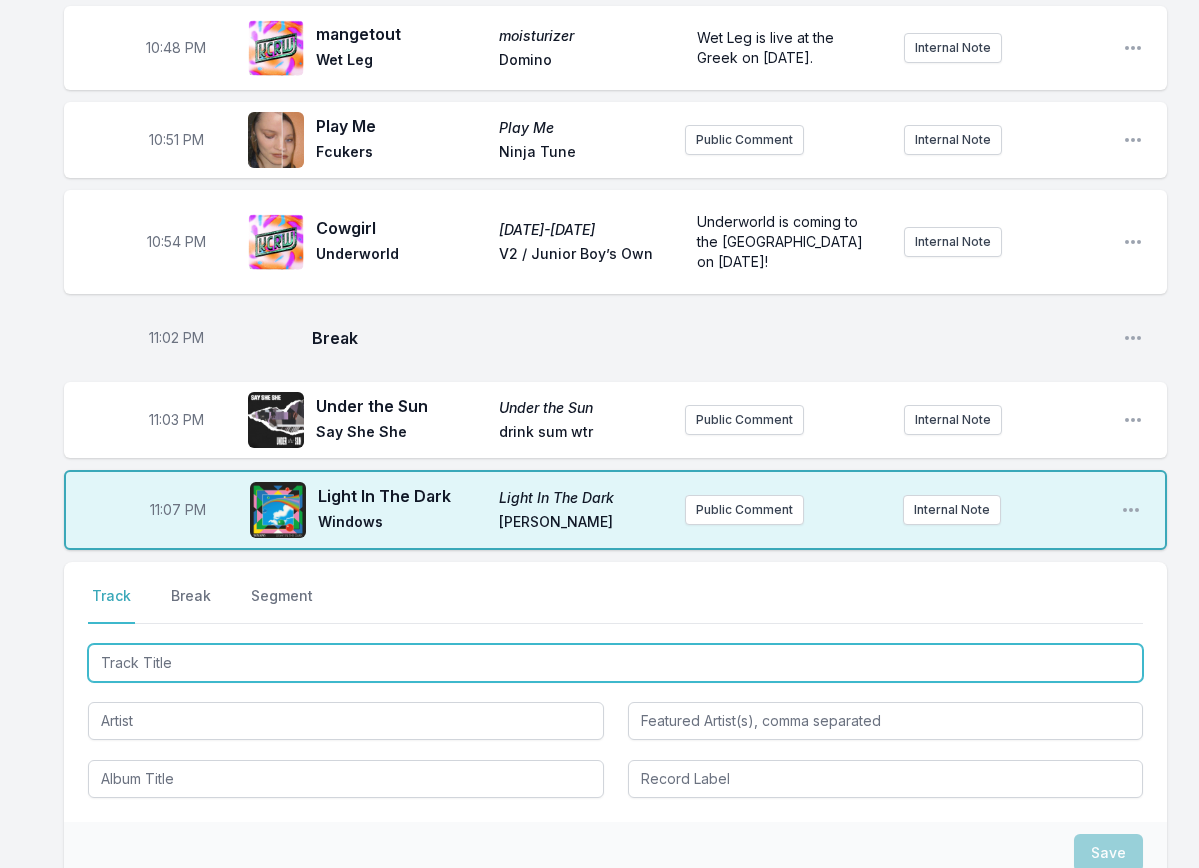 click at bounding box center (615, 663) 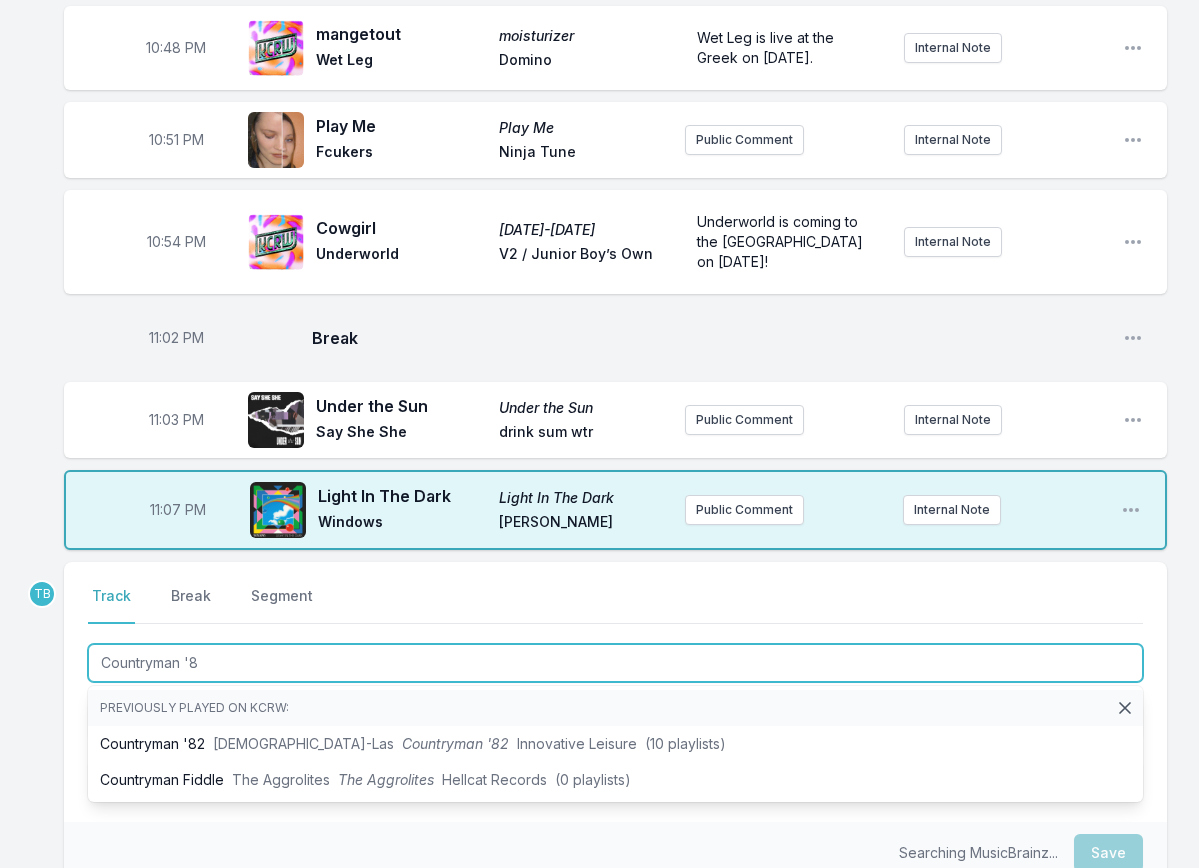 type on "Countryman '82" 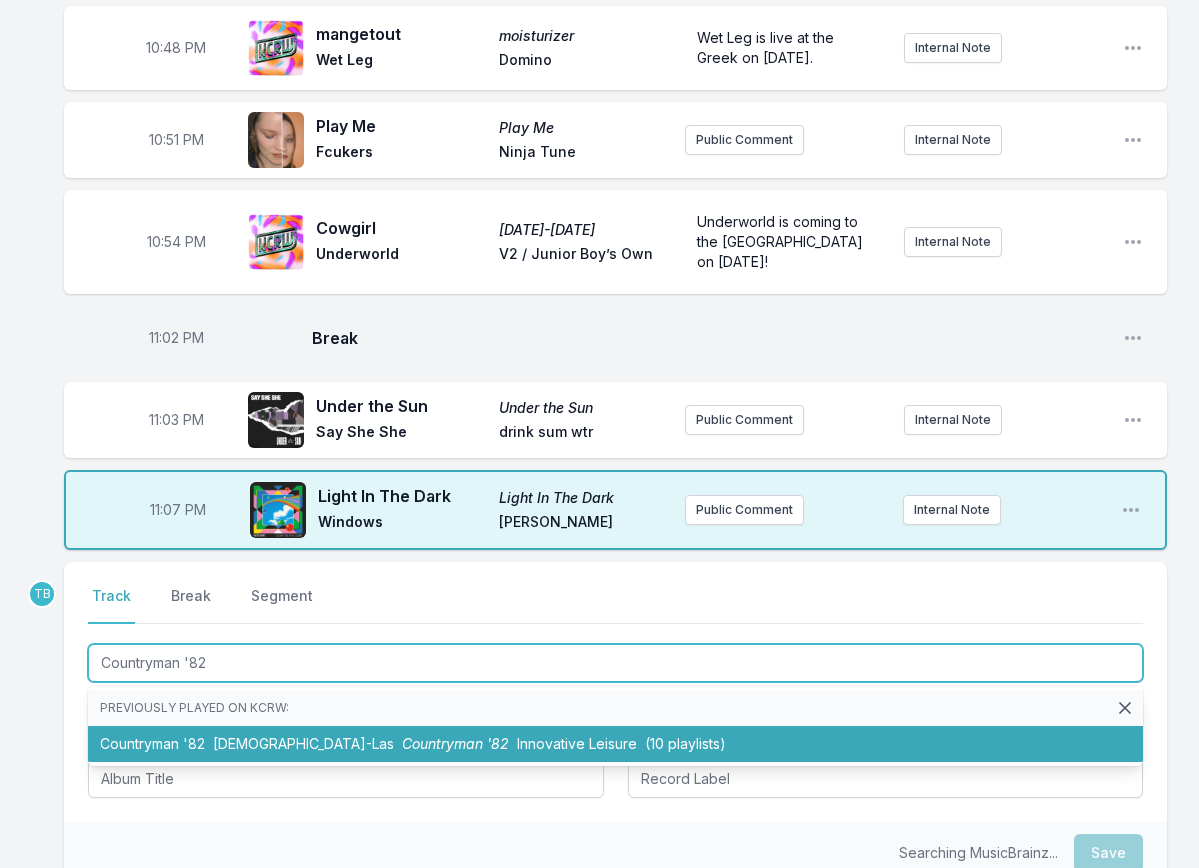 type 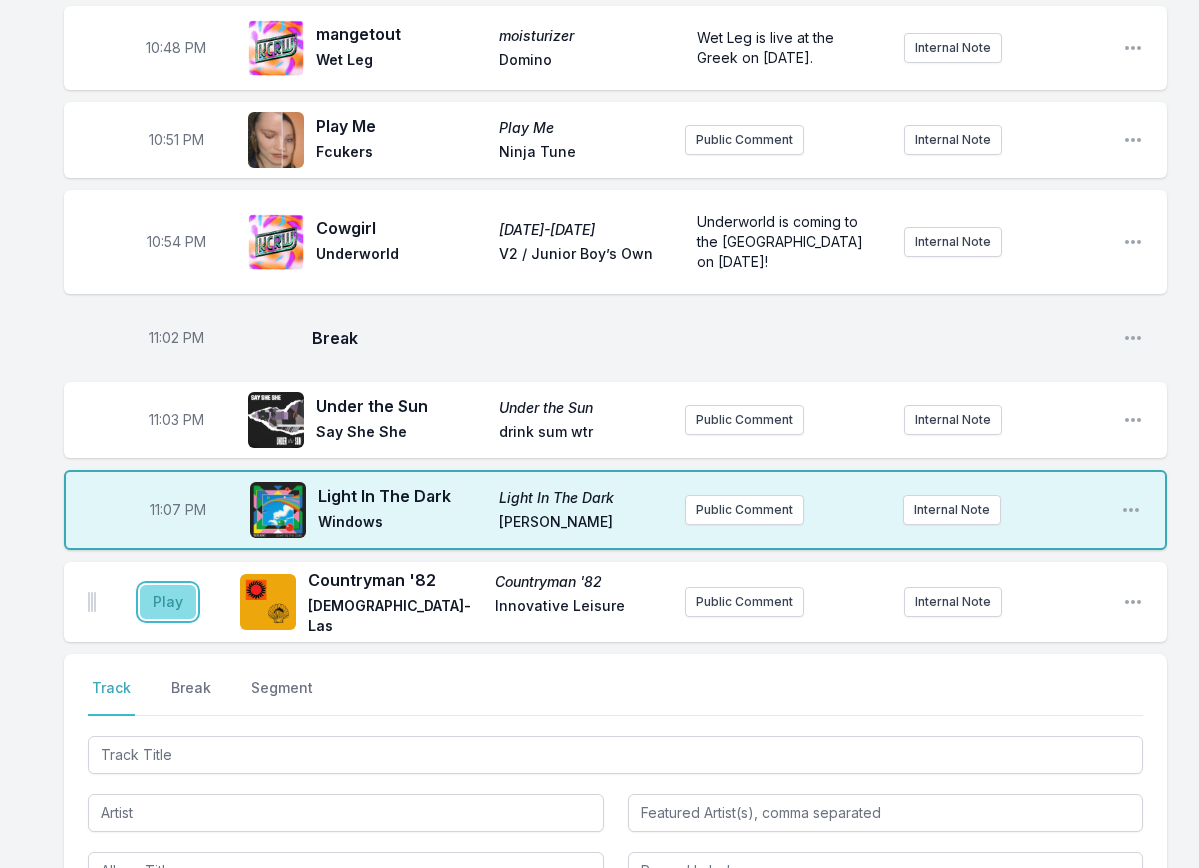click on "Play" at bounding box center [168, 602] 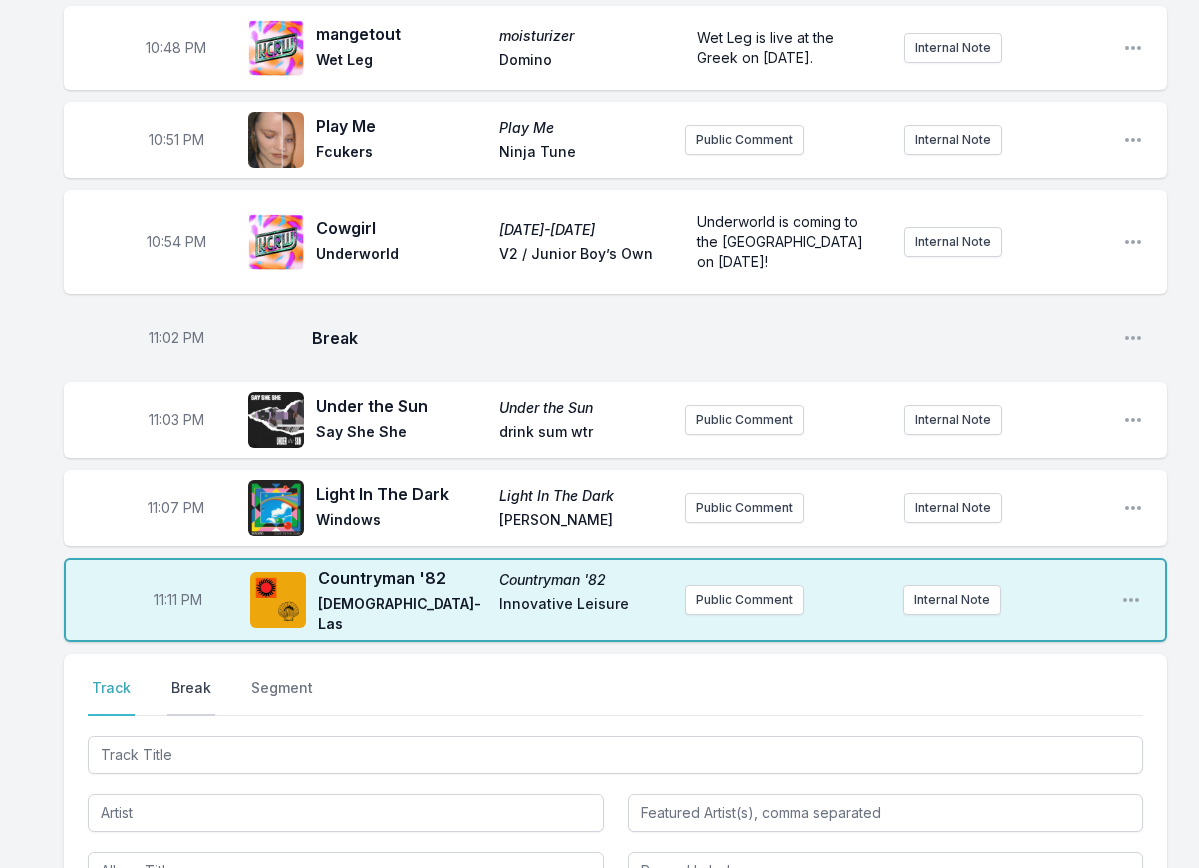 click on "Break" at bounding box center [191, 697] 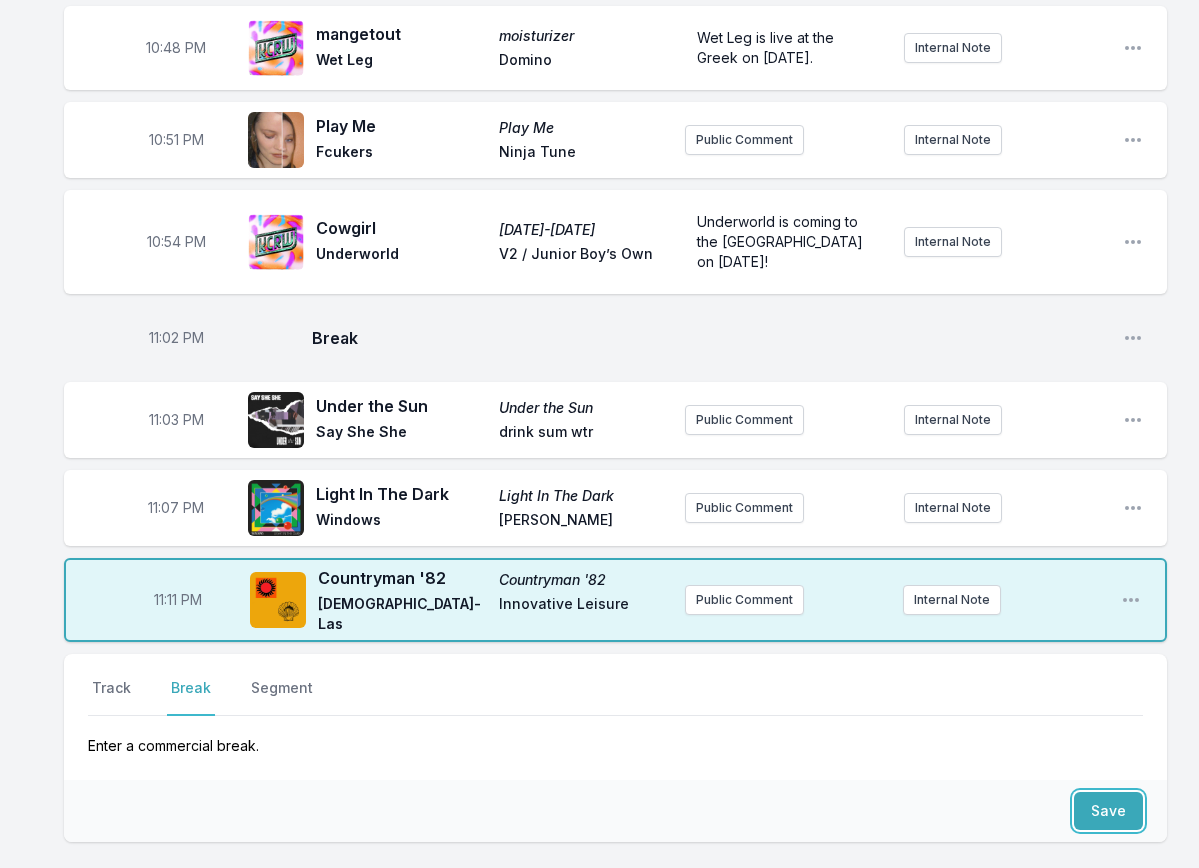 drag, startPoint x: 1093, startPoint y: 799, endPoint x: 1043, endPoint y: 798, distance: 50.01 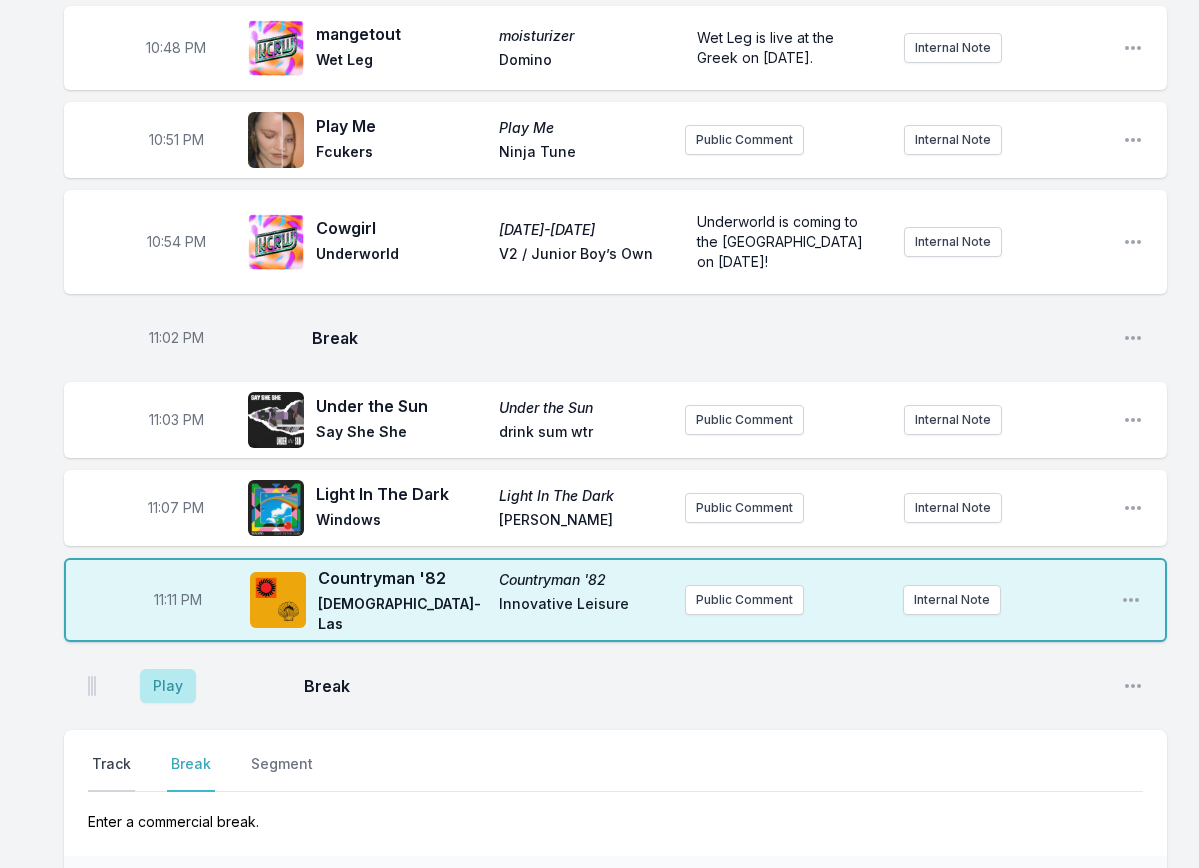 click on "Track" at bounding box center (111, 773) 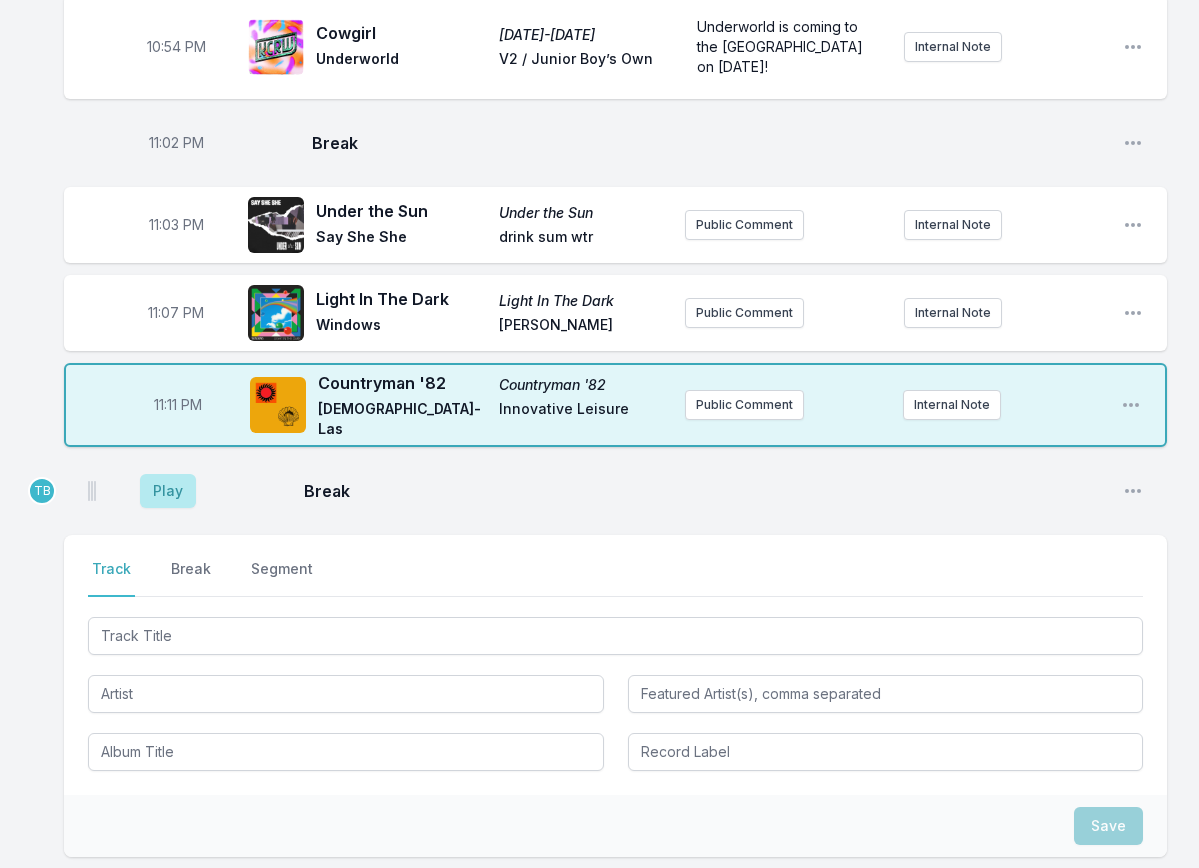 scroll, scrollTop: 2150, scrollLeft: 0, axis: vertical 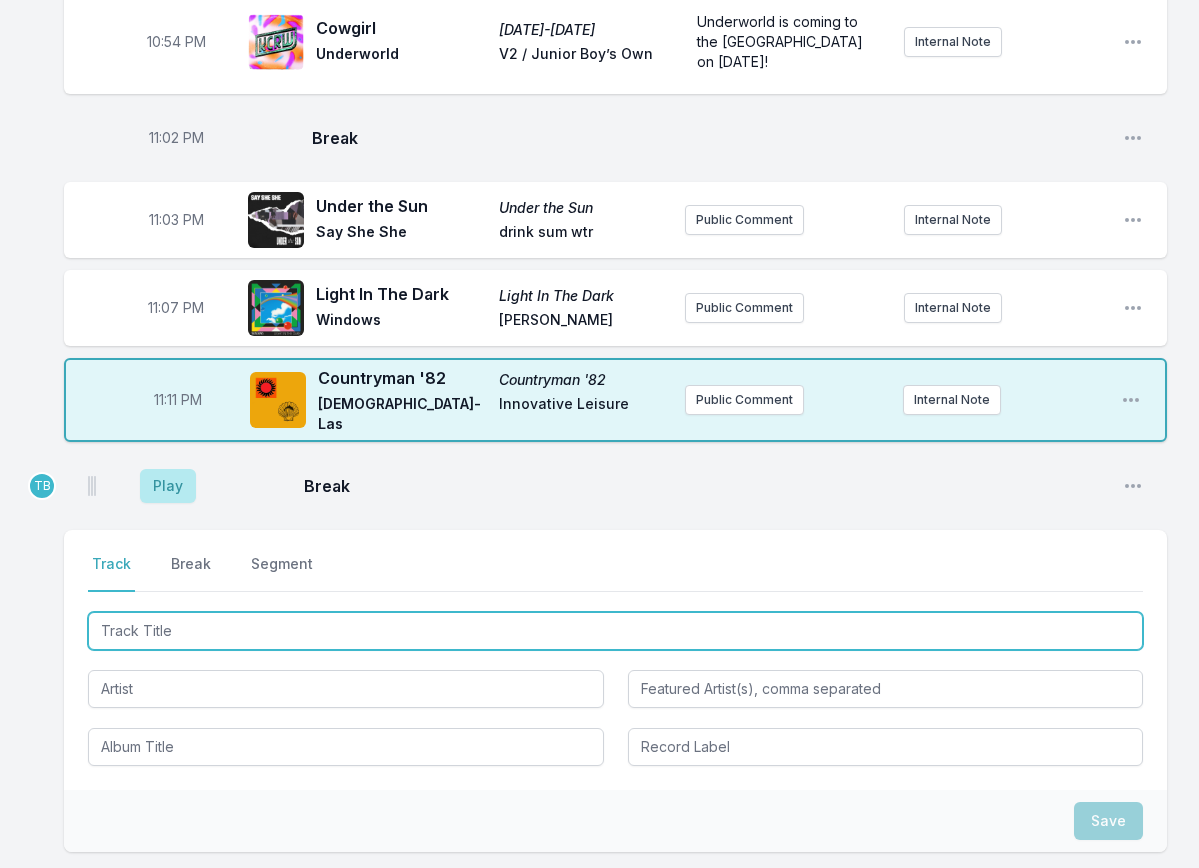 click at bounding box center (615, 631) 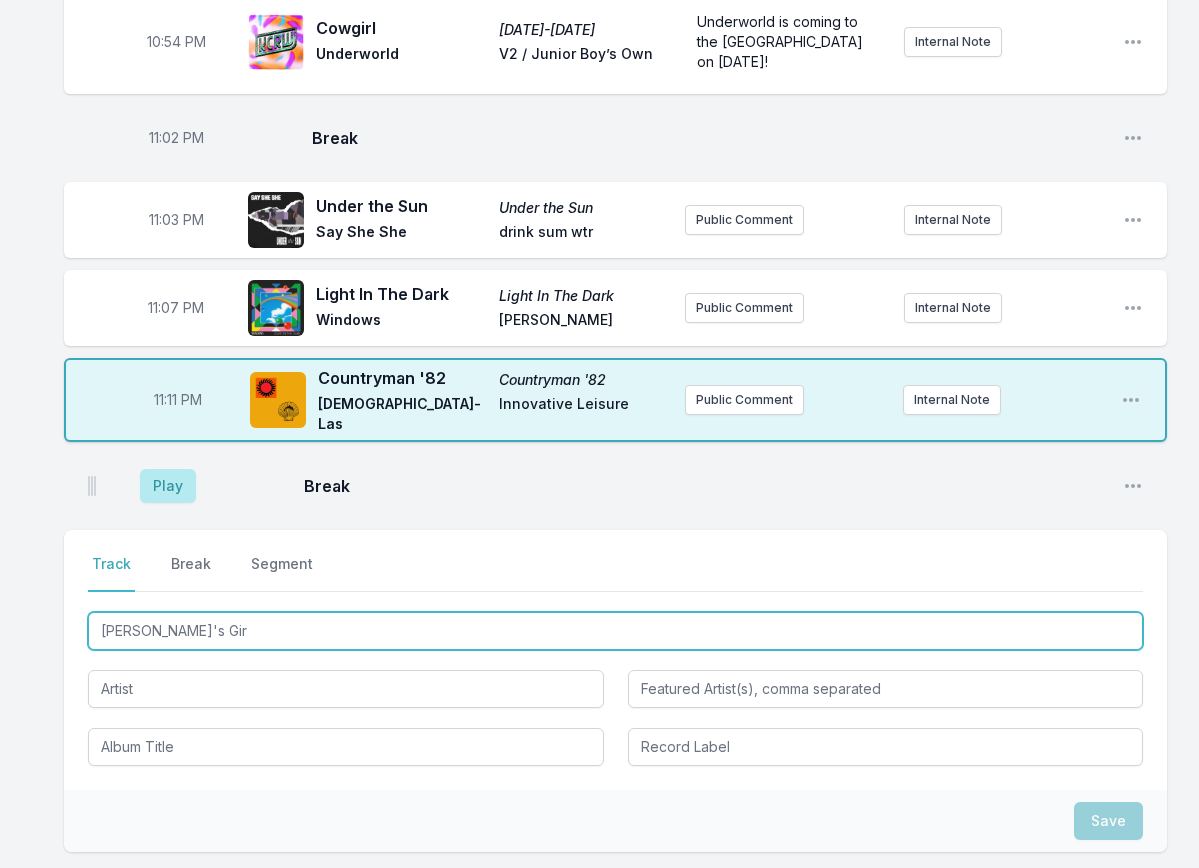type on "Charley's Girl" 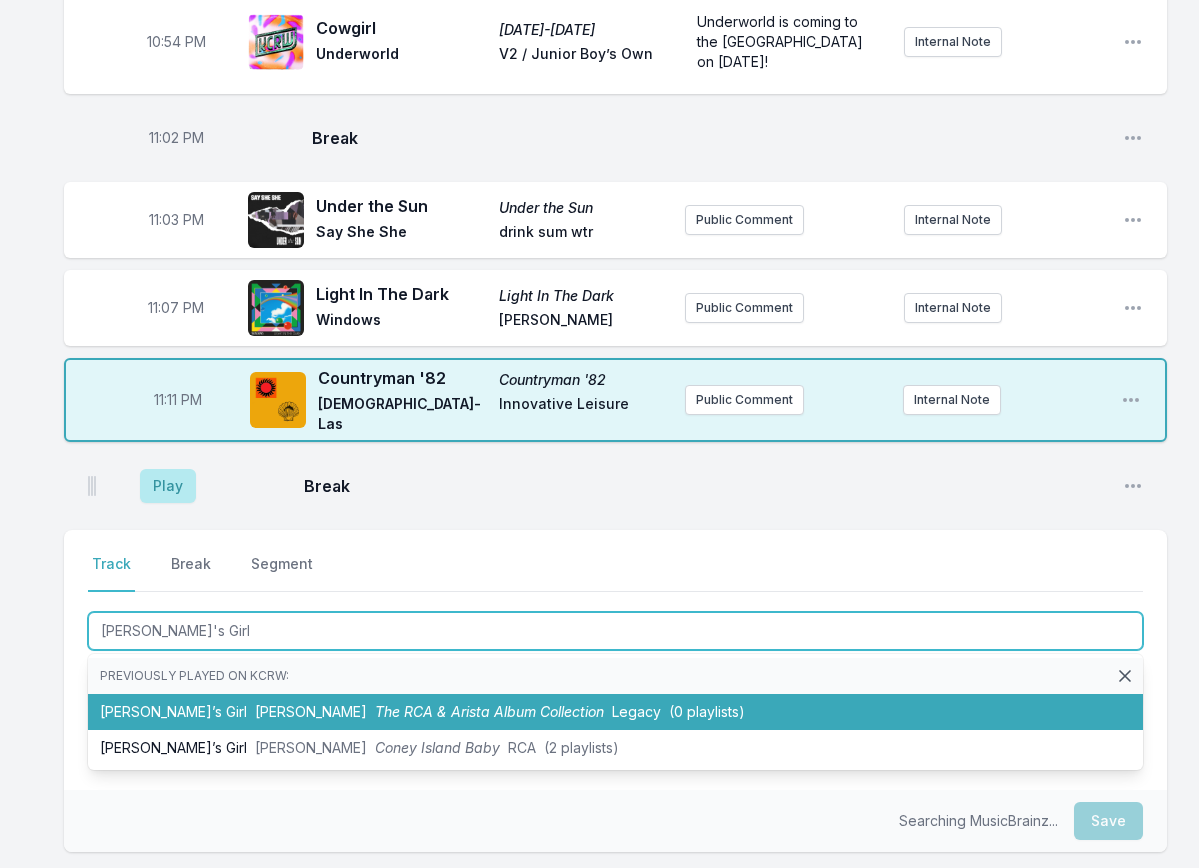 type 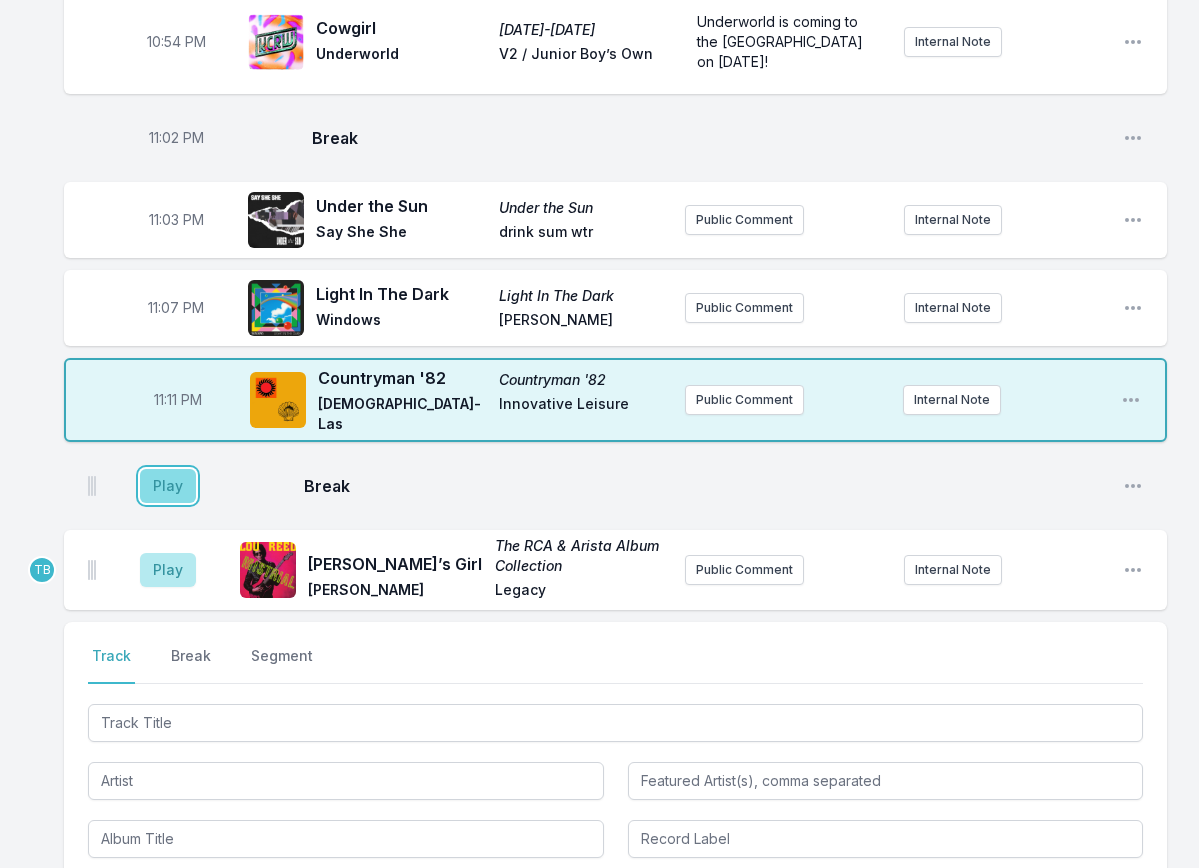 click on "Play" at bounding box center (168, 486) 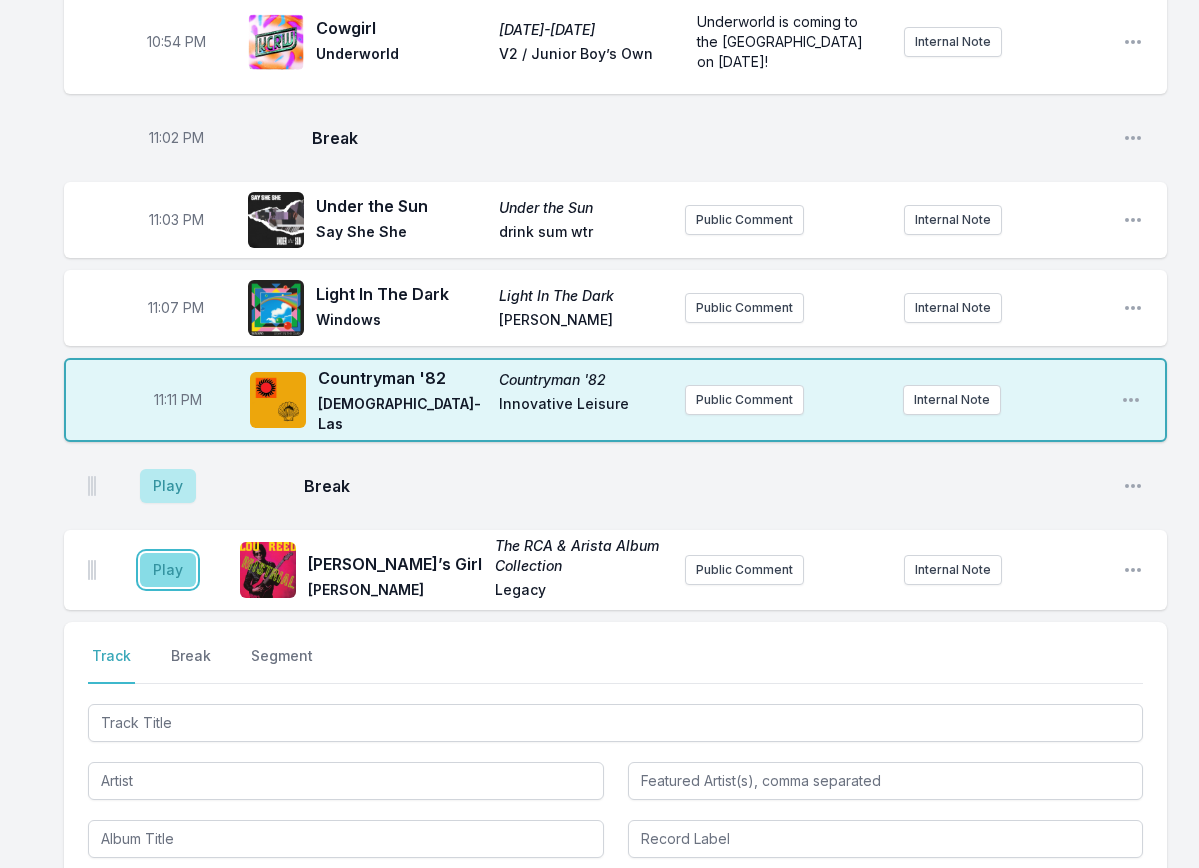 click on "Play" at bounding box center [168, 570] 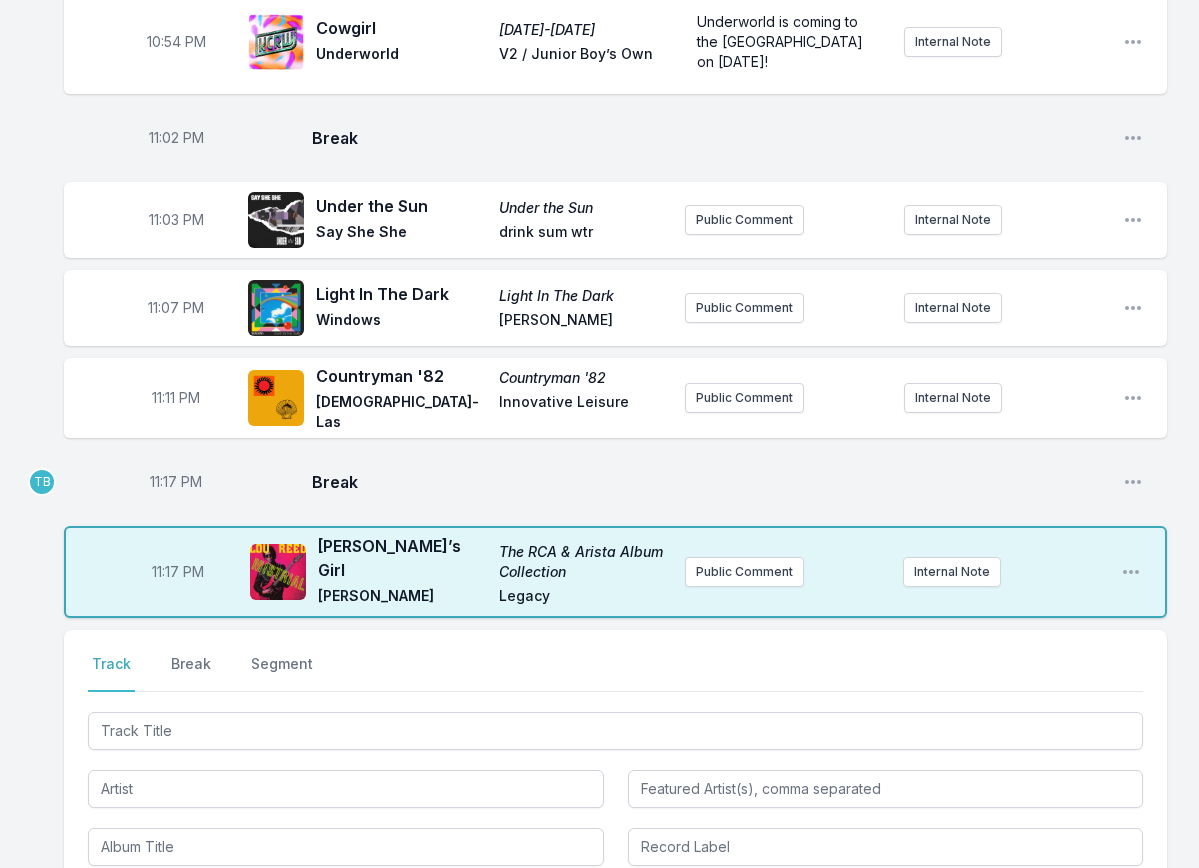 click on "11:17 PM" at bounding box center [176, 482] 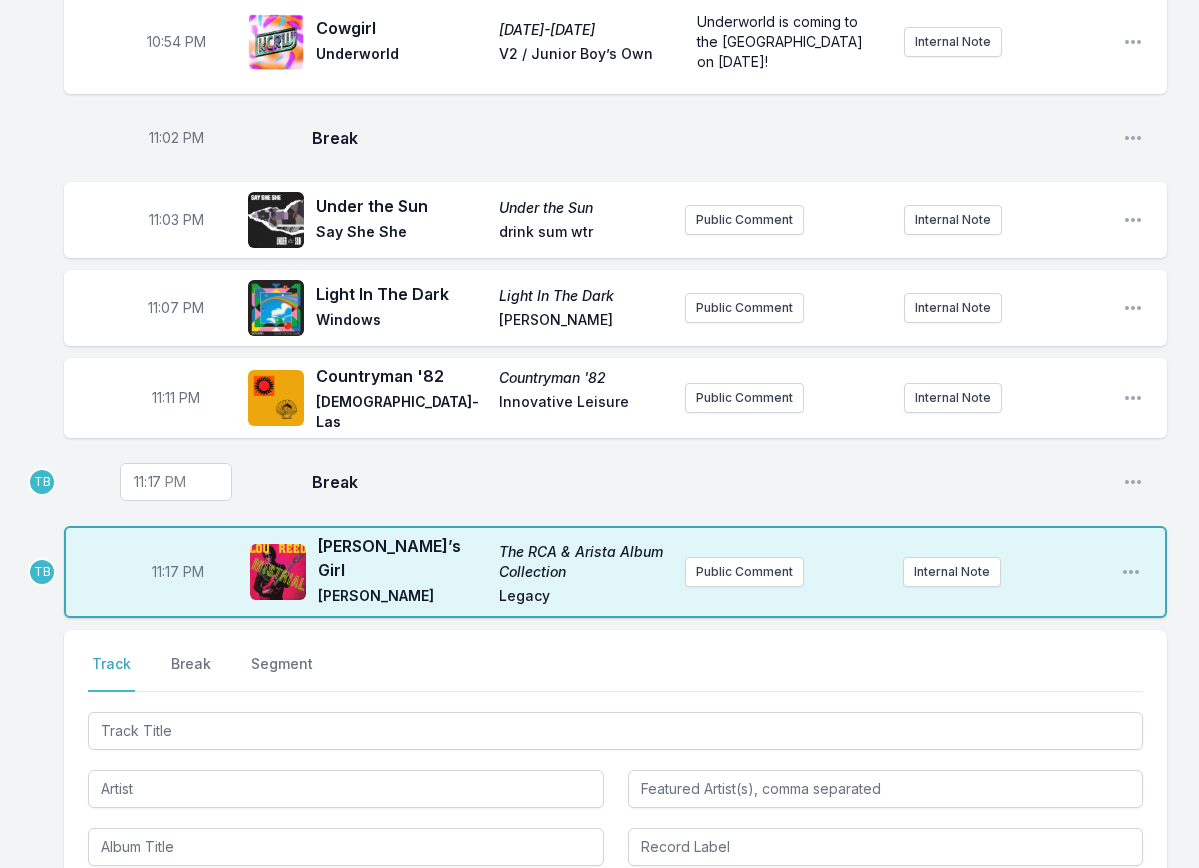 click on "23:17" at bounding box center (176, 482) 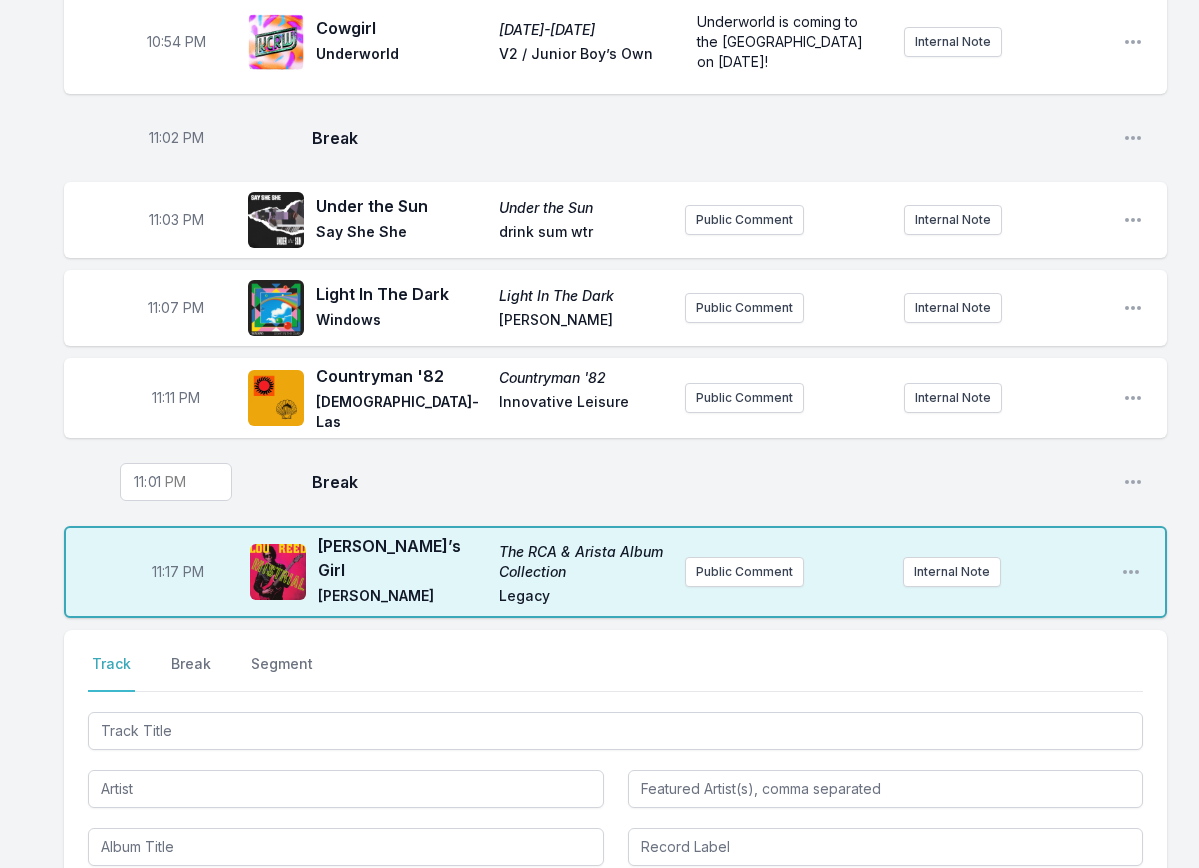 type on "23:12" 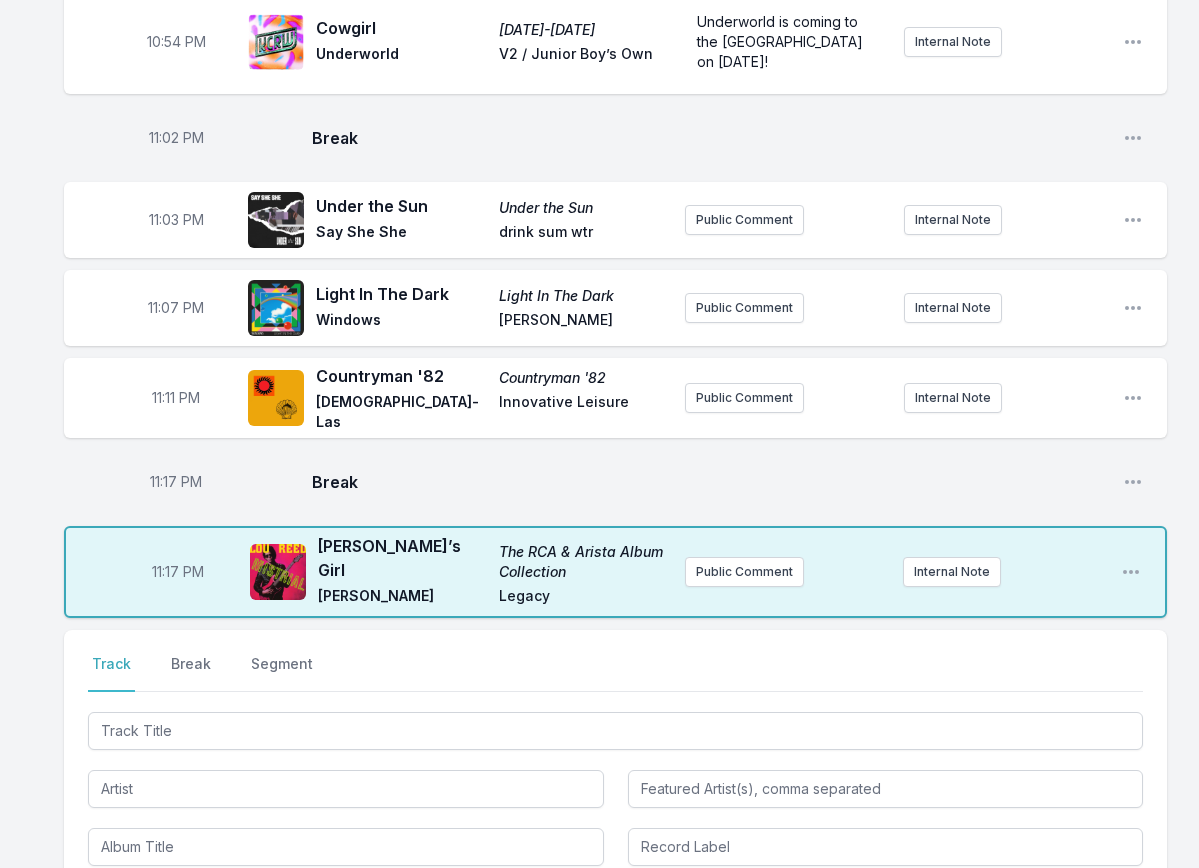 click on "10:00 PM Children of the Grave Master of Reality Black Sabbath Vertigo RIP OZZY!!!!!!! Internal Note Open playlist item options RIP OZZY!!!!!!! 10:04 PM Perihelion Infest the Rats’ Nest King Gizzard & the Lizard Wizard Flightless King Gizzard & The Lizard Wizard live at the Hollywood Bowl August 10th performing with a live orchestra, part of KCRW's World Festival. Internal Note Open playlist item options King Gizzard & The Lizard Wizard live at the Hollywood Bowl August 10th performing with a live orchestra, part of KCRW's World Festival. 10:09 PM Memory Memory Automatic Stones Throw Records Automatic's new album, Is It Now?, drops on September 26th. They'll be live at the Novo with Sextile on October 11th. Internal Note Open playlist item options Automatic's new album, Is It Now?, drops on September 26th. They'll be live at the Novo with Sextile on October 11th. 10:12 PM Transmuted Matter Instant Holograms On Metal Film Stereolab Warp They'll be live at The Bellwether on October 25th & 26th. Internal Note" at bounding box center (599, -405) 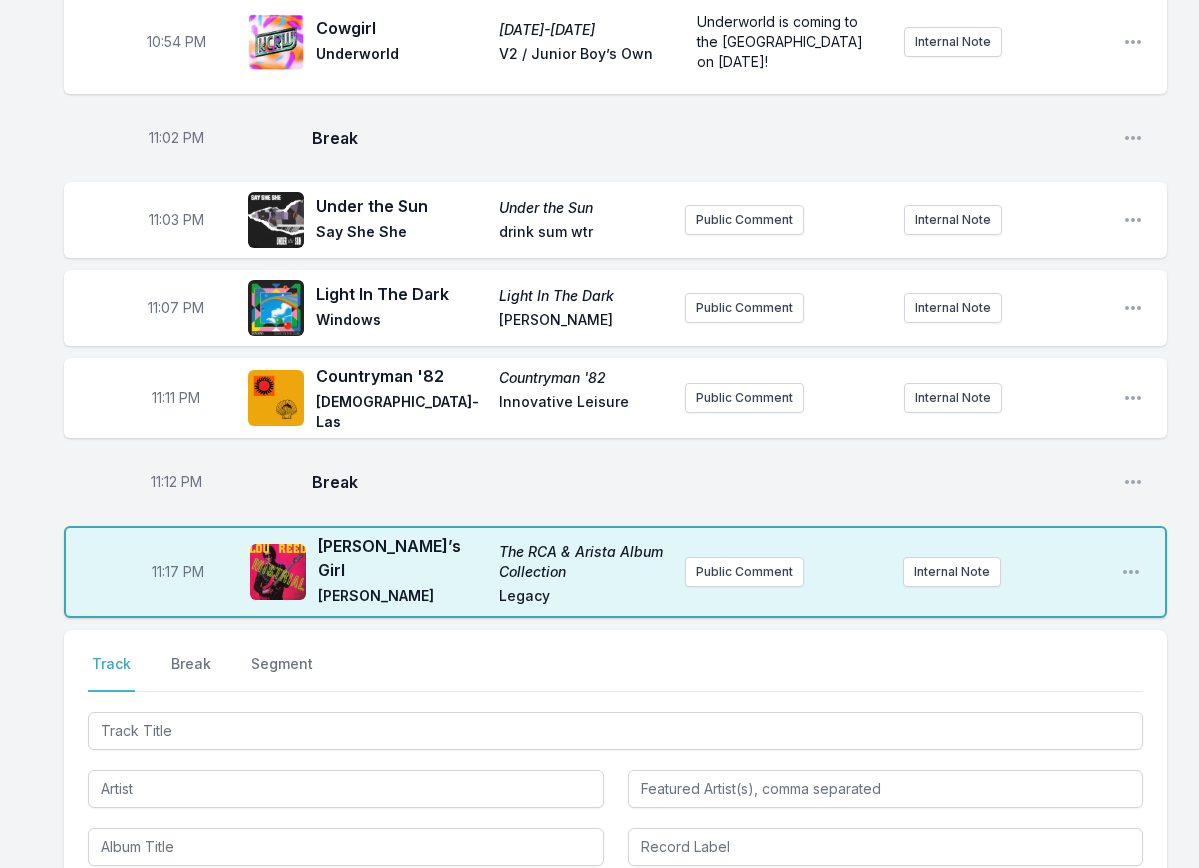 scroll, scrollTop: 2350, scrollLeft: 0, axis: vertical 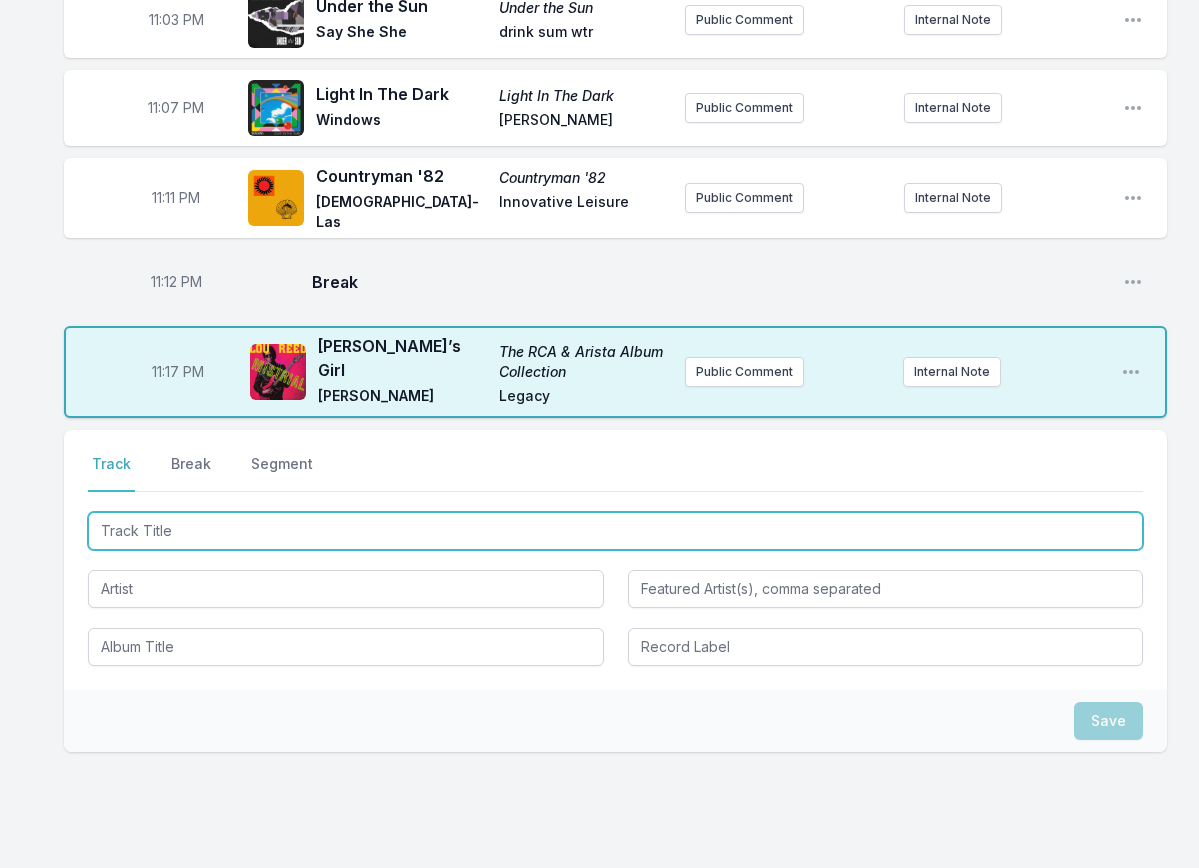 click at bounding box center [615, 531] 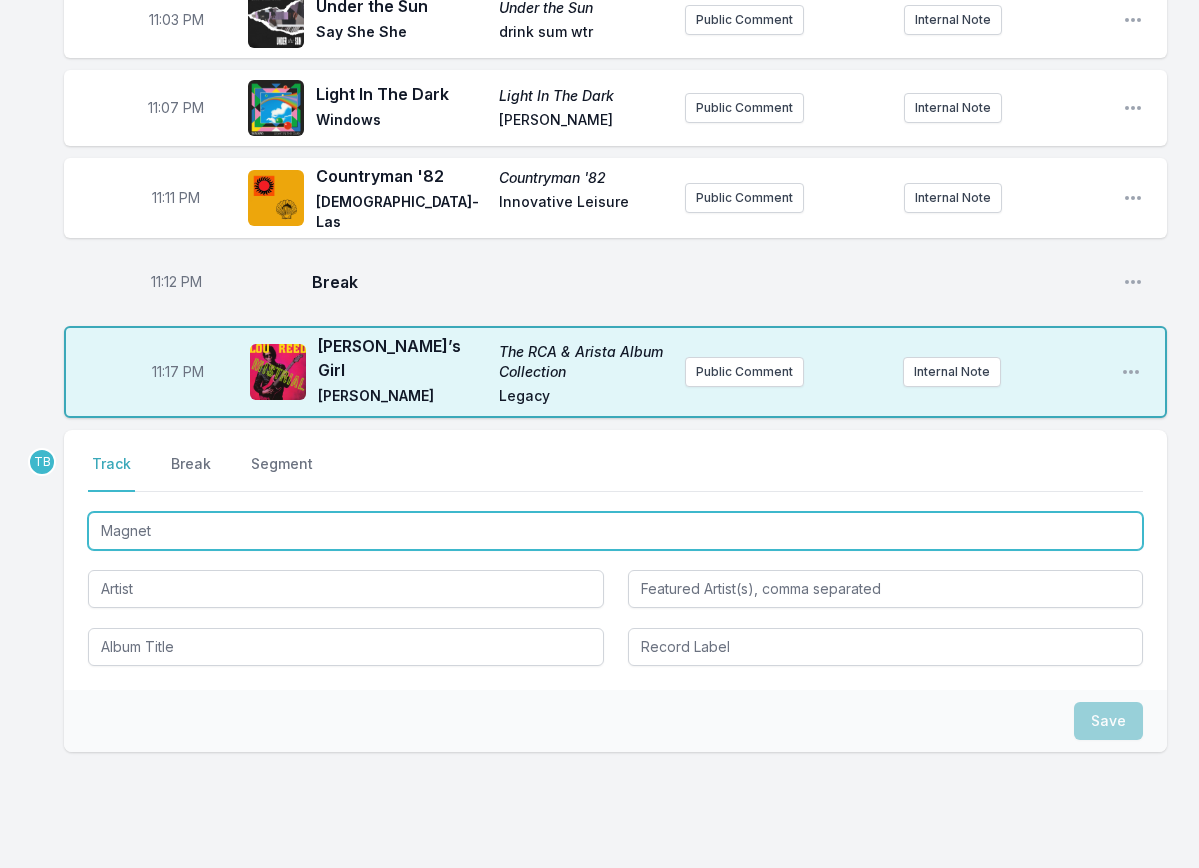 type on "Magnet" 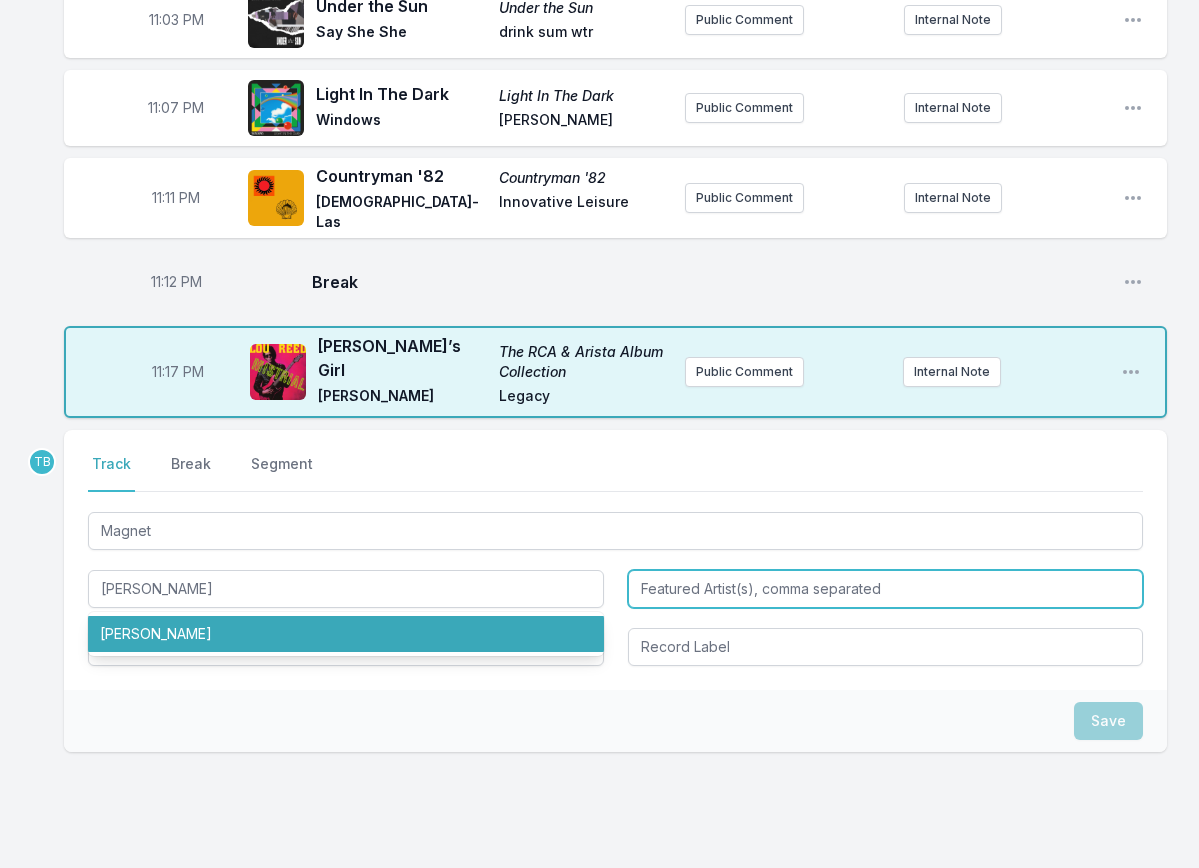 type on "NRBQ" 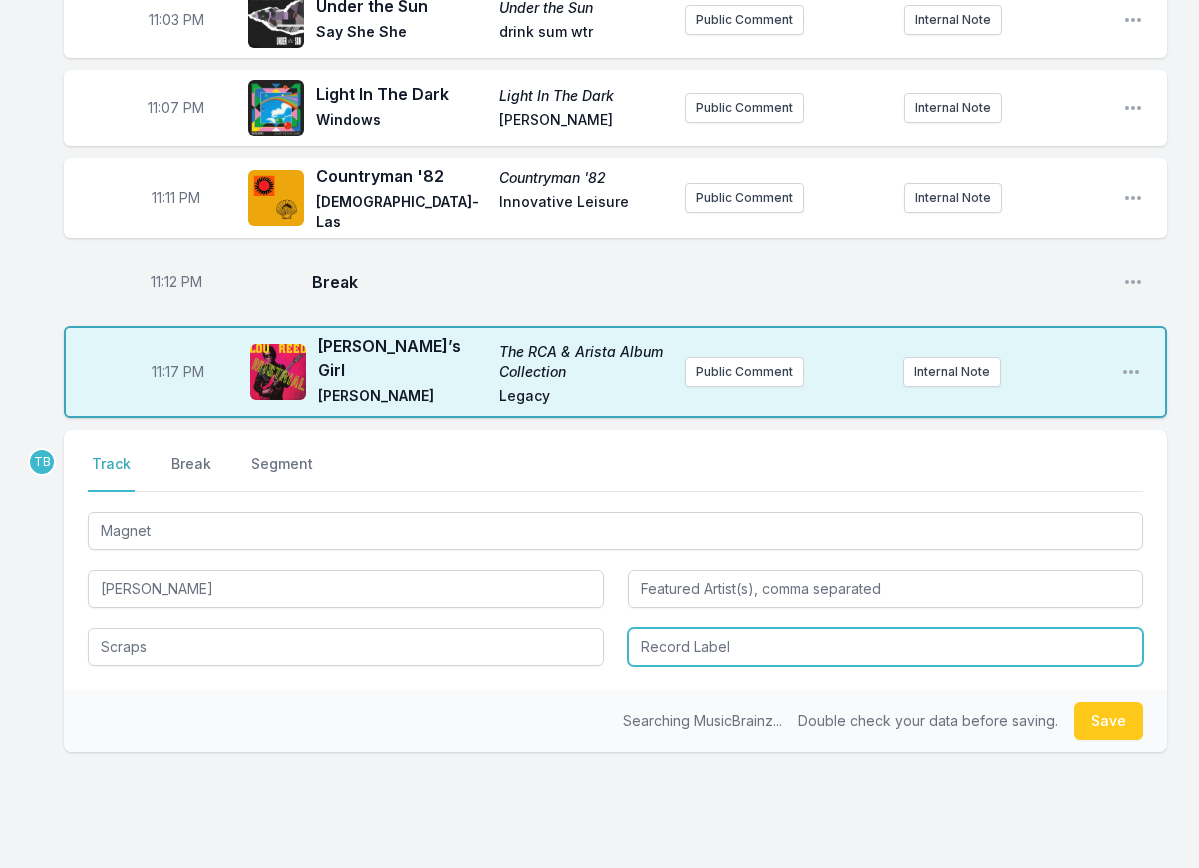 type on "Scraps" 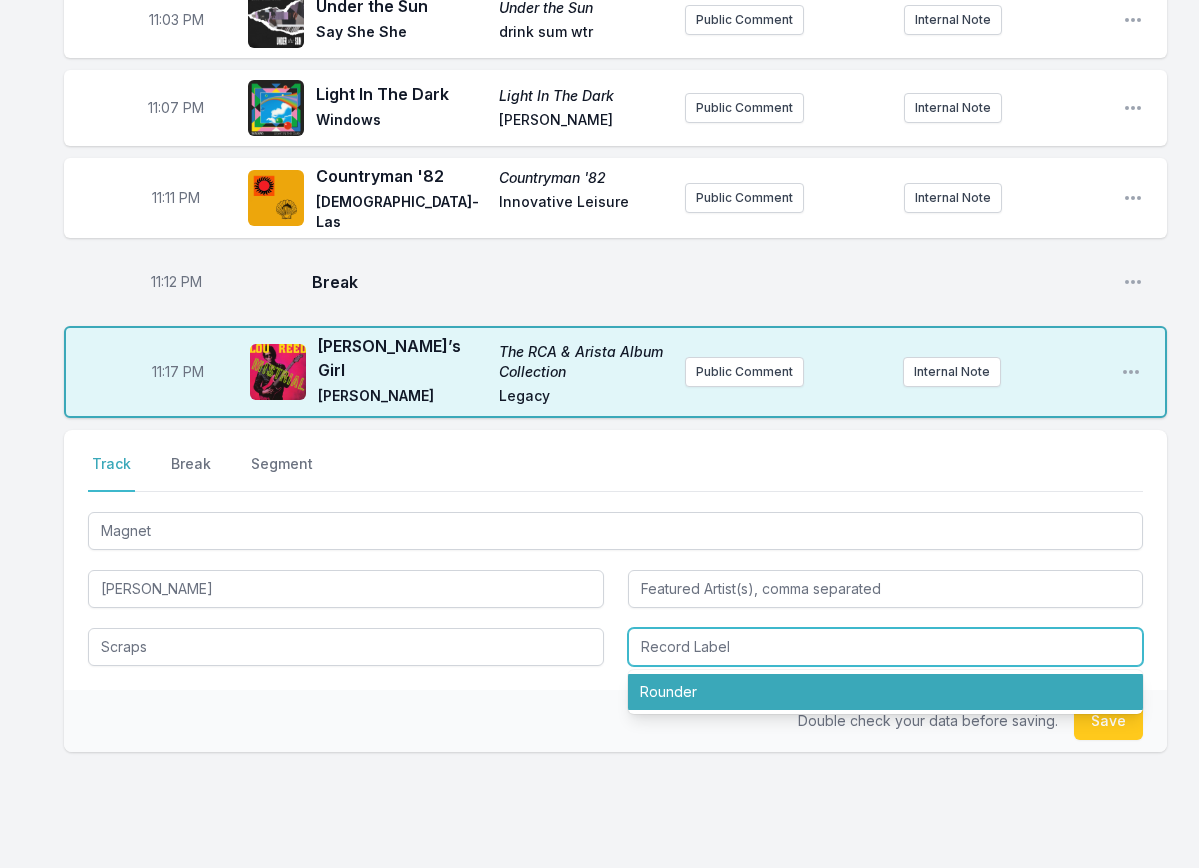 type on "Rounder" 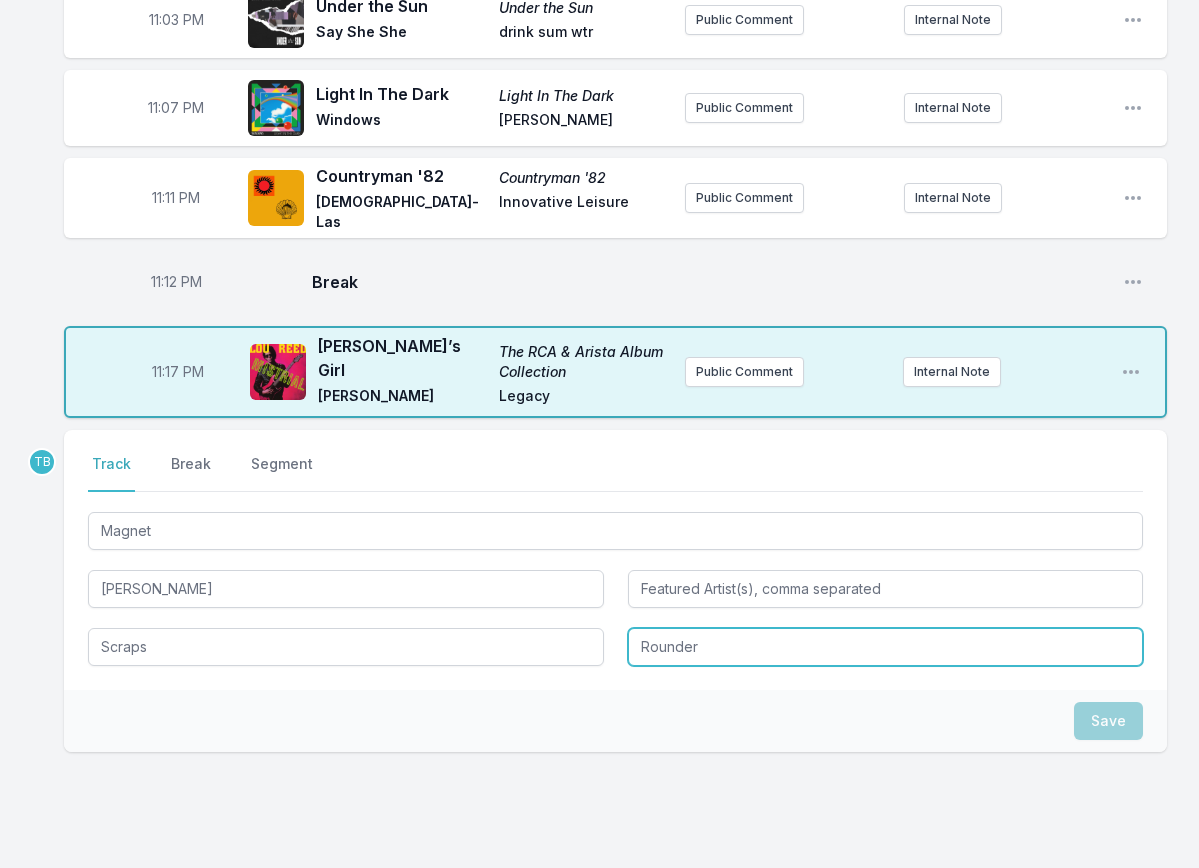 type 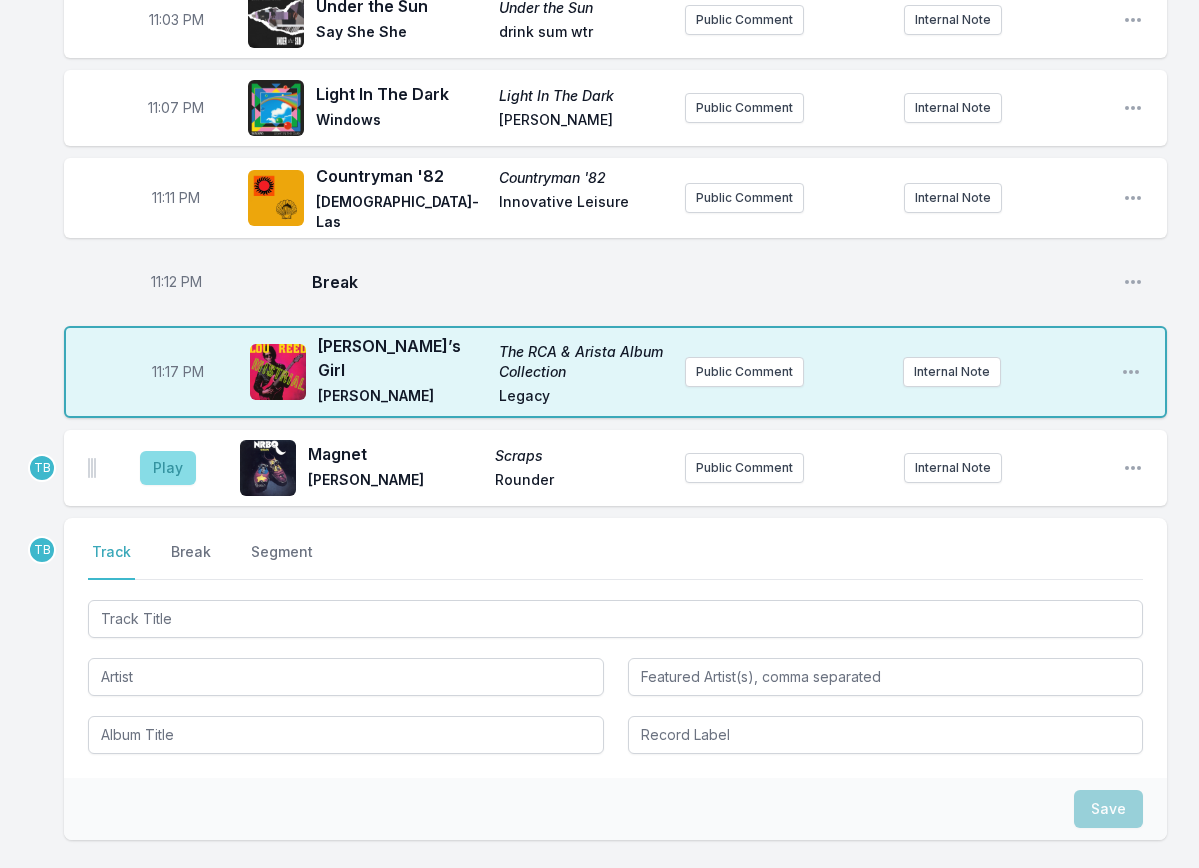 drag, startPoint x: 137, startPoint y: 455, endPoint x: 170, endPoint y: 439, distance: 36.67424 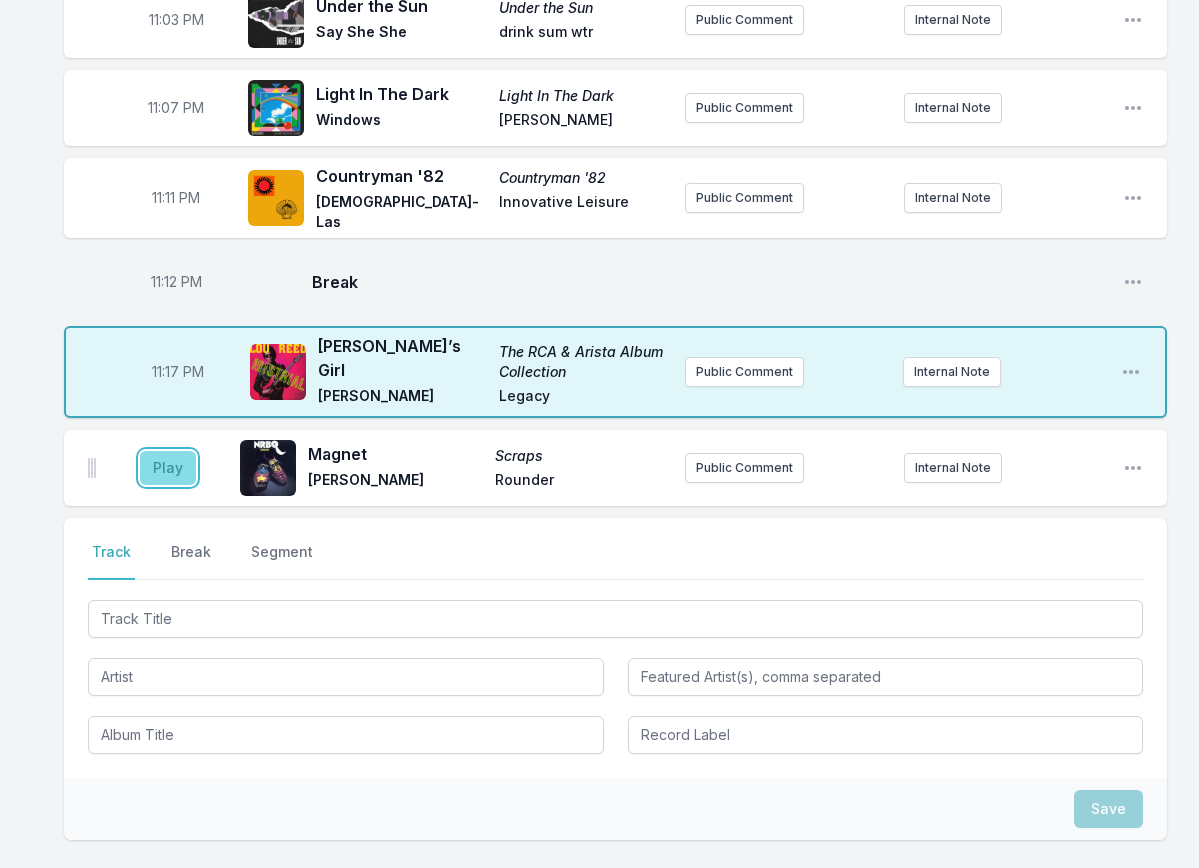 click on "Play" at bounding box center (168, 468) 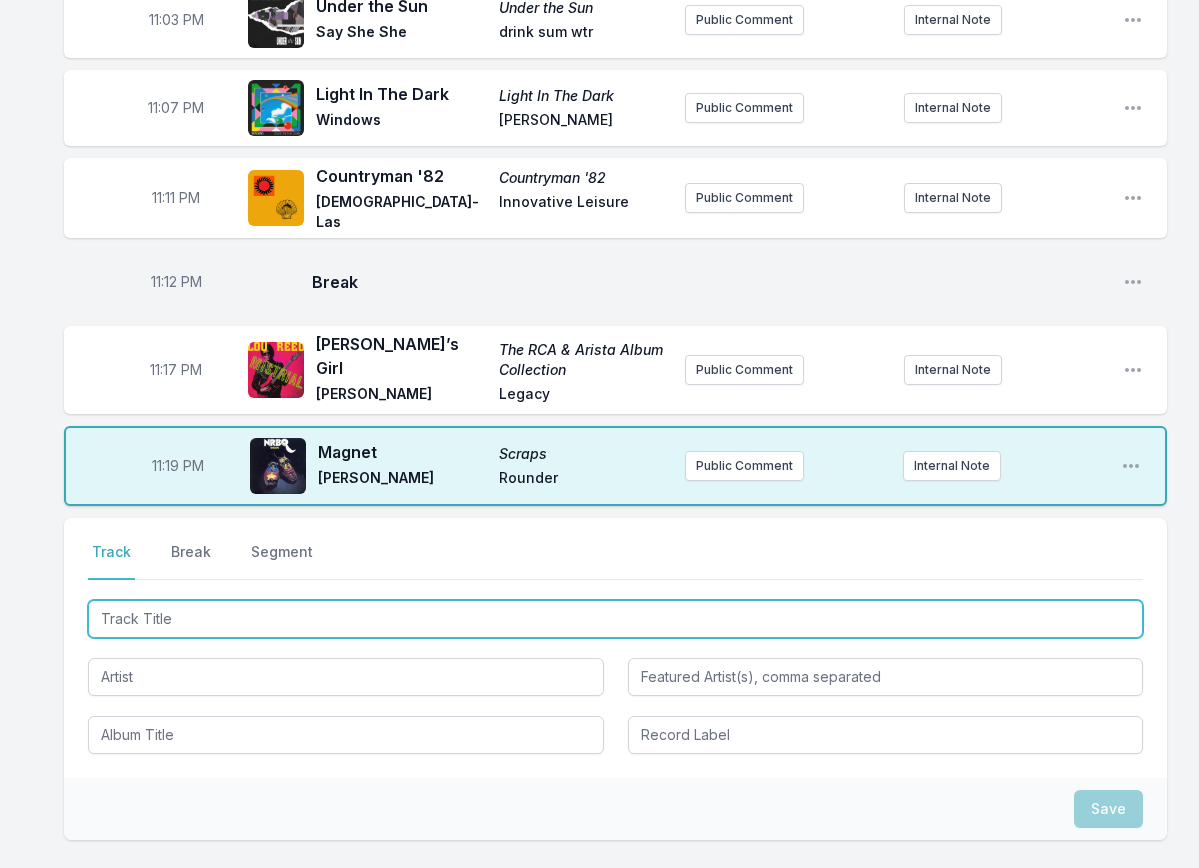 click at bounding box center (615, 619) 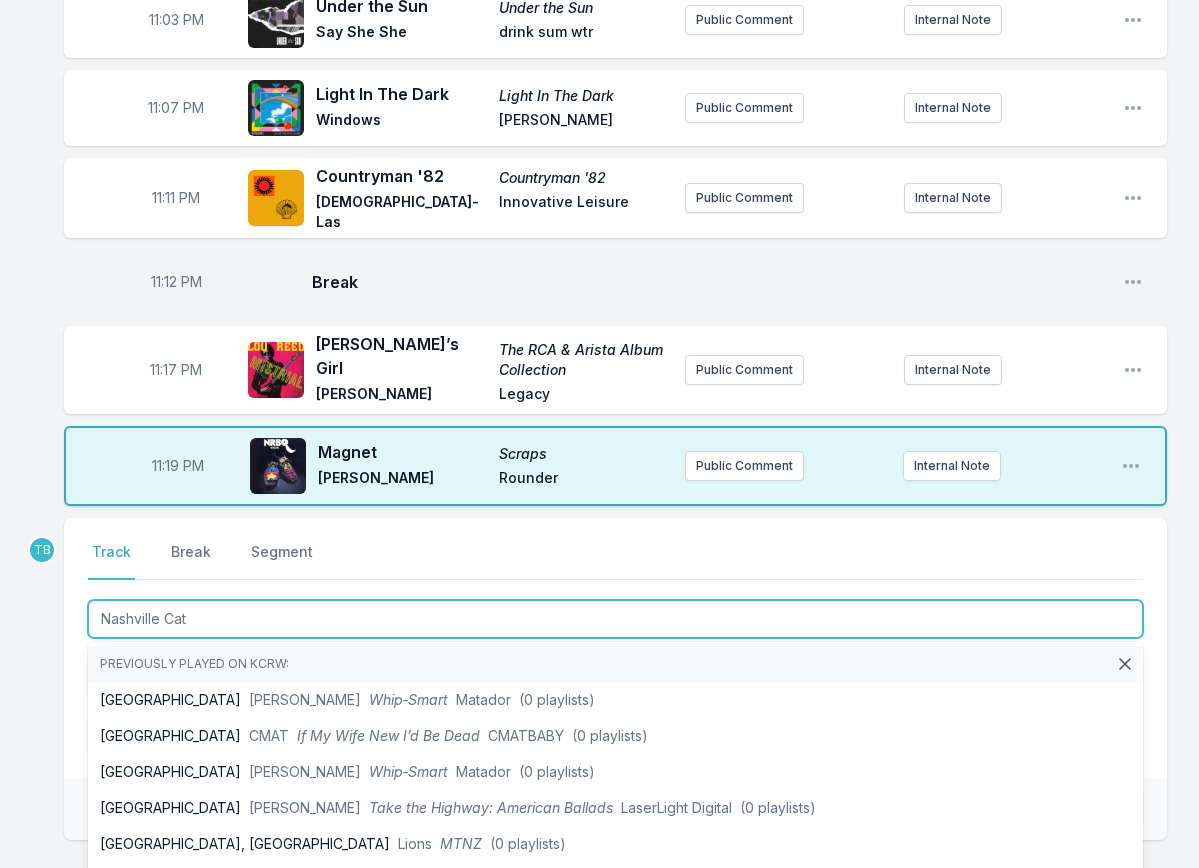 type on "Nashville Cats" 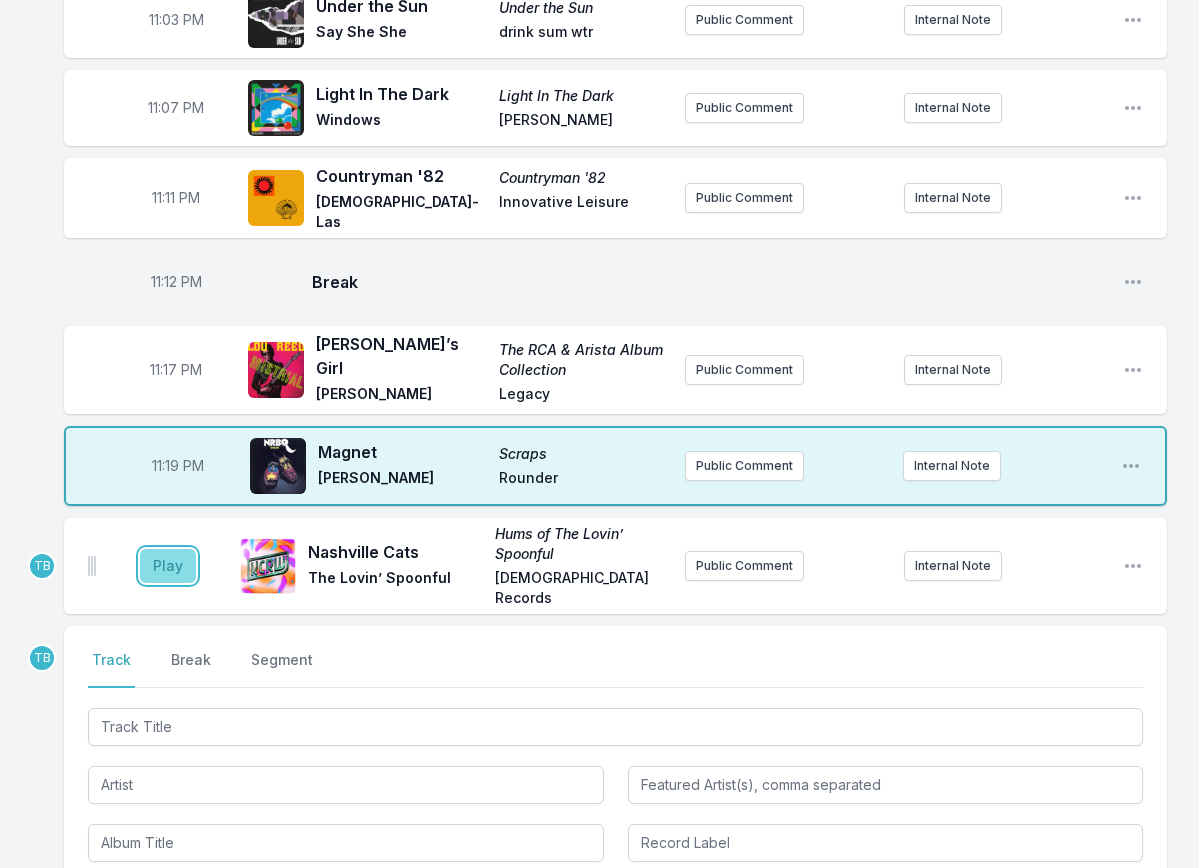 click on "Play" at bounding box center [168, 566] 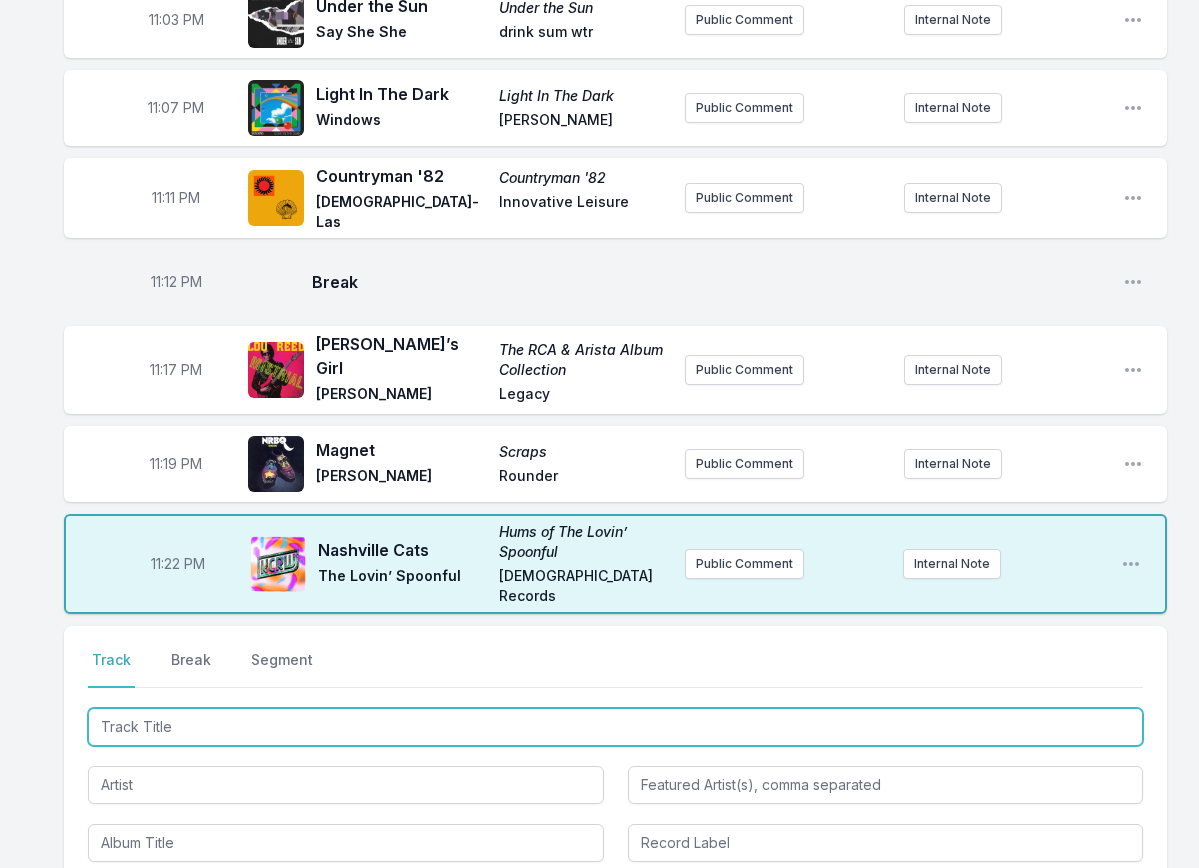 click at bounding box center (615, 727) 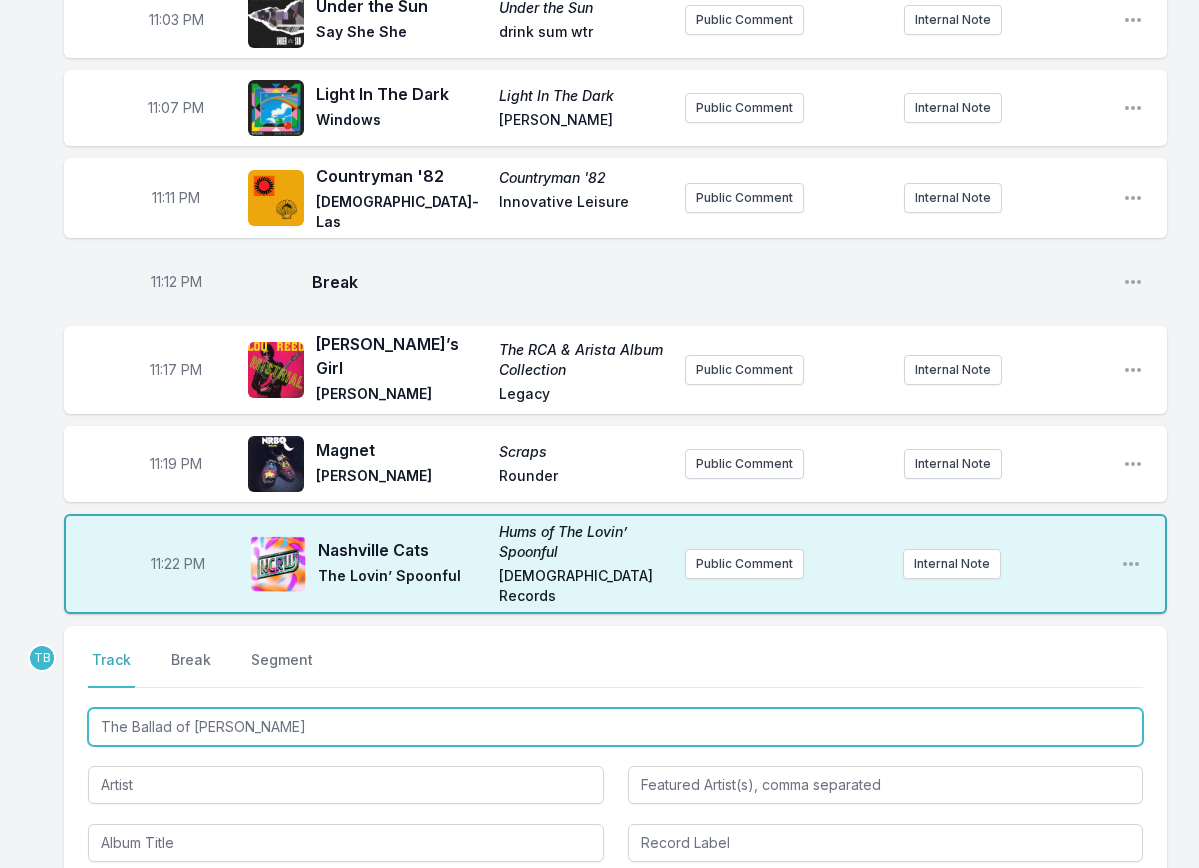 type on "The Ballad of Whiskey Pete" 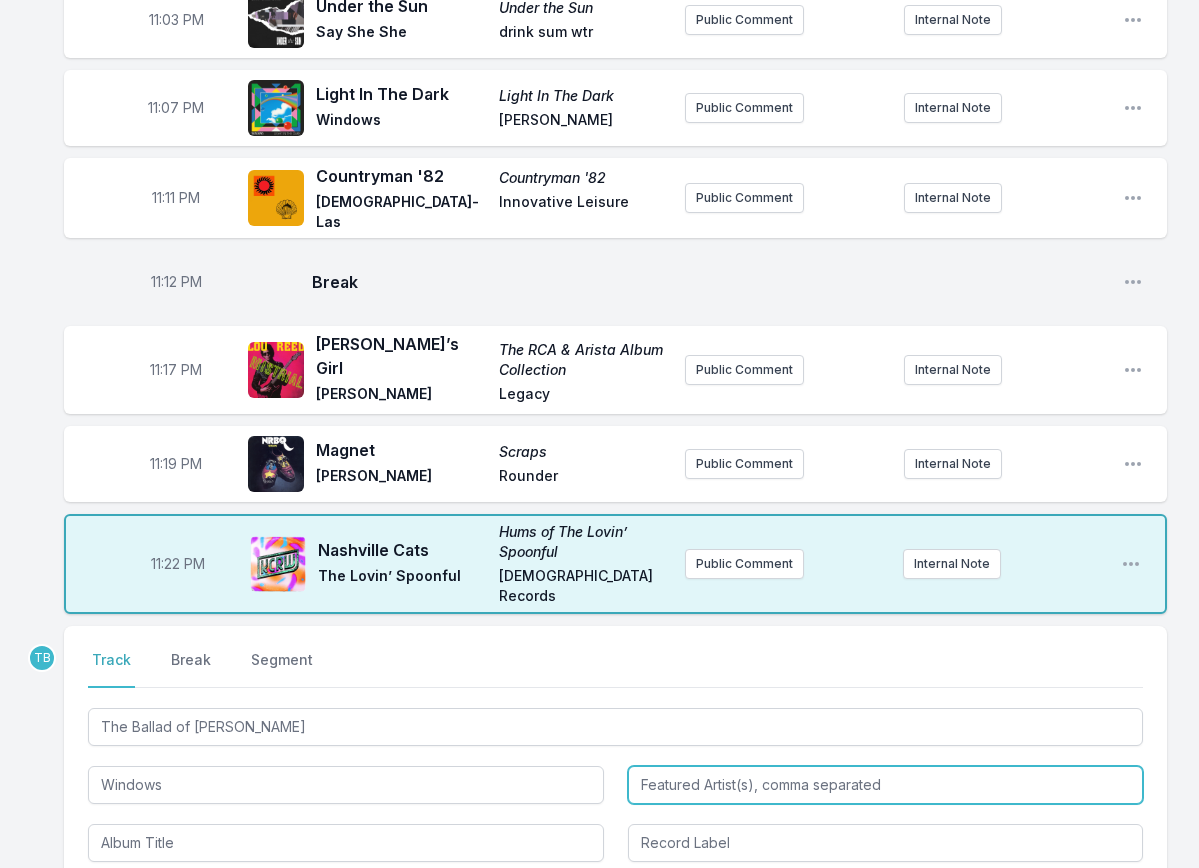 type on "Windows" 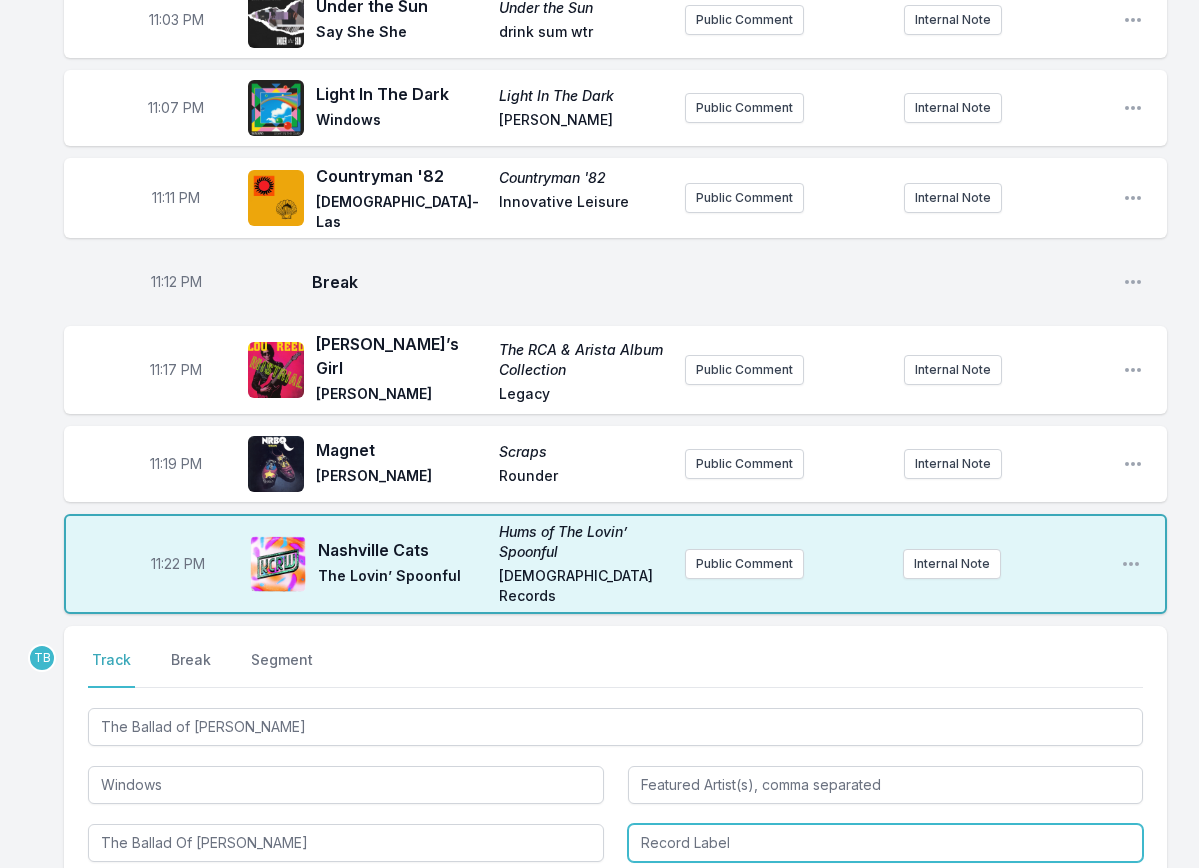 type on "The Ballad Of Whiskey Pete" 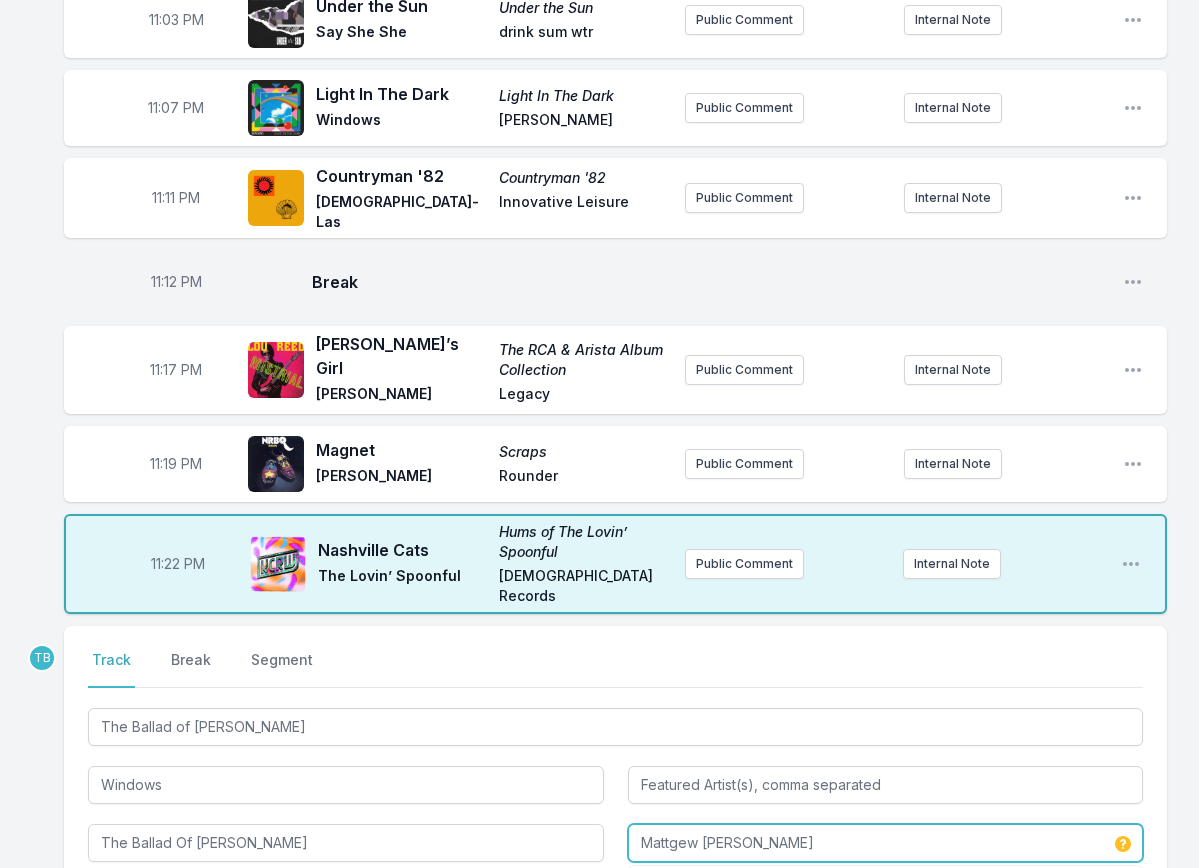 click on "Mattgew Arias" at bounding box center [886, 843] 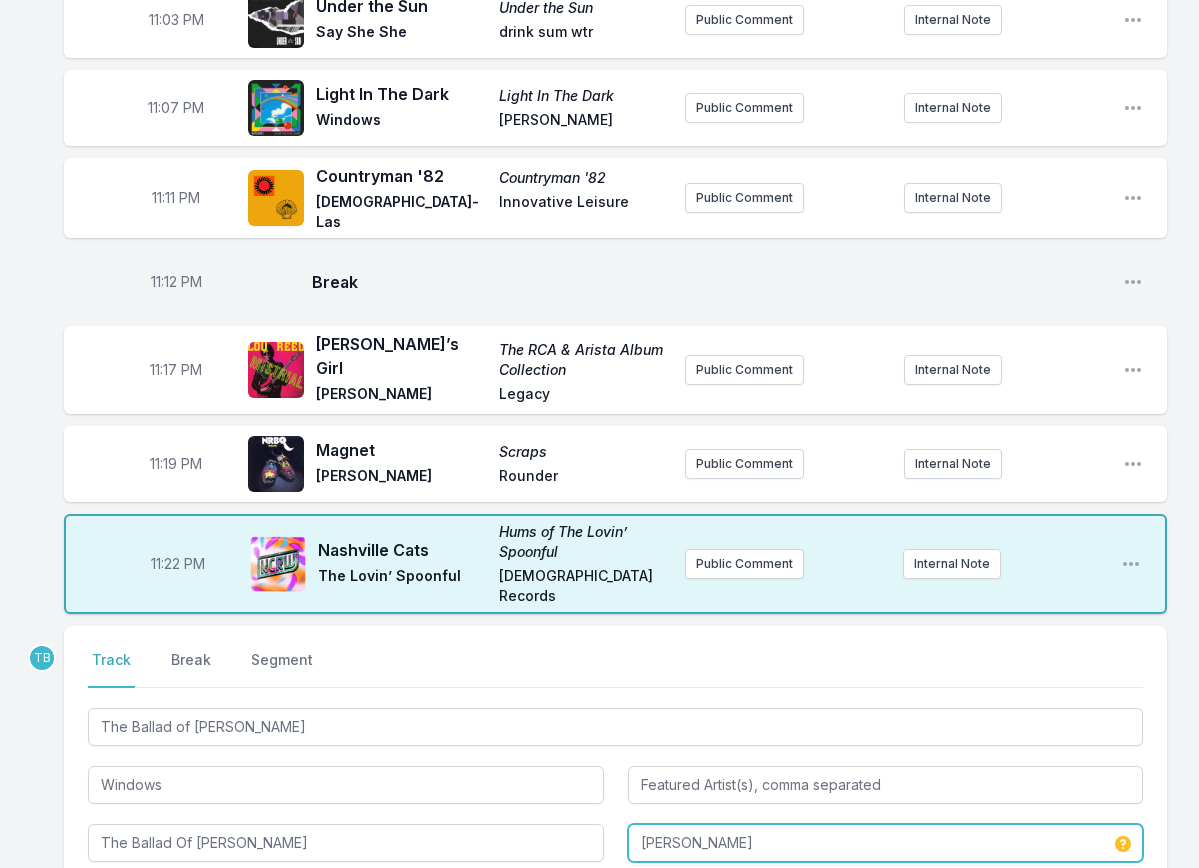 scroll, scrollTop: 2574, scrollLeft: 0, axis: vertical 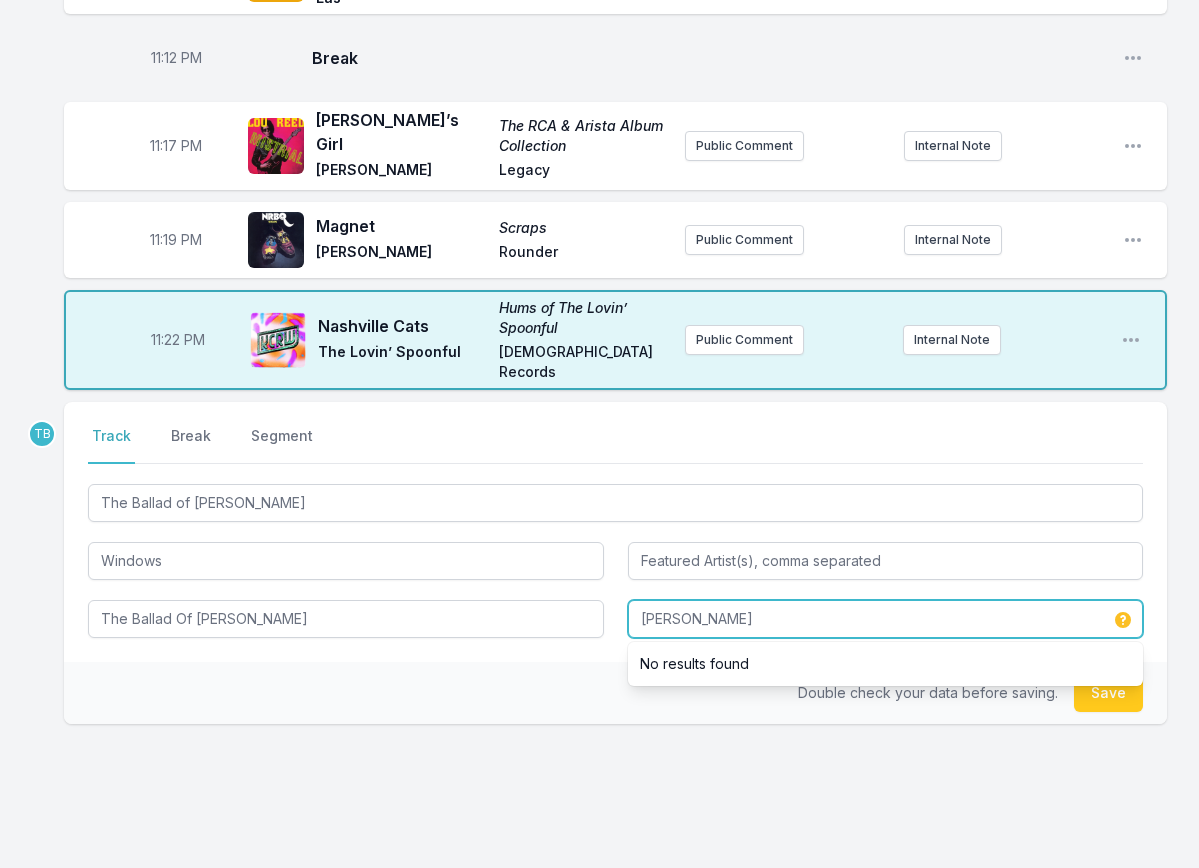 type on "Matthew Arias" 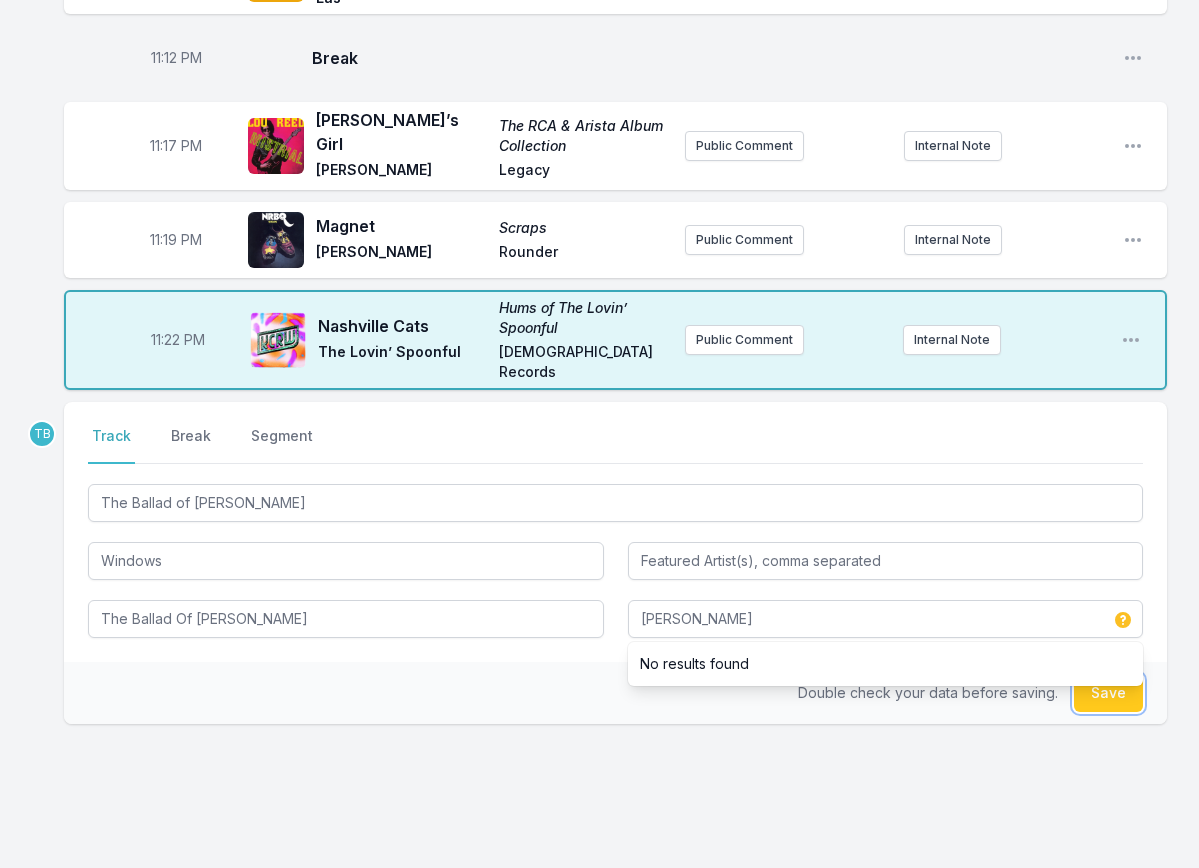 click on "Save" at bounding box center (1108, 693) 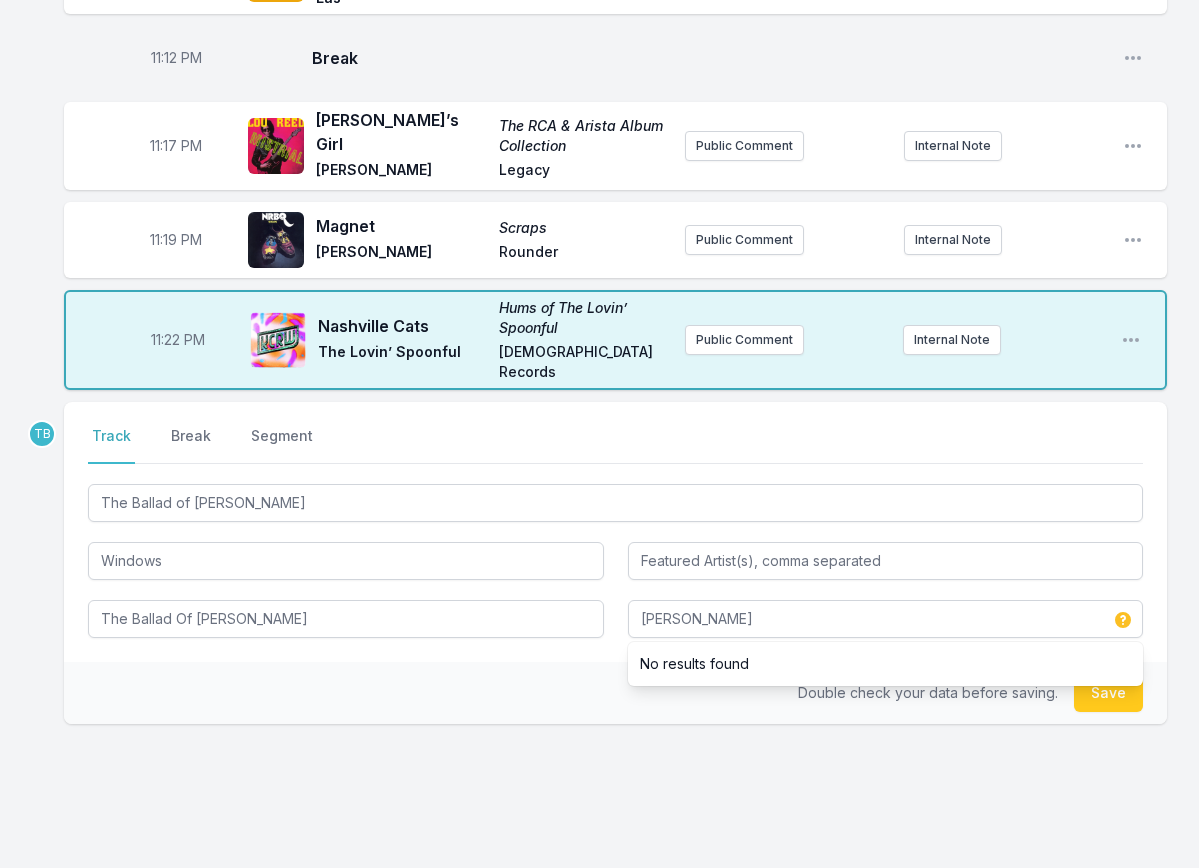 type 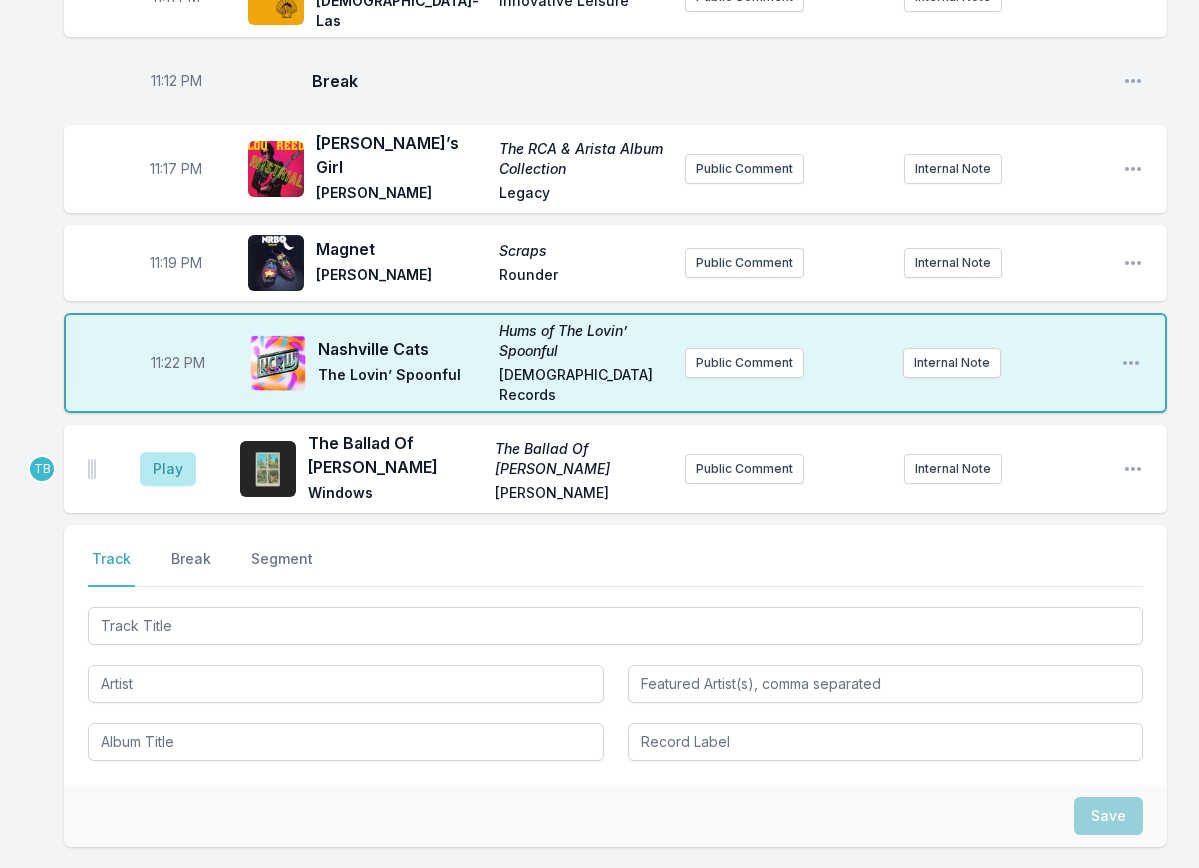 scroll, scrollTop: 2474, scrollLeft: 0, axis: vertical 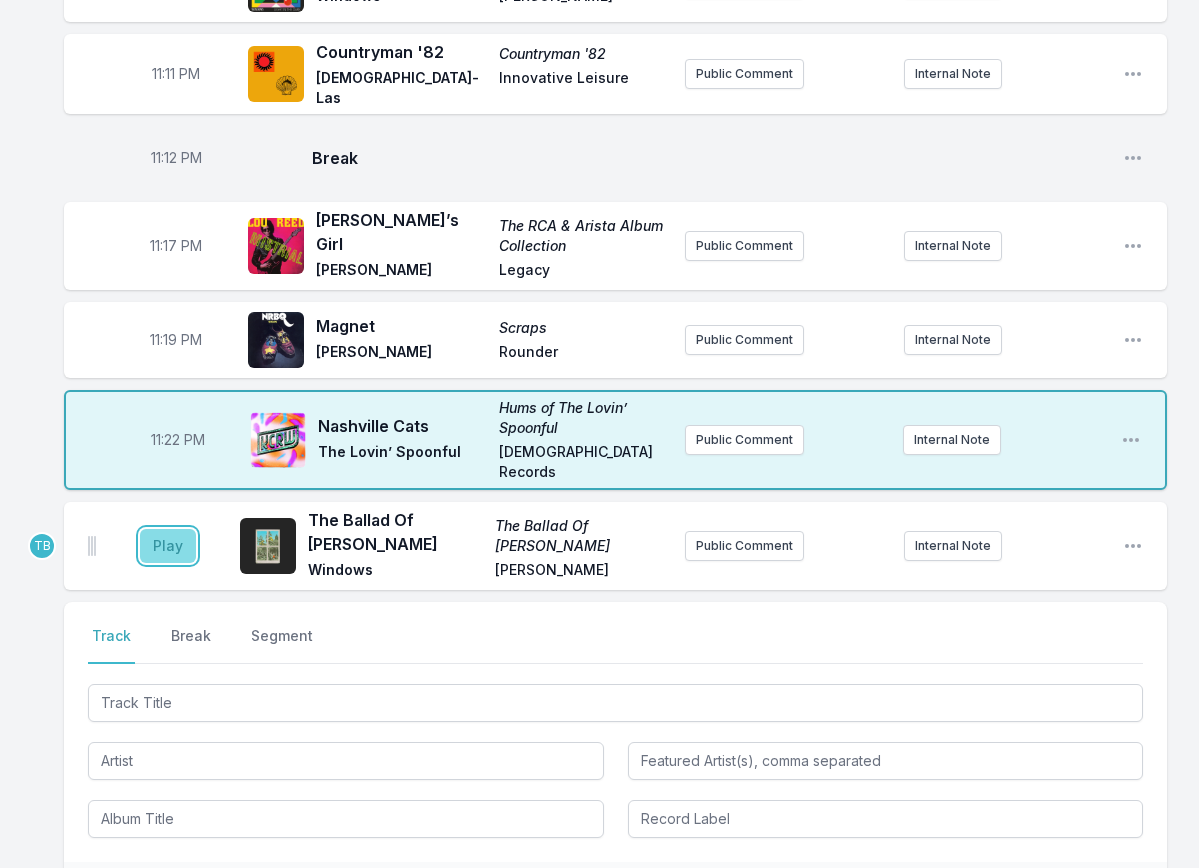 click on "Play" at bounding box center (168, 546) 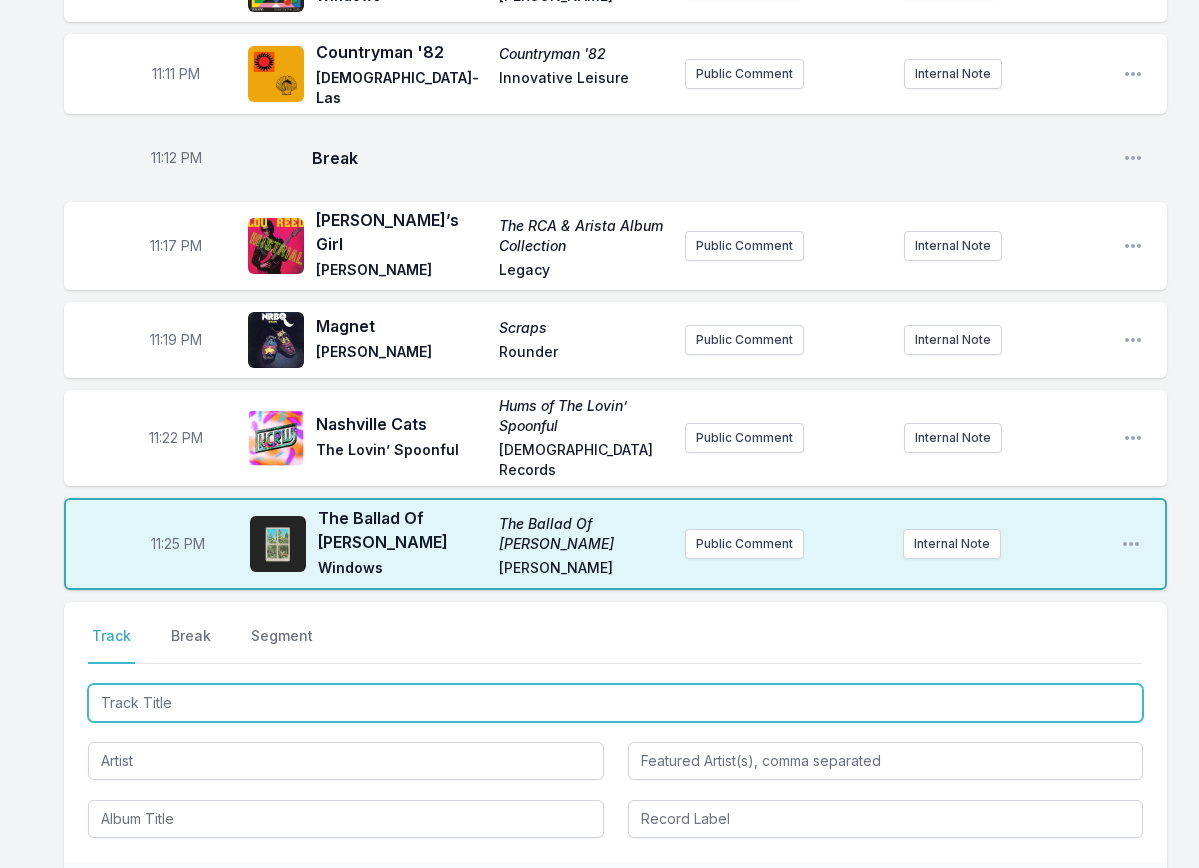 click at bounding box center (615, 703) 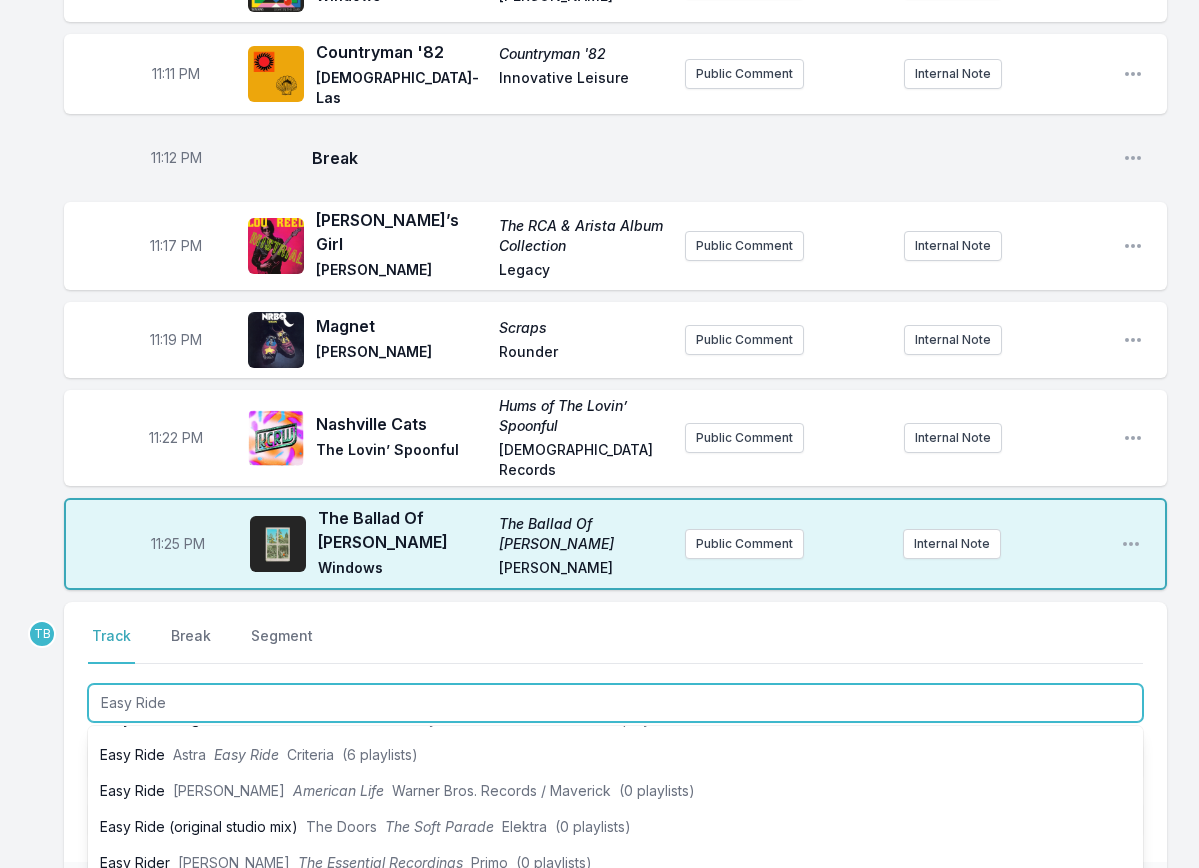 scroll, scrollTop: 100, scrollLeft: 0, axis: vertical 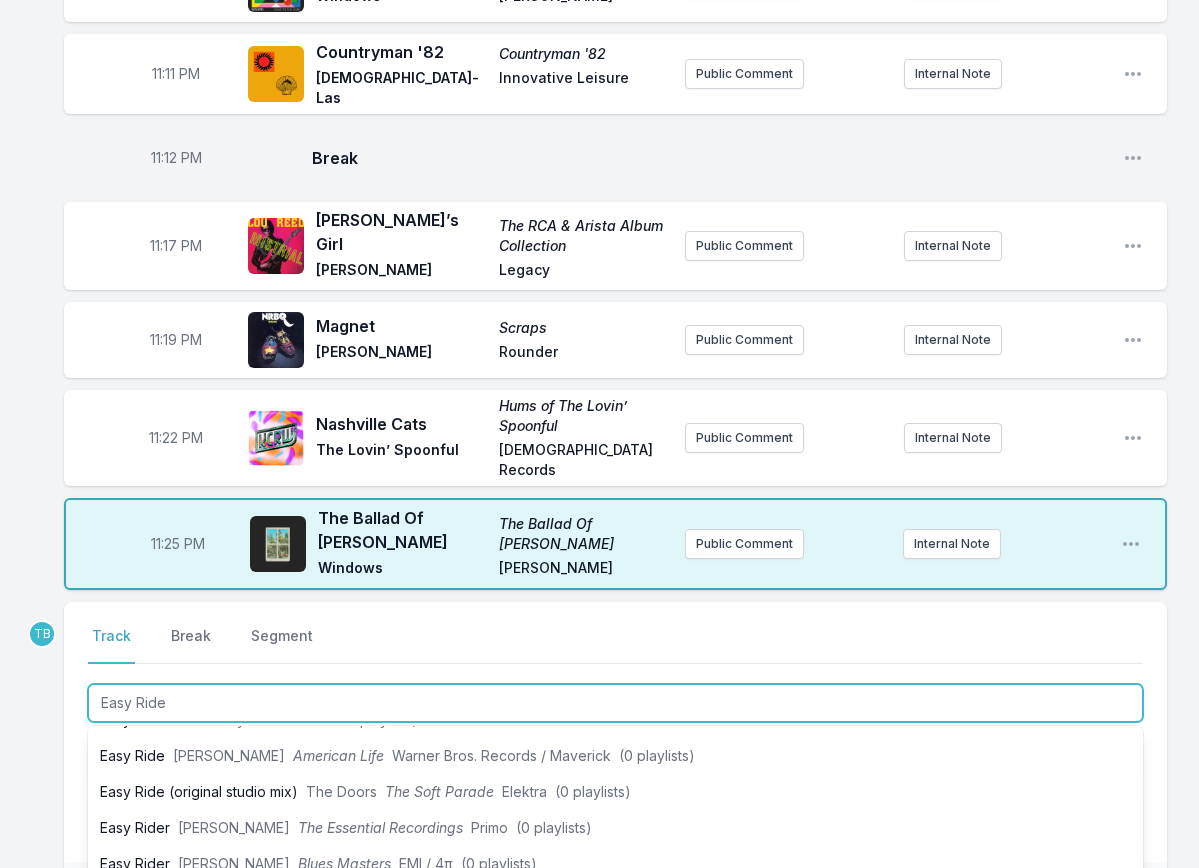 type on "Easy Ride" 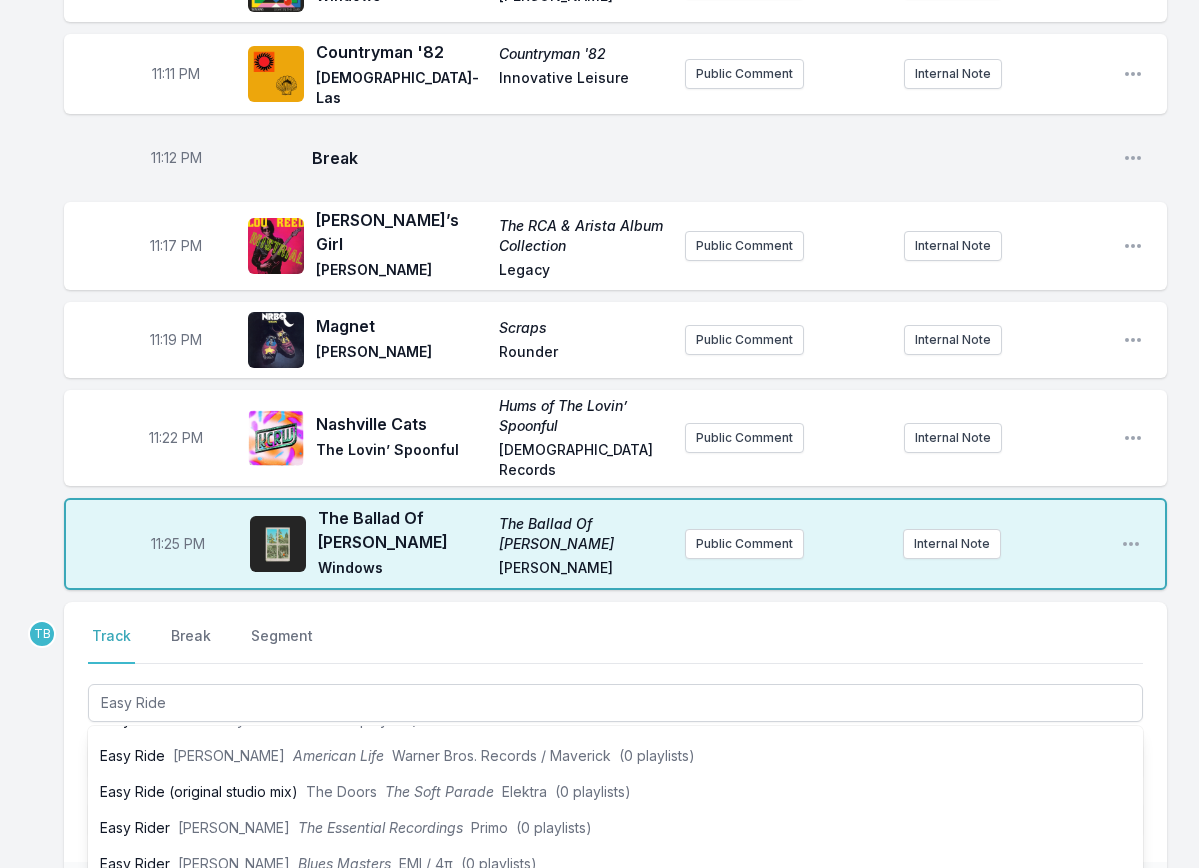 click on "Select a tab Track Break Segment Track Break Segment Easy Ride Previously played on KCRW: Easy Ride (original studio mix) The Doors The Soft Parade Elektra / Rhino (0 playlists) Easy Ride Astra Easy Ride Criteria (6 playlists) Easy Ride Madonna American Life Warner Bros. Records / Maverick (0 playlists) Easy Ride (original studio mix) The Doors The Soft Parade Elektra (0 playlists) Easy Rider Lead Belly The Essential Recordings Primo (0 playlists) Easy Rider Lead Belly Blues Masters EMI / 4π (0 playlists) Easy Rider Lead Belly The Smithsonian Folkways Collection Smithsonian Folkways (0 playlists) Easy Rider Iron Butterfly Männermucke Falcon Neue Medien (0 playlists) Easy Rider Lead Belly Lead Belly's Last Sessions Smithsonian Folkways (0 playlists) Easy Rider Odetta Lookin' for a Home M.C. Records (0 playlists) Ballad of Easy Rider The Byrds The Broadcast Archive: Classic Radio Transmissions From the 1960’s and 1990’s The Broadcast Archives (0 playlists) Ballad of Easy Rider The Byrds (0 playlists) Burn" at bounding box center (615, 732) 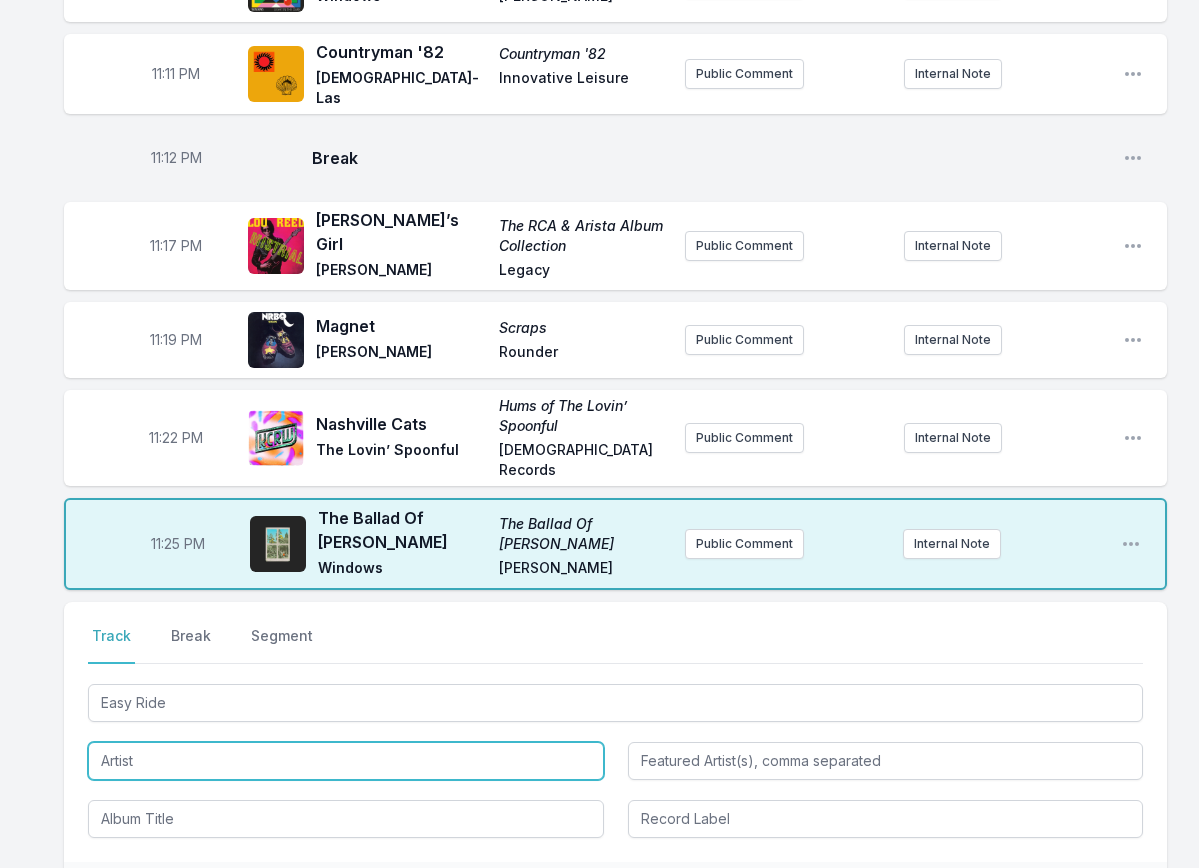click at bounding box center (346, 761) 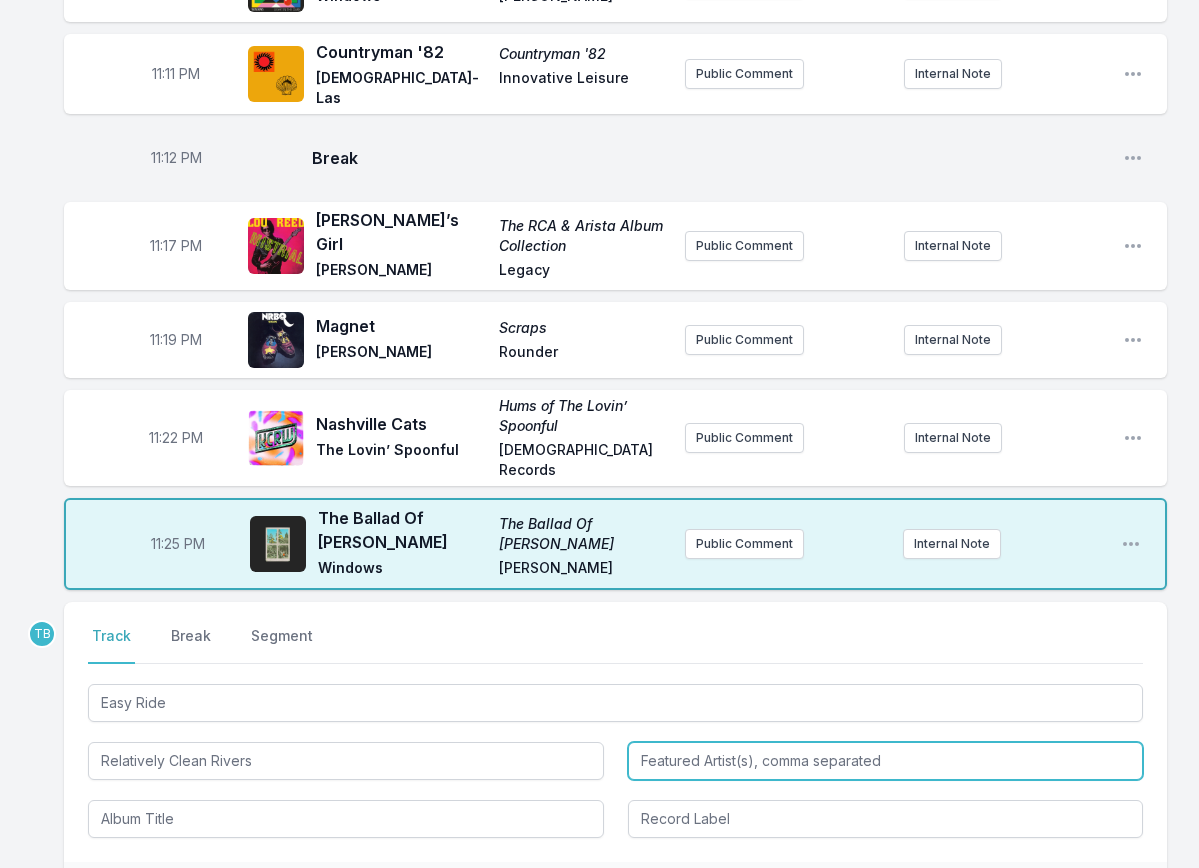 type on "Relatively Clean Rivers" 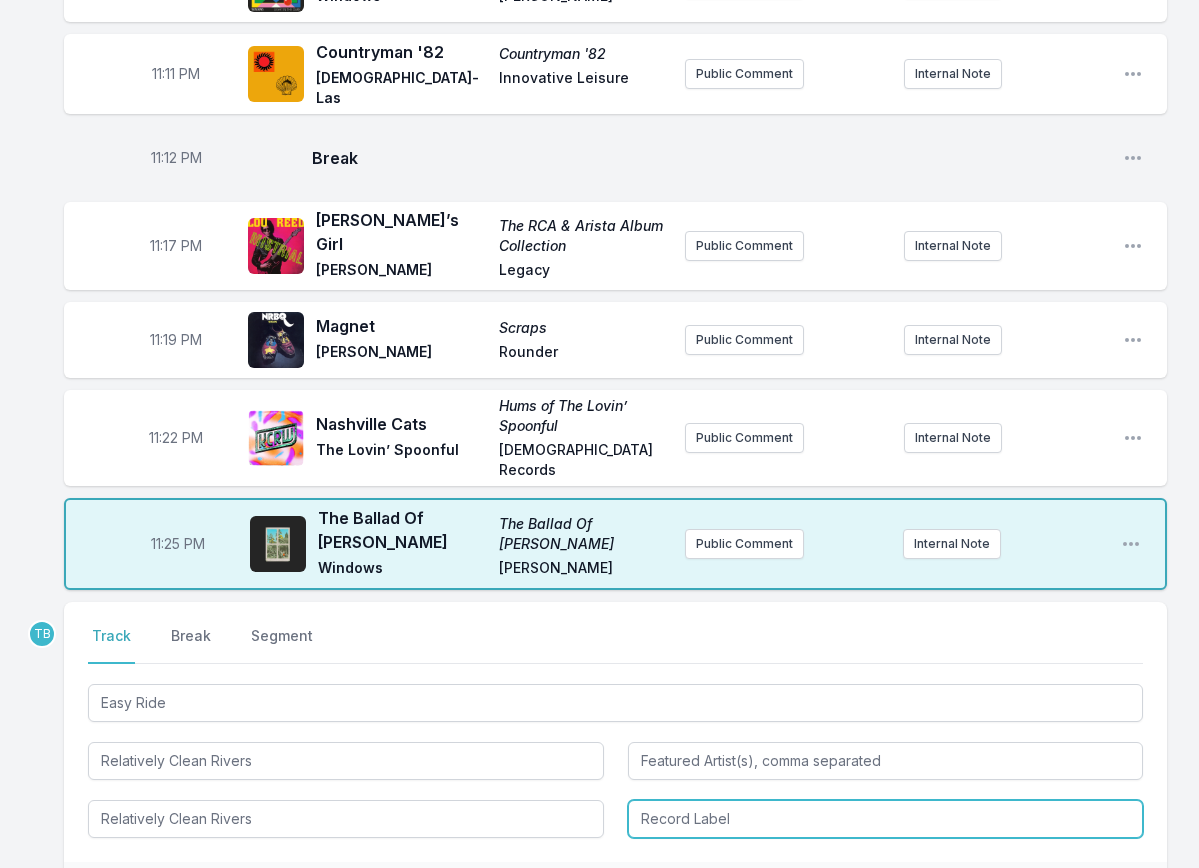 type on "Relatively Clean Rivers" 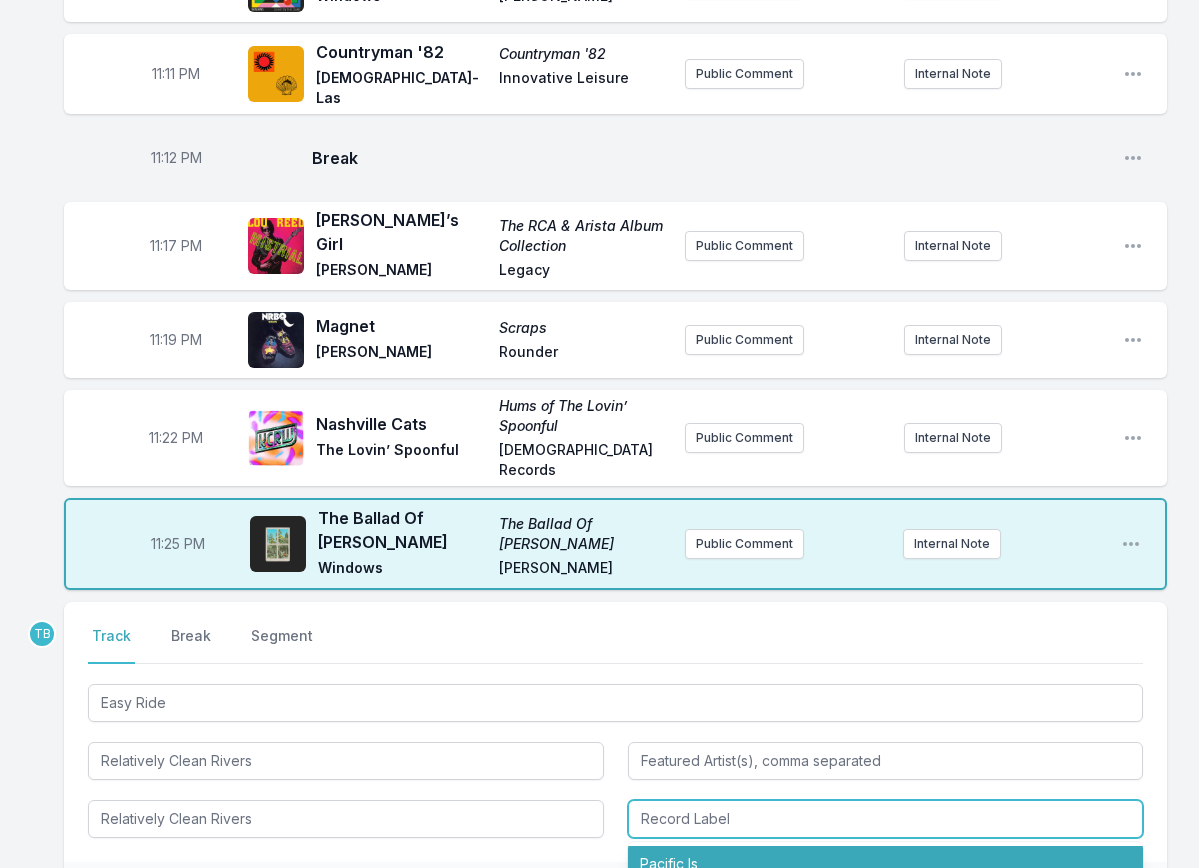 type on "Pacific Is" 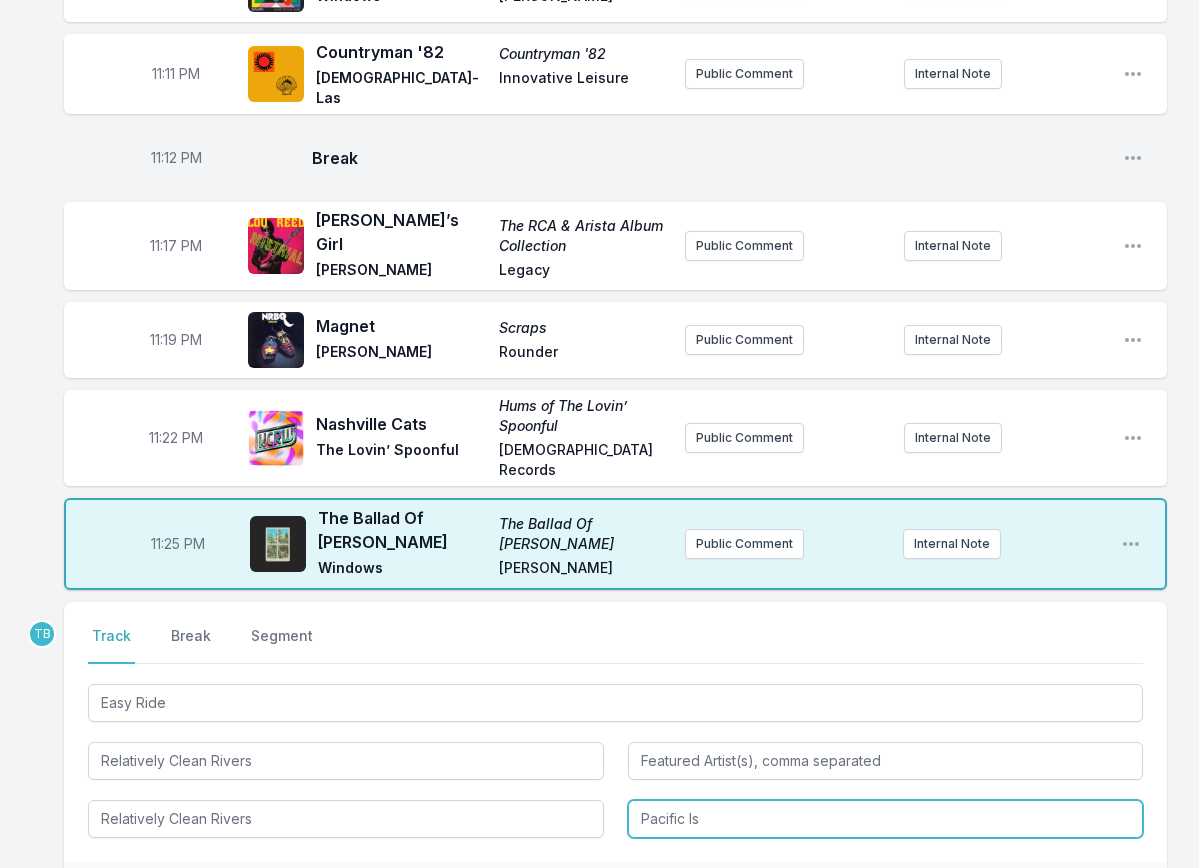 type 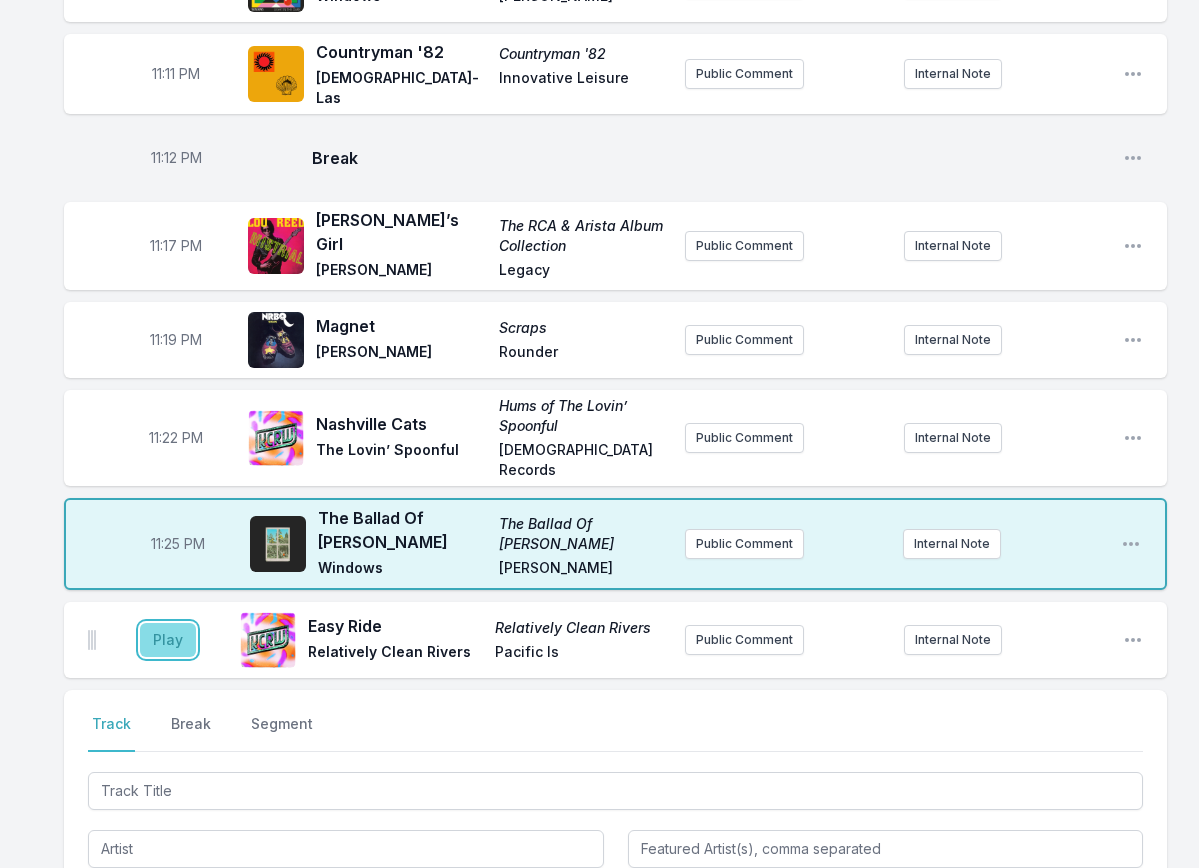 click on "Play" at bounding box center (168, 640) 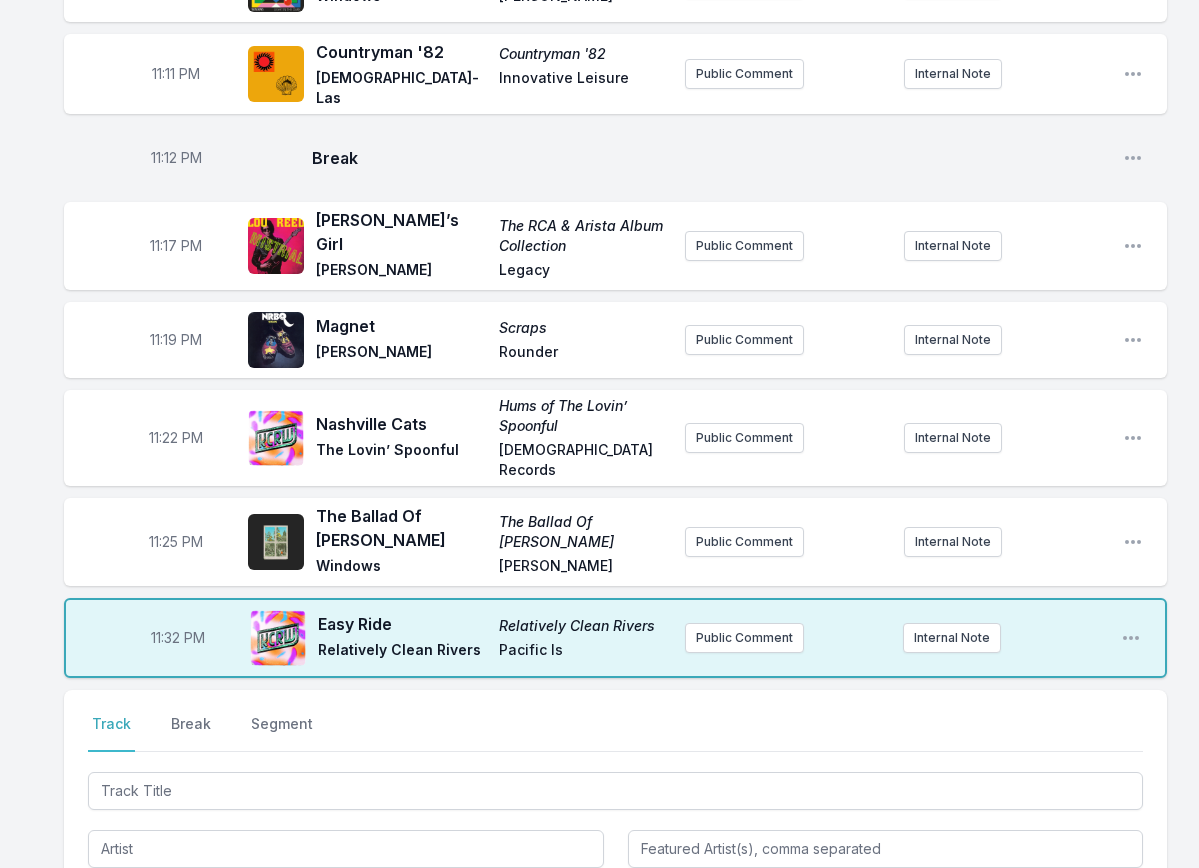 click on "11:32 PM" at bounding box center (178, 638) 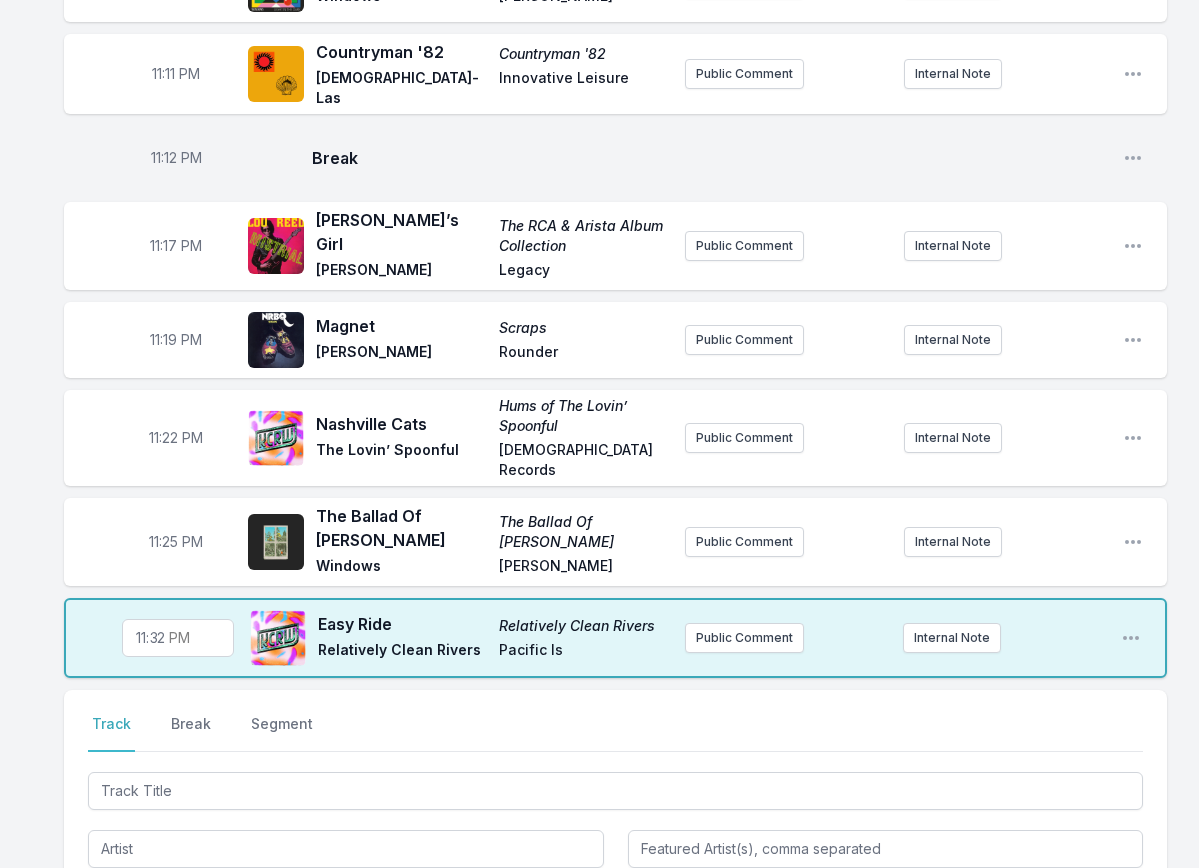 click on "23:32" at bounding box center [178, 638] 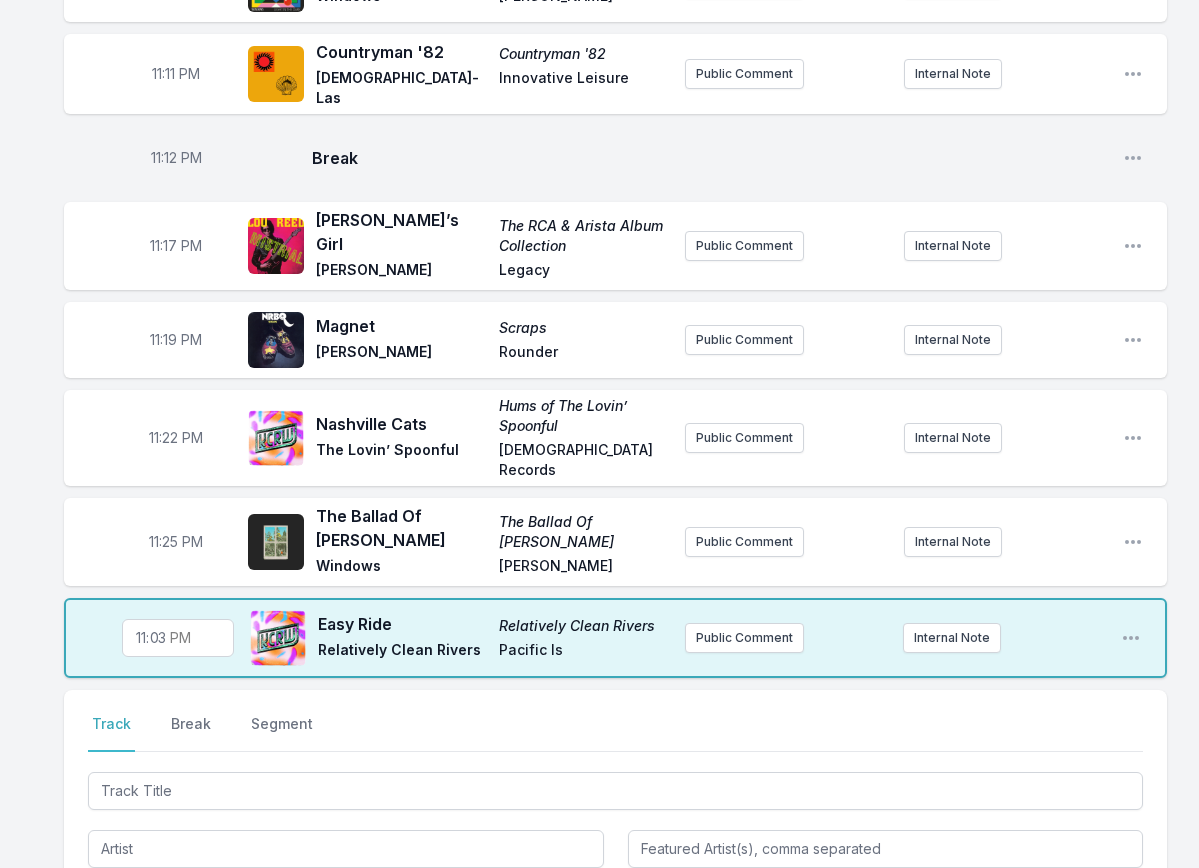 type on "23:31" 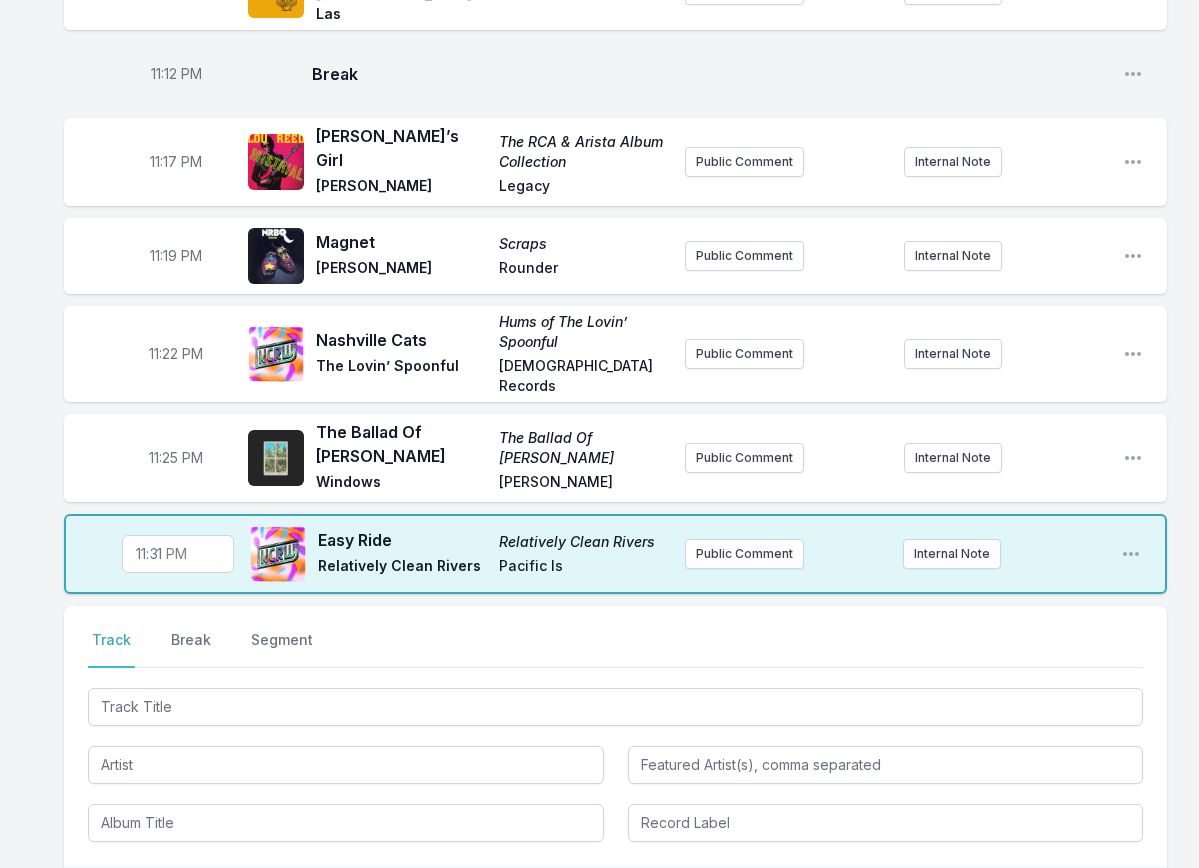 scroll, scrollTop: 2674, scrollLeft: 0, axis: vertical 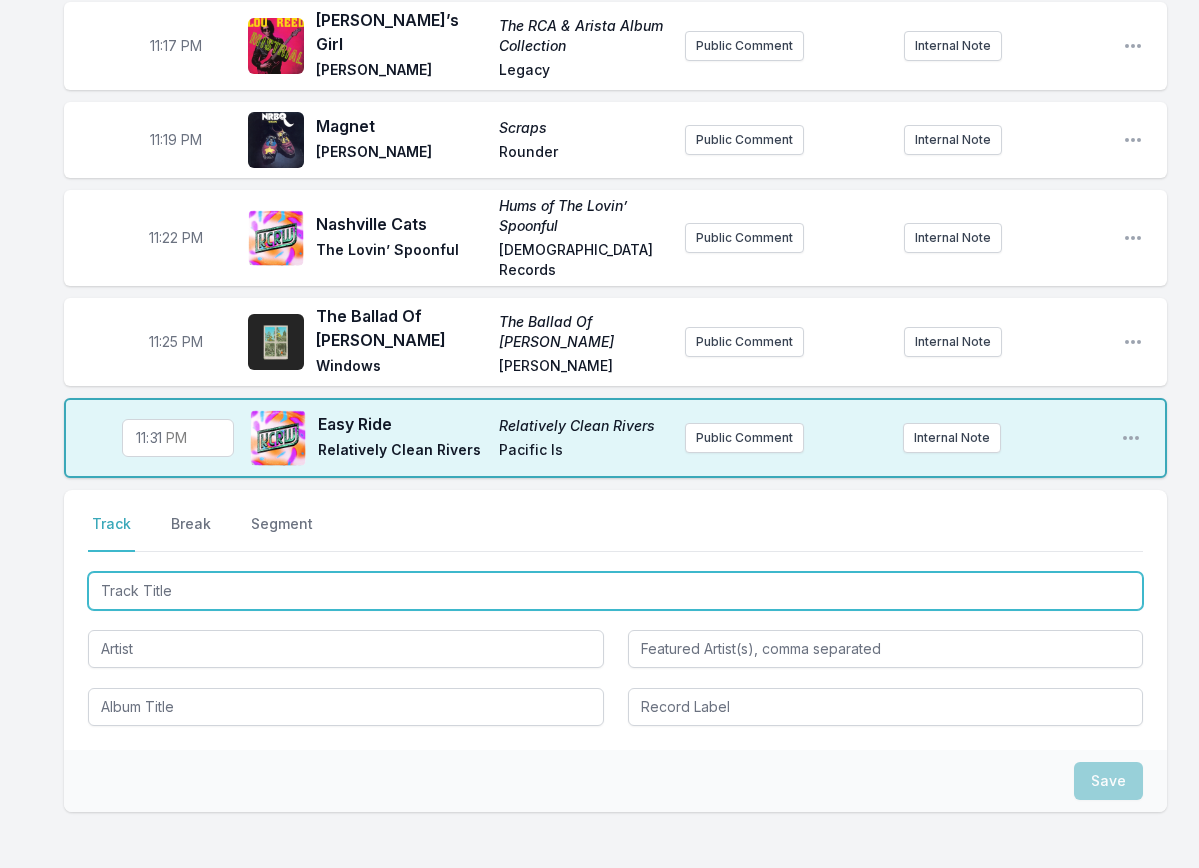 drag, startPoint x: 240, startPoint y: 551, endPoint x: 250, endPoint y: 556, distance: 11.18034 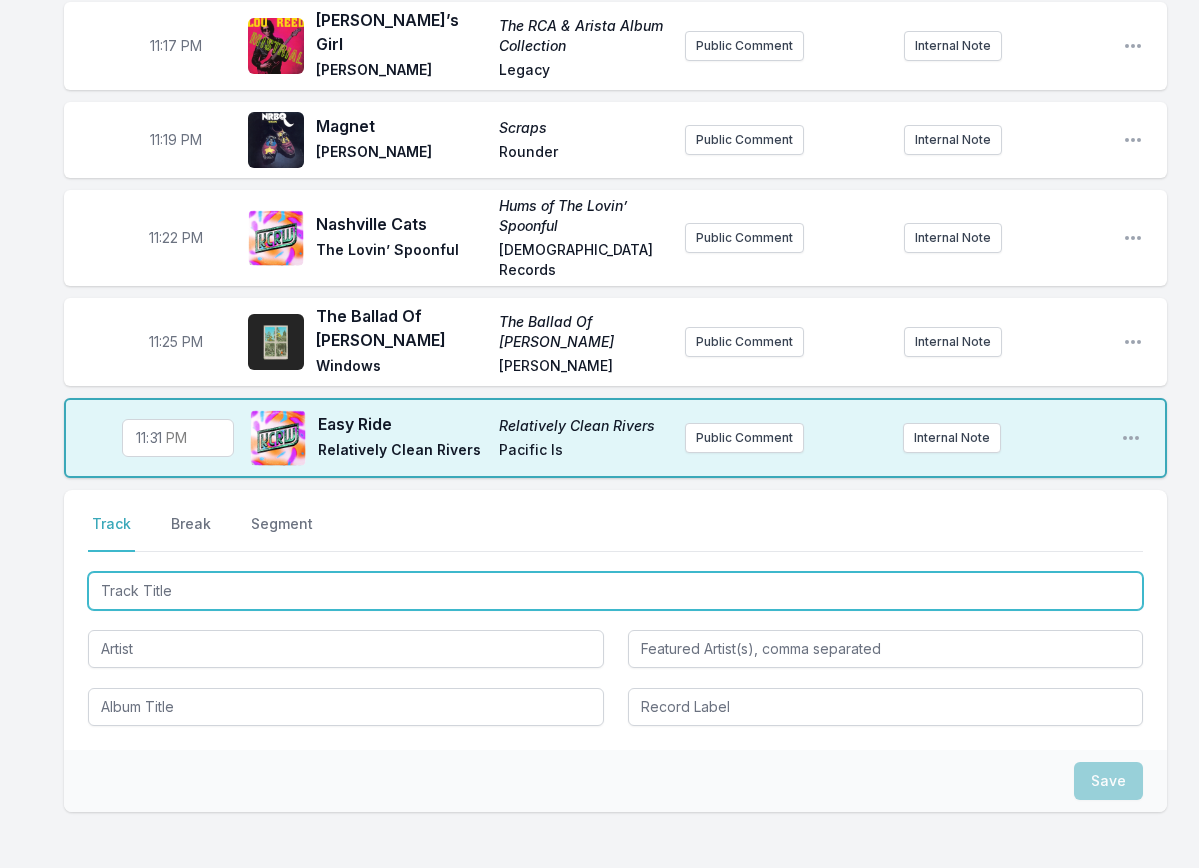 click at bounding box center (615, 591) 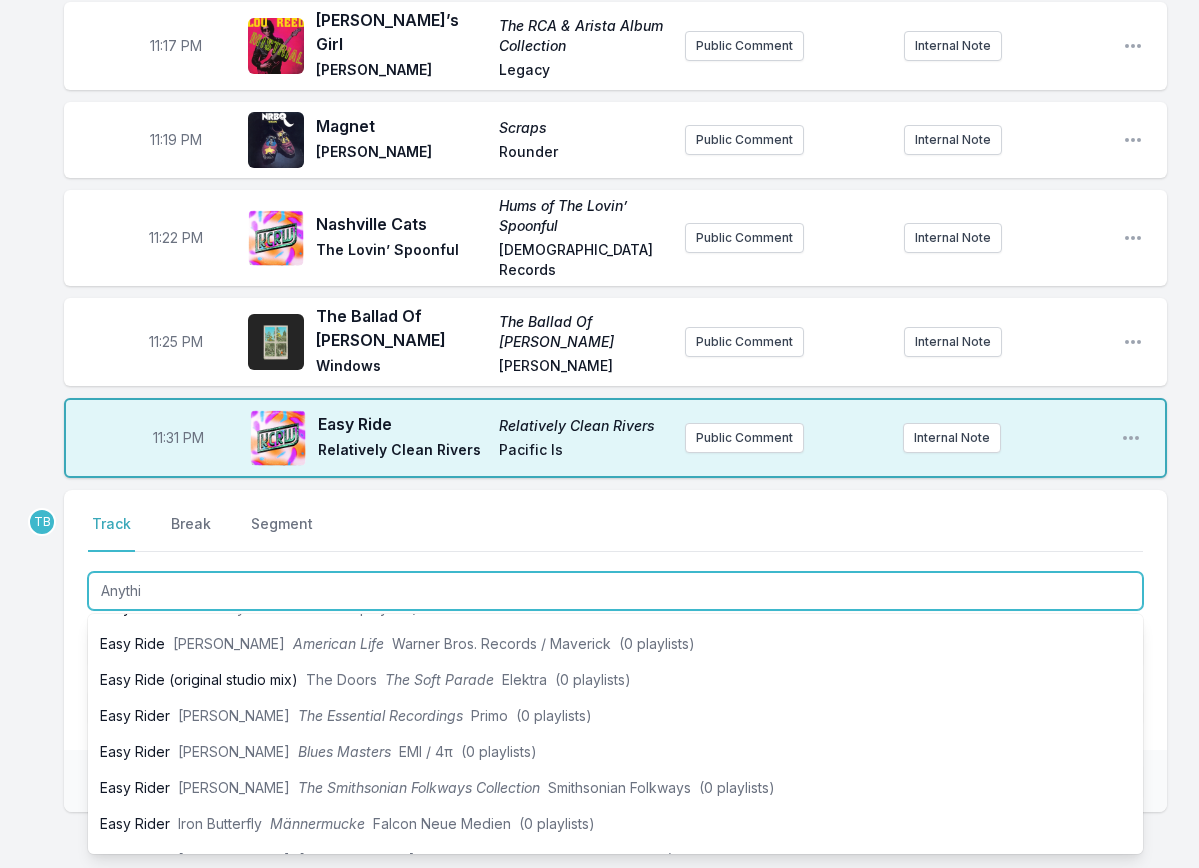 scroll, scrollTop: 0, scrollLeft: 0, axis: both 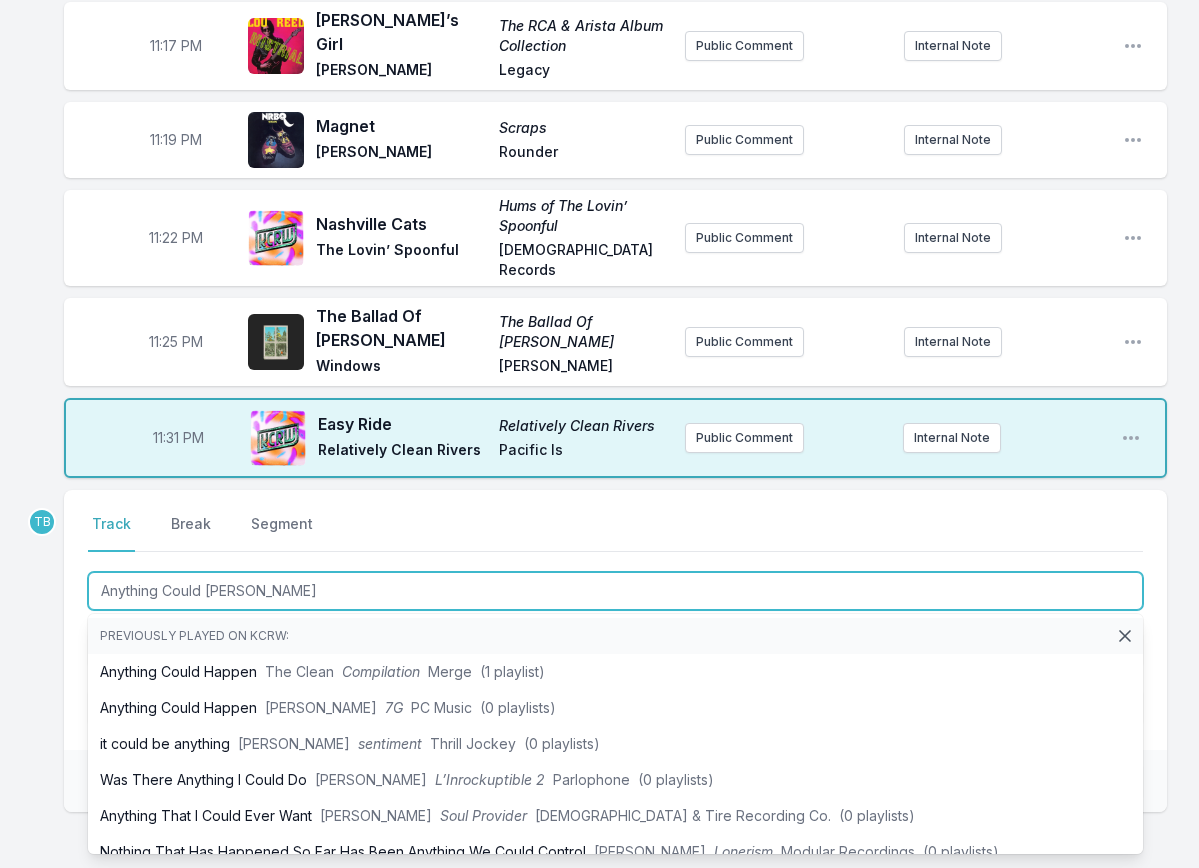 type on "Anything Could Happen" 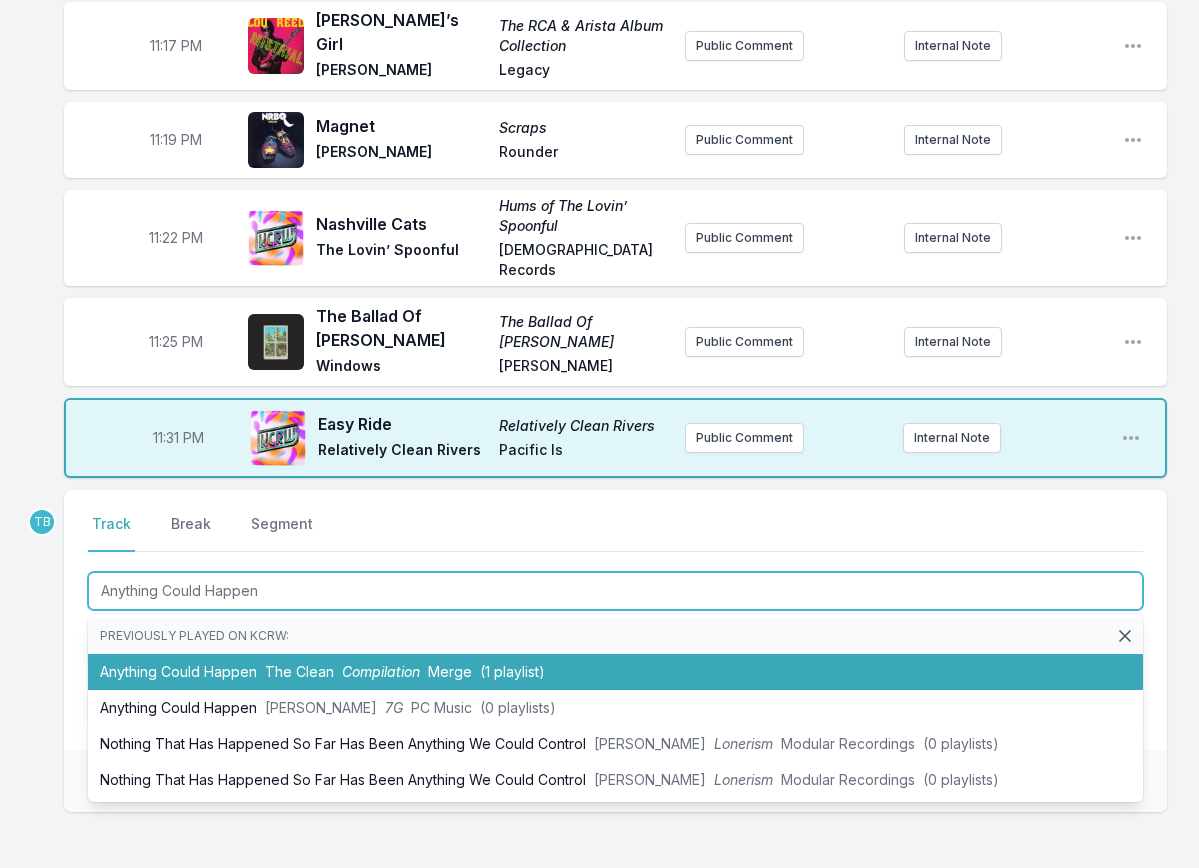type 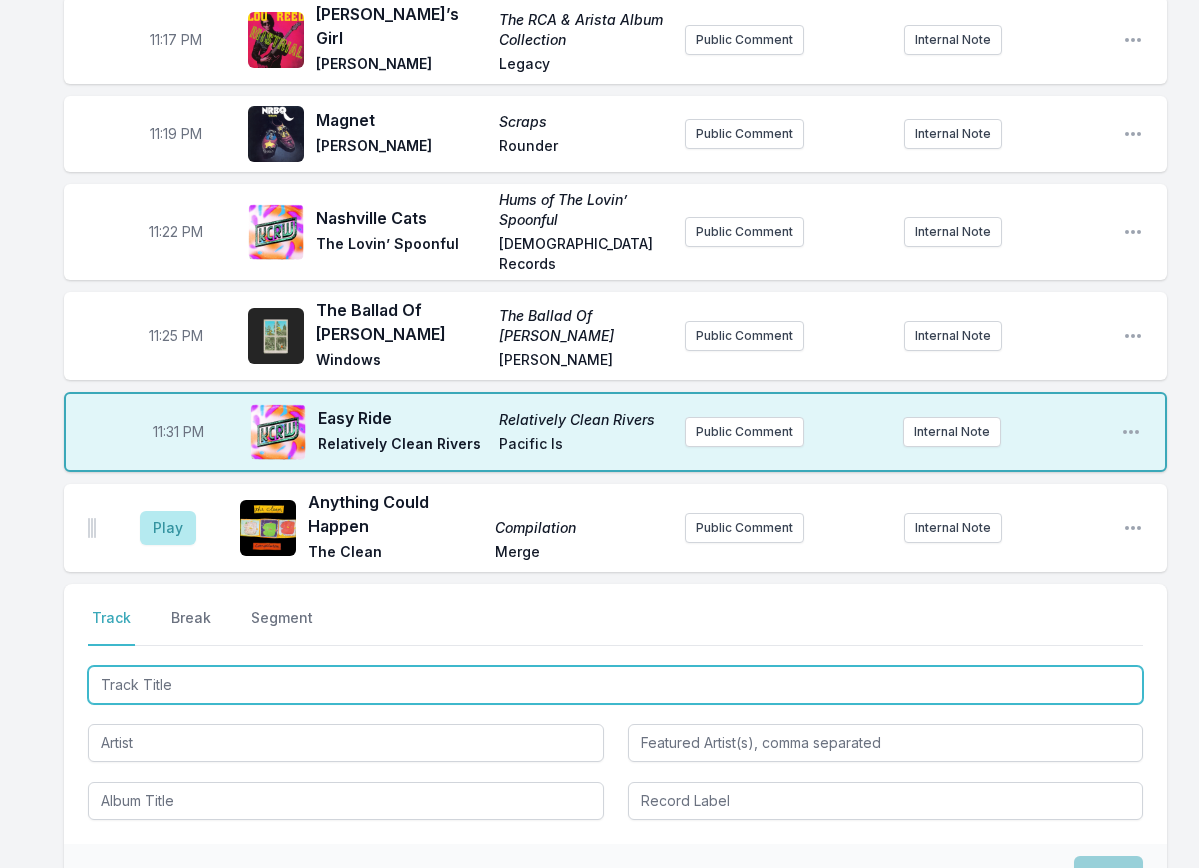 scroll, scrollTop: 2662, scrollLeft: 0, axis: vertical 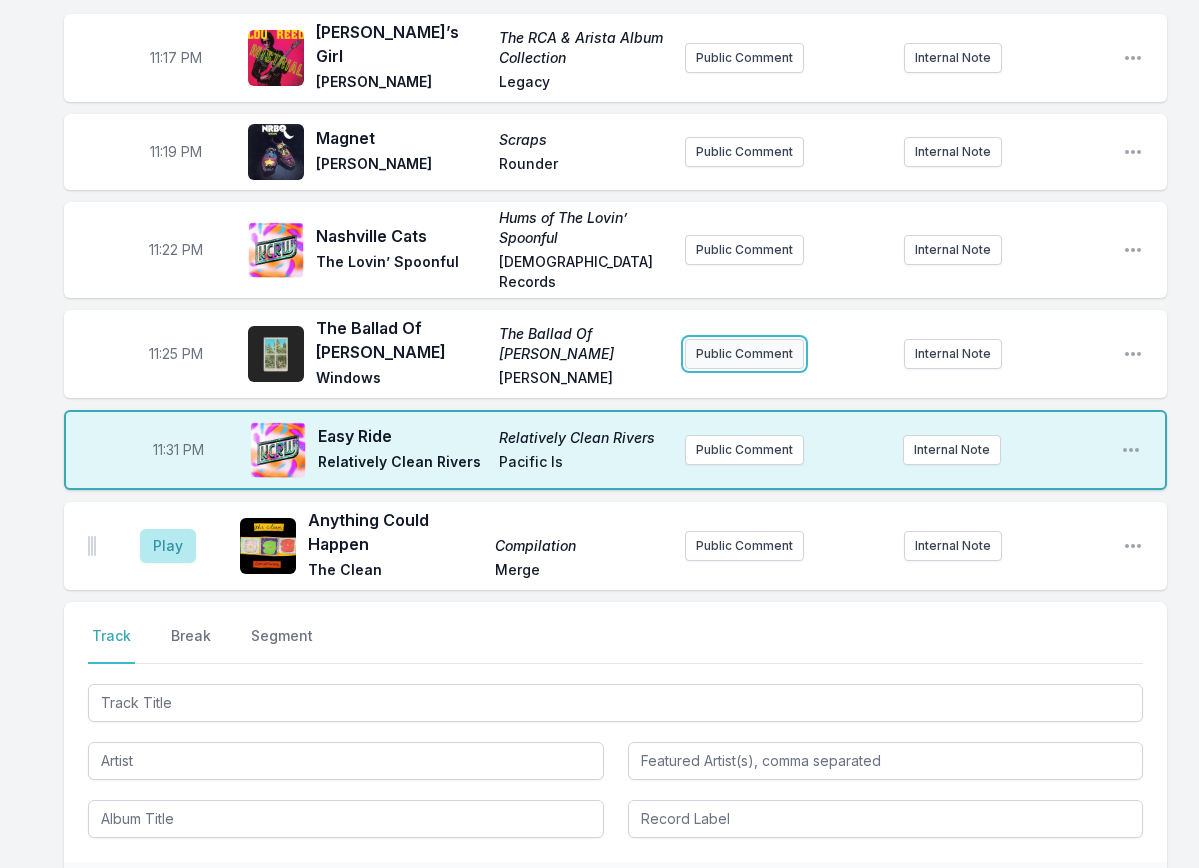 click on "Public Comment" at bounding box center [744, 354] 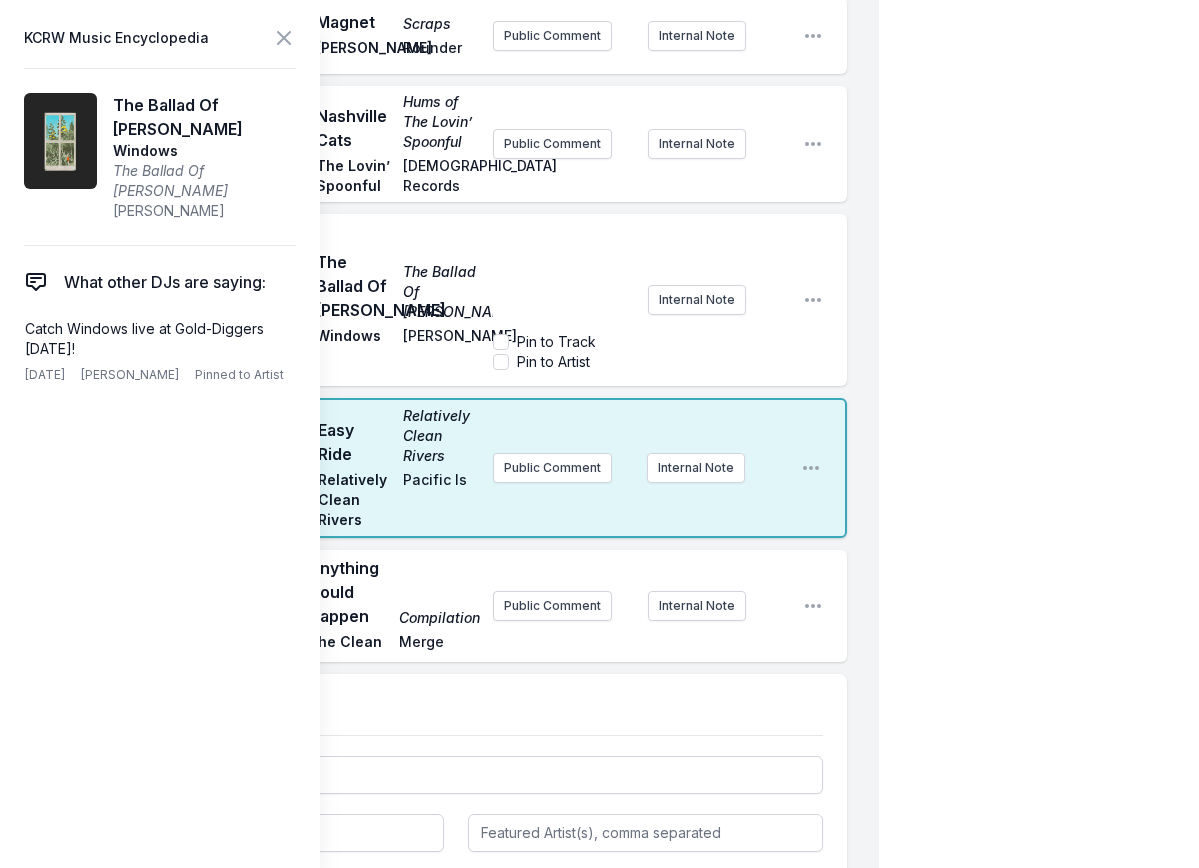 scroll, scrollTop: 3662, scrollLeft: 0, axis: vertical 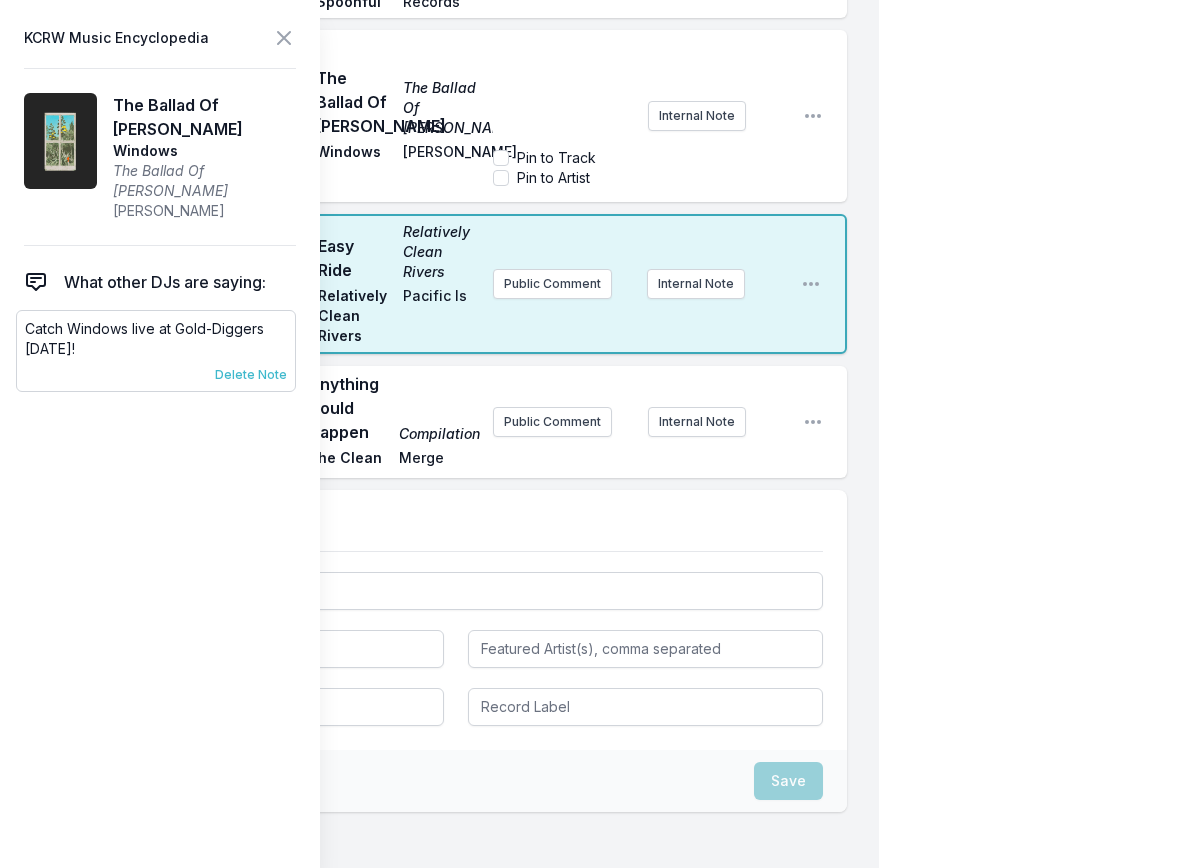 click on "Delete Note" at bounding box center (251, 375) 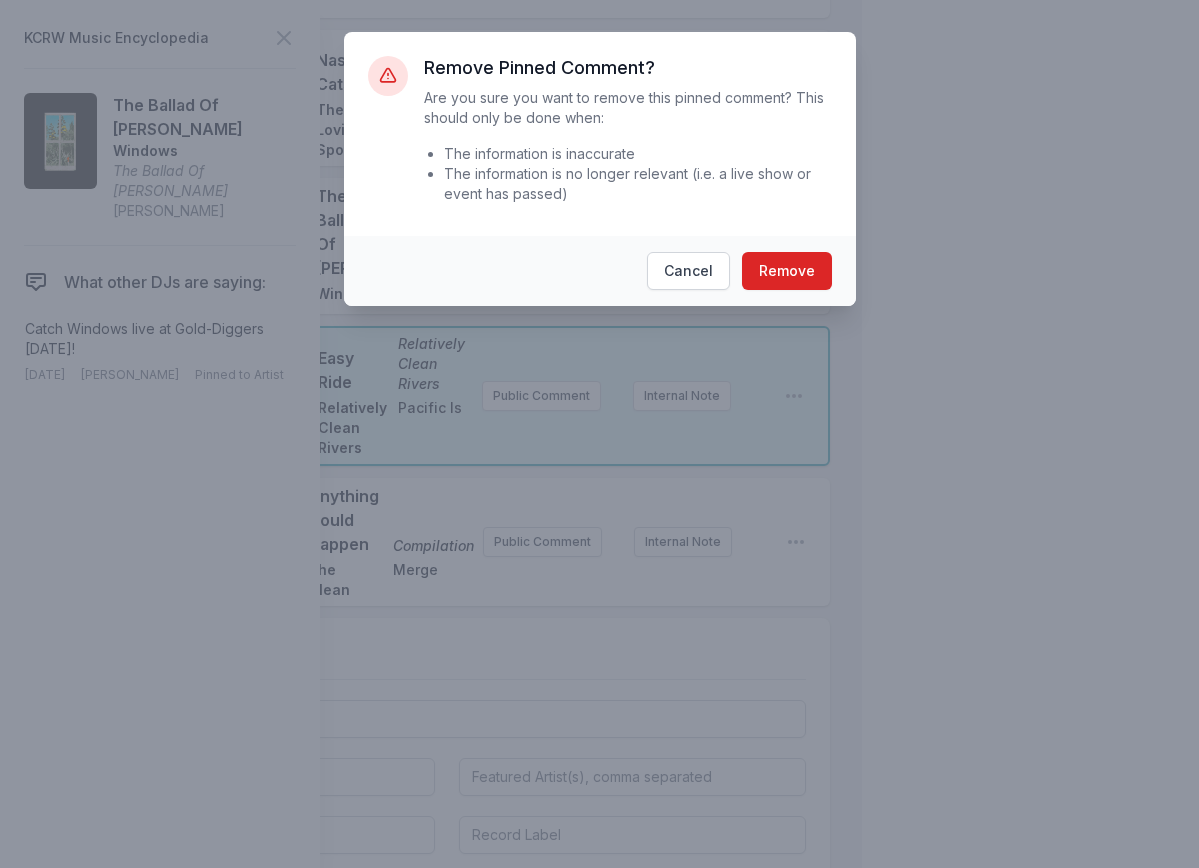 scroll, scrollTop: 3658, scrollLeft: 0, axis: vertical 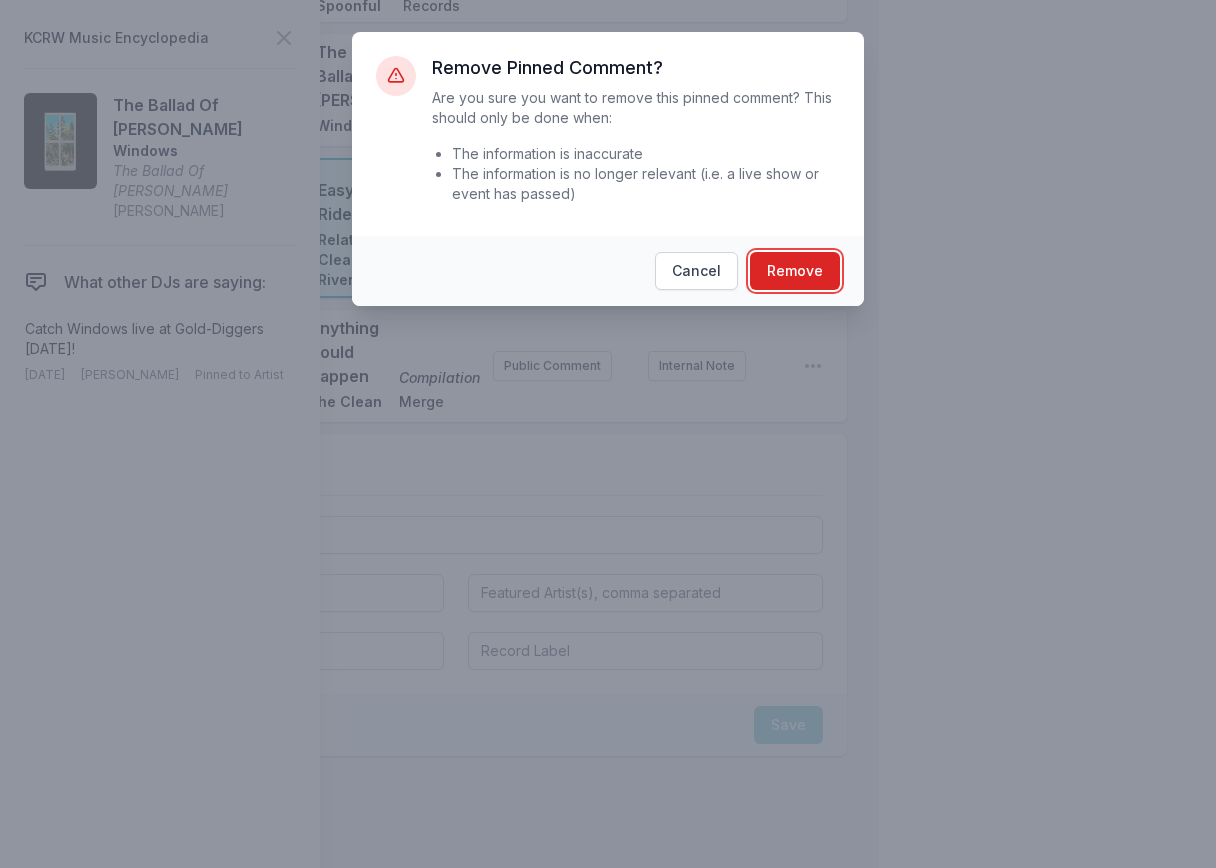 drag, startPoint x: 807, startPoint y: 267, endPoint x: 759, endPoint y: 279, distance: 49.47727 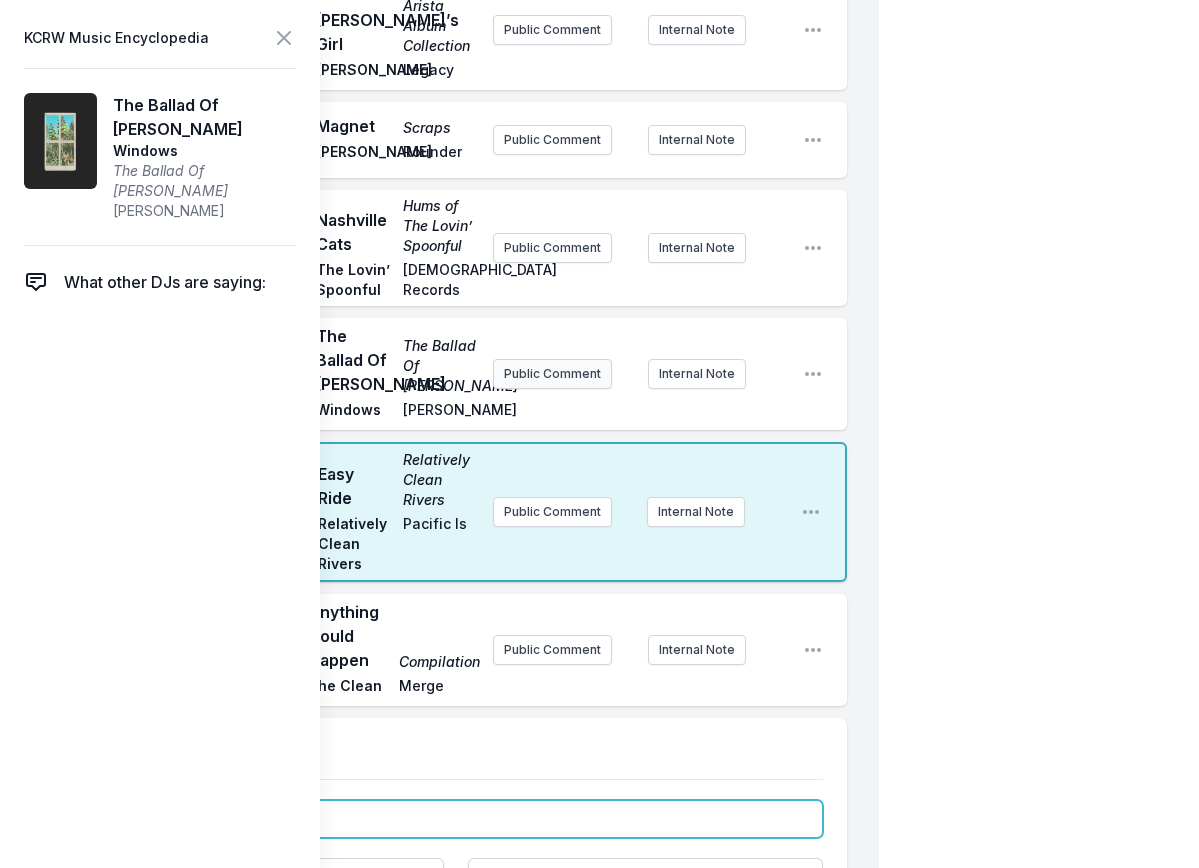 scroll, scrollTop: 3358, scrollLeft: 0, axis: vertical 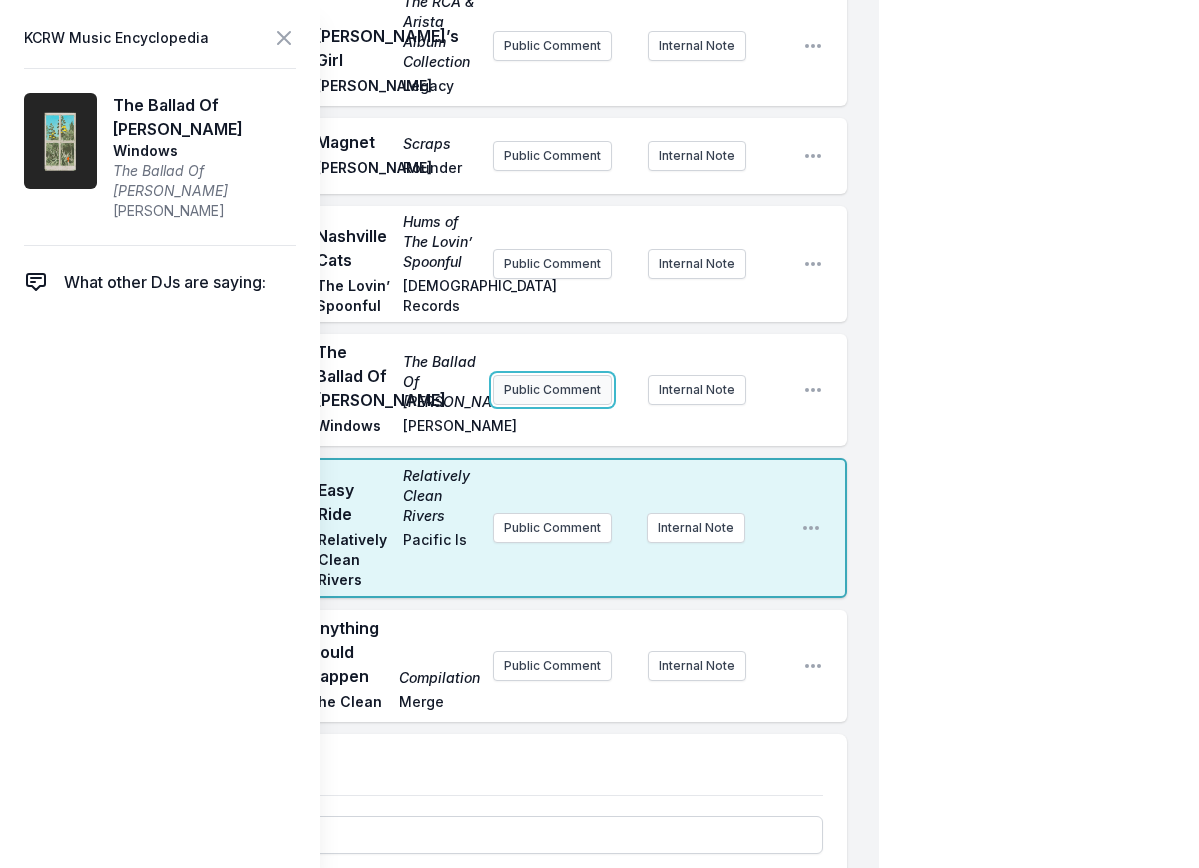 click on "Public Comment" at bounding box center [552, 390] 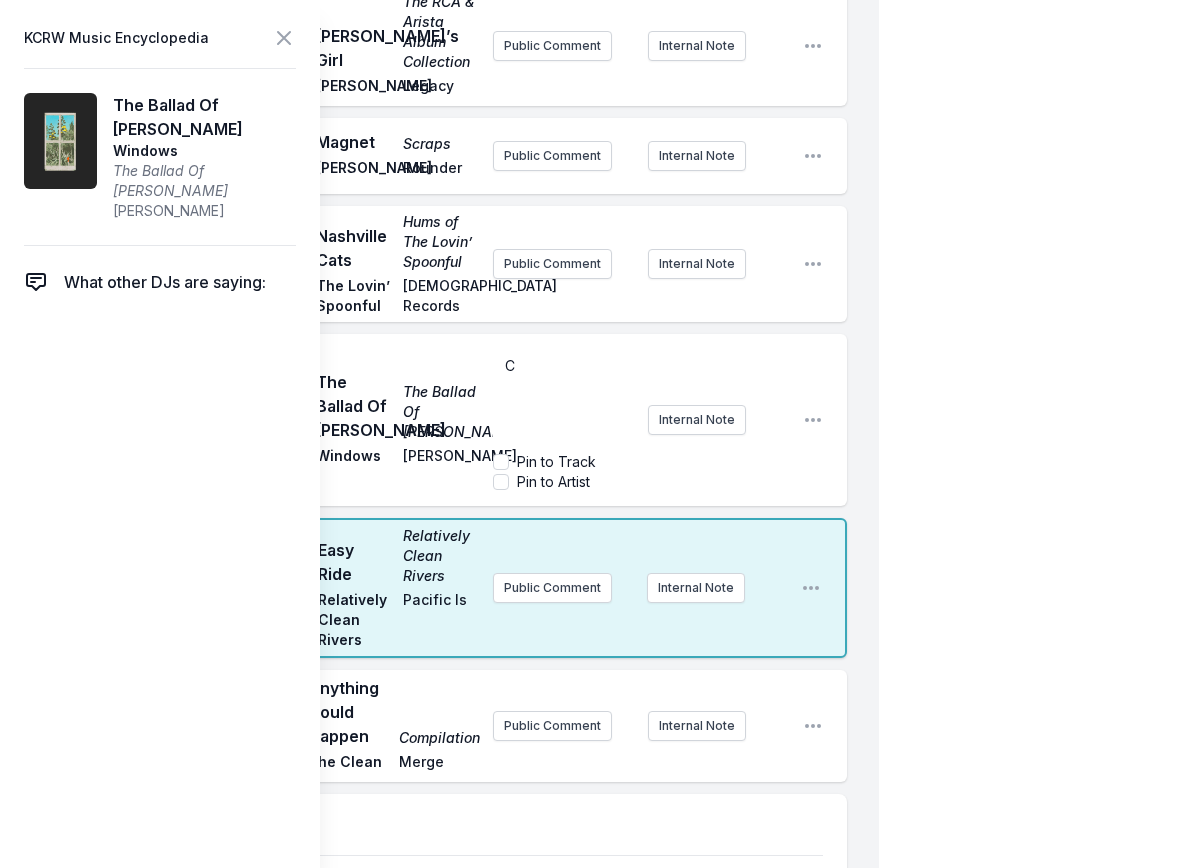 type 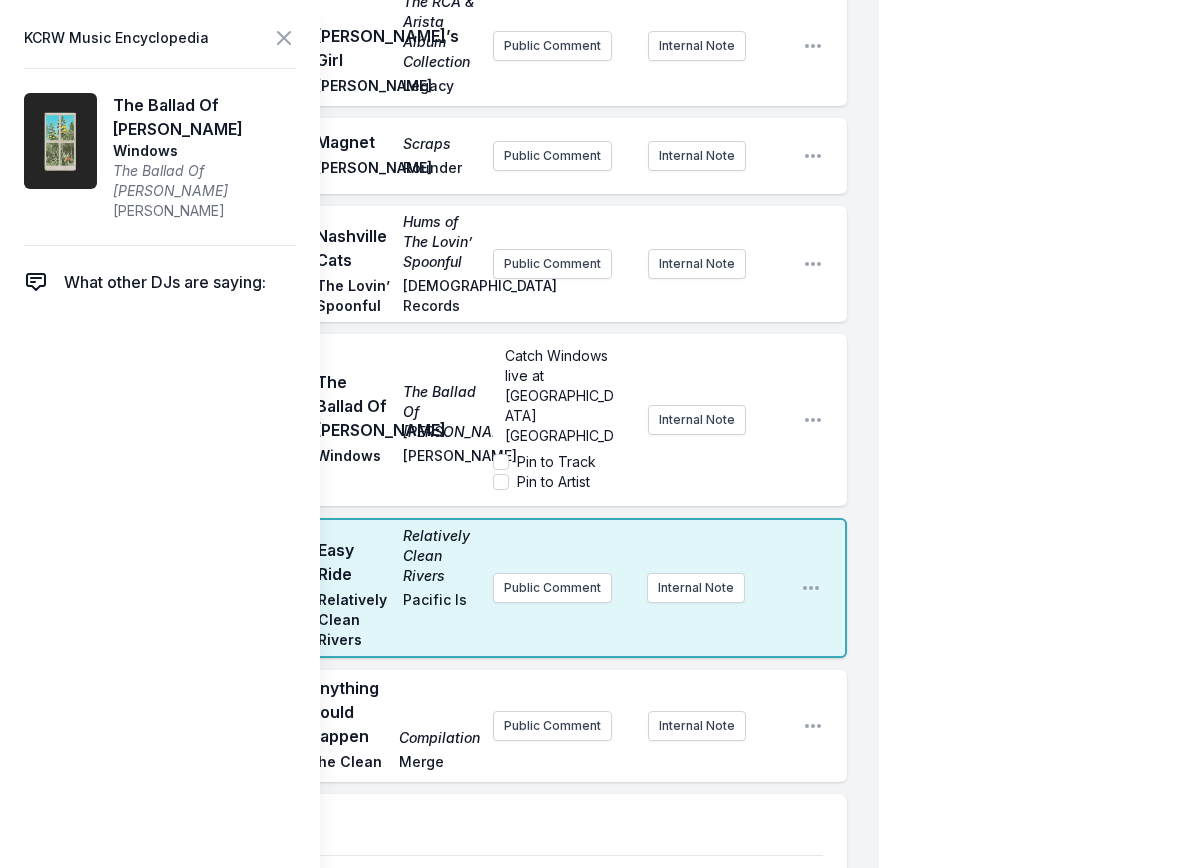 scroll, scrollTop: 30, scrollLeft: 0, axis: vertical 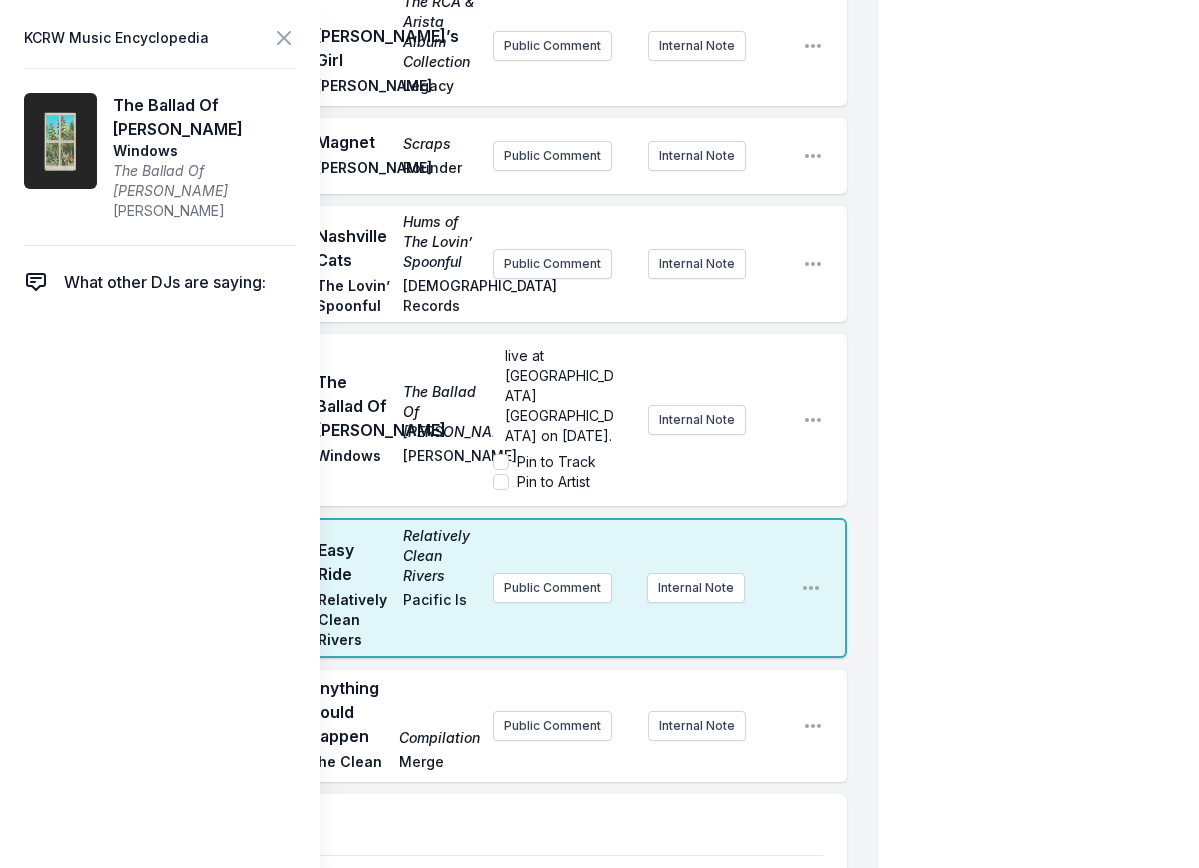 click on "Pin to Artist" at bounding box center [553, 482] 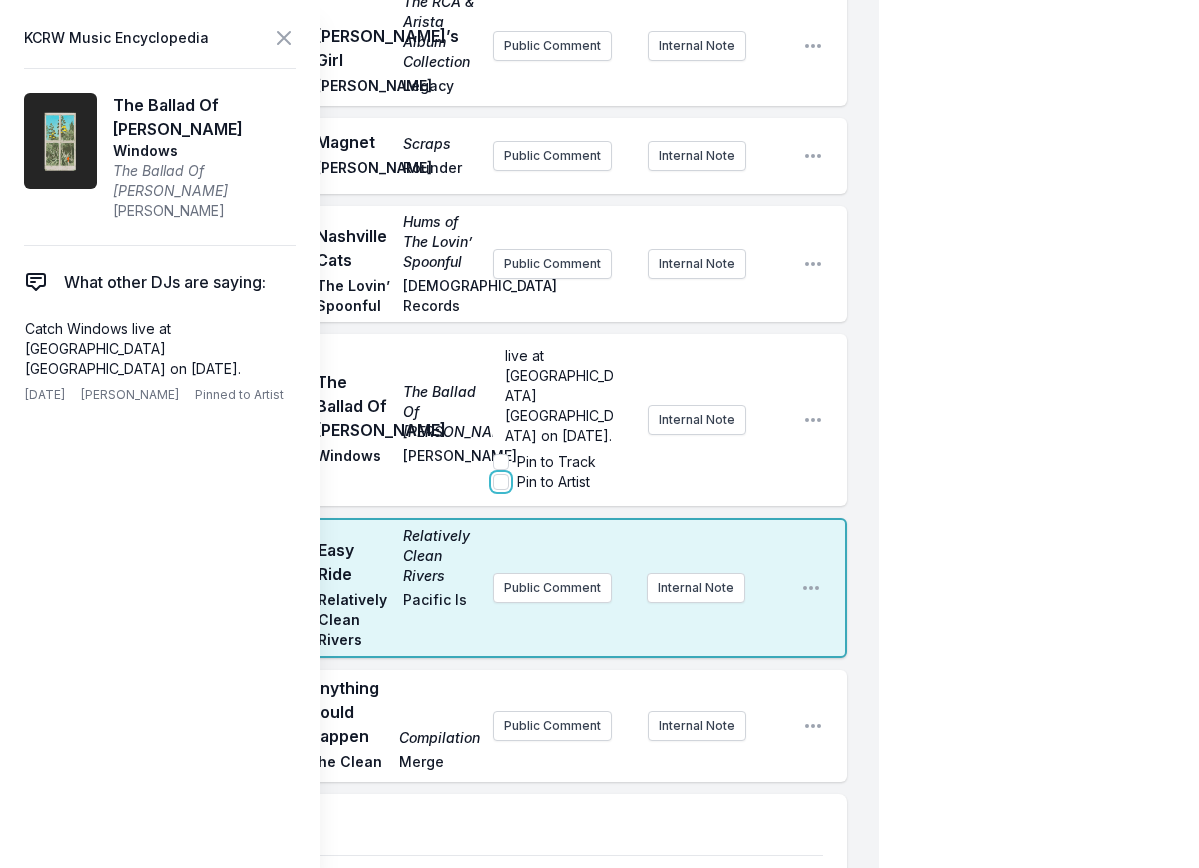 checkbox on "true" 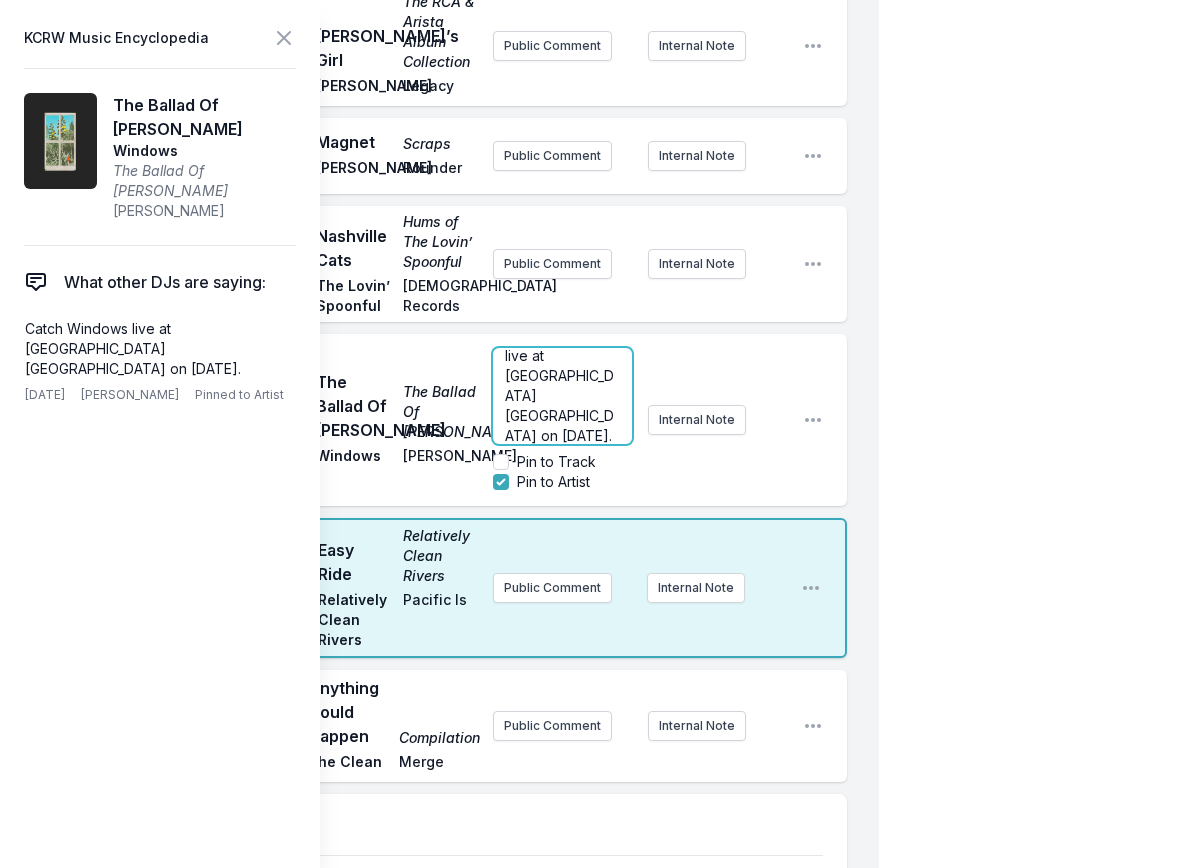 click on "Catch Windows live at Townhouse Venice on September 13th." at bounding box center [559, 385] 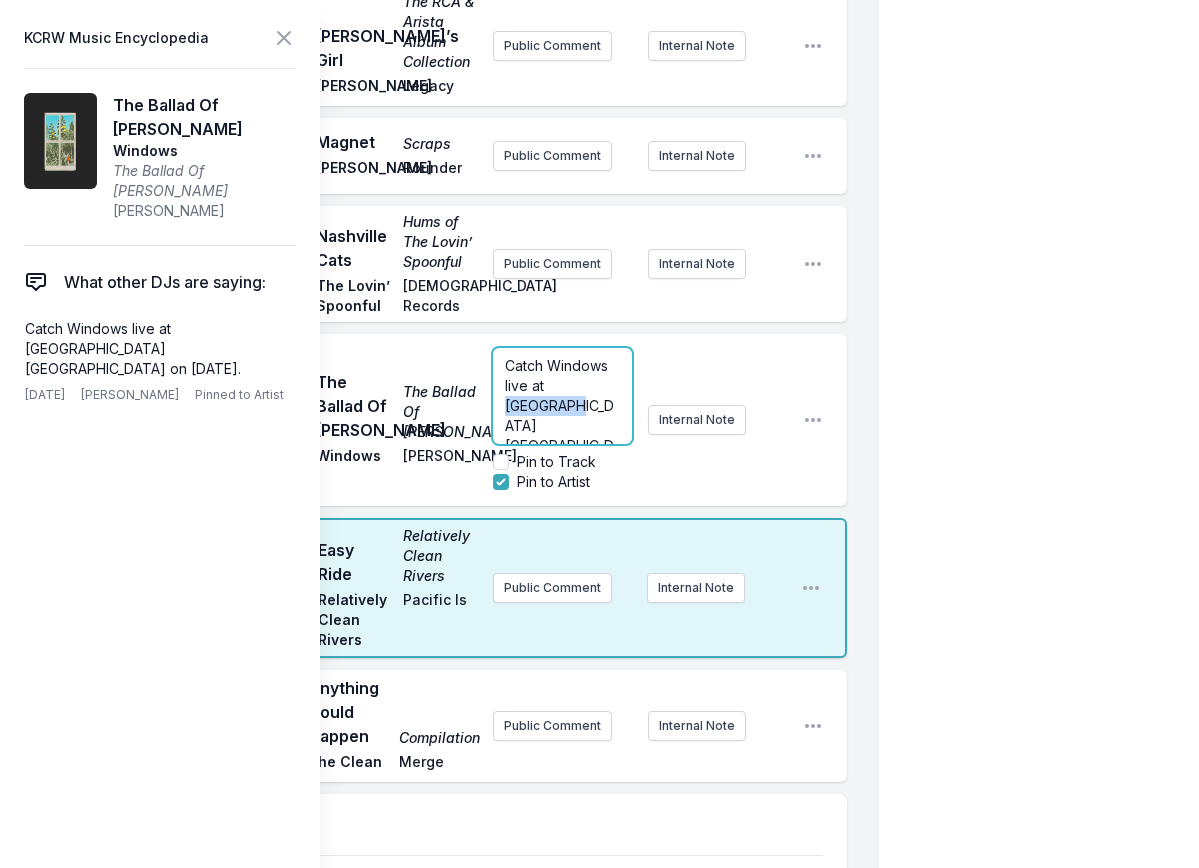 click on "Catch Windows live at Townhouse Venice on September 13th." at bounding box center (559, 415) 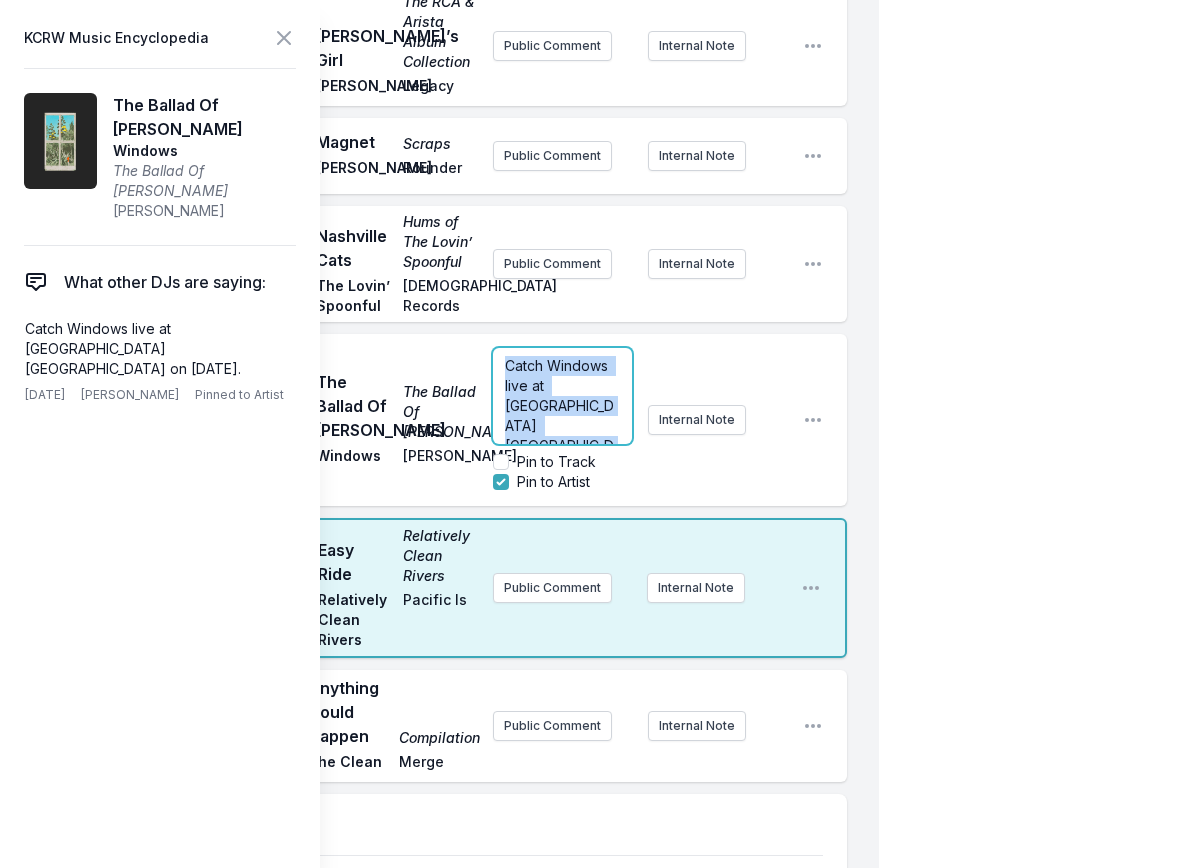 click on "Catch Windows live at Townhouse Venice on September 13th." at bounding box center [559, 415] 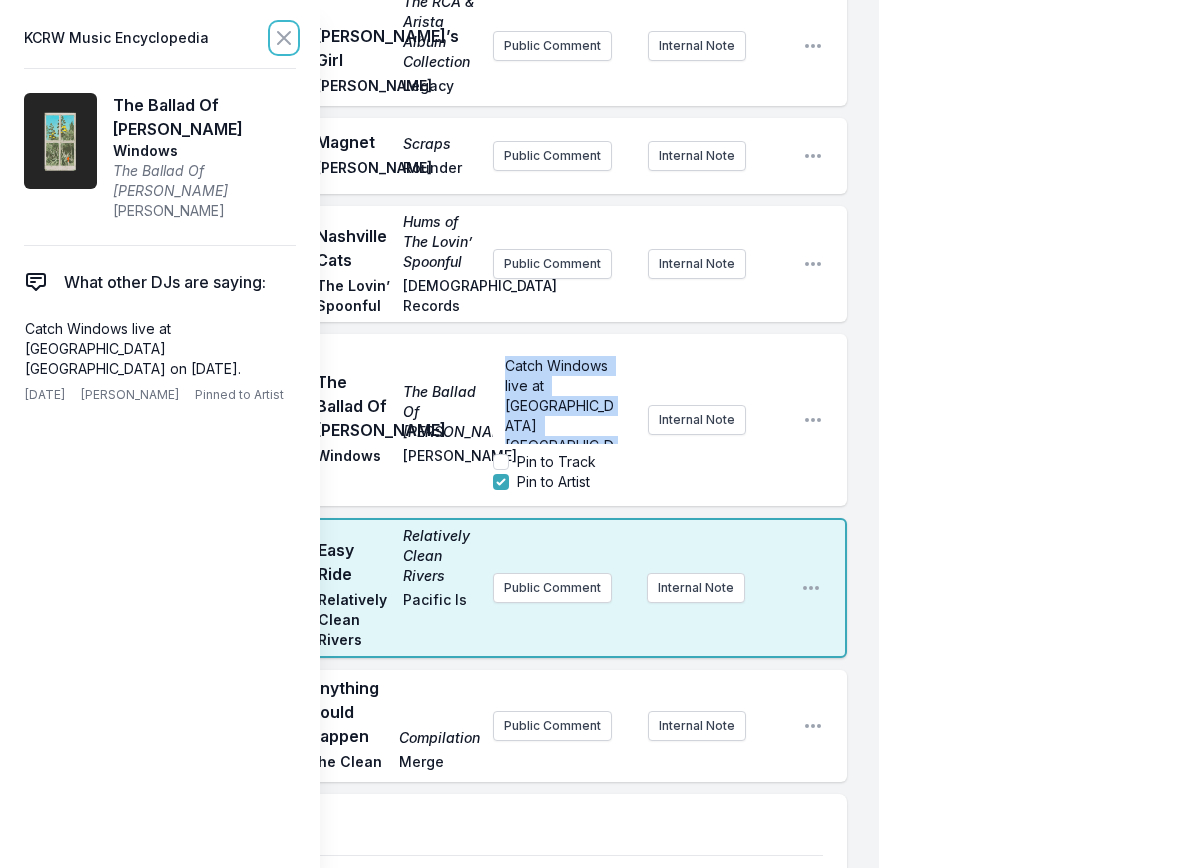 click 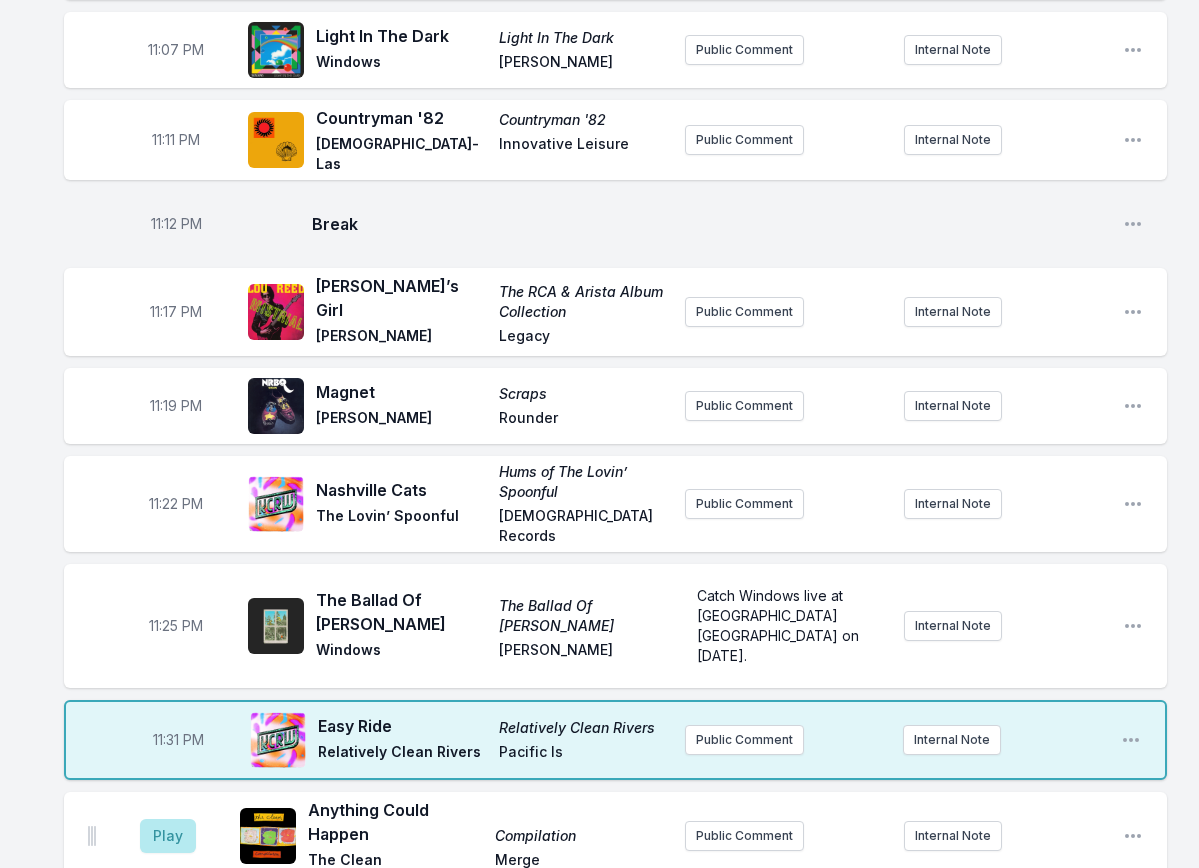 scroll, scrollTop: 2108, scrollLeft: 0, axis: vertical 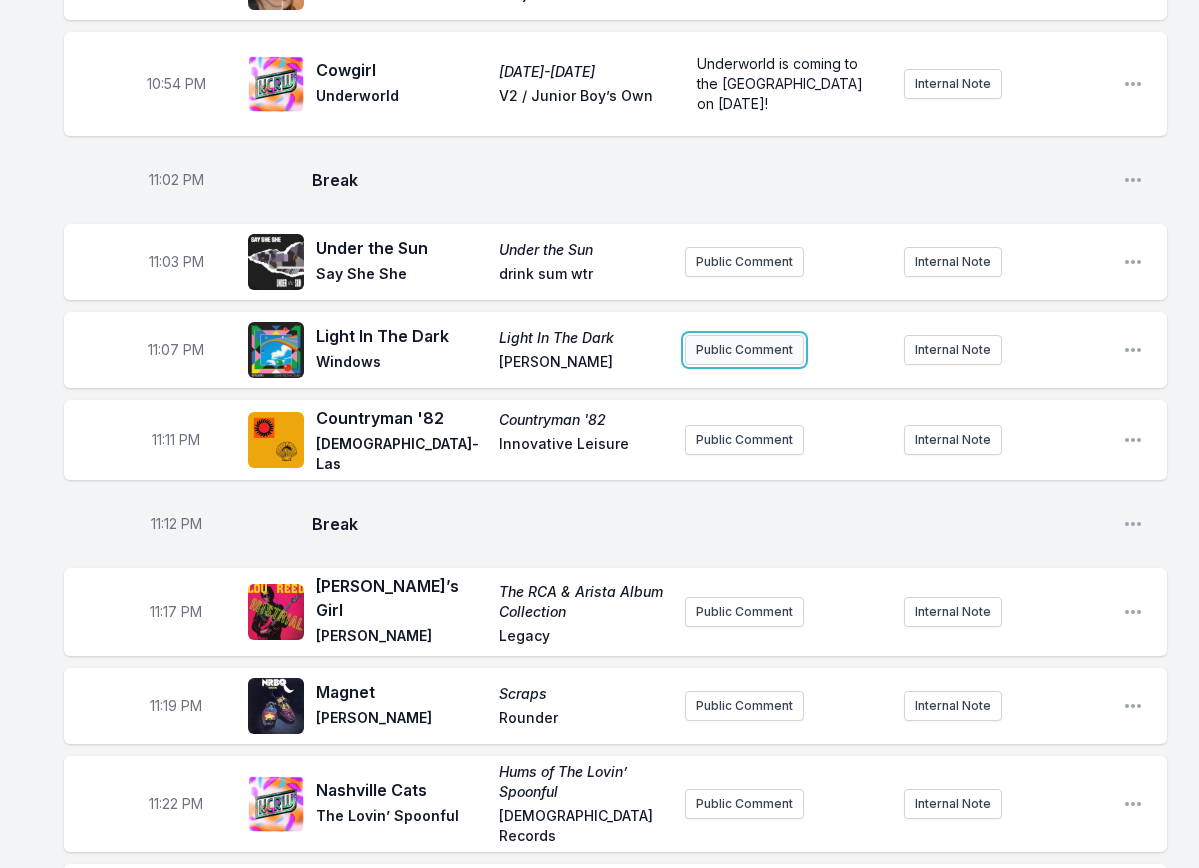 click on "Public Comment" at bounding box center [744, 350] 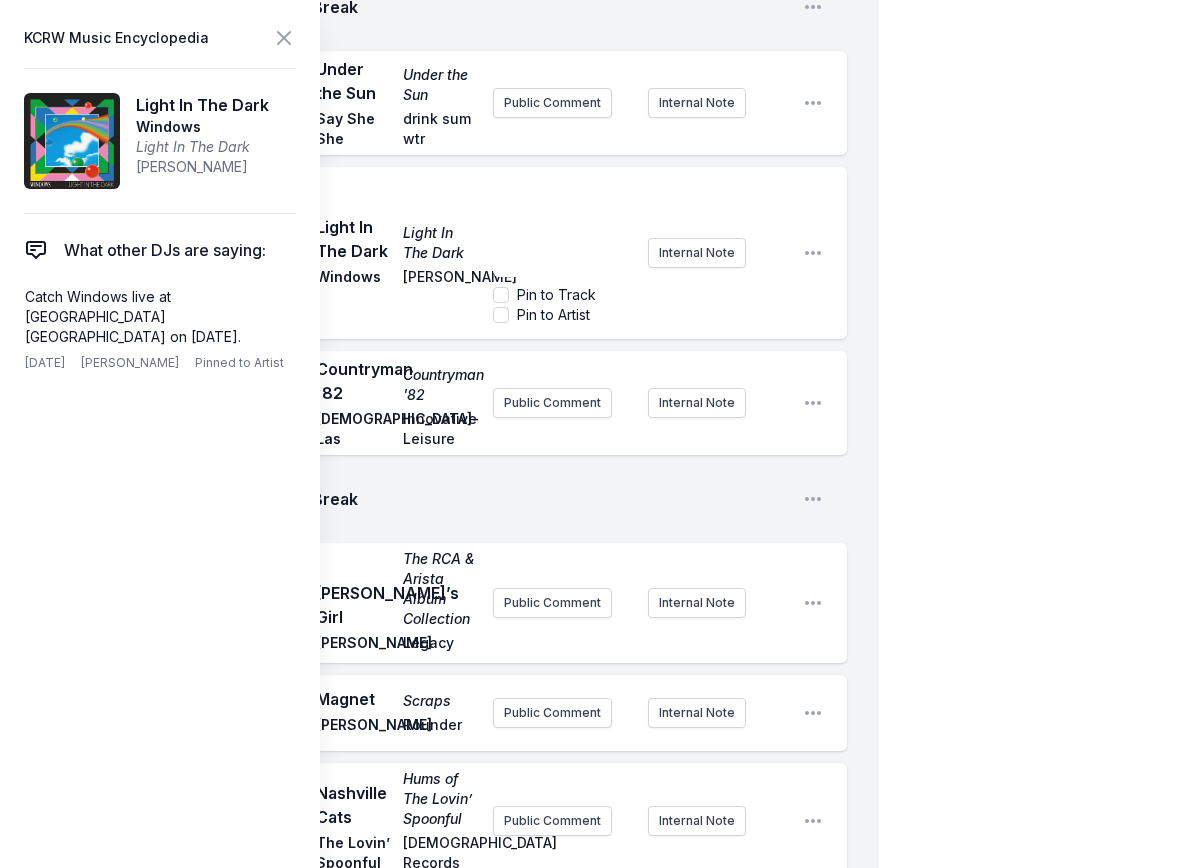scroll, scrollTop: 2908, scrollLeft: 0, axis: vertical 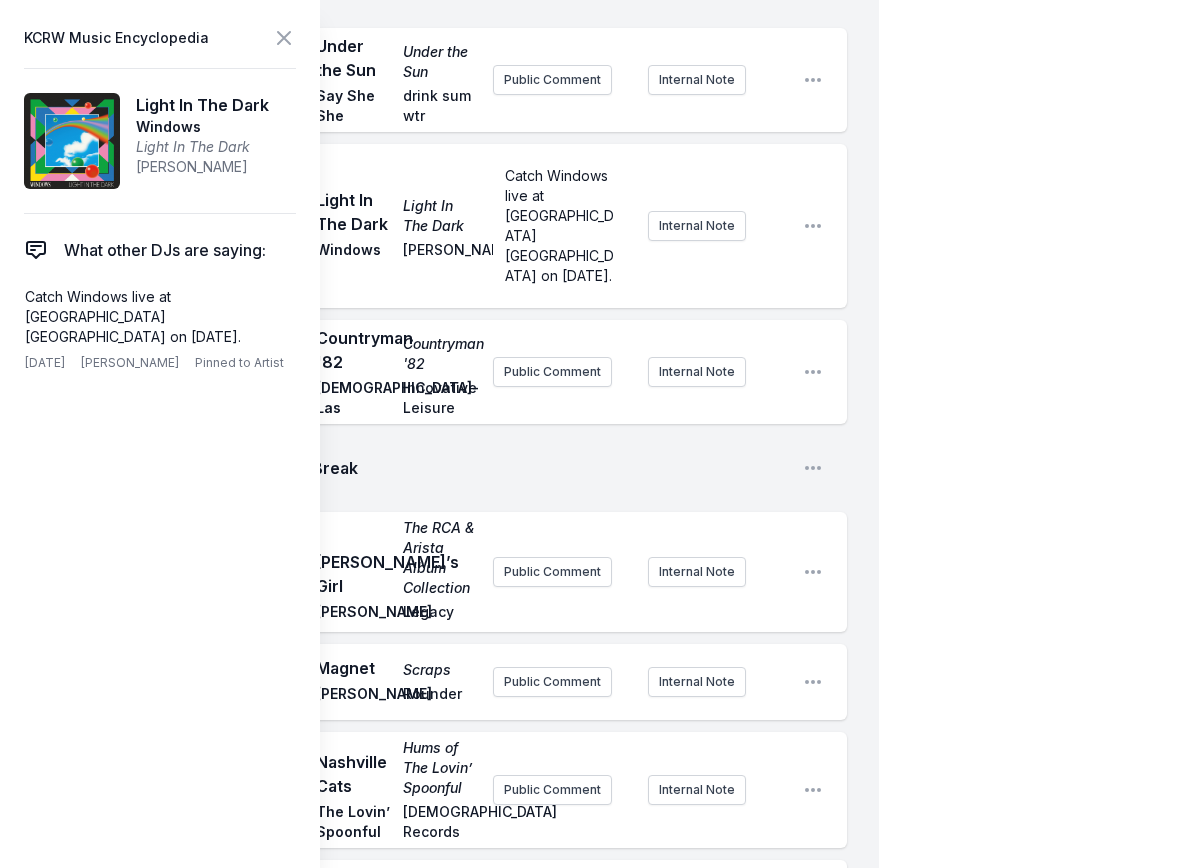 click on "Catch Windows live at Townhouse Venice on September 13th. Internal Note" at bounding box center (640, 226) 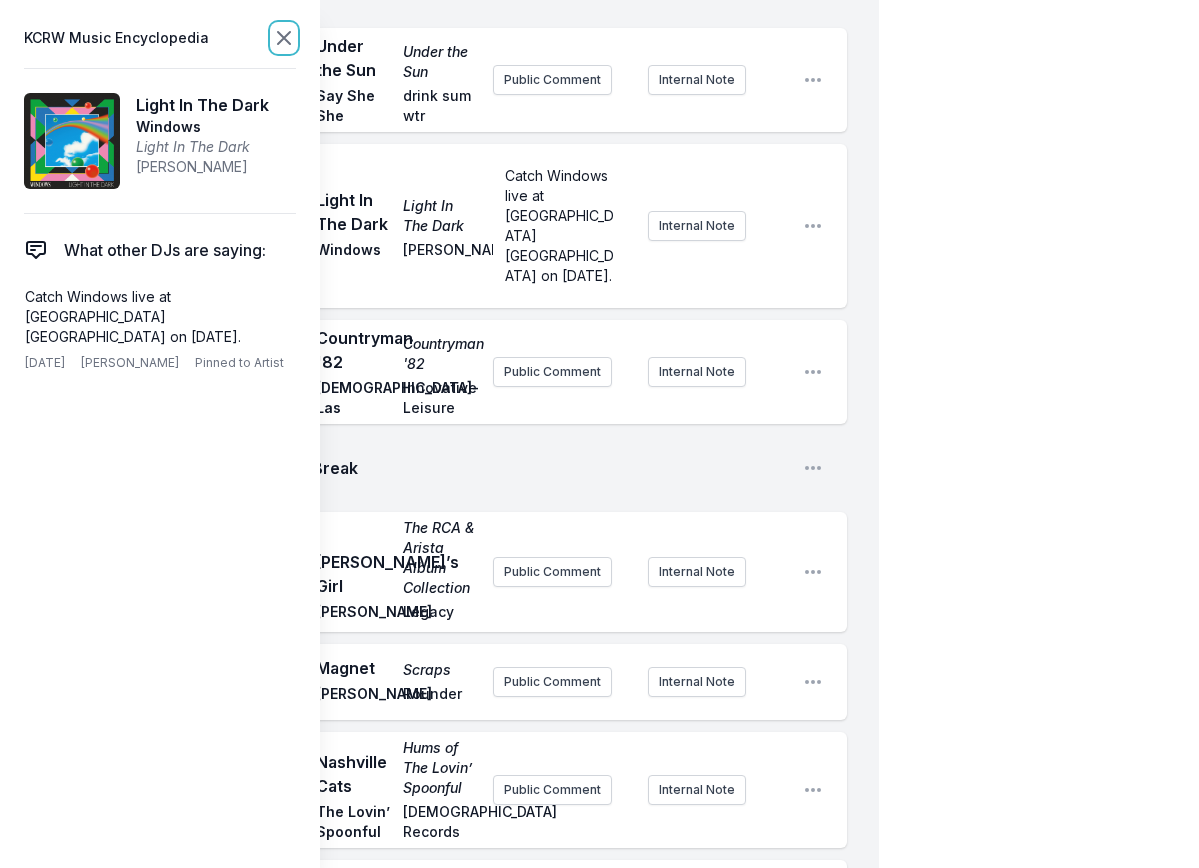 click 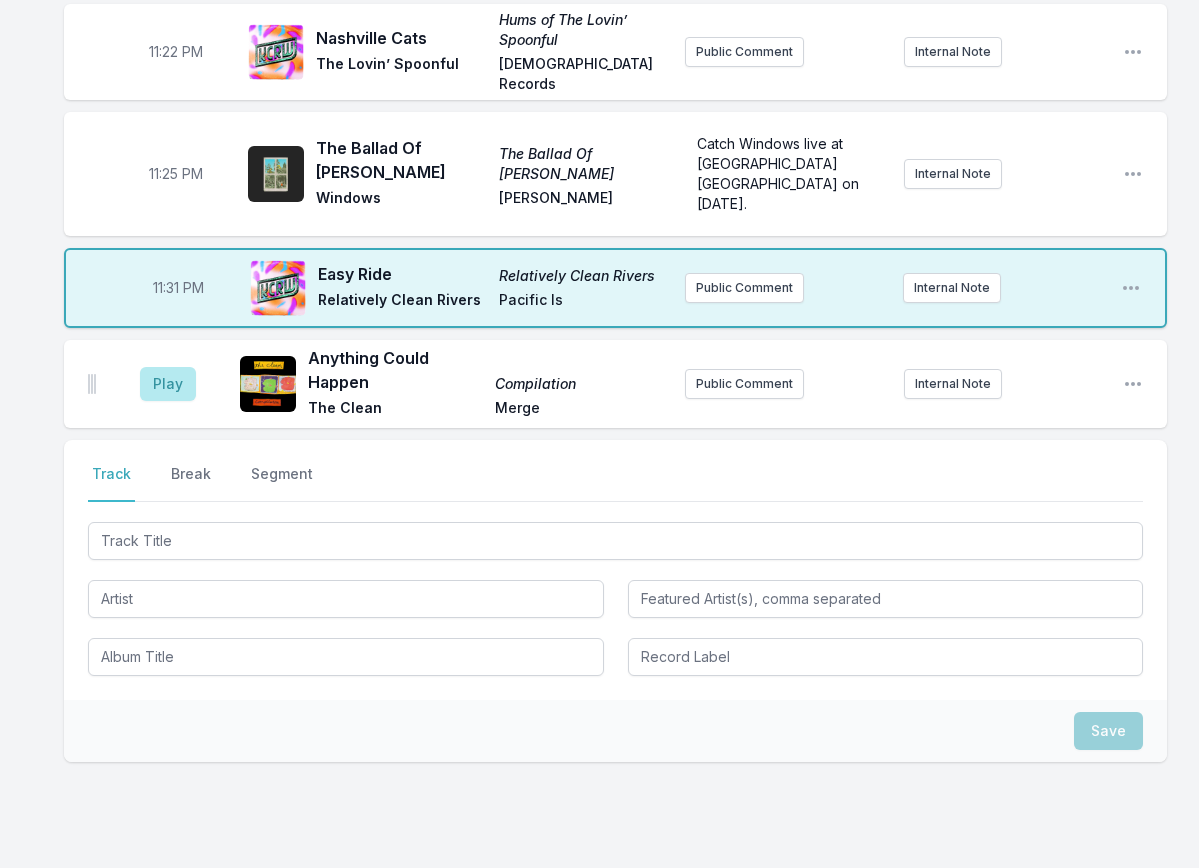 scroll, scrollTop: 2906, scrollLeft: 0, axis: vertical 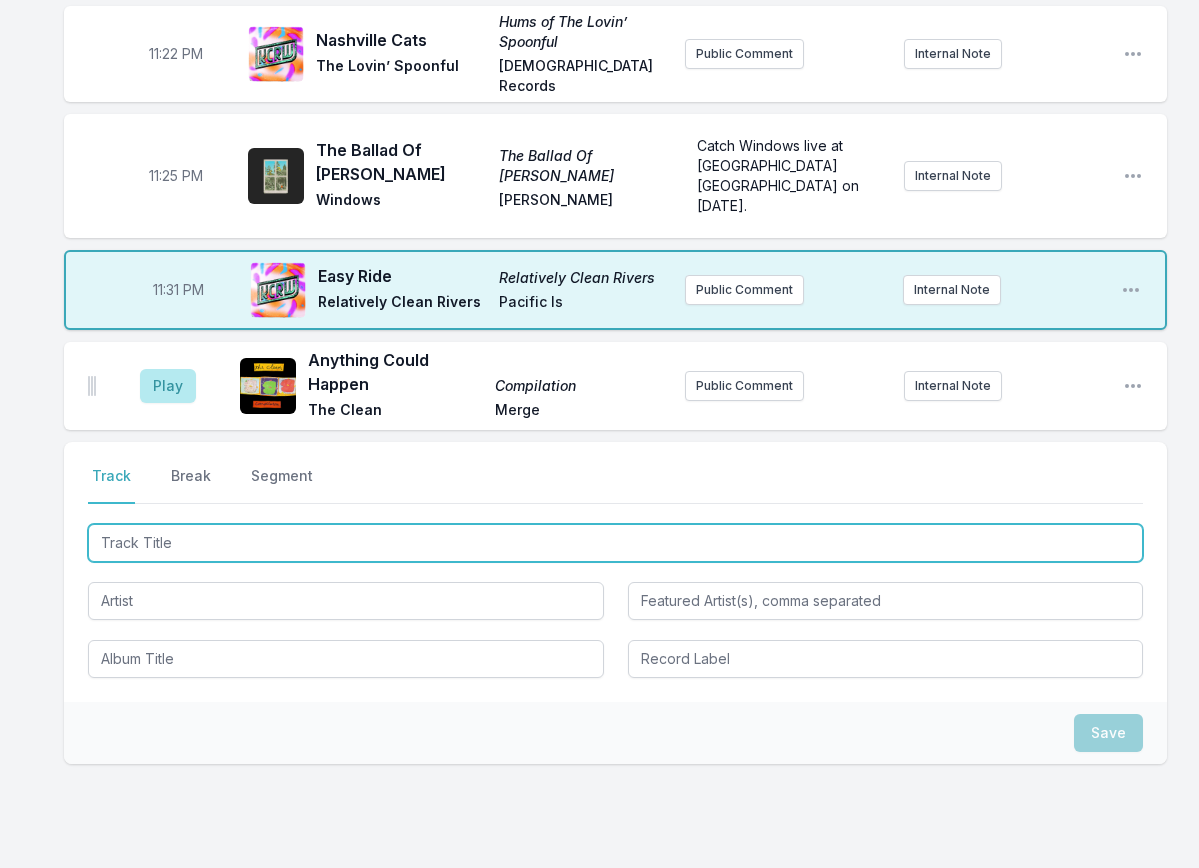 click at bounding box center (615, 543) 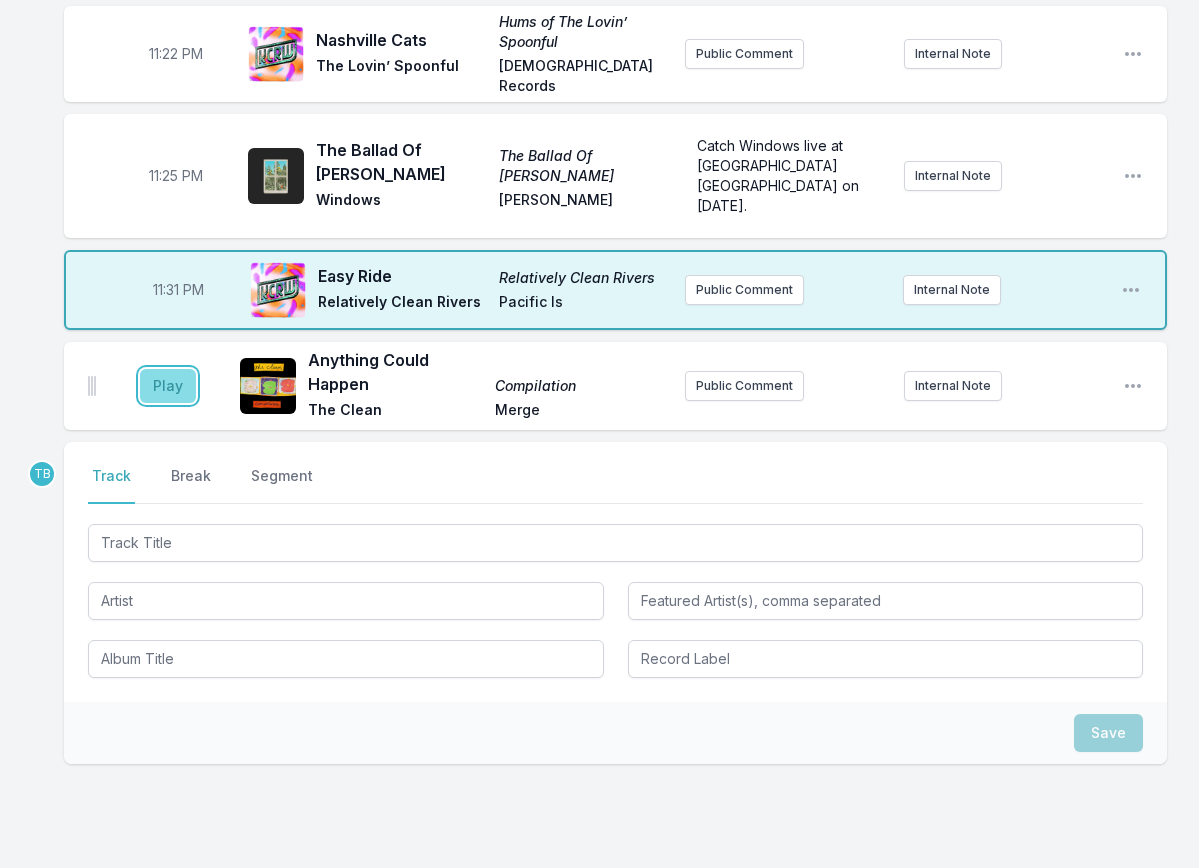 click on "Play" at bounding box center (168, 386) 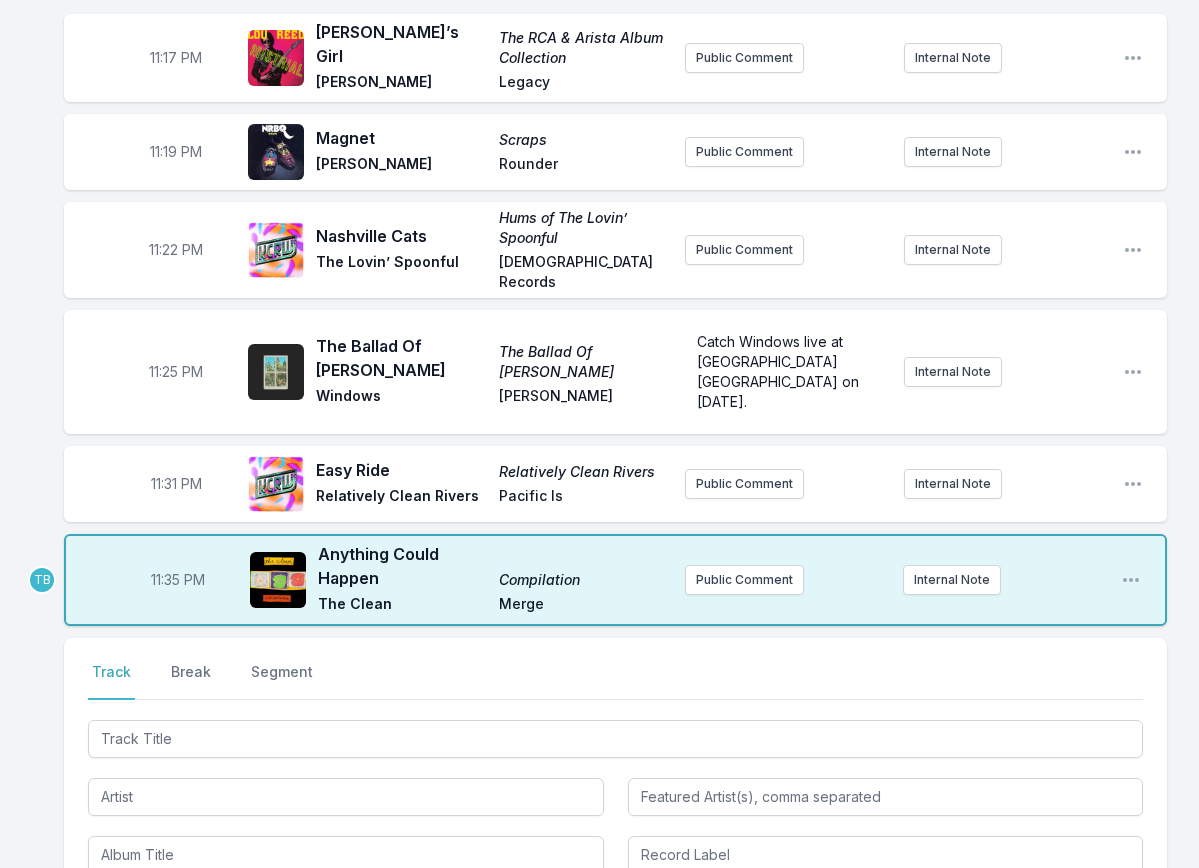 scroll, scrollTop: 2706, scrollLeft: 0, axis: vertical 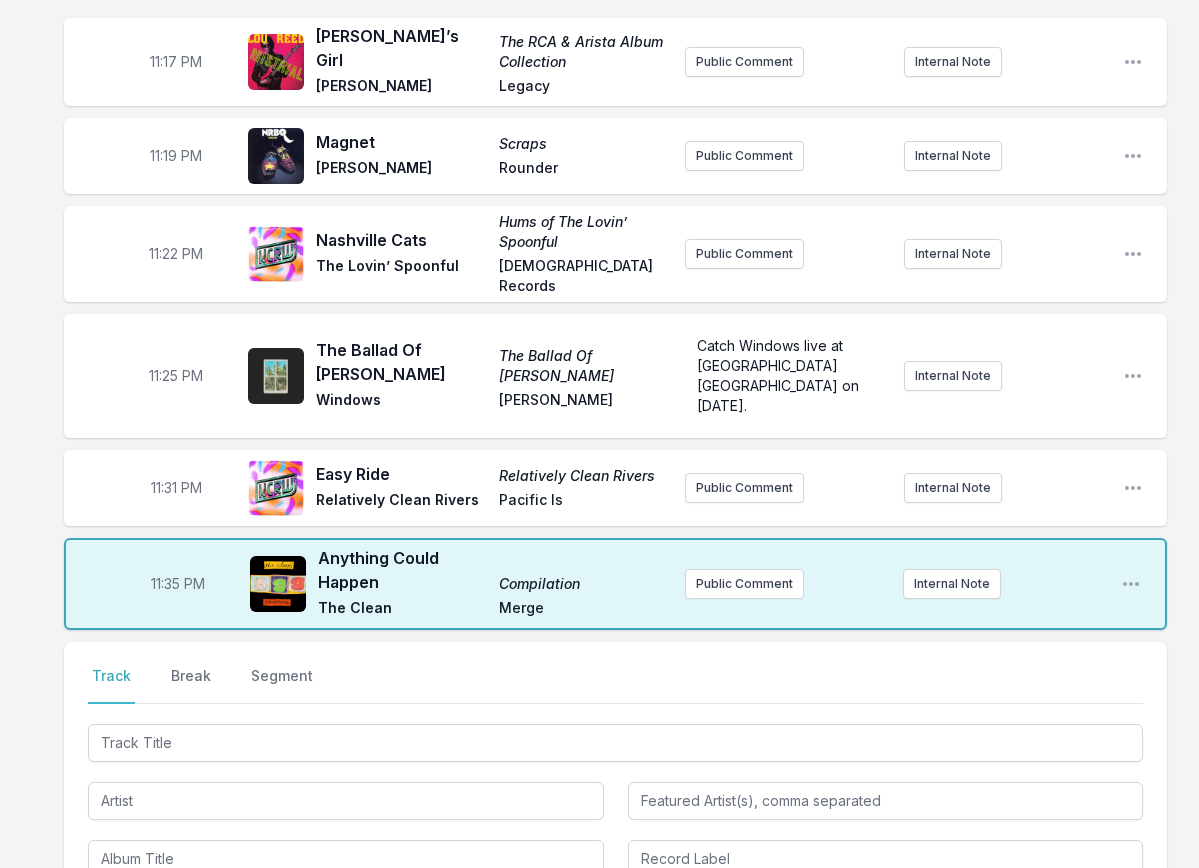 click on "11:35 PM" at bounding box center [178, 584] 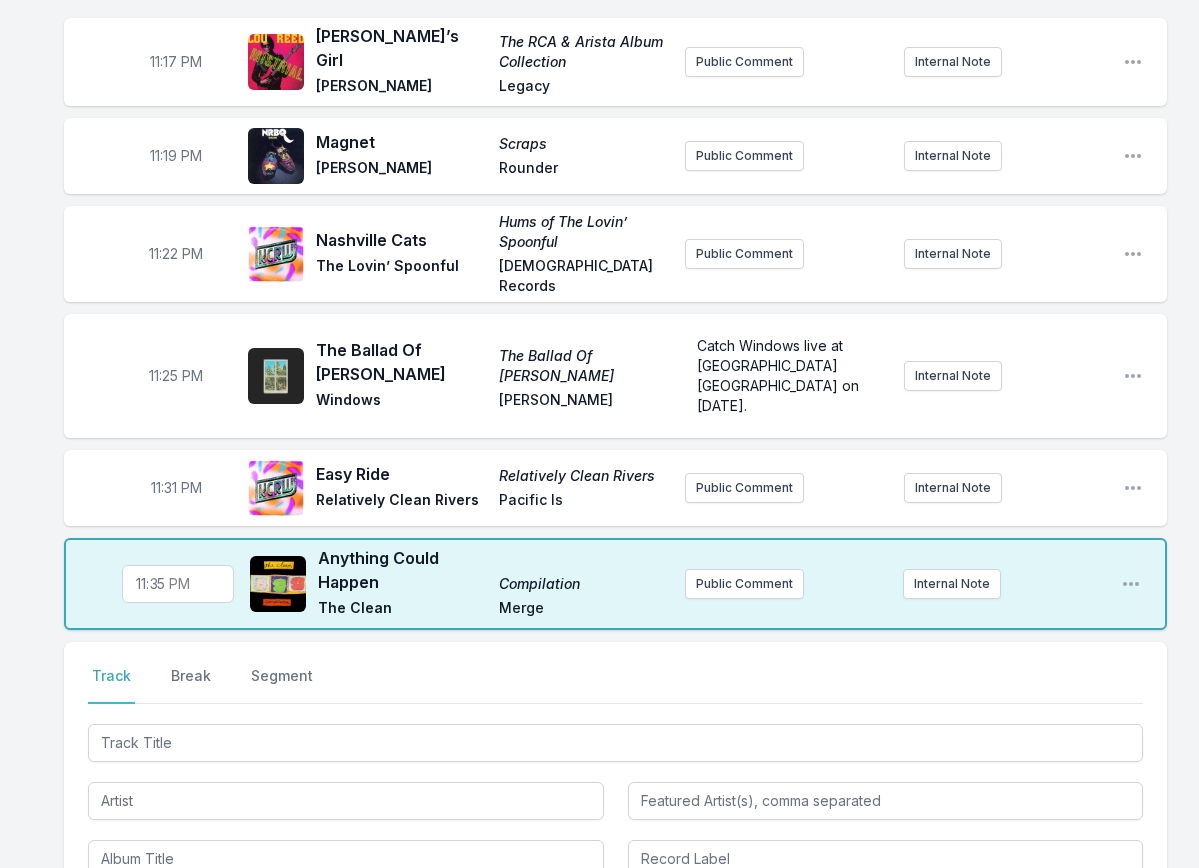 click on "23:35" at bounding box center (178, 584) 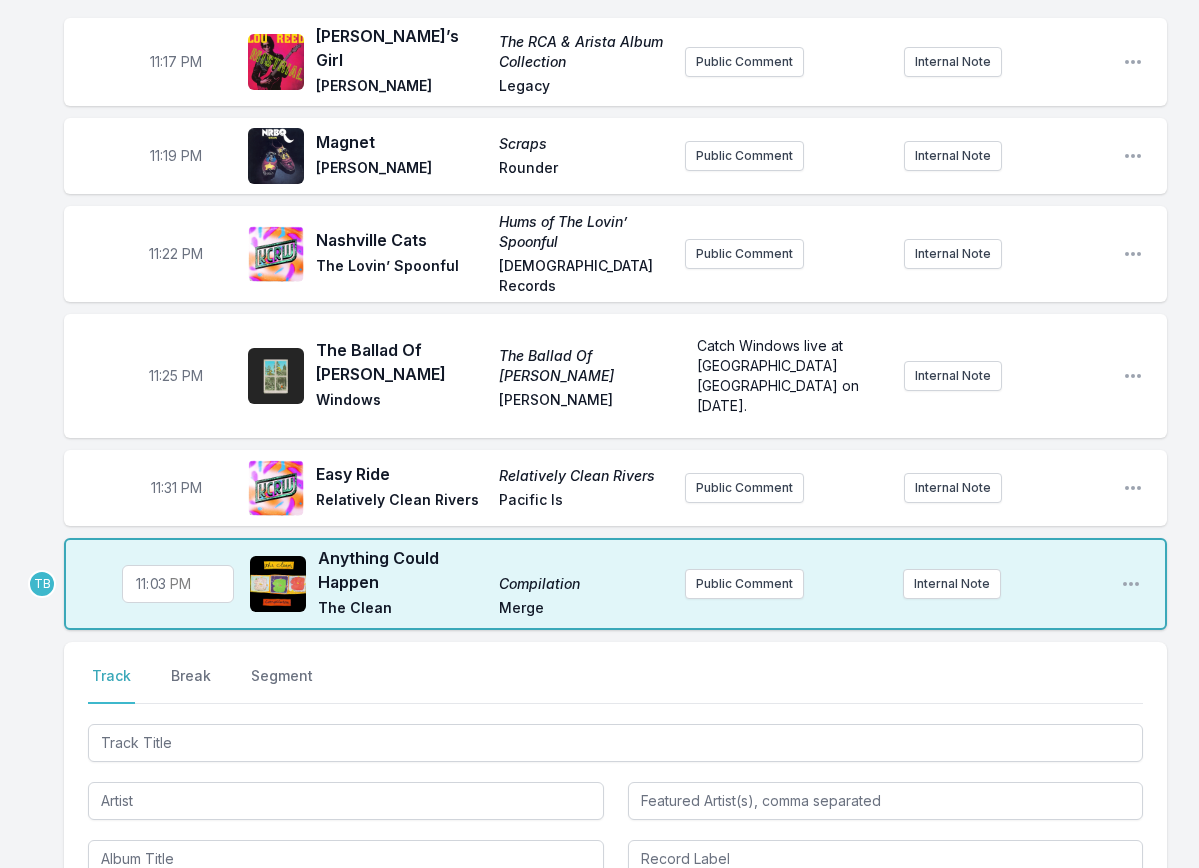 type on "23:34" 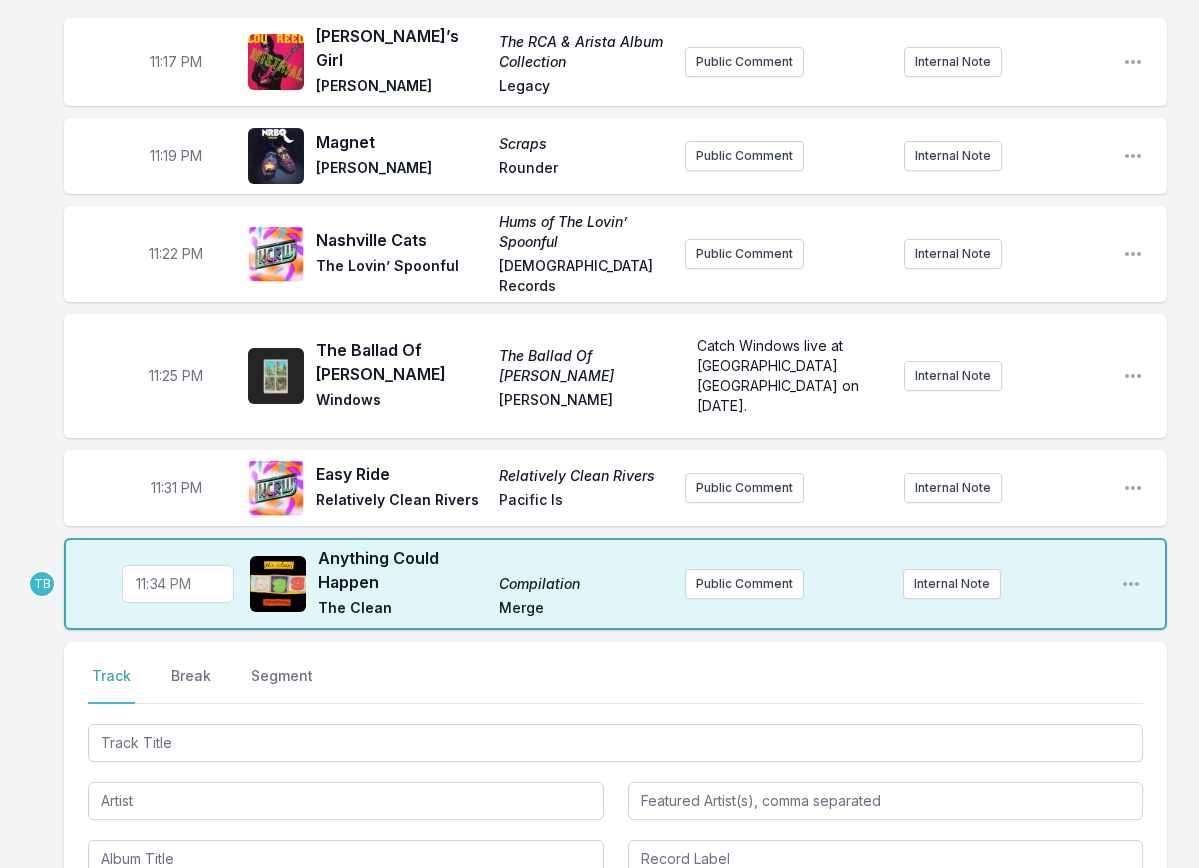 click on "10:00 PM Children of the Grave Master of Reality Black Sabbath Vertigo RIP OZZY!!!!!!! Internal Note Open playlist item options RIP OZZY!!!!!!! 10:04 PM Perihelion Infest the Rats’ Nest King Gizzard & the Lizard Wizard Flightless King Gizzard & The Lizard Wizard live at the Hollywood Bowl August 10th performing with a live orchestra, part of KCRW's World Festival. Internal Note Open playlist item options King Gizzard & The Lizard Wizard live at the Hollywood Bowl August 10th performing with a live orchestra, part of KCRW's World Festival. 10:09 PM Memory Memory Automatic Stones Throw Records Automatic's new album, Is It Now?, drops on September 26th. They'll be live at the Novo with Sextile on October 11th. Internal Note Open playlist item options Automatic's new album, Is It Now?, drops on September 26th. They'll be live at the Novo with Sextile on October 11th. 10:12 PM Transmuted Matter Instant Holograms On Metal Film Stereolab Warp They'll be live at The Bellwether on October 25th & 26th. Internal Note" at bounding box center (599, -677) 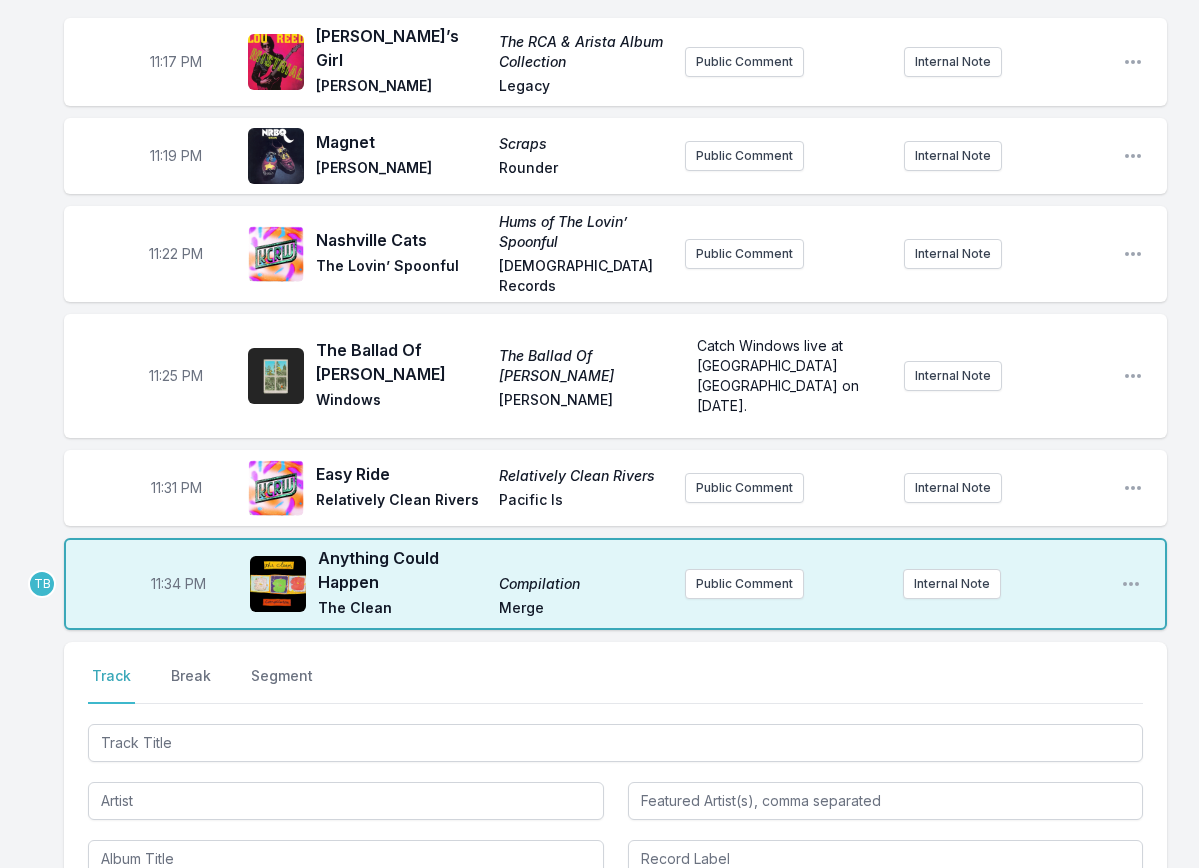 click at bounding box center [615, 741] 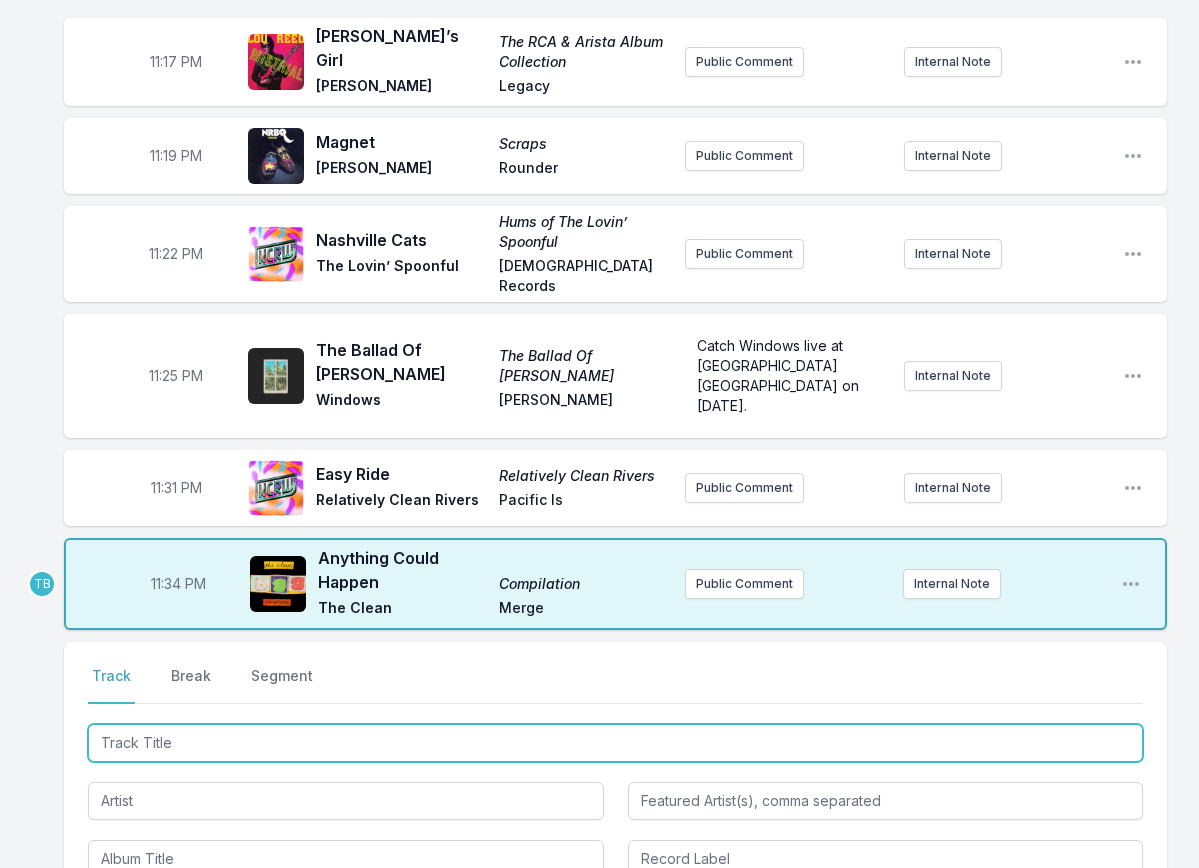 click at bounding box center [615, 743] 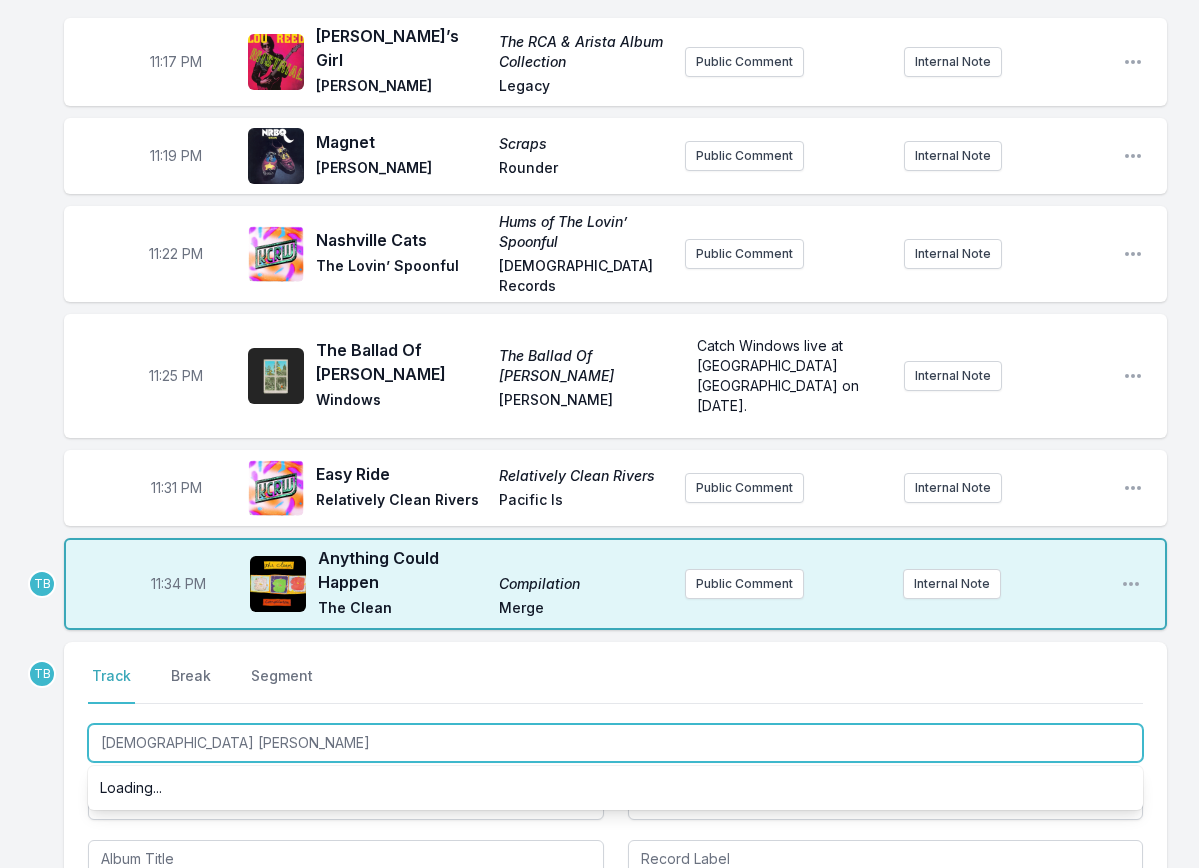 type on "Lady Rose" 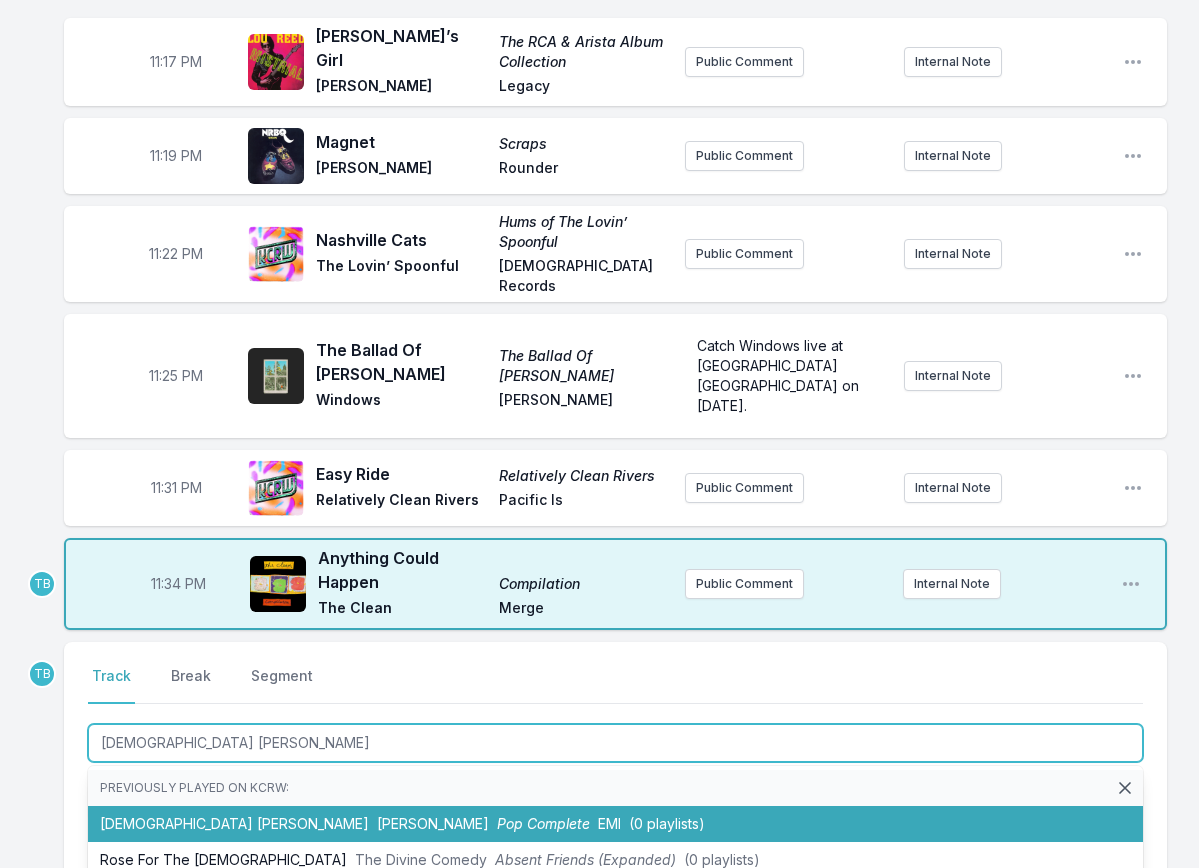 type 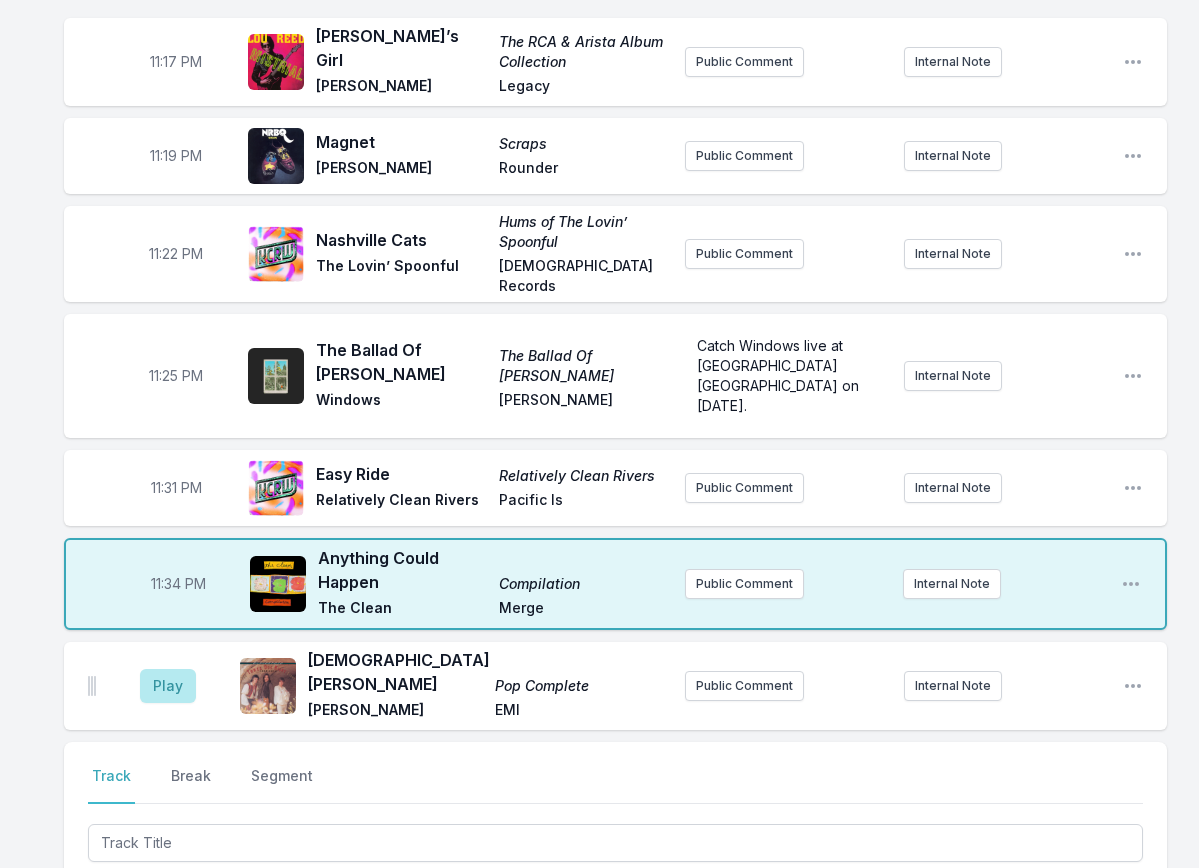 drag, startPoint x: 204, startPoint y: 580, endPoint x: 188, endPoint y: 592, distance: 20 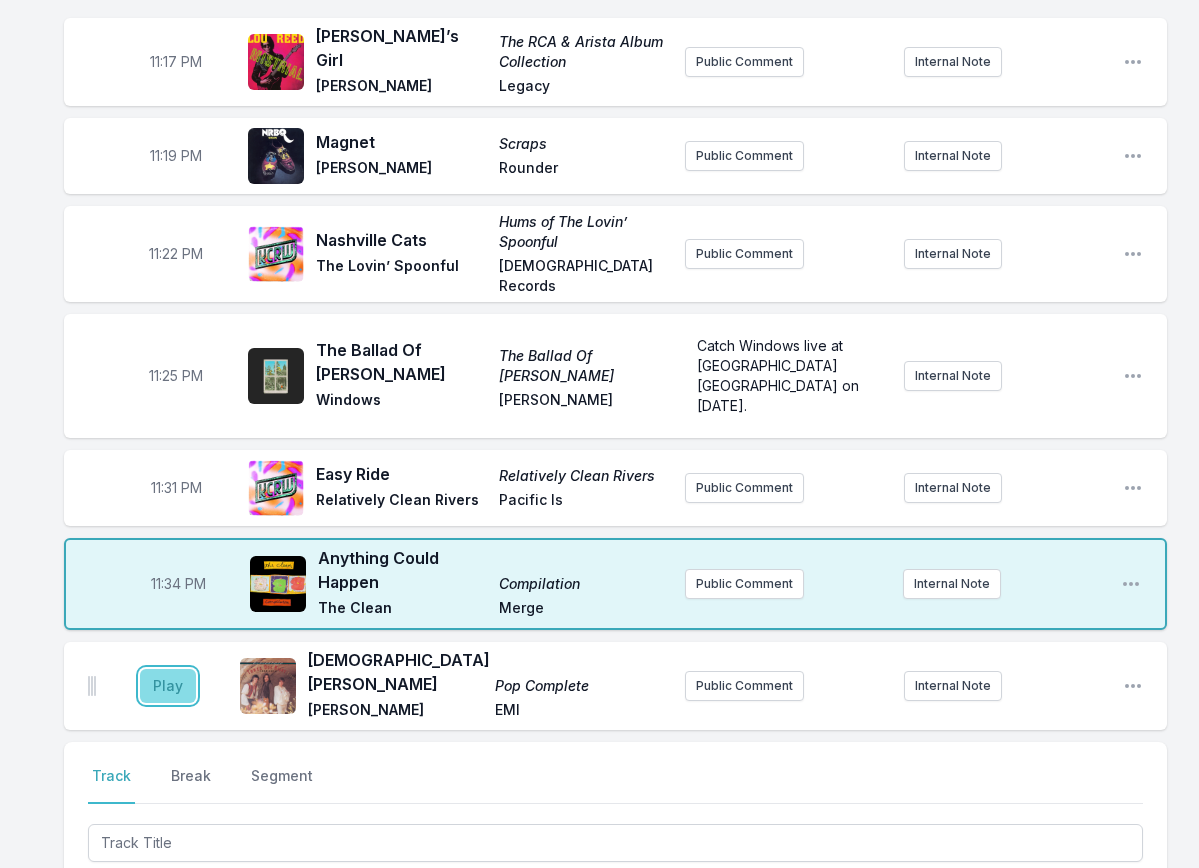 click on "Play" at bounding box center [168, 686] 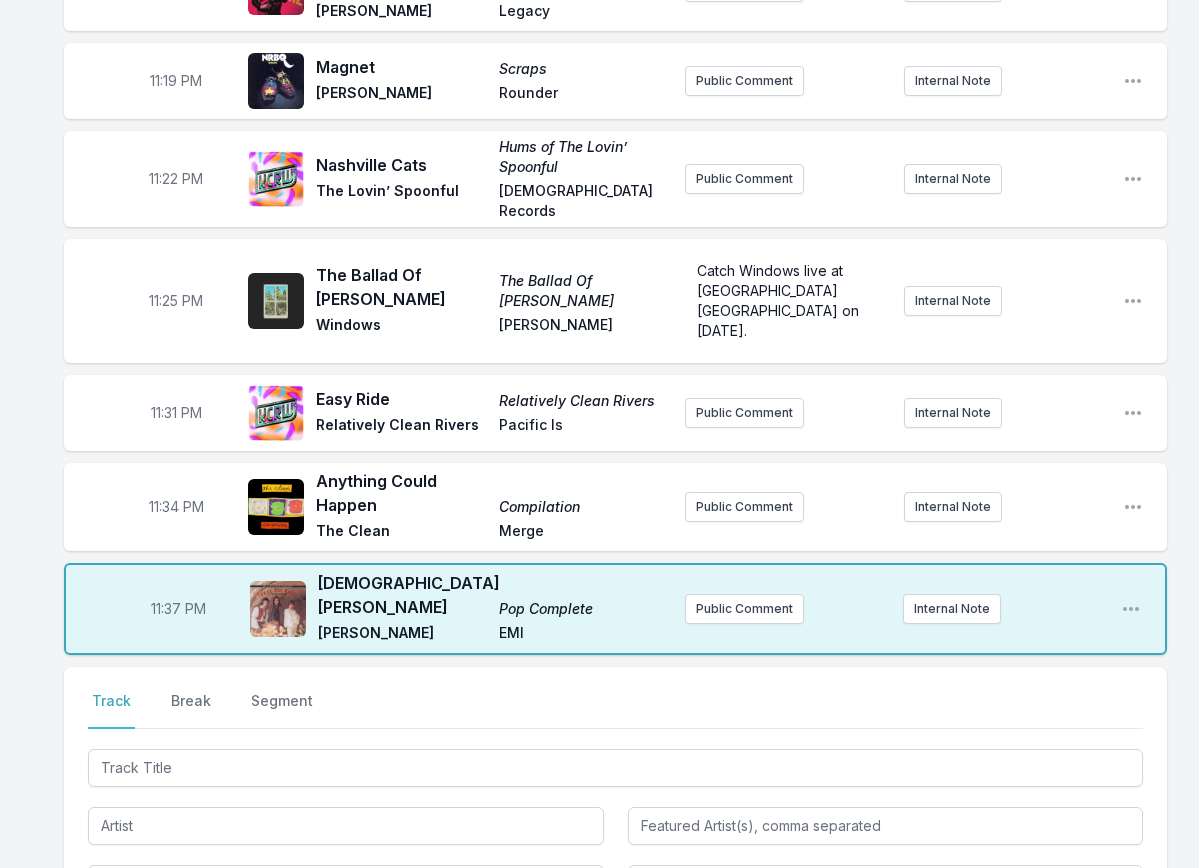 scroll, scrollTop: 2994, scrollLeft: 0, axis: vertical 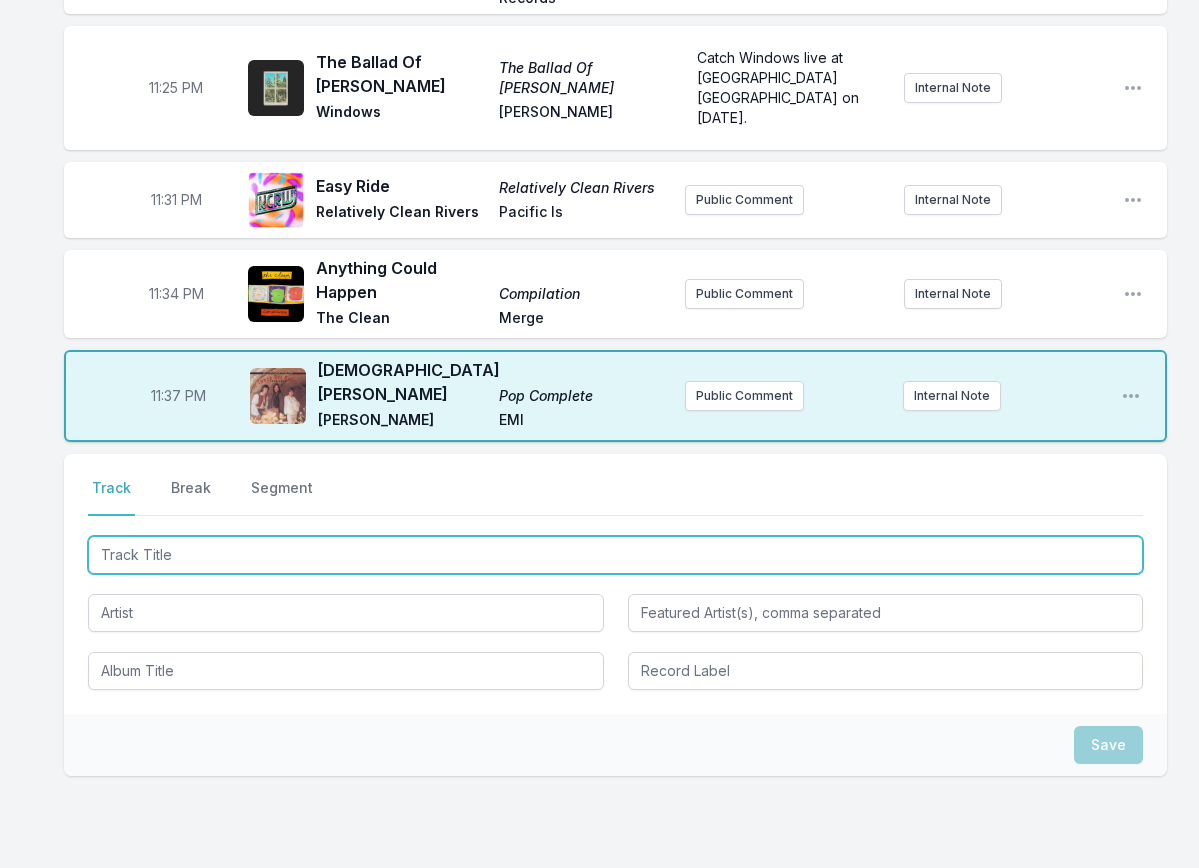 click at bounding box center [615, 555] 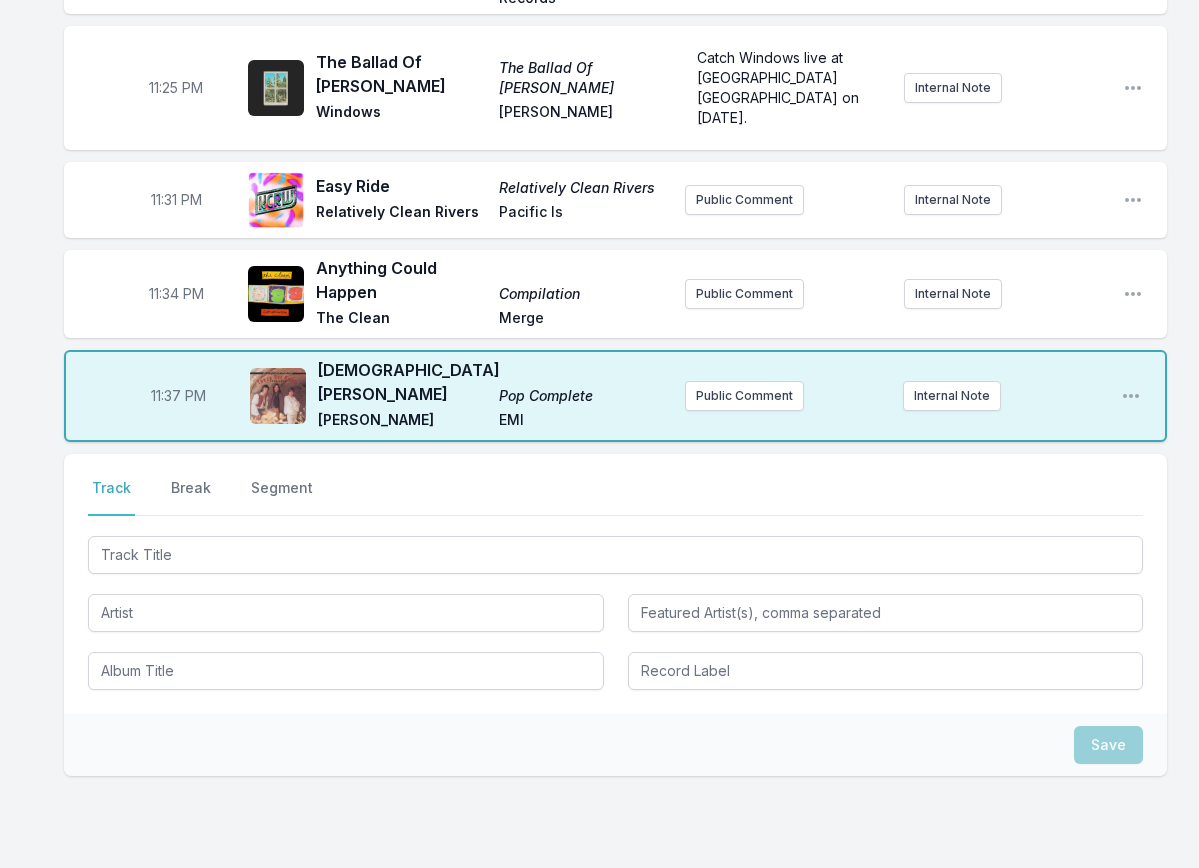 click on "Select a tab Track Break Segment Track Break Segment" at bounding box center [615, 584] 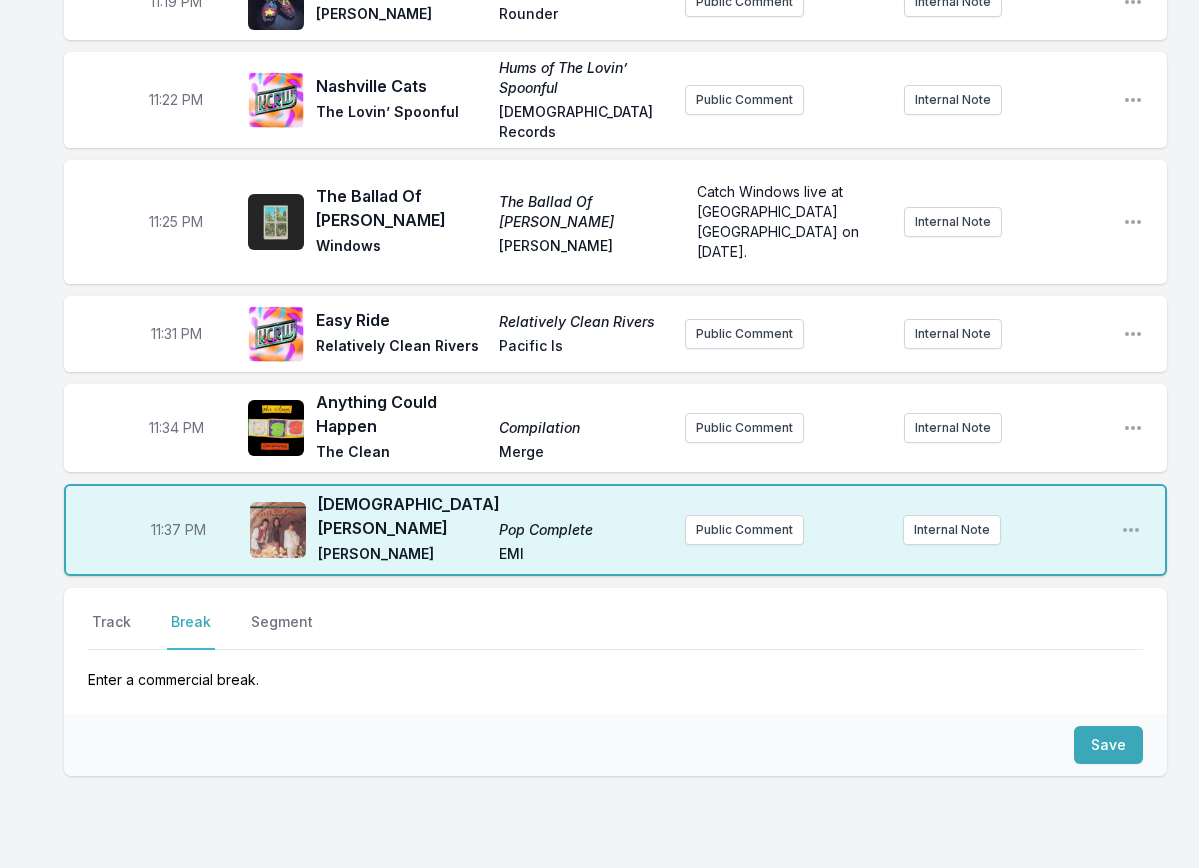 click on "Save" at bounding box center (615, 745) 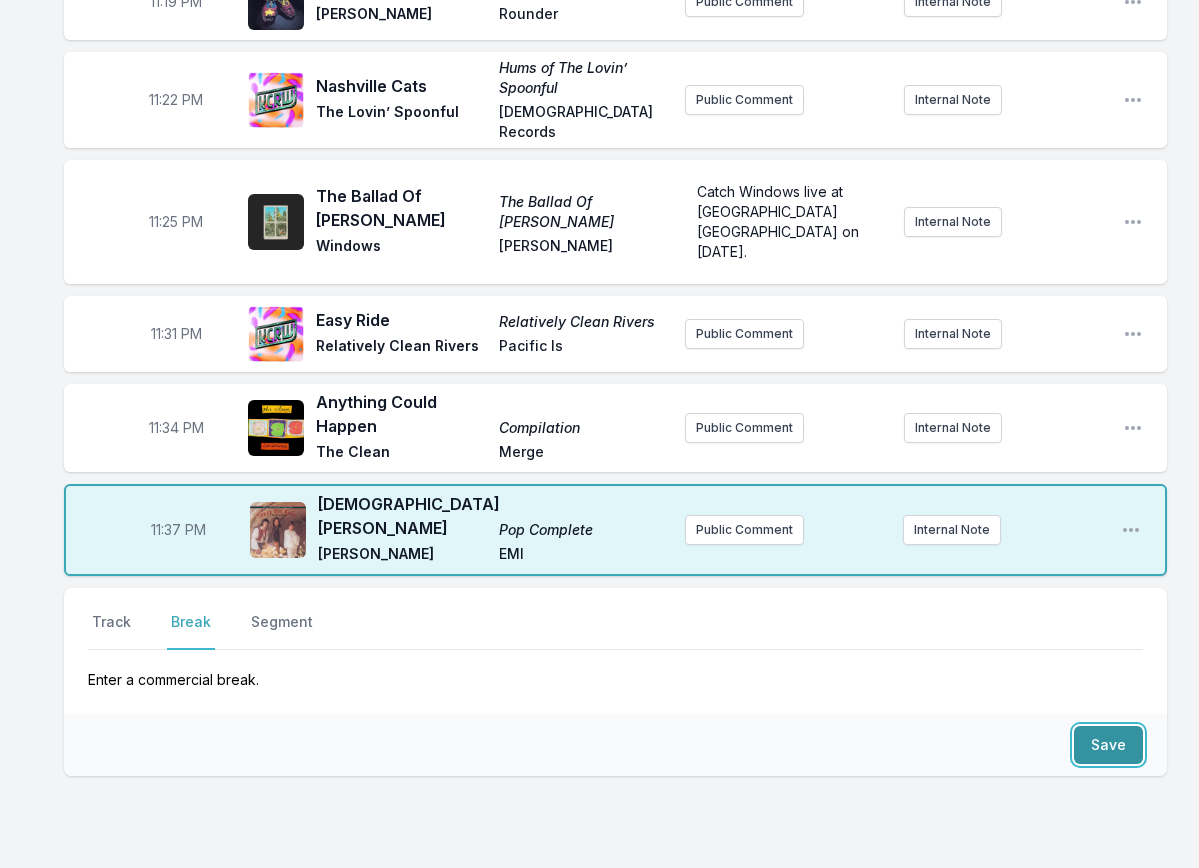 click on "Save" at bounding box center (1108, 745) 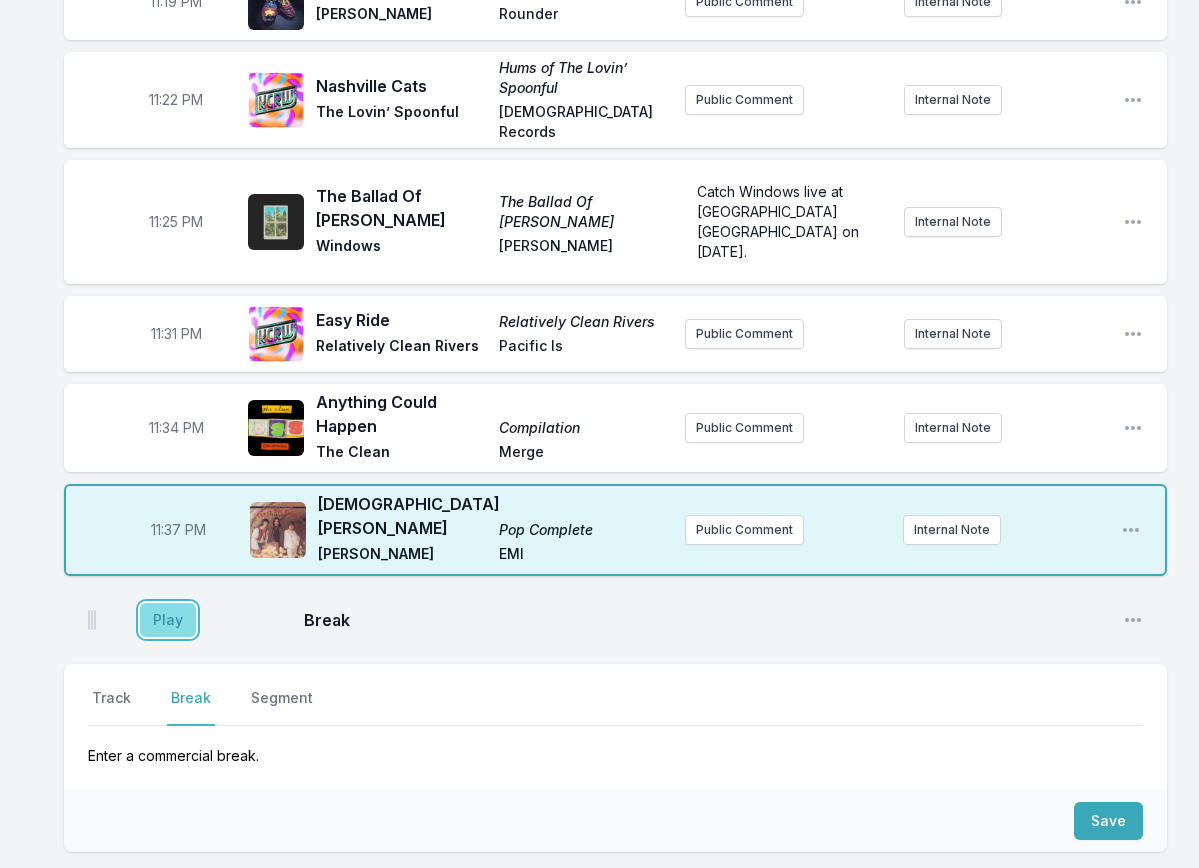 click on "Play" at bounding box center [168, 620] 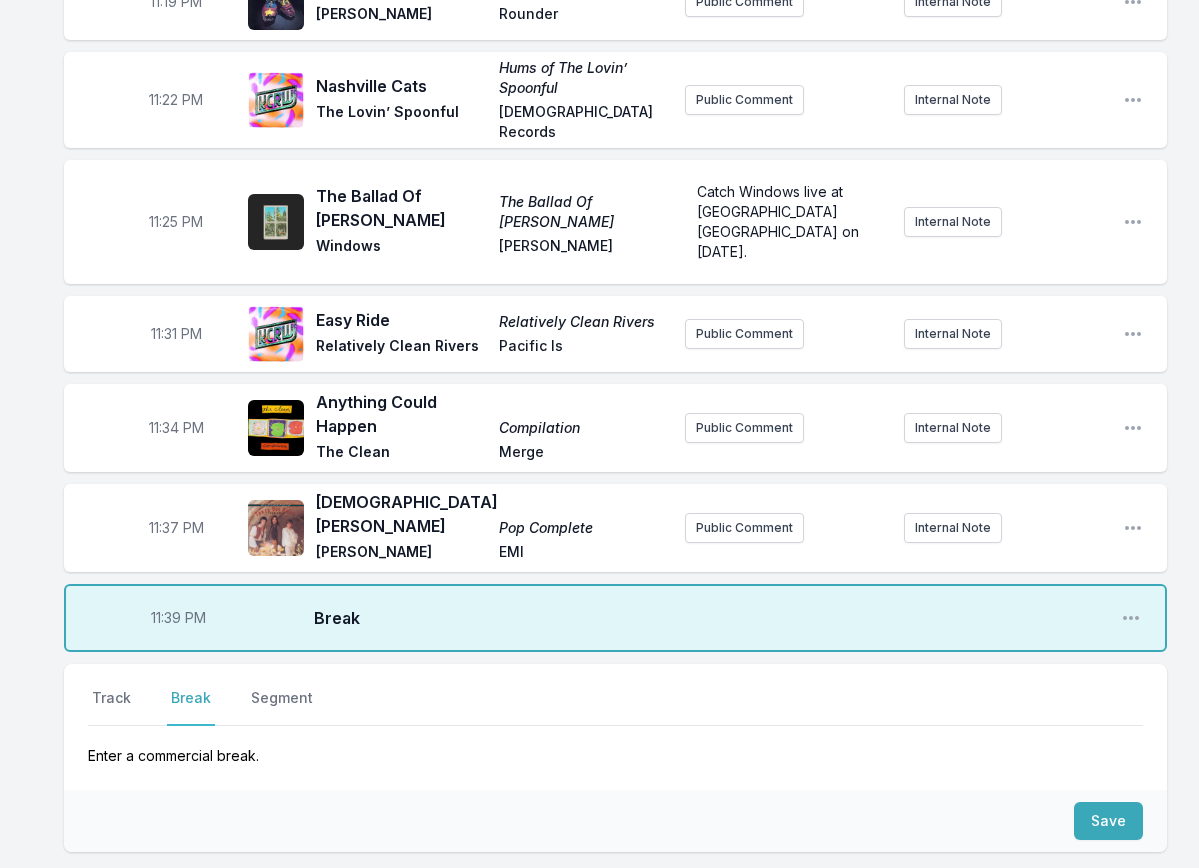 click on "11:39 PM" at bounding box center (178, 618) 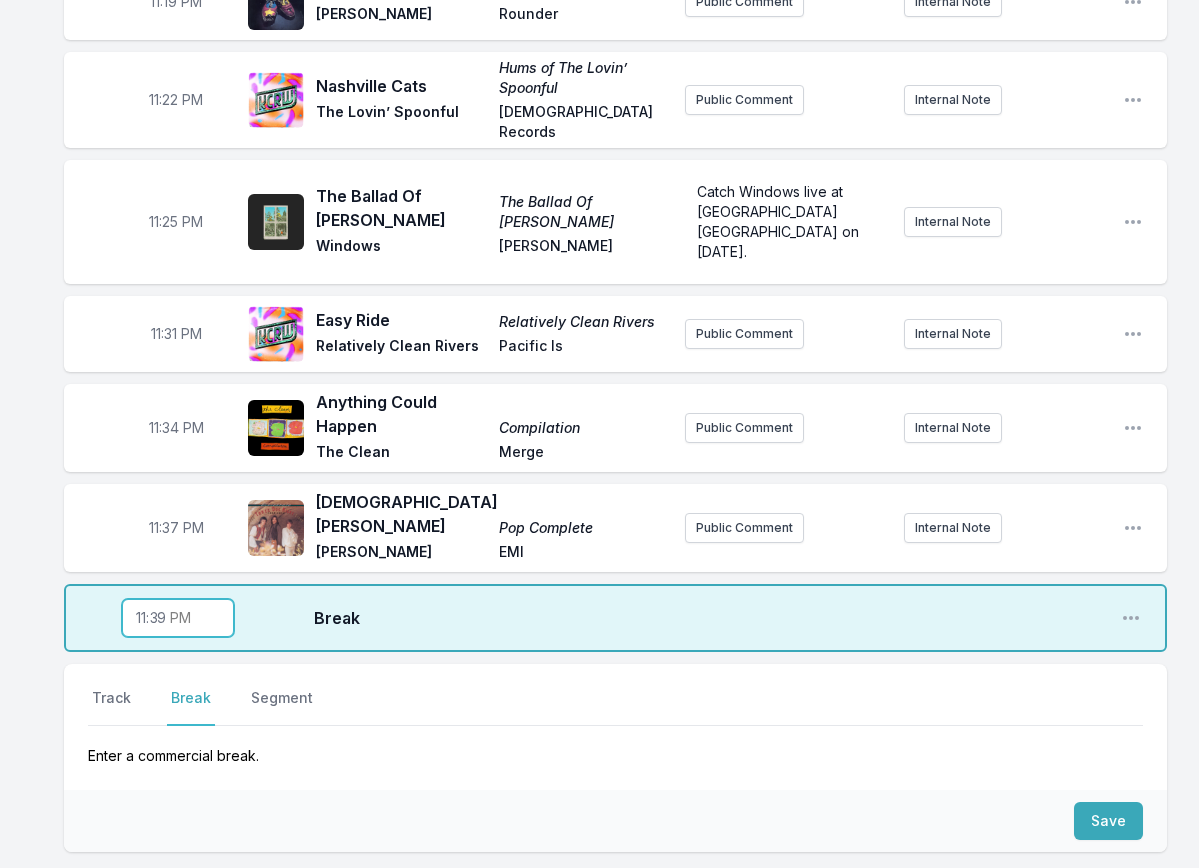 click on "23:39" at bounding box center [178, 618] 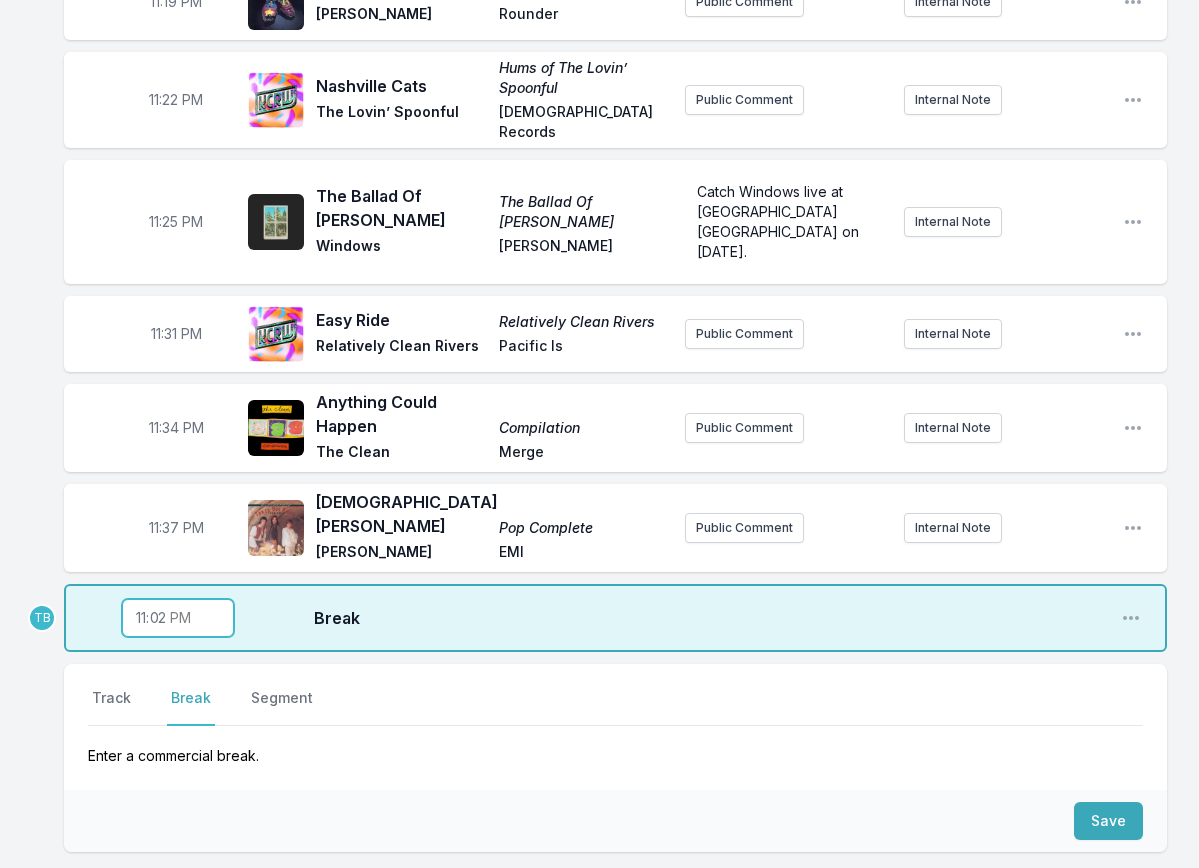 type on "23:26" 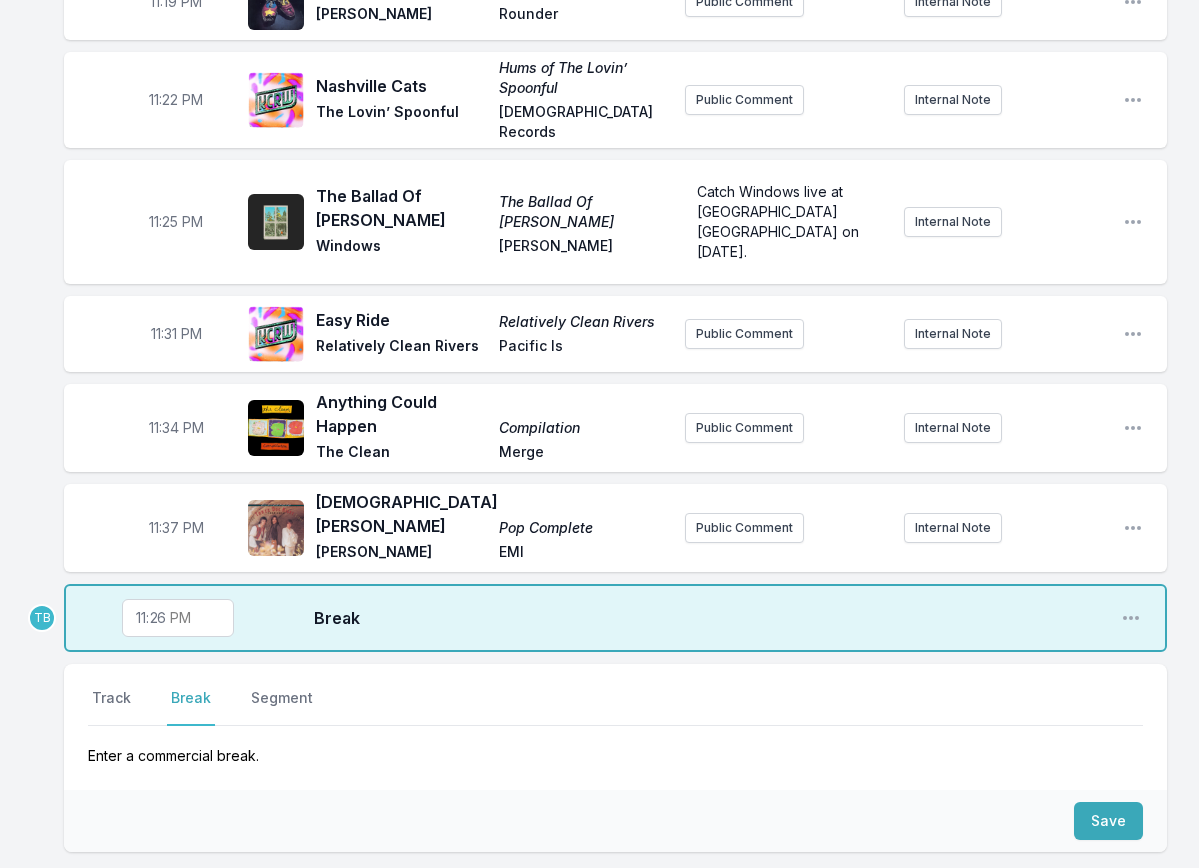 drag, startPoint x: 139, startPoint y: 760, endPoint x: 165, endPoint y: 666, distance: 97.52948 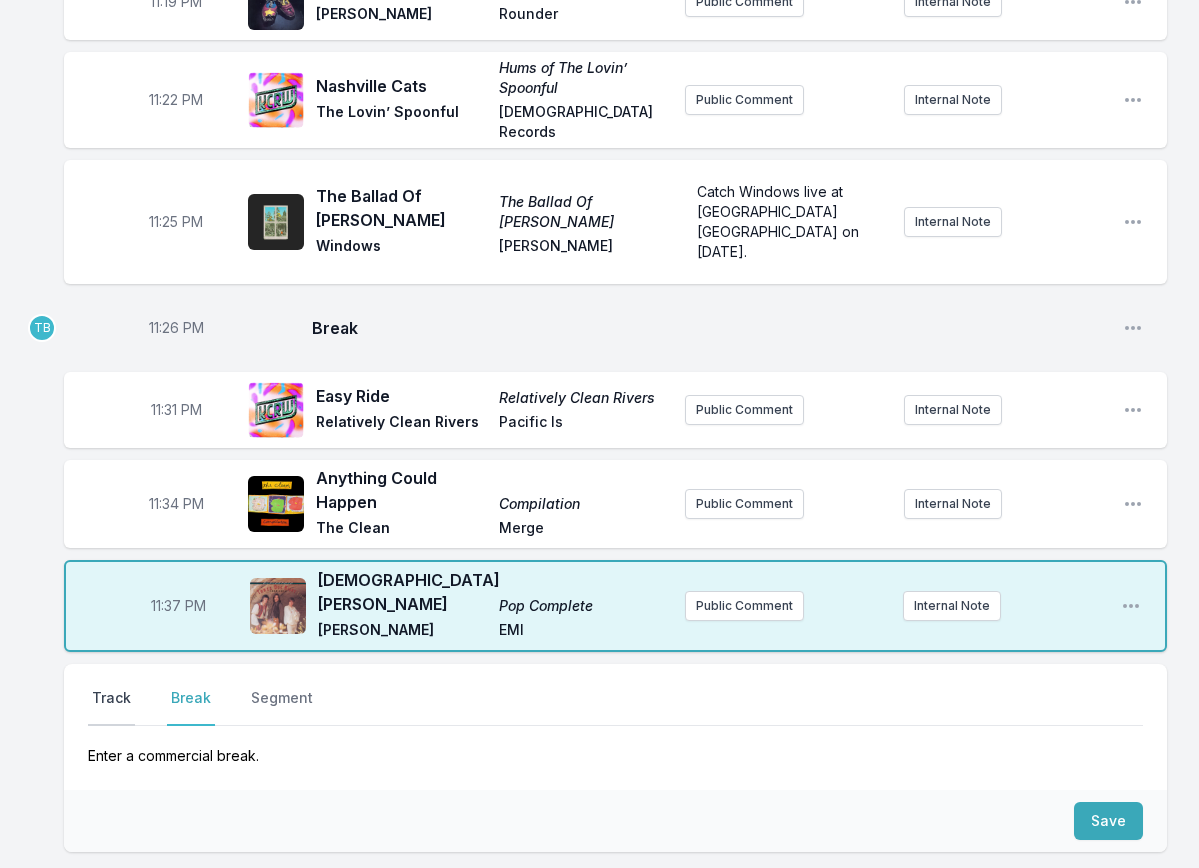 click on "Track" at bounding box center (111, 707) 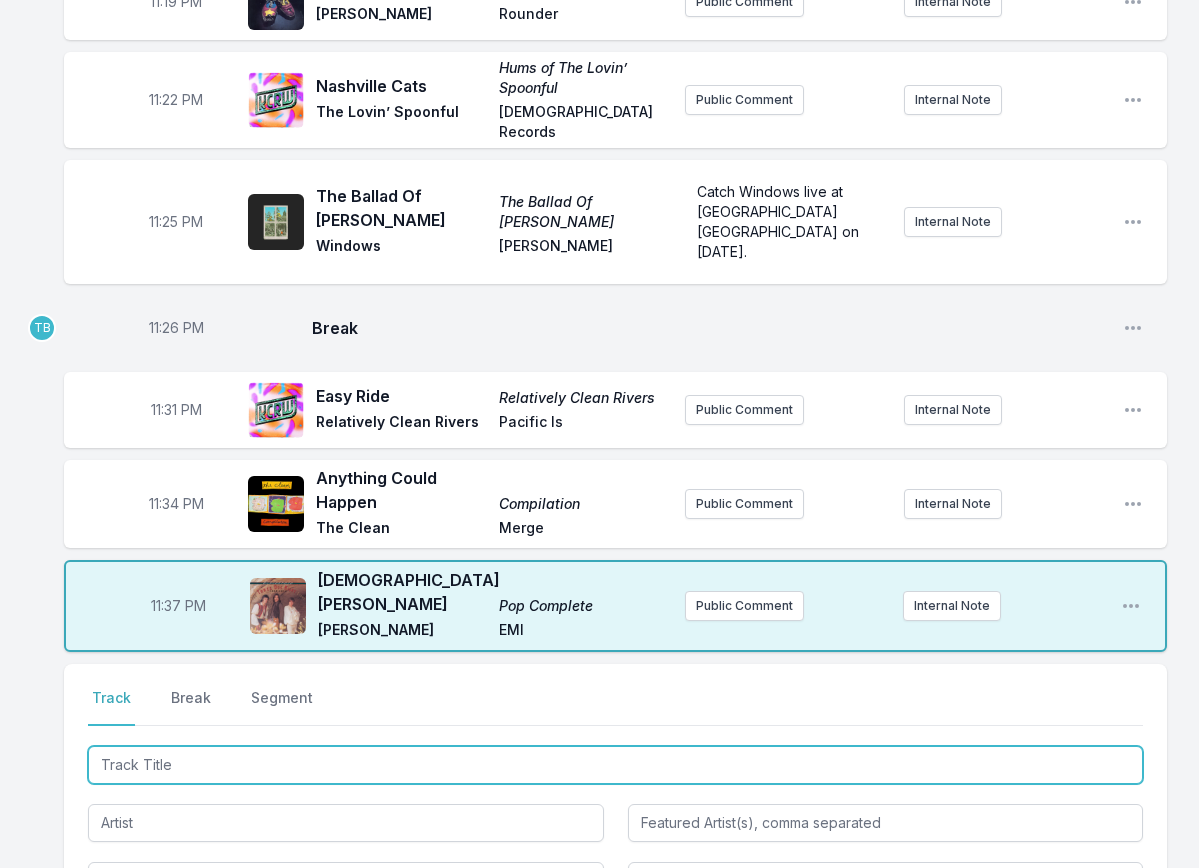 click at bounding box center (615, 765) 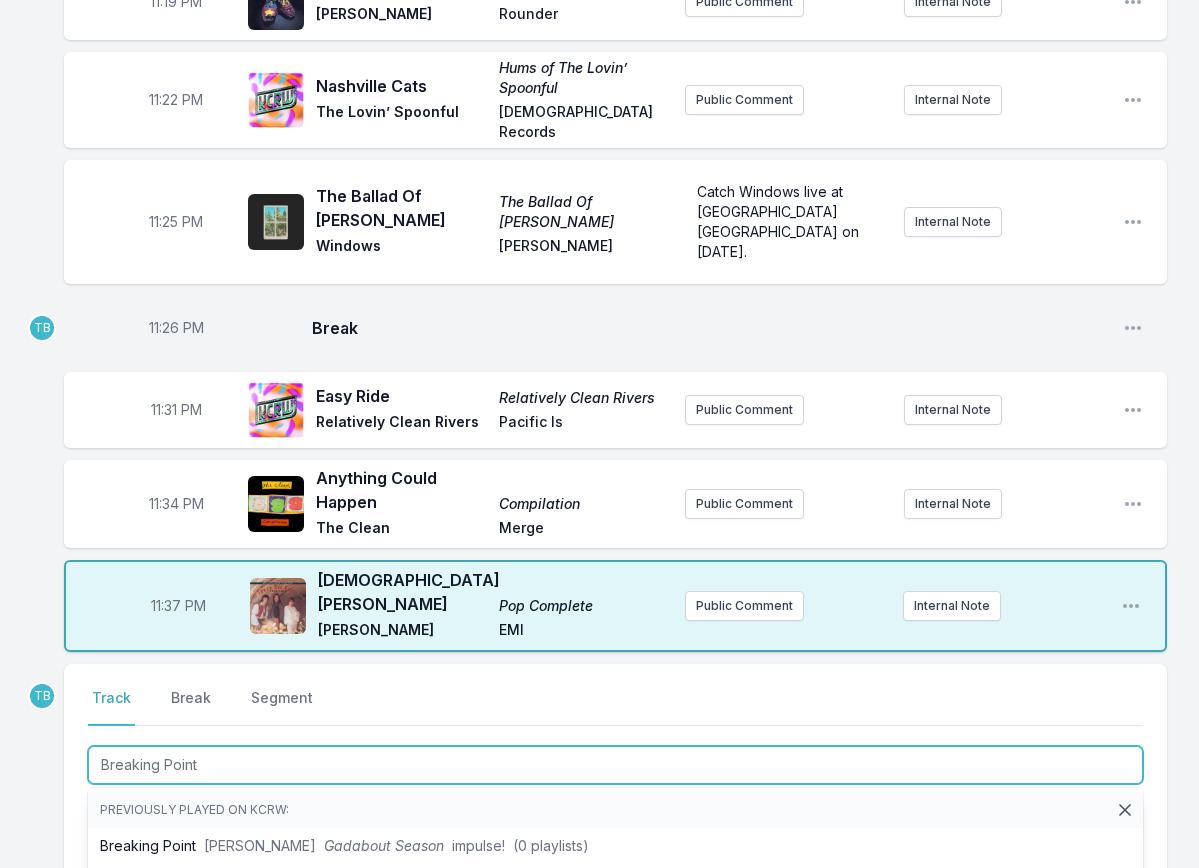 type on "Breaking Point" 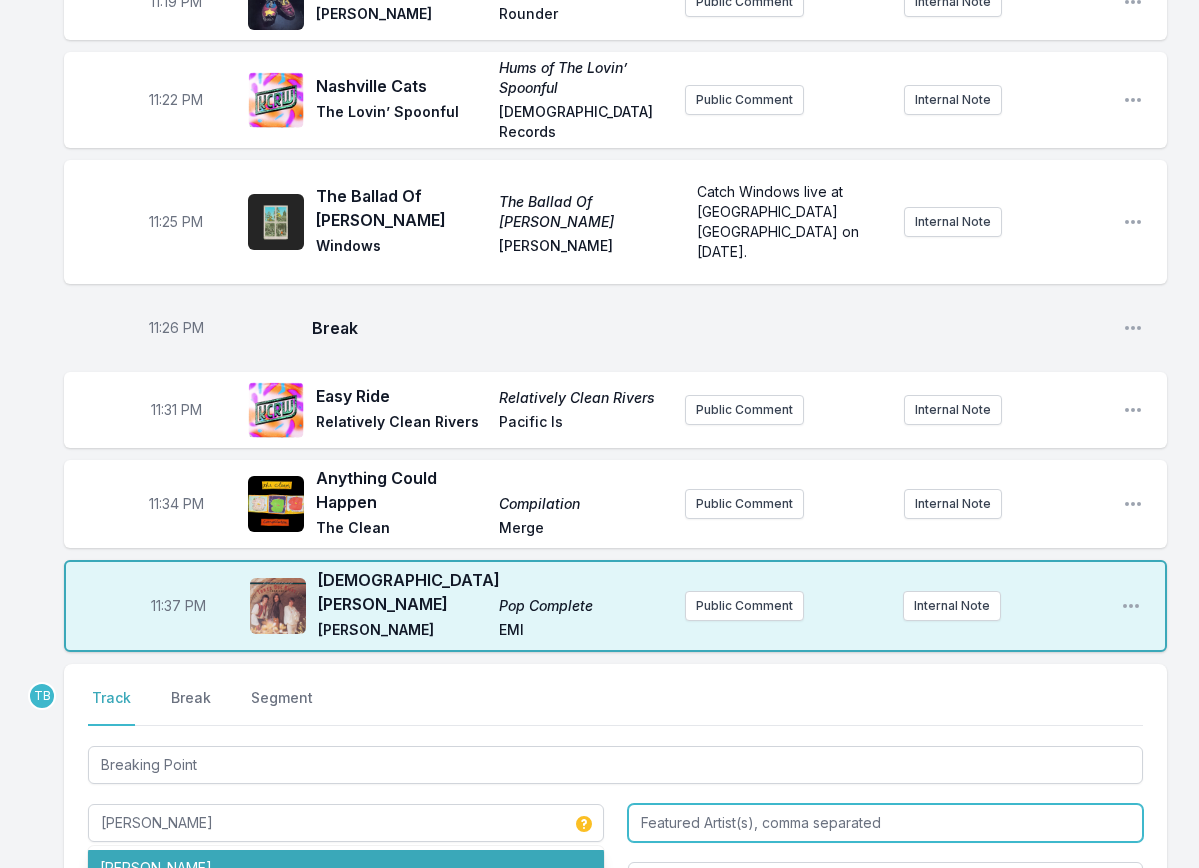 type on "Willie Mitchell" 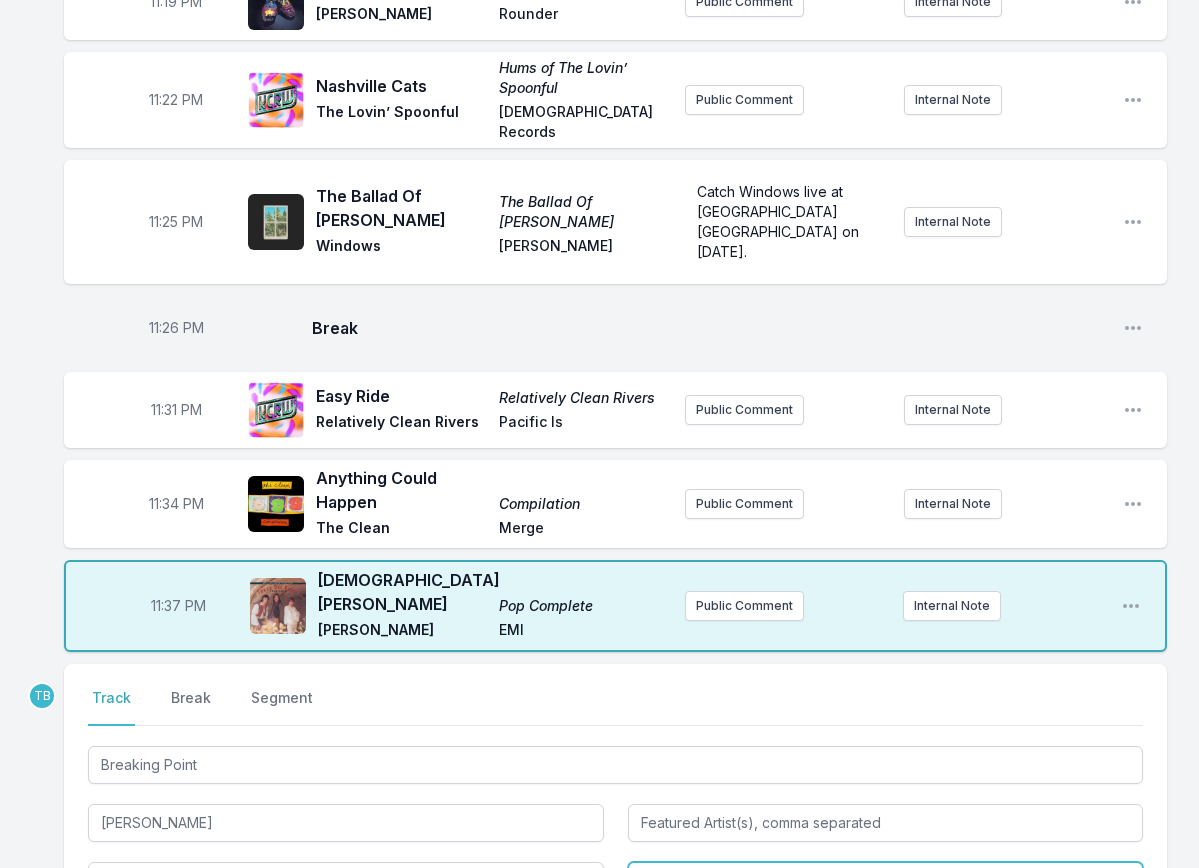 type on "The Many Moods of Willie Mitchell" 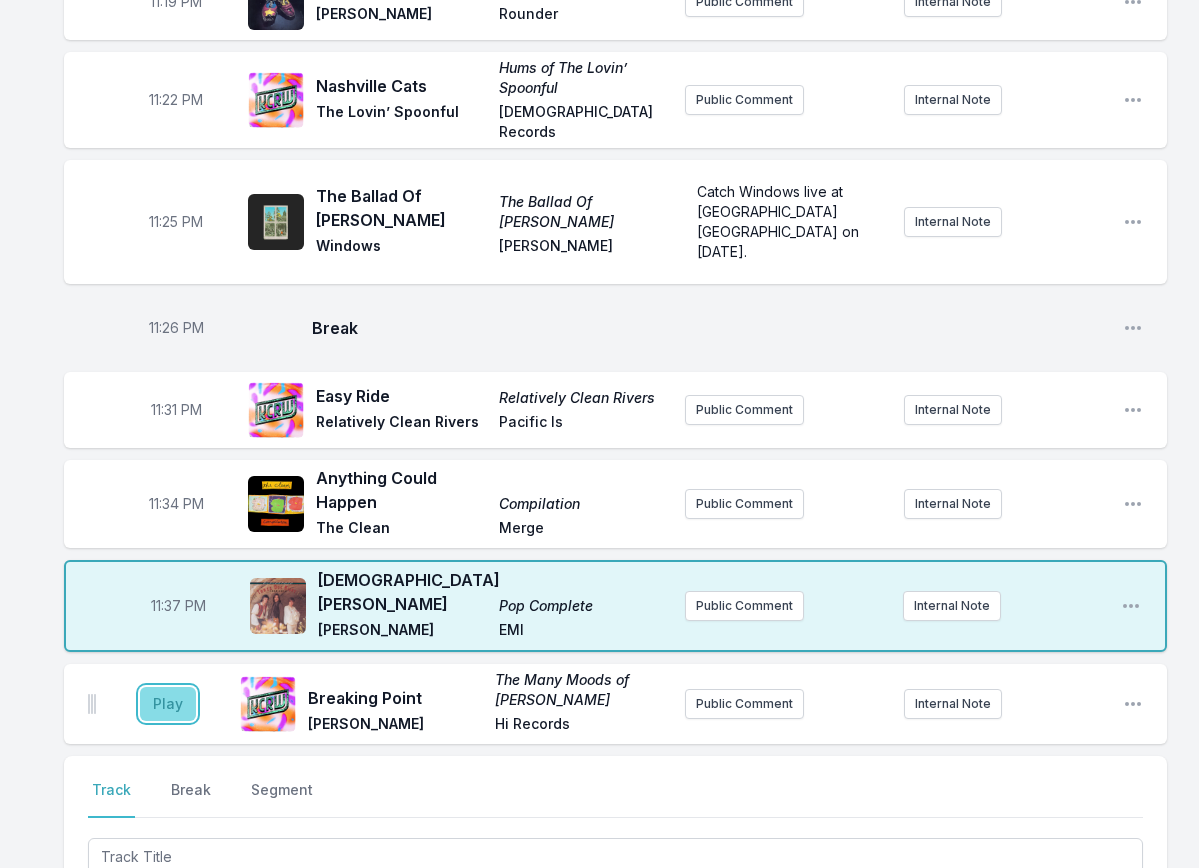 click on "Play" at bounding box center [168, 704] 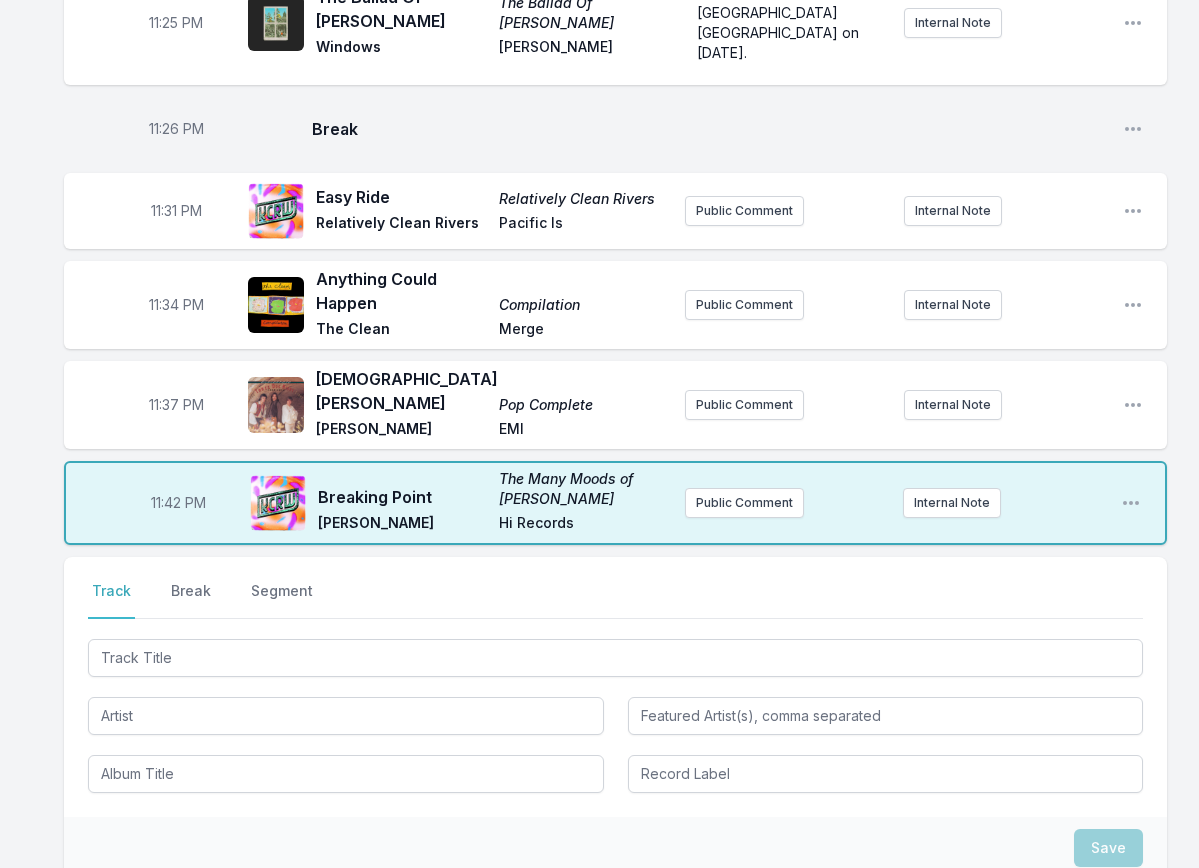 scroll, scrollTop: 3060, scrollLeft: 0, axis: vertical 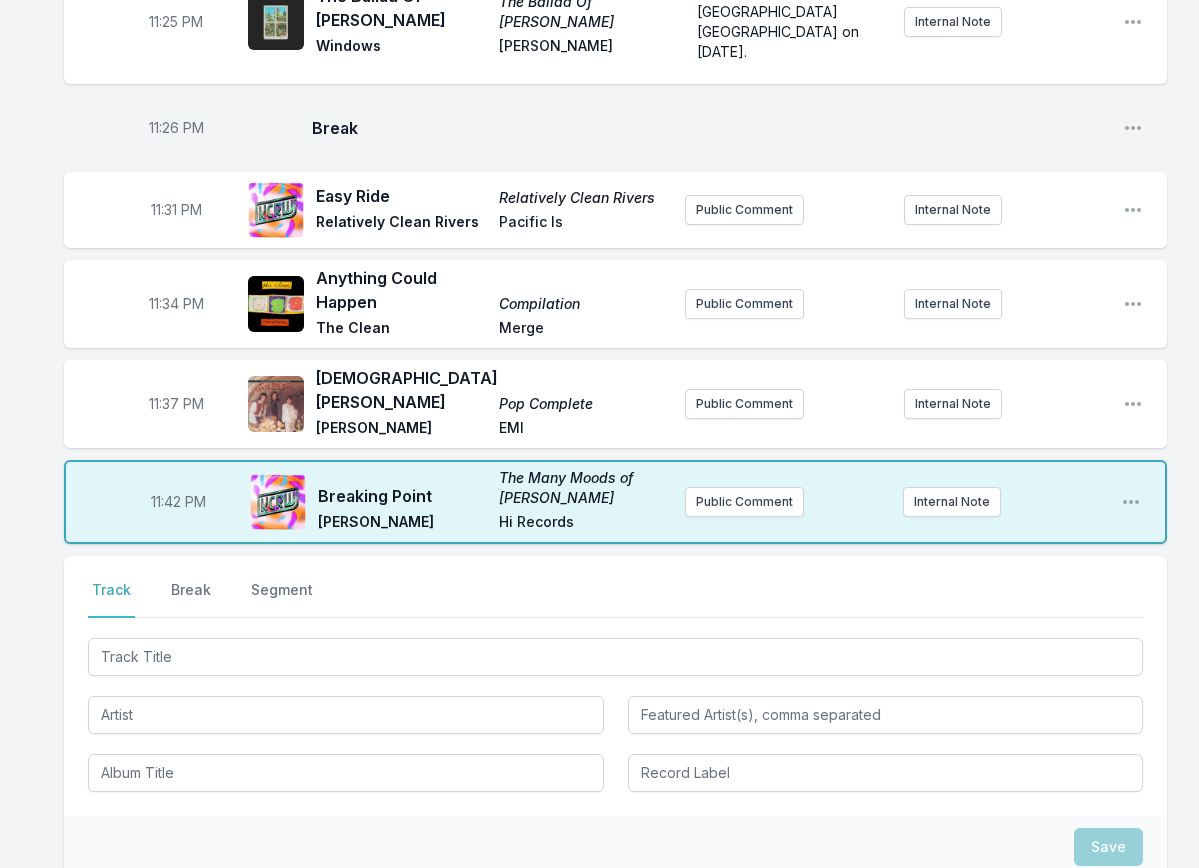click on "Track Break Segment" at bounding box center (615, 599) 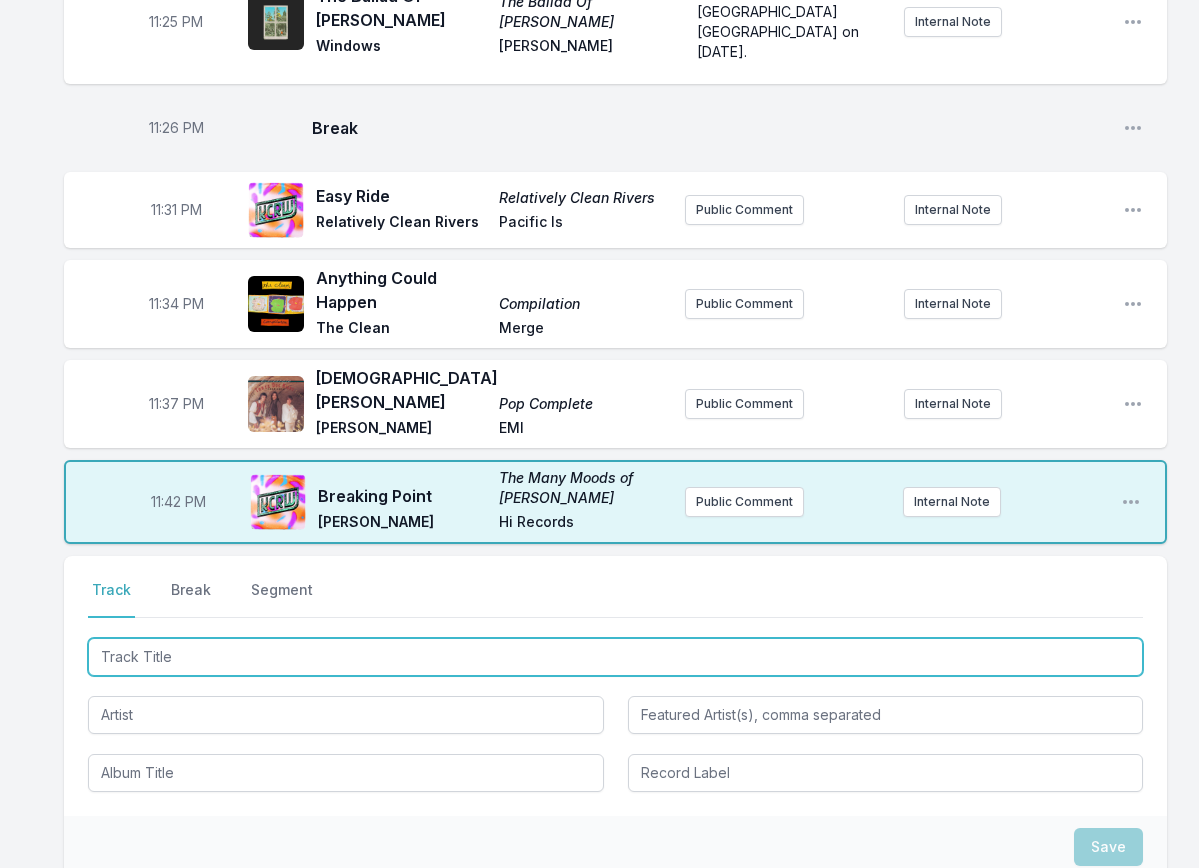 click at bounding box center [615, 657] 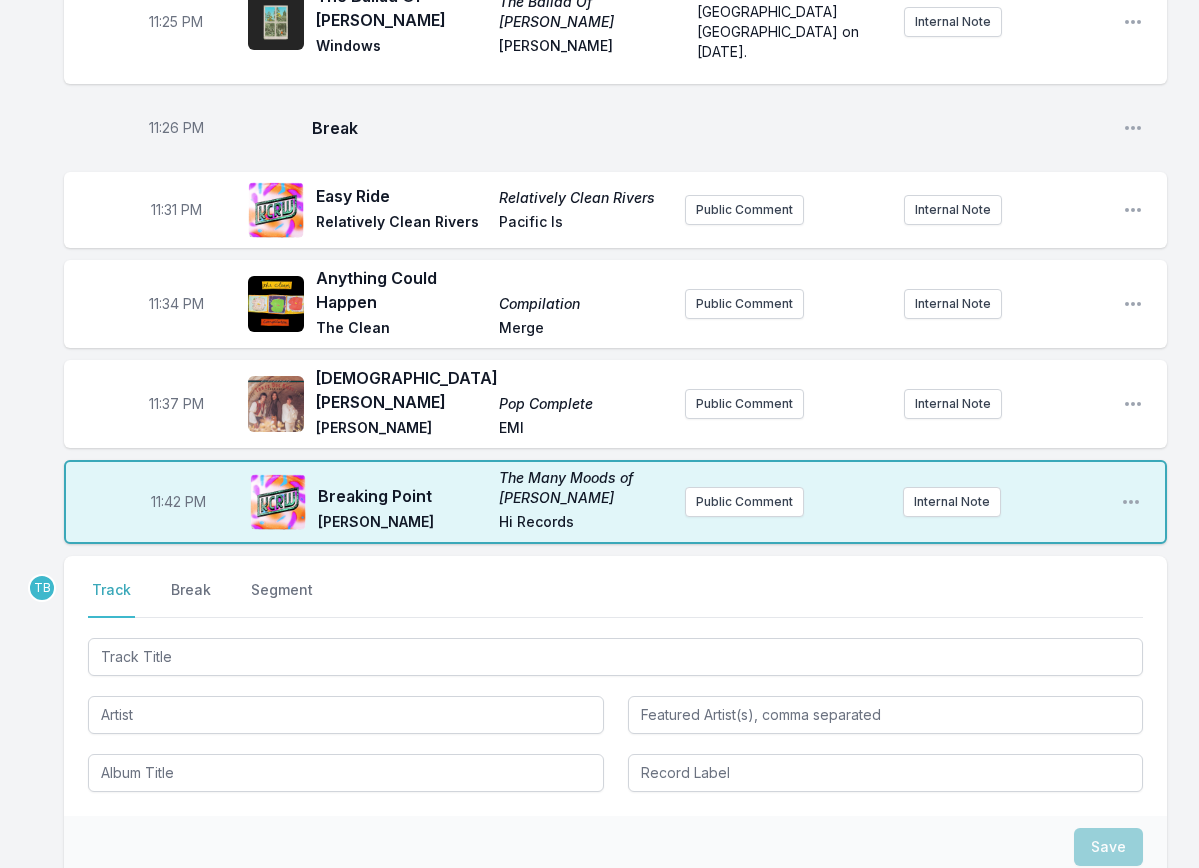click on "Select a tab Track Break Segment Track Break Segment" at bounding box center [615, 686] 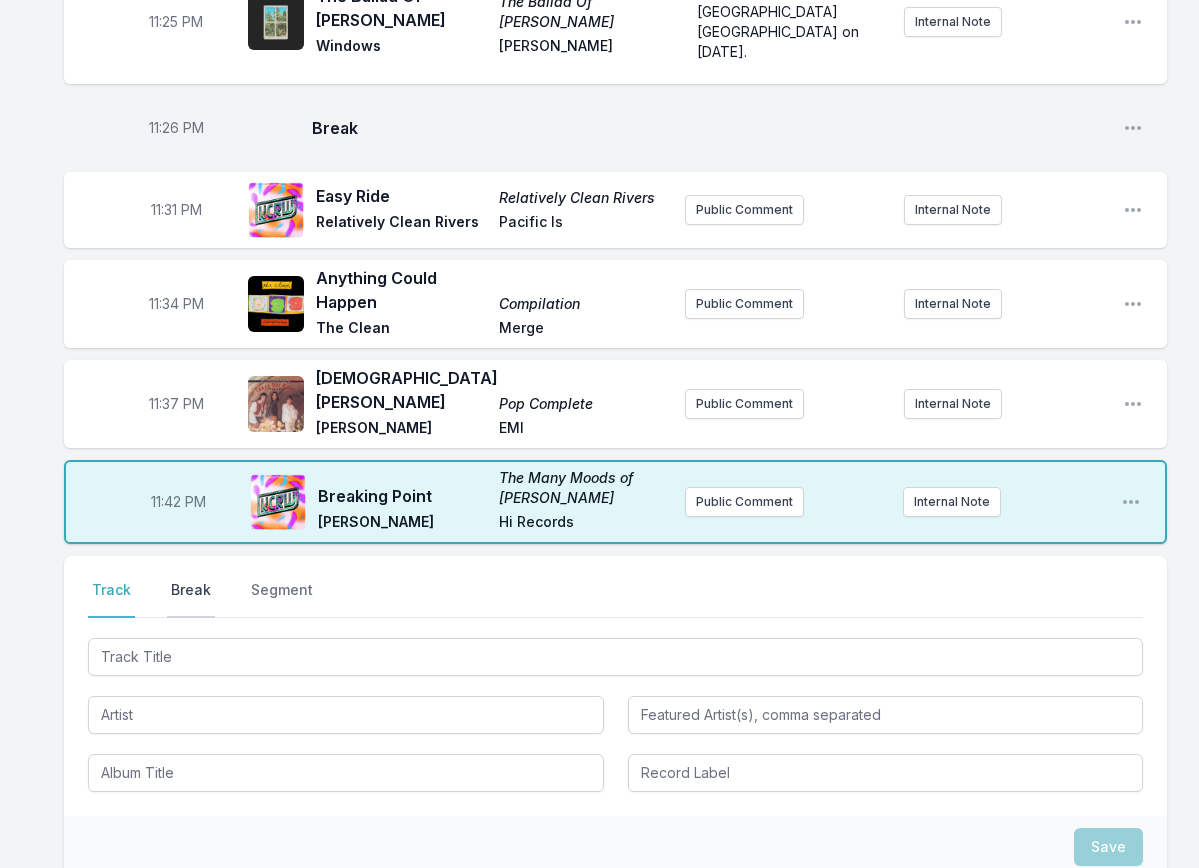 click on "Break" at bounding box center [191, 599] 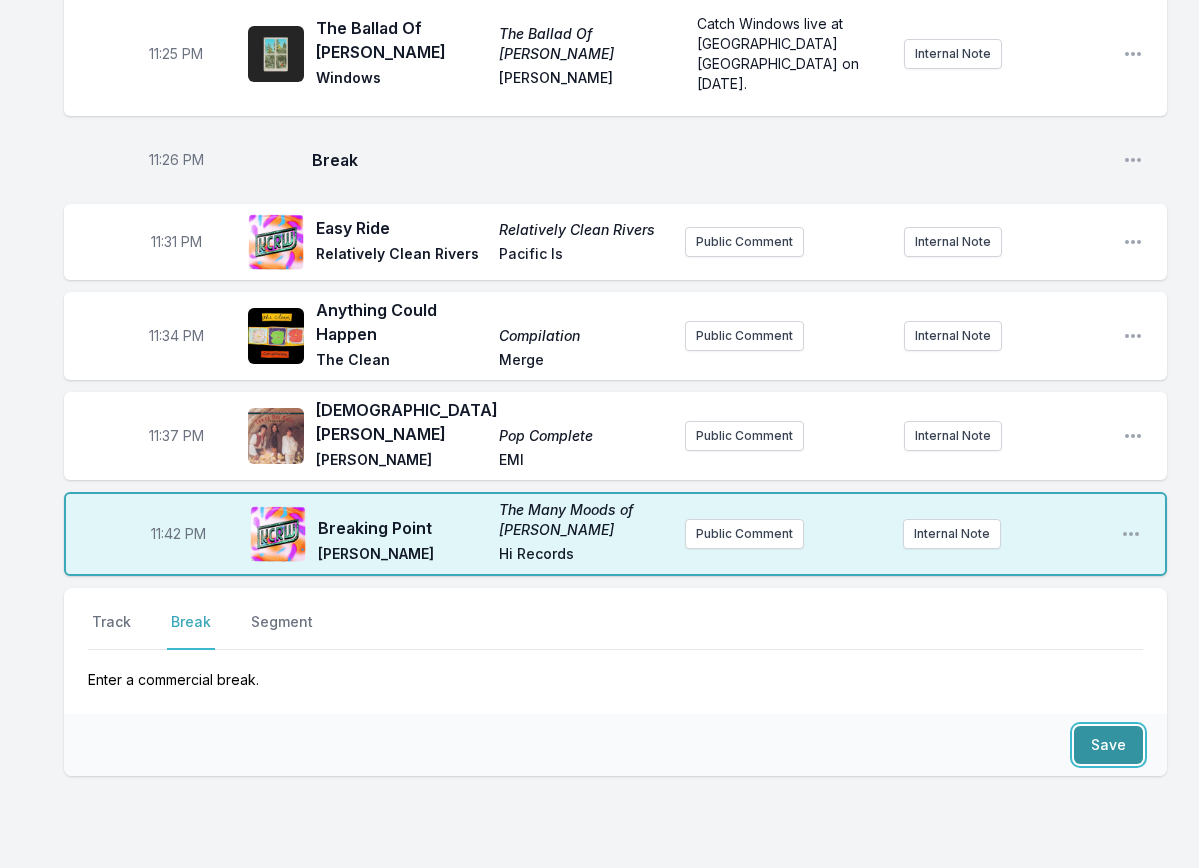 click on "Save" at bounding box center (1108, 745) 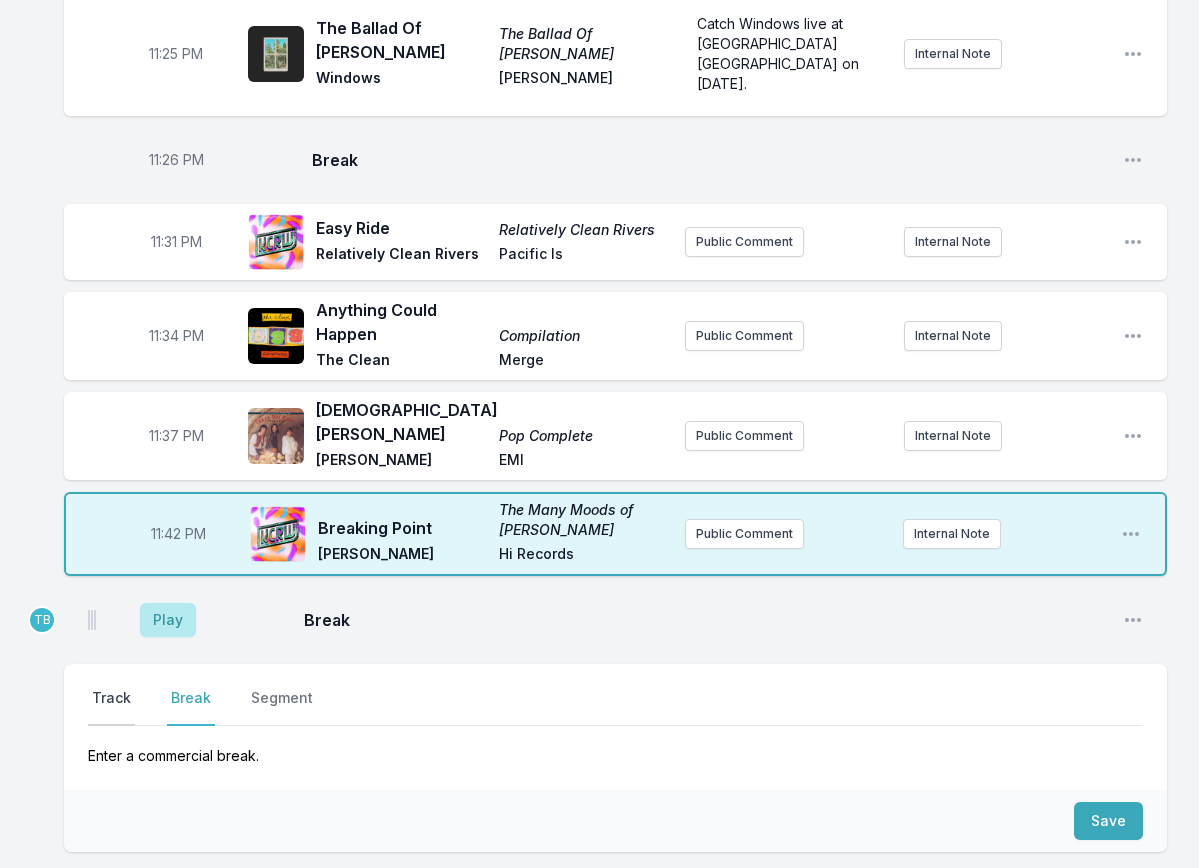 click on "Track" at bounding box center [111, 707] 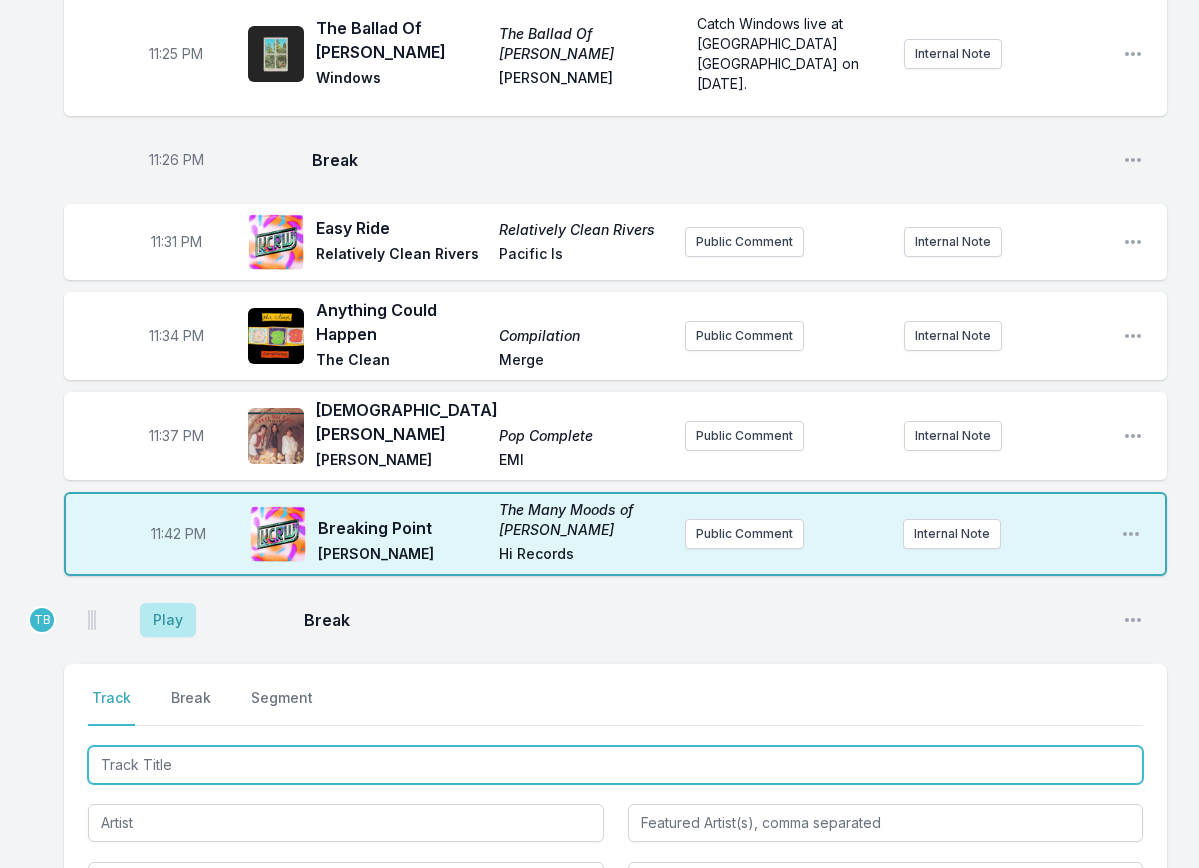 click at bounding box center [615, 765] 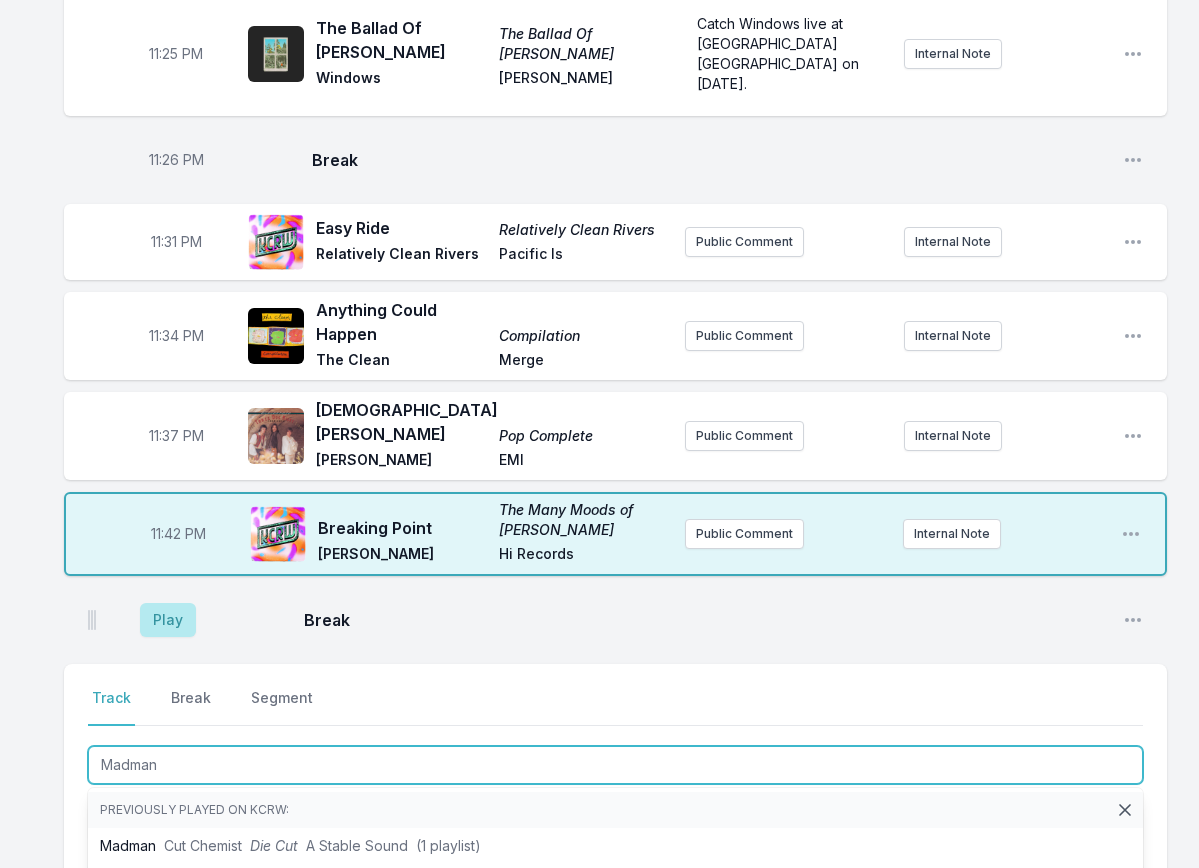 type on "Madman" 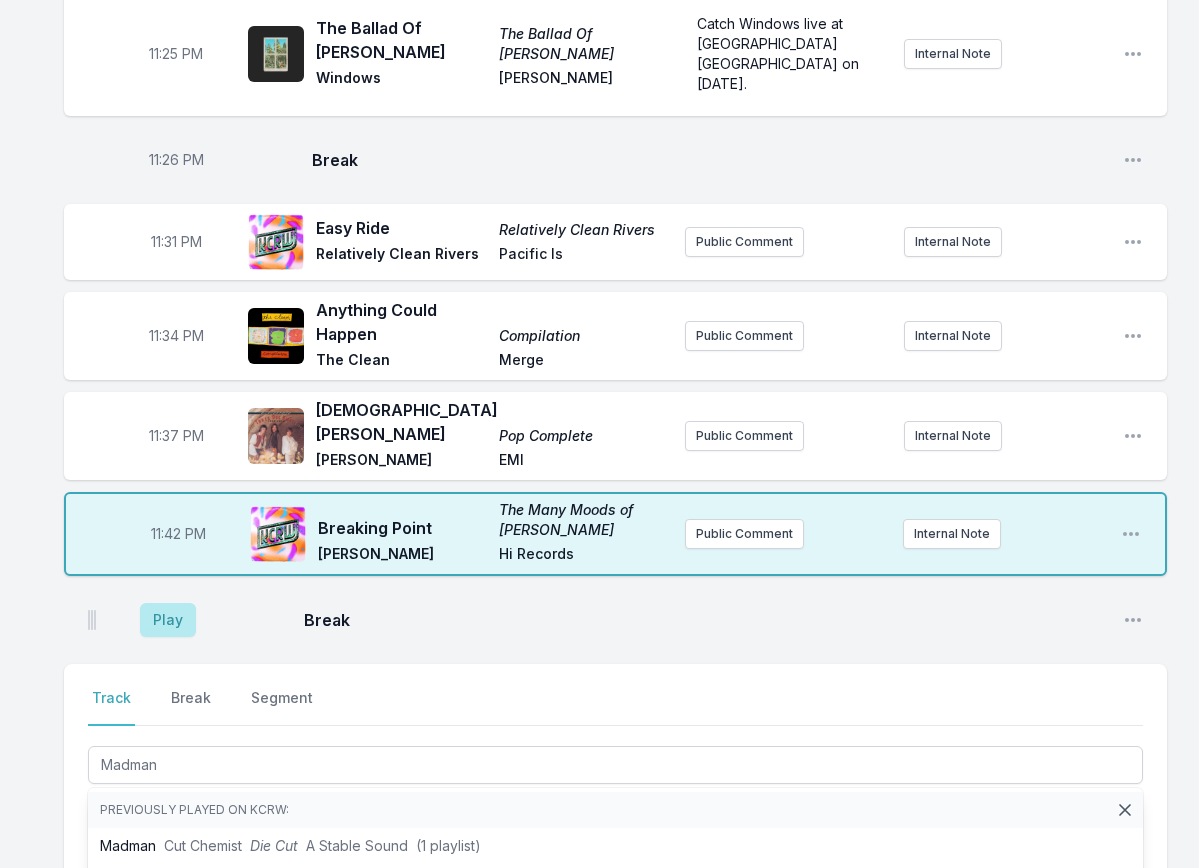 click on "10:00 PM Children of the Grave Master of Reality Black Sabbath Vertigo RIP OZZY!!!!!!! Internal Note Open playlist item options RIP OZZY!!!!!!! 10:04 PM Perihelion Infest the Rats’ Nest King Gizzard & the Lizard Wizard Flightless King Gizzard & The Lizard Wizard live at the Hollywood Bowl August 10th performing with a live orchestra, part of KCRW's World Festival. Internal Note Open playlist item options King Gizzard & The Lizard Wizard live at the Hollywood Bowl August 10th performing with a live orchestra, part of KCRW's World Festival. 10:09 PM Memory Memory Automatic Stones Throw Records Automatic's new album, Is It Now?, drops on September 26th. They'll be live at the Novo with Sextile on October 11th. Internal Note Open playlist item options Automatic's new album, Is It Now?, drops on September 26th. They'll be live at the Novo with Sextile on October 11th. 10:12 PM Transmuted Matter Instant Holograms On Metal Film Stereolab Warp They'll be live at The Bellwether on October 25th & 26th. Internal Note" at bounding box center [599, -827] 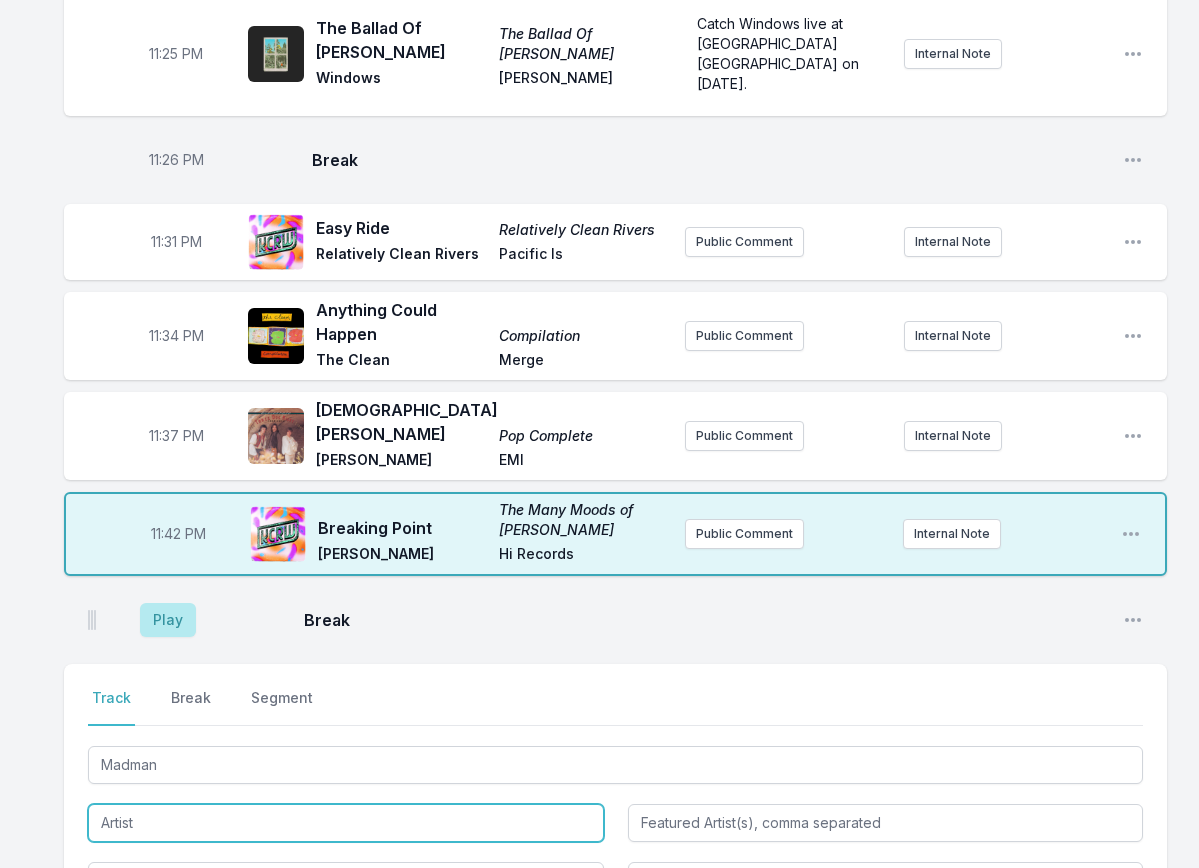 click at bounding box center [346, 823] 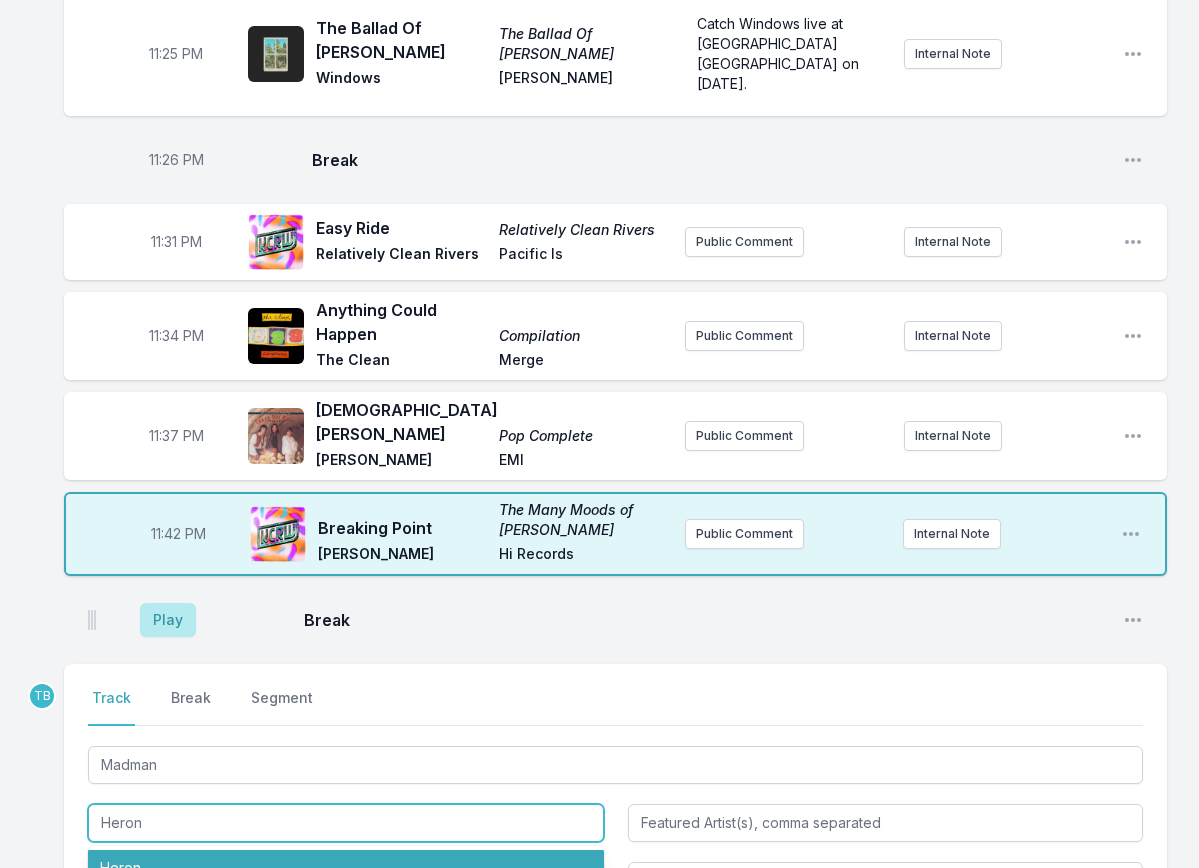 click on "Heron" at bounding box center [346, 868] 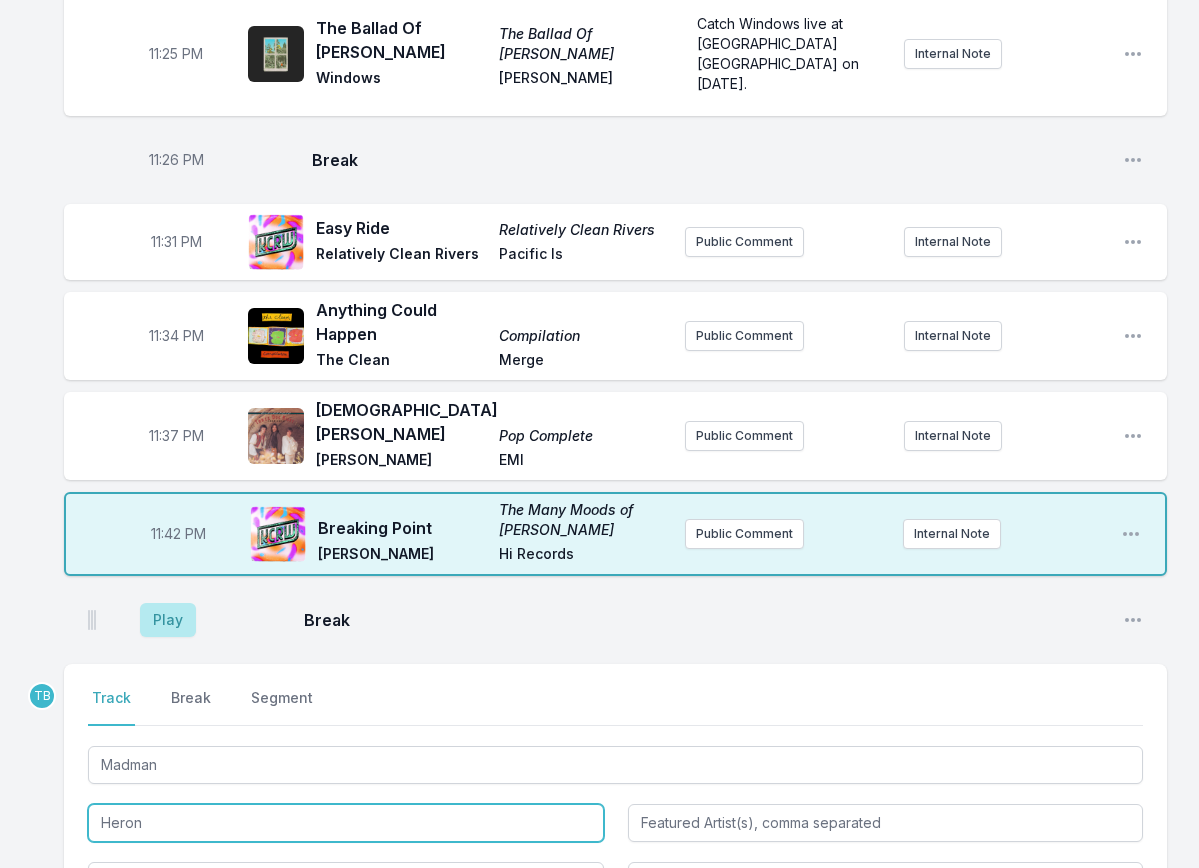 type on "Heron" 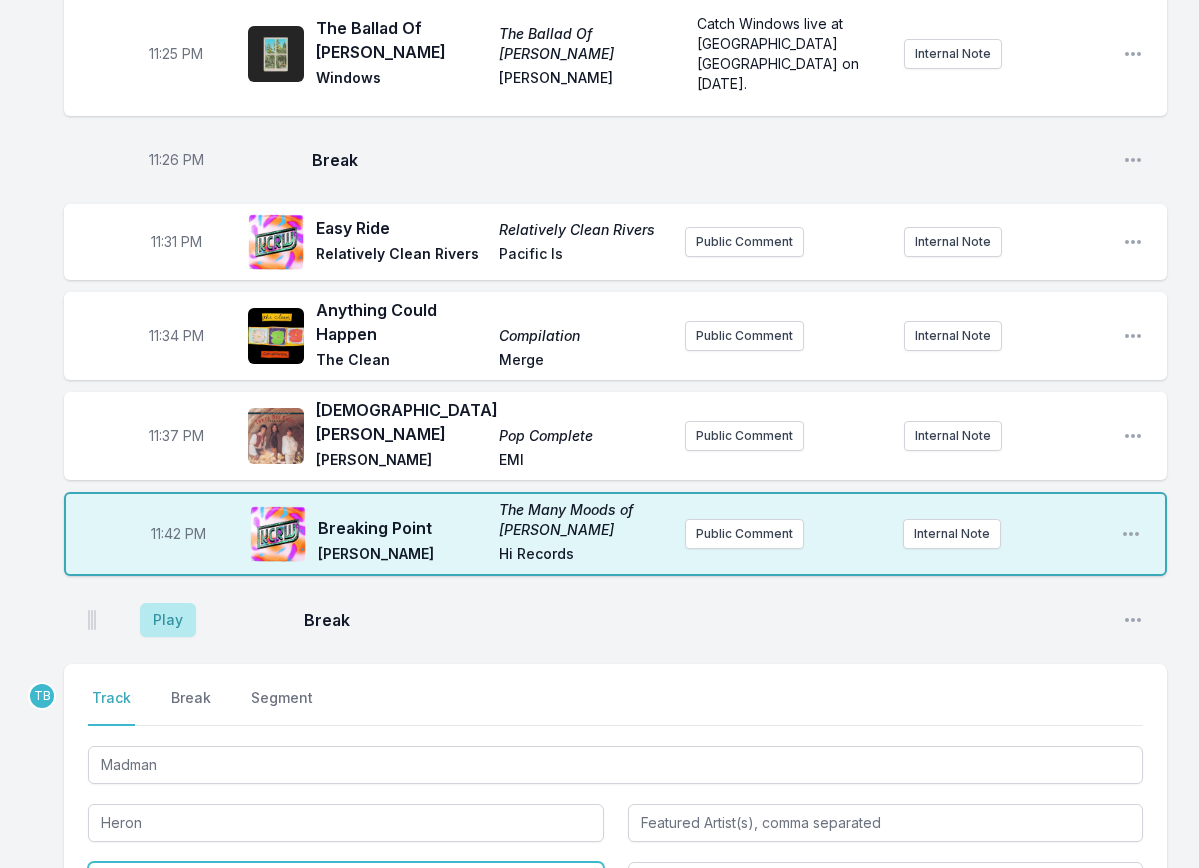 click at bounding box center (346, 881) 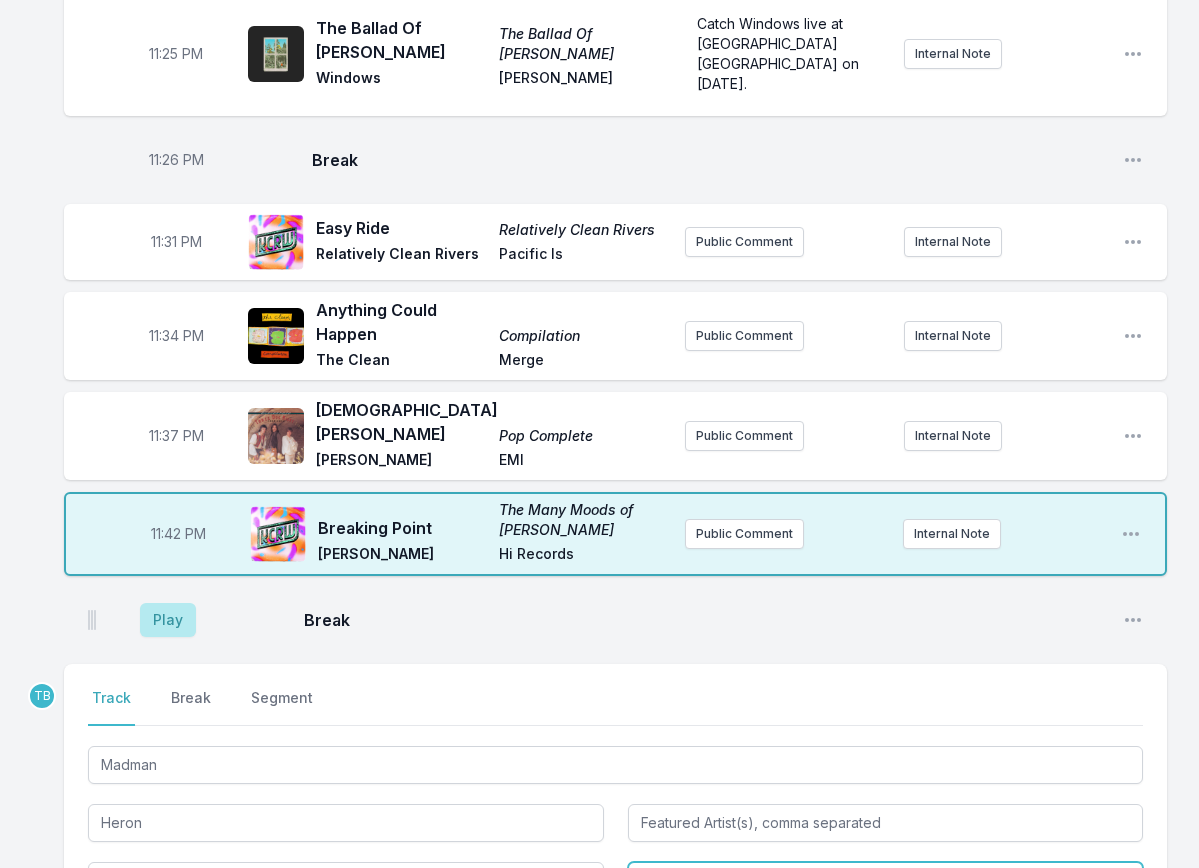 click at bounding box center (886, 881) 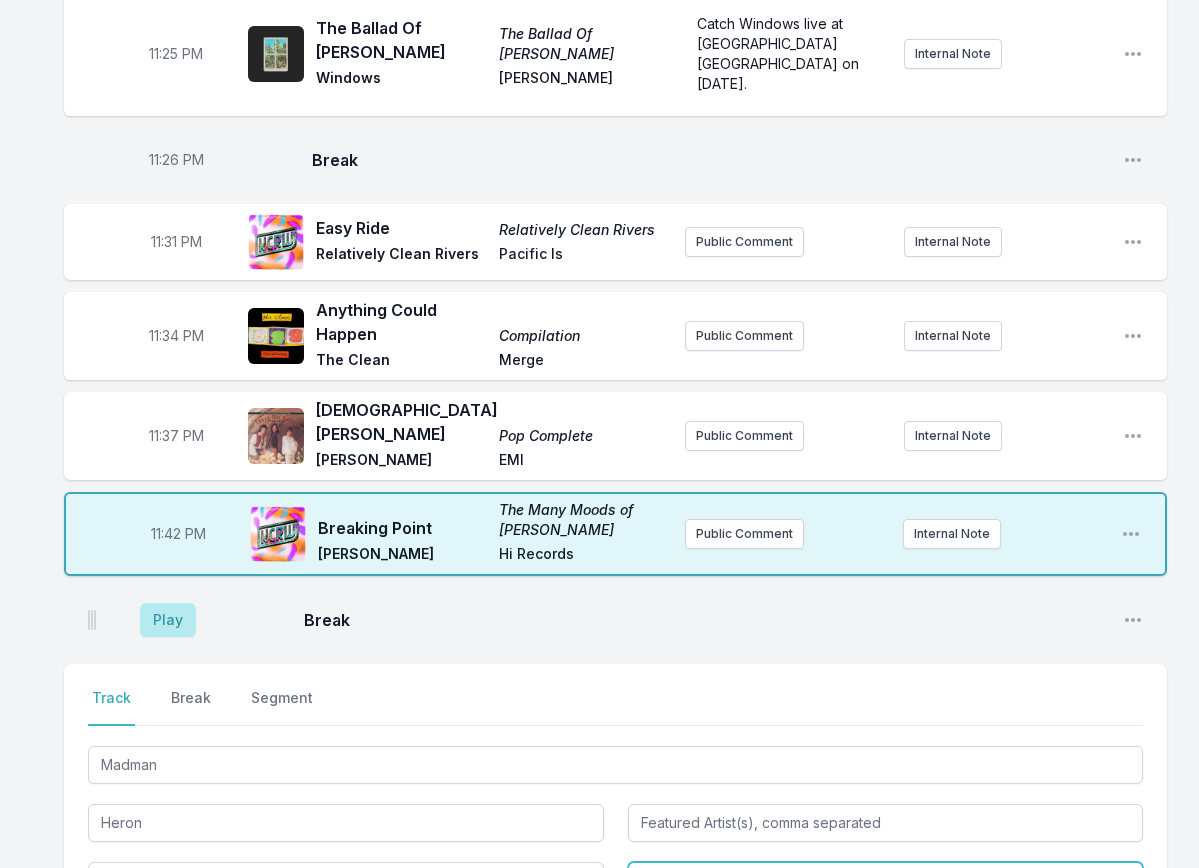 click on "Arcàngelo" at bounding box center (886, 926) 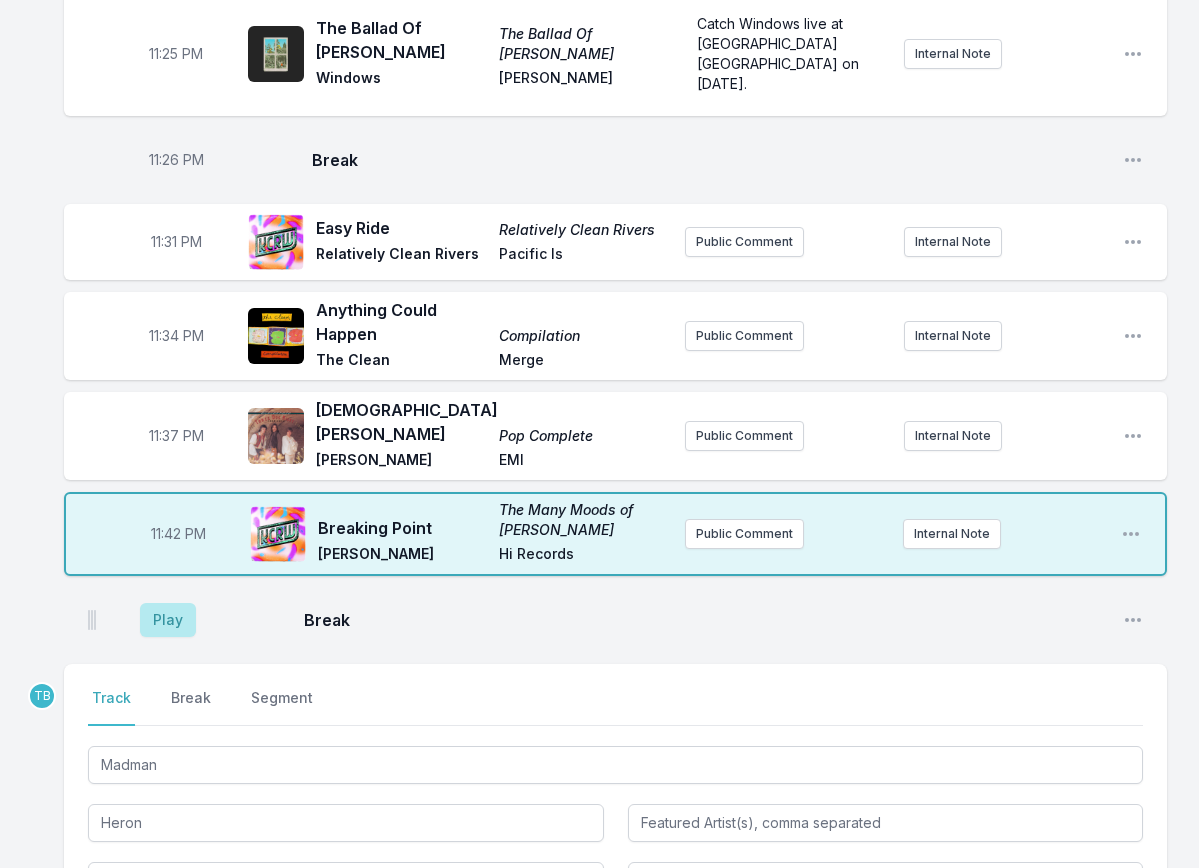 click on "Save" at bounding box center (1108, 955) 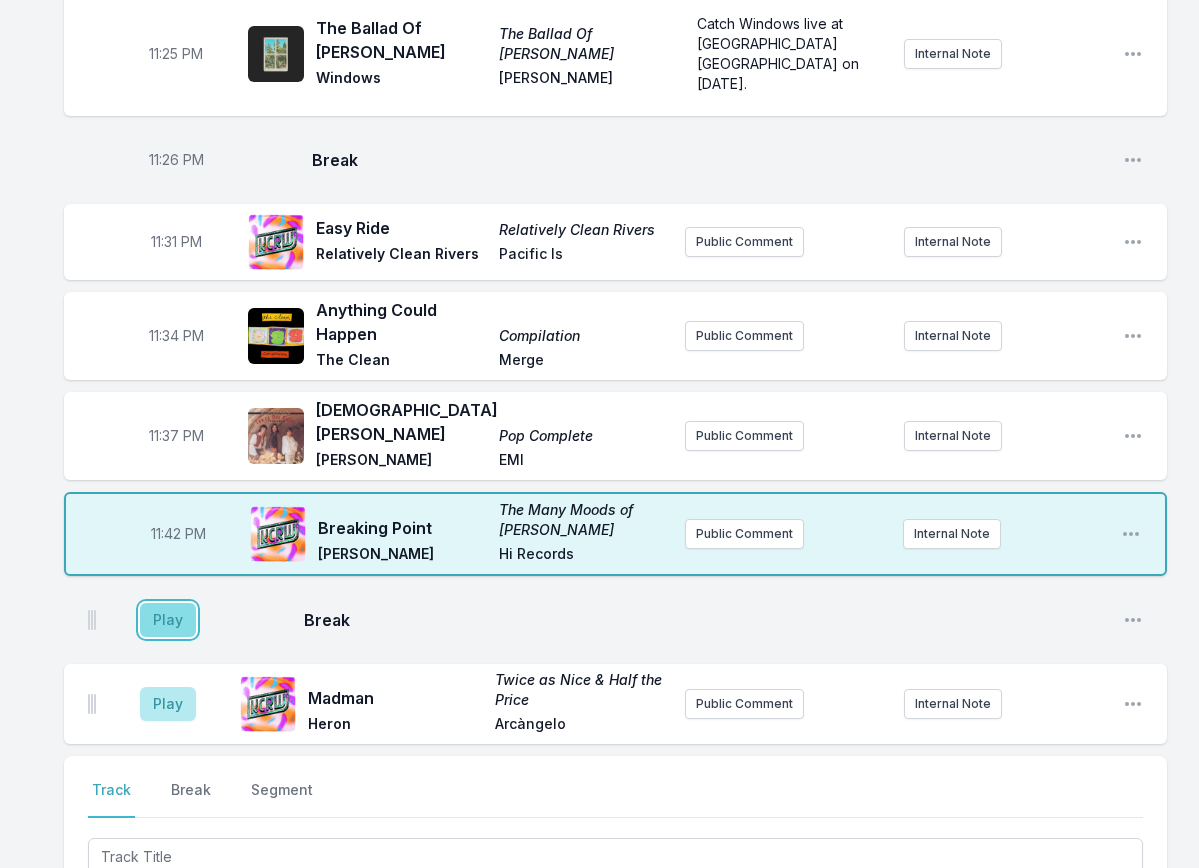 click on "Play" at bounding box center (168, 620) 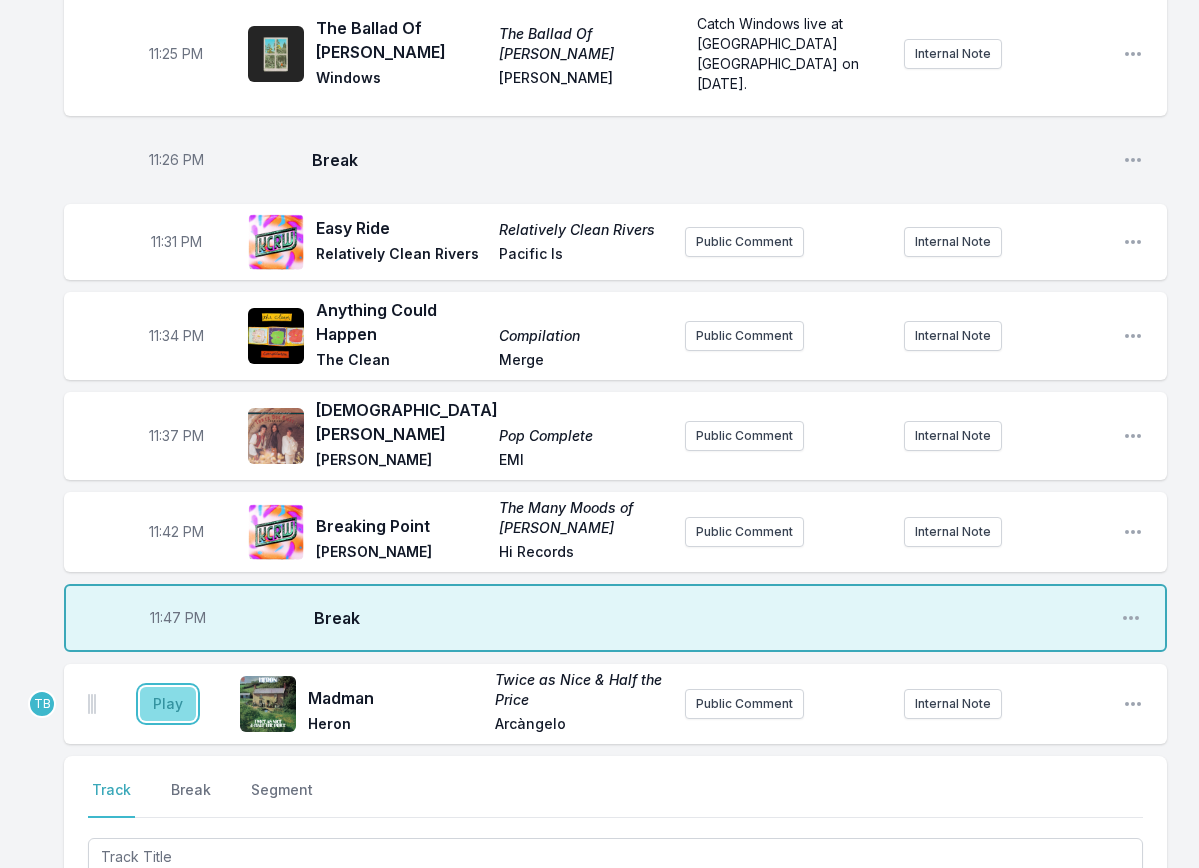 click on "Play" at bounding box center [168, 704] 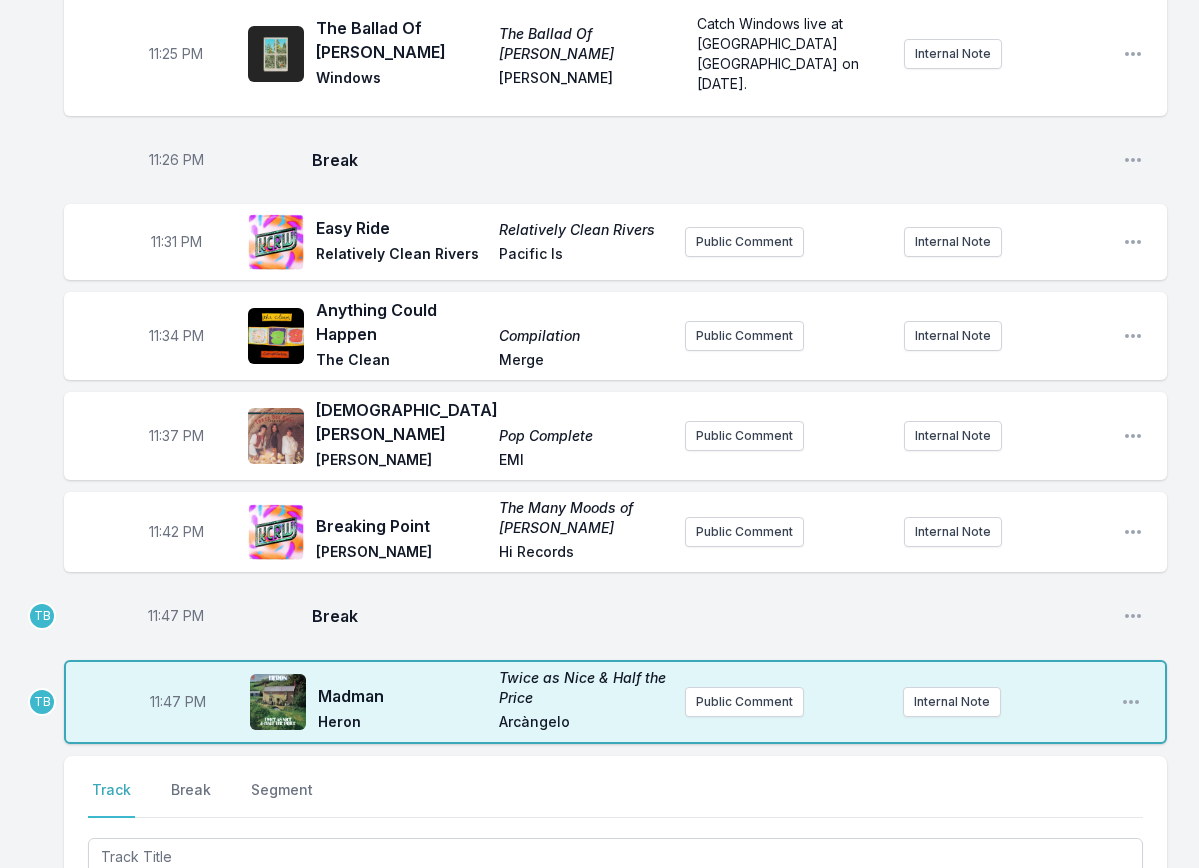 click on "11:47 PM" at bounding box center (176, 616) 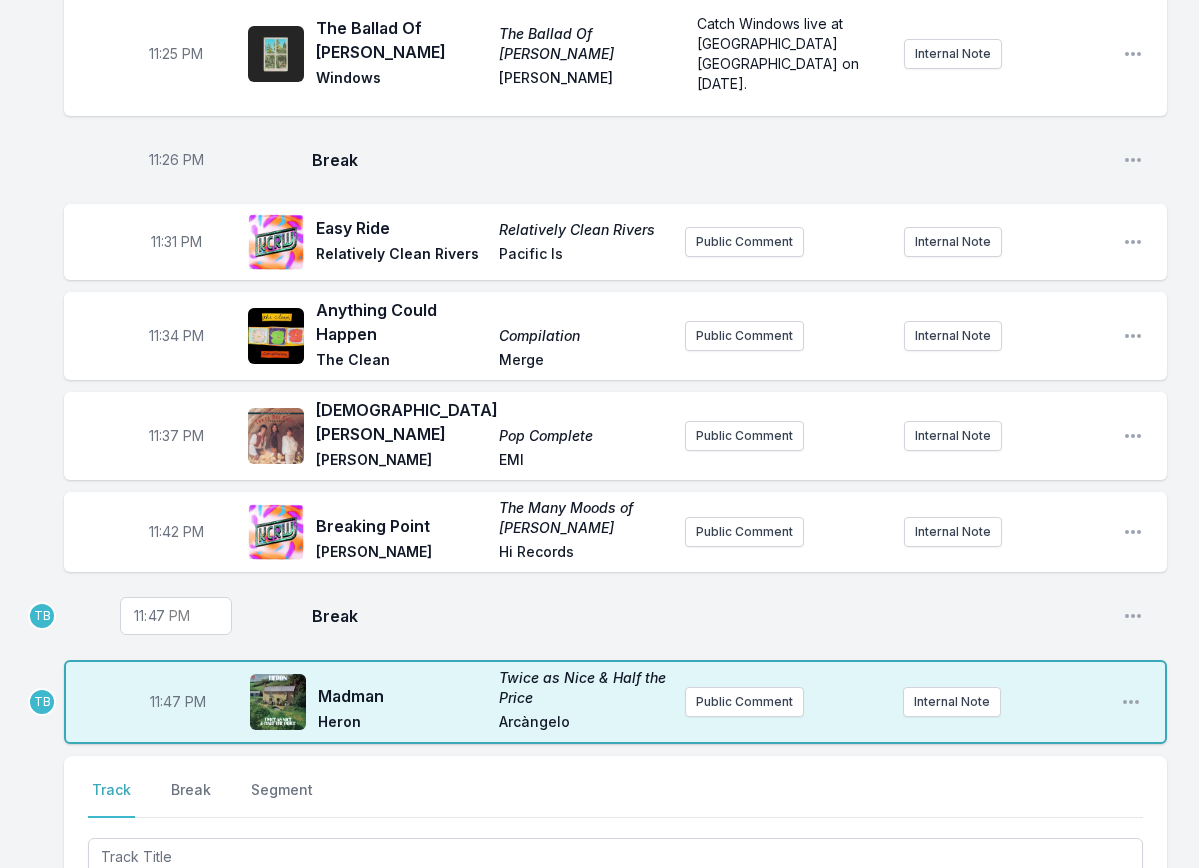 click on "23:47" at bounding box center (176, 616) 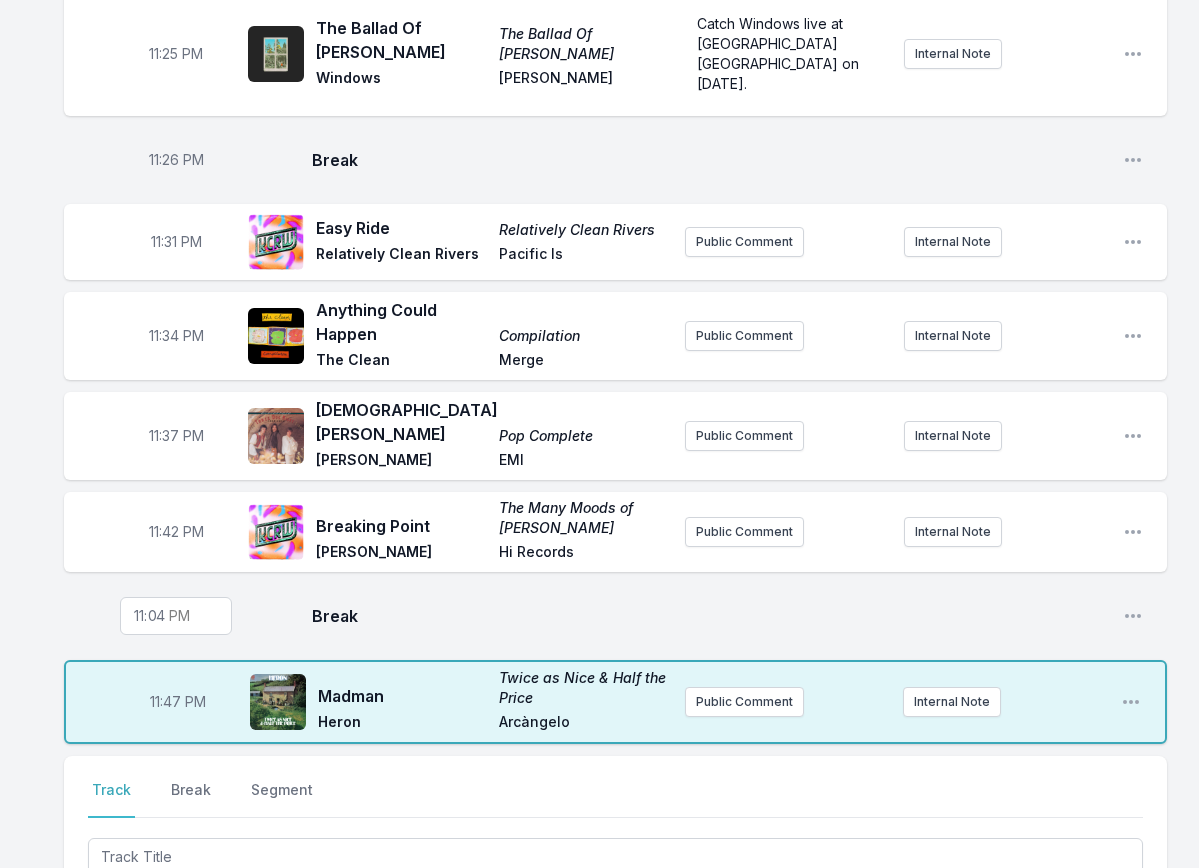 type on "23:43" 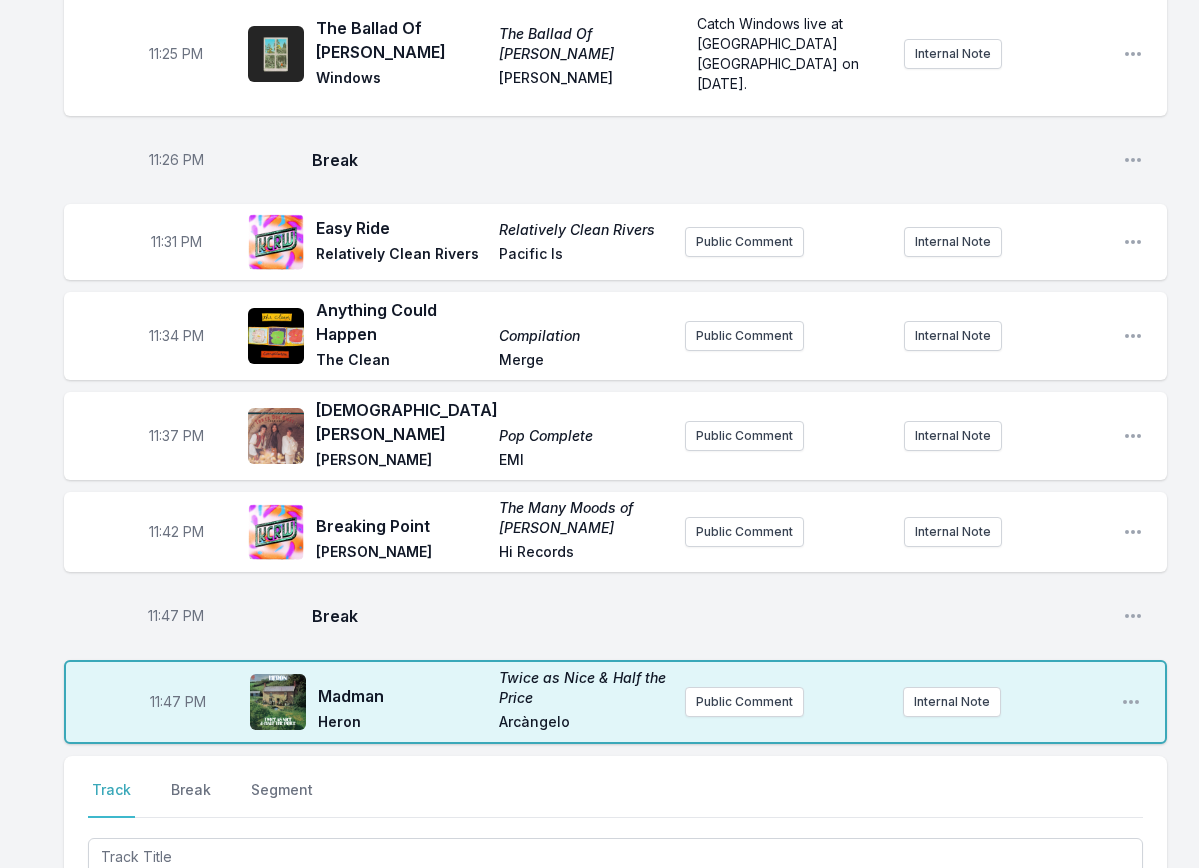 click on "11:47 PM" at bounding box center [178, 702] 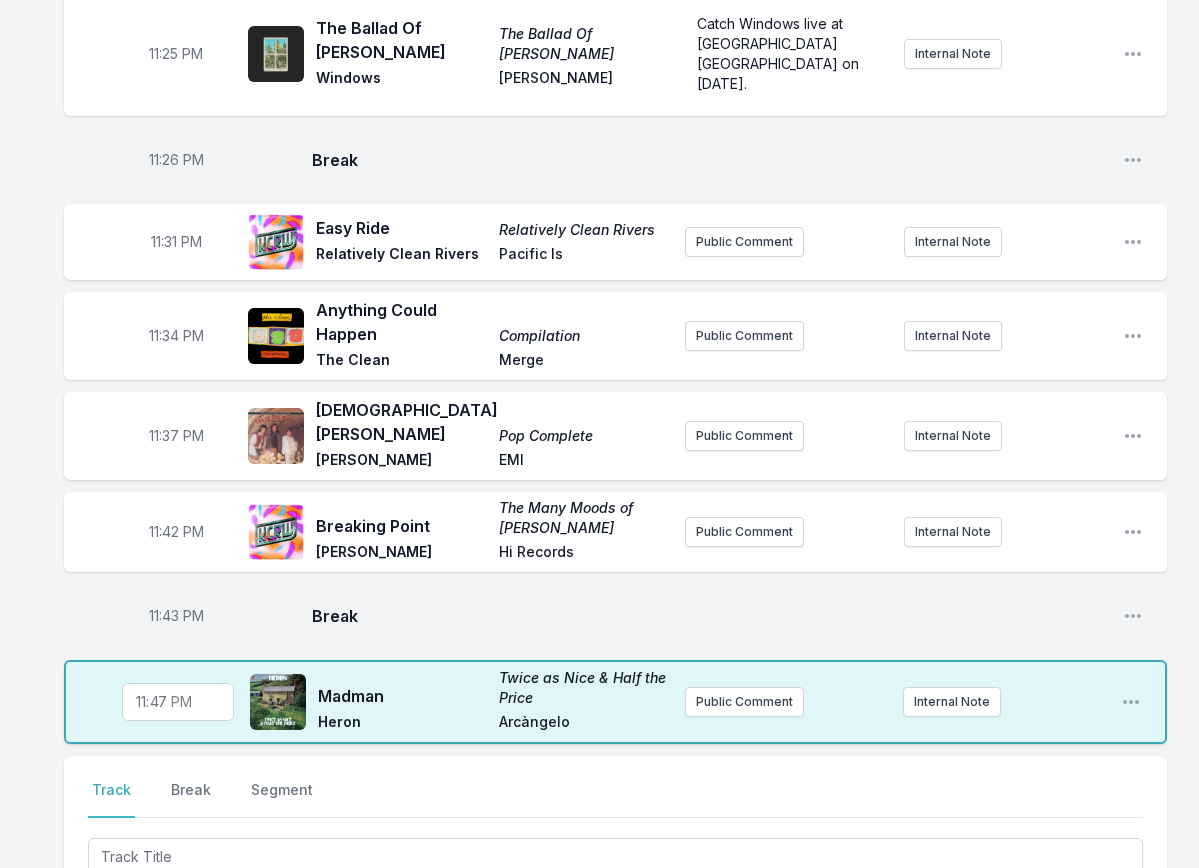 click on "23:47" at bounding box center [178, 702] 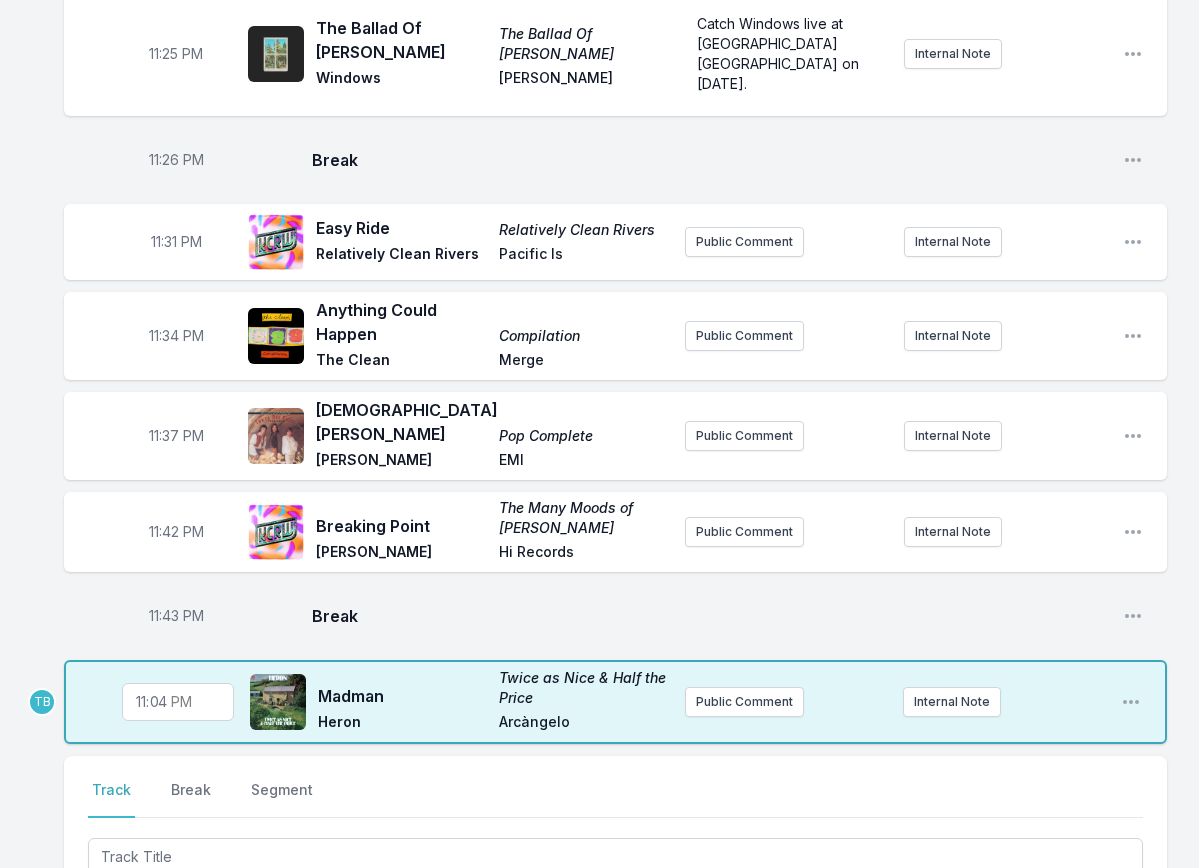 type on "23:46" 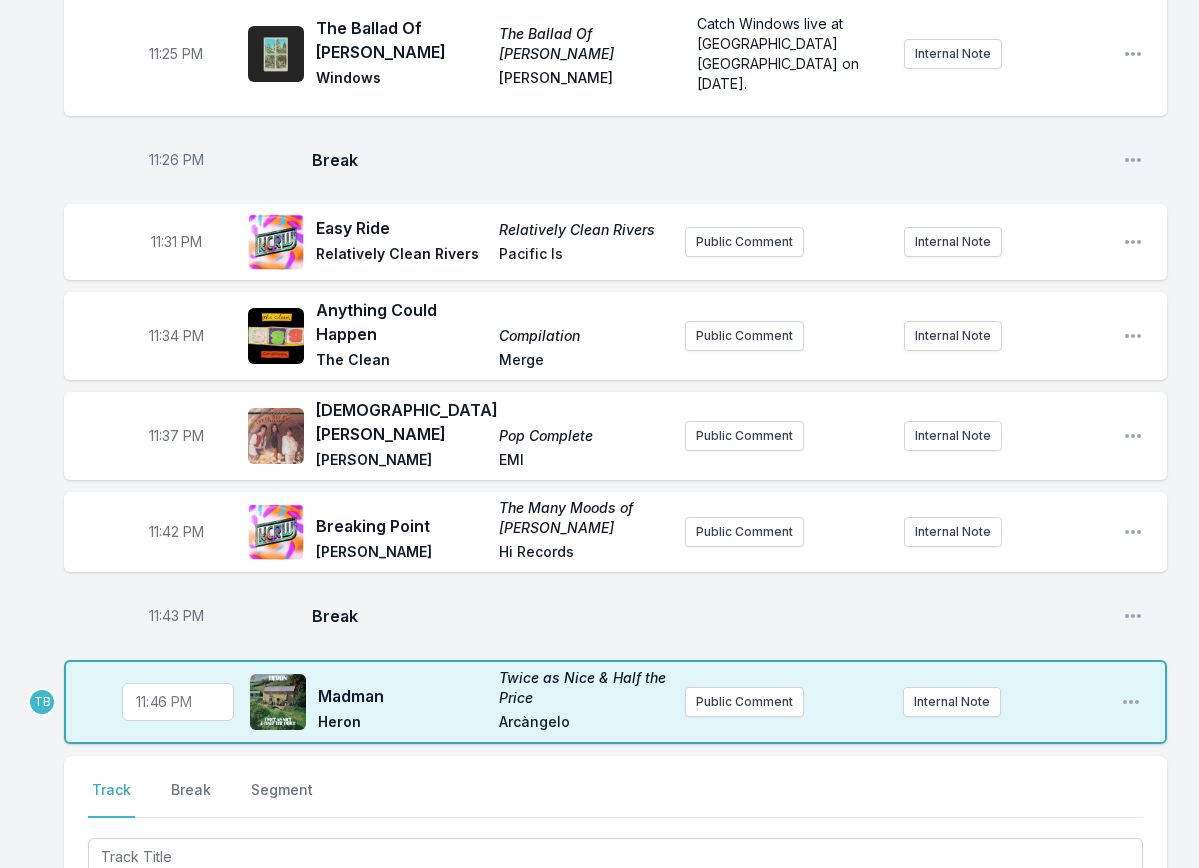 click on "10:00 PM Children of the Grave Master of Reality Black Sabbath Vertigo RIP OZZY!!!!!!! Internal Note Open playlist item options RIP OZZY!!!!!!! 10:04 PM Perihelion Infest the Rats’ Nest King Gizzard & the Lizard Wizard Flightless King Gizzard & The Lizard Wizard live at the Hollywood Bowl August 10th performing with a live orchestra, part of KCRW's World Festival. Internal Note Open playlist item options King Gizzard & The Lizard Wizard live at the Hollywood Bowl August 10th performing with a live orchestra, part of KCRW's World Festival. 10:09 PM Memory Memory Automatic Stones Throw Records Automatic's new album, Is It Now?, drops on September 26th. They'll be live at the Novo with Sextile on October 11th. Internal Note Open playlist item options Automatic's new album, Is It Now?, drops on September 26th. They'll be live at the Novo with Sextile on October 11th. 10:12 PM Transmuted Matter Instant Holograms On Metal Film Stereolab Warp They'll be live at The Bellwether on October 25th & 26th. Internal Note" at bounding box center [599, -781] 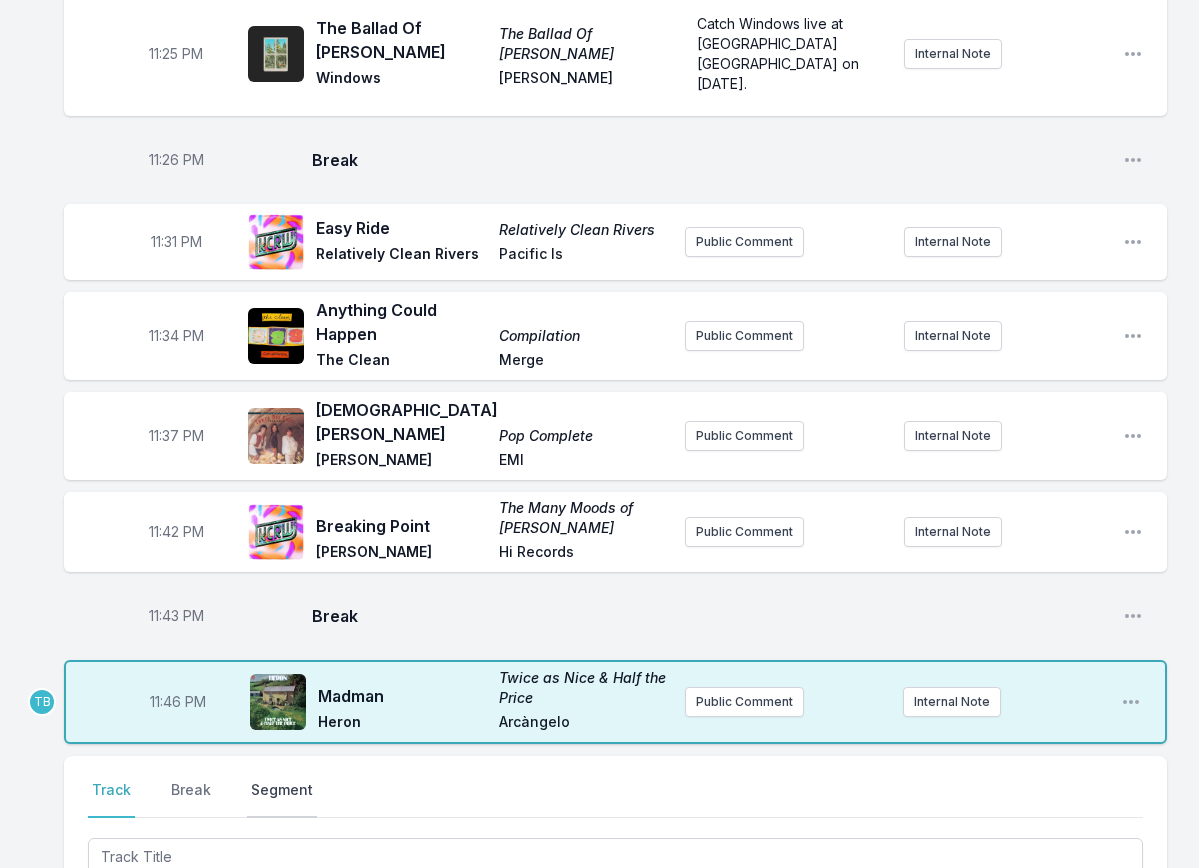 scroll, scrollTop: 3328, scrollLeft: 0, axis: vertical 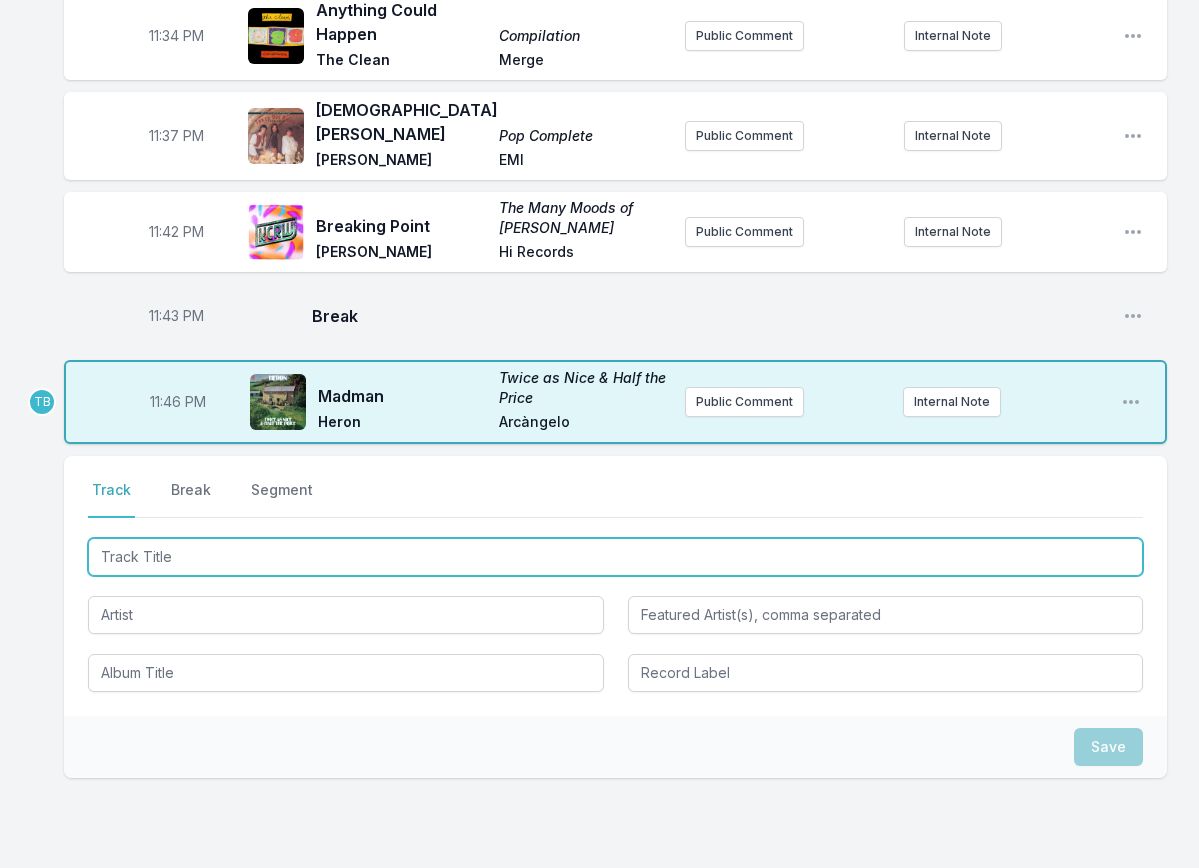 click at bounding box center (615, 557) 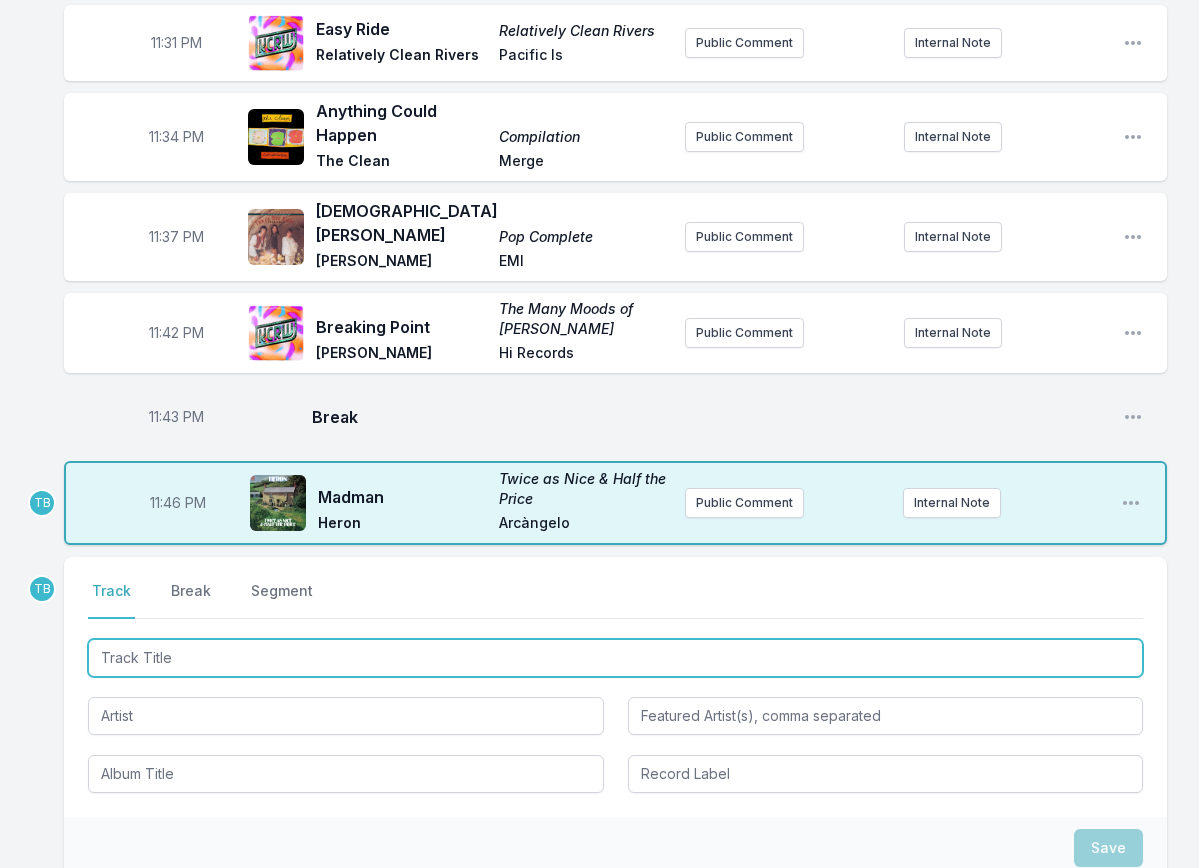 scroll, scrollTop: 3228, scrollLeft: 0, axis: vertical 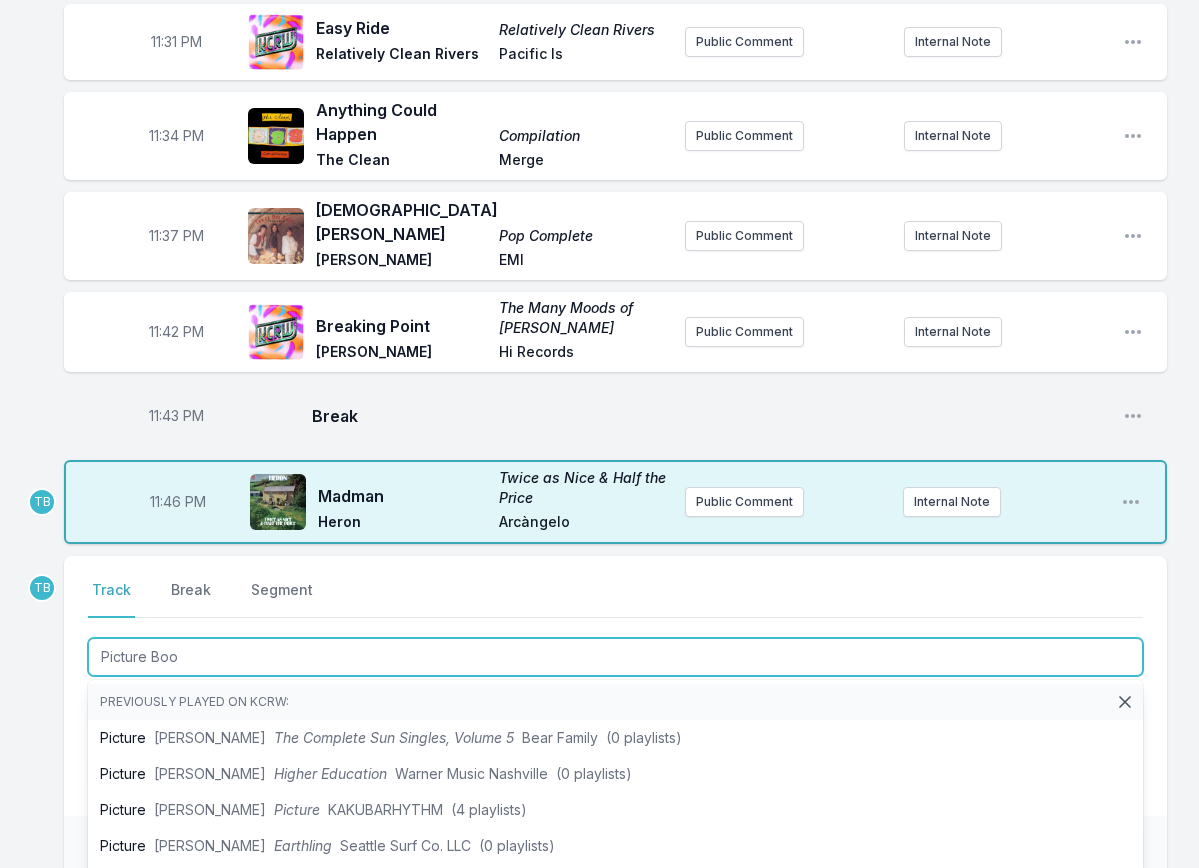 type on "Picture Book" 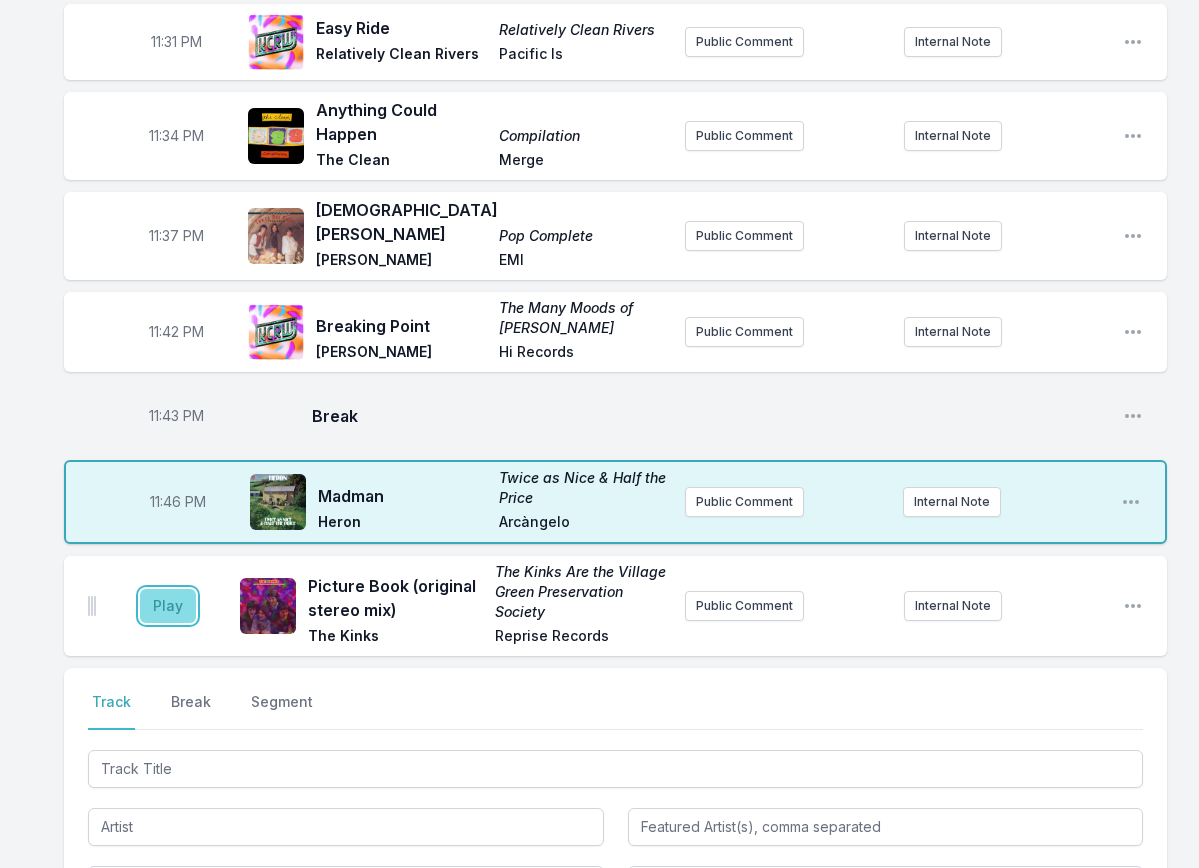 click on "Play" at bounding box center (168, 606) 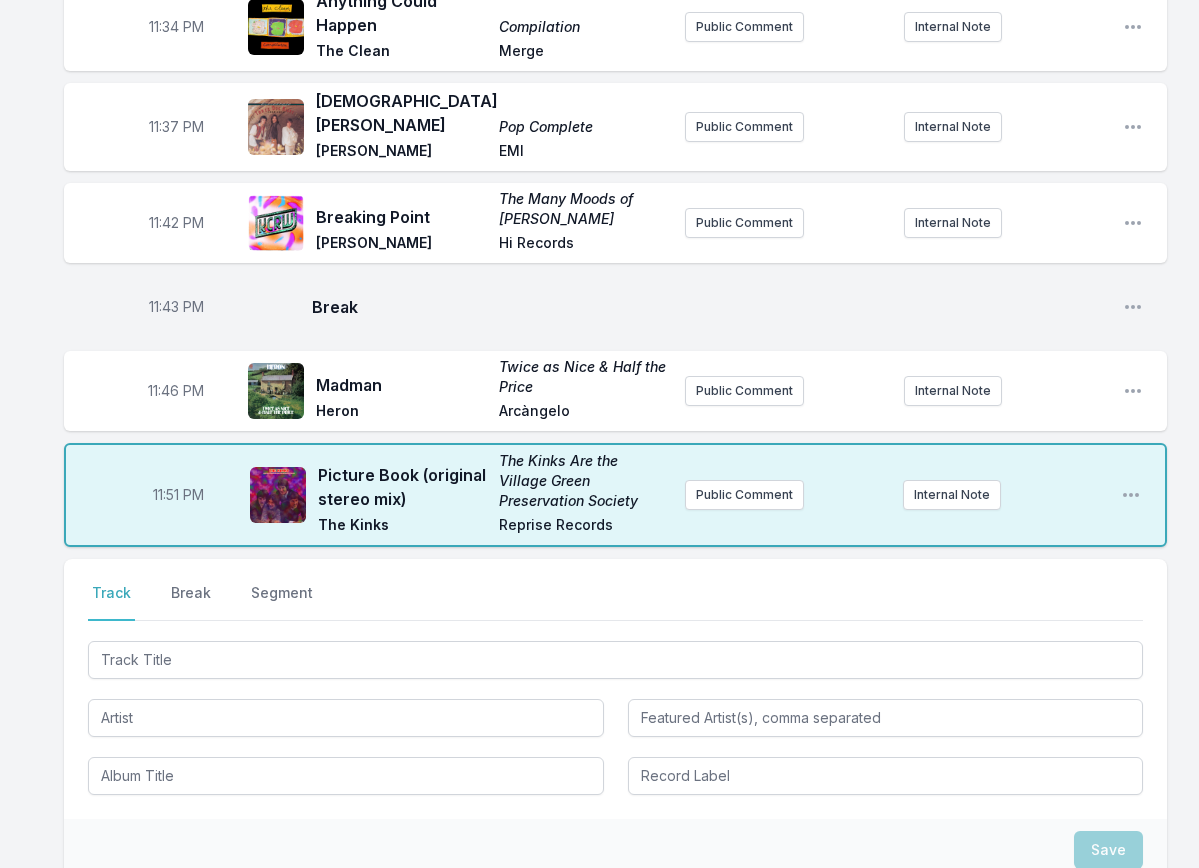 scroll, scrollTop: 3428, scrollLeft: 0, axis: vertical 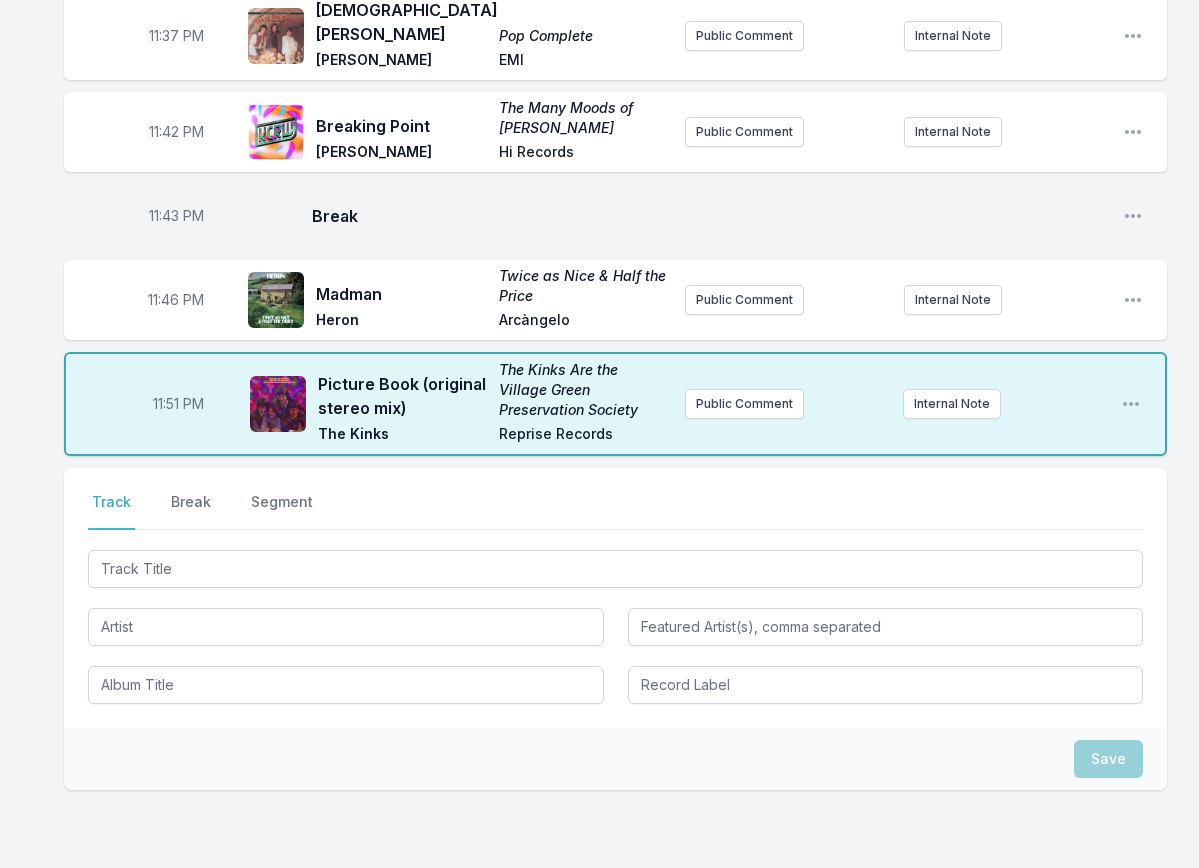 click at bounding box center (615, 625) 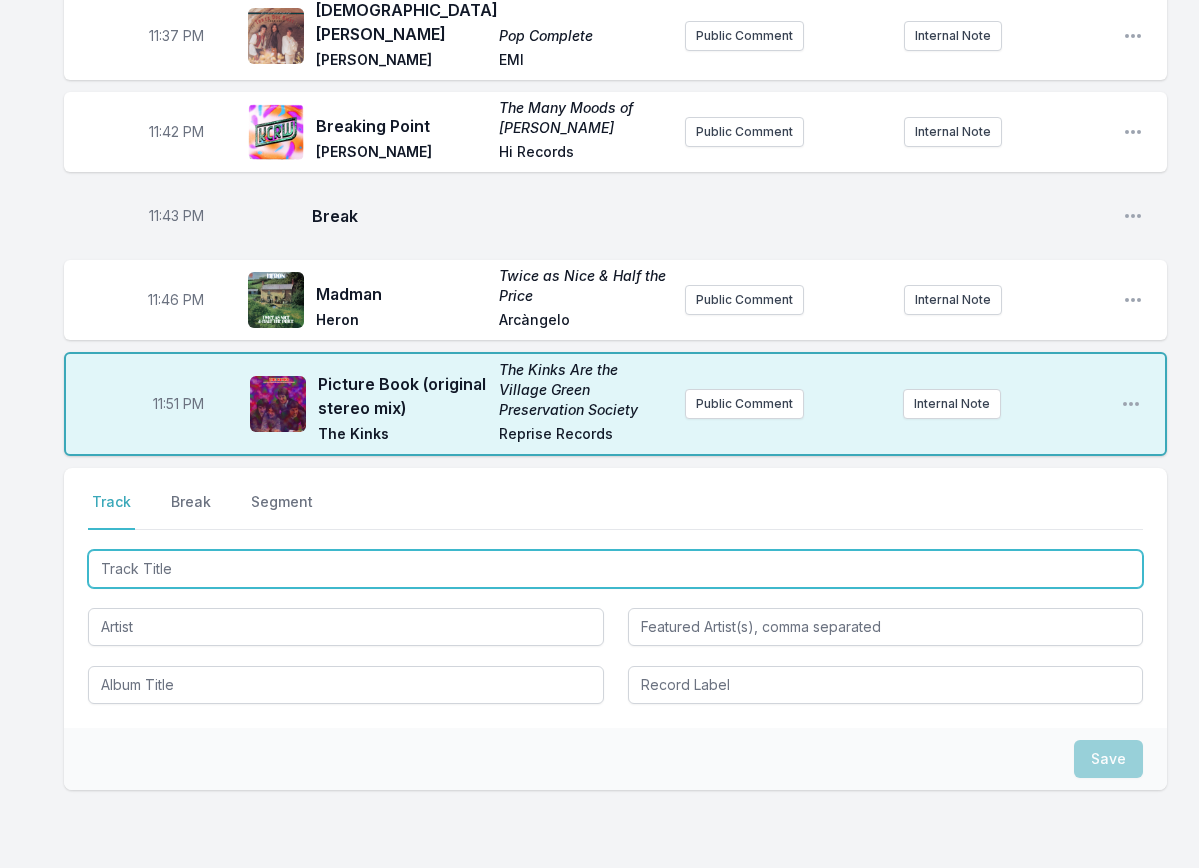 drag, startPoint x: 312, startPoint y: 479, endPoint x: 315, endPoint y: 463, distance: 16.27882 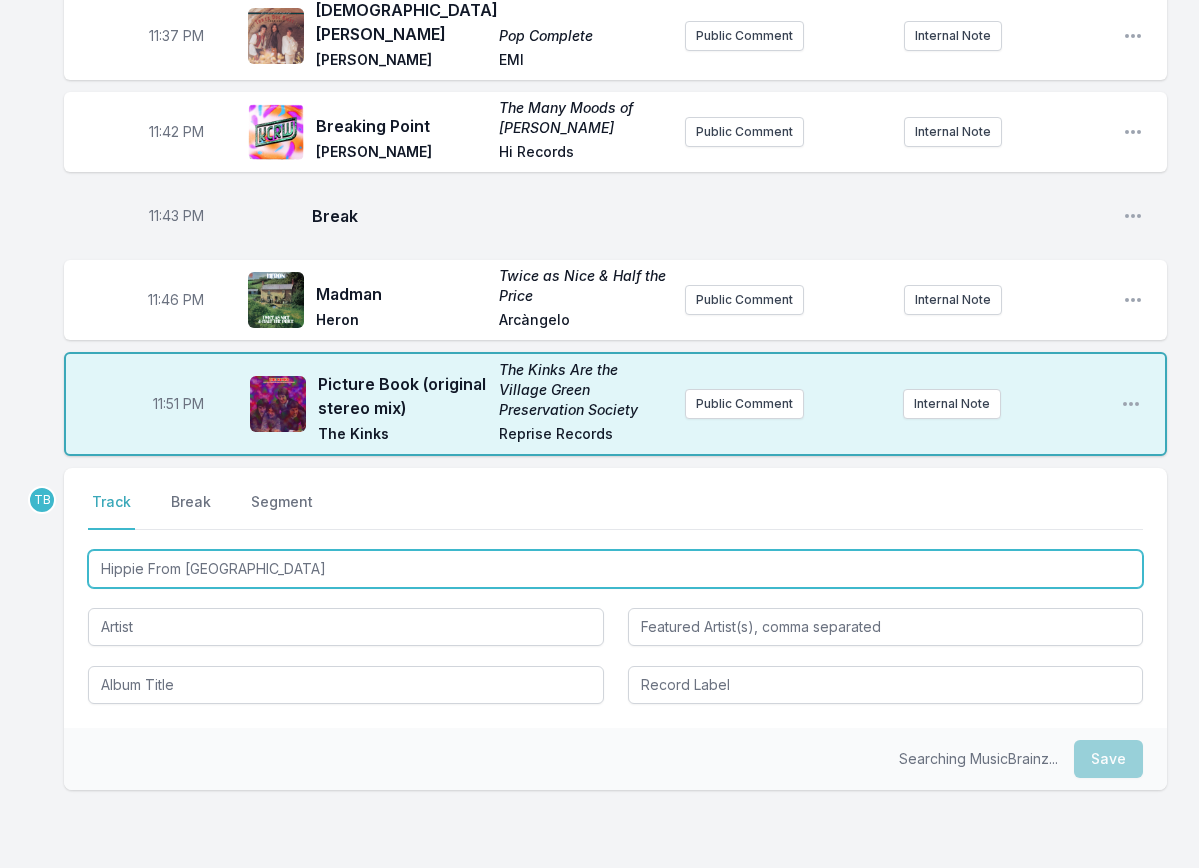 type on "Hippie From Olema" 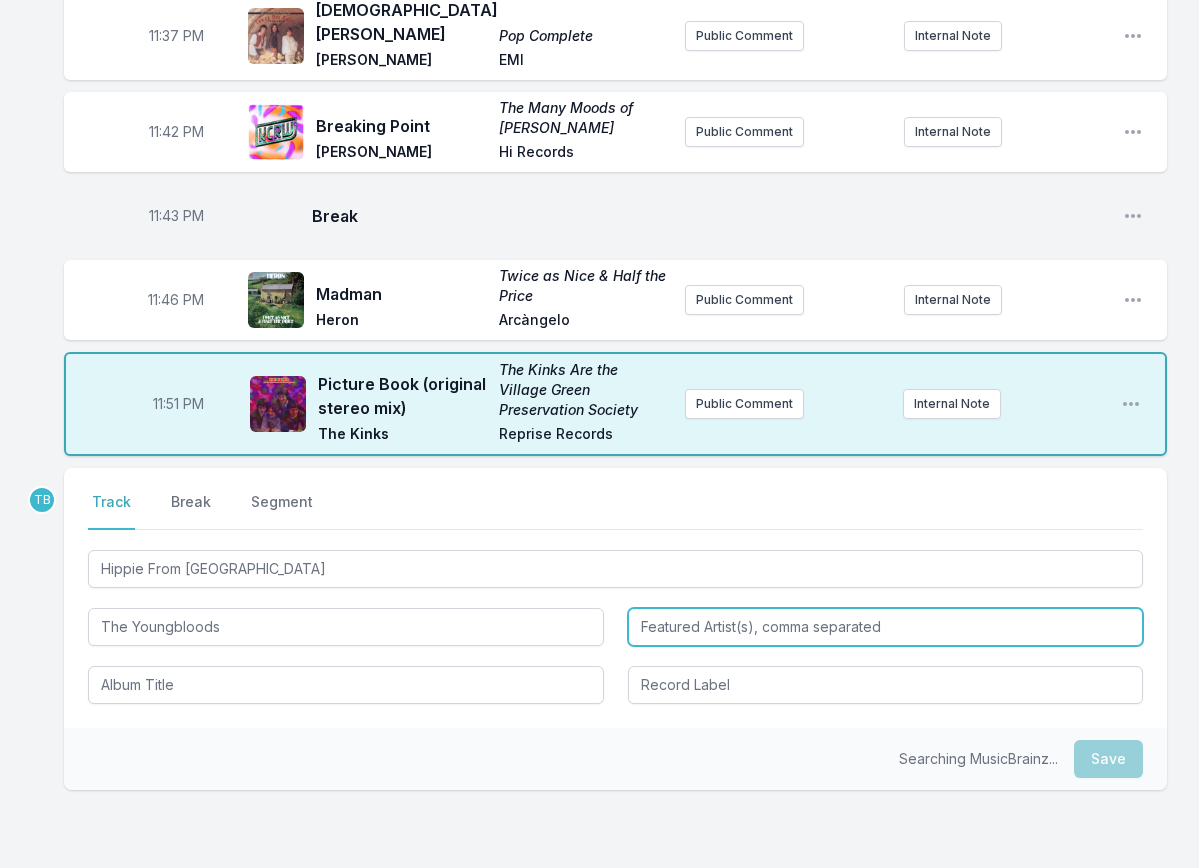 type on "The Youngbloods" 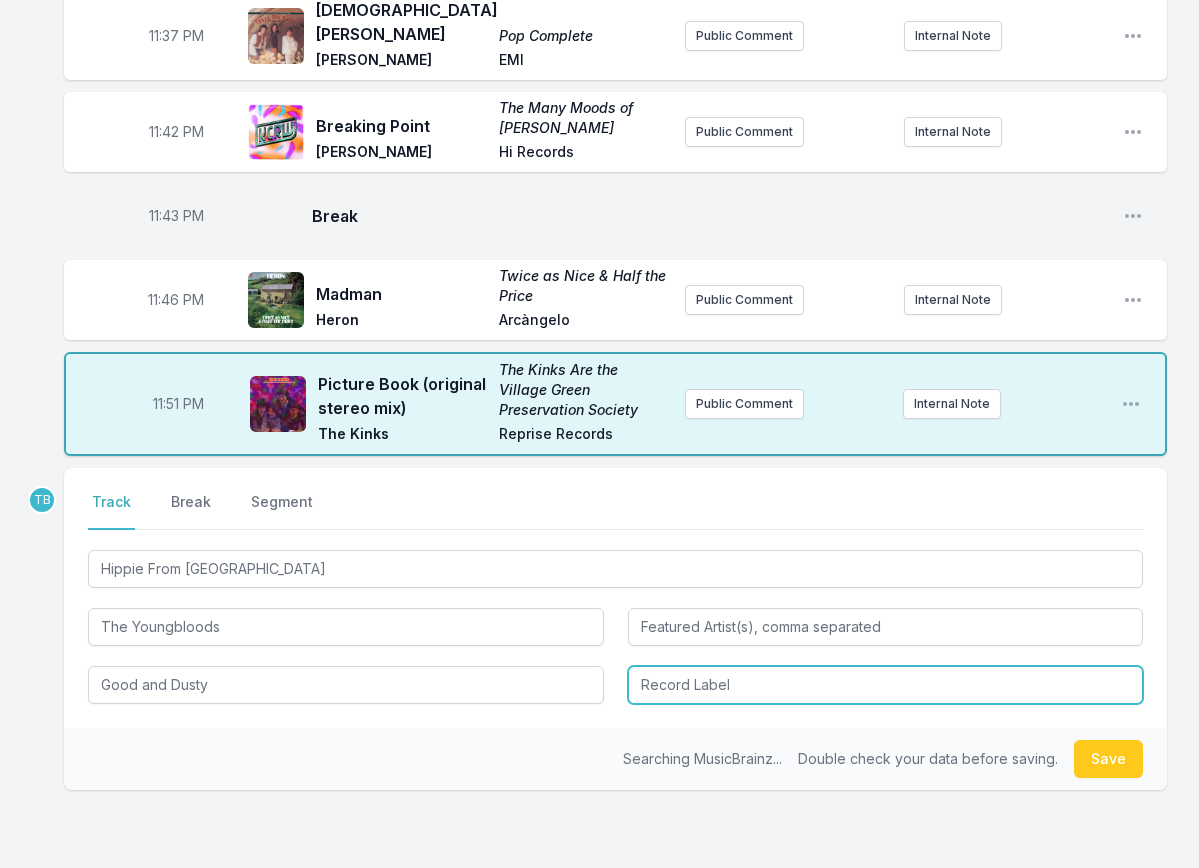 type on "Good and Dusty" 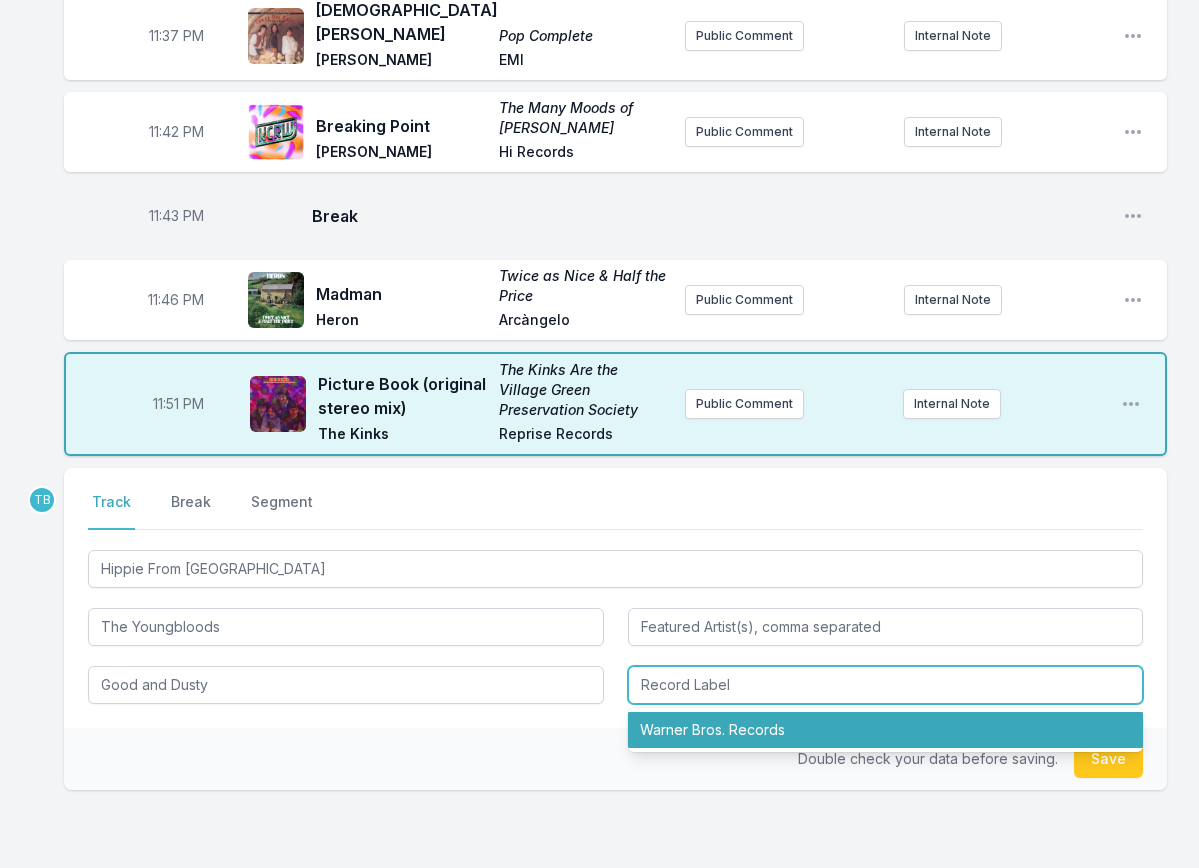 type on "Warner Bros. Records" 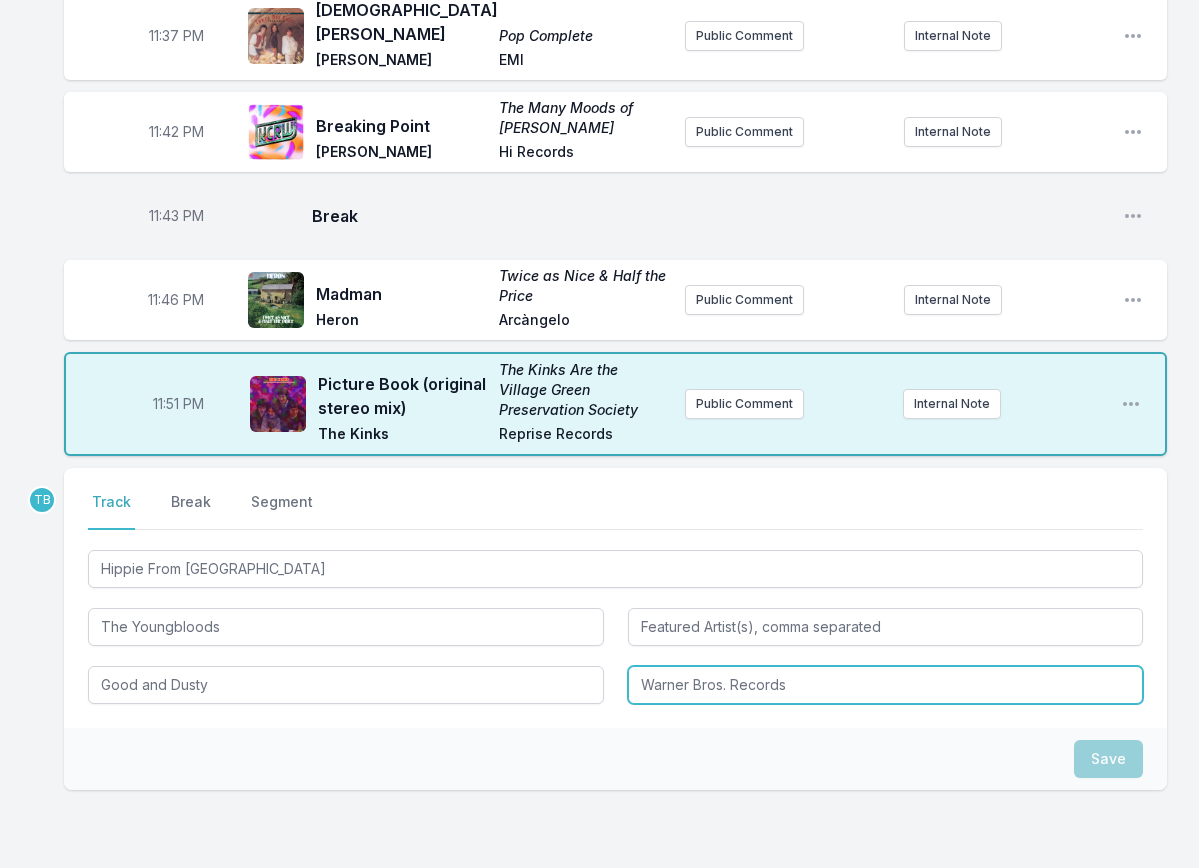 type 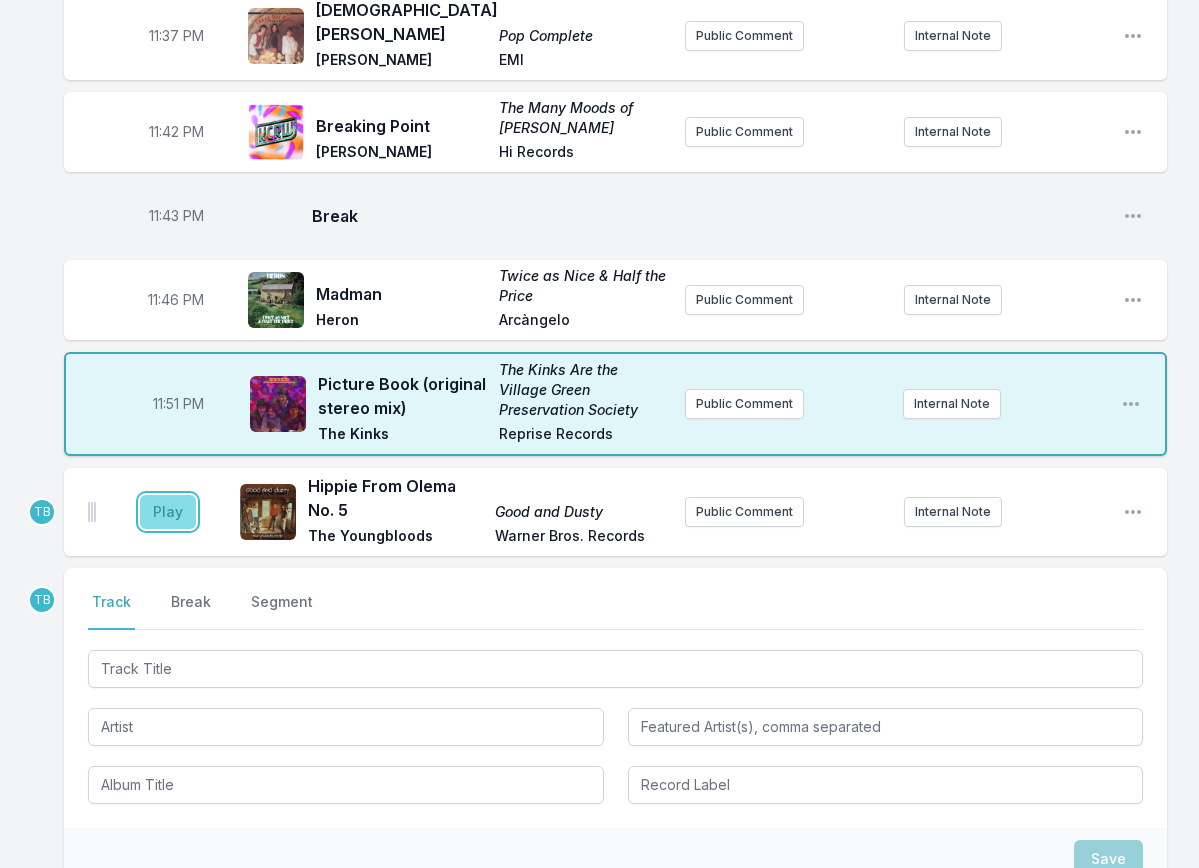 click on "Play" at bounding box center [168, 512] 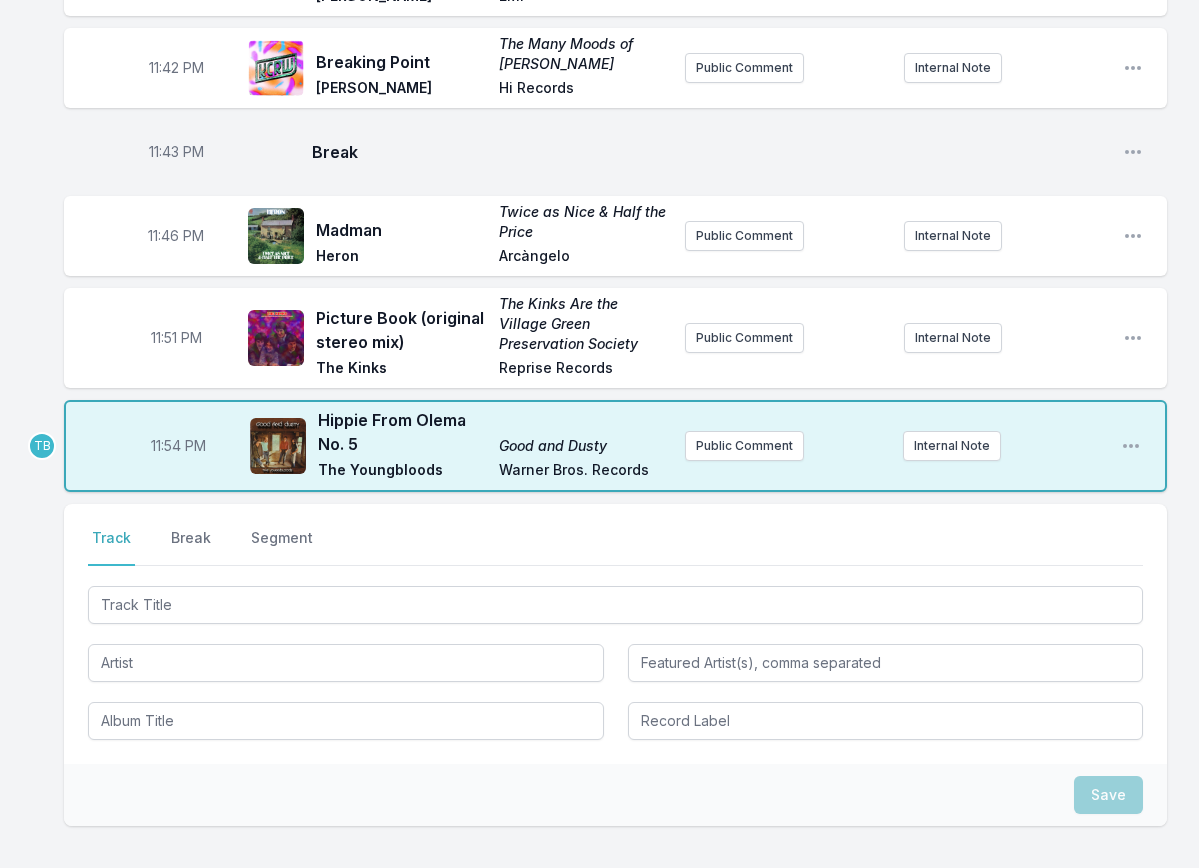 scroll, scrollTop: 3528, scrollLeft: 0, axis: vertical 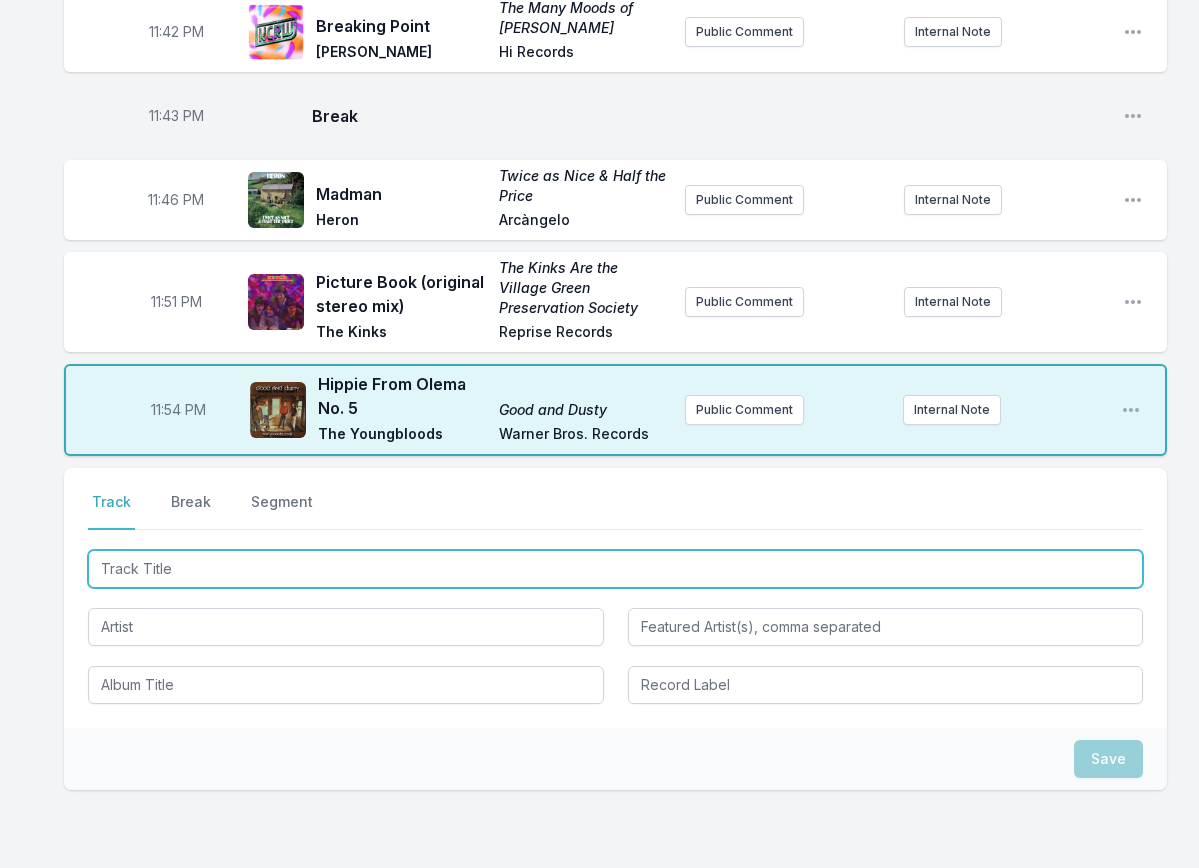 click at bounding box center (615, 569) 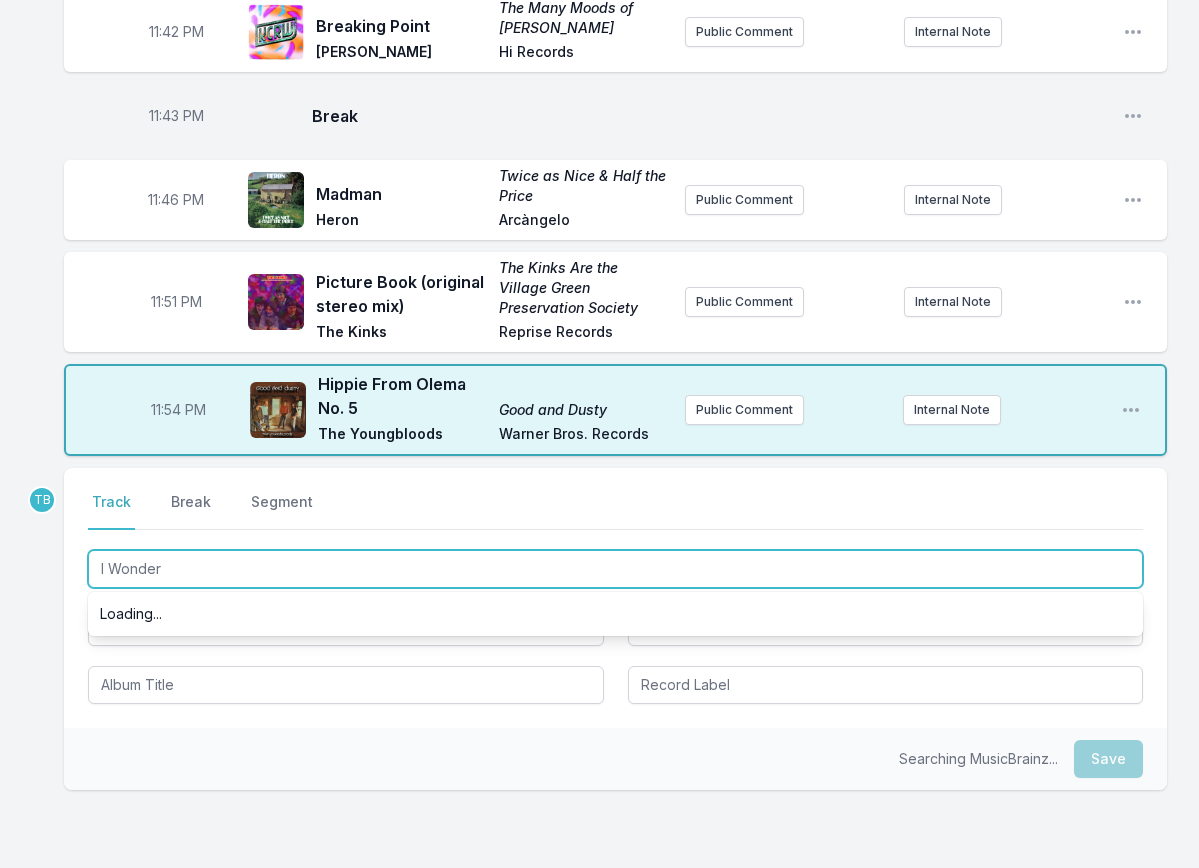 type on "I Wonder" 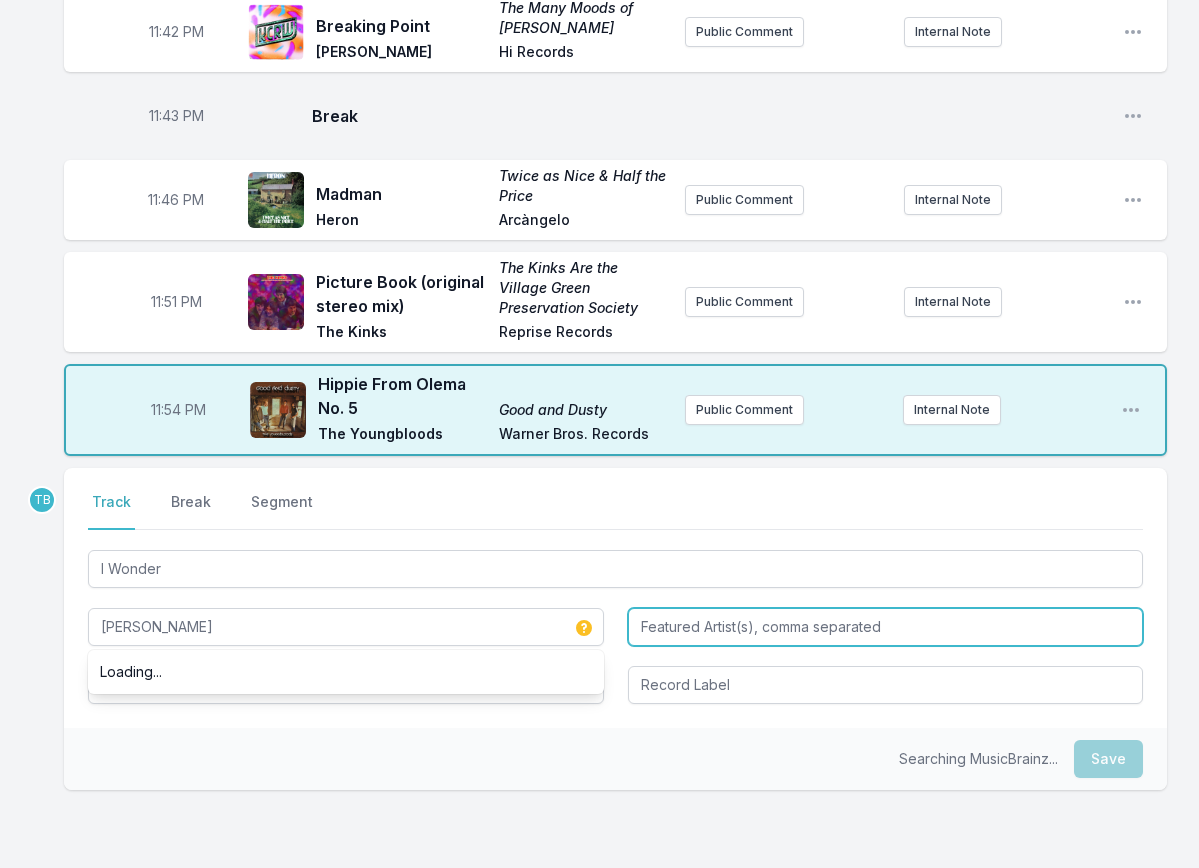 type on "Rodriguez" 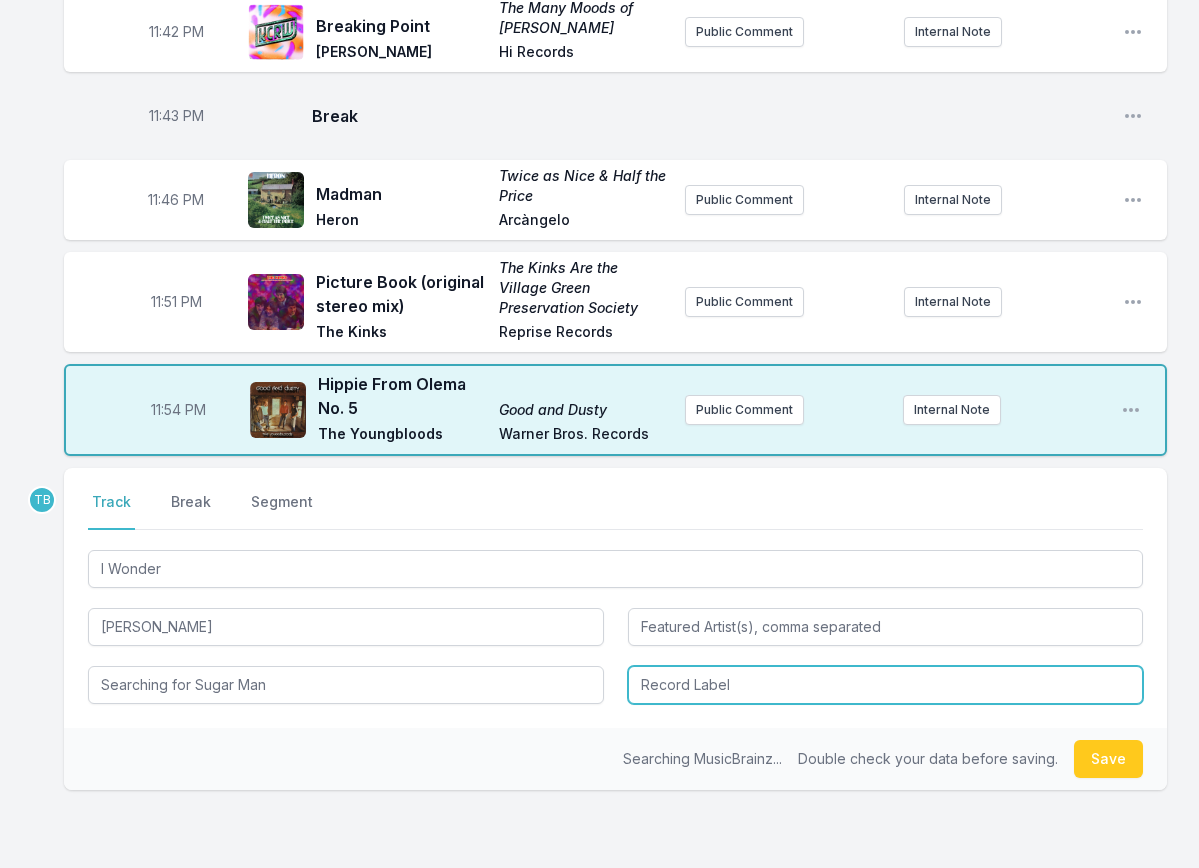 type on "Searching for Sugar Man" 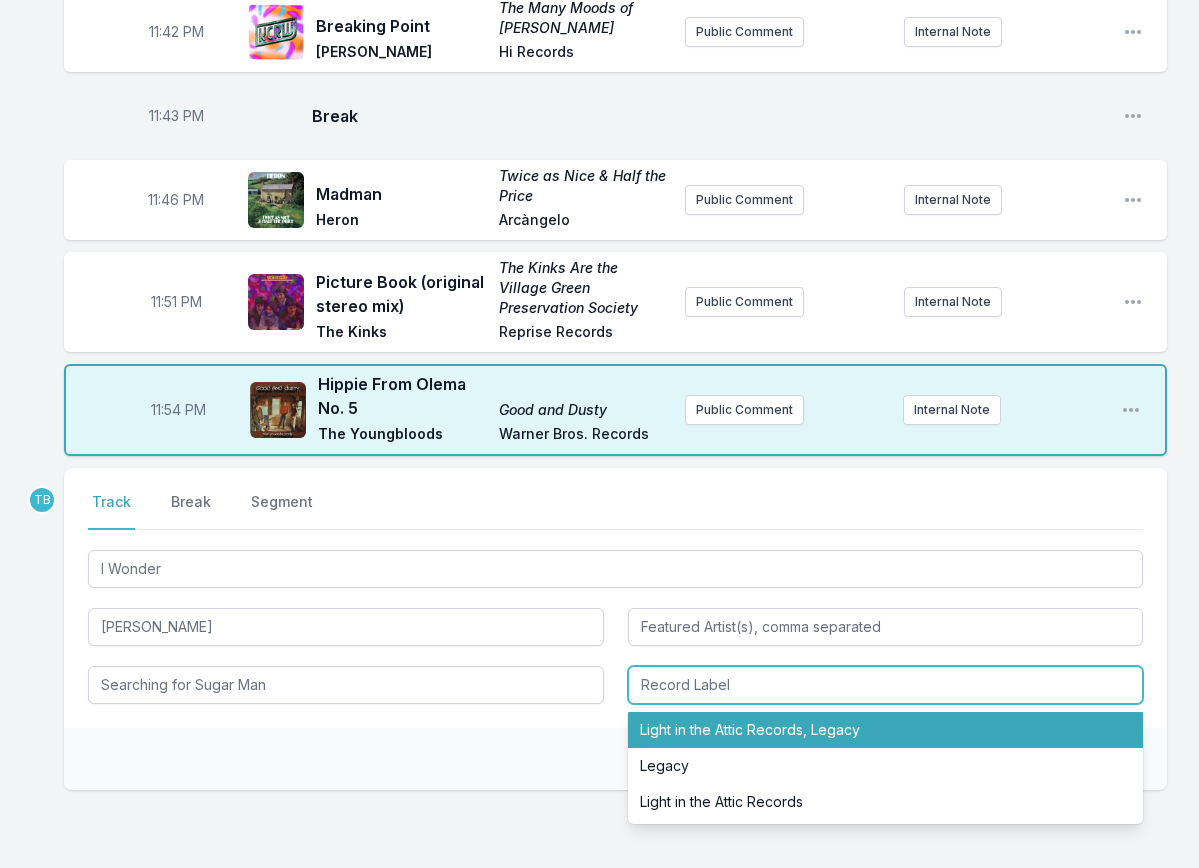 type on "Light in the Attic Records, Legacy" 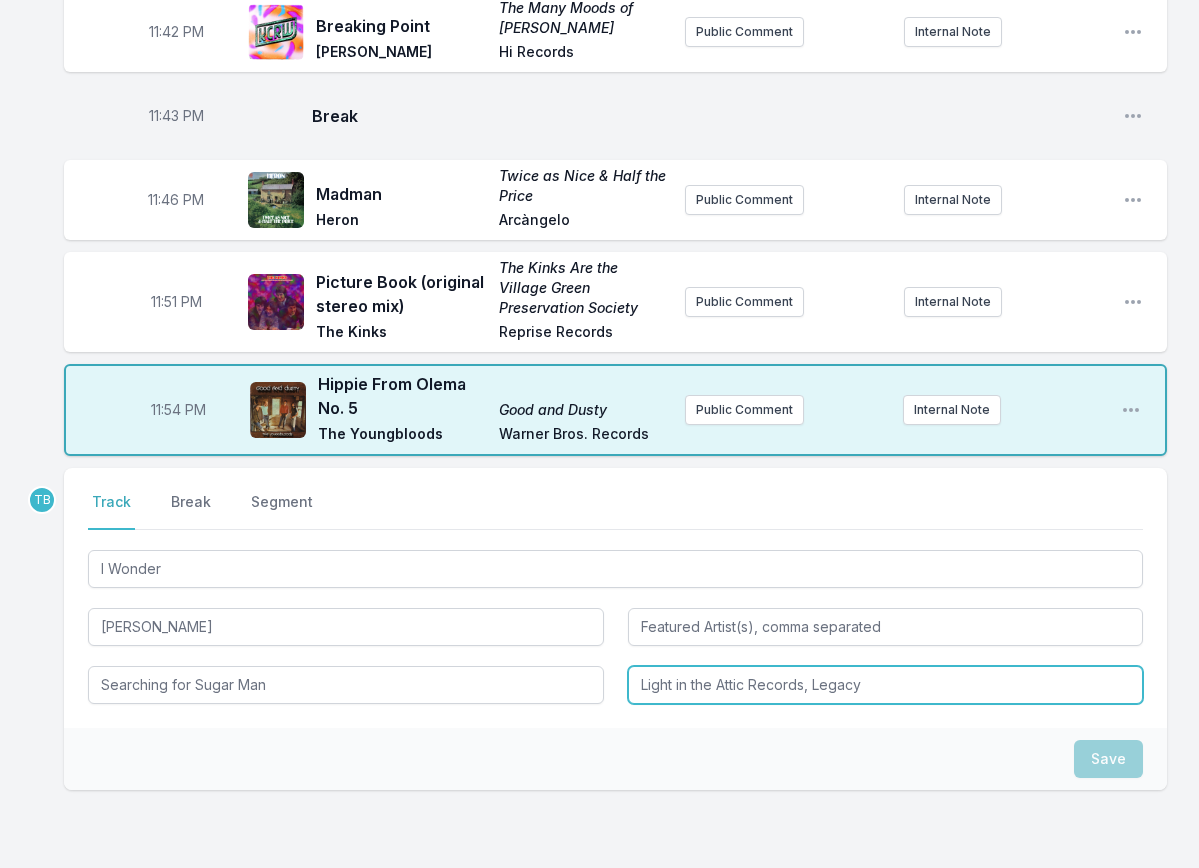 type 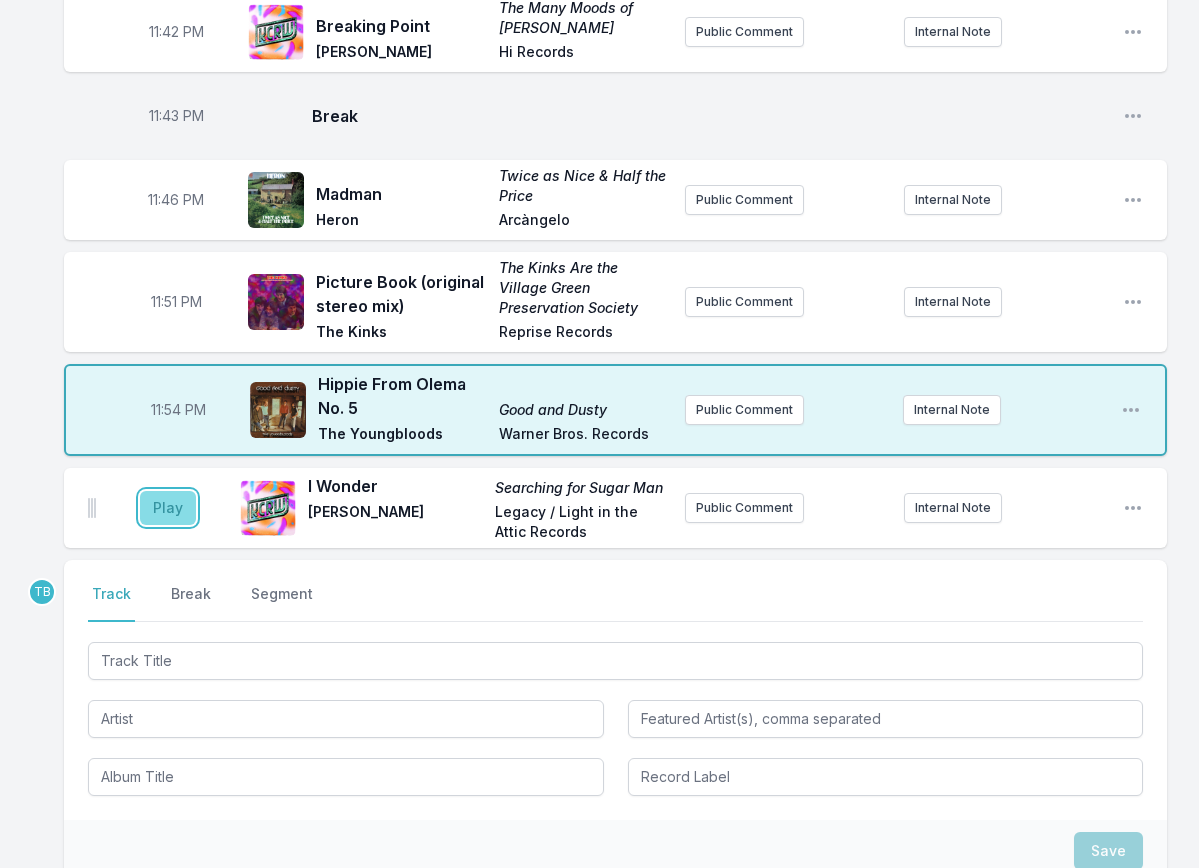 click on "Play" at bounding box center (168, 508) 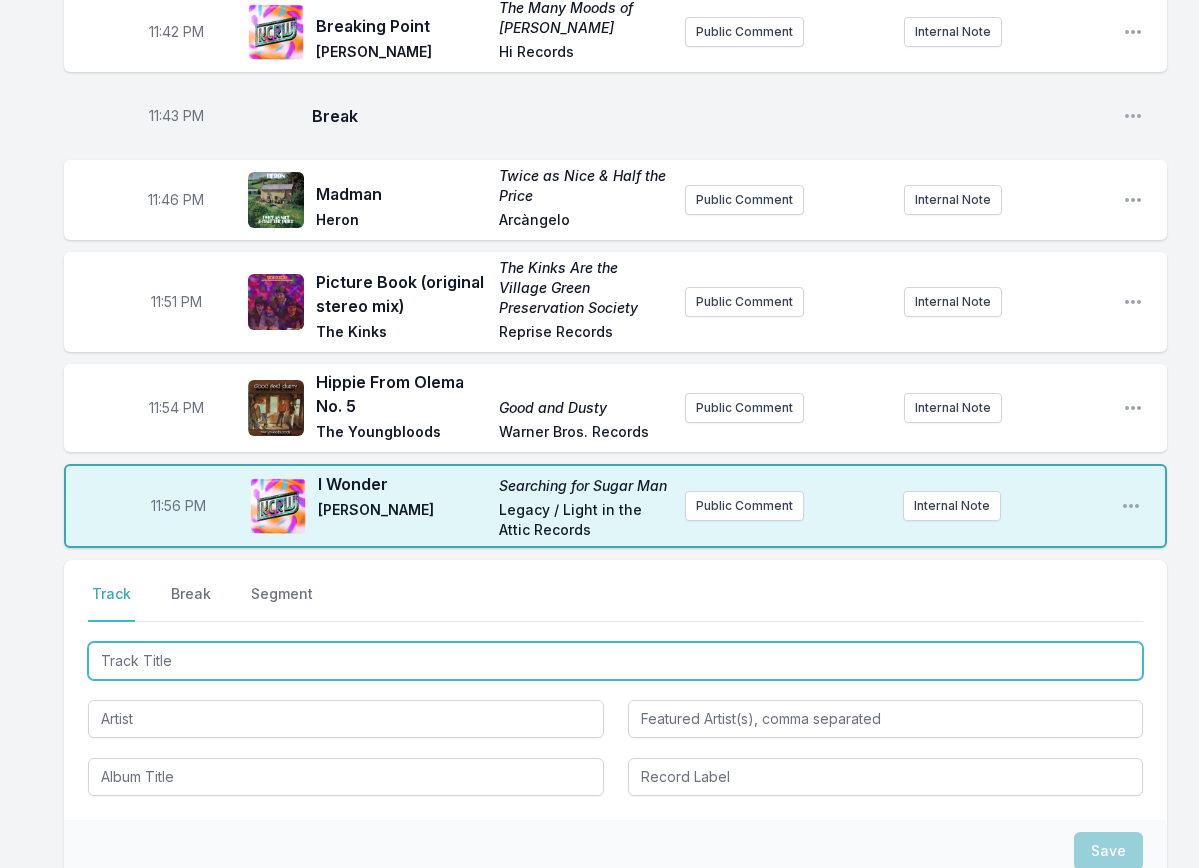 click at bounding box center (615, 661) 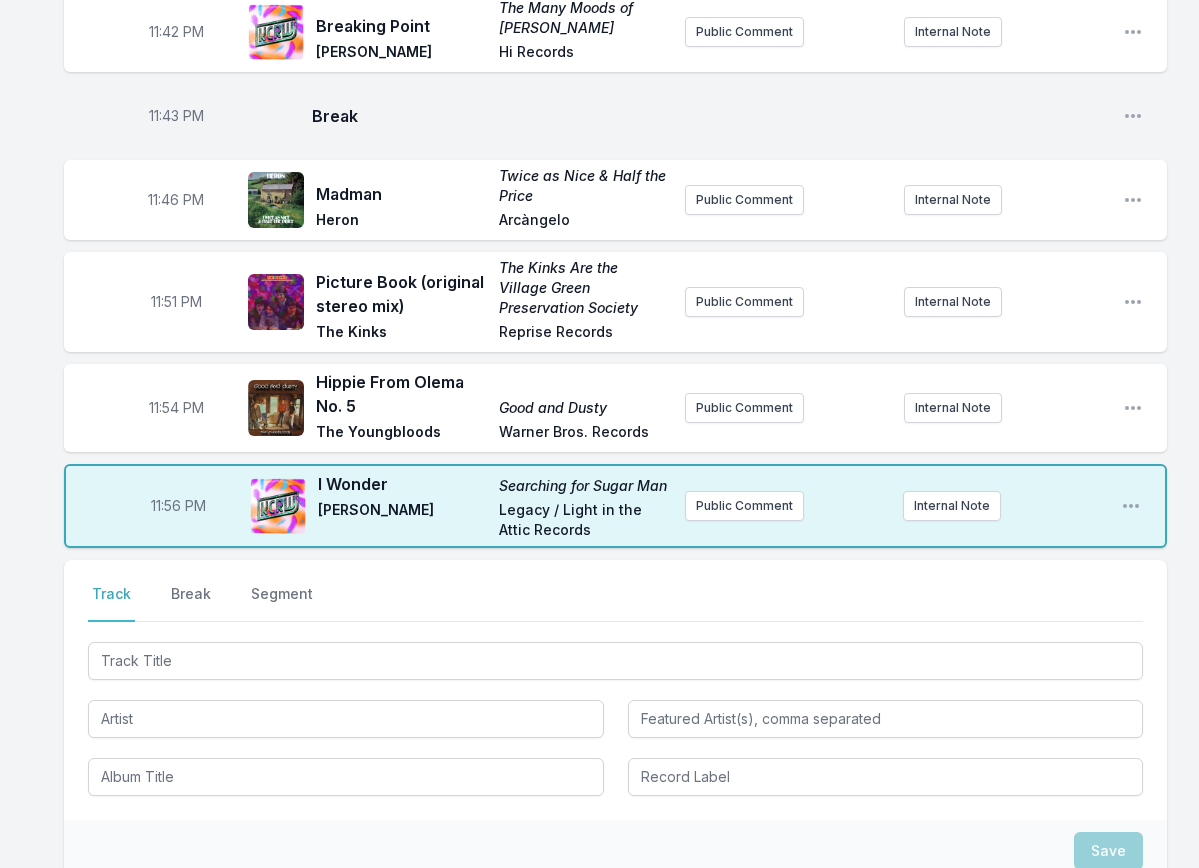 click on "11:56 PM" at bounding box center (178, 506) 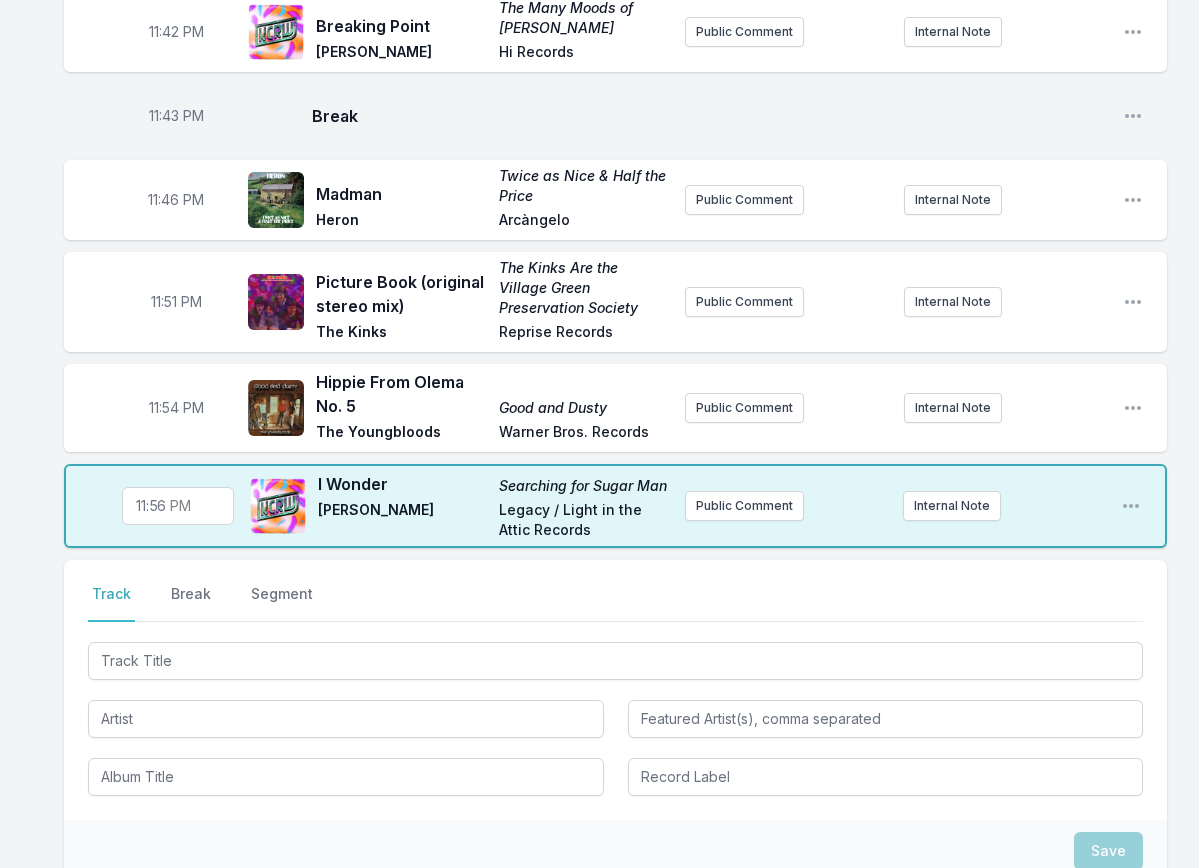 click on "23:56" at bounding box center (178, 506) 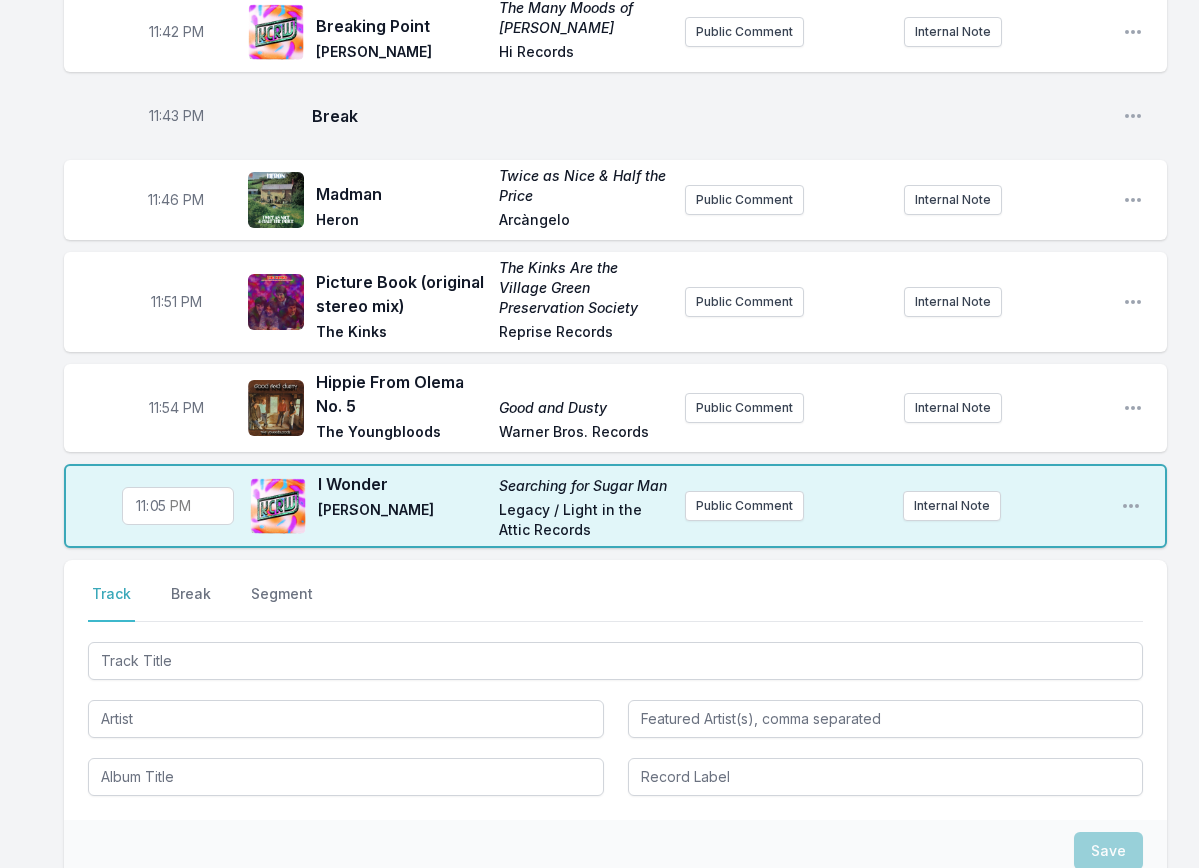 type on "23:55" 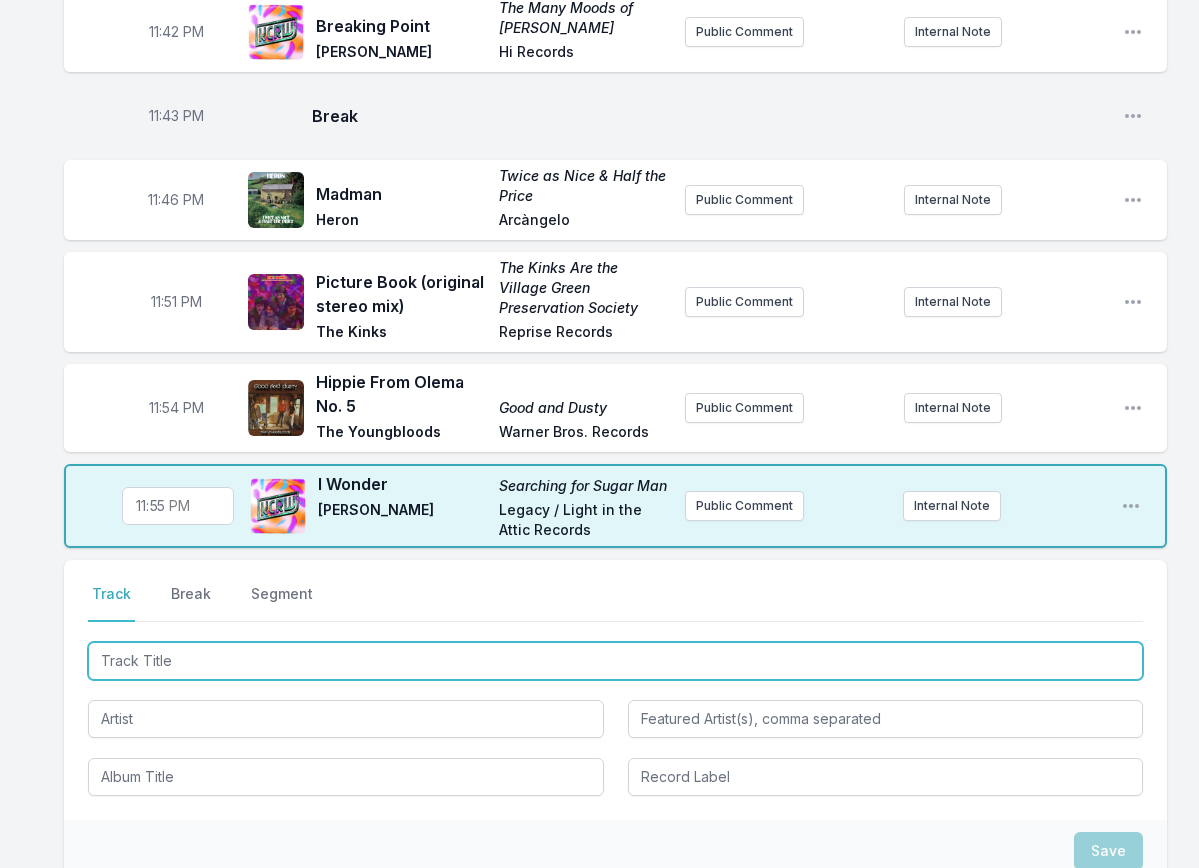click at bounding box center [615, 661] 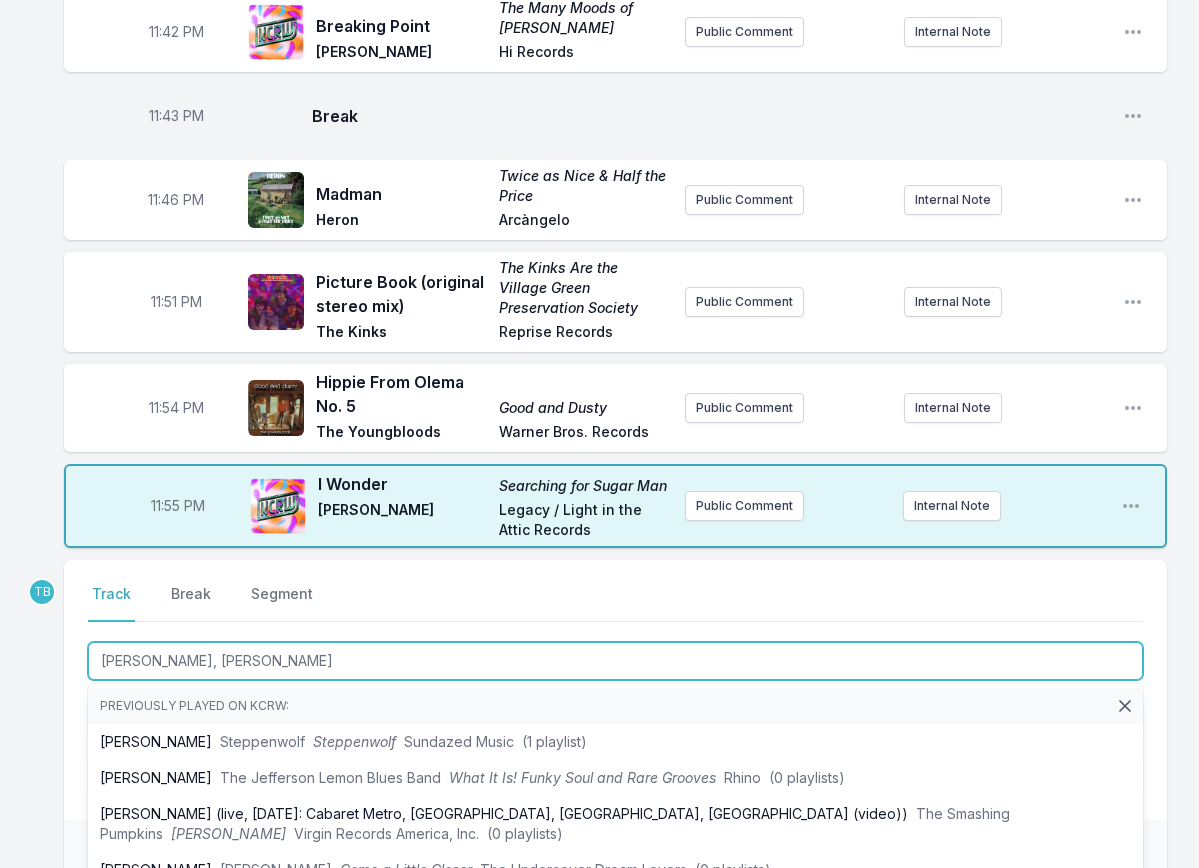 type on "Sookie, Sookie" 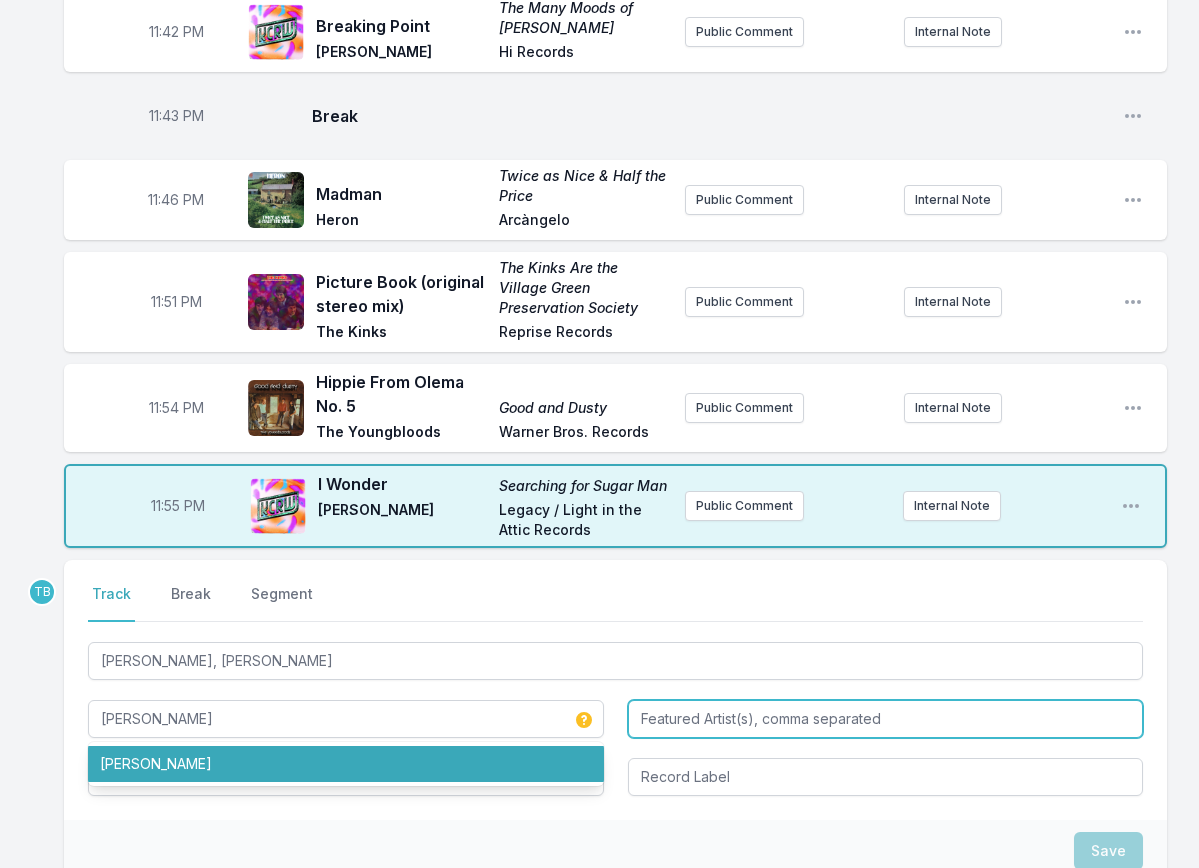 type on "Grant Green" 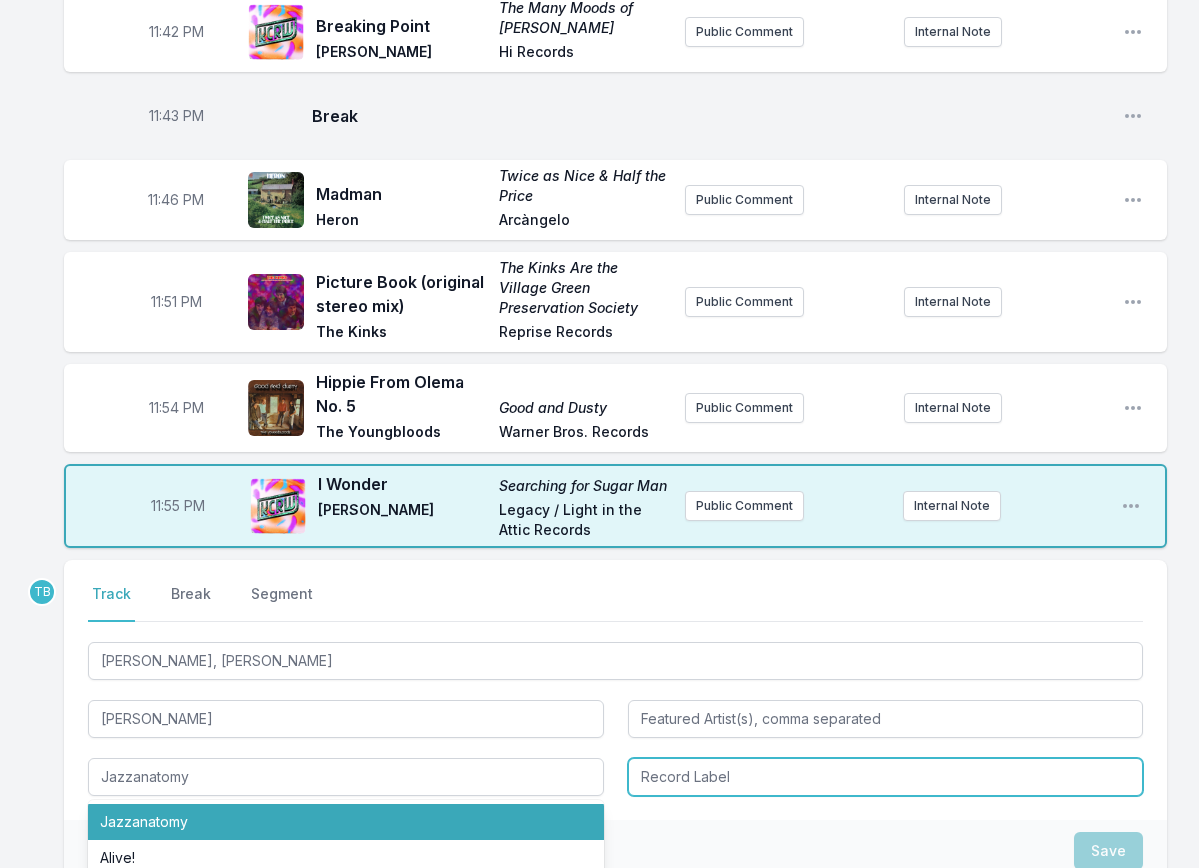 type on "Jazzanatomy" 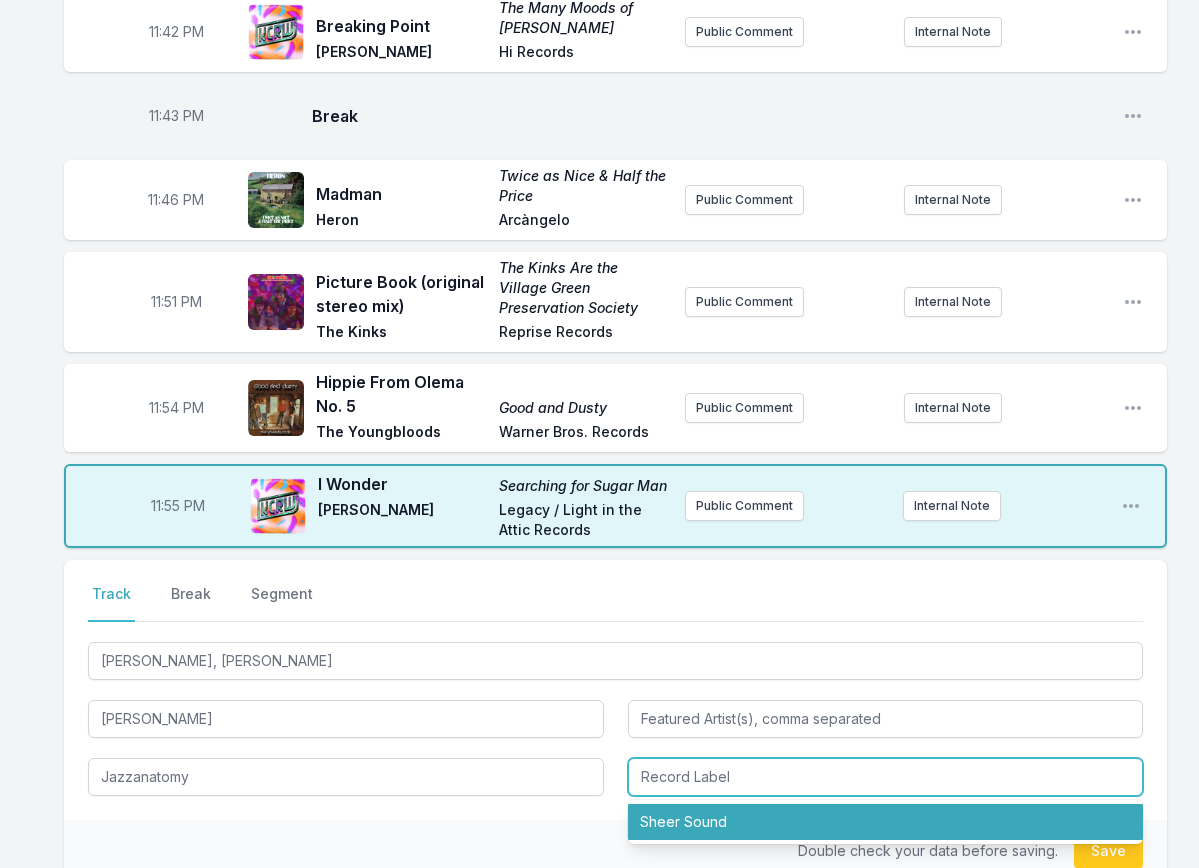 type on "Sheer Sound" 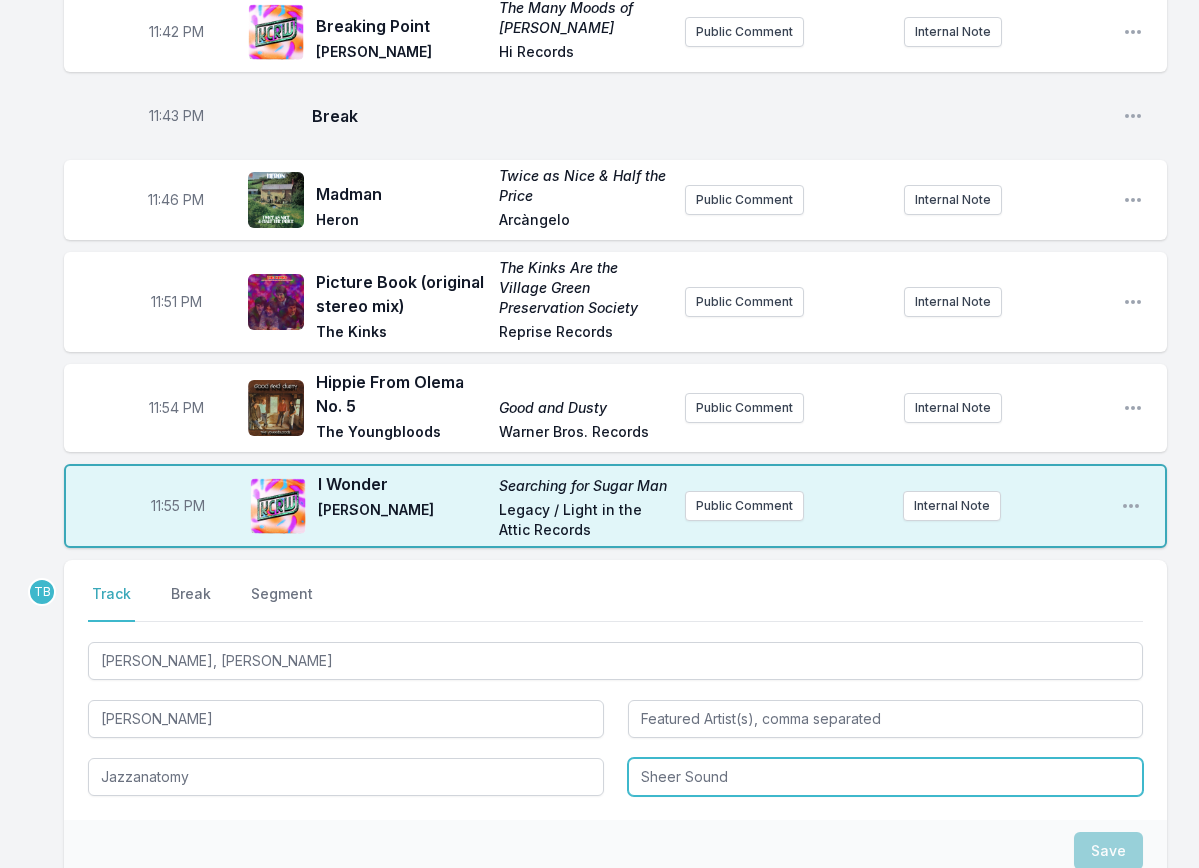 type 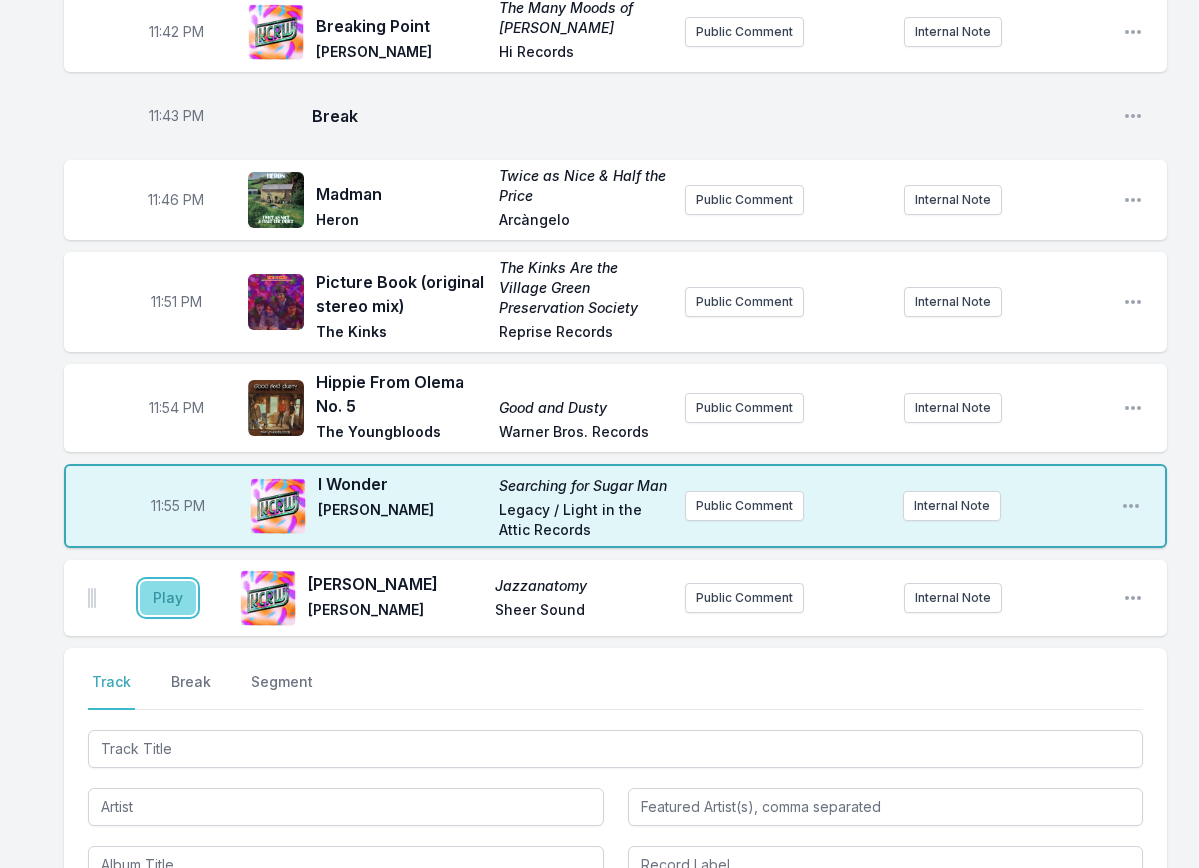 click on "Play" at bounding box center (168, 598) 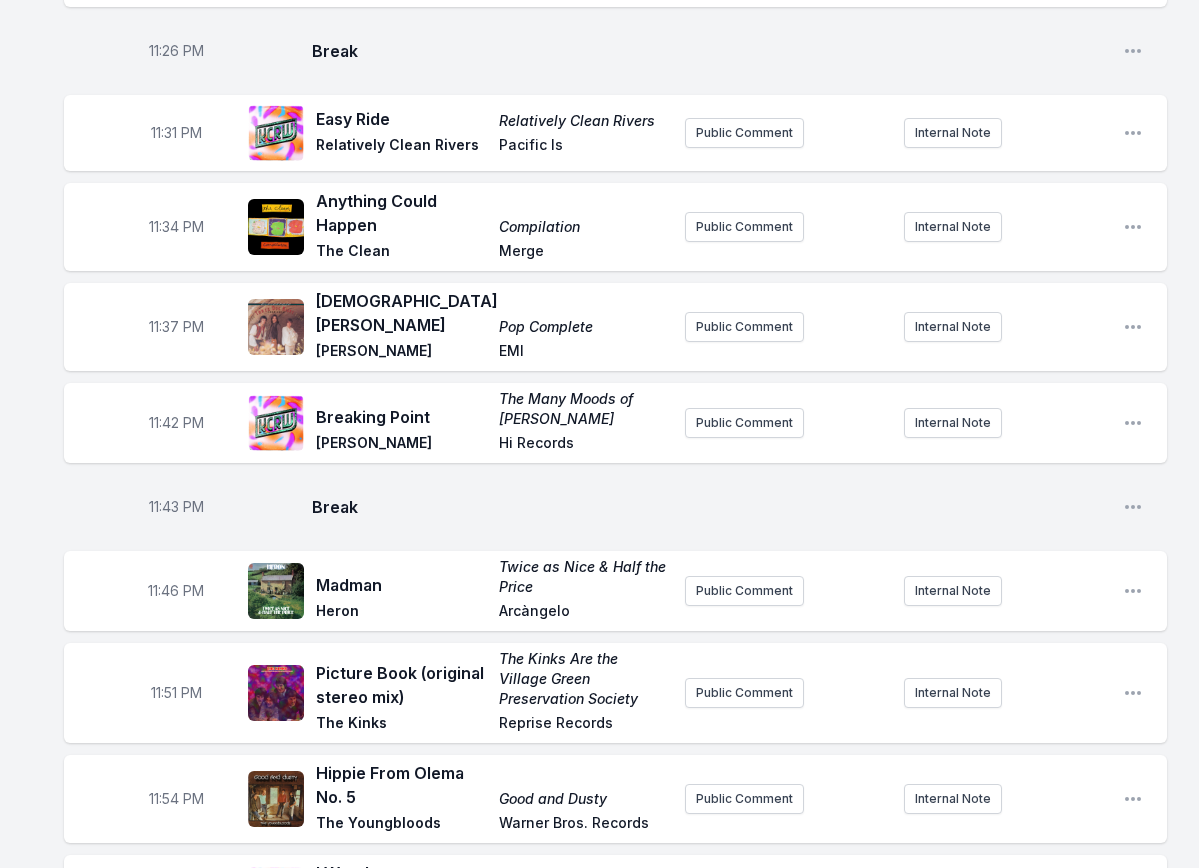 scroll, scrollTop: 3028, scrollLeft: 0, axis: vertical 